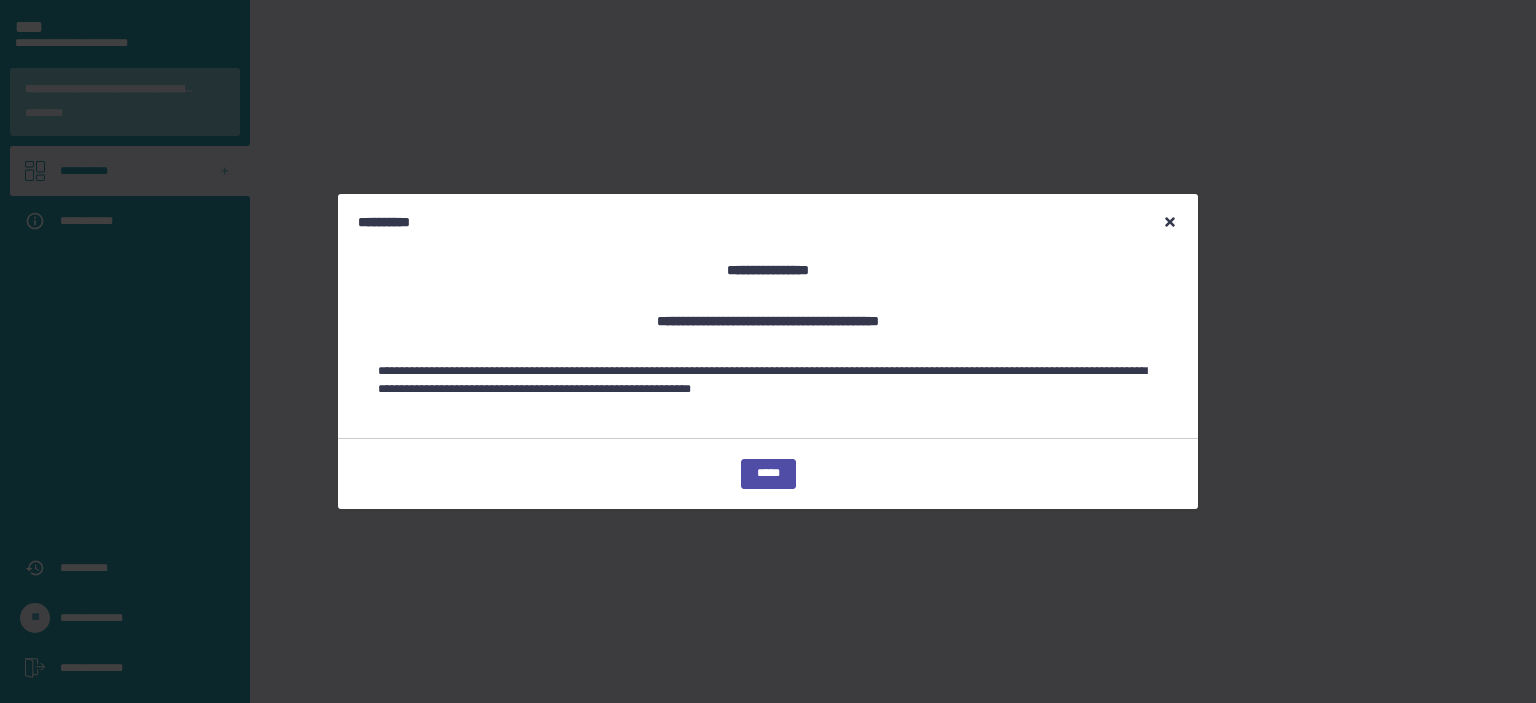scroll, scrollTop: 0, scrollLeft: 0, axis: both 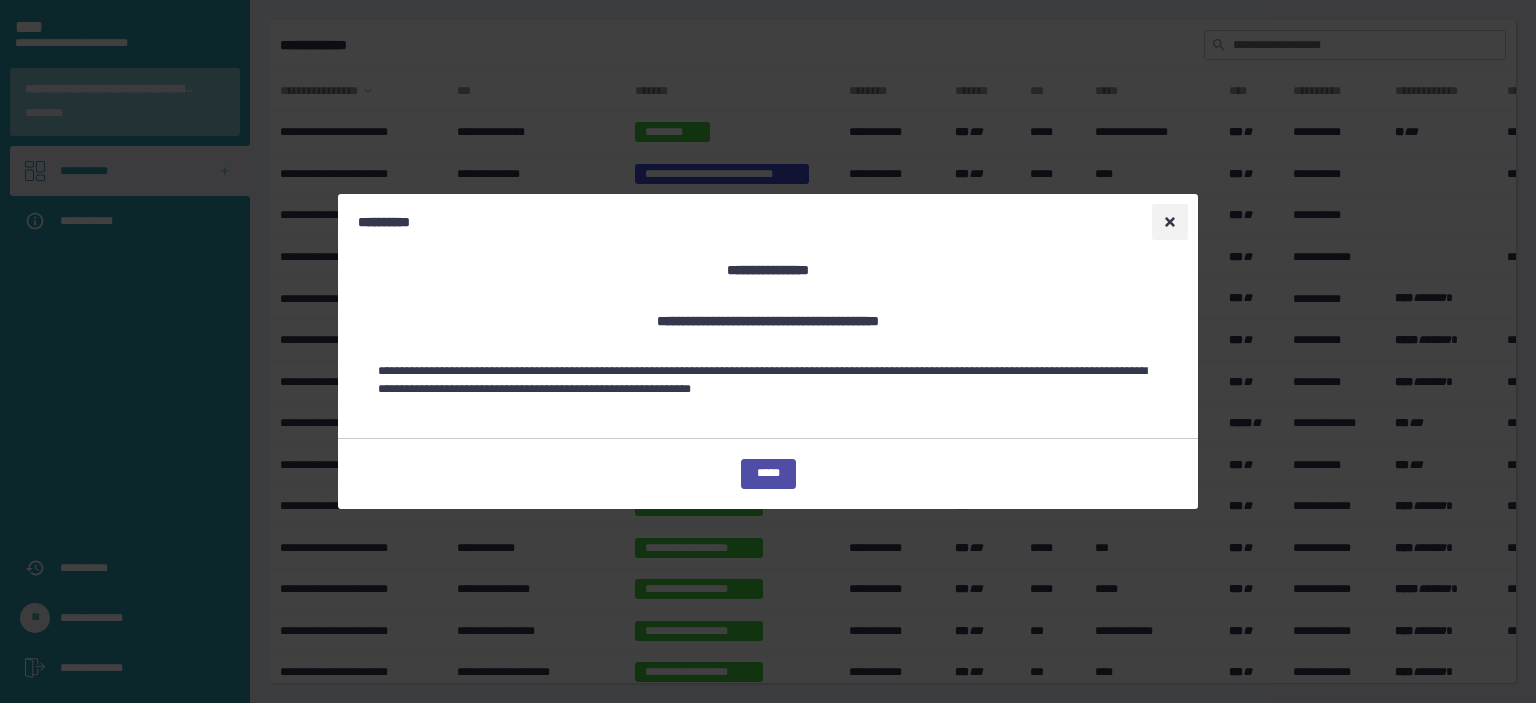 click 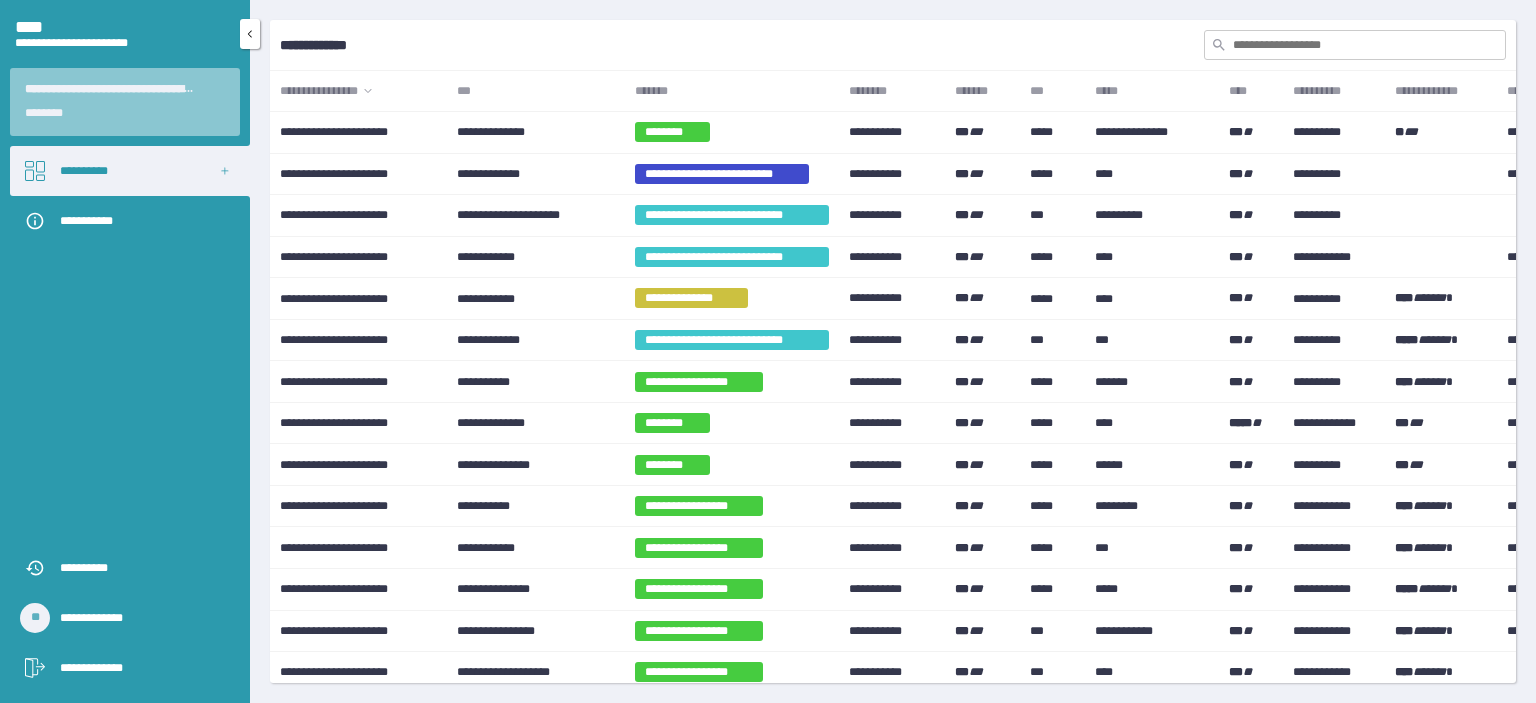 click 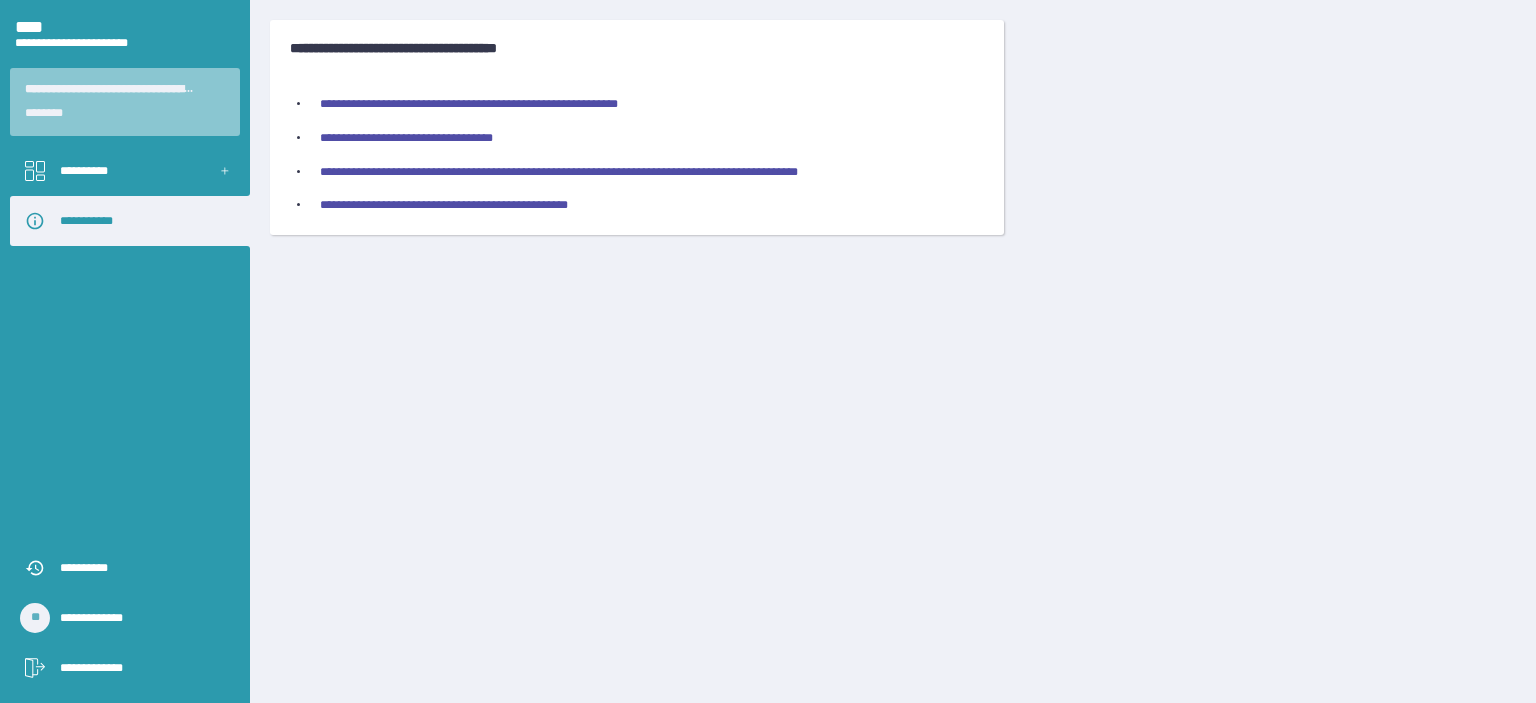 click on "**********" at bounding box center (469, 104) 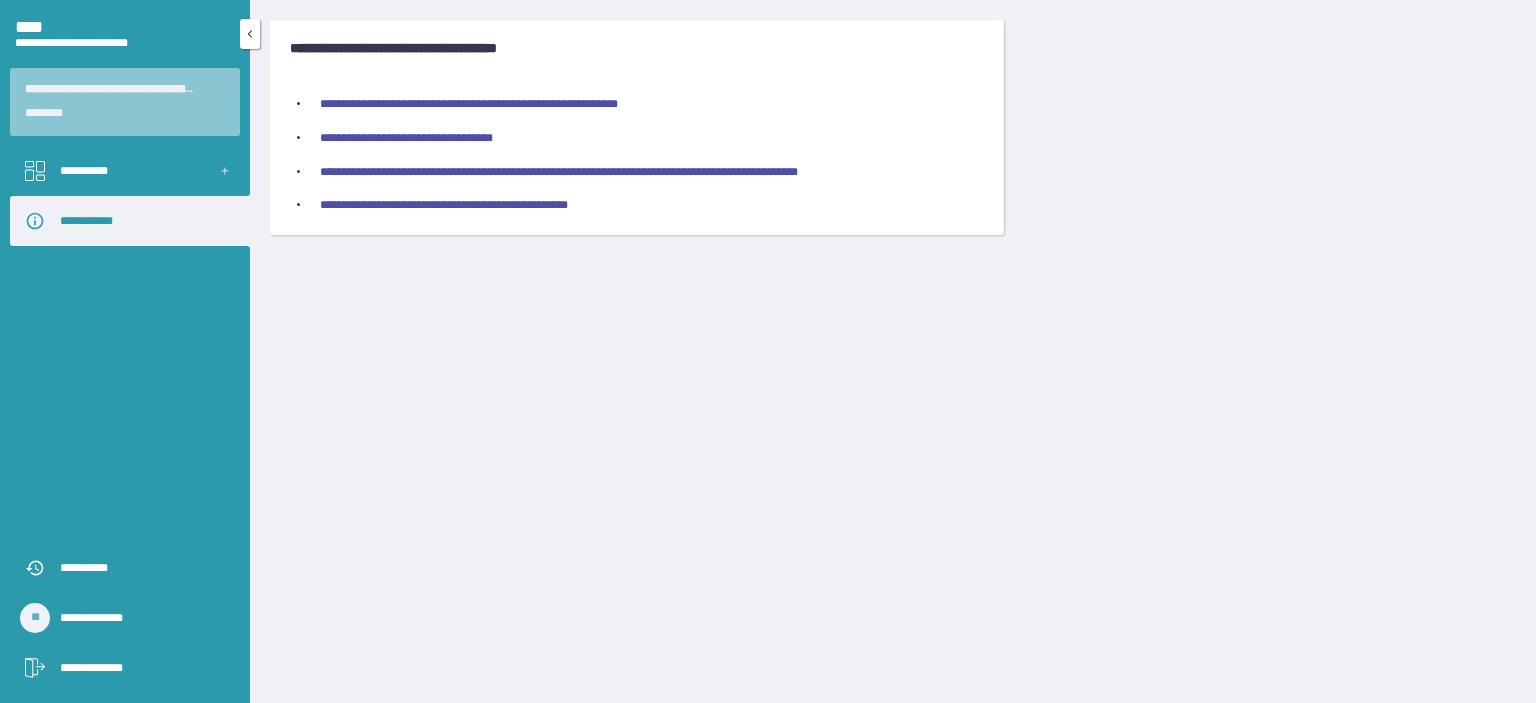 click on "**********" at bounding box center (84, 171) 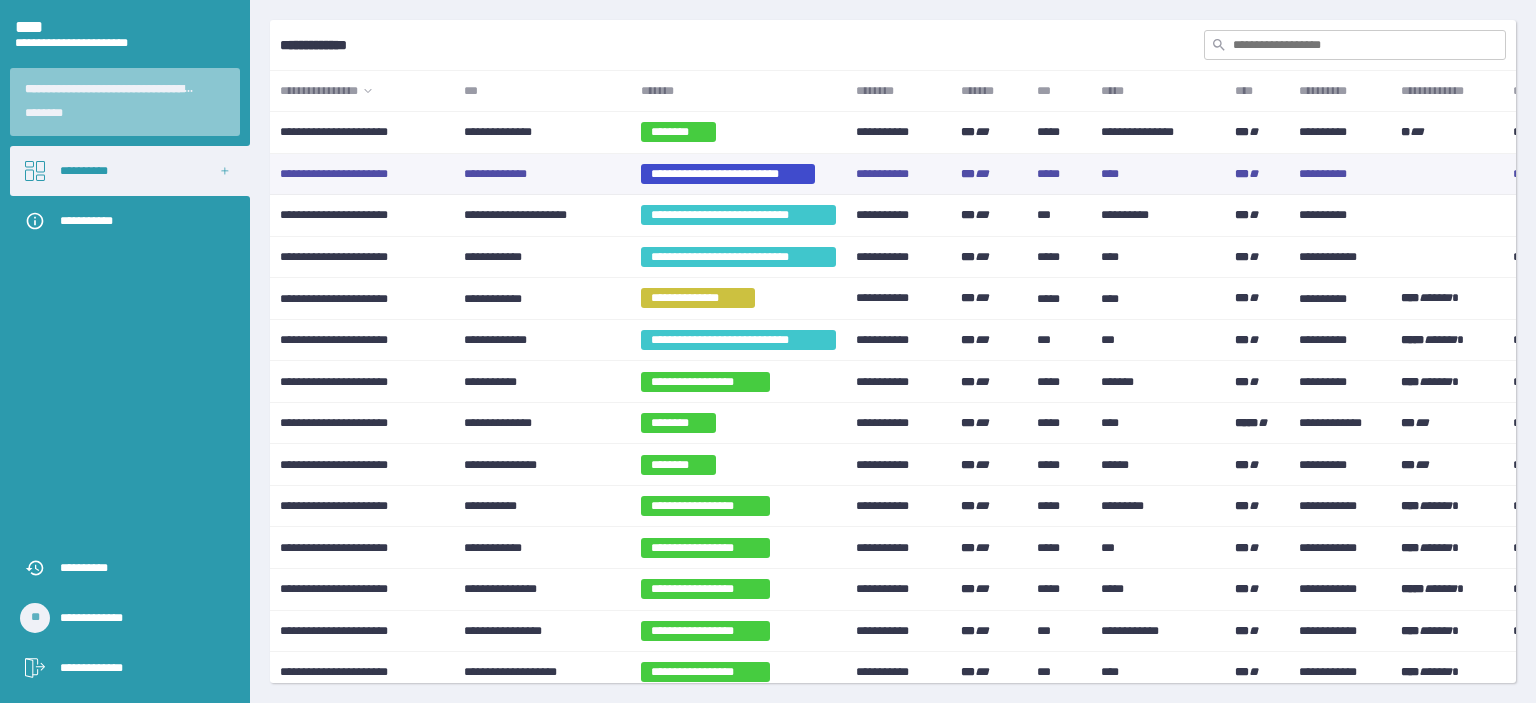 click on "**********" at bounding box center (715, 174) 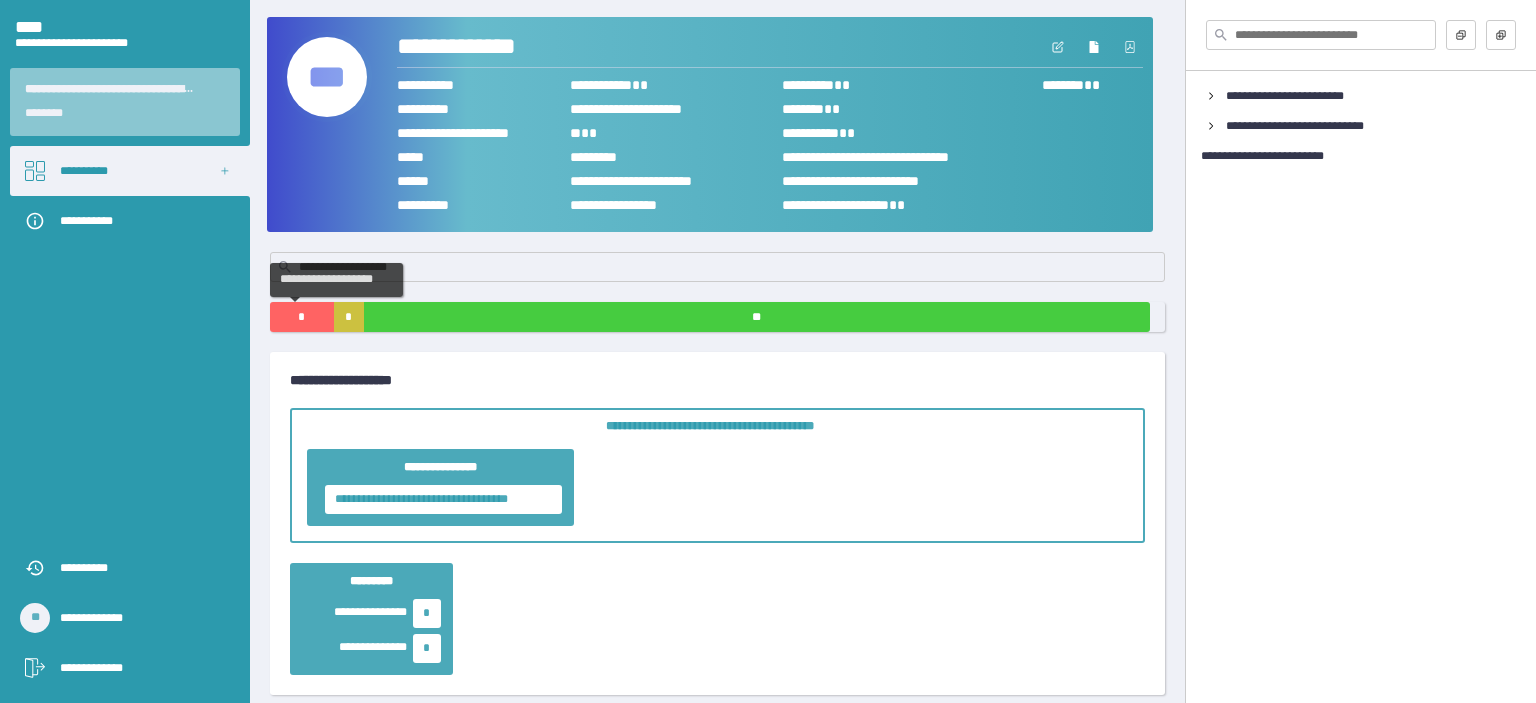 click on "*" at bounding box center (302, 317) 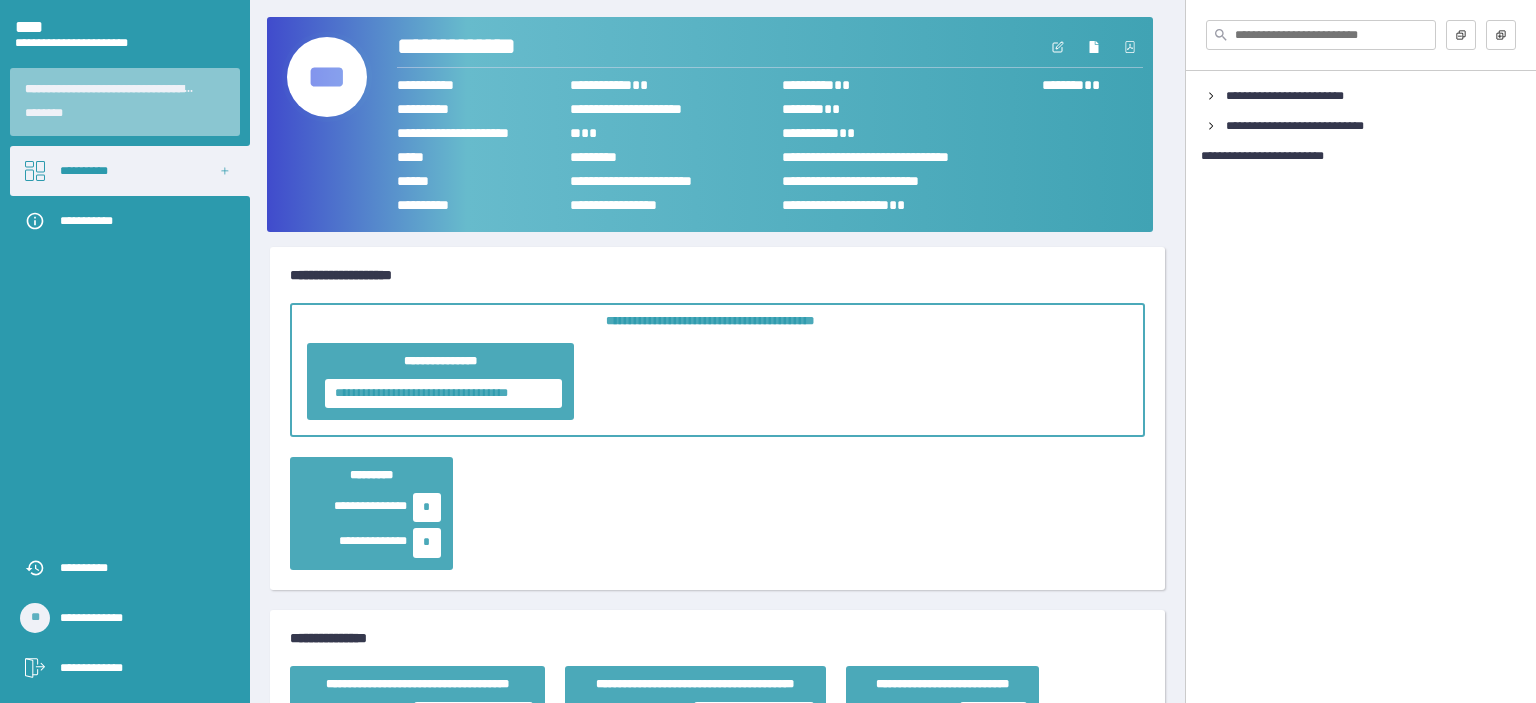 scroll, scrollTop: 100, scrollLeft: 0, axis: vertical 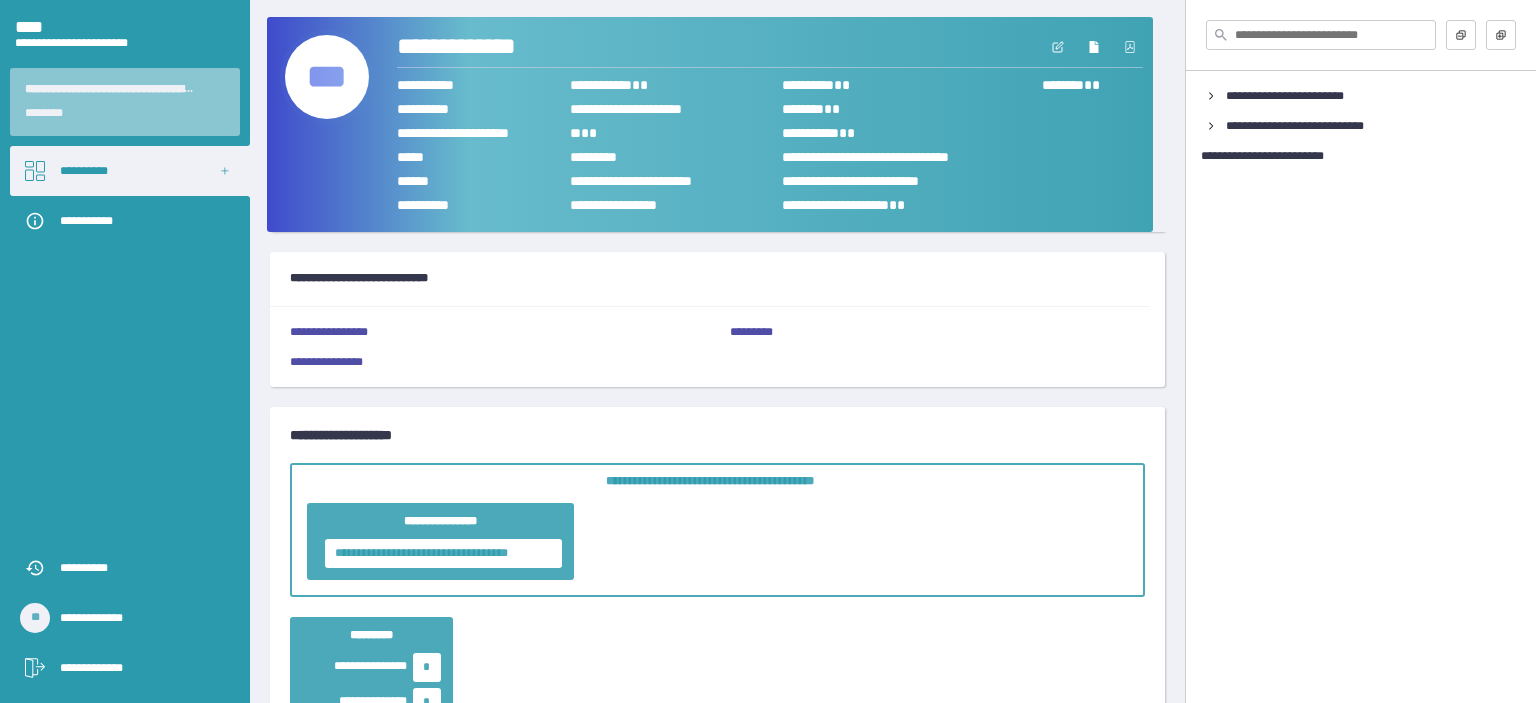 click on "***" at bounding box center (327, 77) 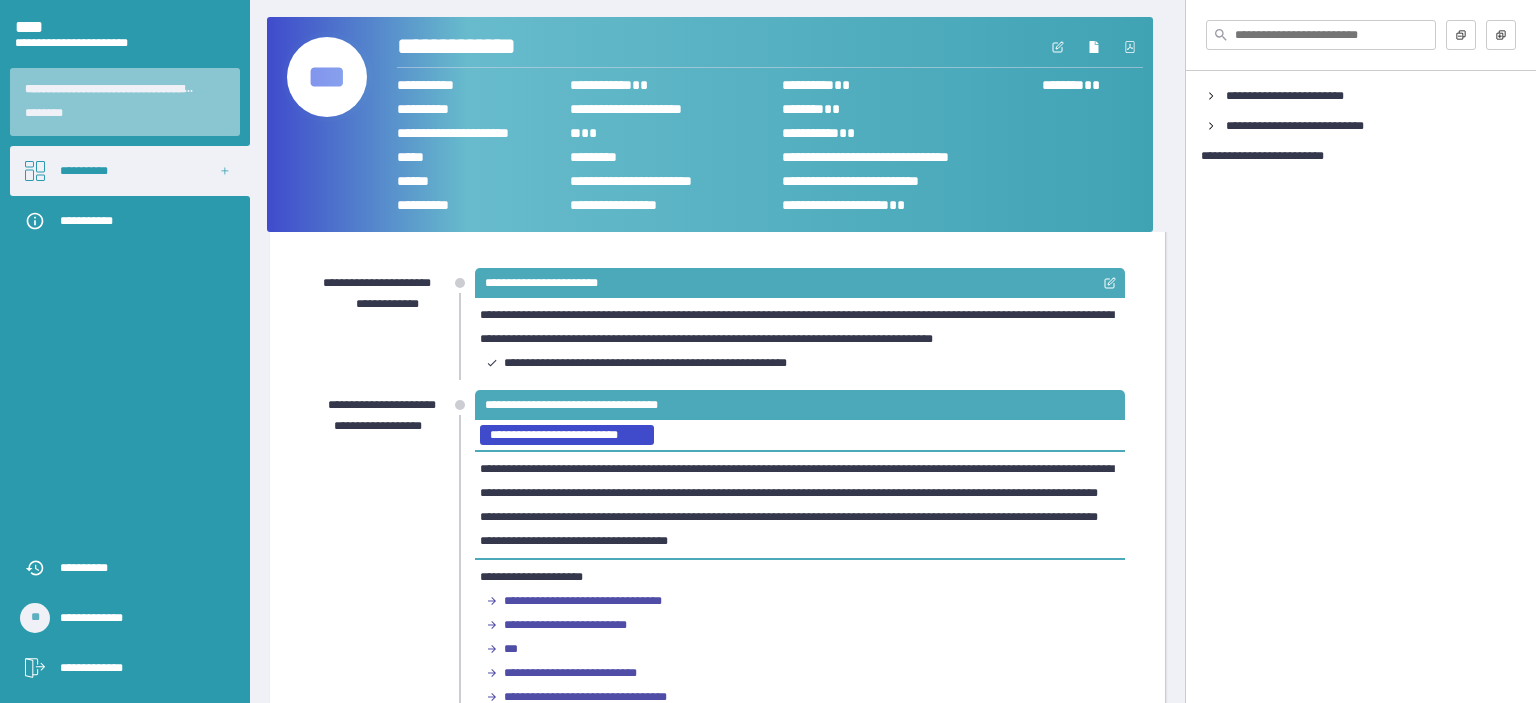 scroll, scrollTop: 100, scrollLeft: 0, axis: vertical 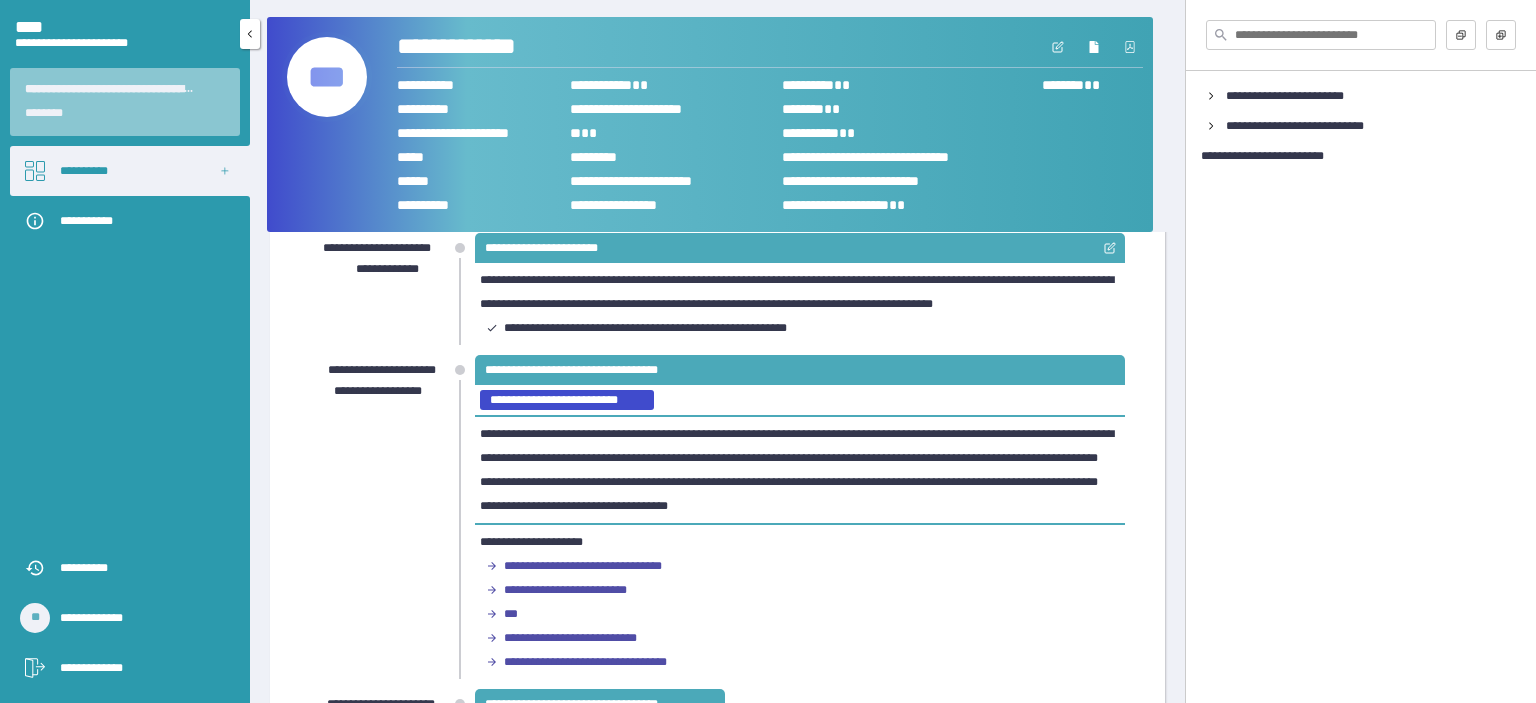 click on "**********" at bounding box center (84, 171) 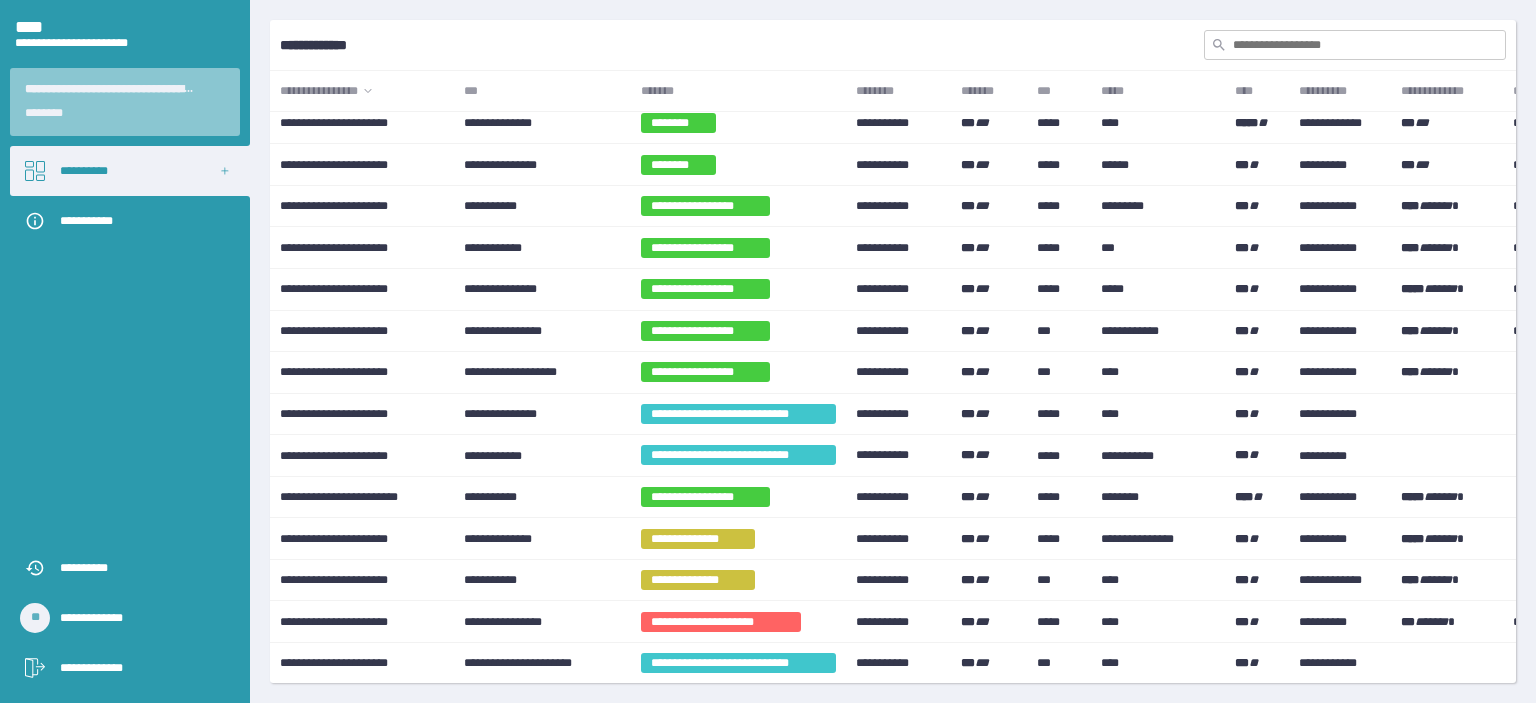 scroll, scrollTop: 0, scrollLeft: 0, axis: both 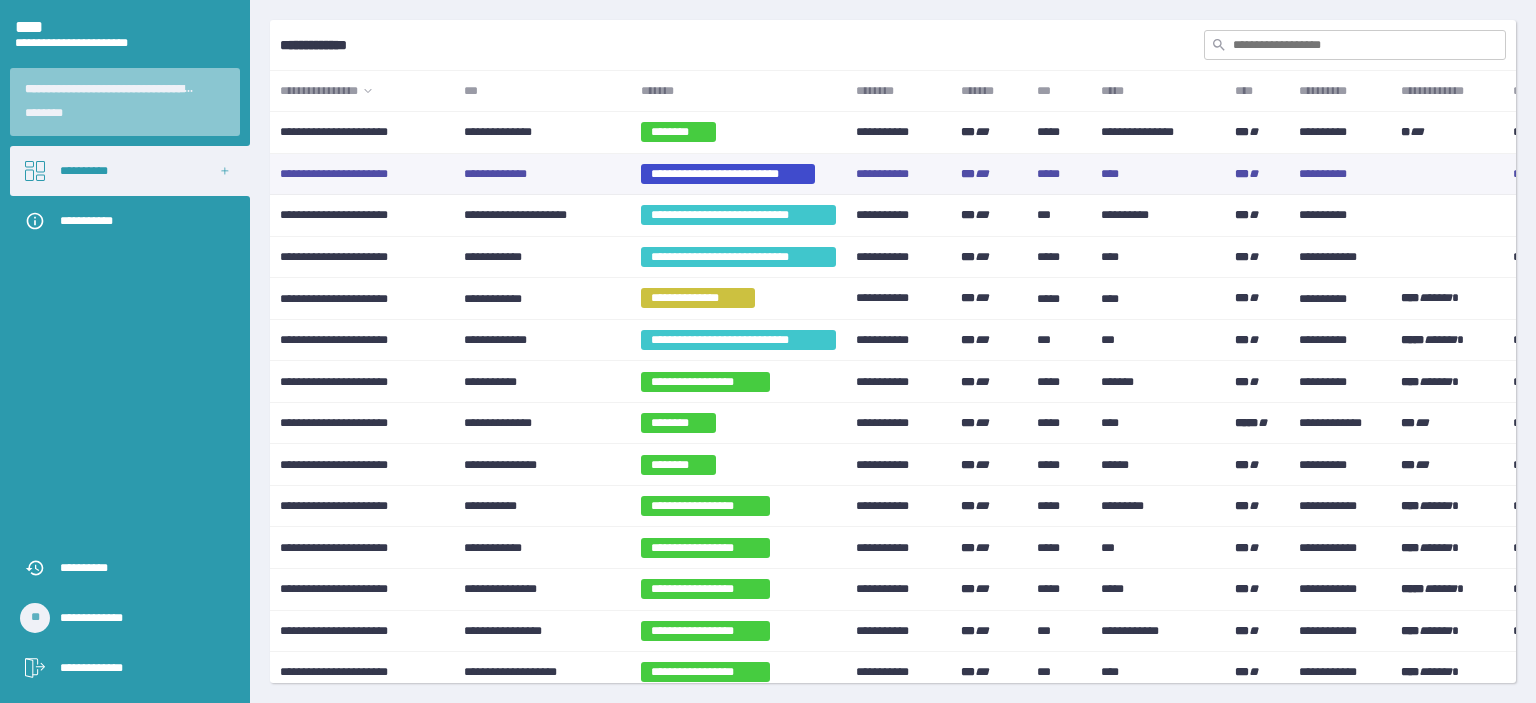 click on "**********" at bounding box center [495, 174] 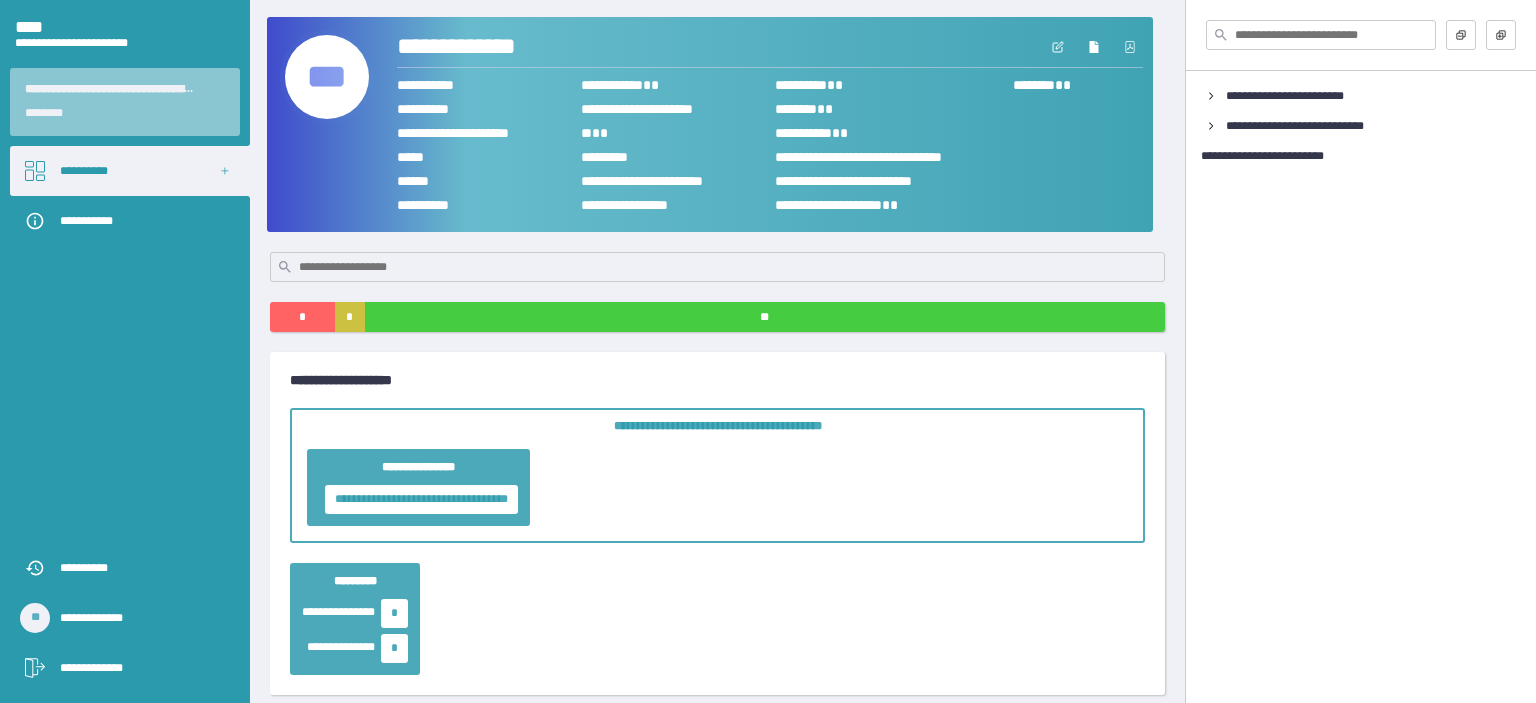 click on "***" at bounding box center (327, 77) 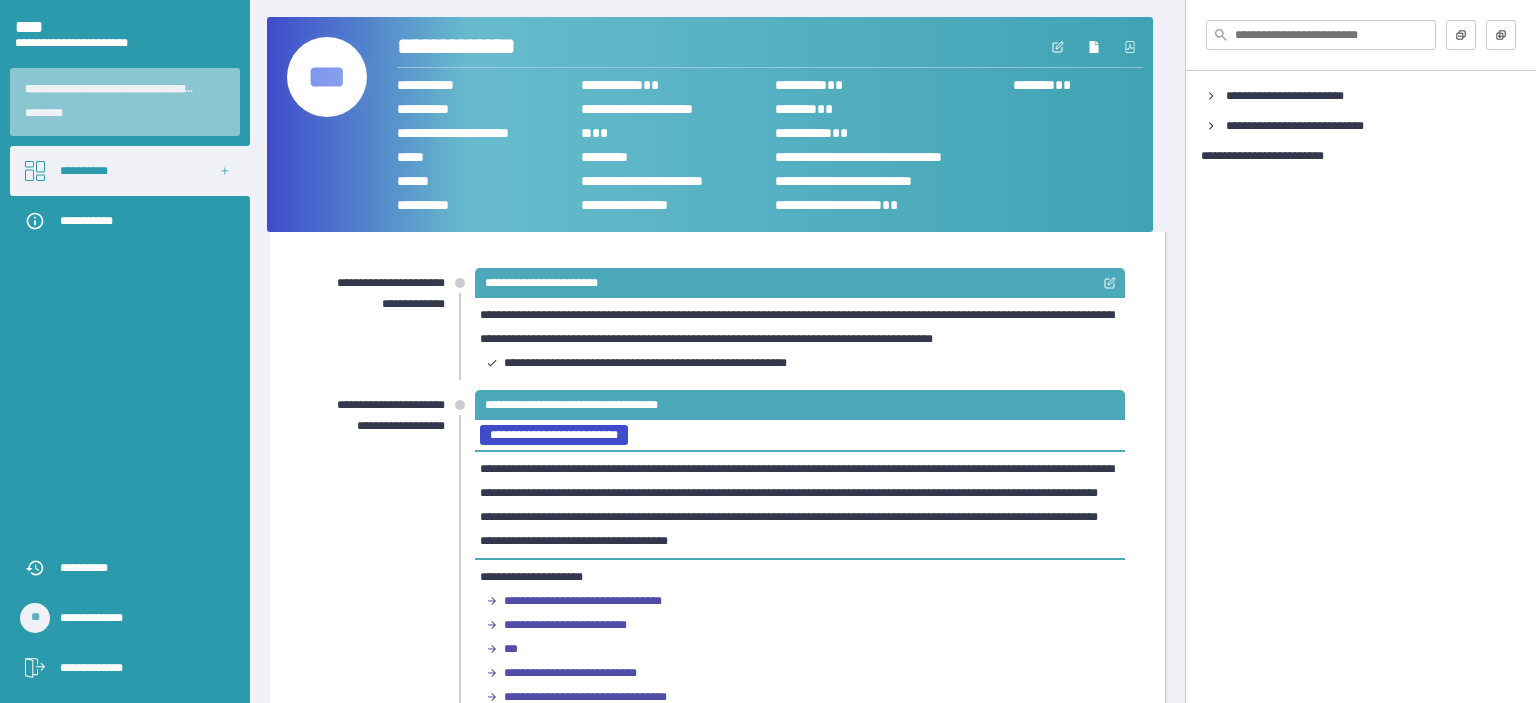 scroll, scrollTop: 100, scrollLeft: 0, axis: vertical 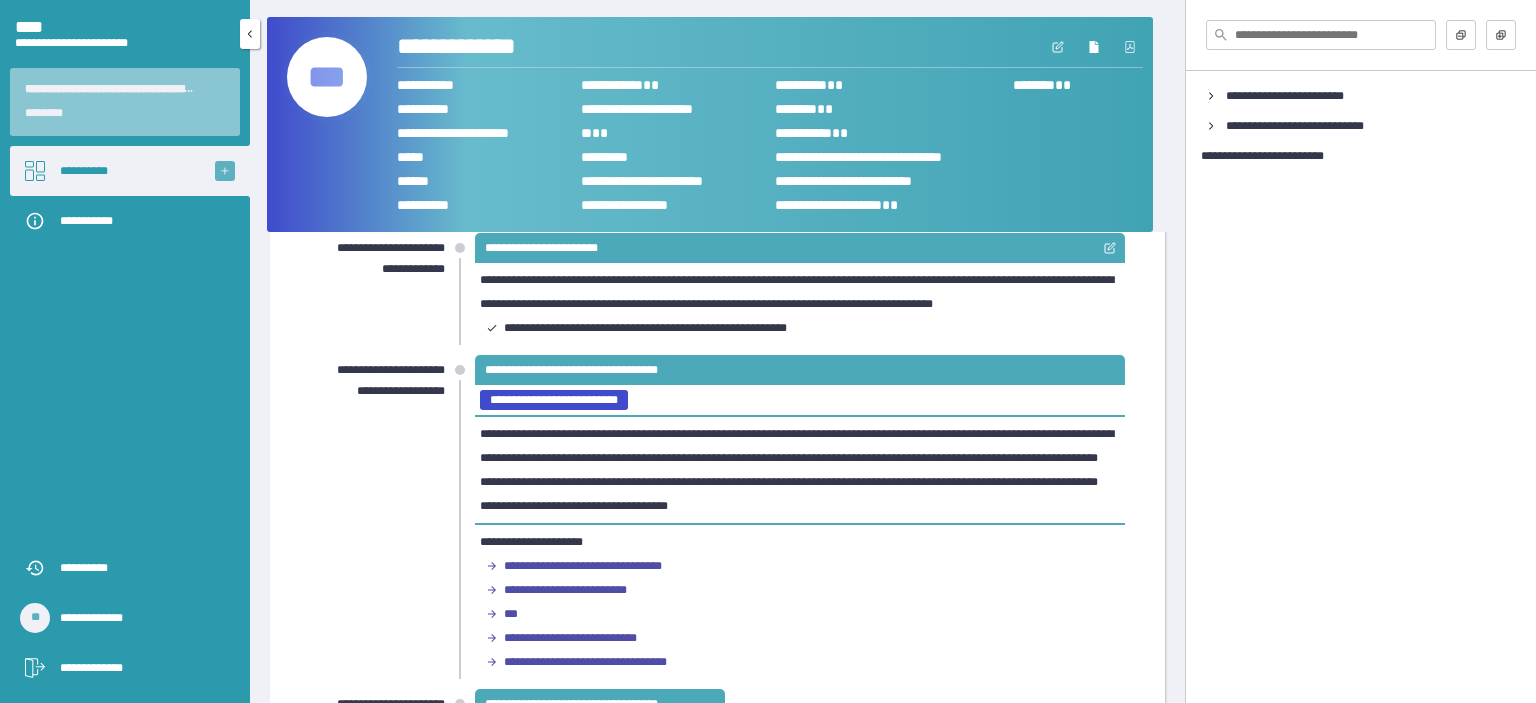 click at bounding box center (225, 171) 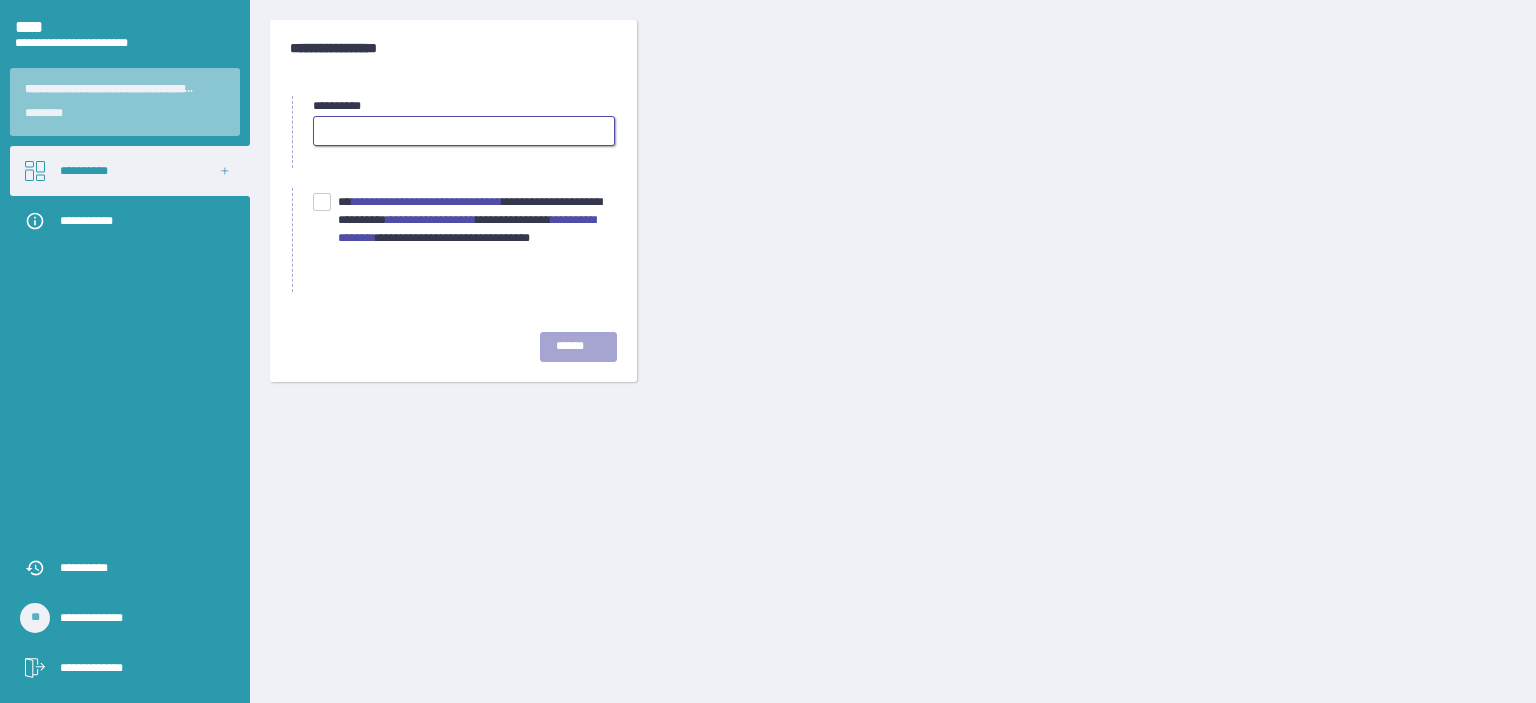 click at bounding box center (464, 131) 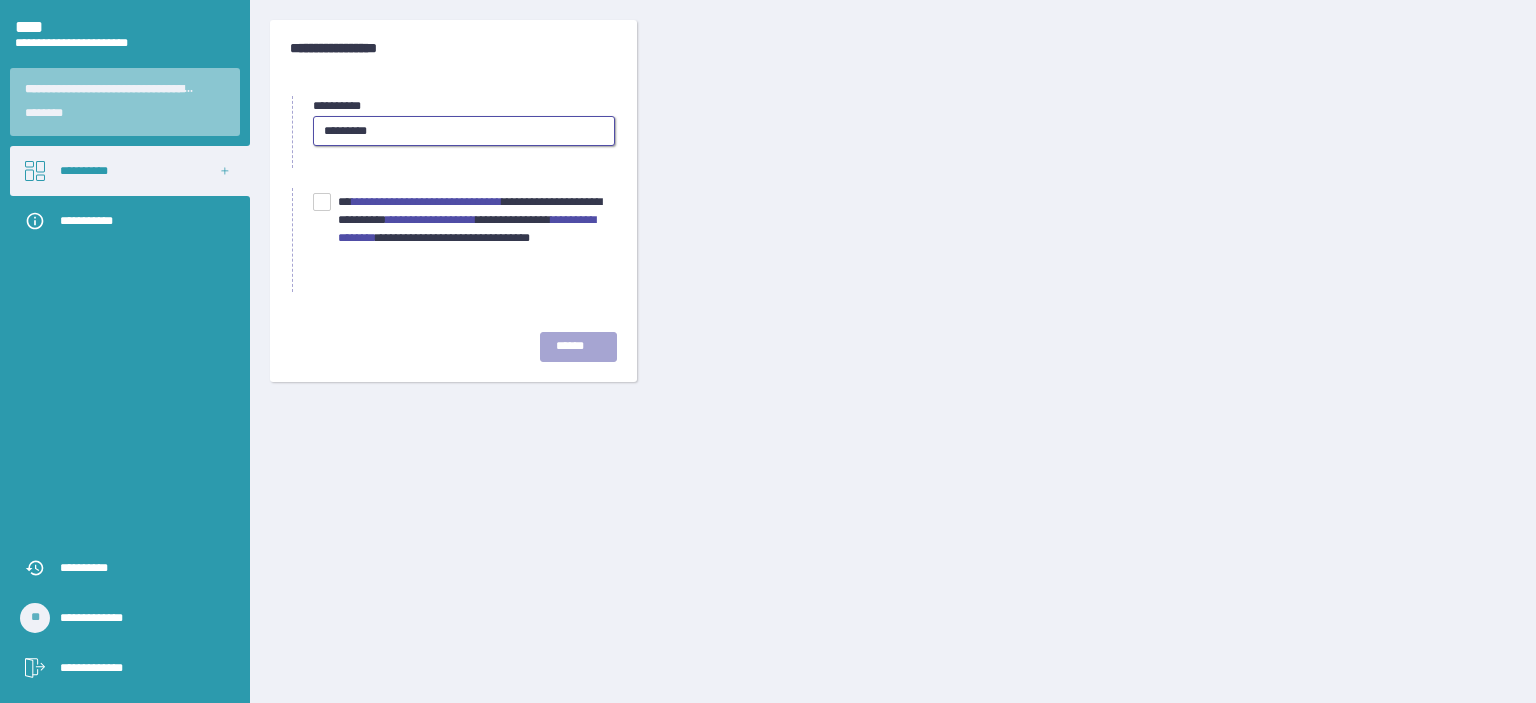 type on "*********" 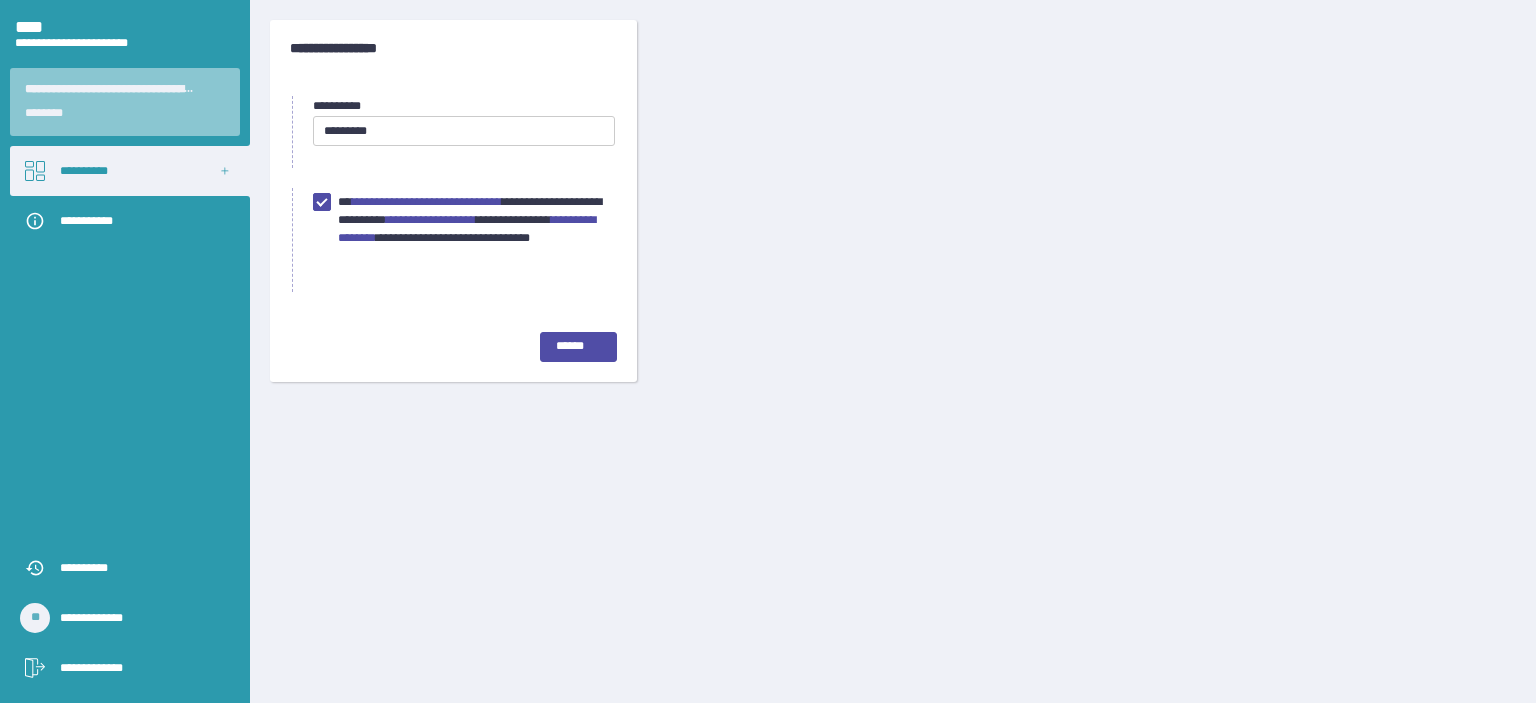 click at bounding box center (464, 131) 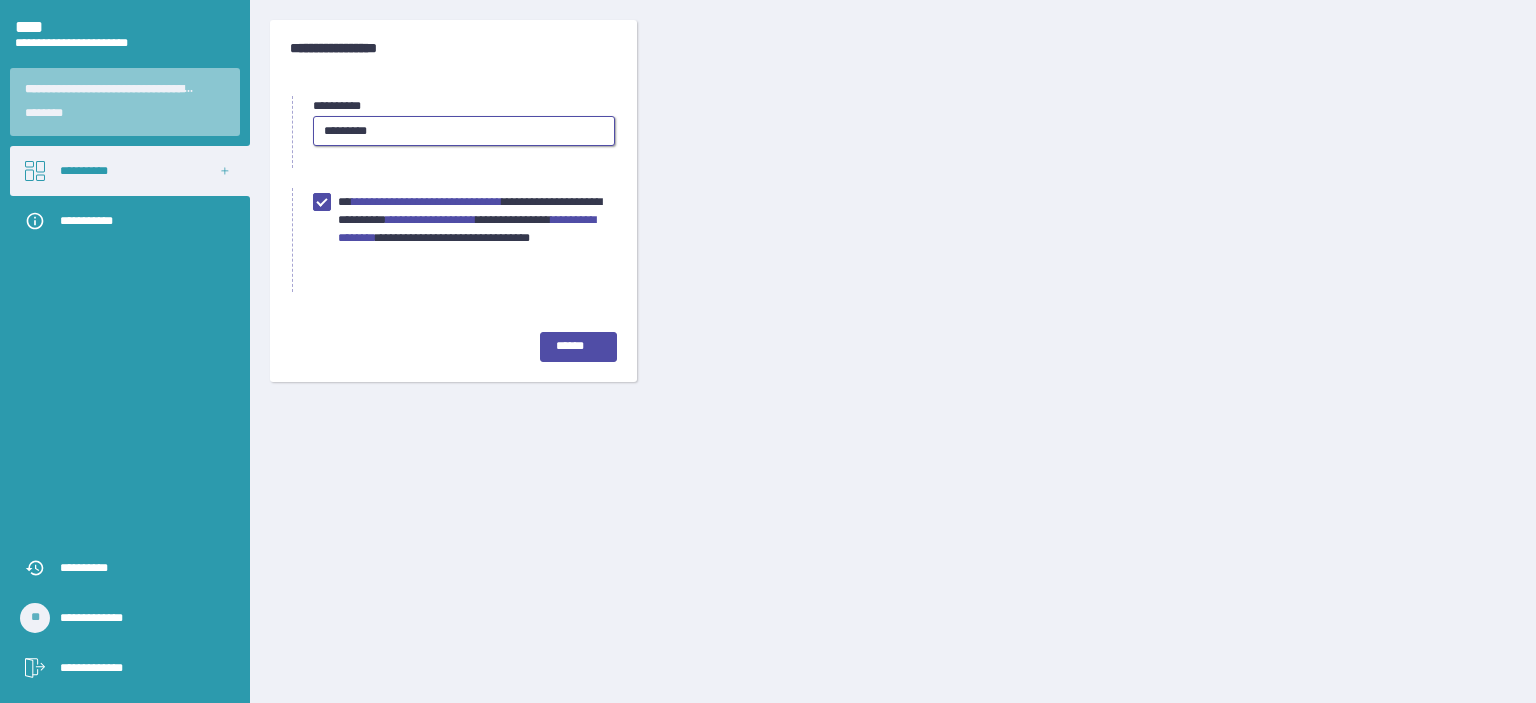 click at bounding box center (464, 131) 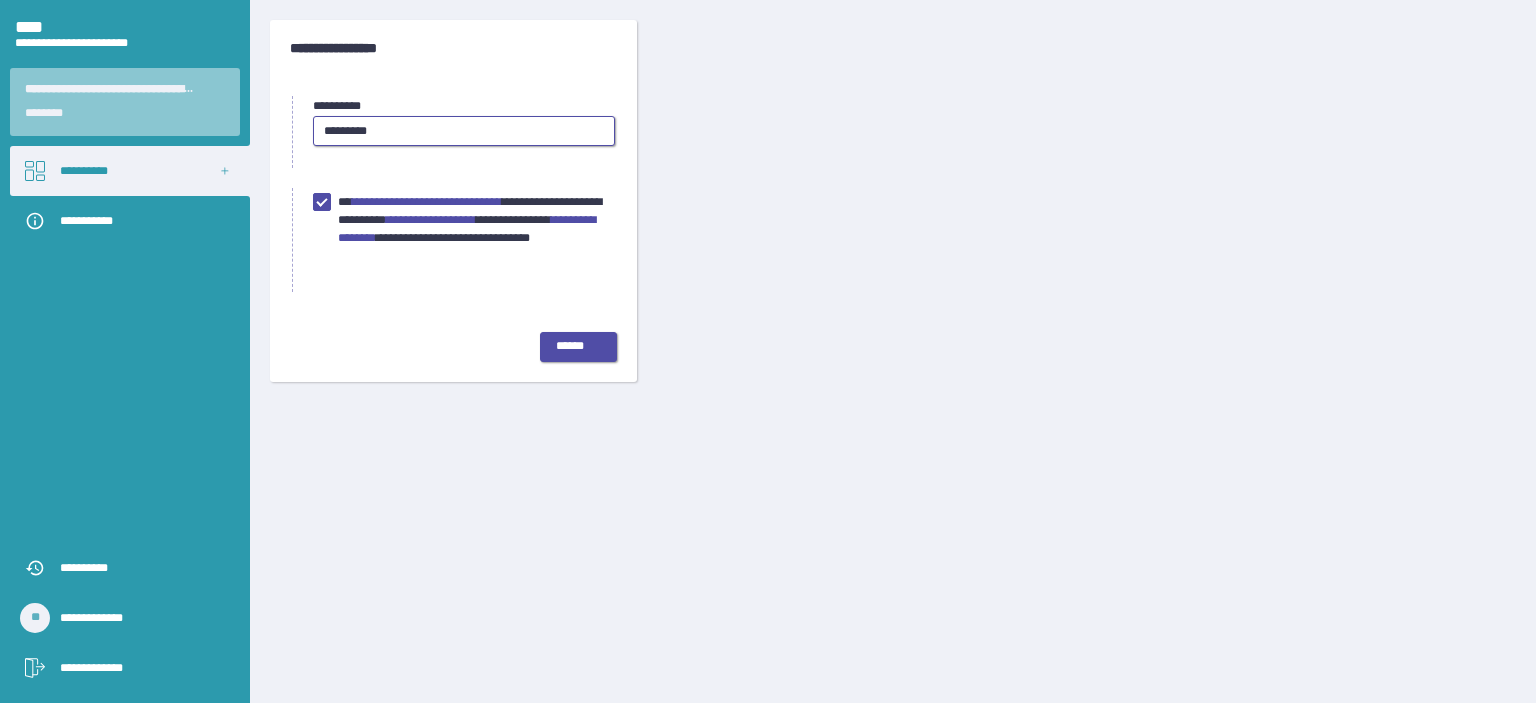 click on "******" at bounding box center (570, 346) 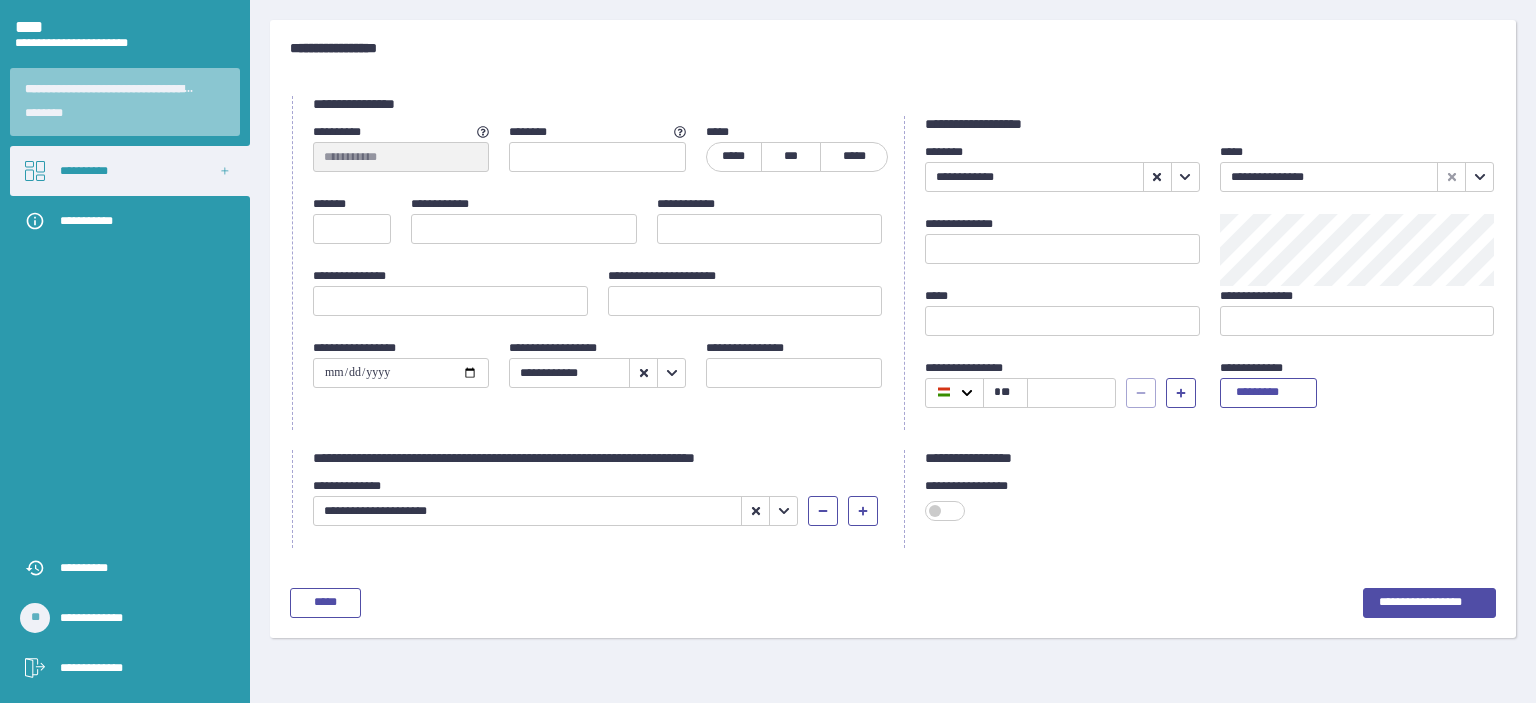 click at bounding box center (523, 229) 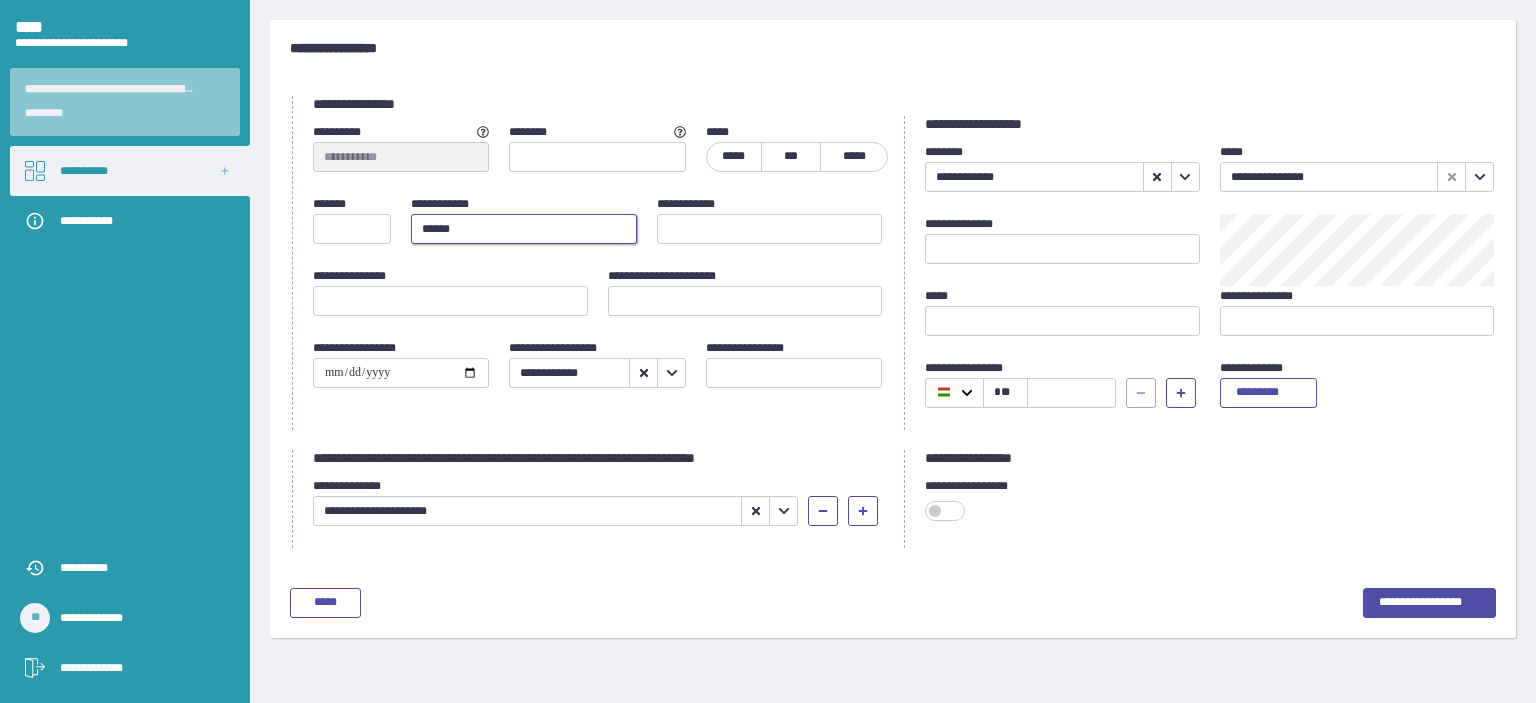 click on "******" at bounding box center (523, 229) 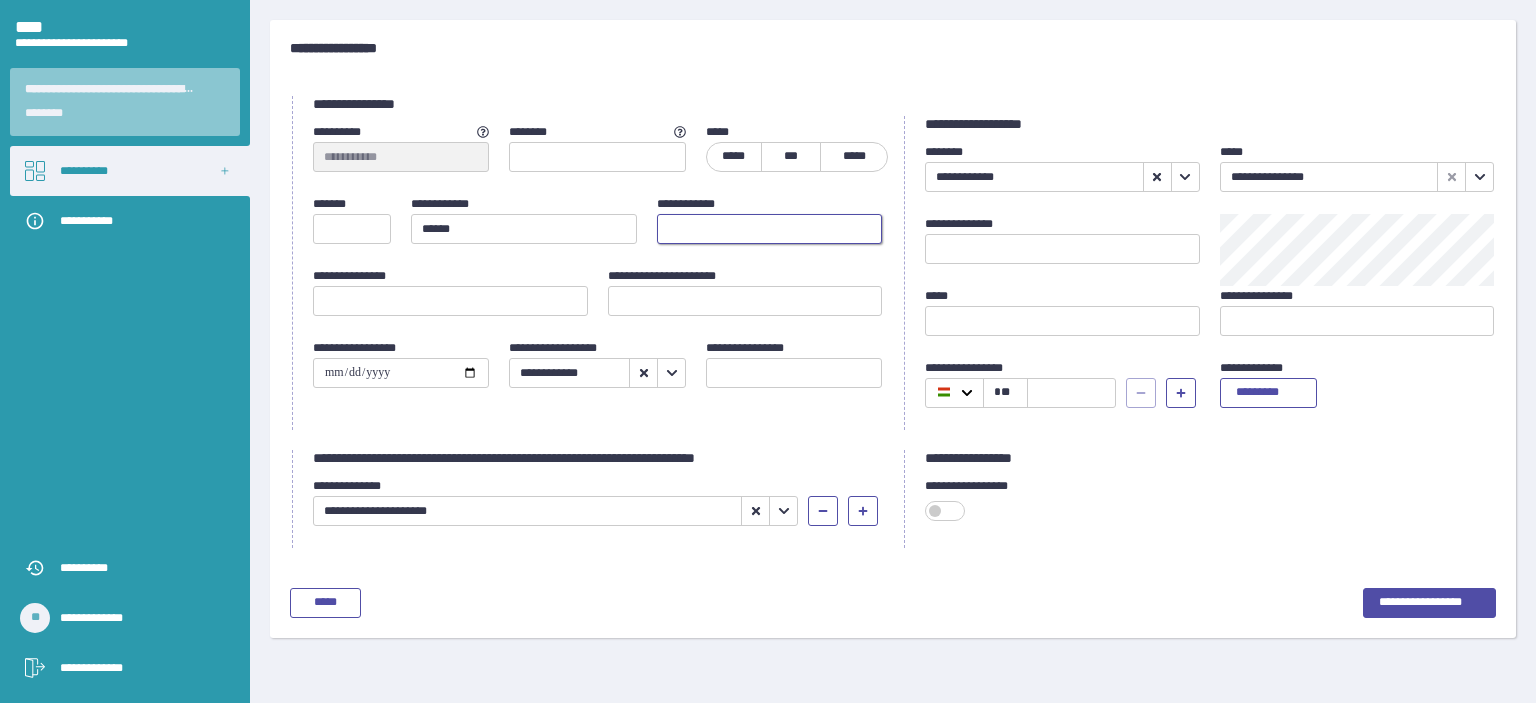 click at bounding box center (769, 229) 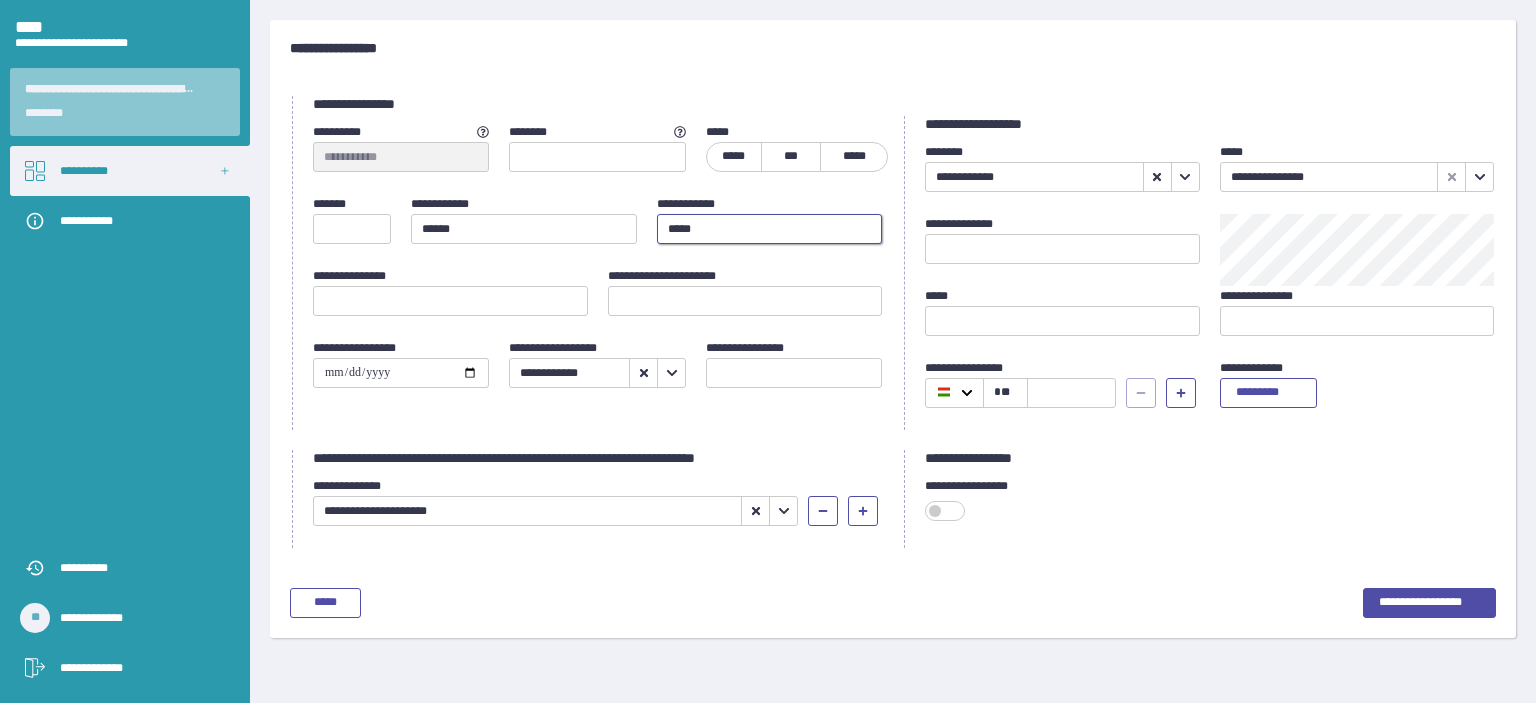 type on "*****" 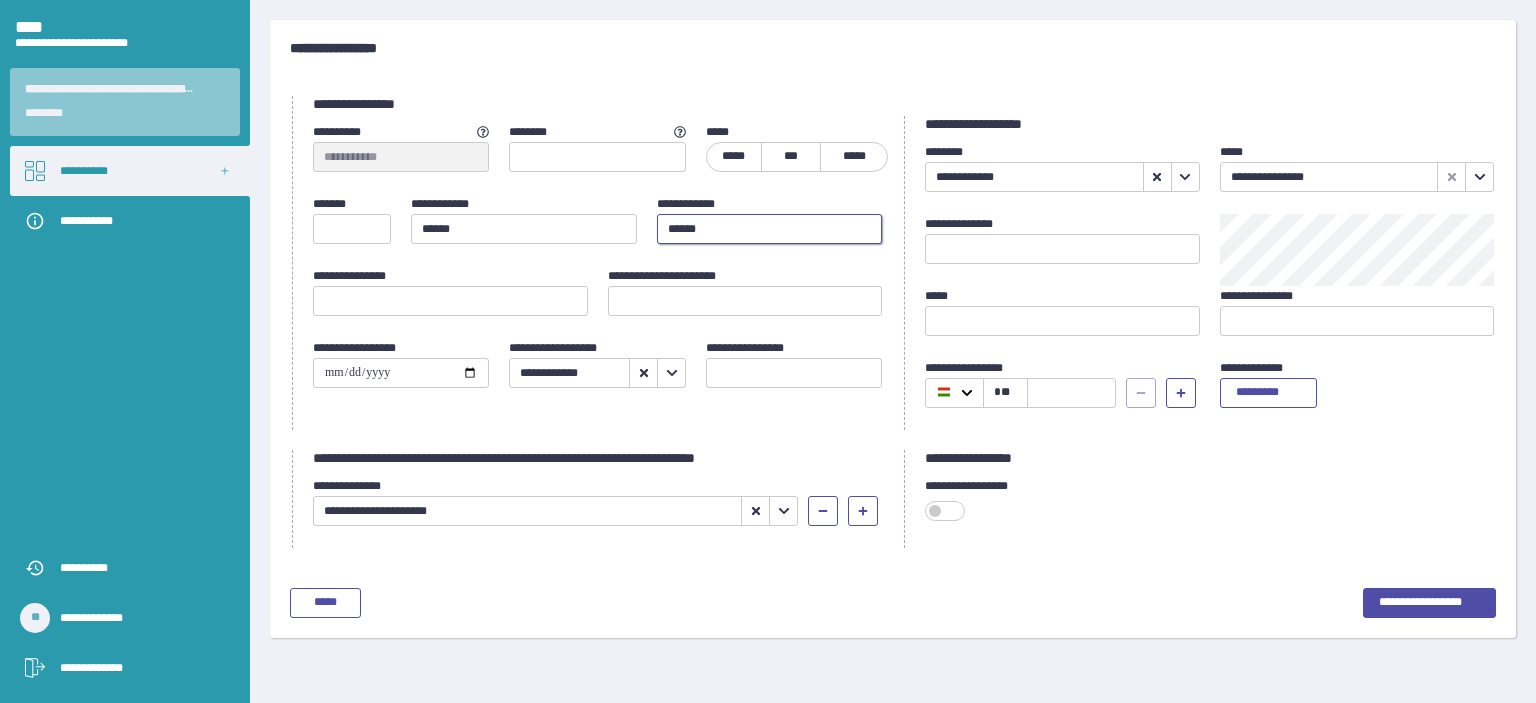 type on "**********" 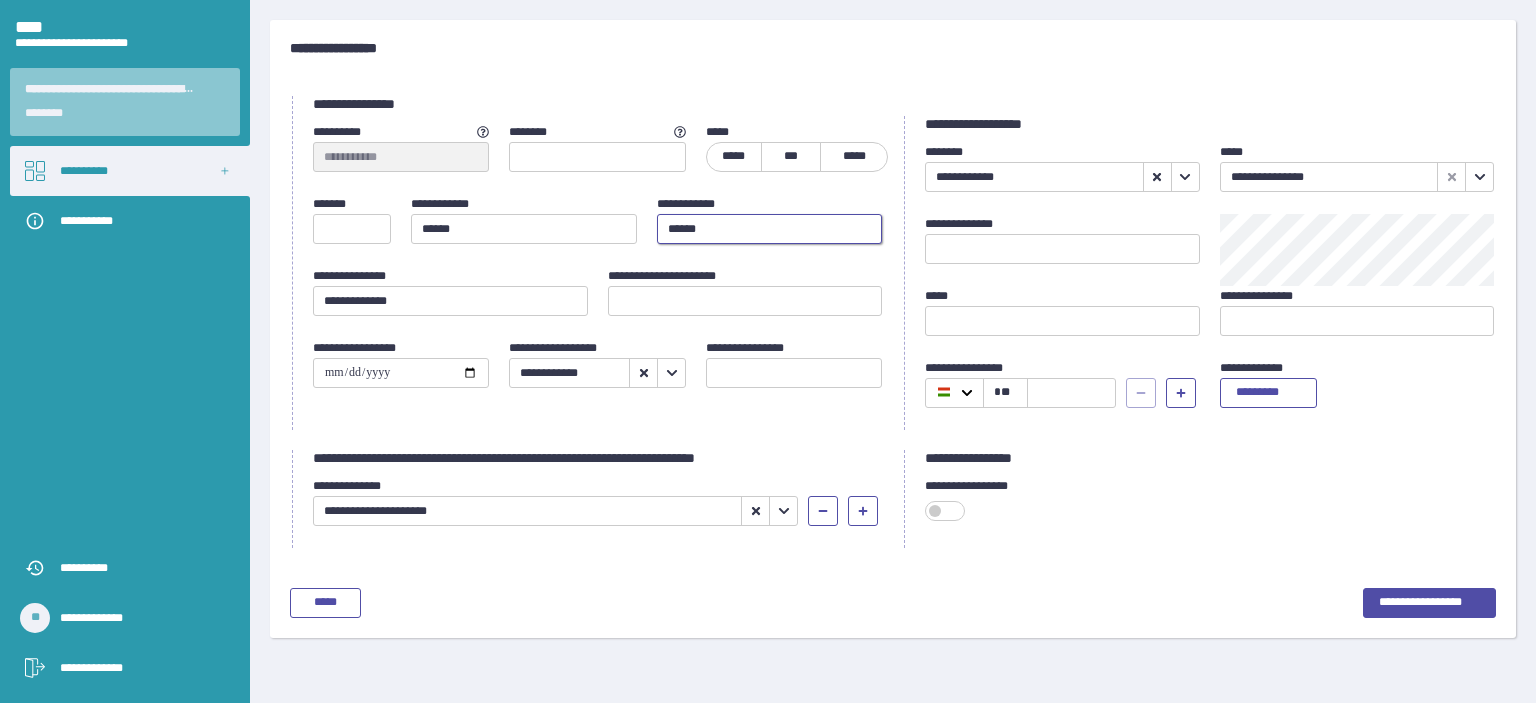 type on "*****" 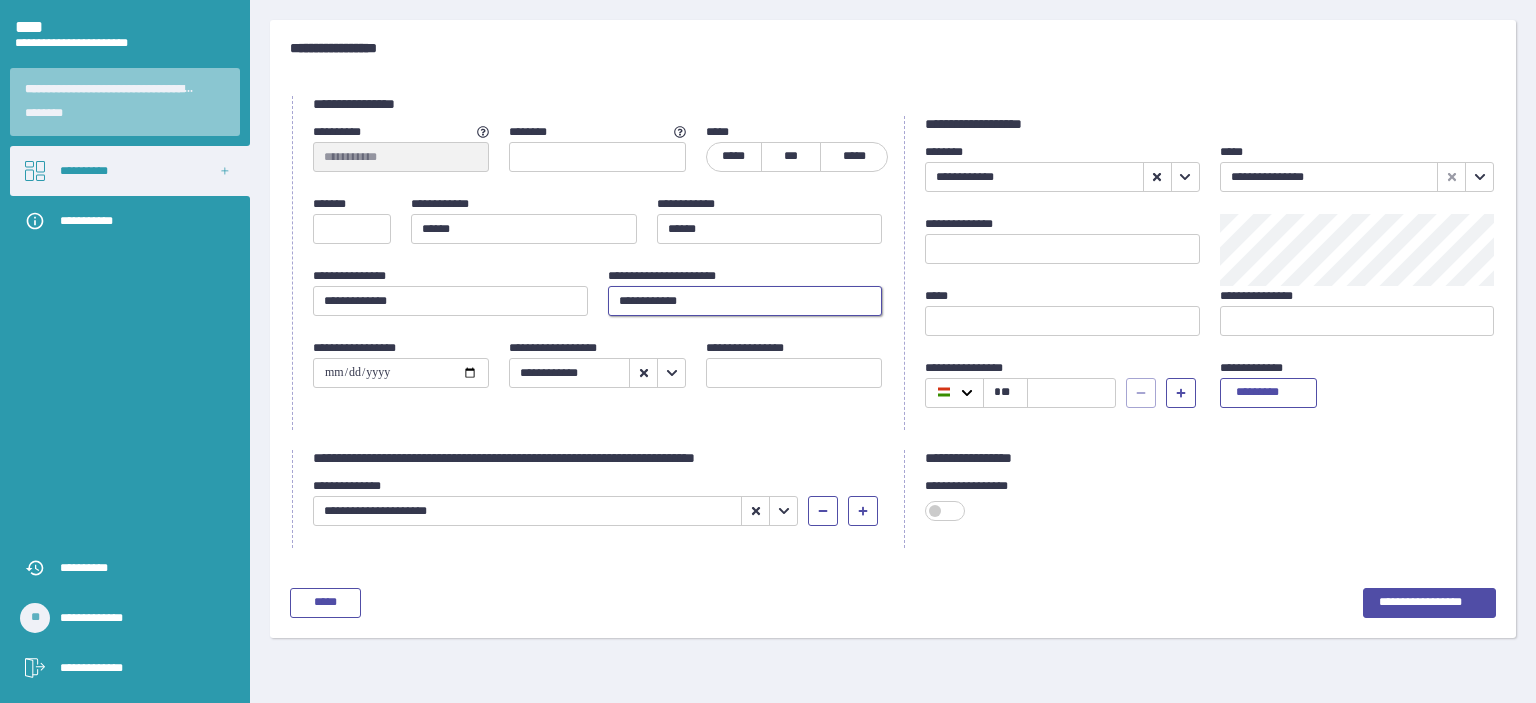 type on "**********" 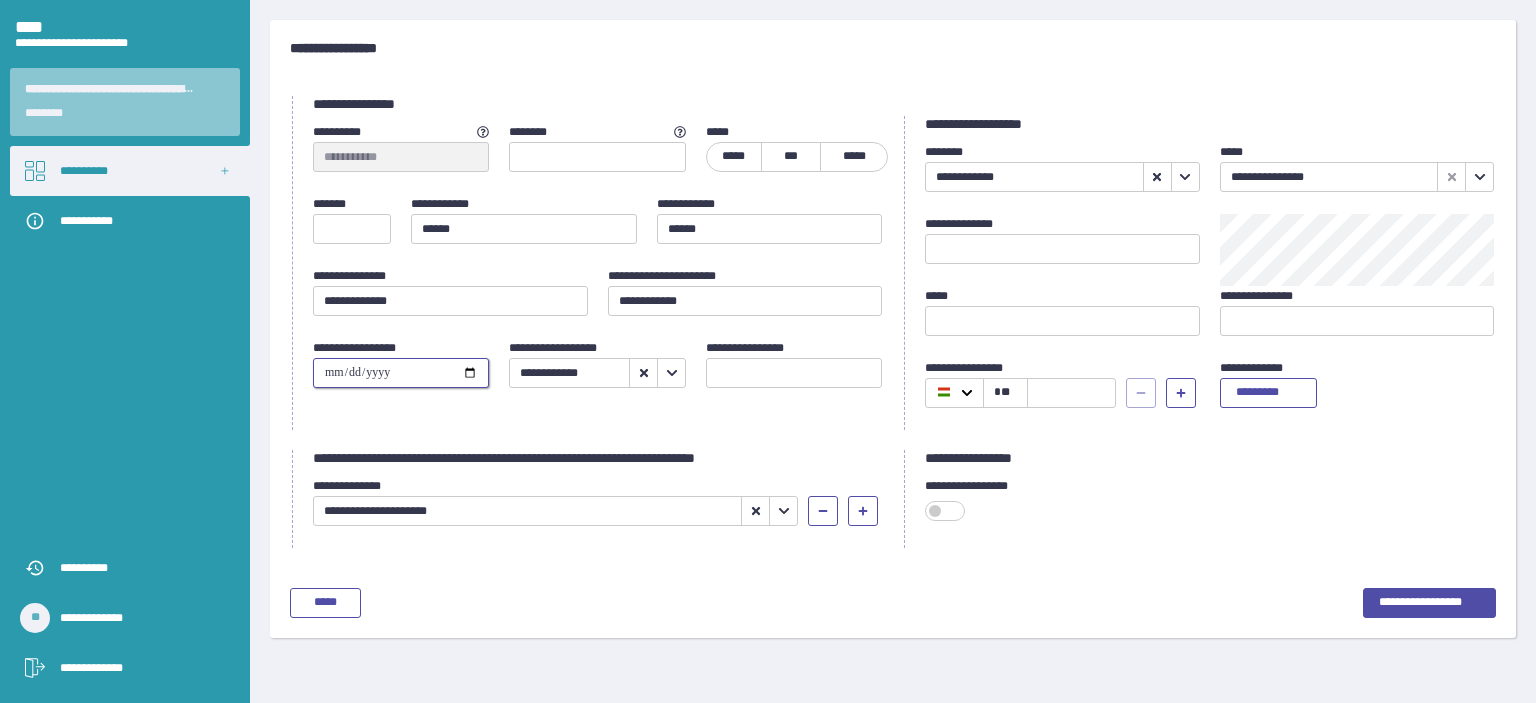 click at bounding box center [401, 373] 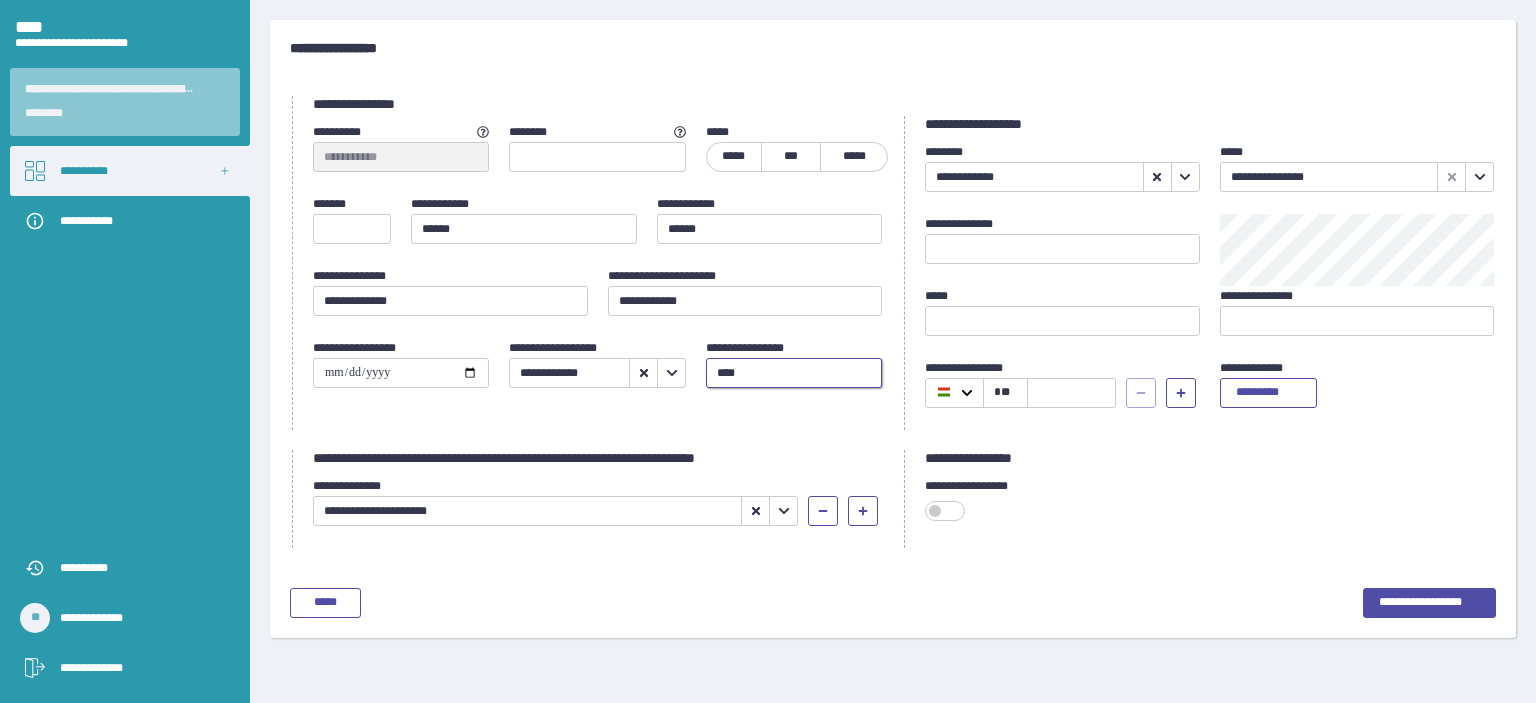 click at bounding box center (1062, 249) 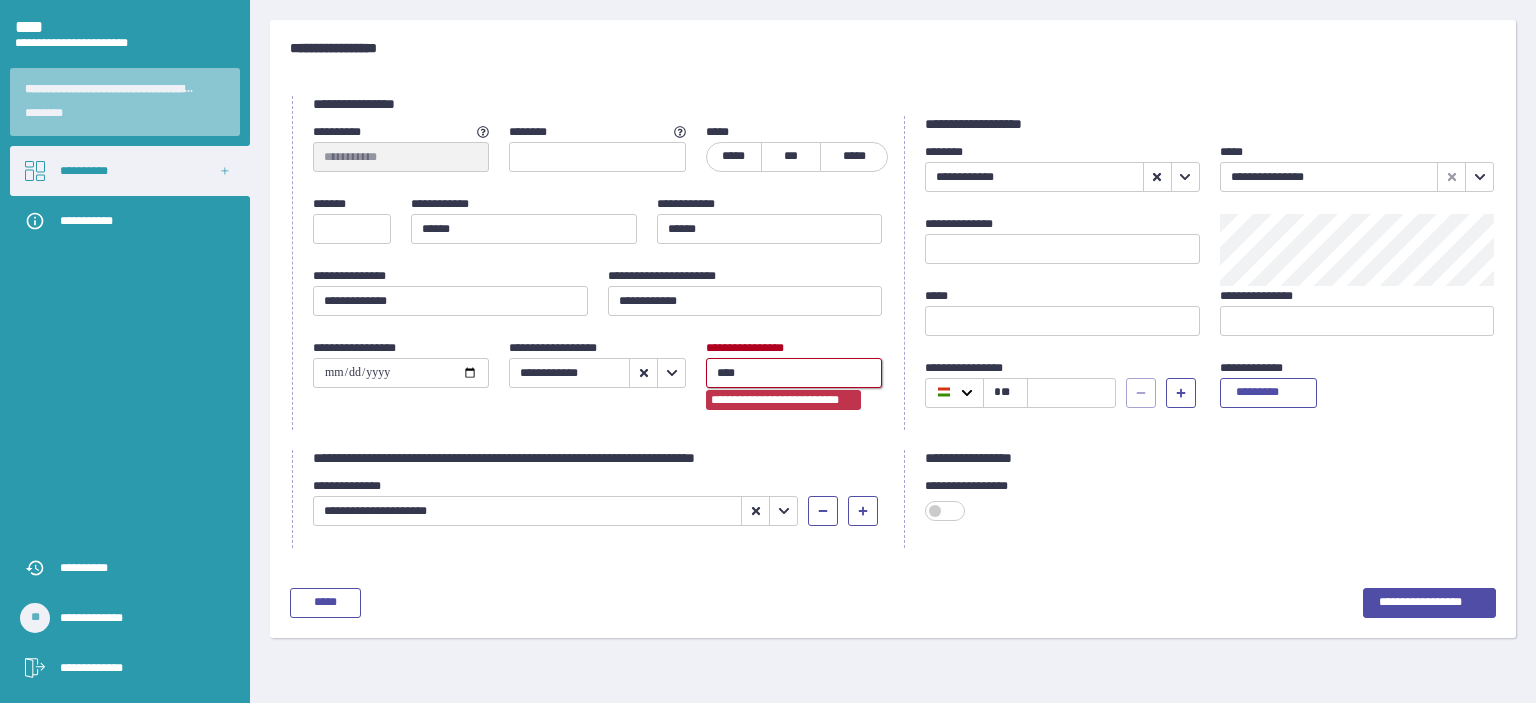 click on "****" at bounding box center [794, 373] 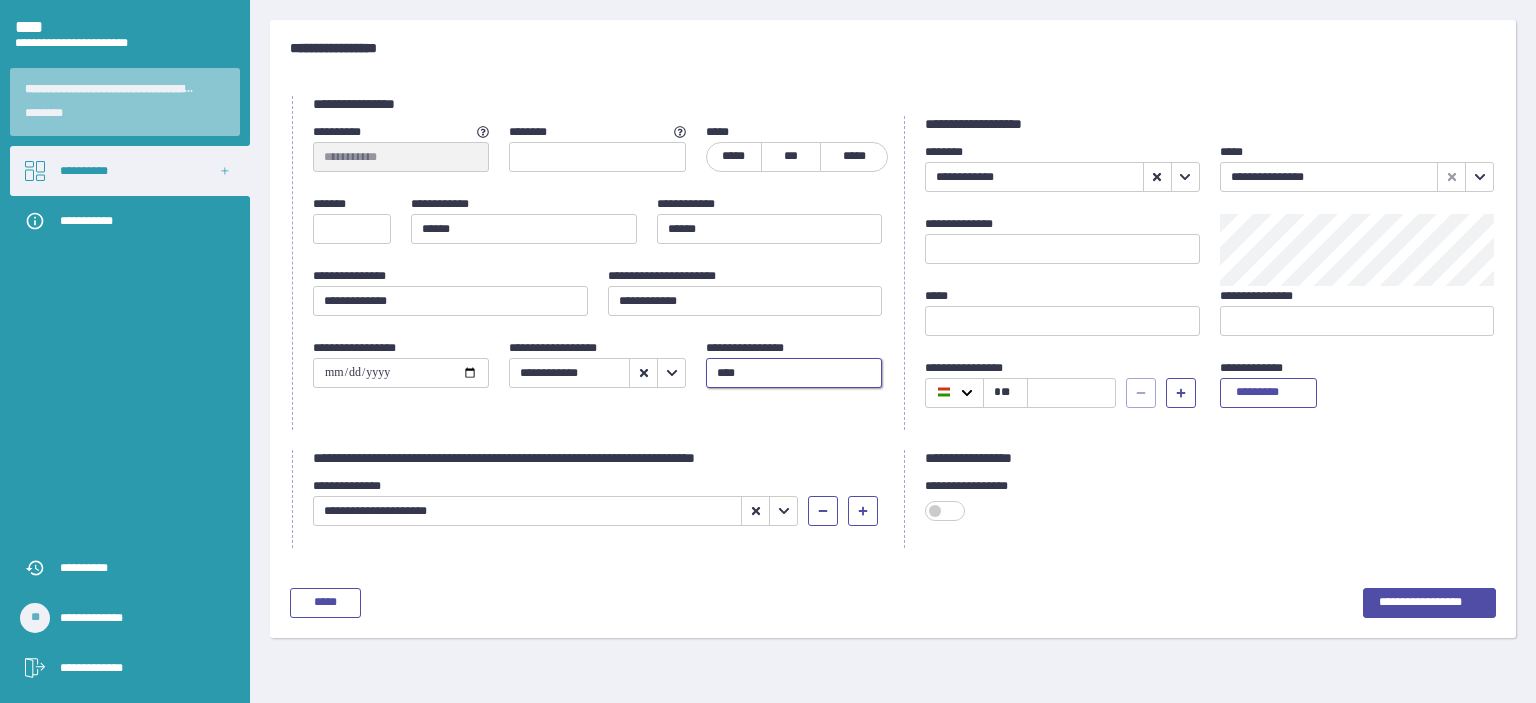 type on "****" 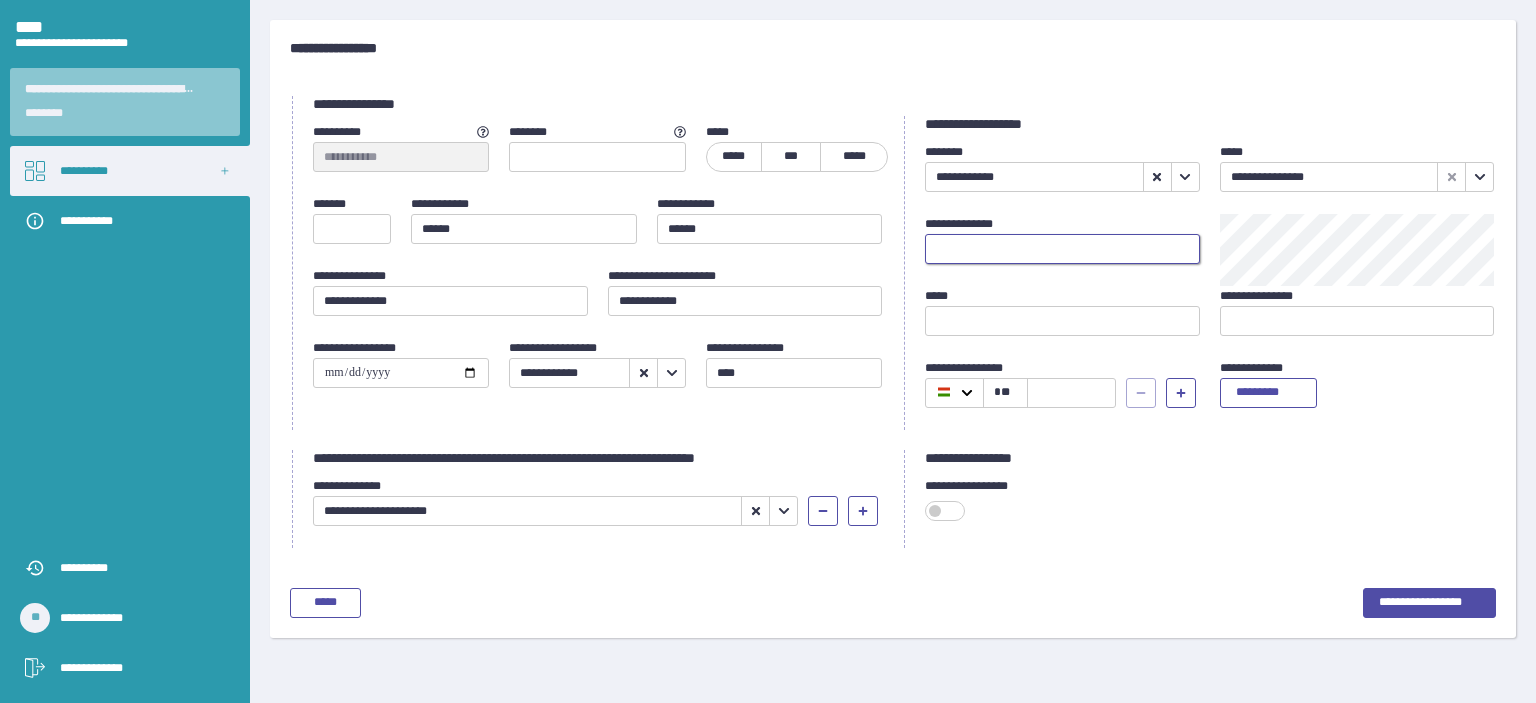 click at bounding box center (1062, 249) 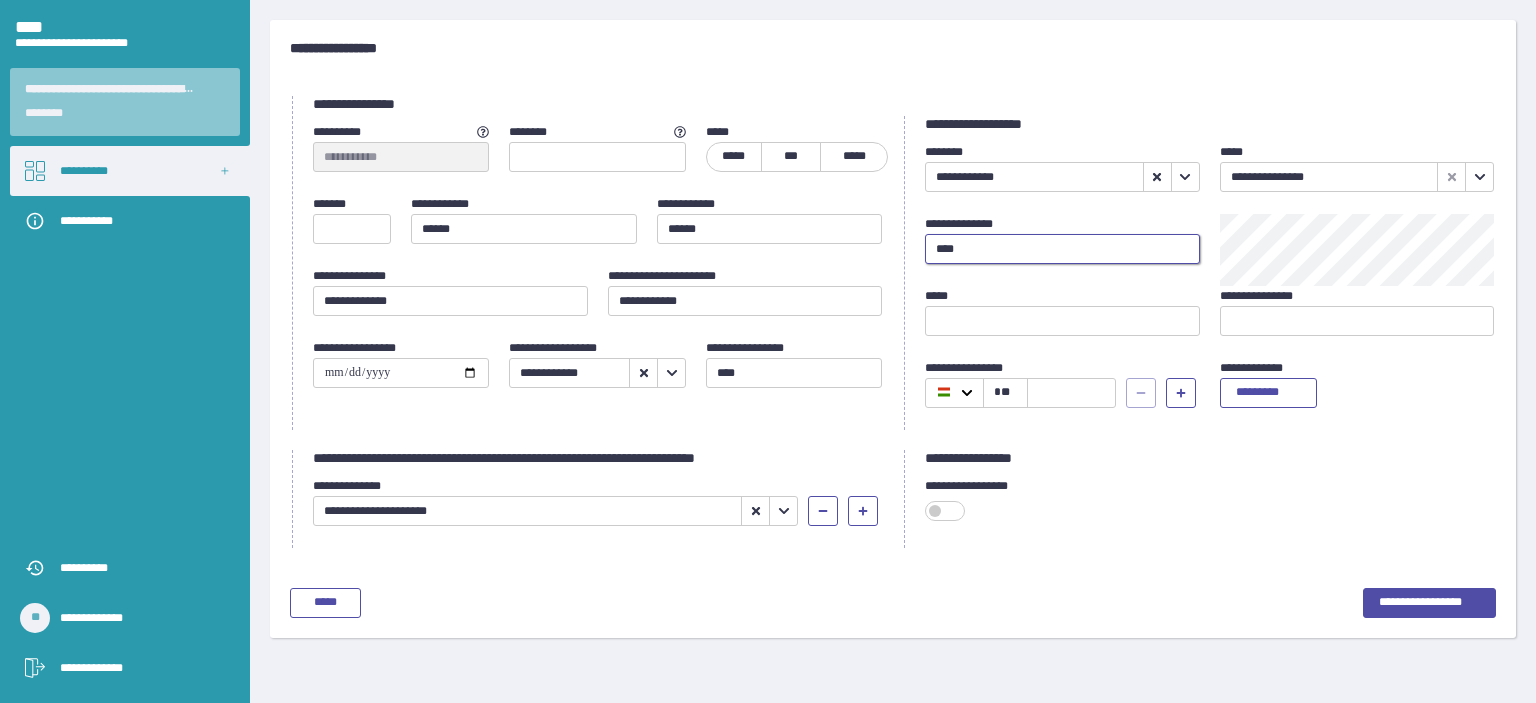 type on "****" 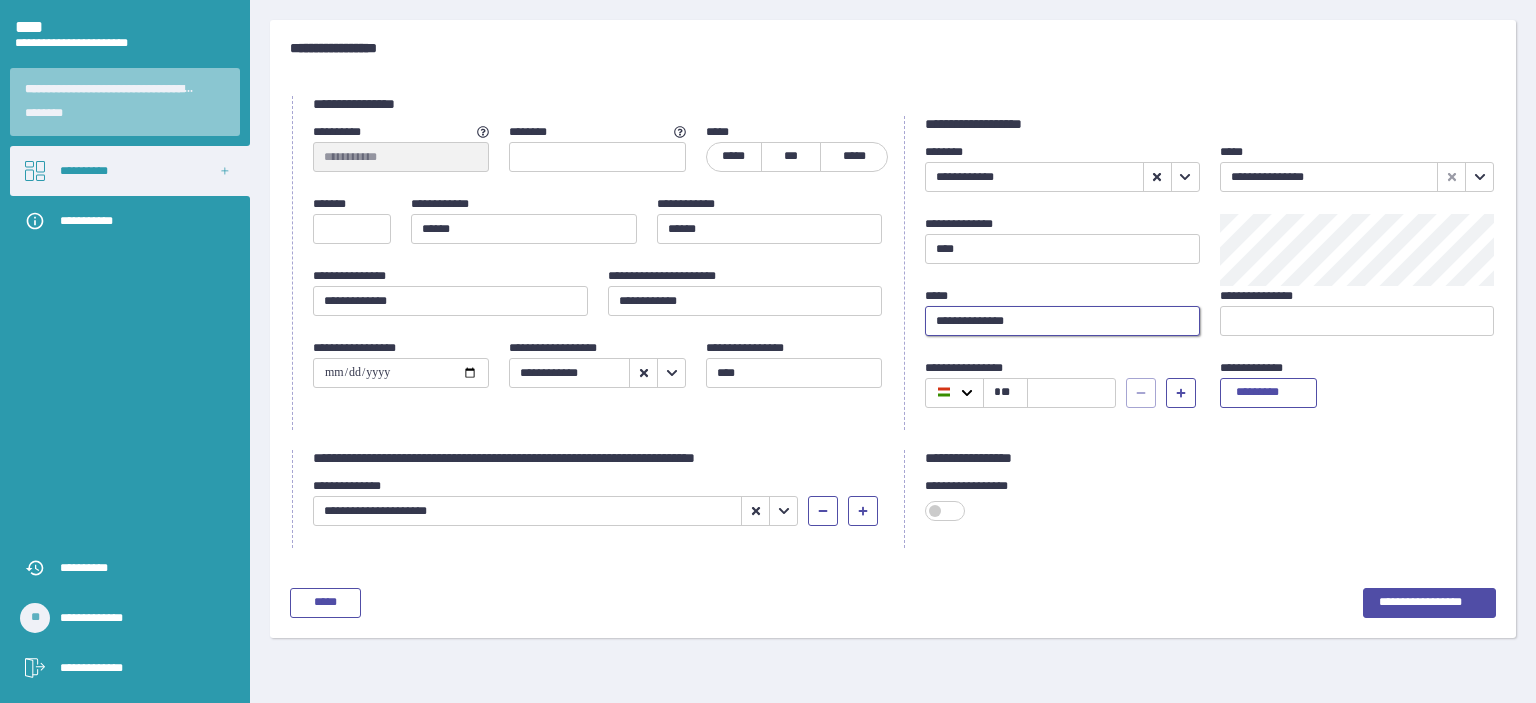 type on "**********" 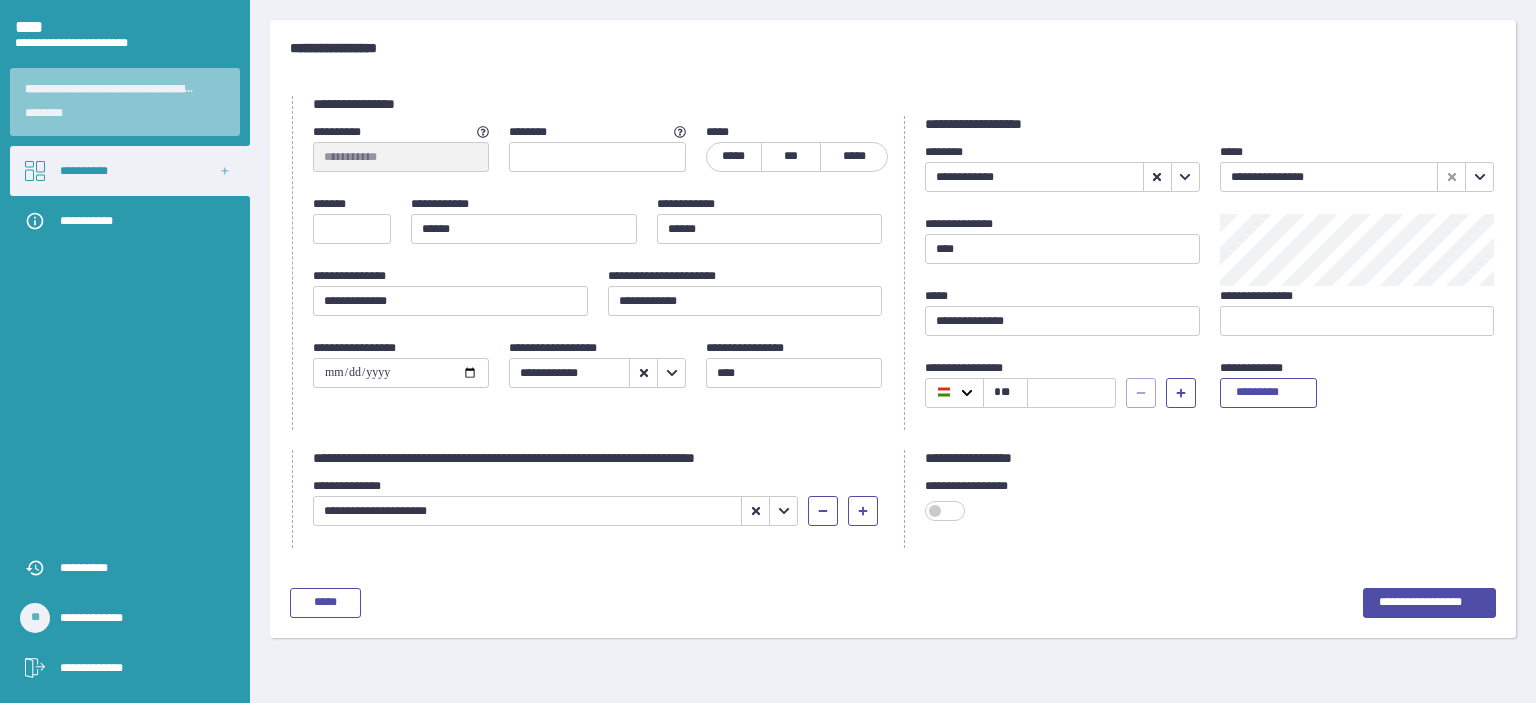 click at bounding box center [1071, 393] 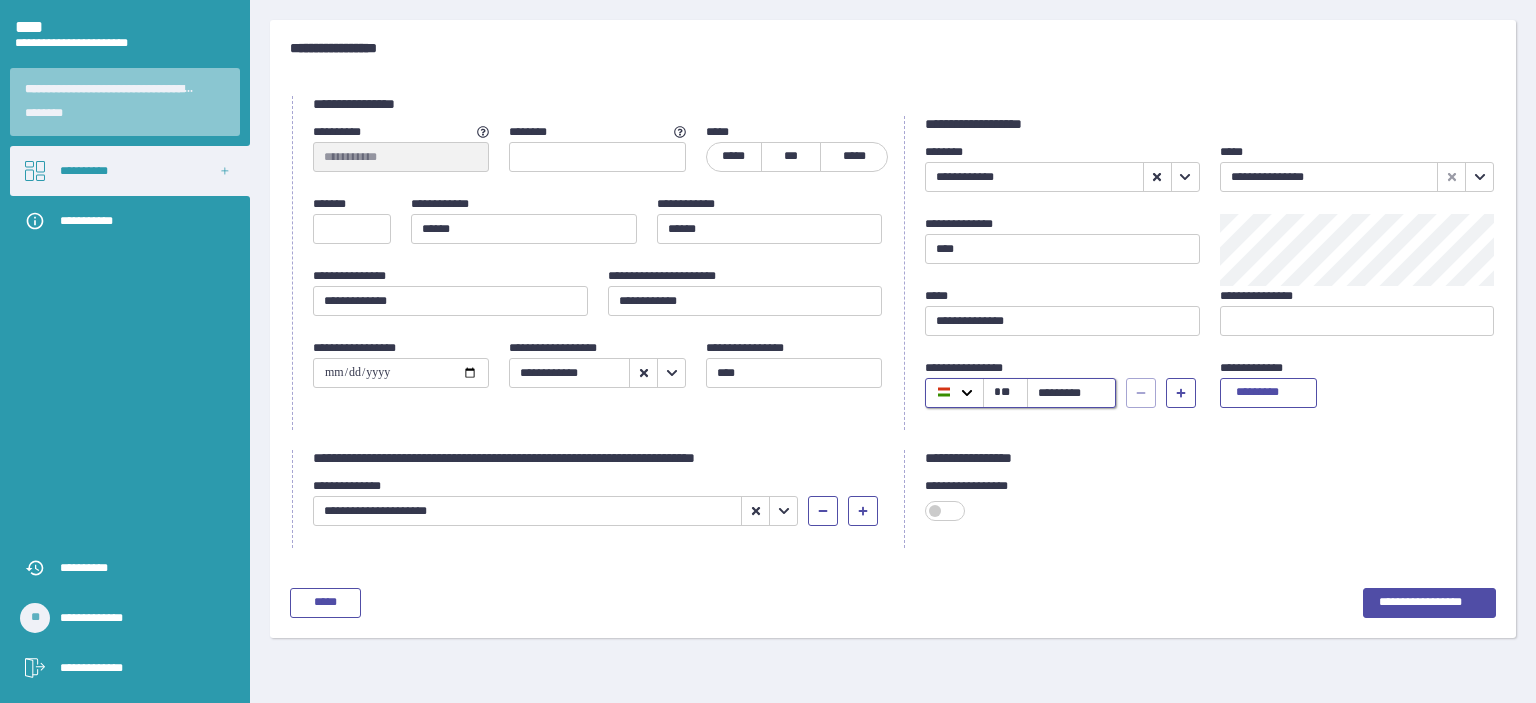 type on "*********" 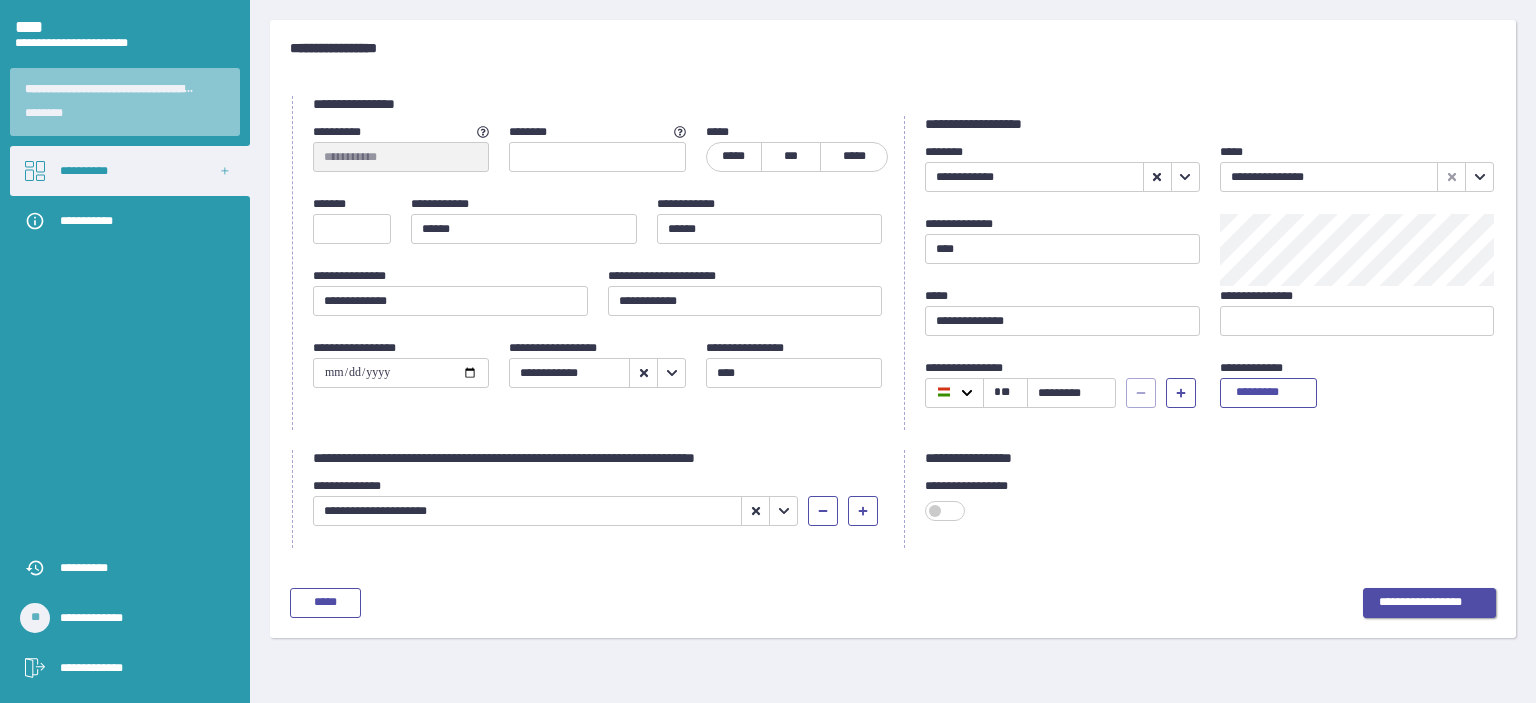 click on "**********" at bounding box center (1420, 602) 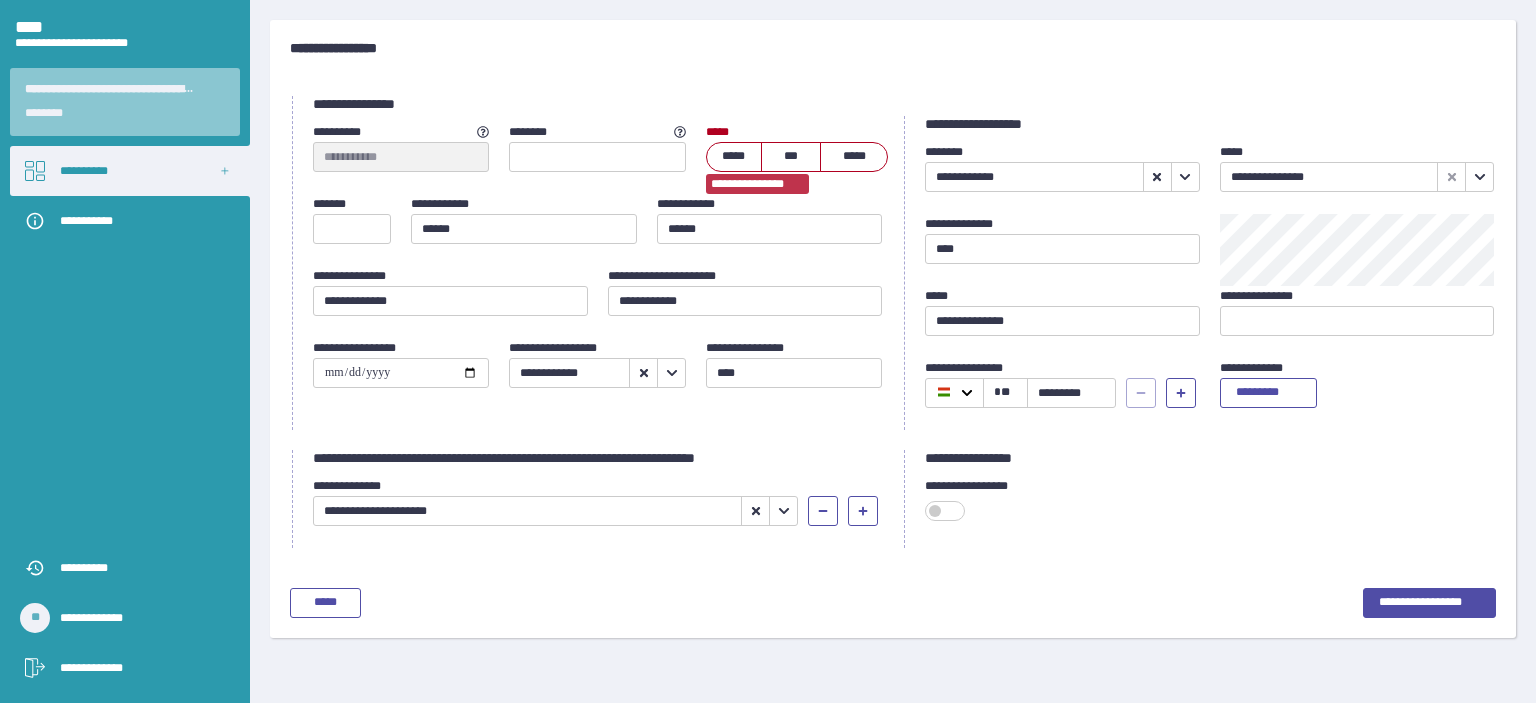 click on "*****" at bounding box center (733, 156) 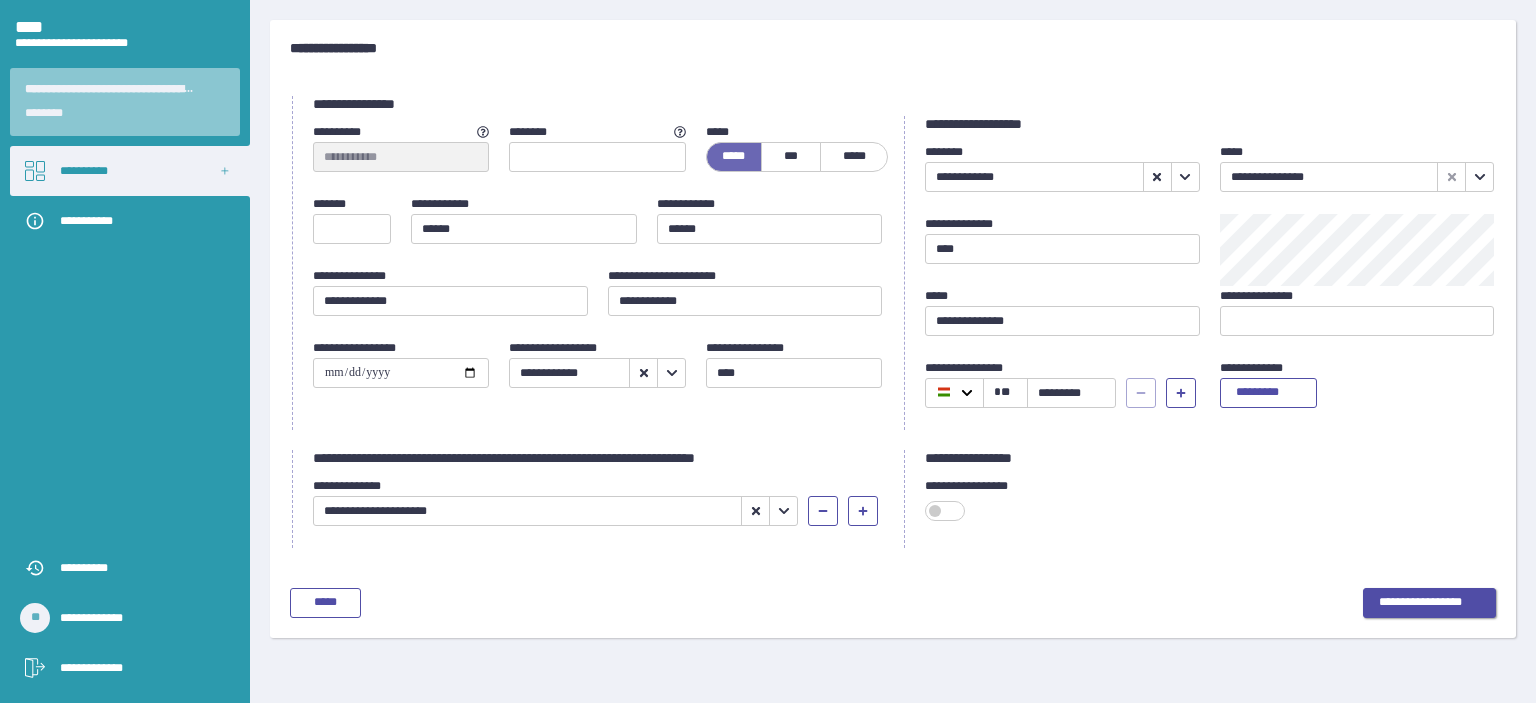 click on "**********" at bounding box center [1429, 603] 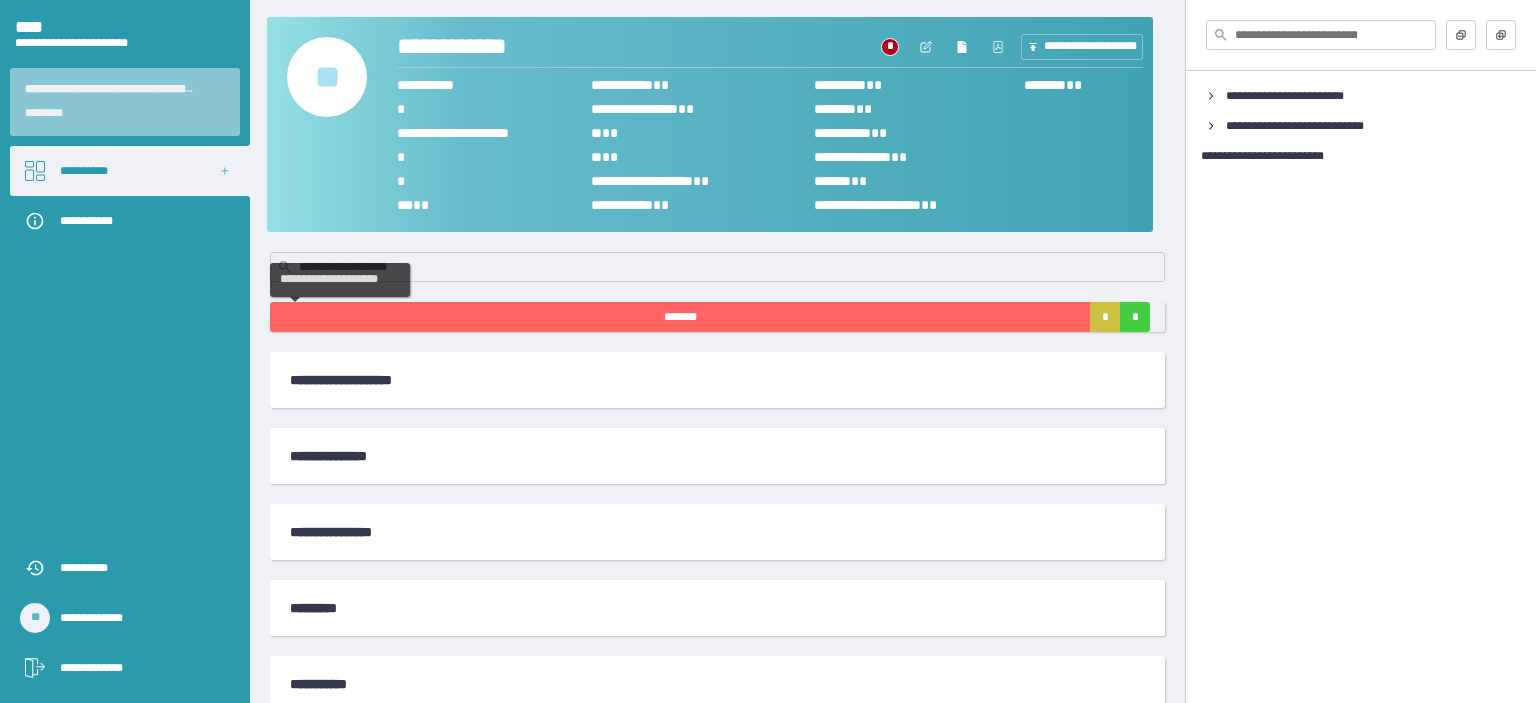 click on "*******" at bounding box center [680, 317] 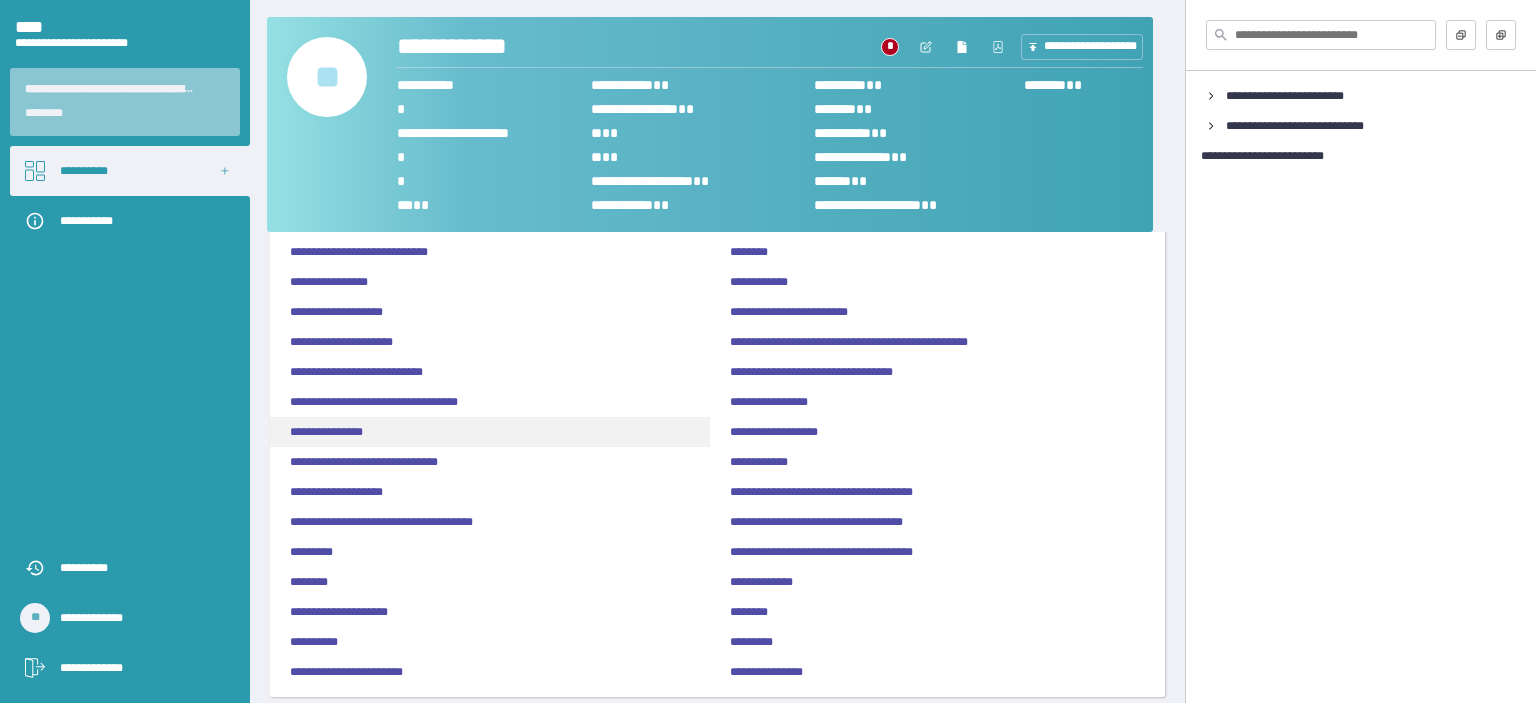 scroll, scrollTop: 400, scrollLeft: 0, axis: vertical 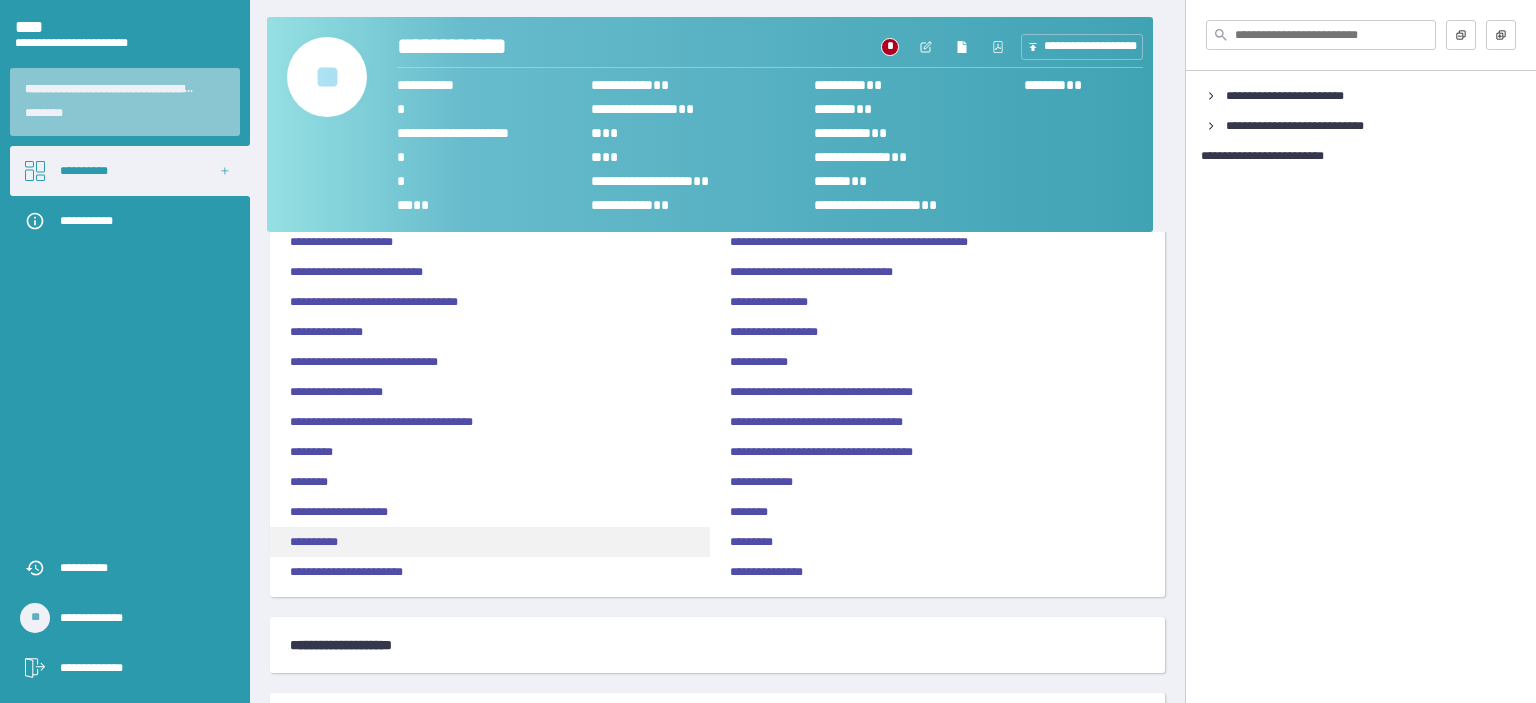 click on "**********" at bounding box center (314, 542) 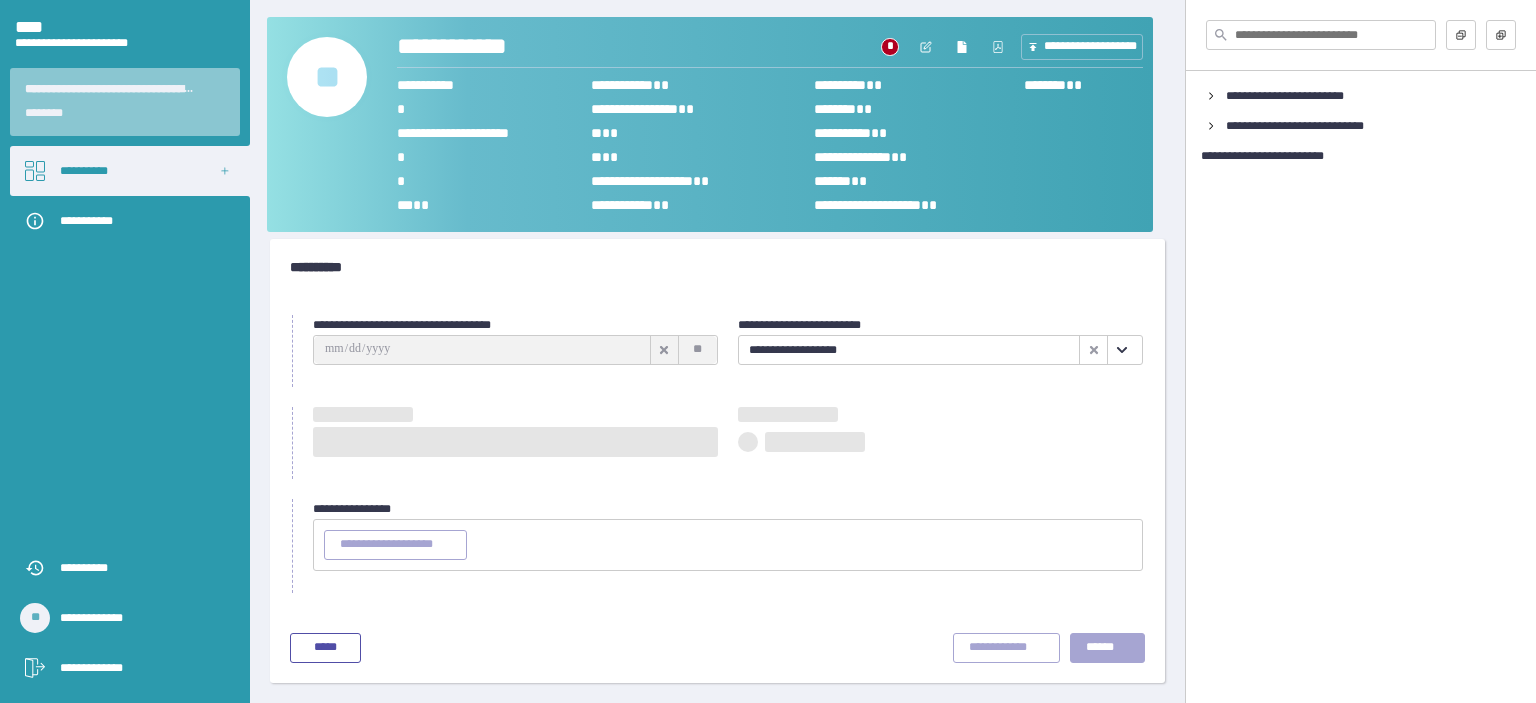 scroll, scrollTop: 12, scrollLeft: 0, axis: vertical 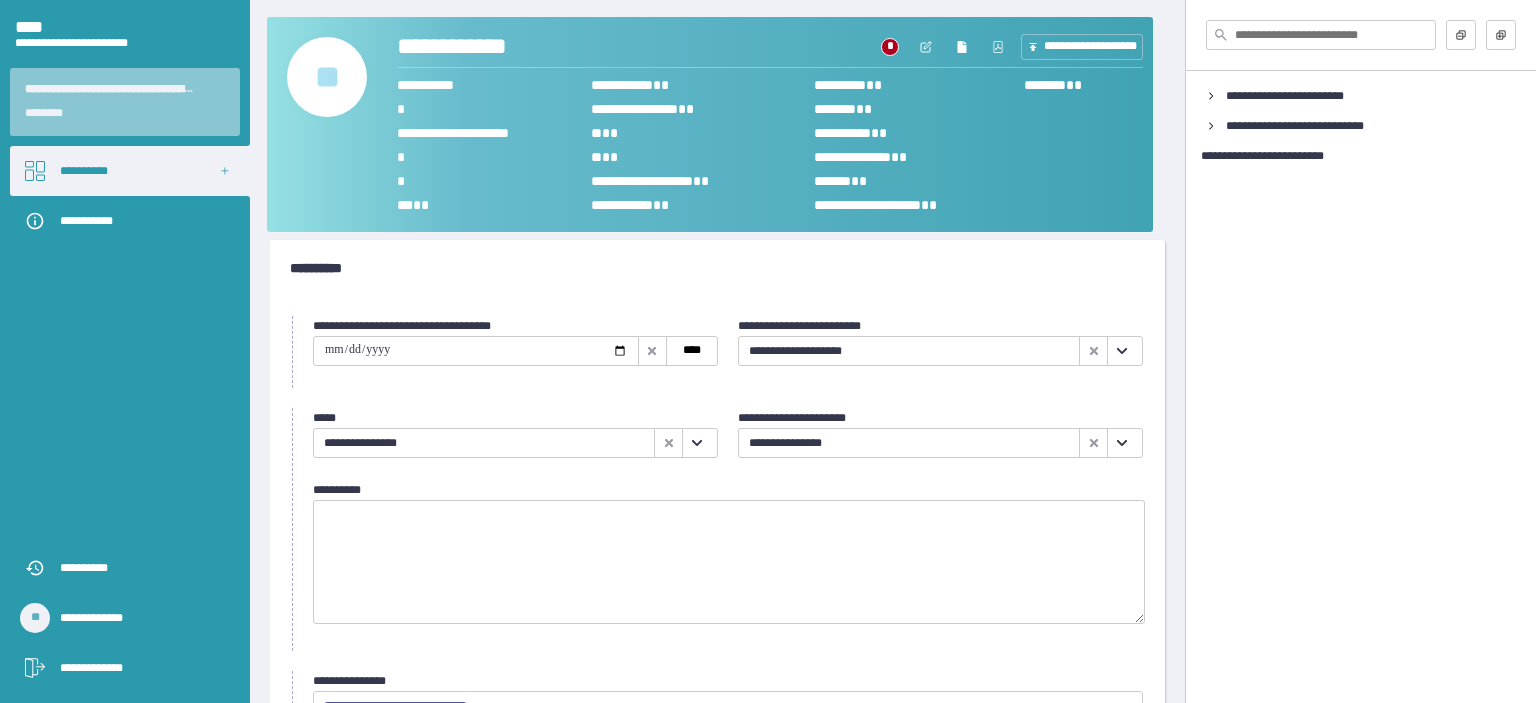 click on "**********" at bounding box center [484, 443] 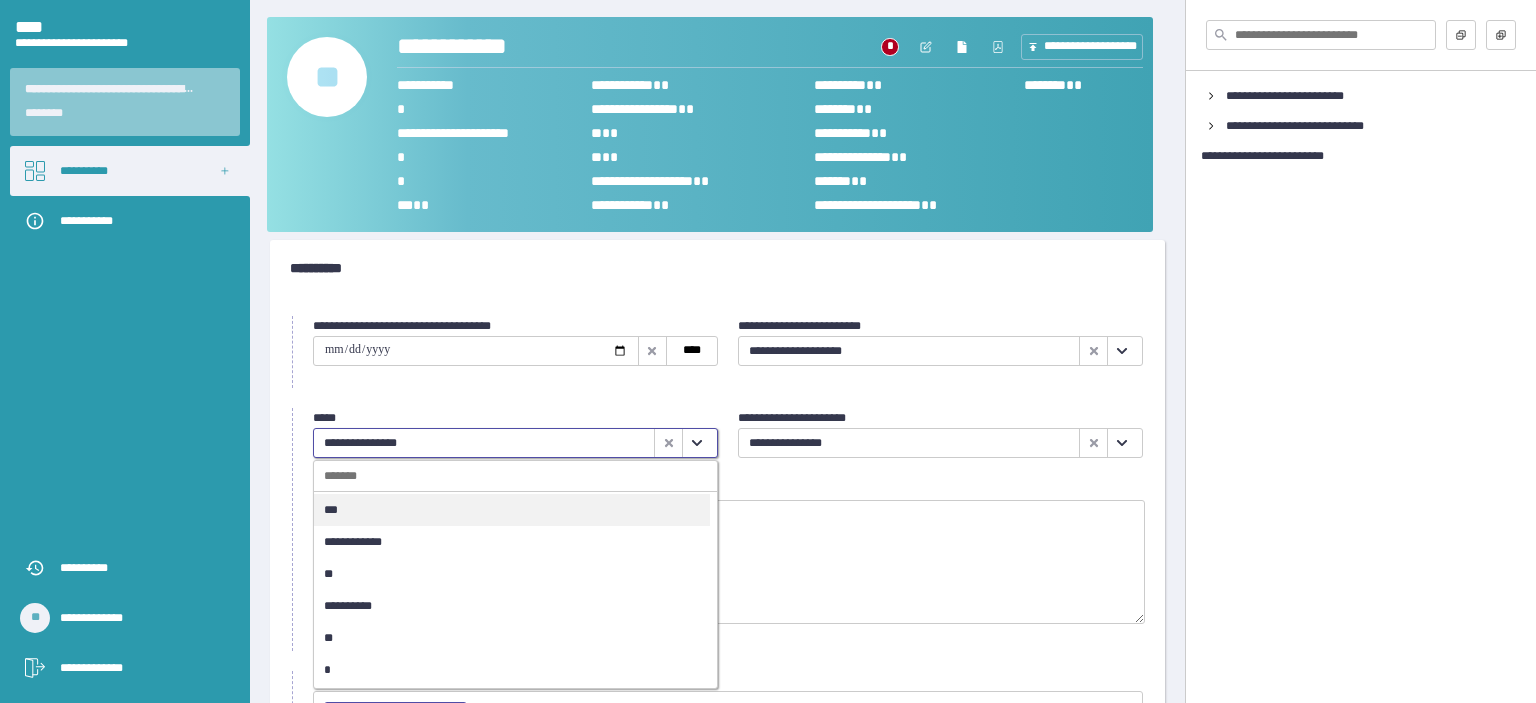 click on "**" at bounding box center (512, 574) 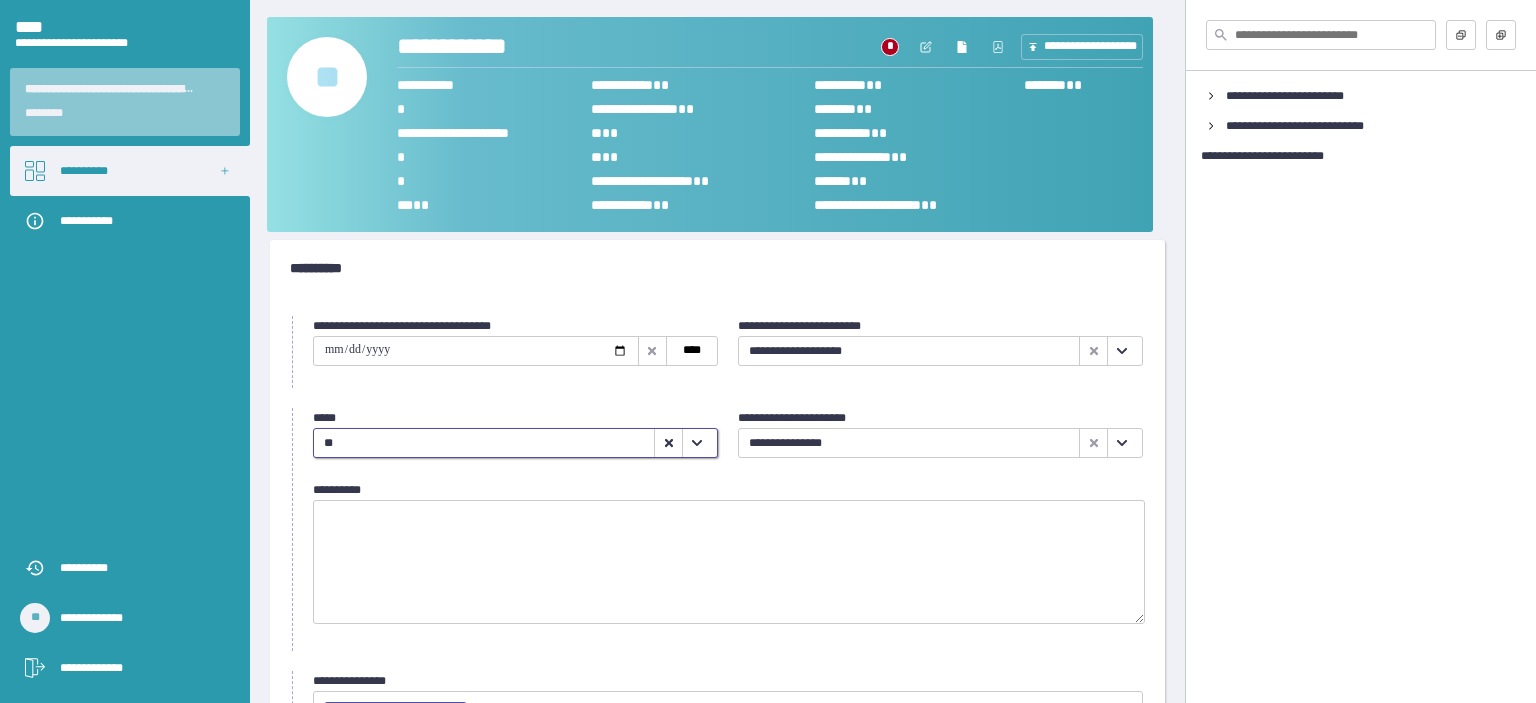 click on "**********" at bounding box center (909, 443) 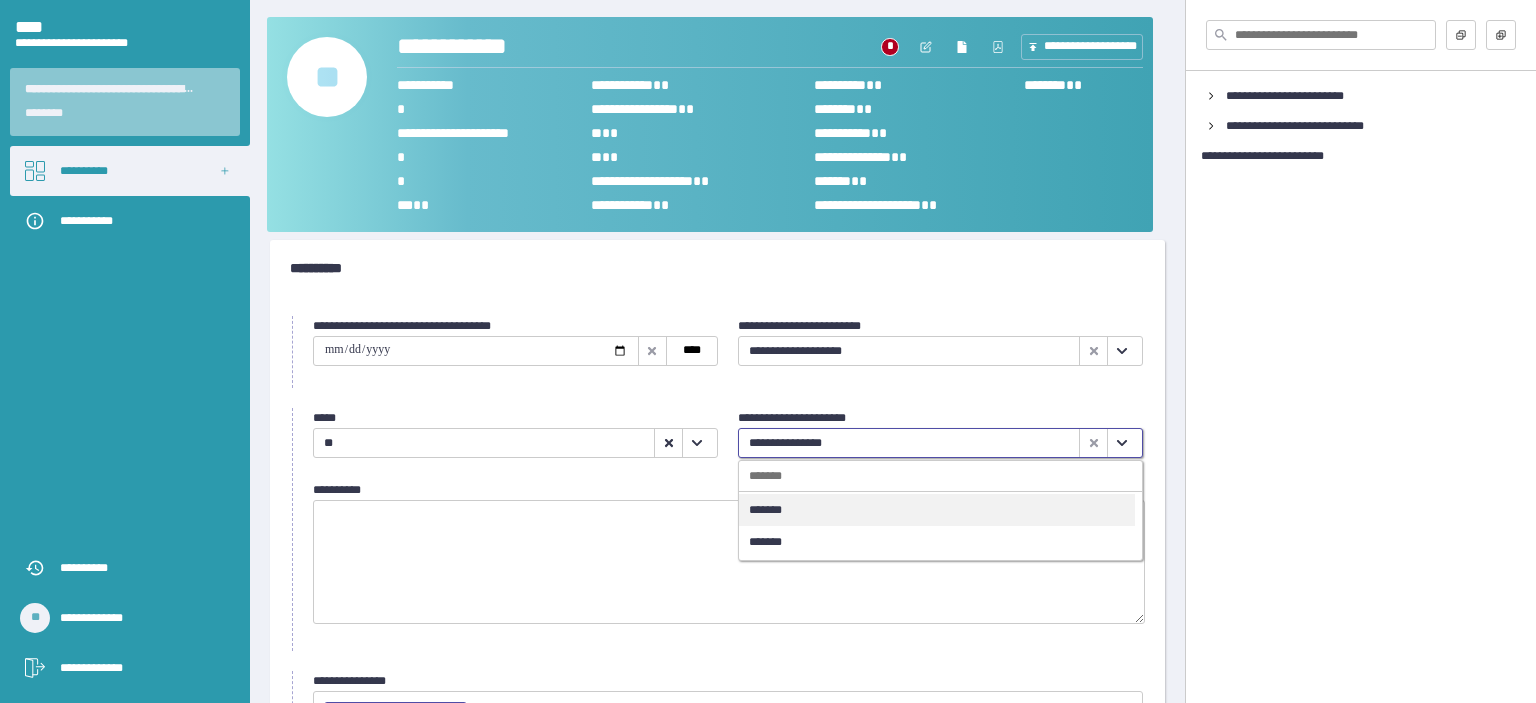 click on "*******" at bounding box center (937, 510) 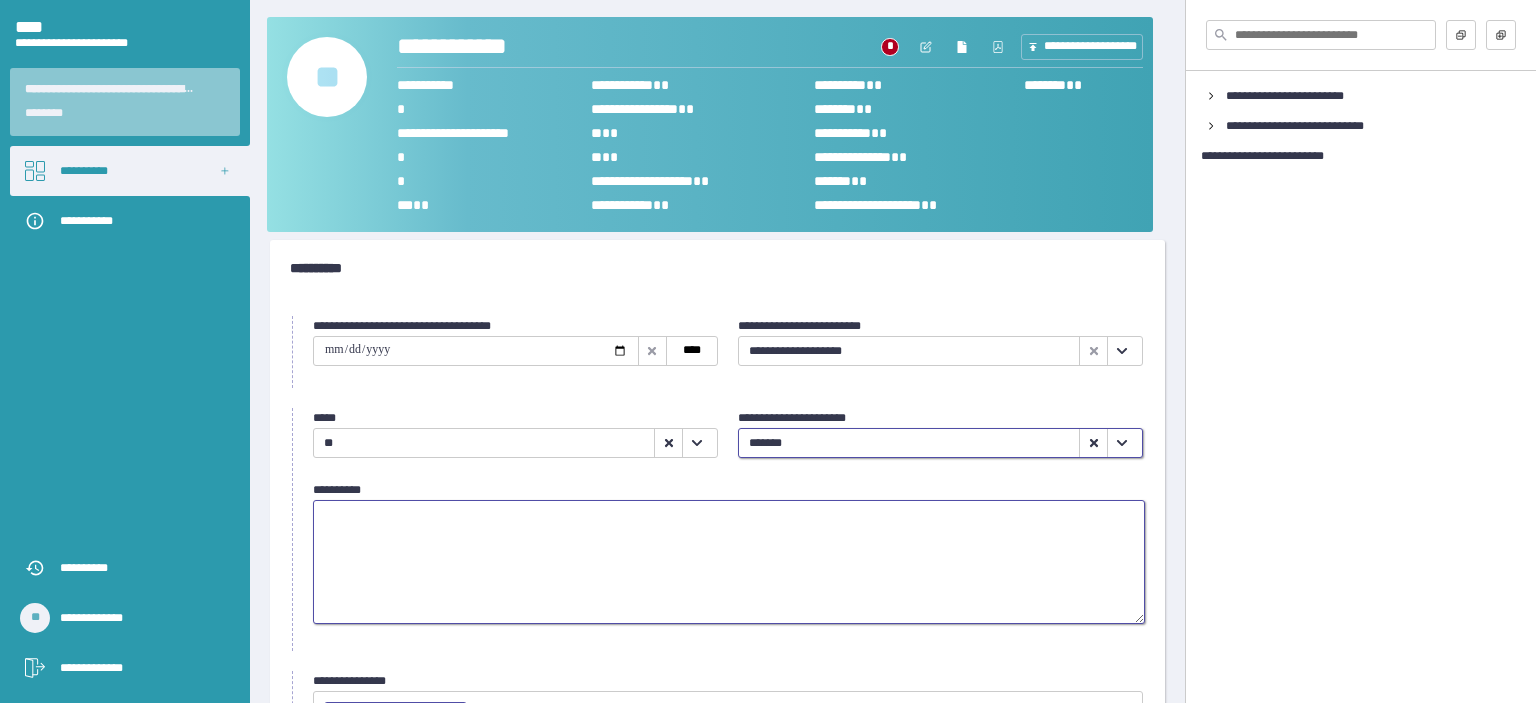 click at bounding box center [729, 562] 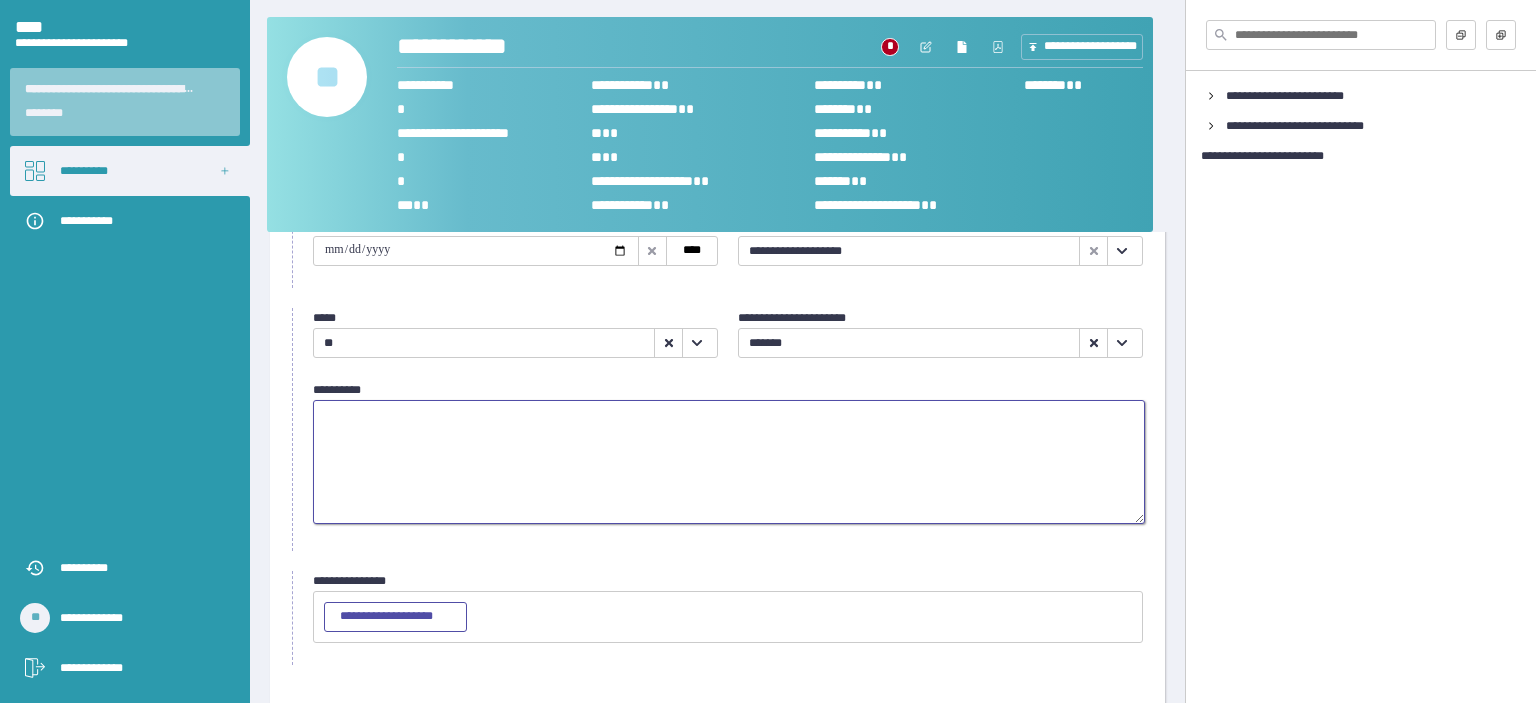 scroll, scrollTop: 180, scrollLeft: 0, axis: vertical 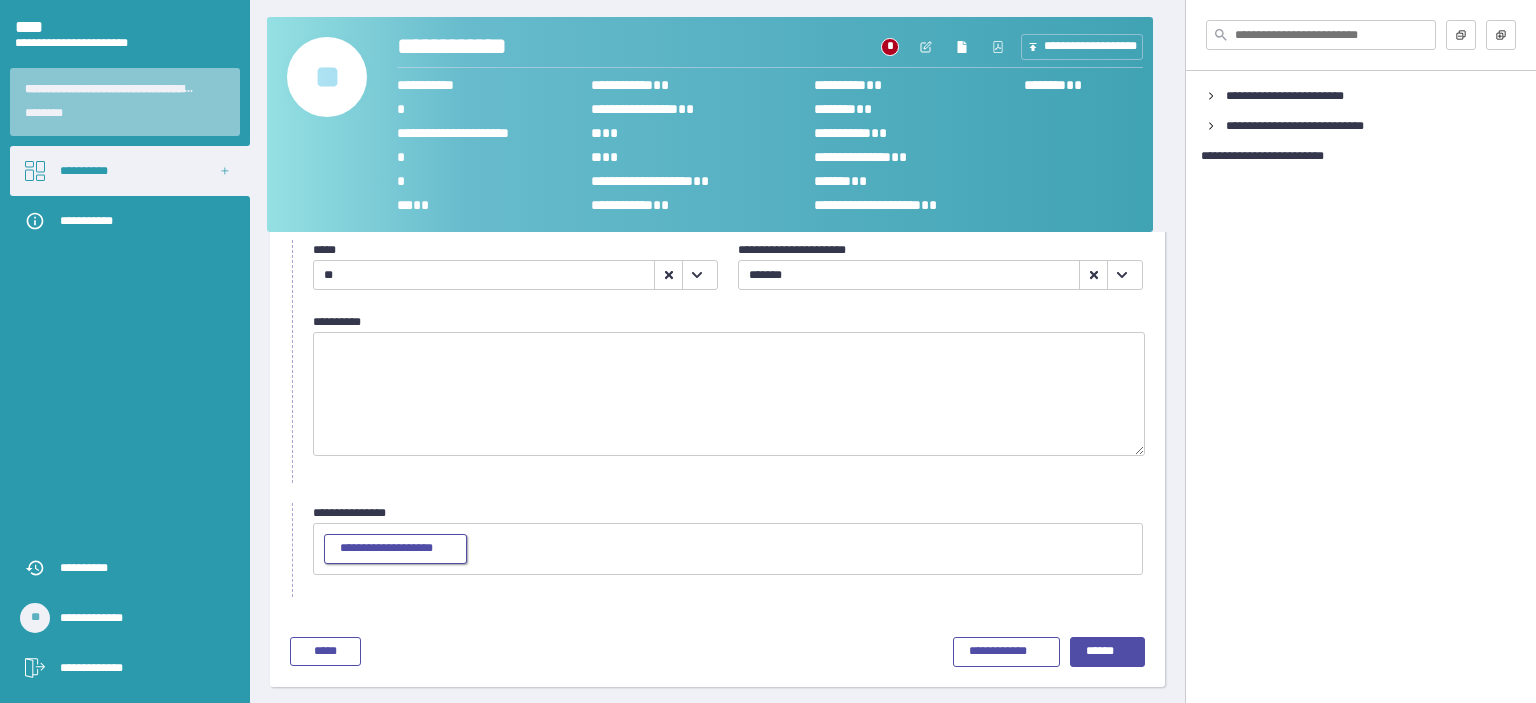 click on "**********" at bounding box center [386, 548] 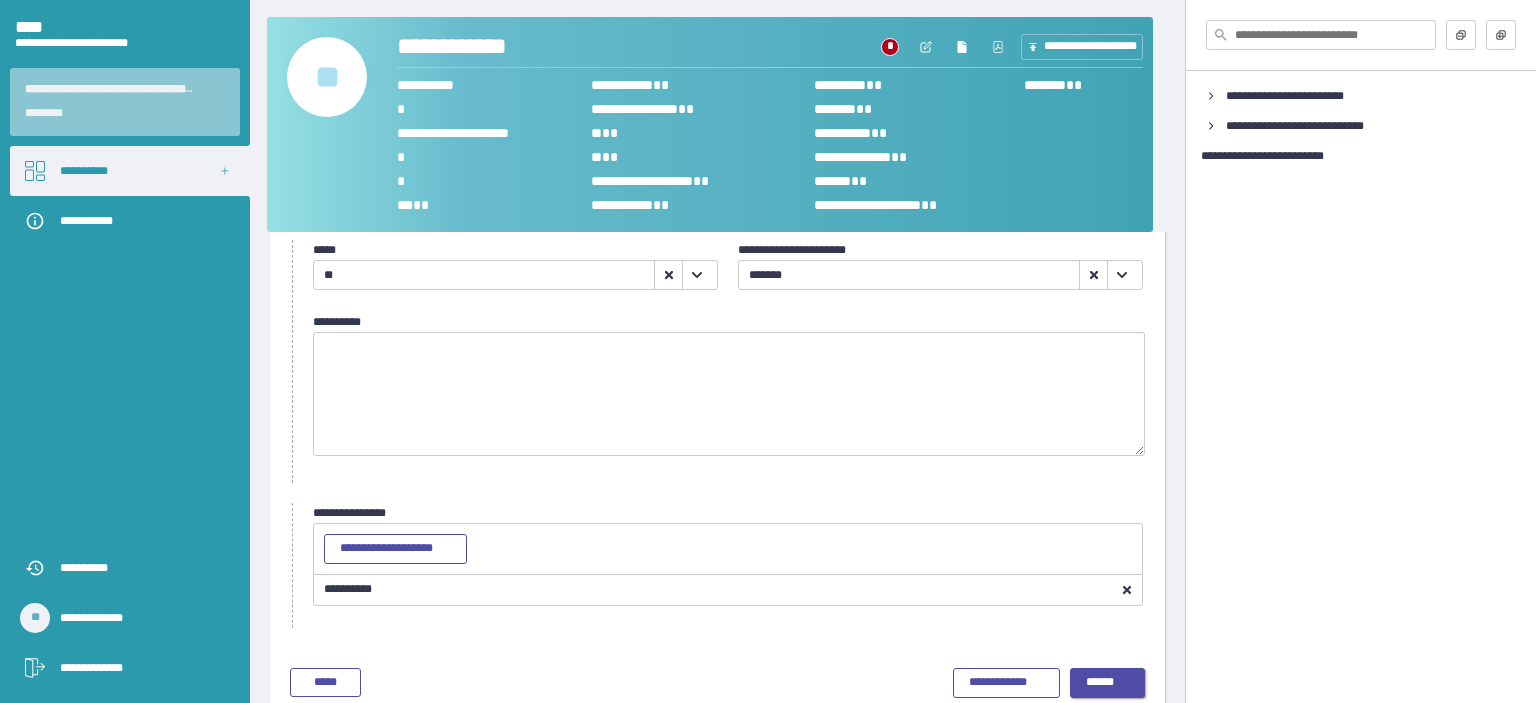 click on "******" at bounding box center (1100, 682) 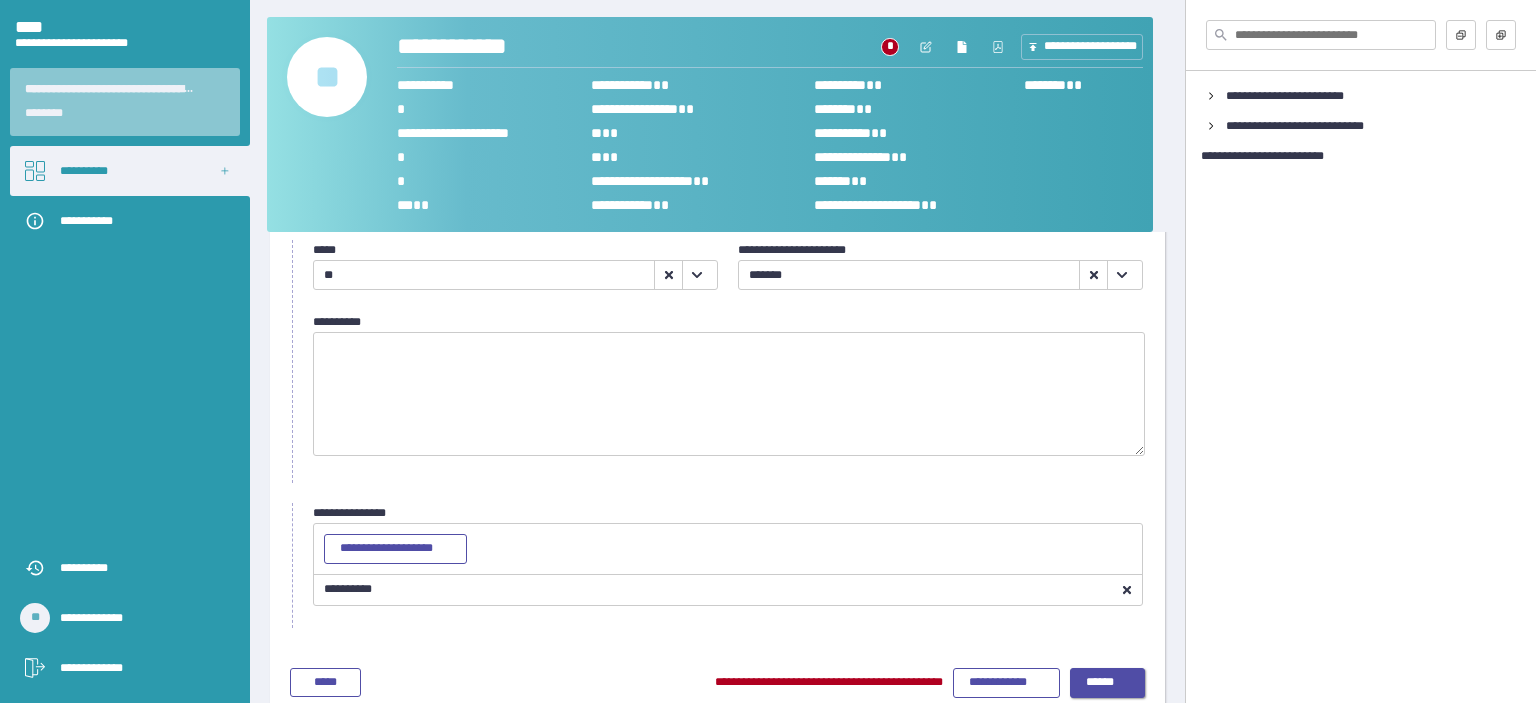 scroll, scrollTop: 76, scrollLeft: 0, axis: vertical 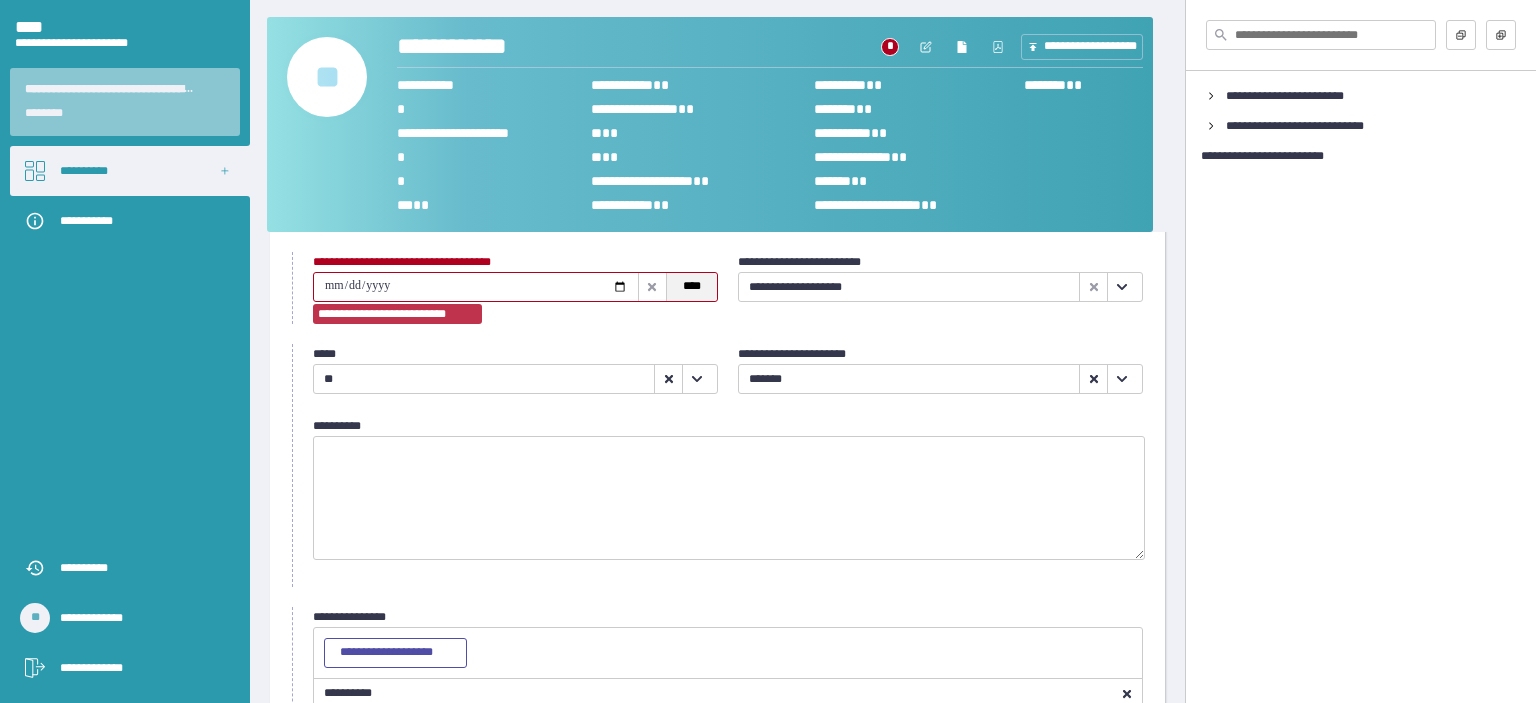 click on "****" at bounding box center [691, 287] 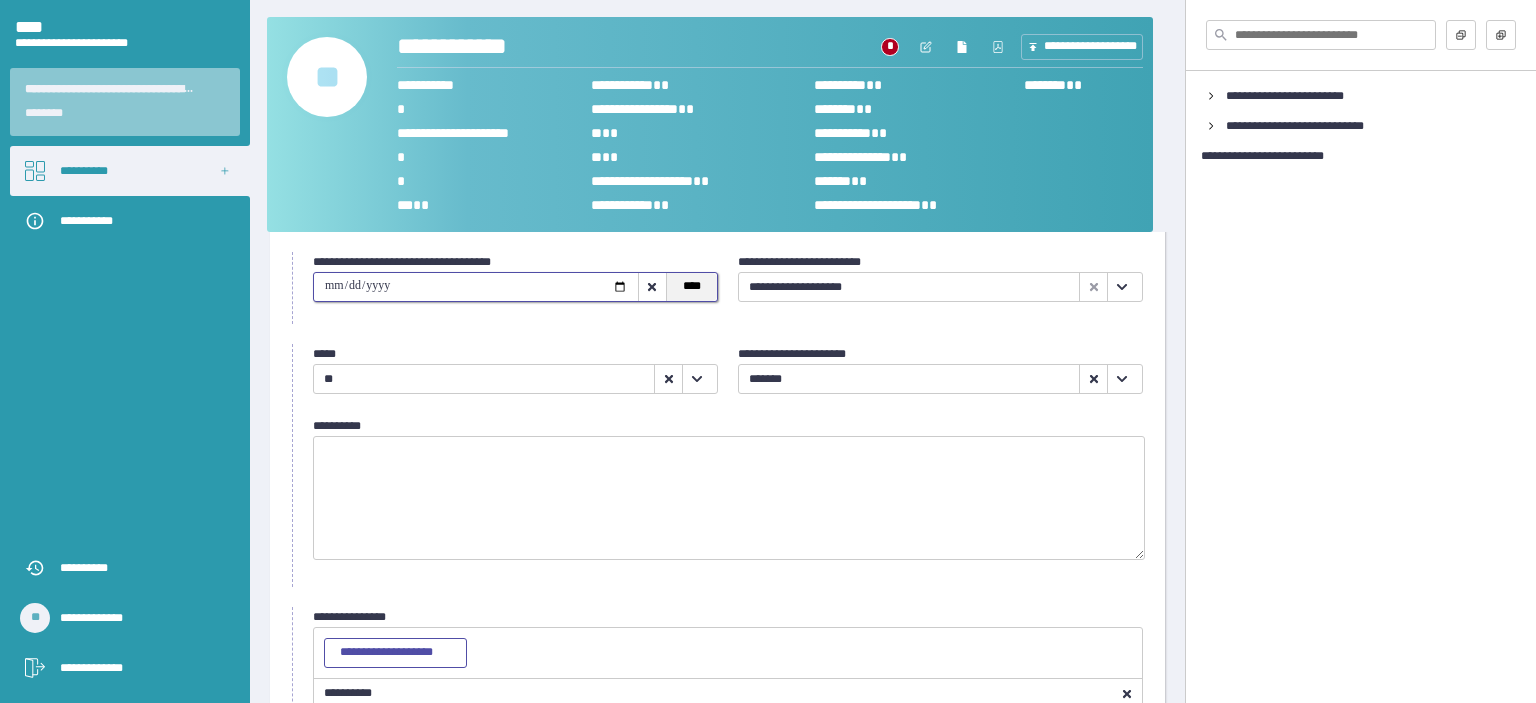 scroll, scrollTop: 210, scrollLeft: 0, axis: vertical 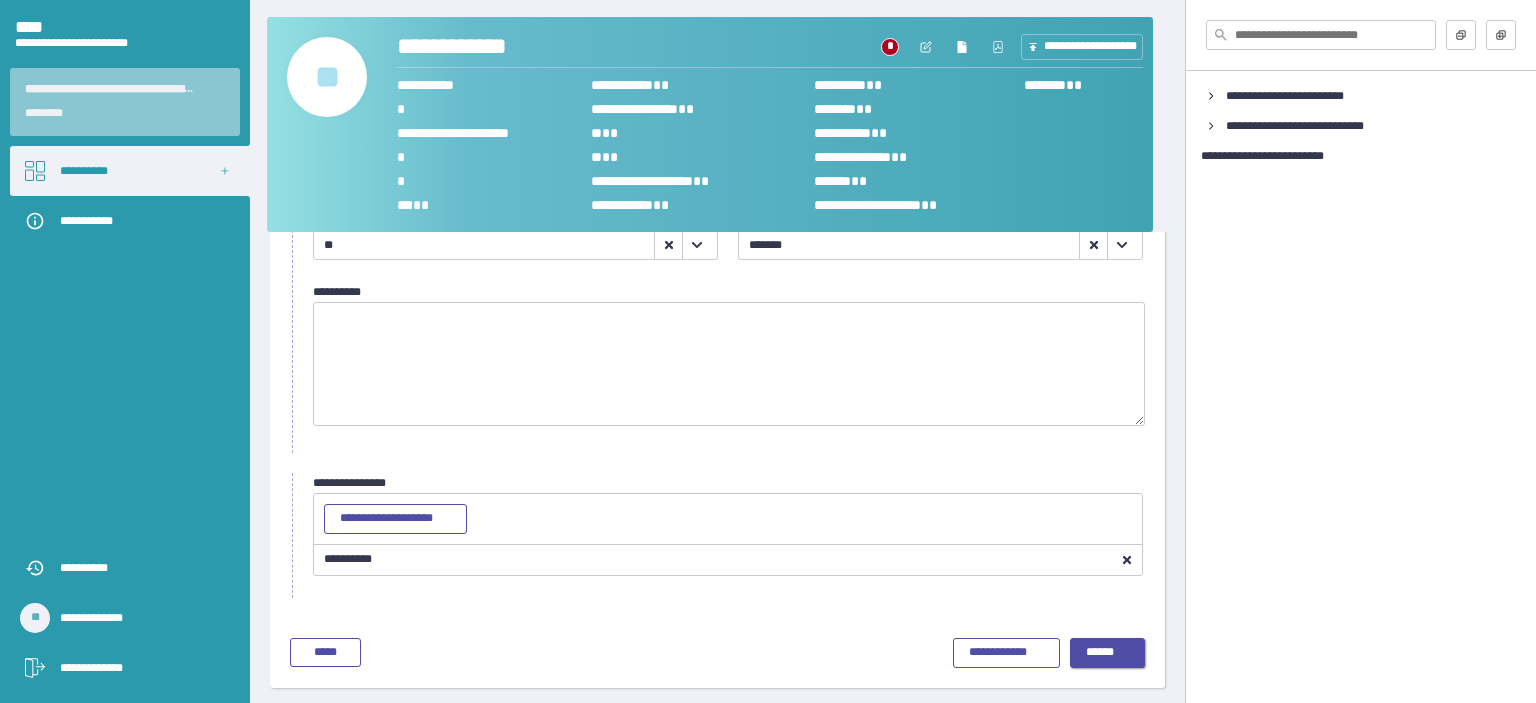 click on "******" at bounding box center (1100, 652) 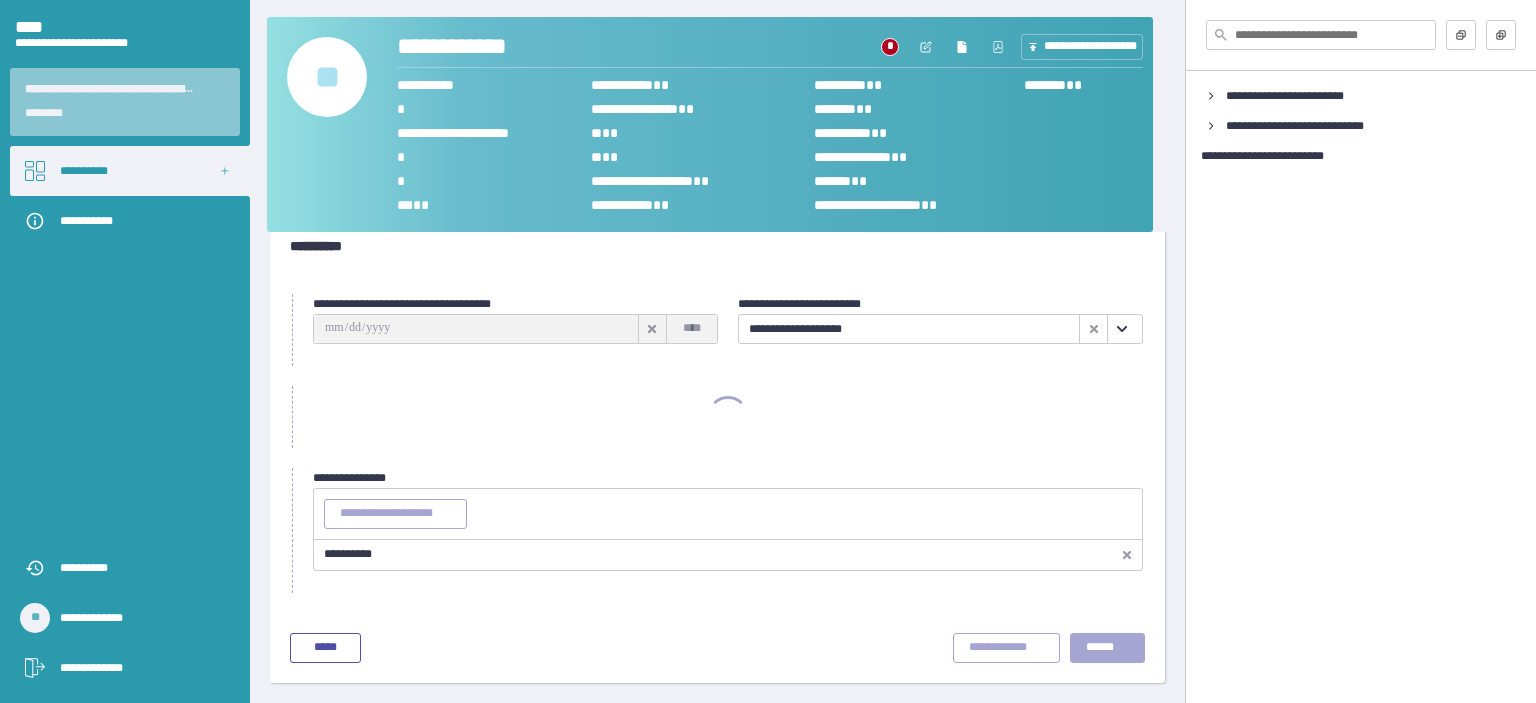 scroll, scrollTop: 32, scrollLeft: 0, axis: vertical 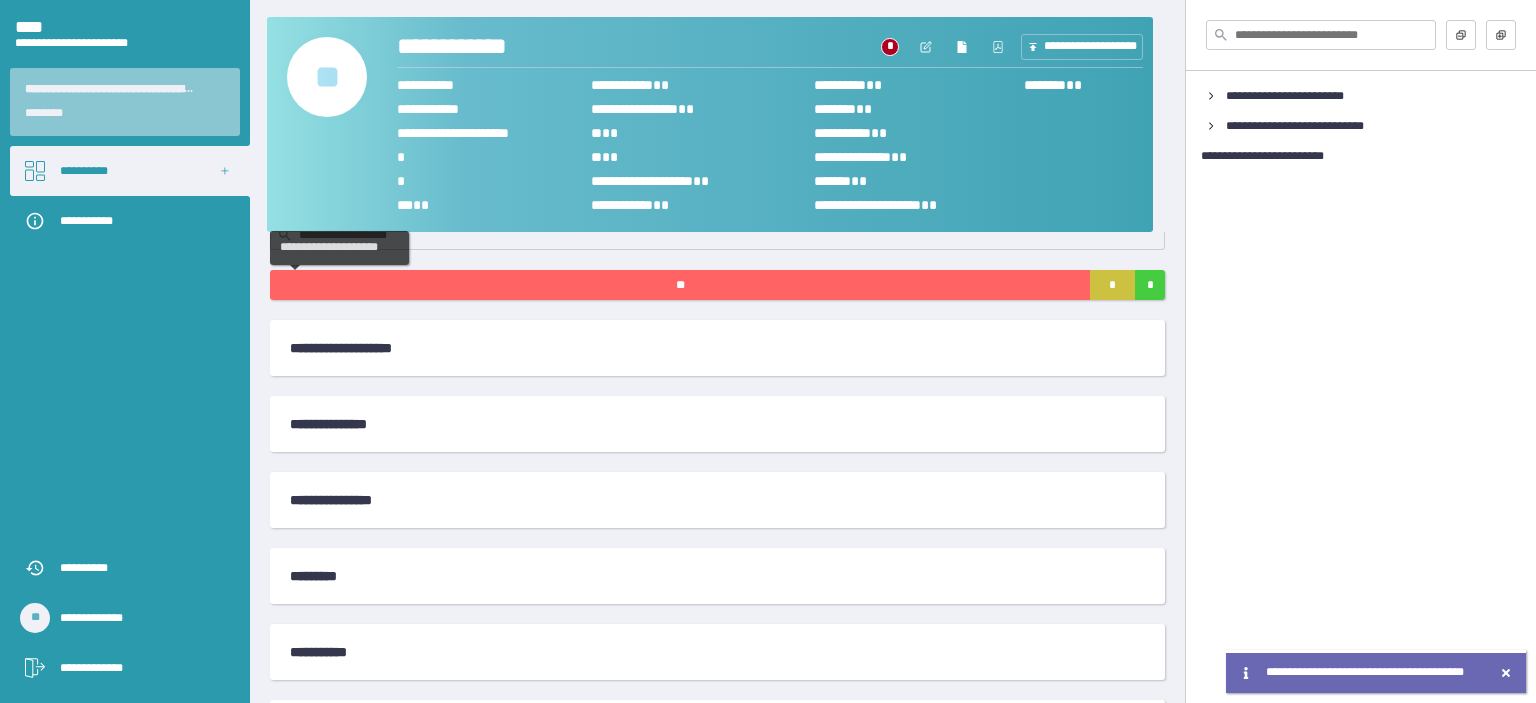 click on "**" at bounding box center [680, 285] 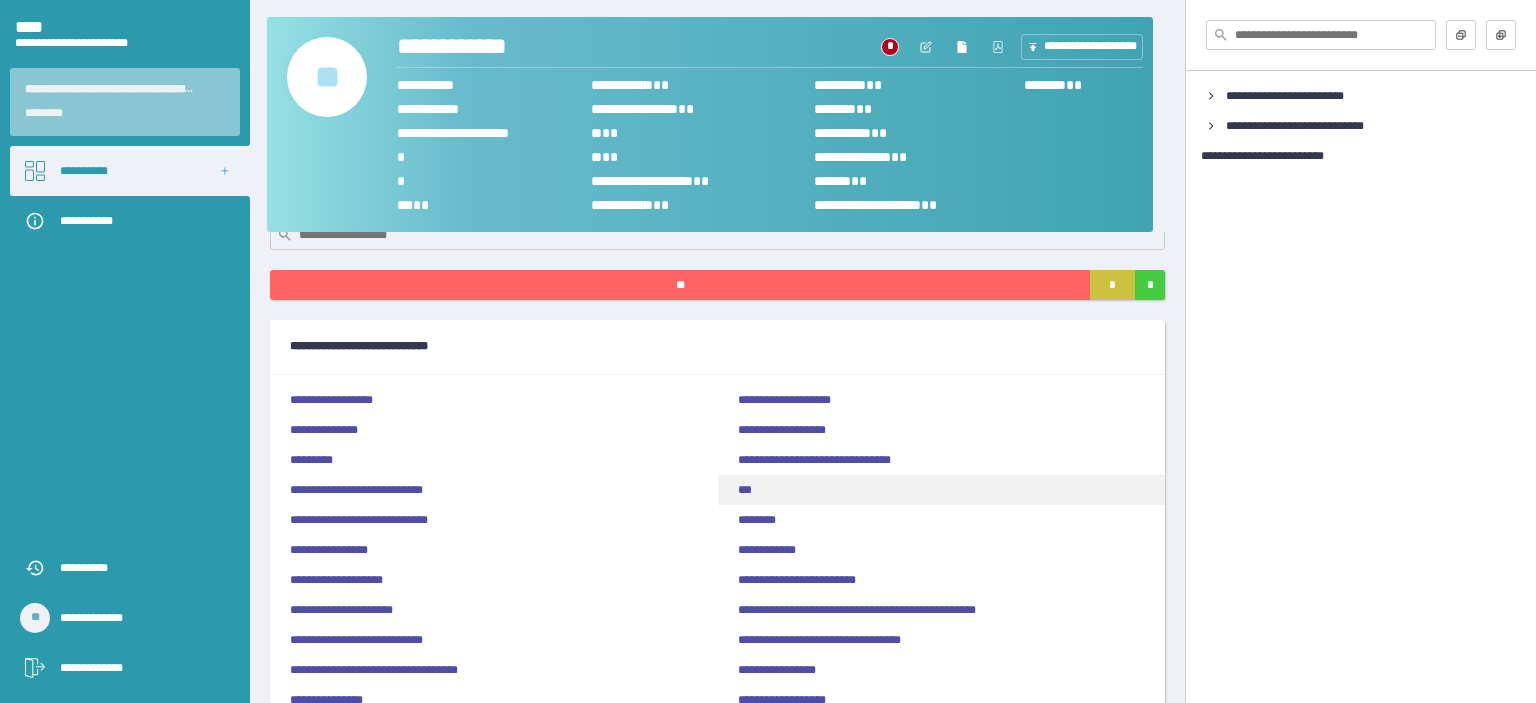 click on "***" at bounding box center (745, 490) 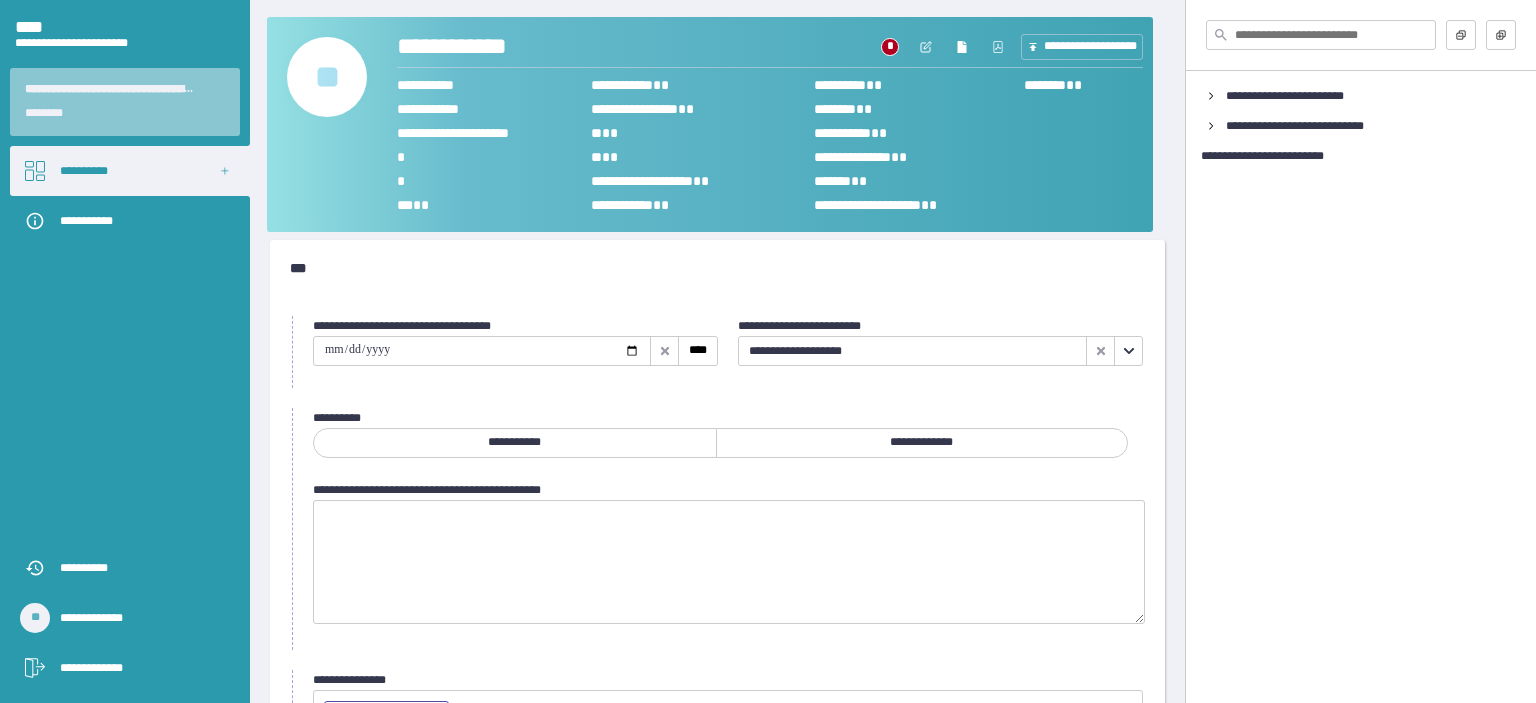 scroll, scrollTop: 32, scrollLeft: 0, axis: vertical 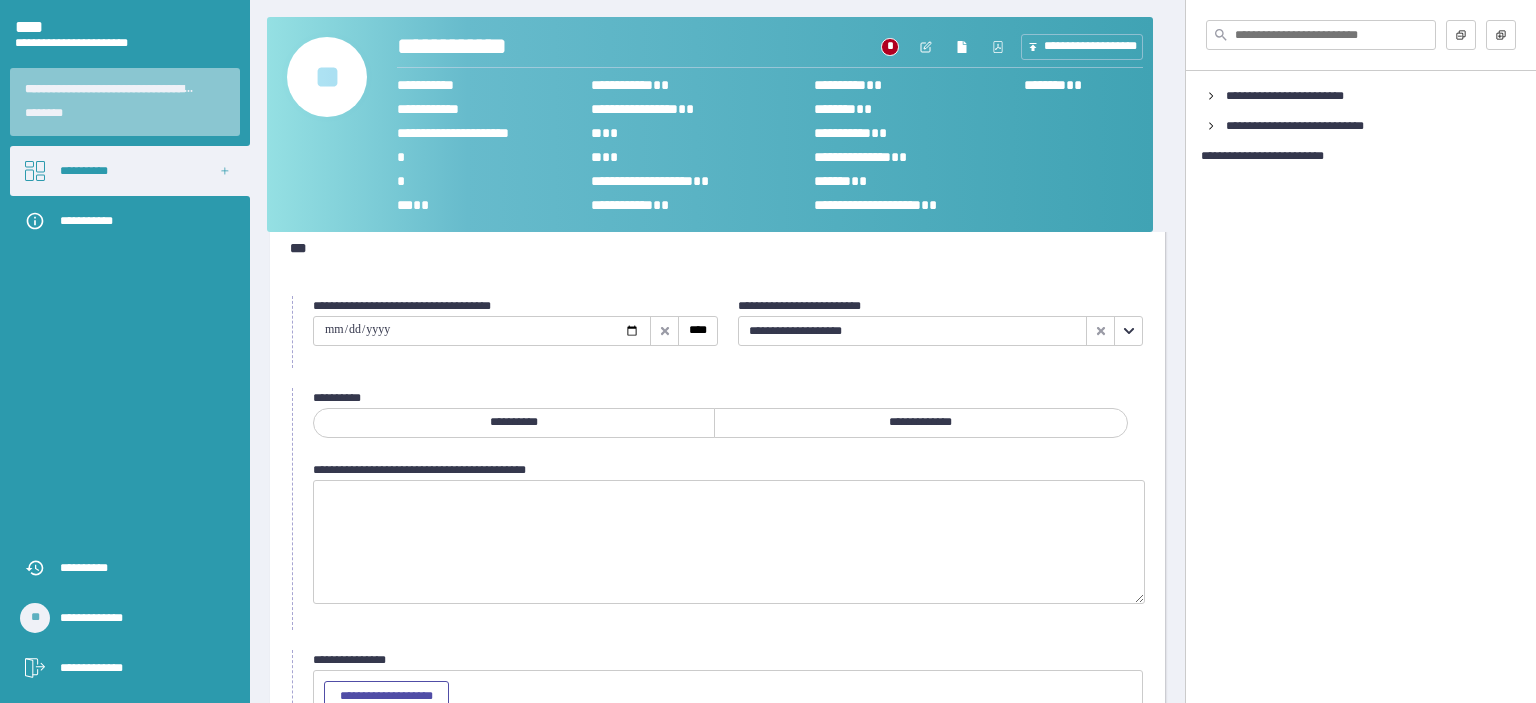 click at bounding box center [482, 331] 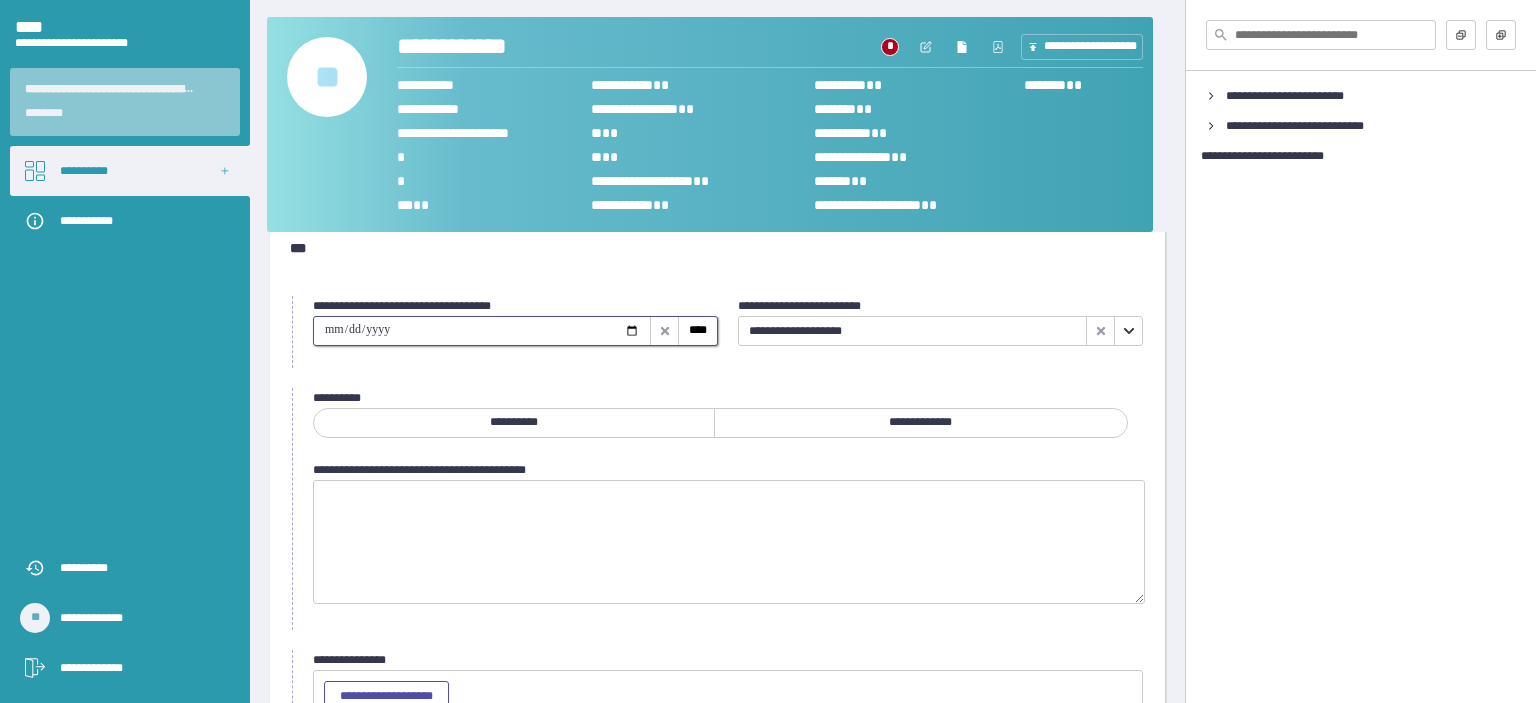 type on "**********" 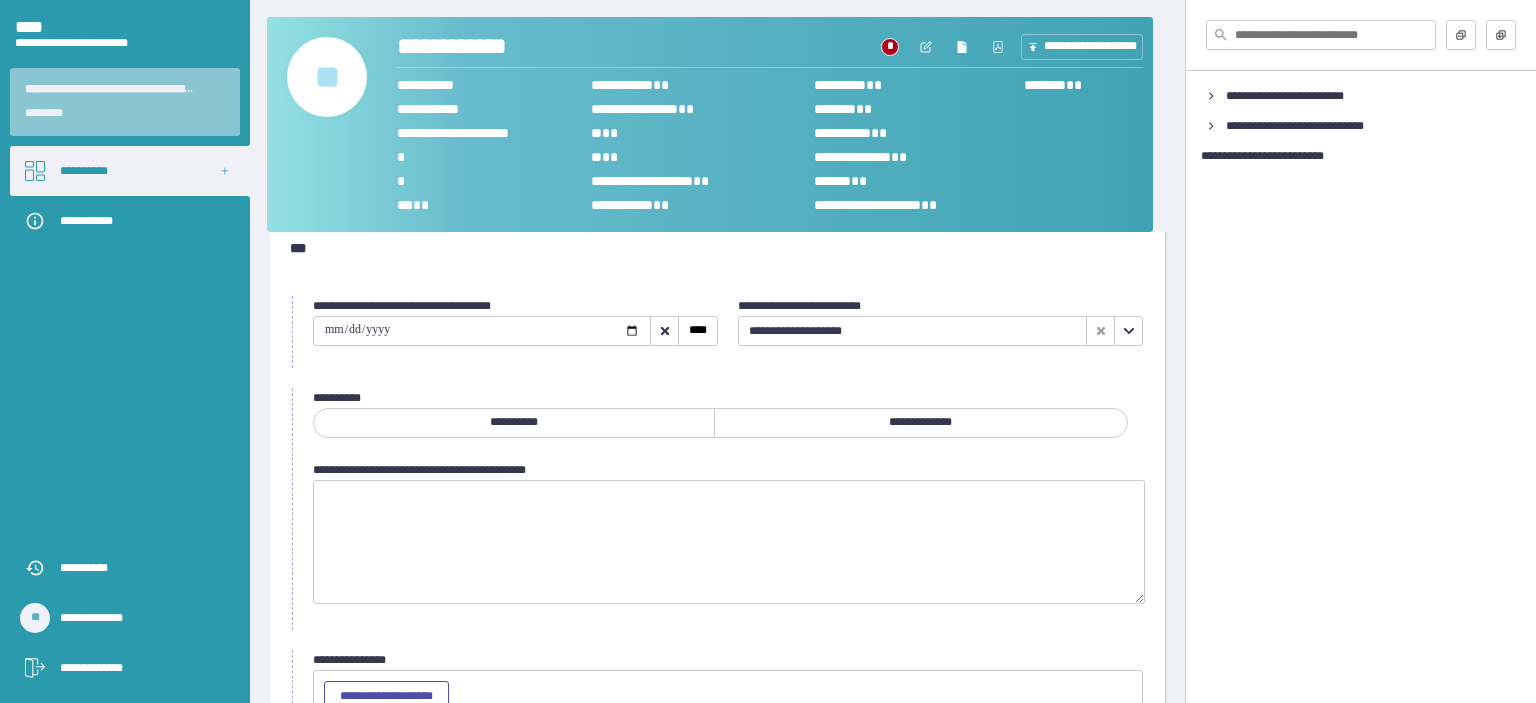 click on "**********" at bounding box center (921, 423) 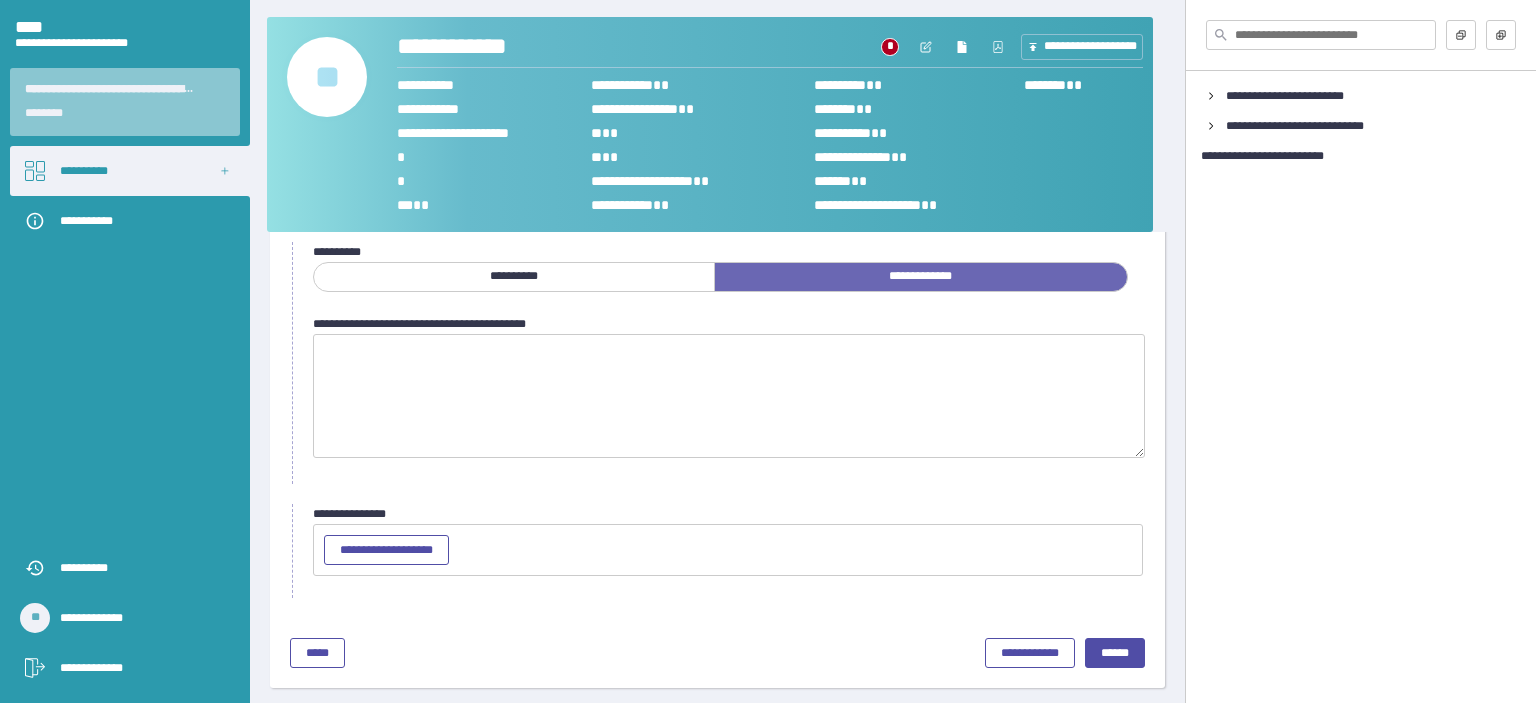 scroll, scrollTop: 180, scrollLeft: 0, axis: vertical 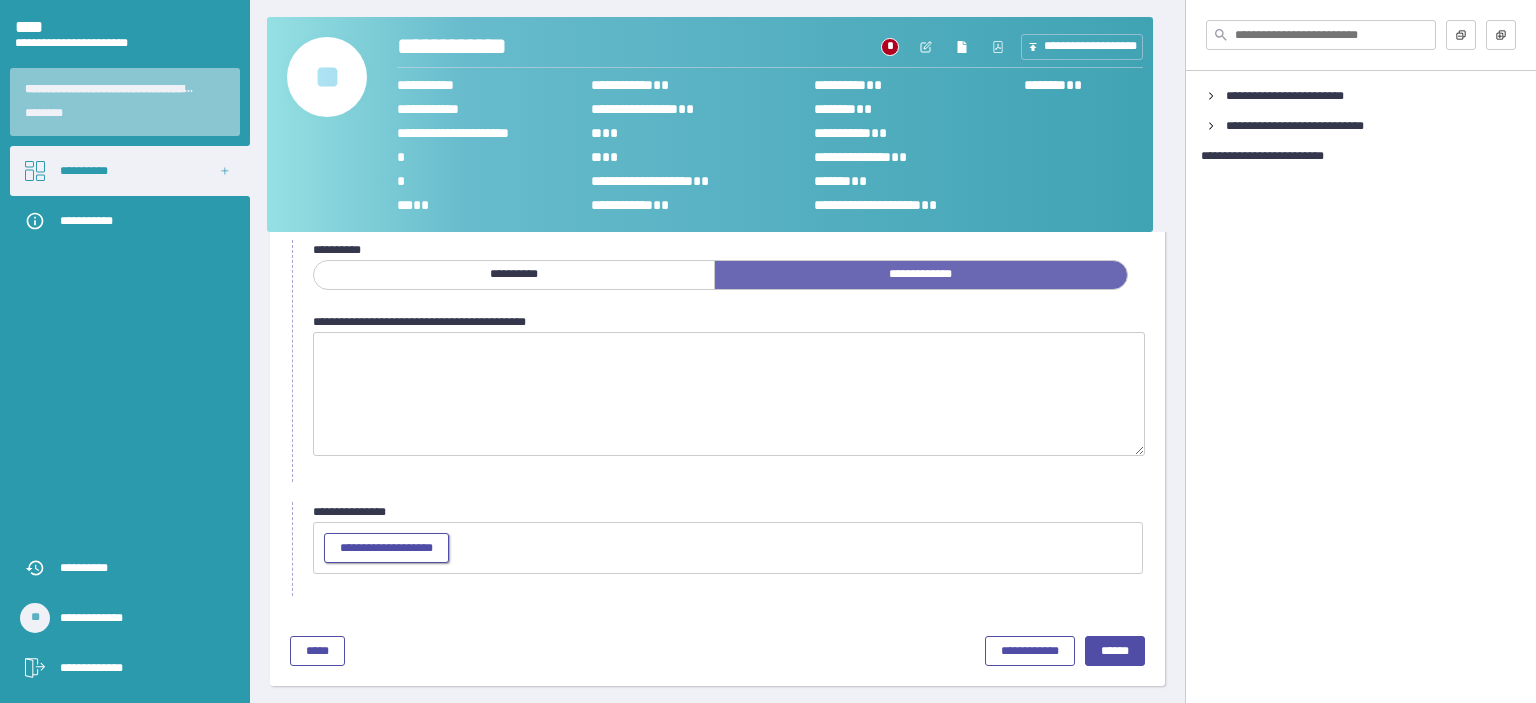 click on "**********" at bounding box center [386, 548] 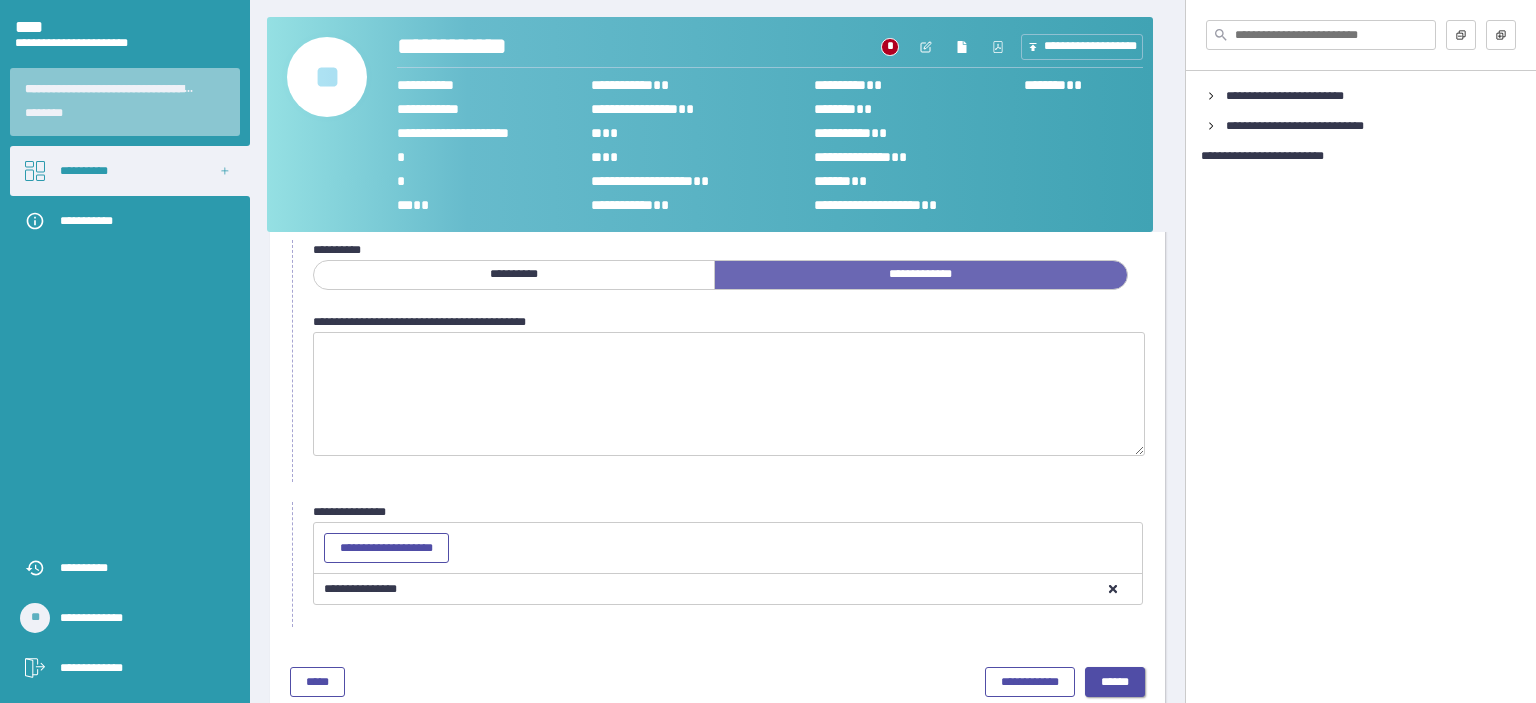 click on "******" at bounding box center (1115, 682) 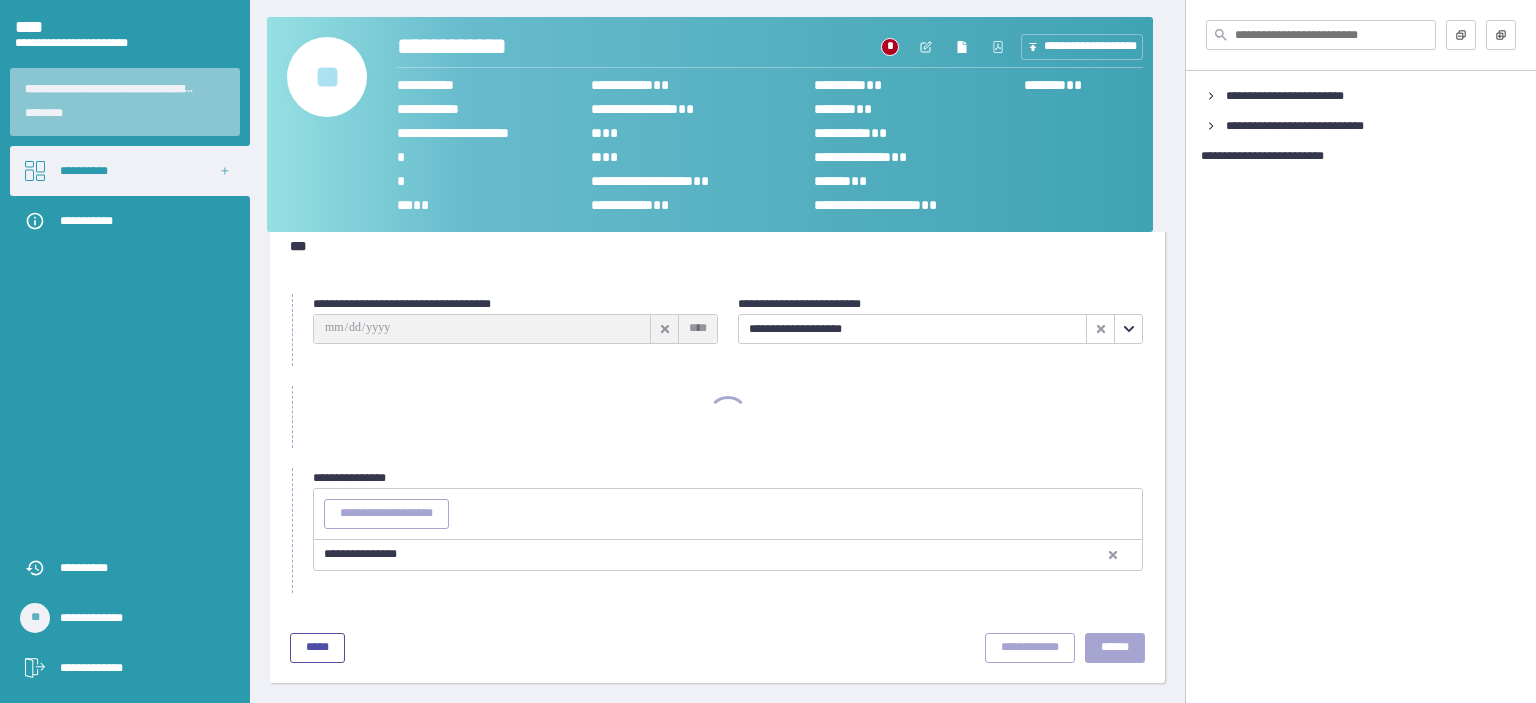 scroll, scrollTop: 32, scrollLeft: 0, axis: vertical 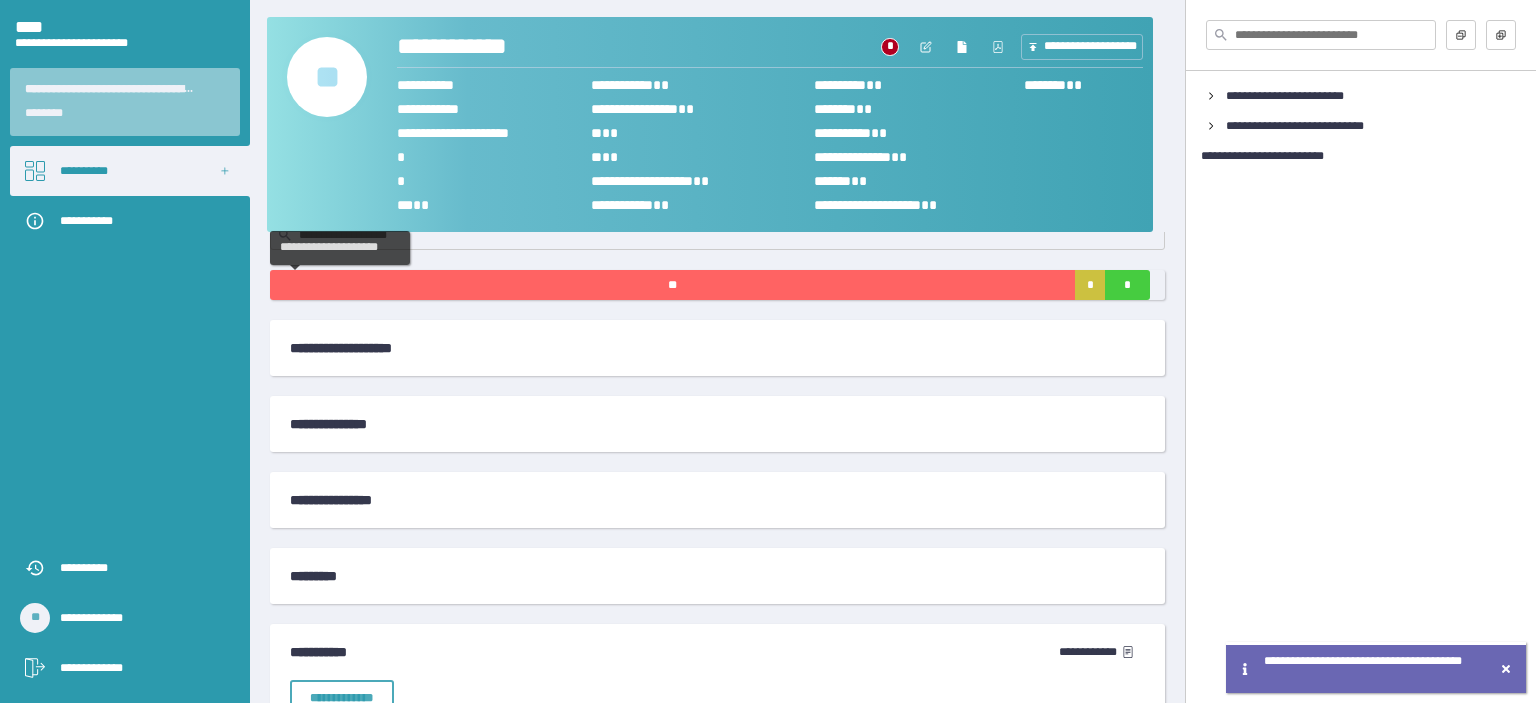 click on "**" at bounding box center (672, 285) 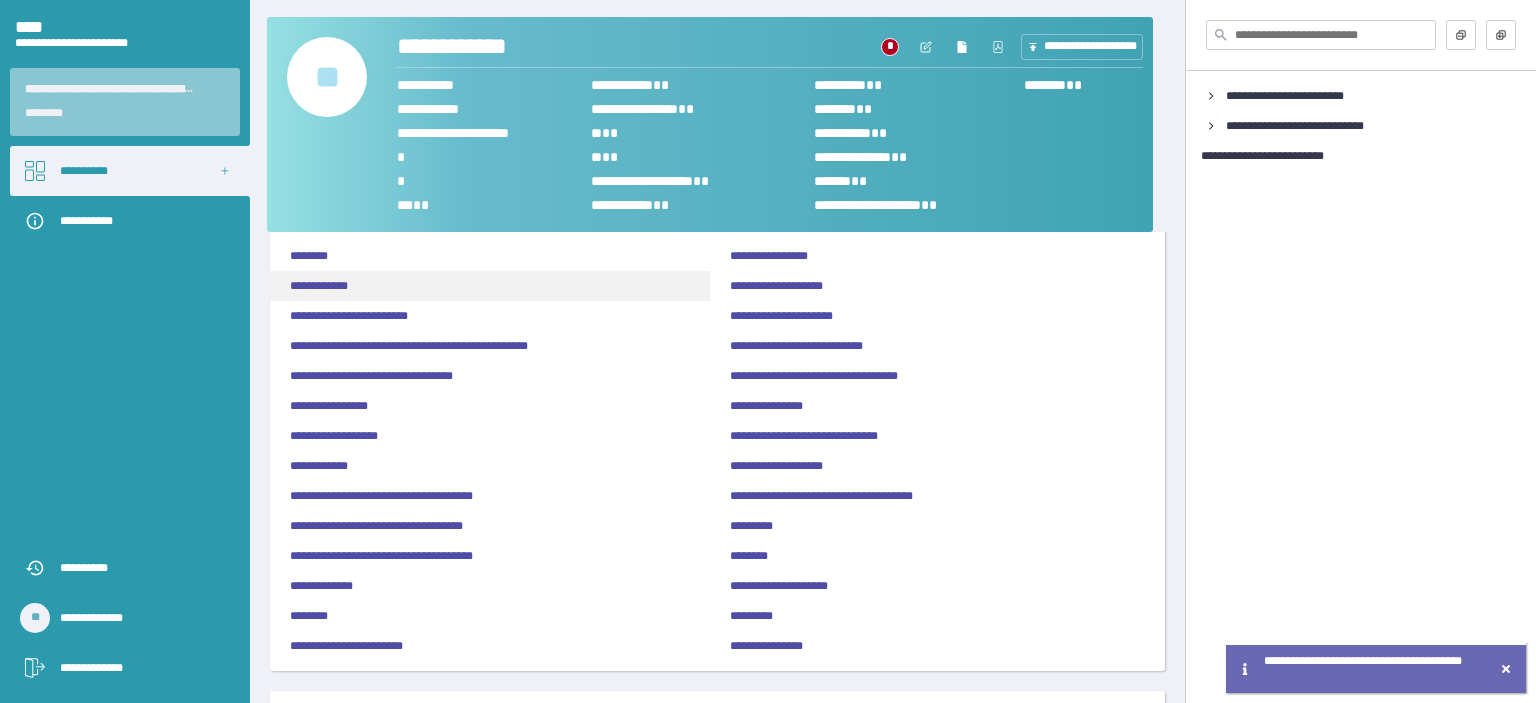 scroll, scrollTop: 332, scrollLeft: 0, axis: vertical 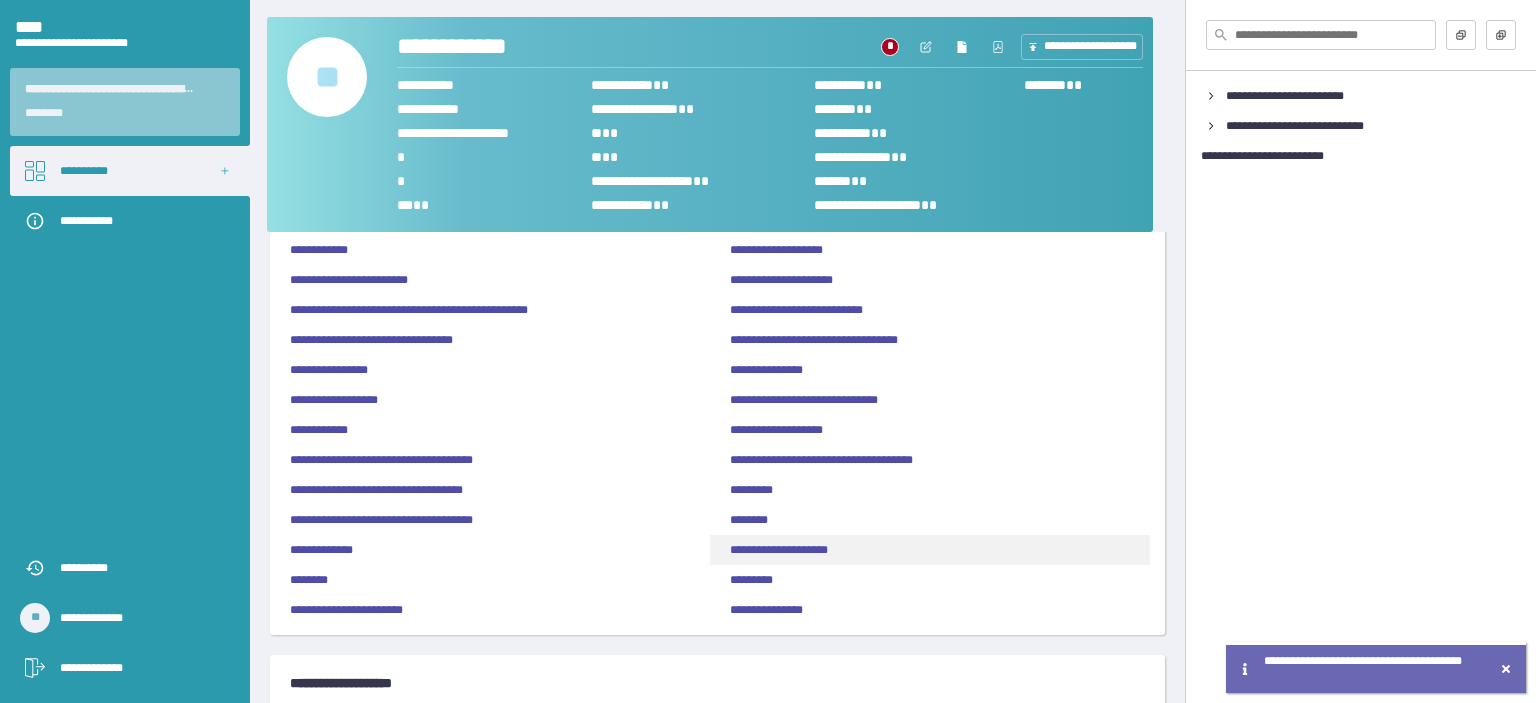 click on "**********" at bounding box center [779, 550] 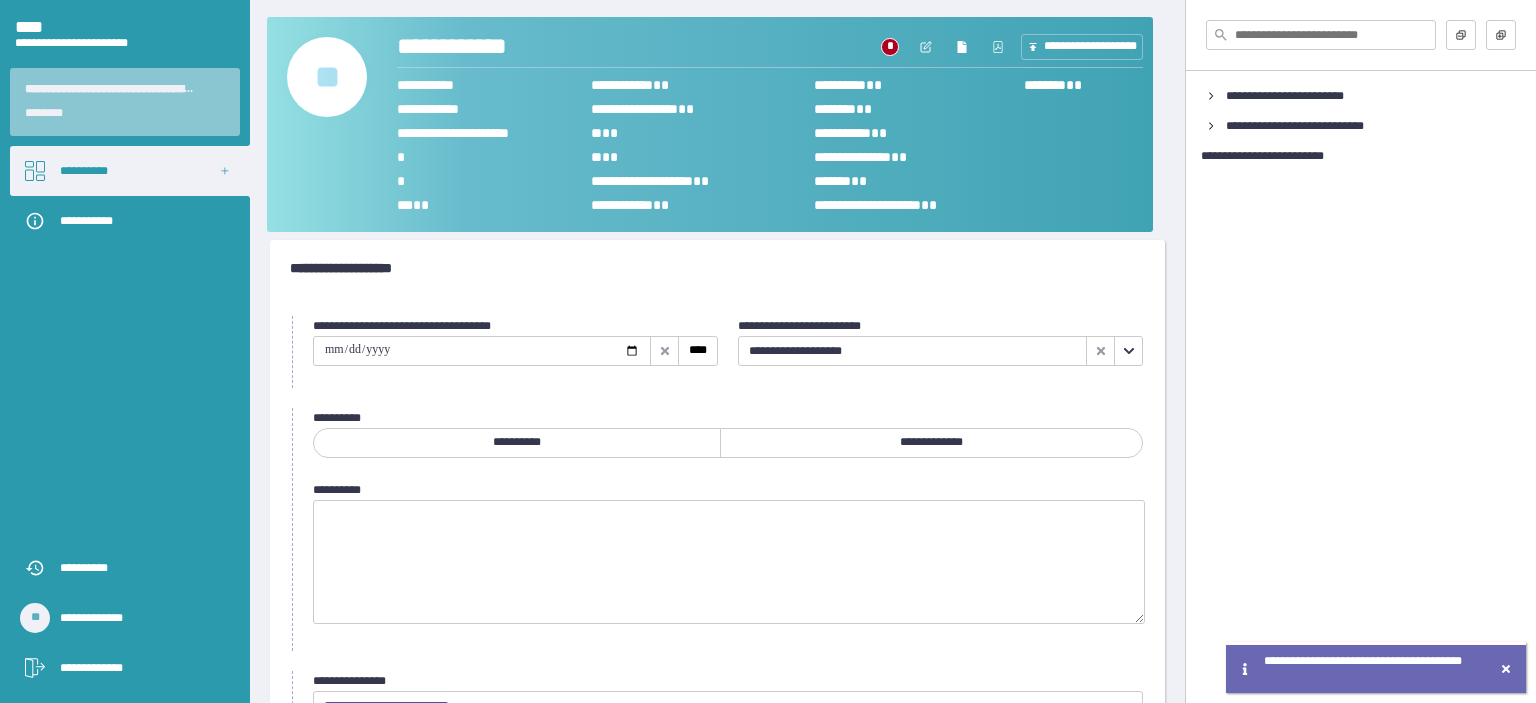 click at bounding box center (482, 351) 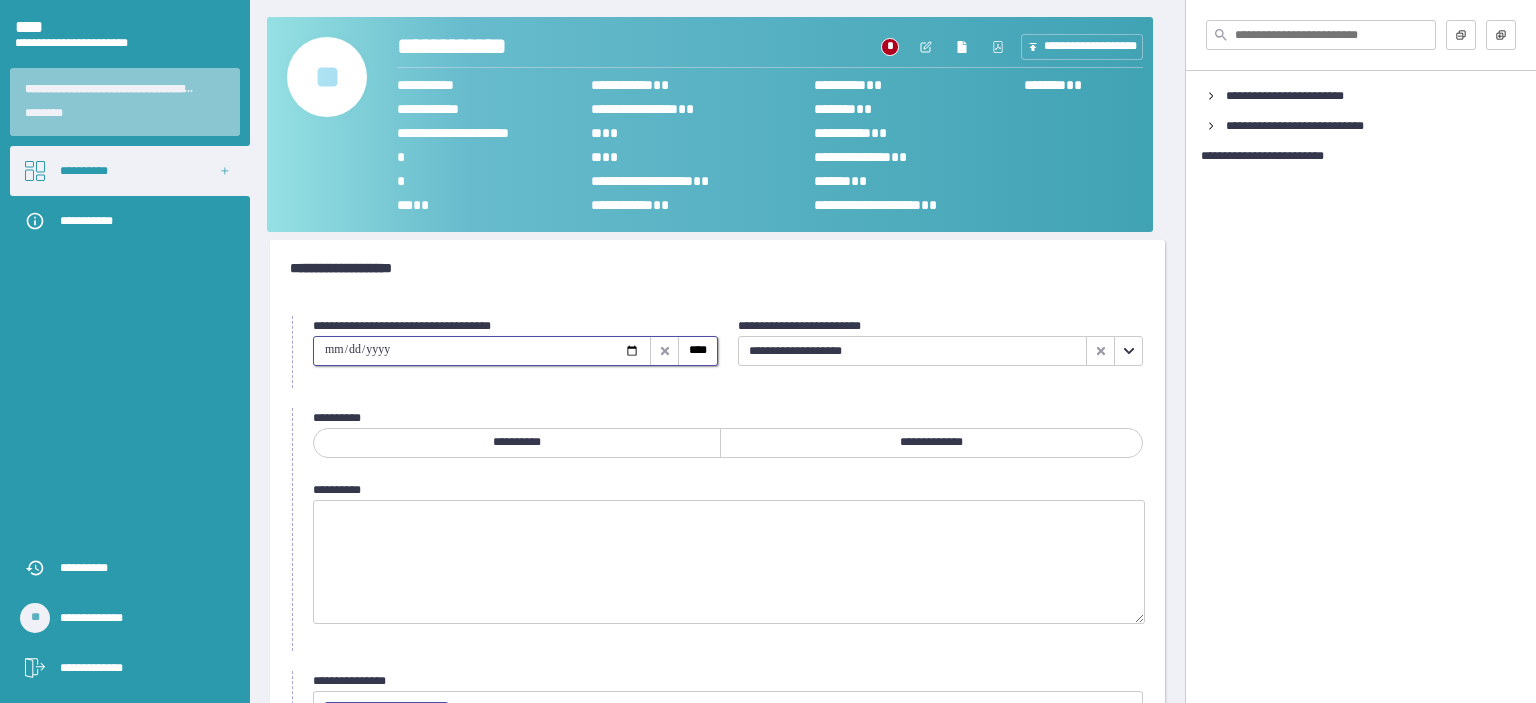 type on "**********" 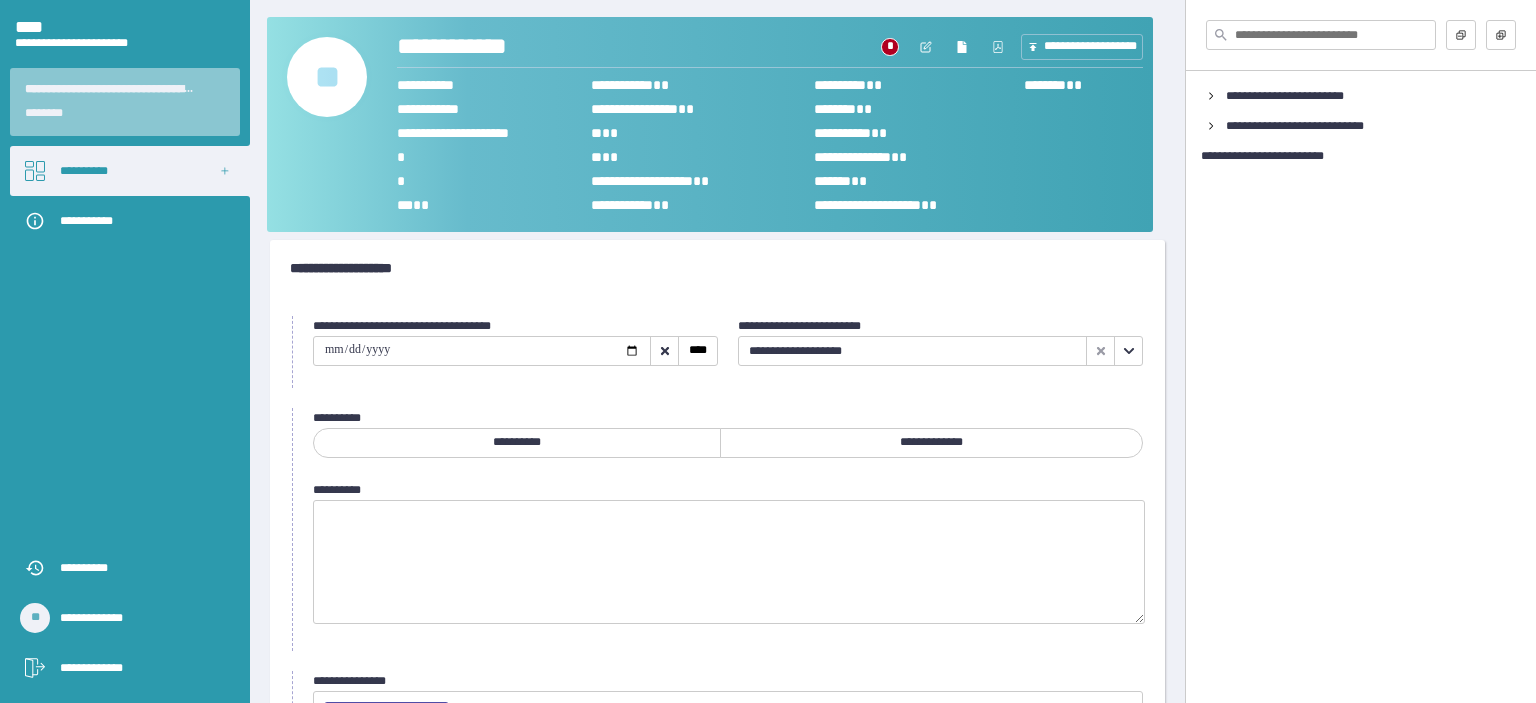 click on "**********" at bounding box center [931, 443] 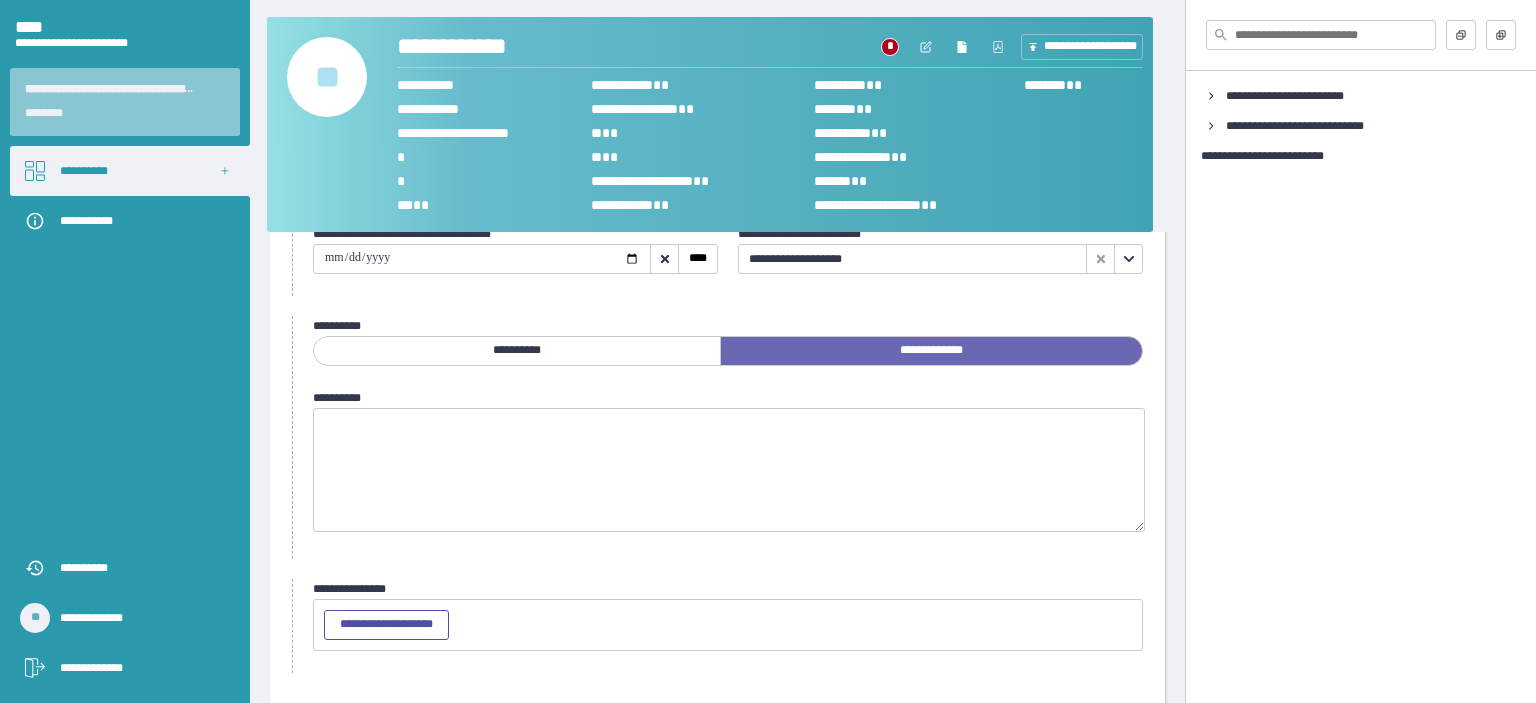 scroll, scrollTop: 180, scrollLeft: 0, axis: vertical 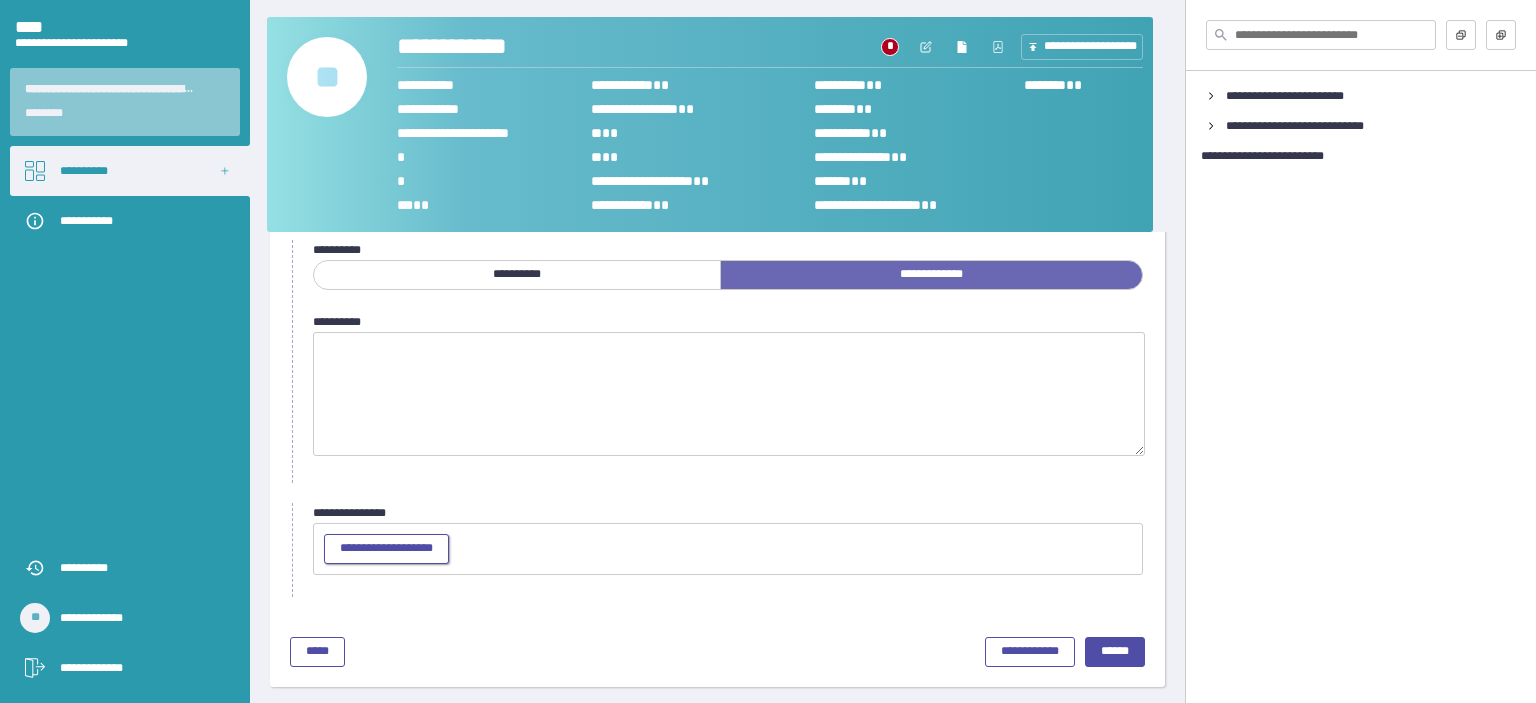 click on "**********" at bounding box center [386, 548] 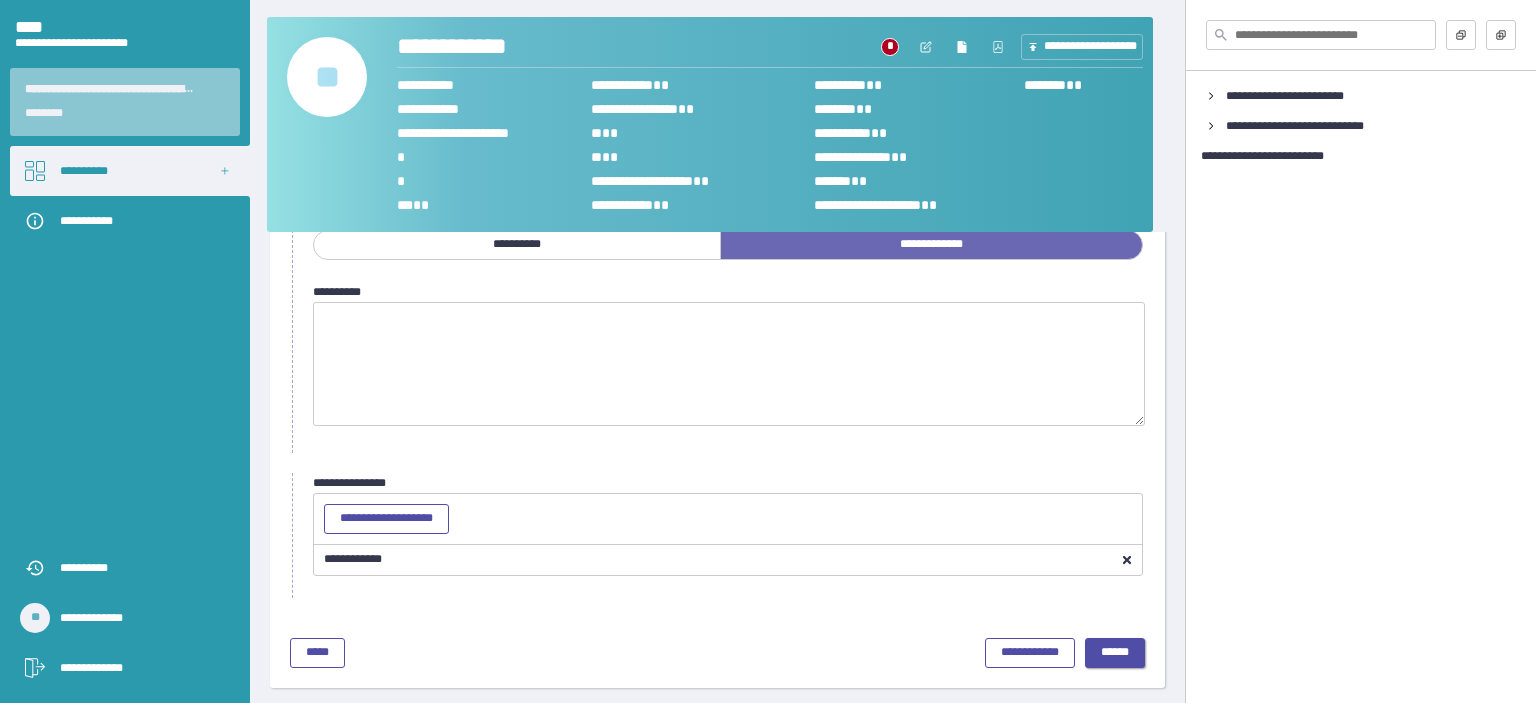 click on "******" at bounding box center [1115, 652] 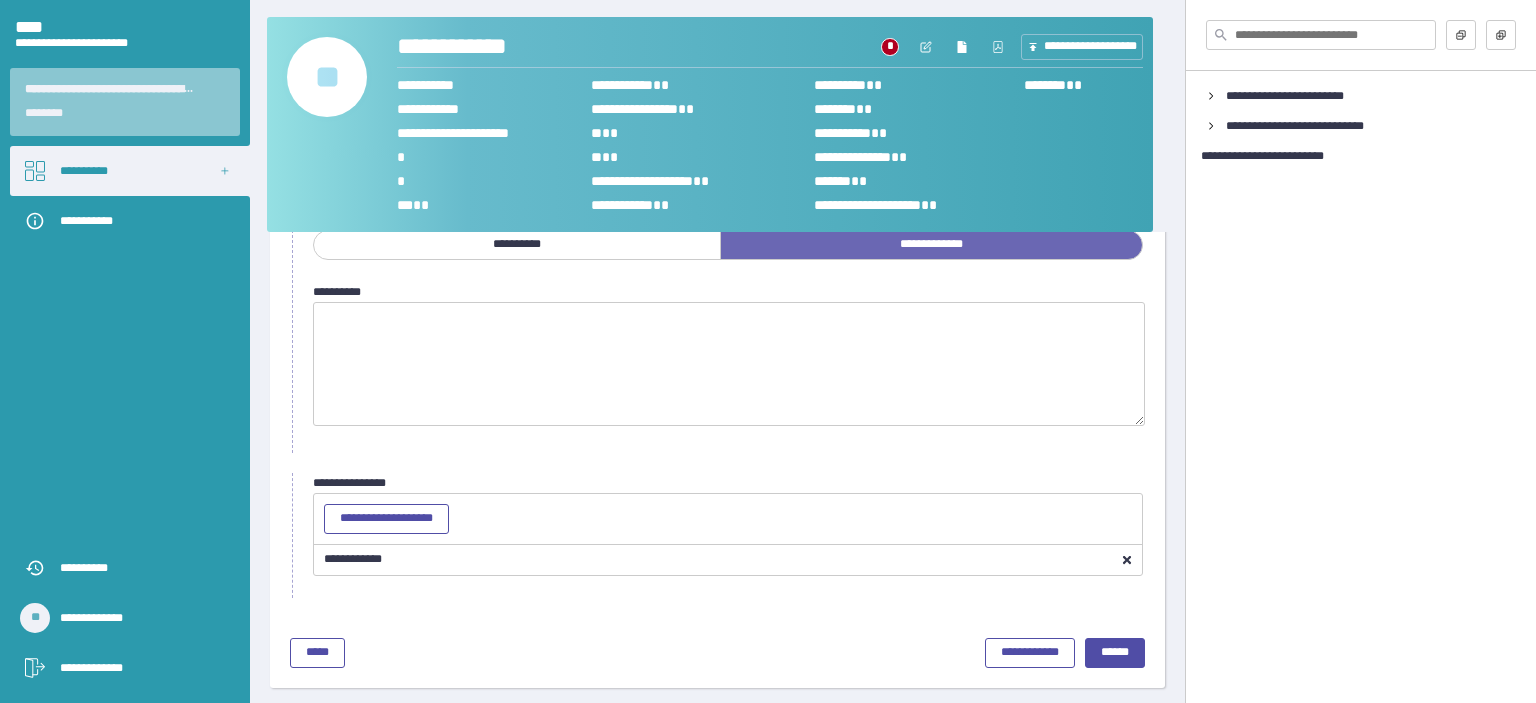 scroll, scrollTop: 32, scrollLeft: 0, axis: vertical 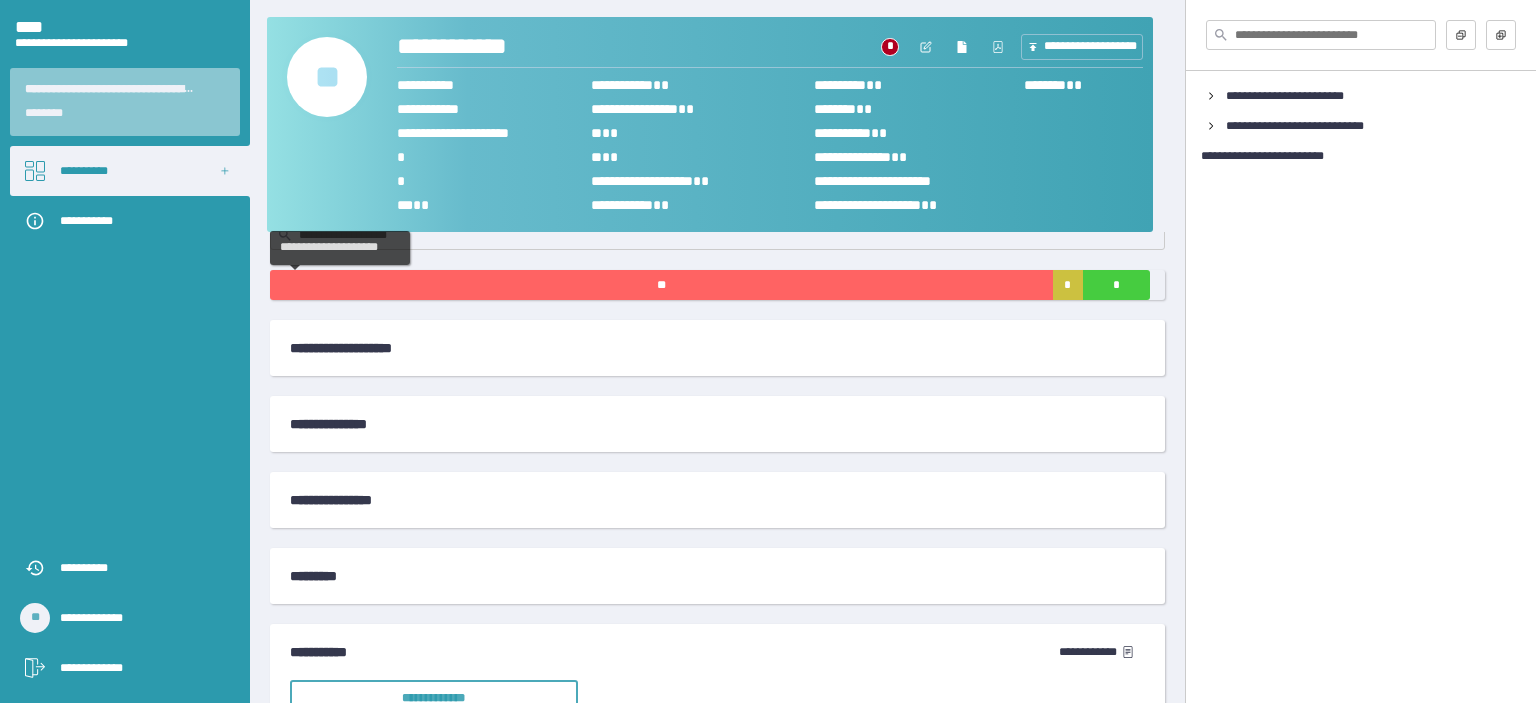 click on "**" at bounding box center [661, 285] 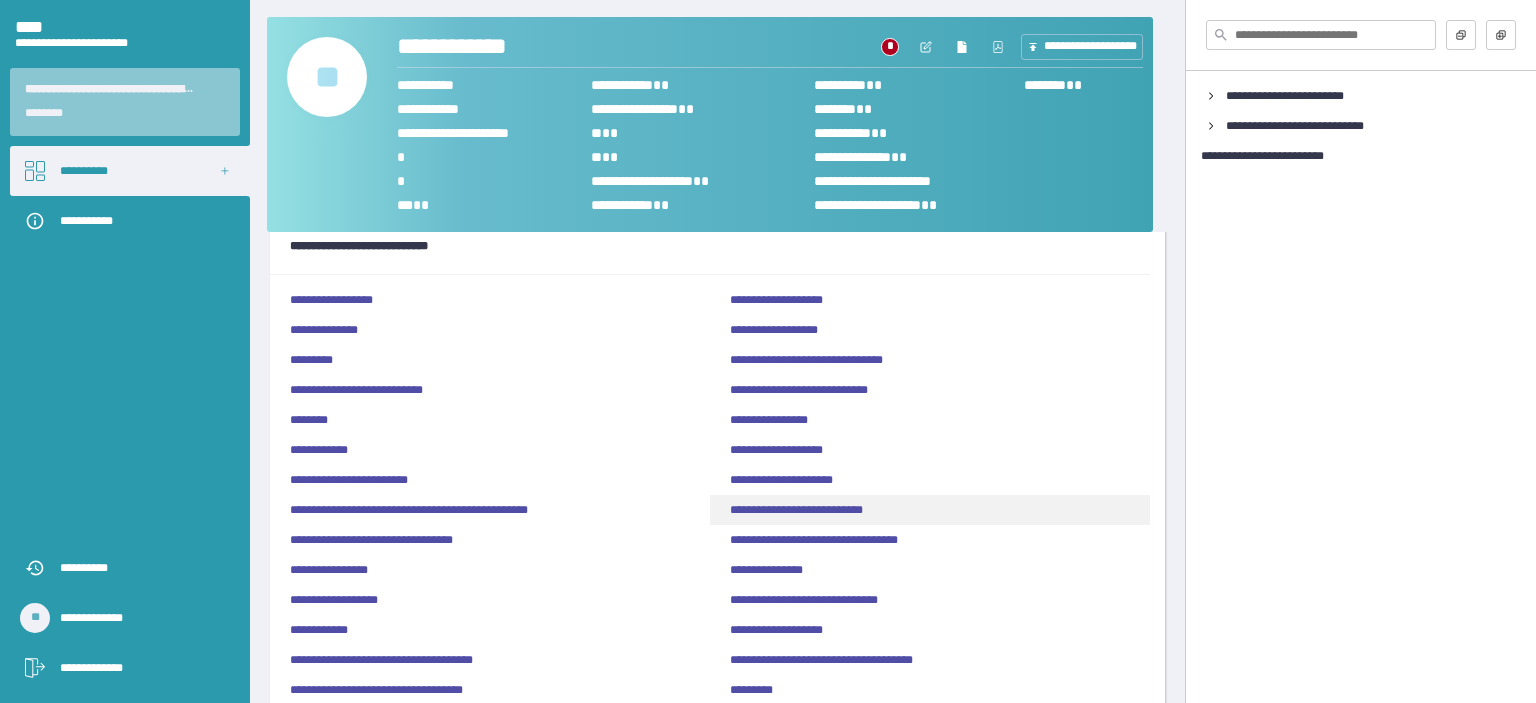 click on "**********" at bounding box center [796, 510] 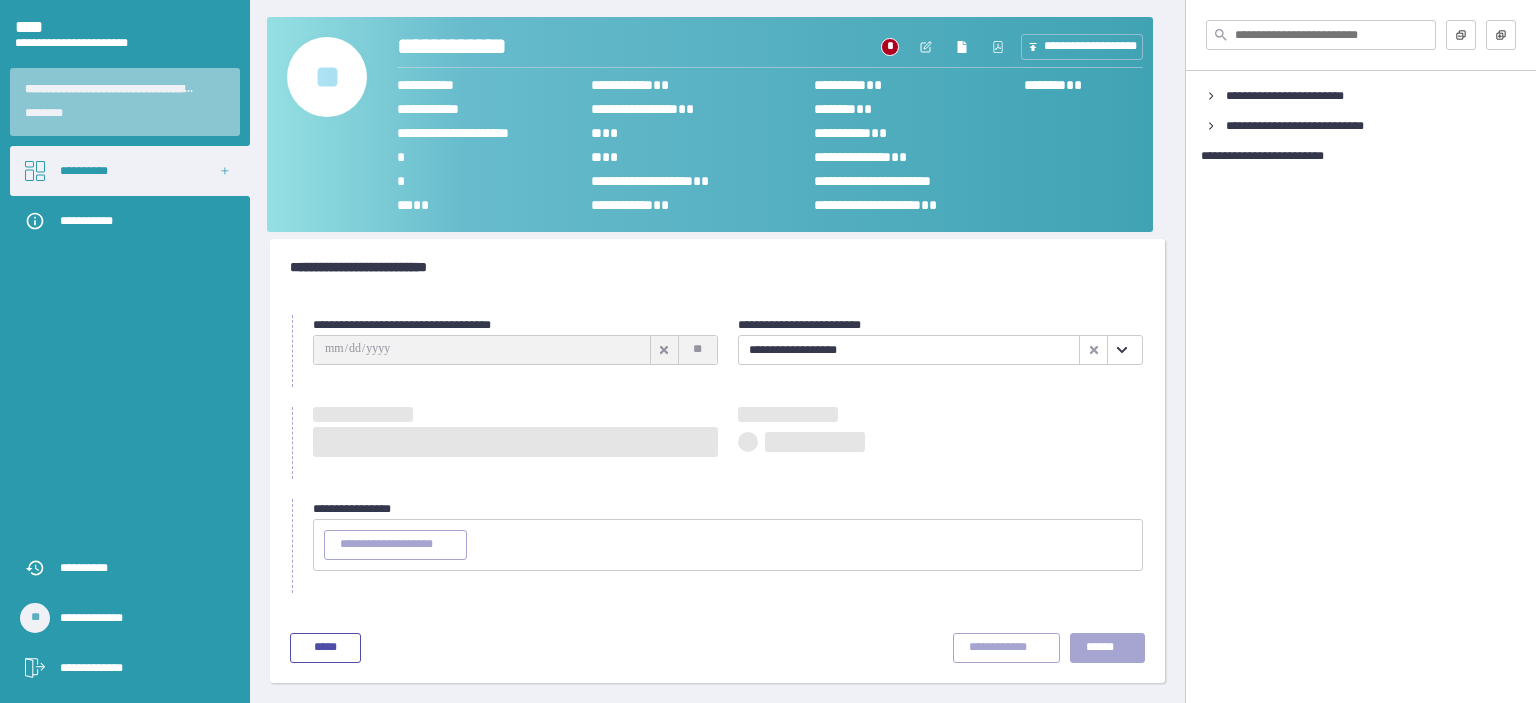 scroll, scrollTop: 12, scrollLeft: 0, axis: vertical 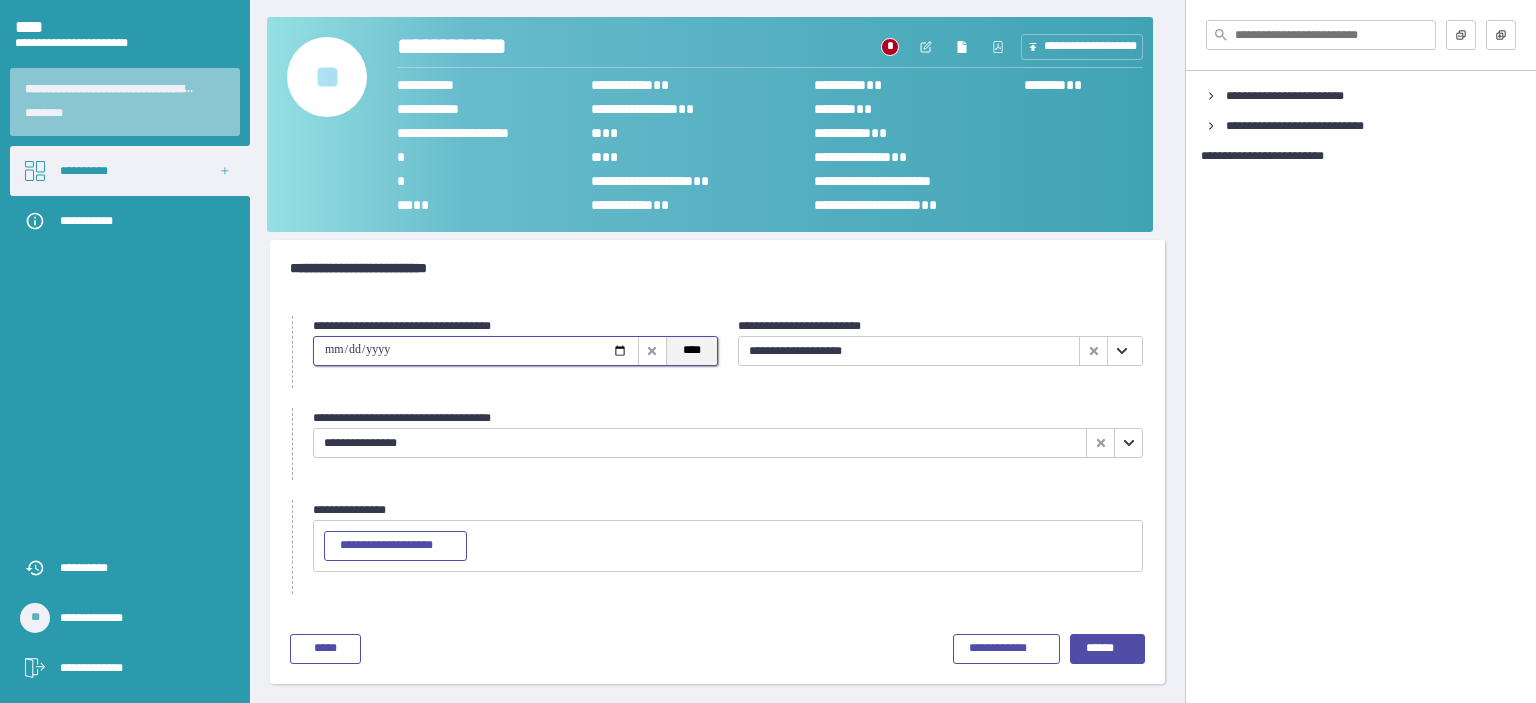 click on "****" at bounding box center [692, 350] 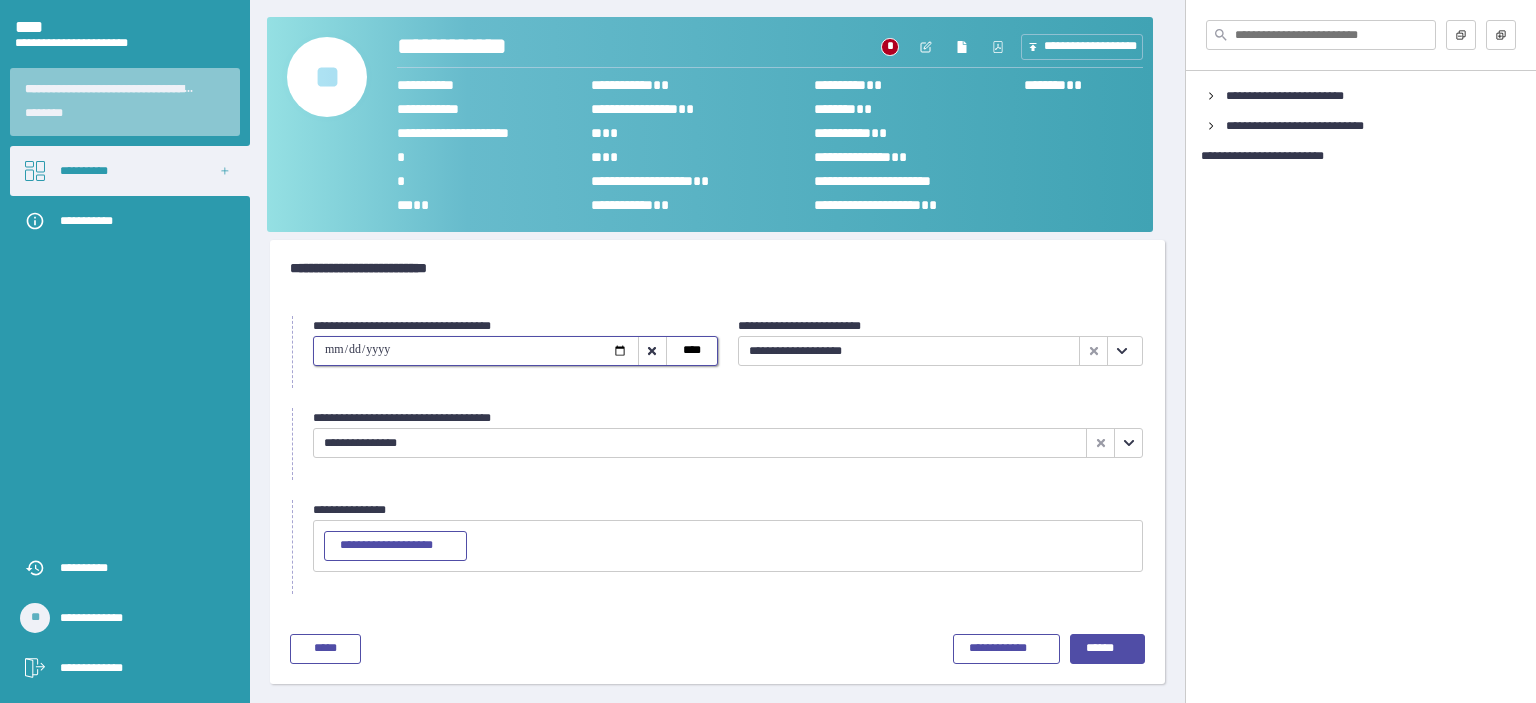 click on "**********" at bounding box center [700, 443] 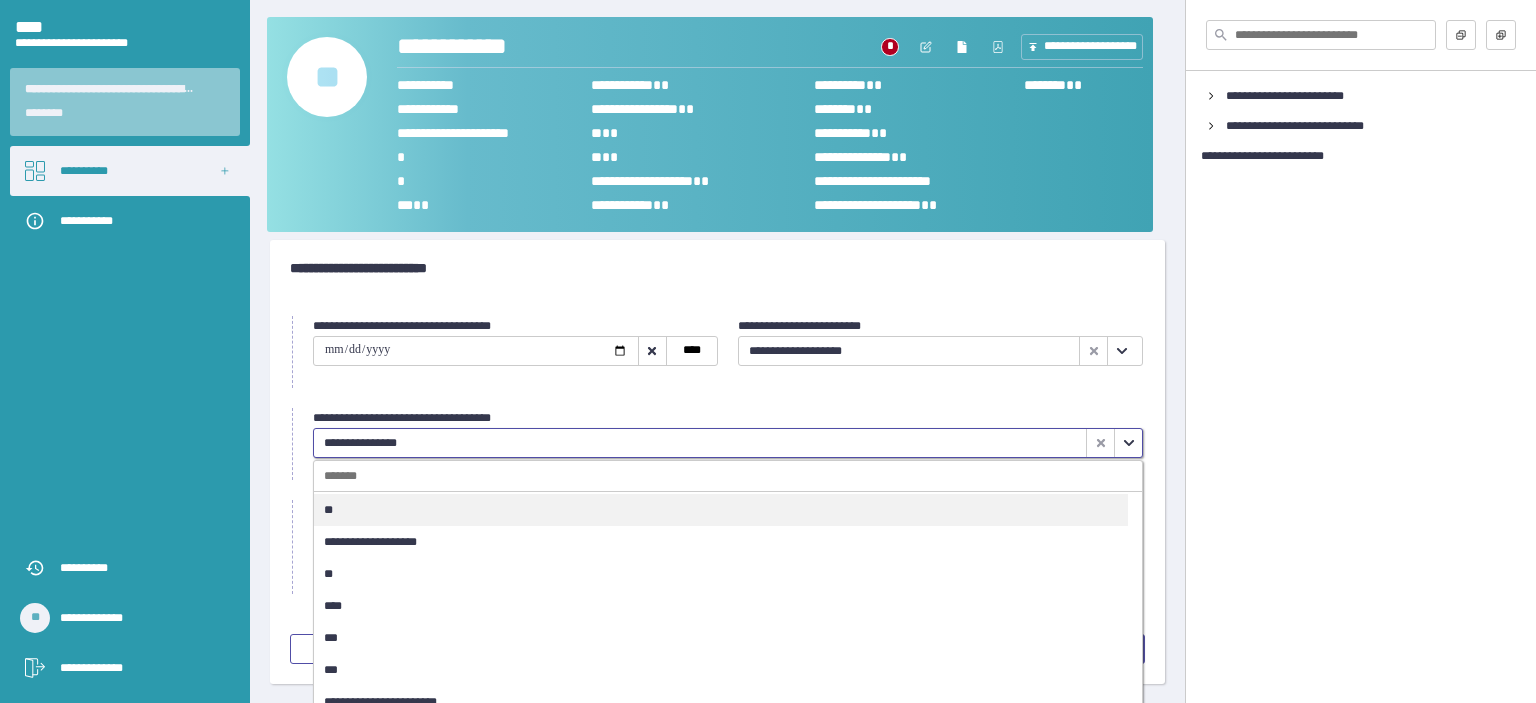 click on "**" at bounding box center (721, 510) 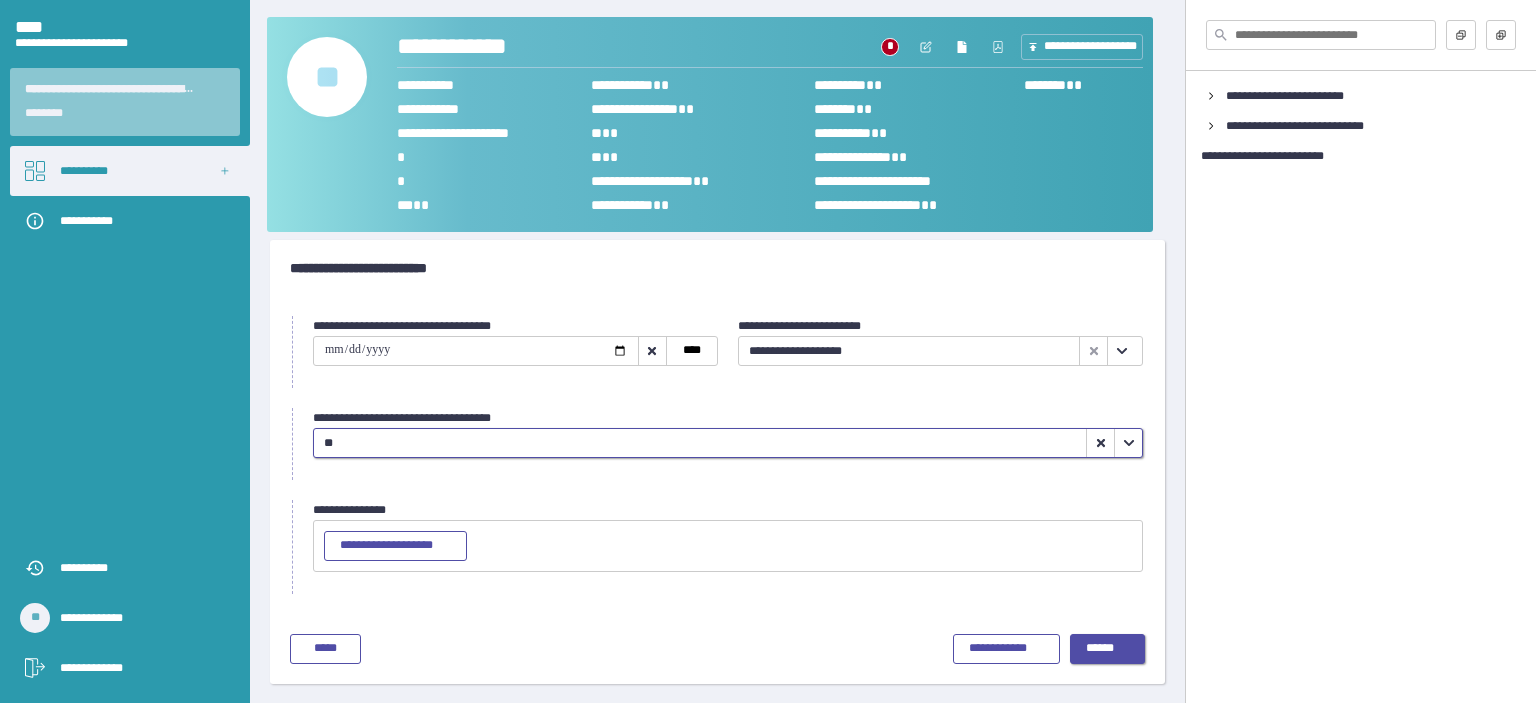 click on "******" at bounding box center (1100, 648) 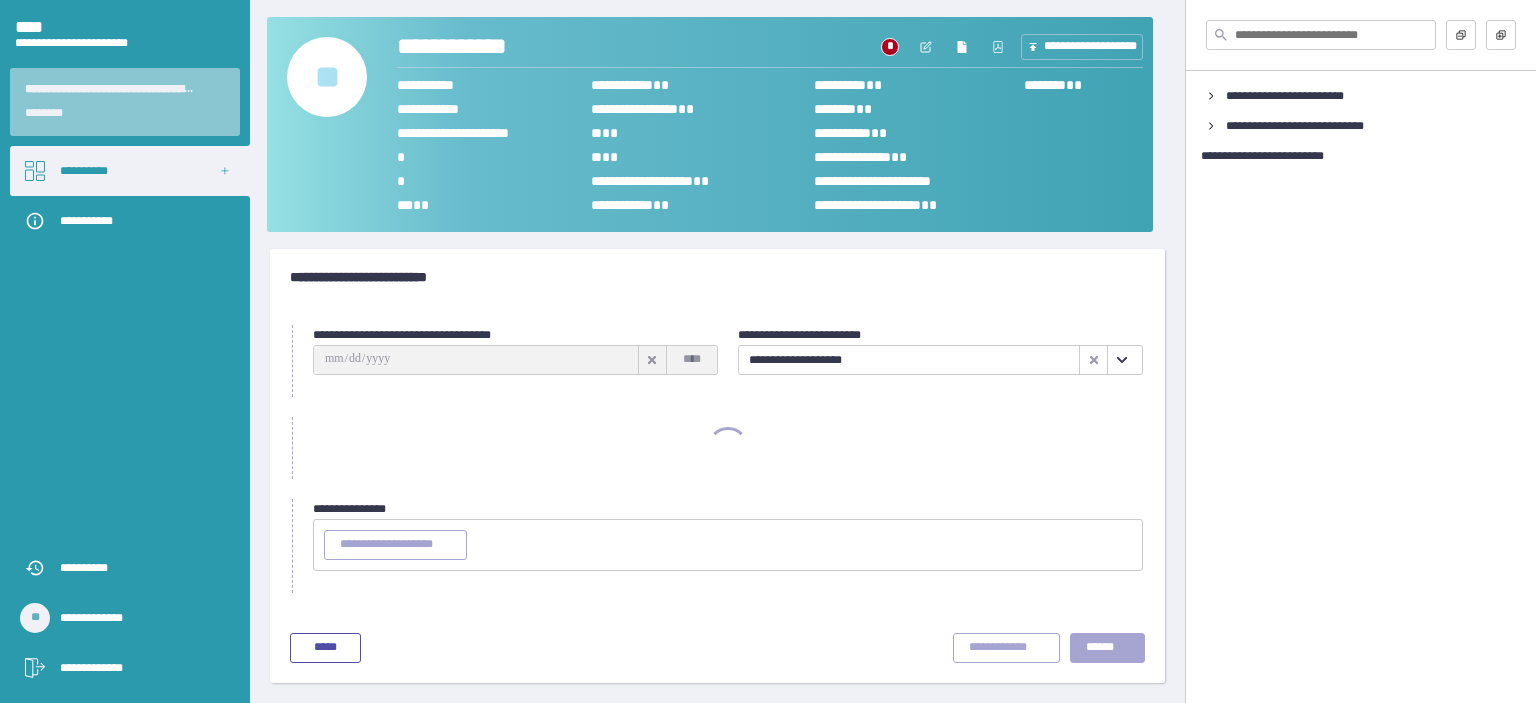 scroll, scrollTop: 0, scrollLeft: 0, axis: both 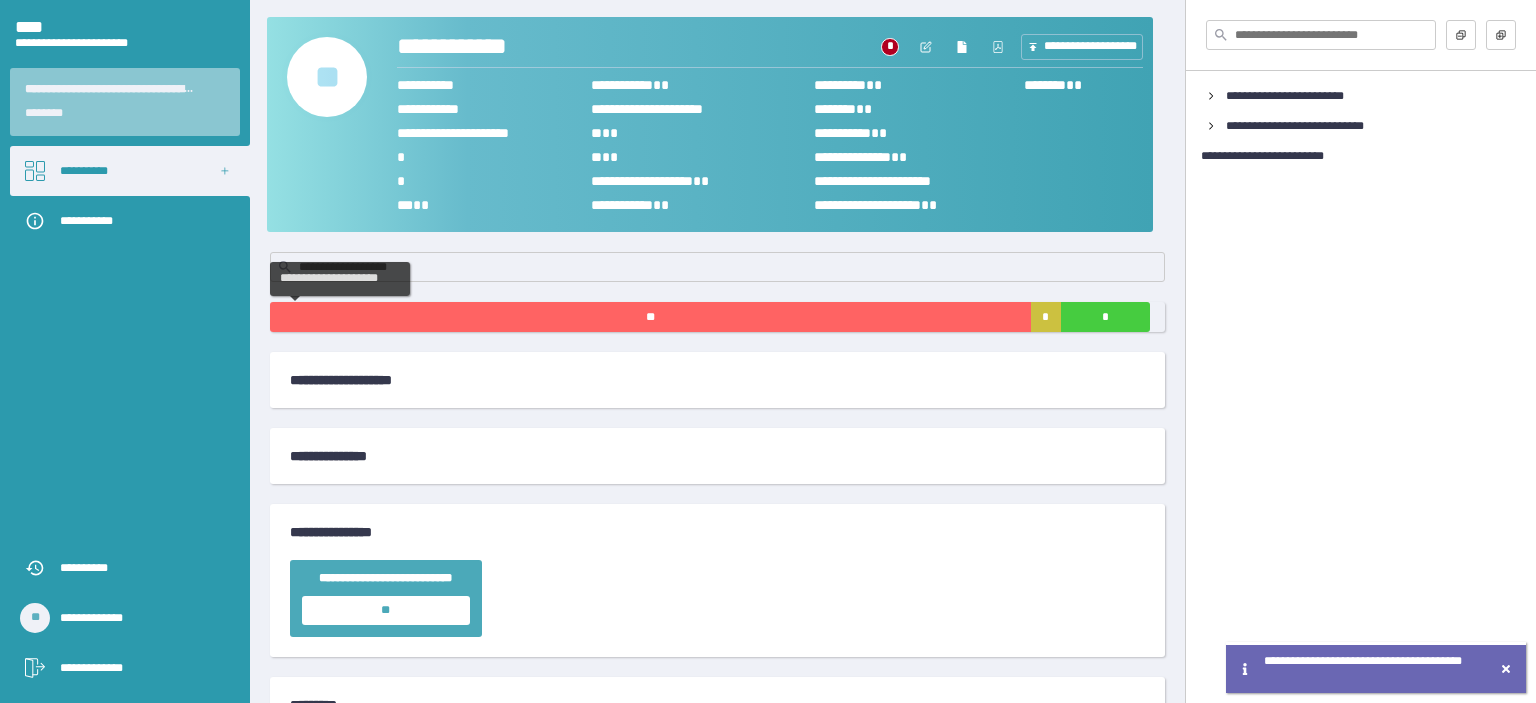 click on "**" at bounding box center [650, 317] 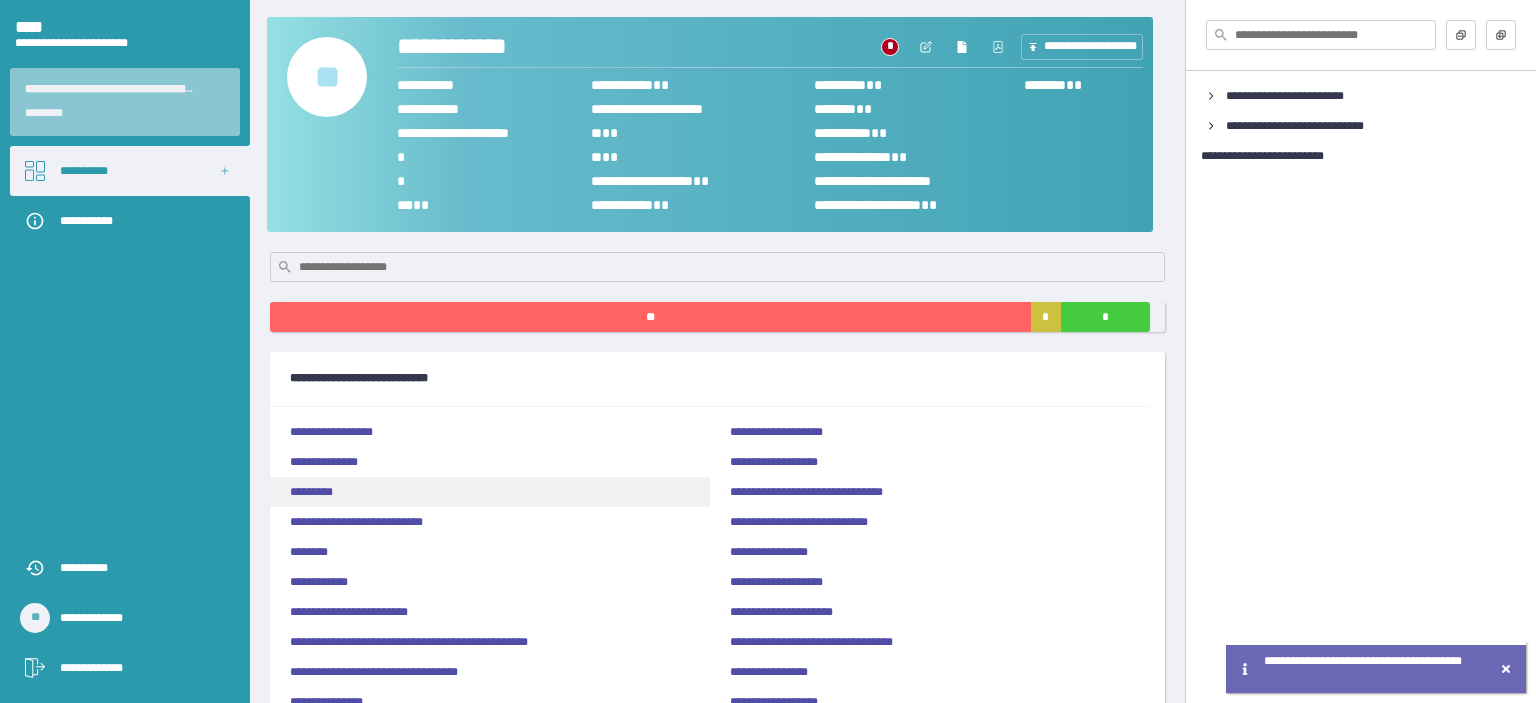 click on "*********" at bounding box center (311, 492) 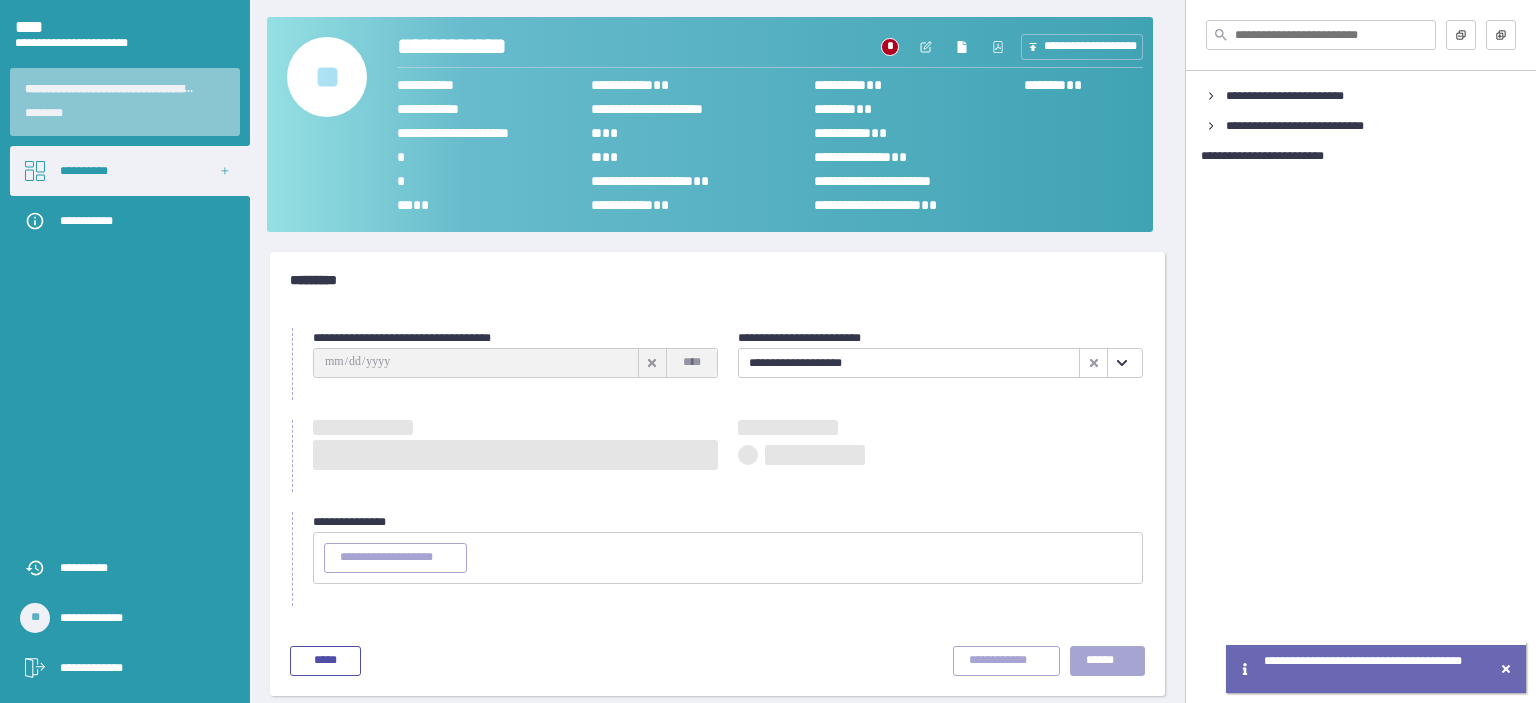 type on "**********" 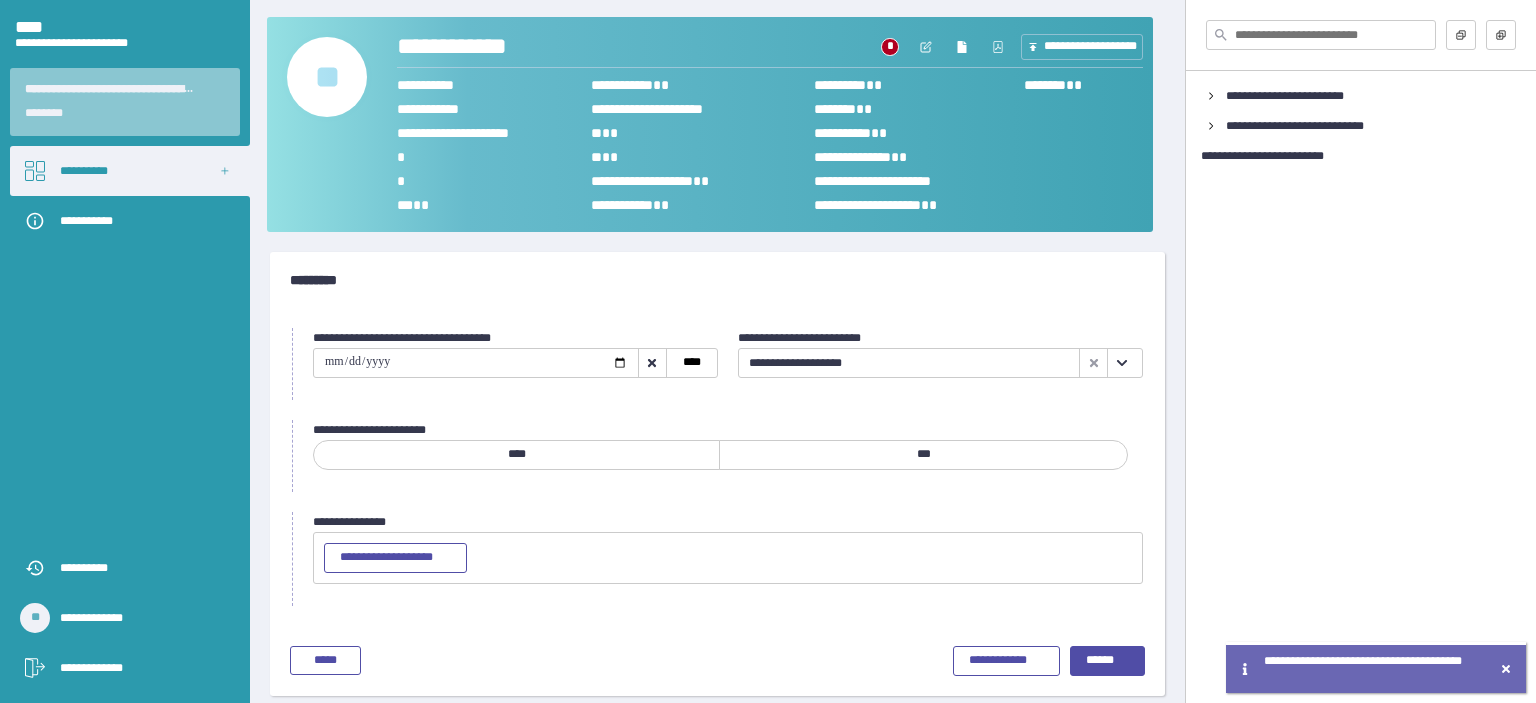 click on "***" at bounding box center (923, 455) 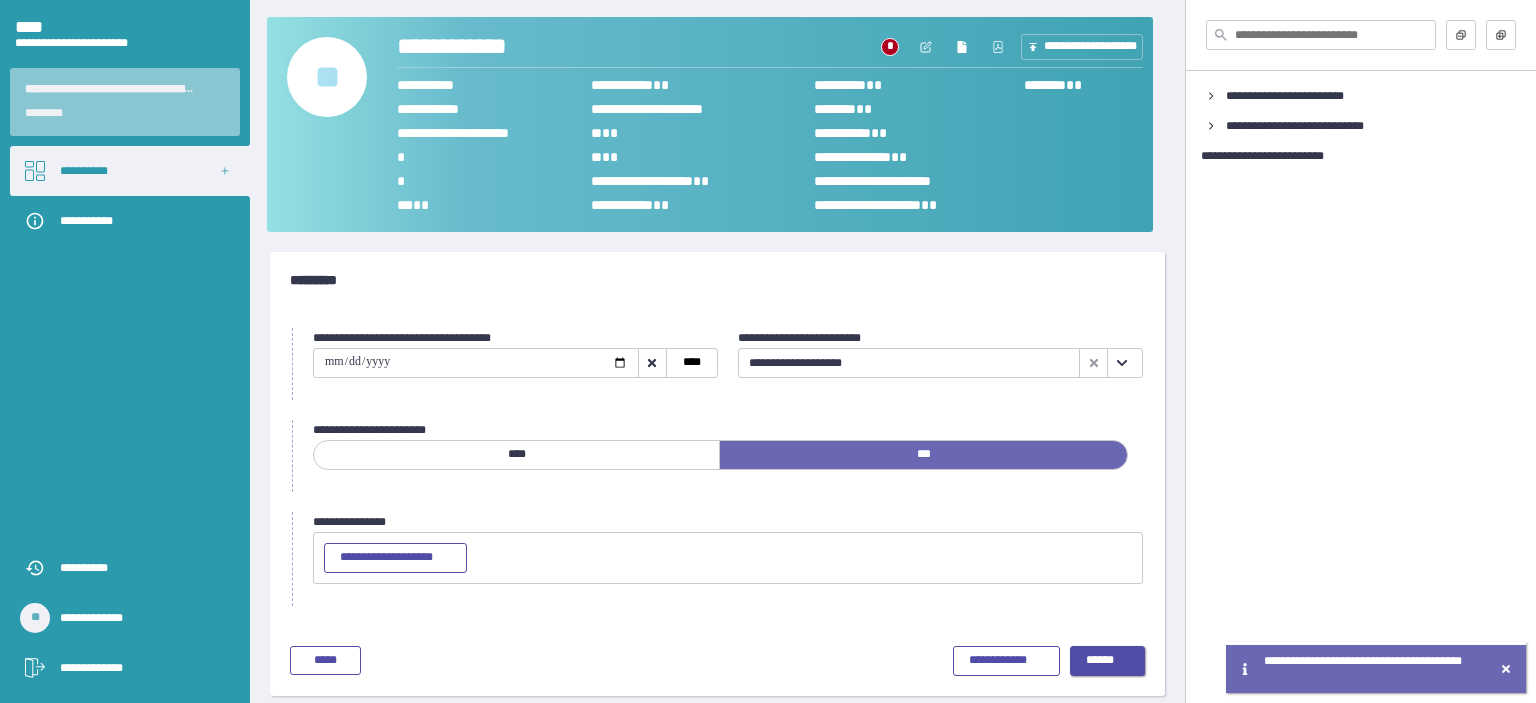 click on "******" at bounding box center [1100, 660] 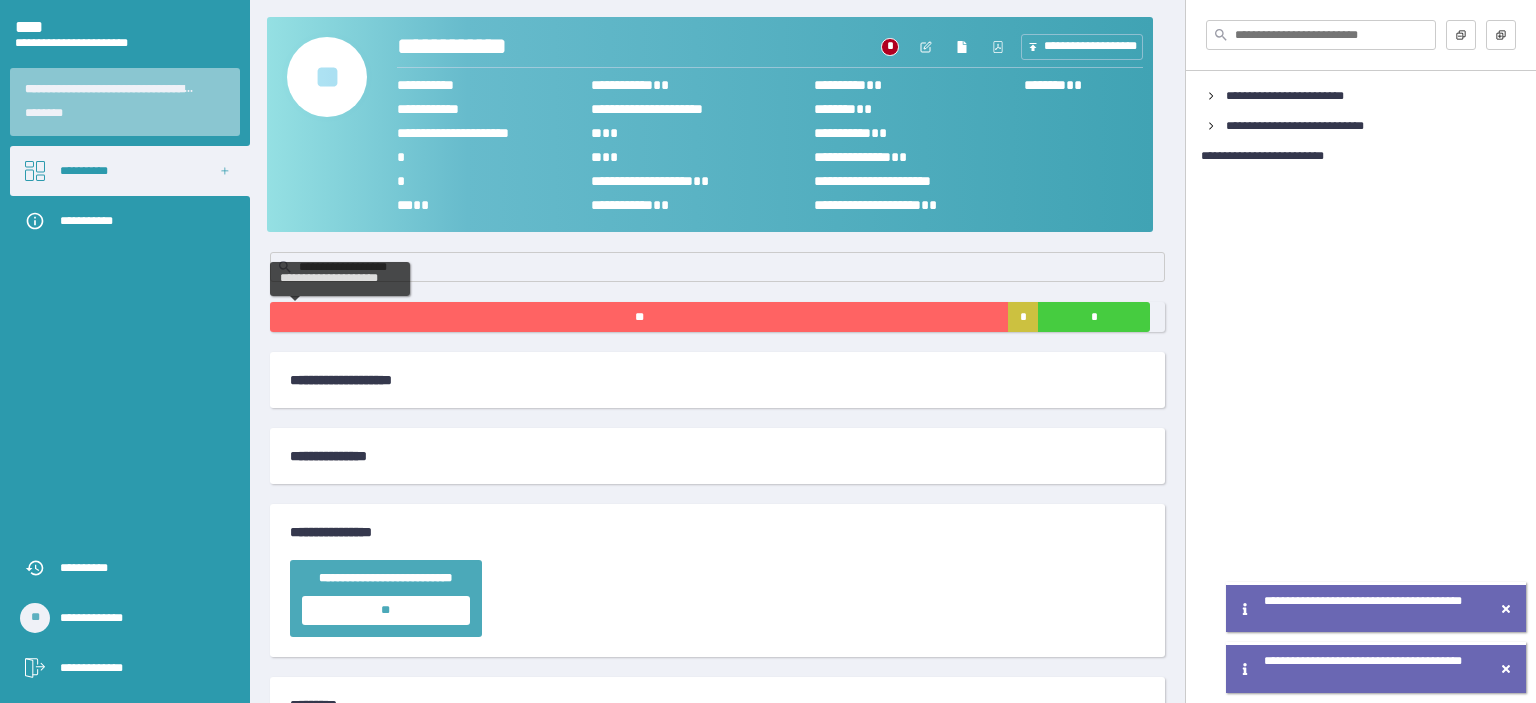 click on "**" at bounding box center (639, 317) 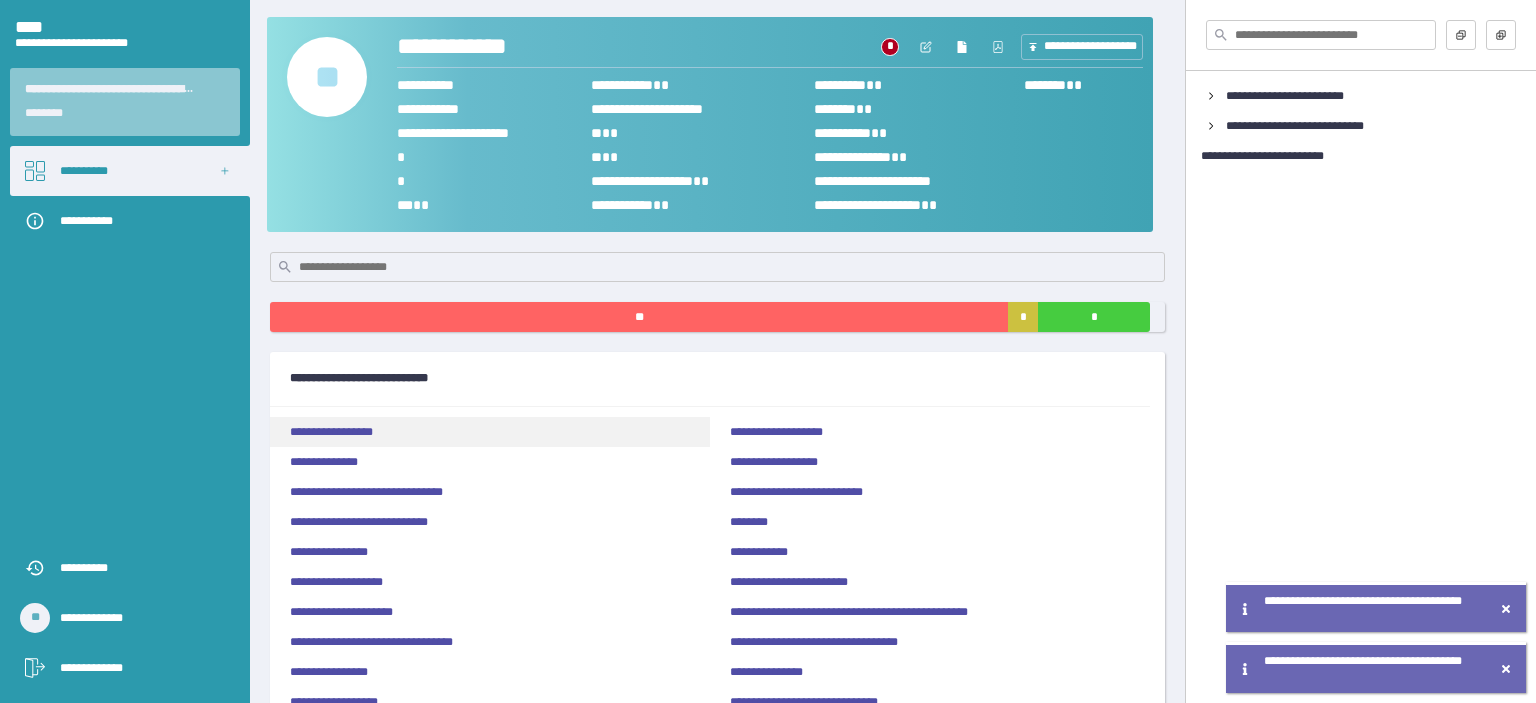 click on "**********" at bounding box center (490, 432) 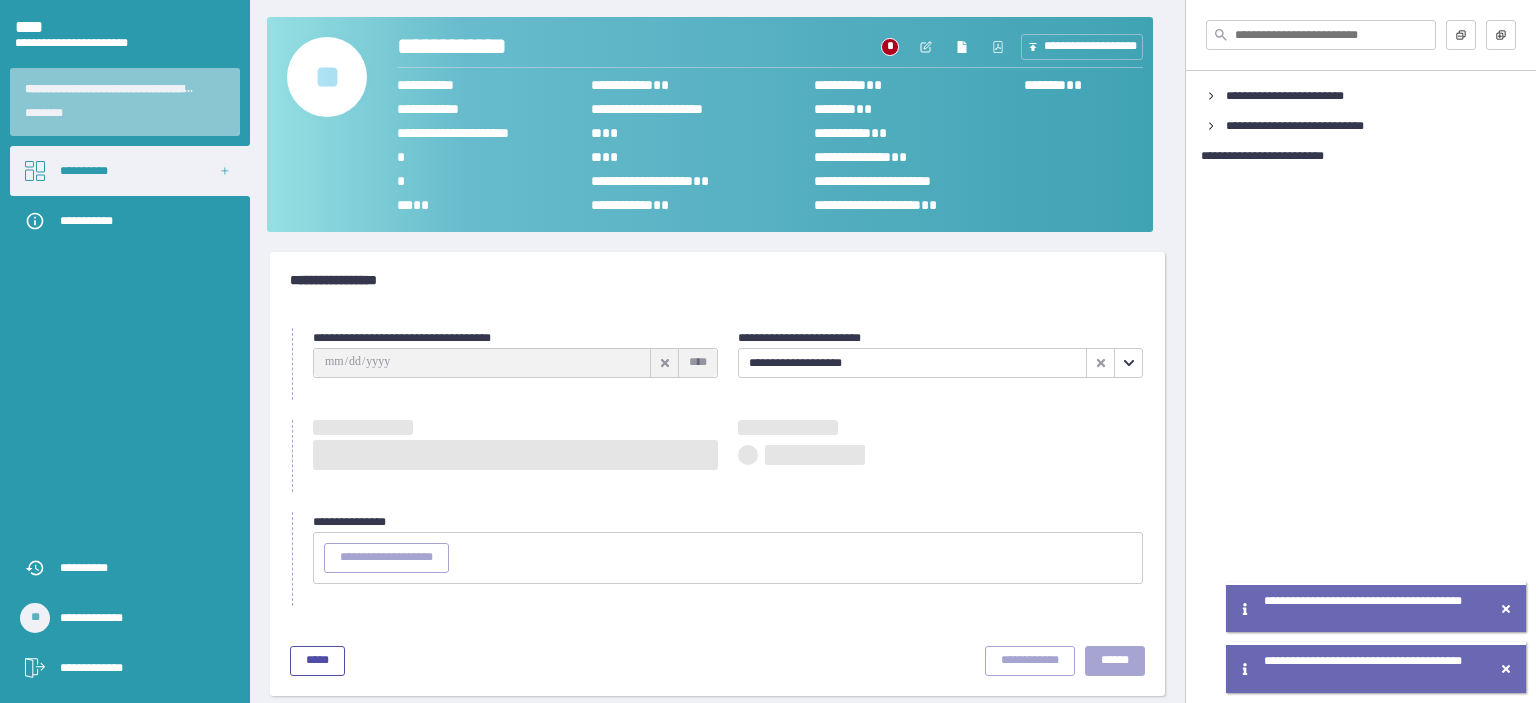 type on "**********" 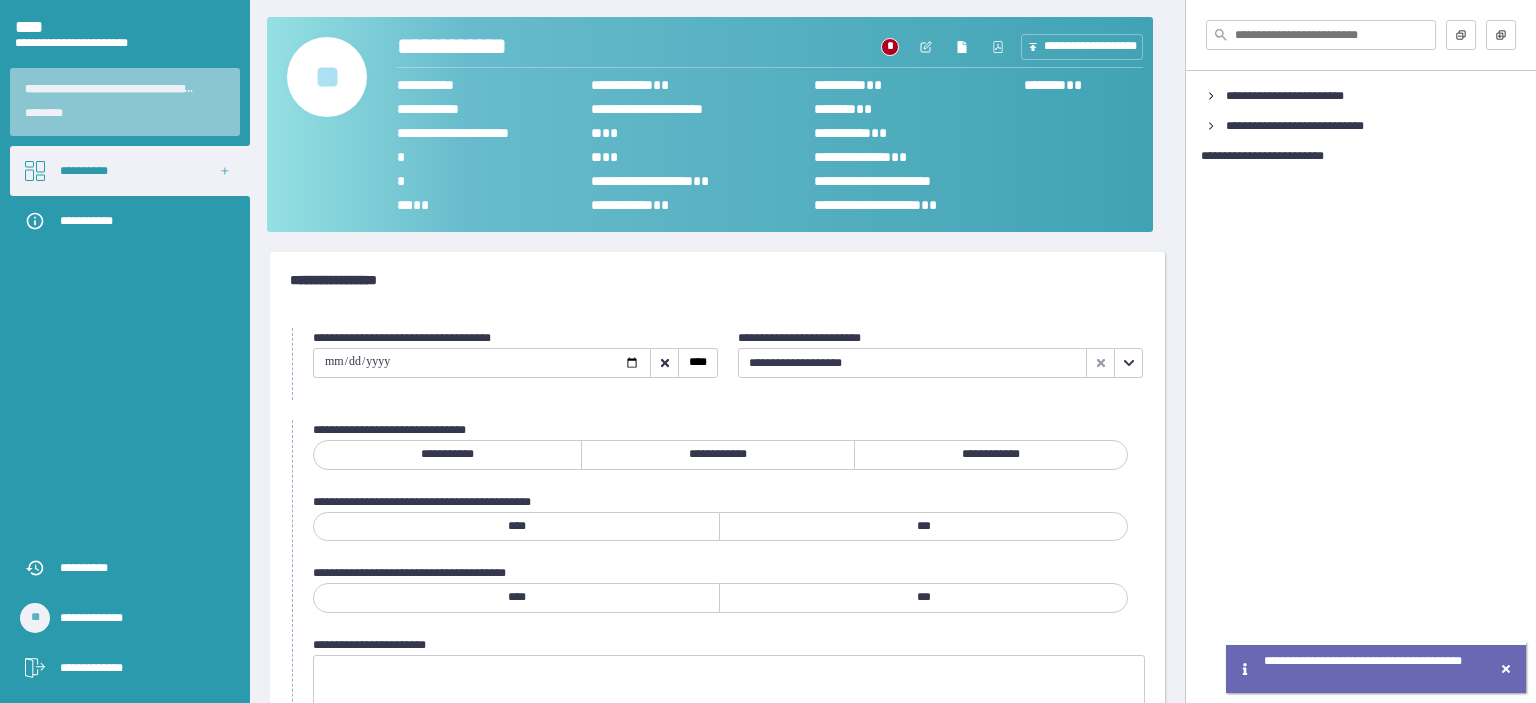 click on "**********" at bounding box center (447, 455) 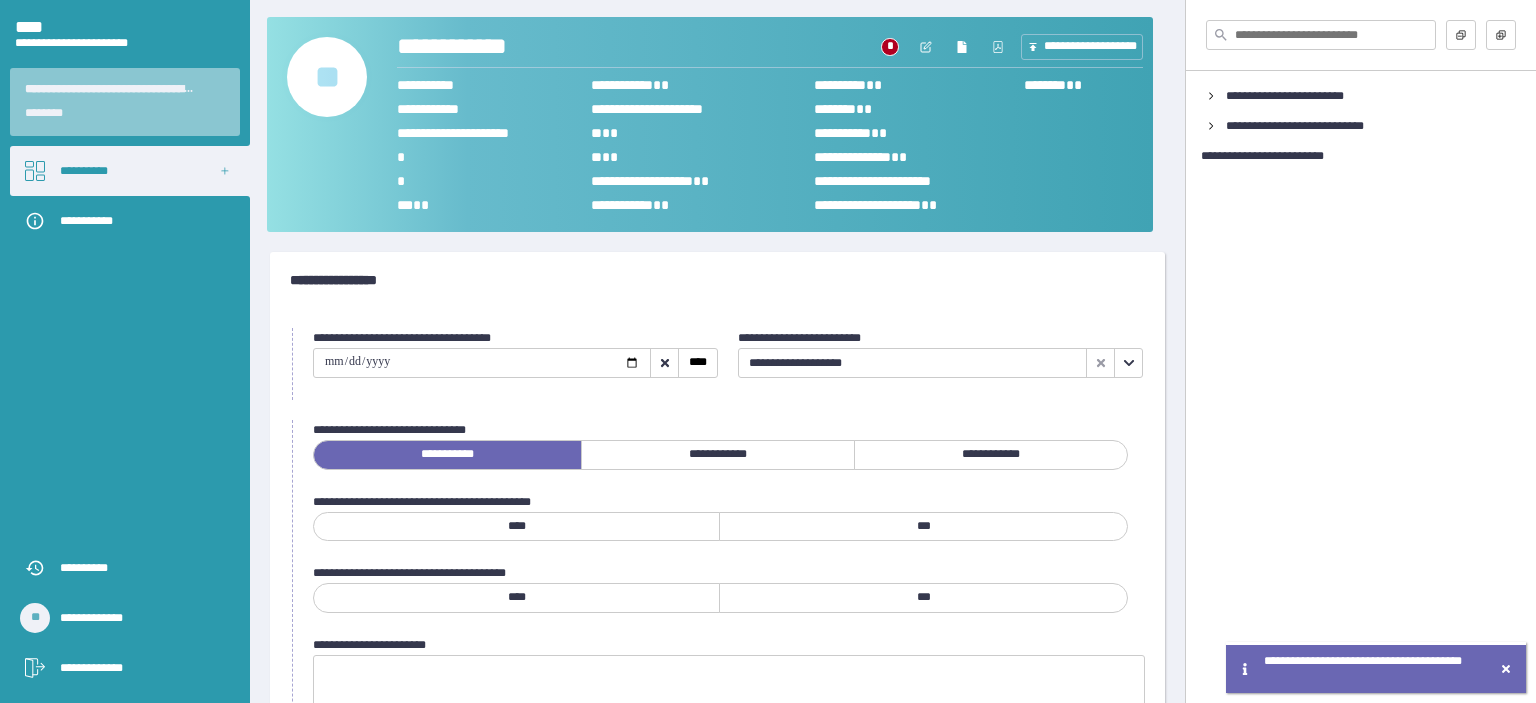 click on "***" at bounding box center (923, 527) 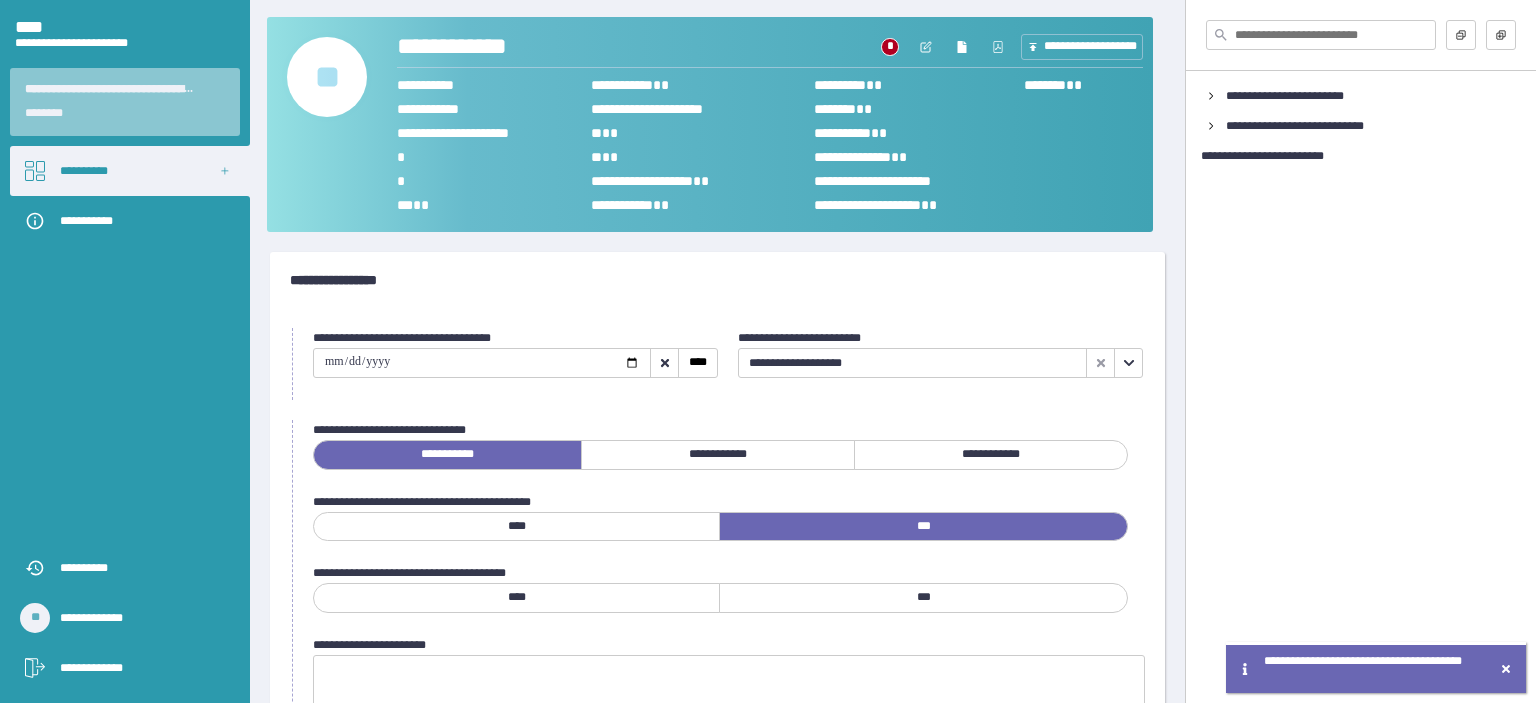 click on "***" at bounding box center (923, 598) 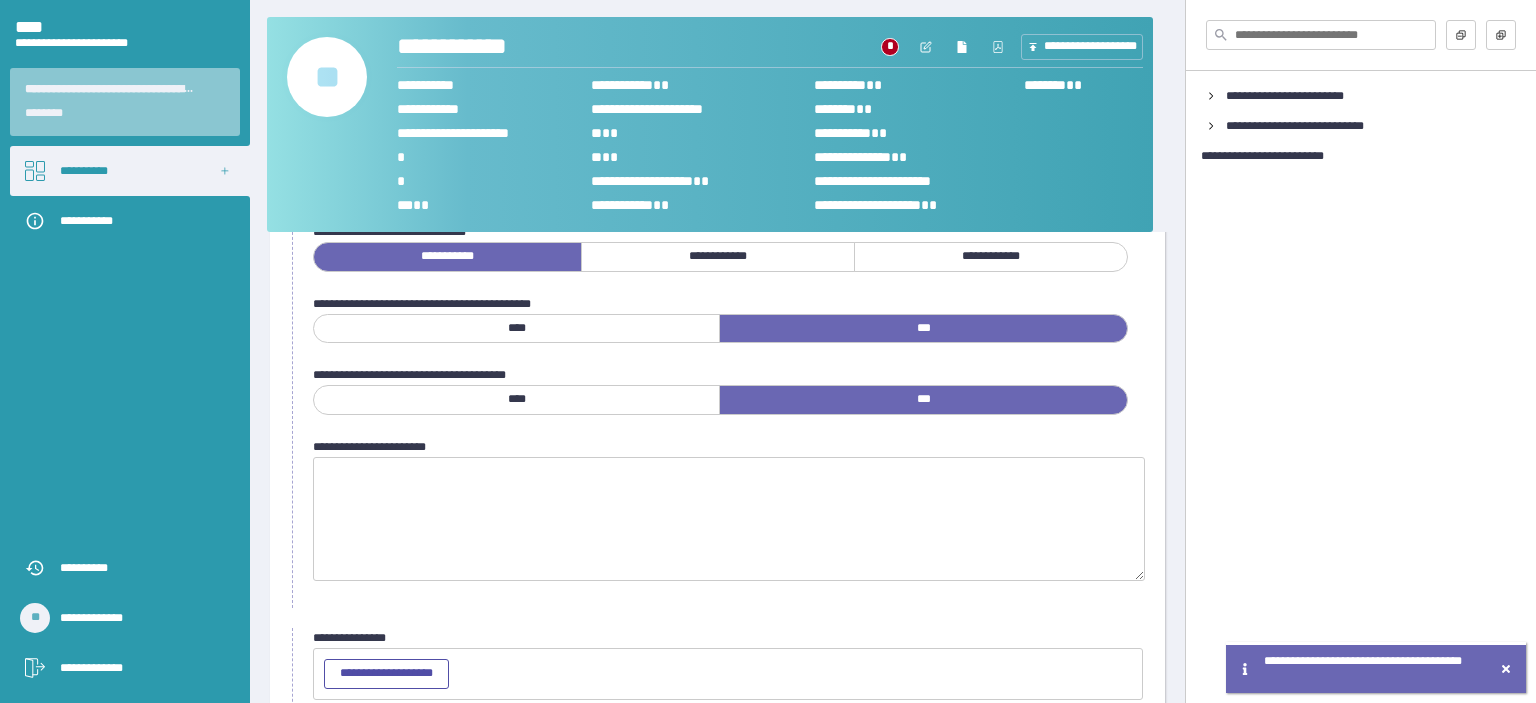 scroll, scrollTop: 300, scrollLeft: 0, axis: vertical 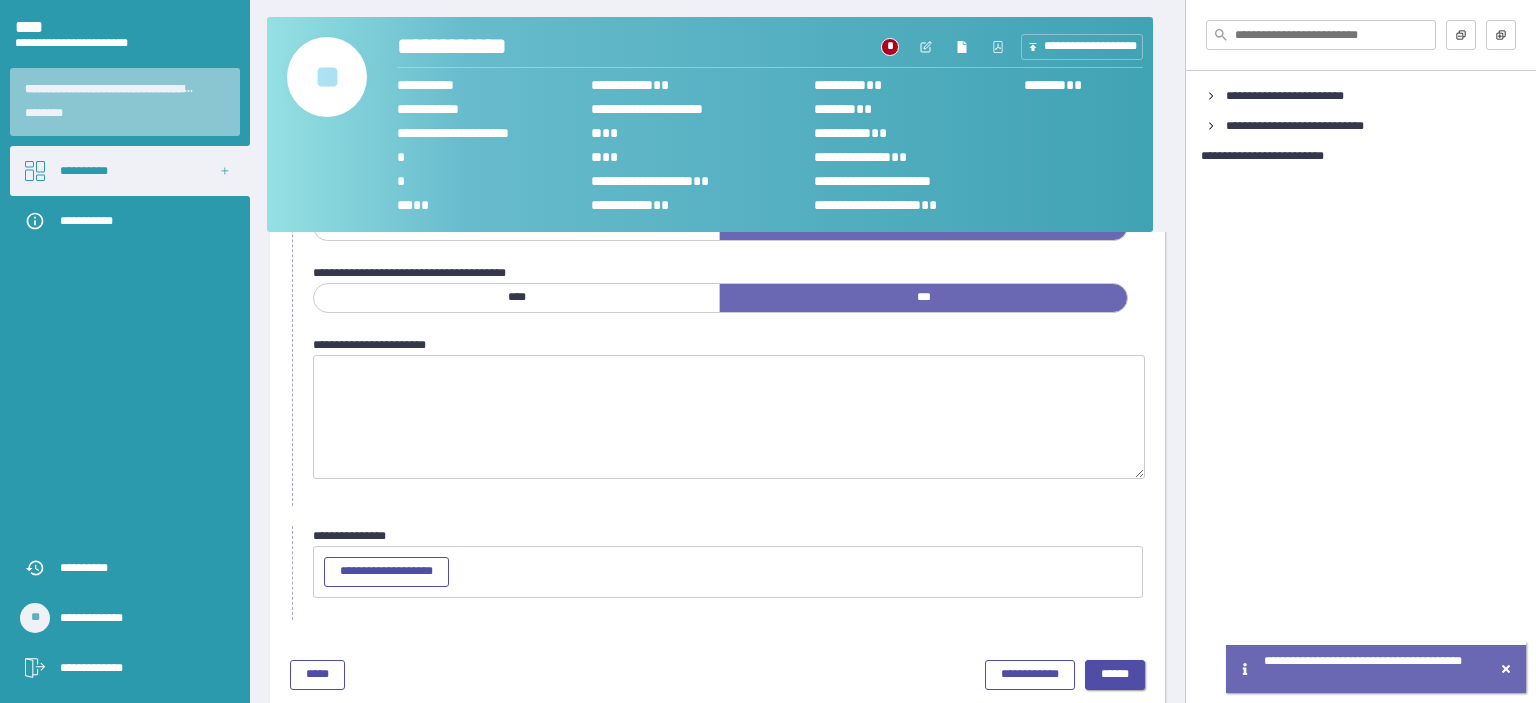 click on "******" at bounding box center (1115, 674) 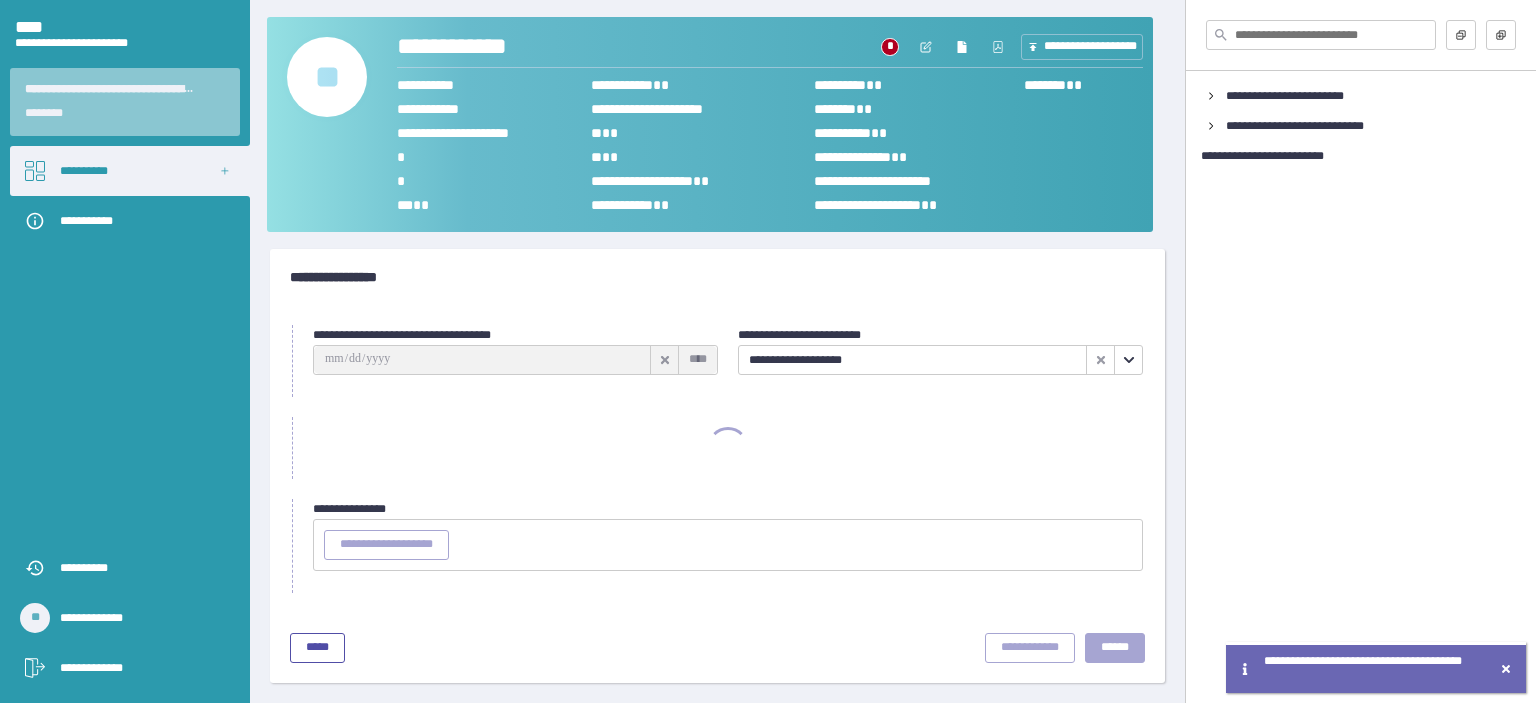 scroll, scrollTop: 0, scrollLeft: 0, axis: both 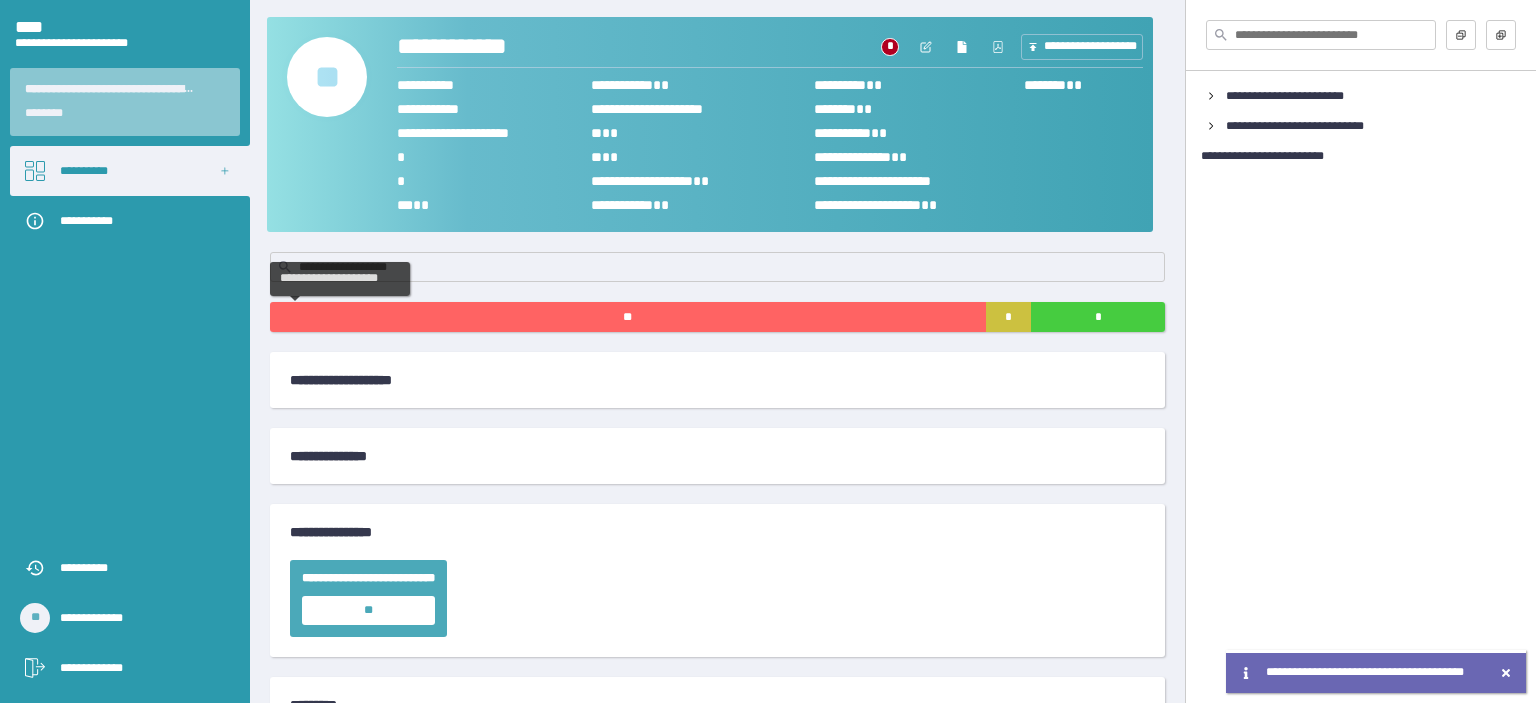 click on "**" at bounding box center [628, 317] 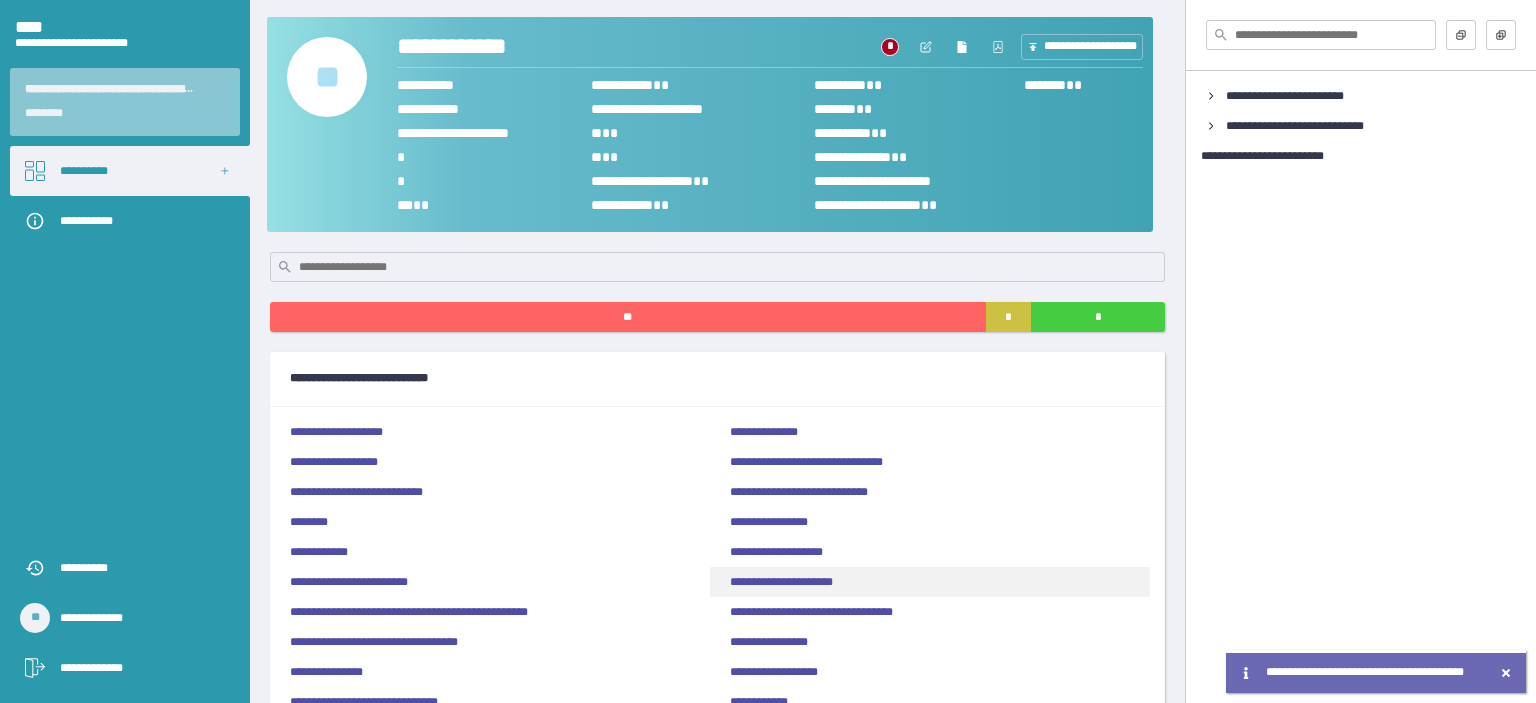 click on "**********" at bounding box center [930, 582] 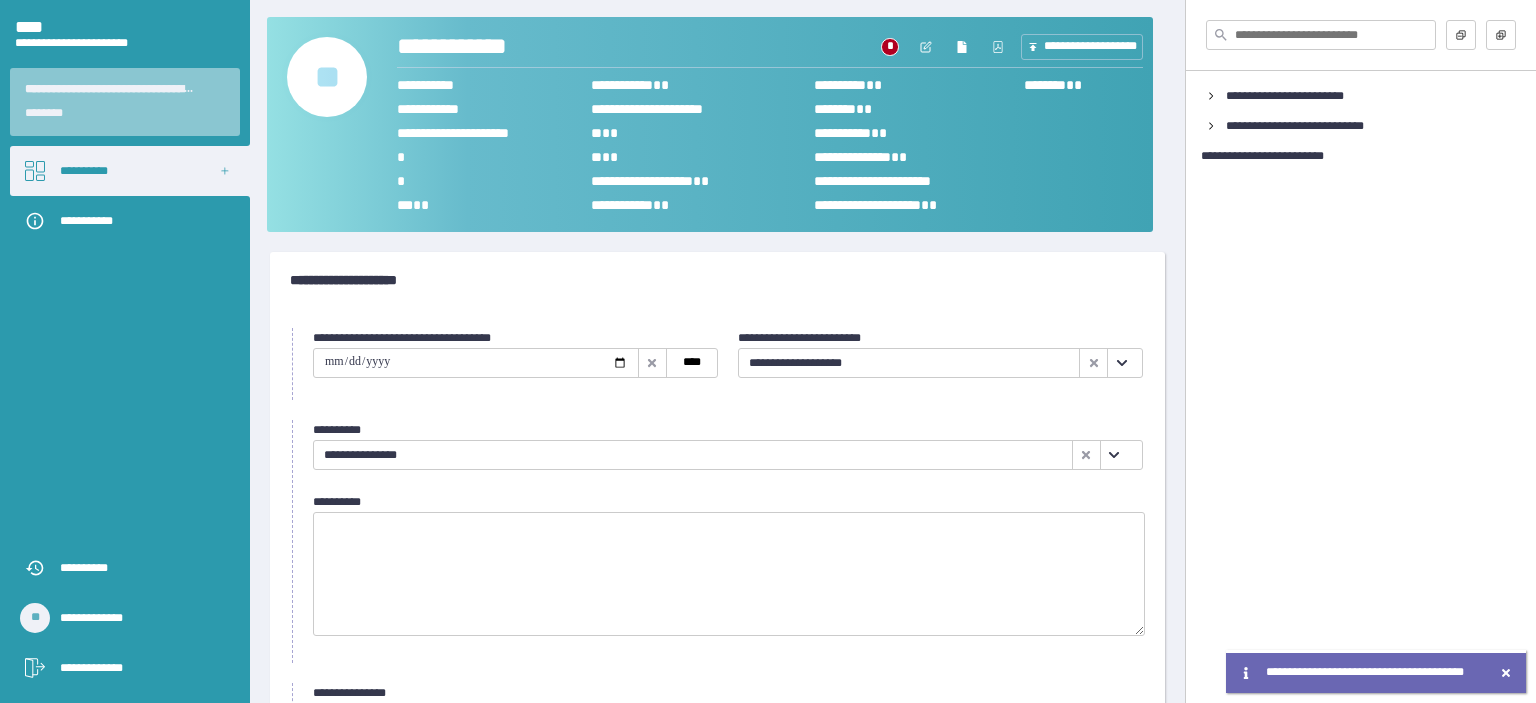 click on "**********" at bounding box center (693, 455) 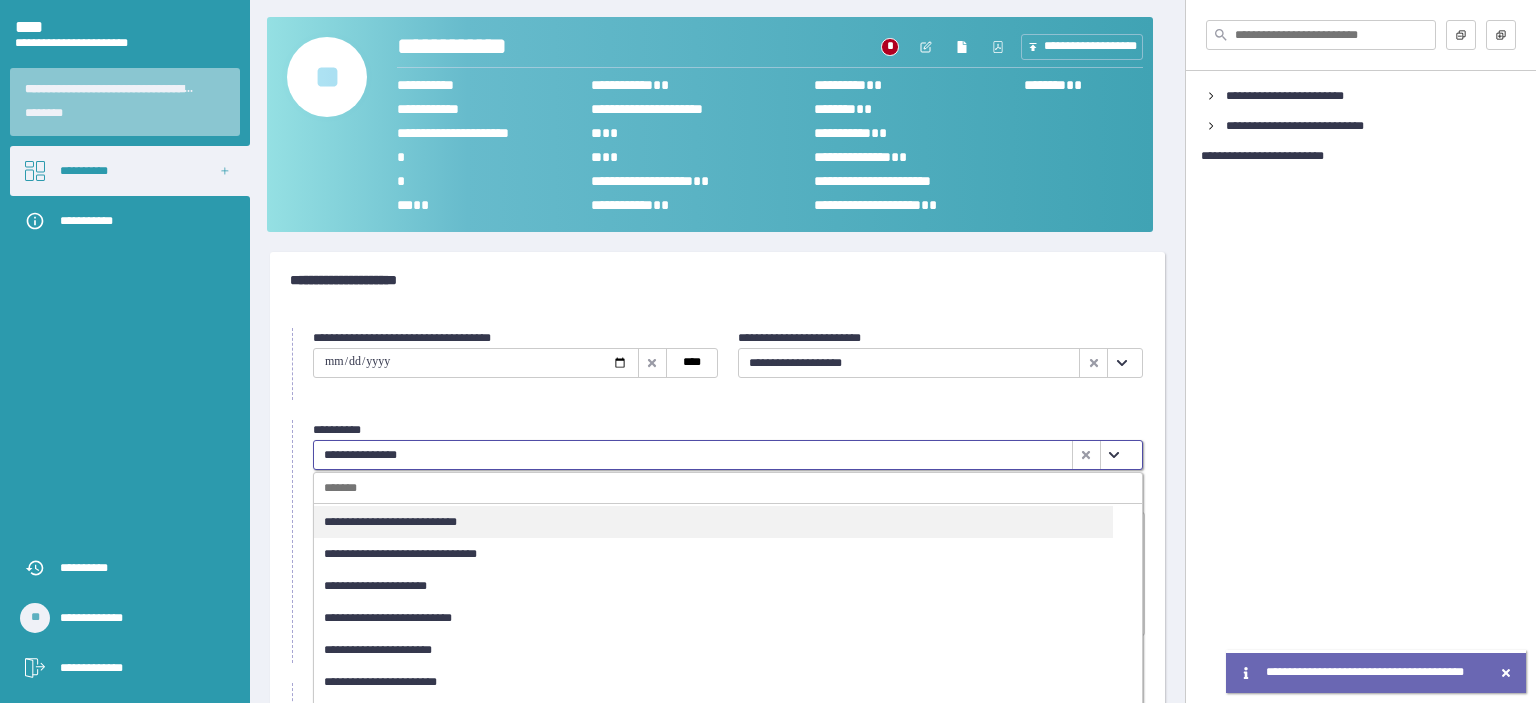 click on "**********" at bounding box center [390, 522] 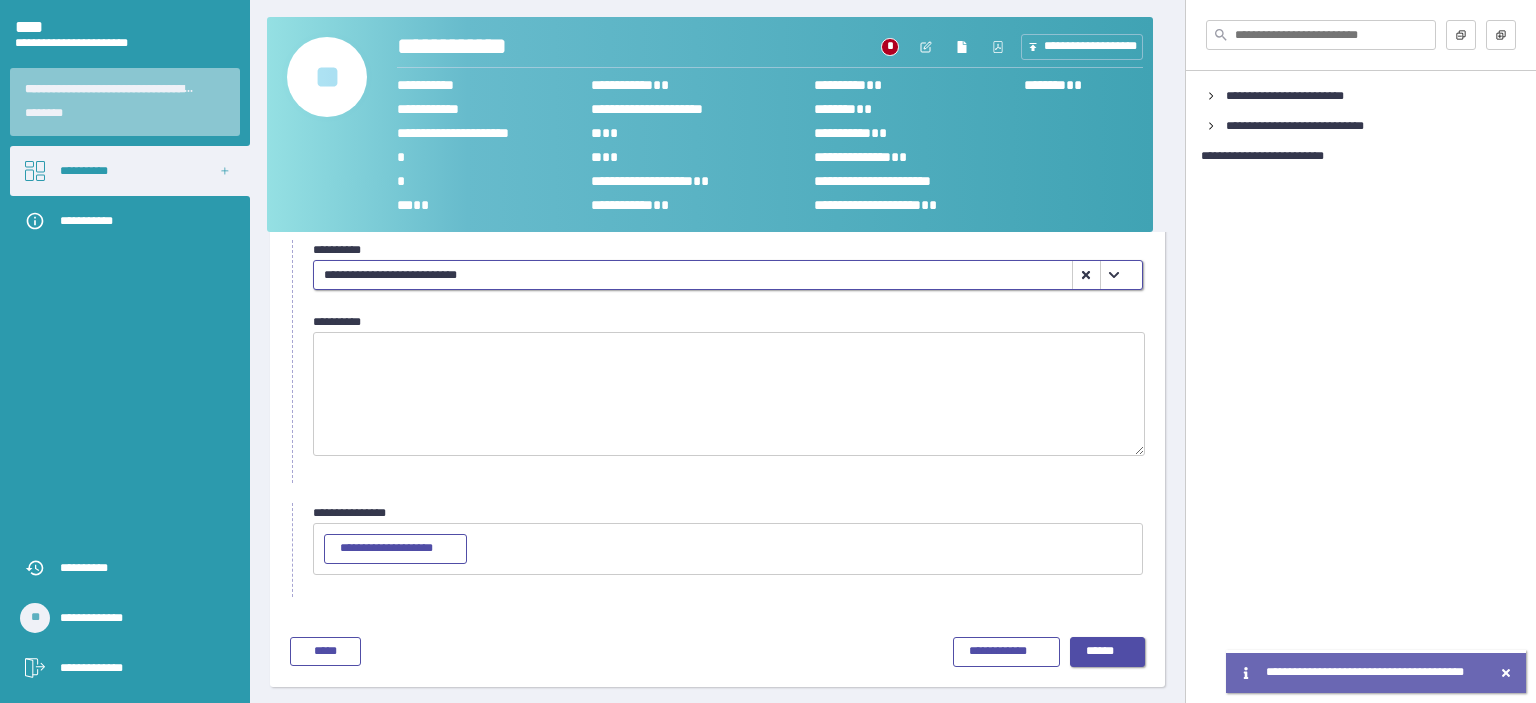 click on "******" at bounding box center [1108, 652] 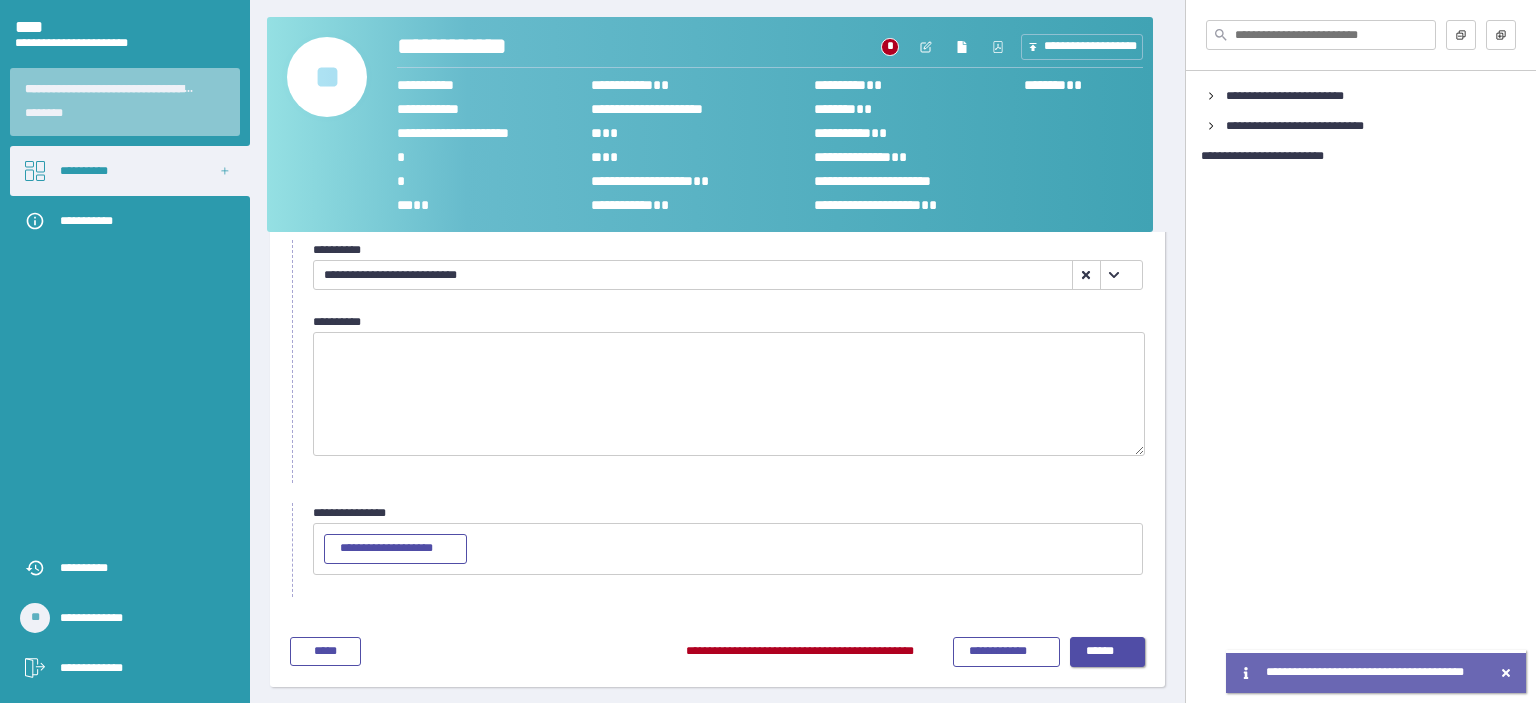 scroll, scrollTop: 76, scrollLeft: 0, axis: vertical 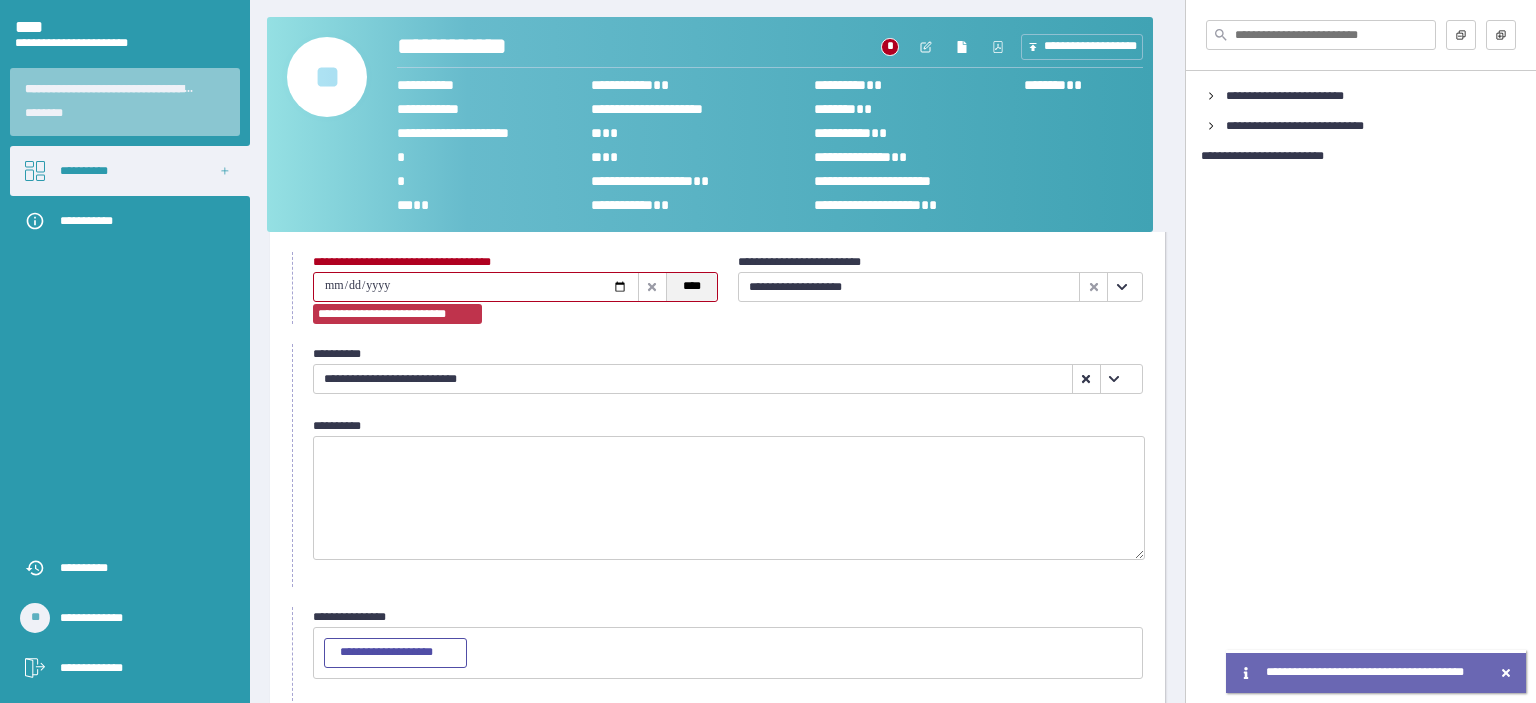 click on "****" at bounding box center (692, 286) 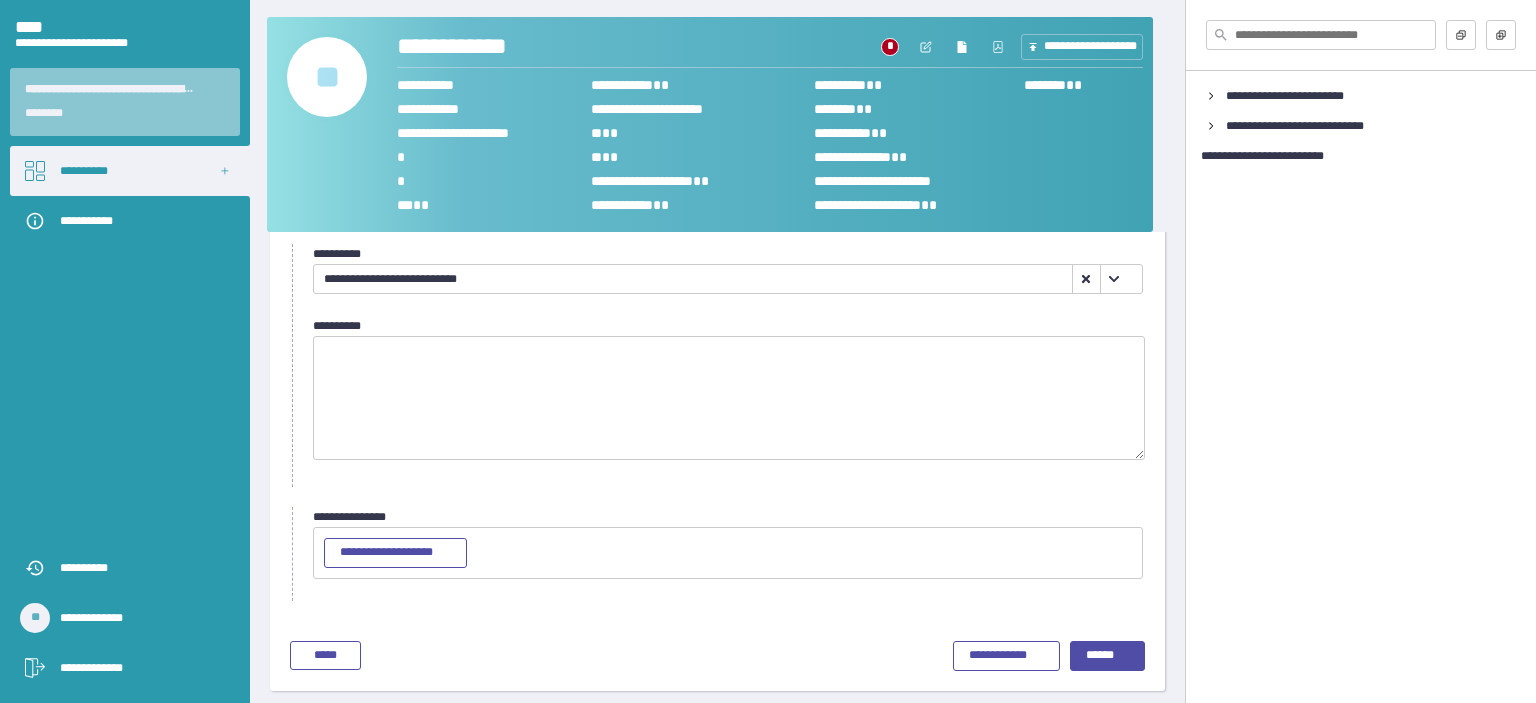 scroll, scrollTop: 180, scrollLeft: 0, axis: vertical 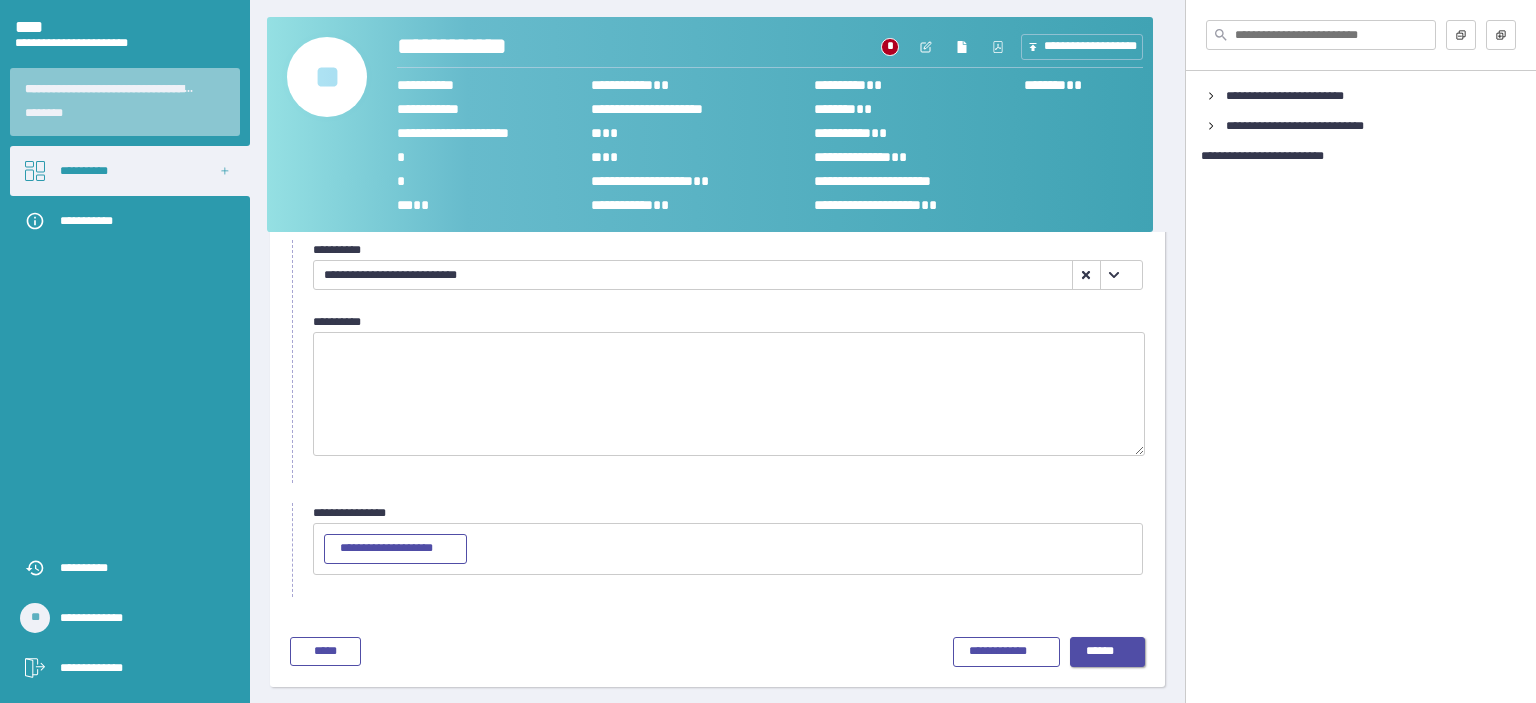 click on "******" at bounding box center [1108, 652] 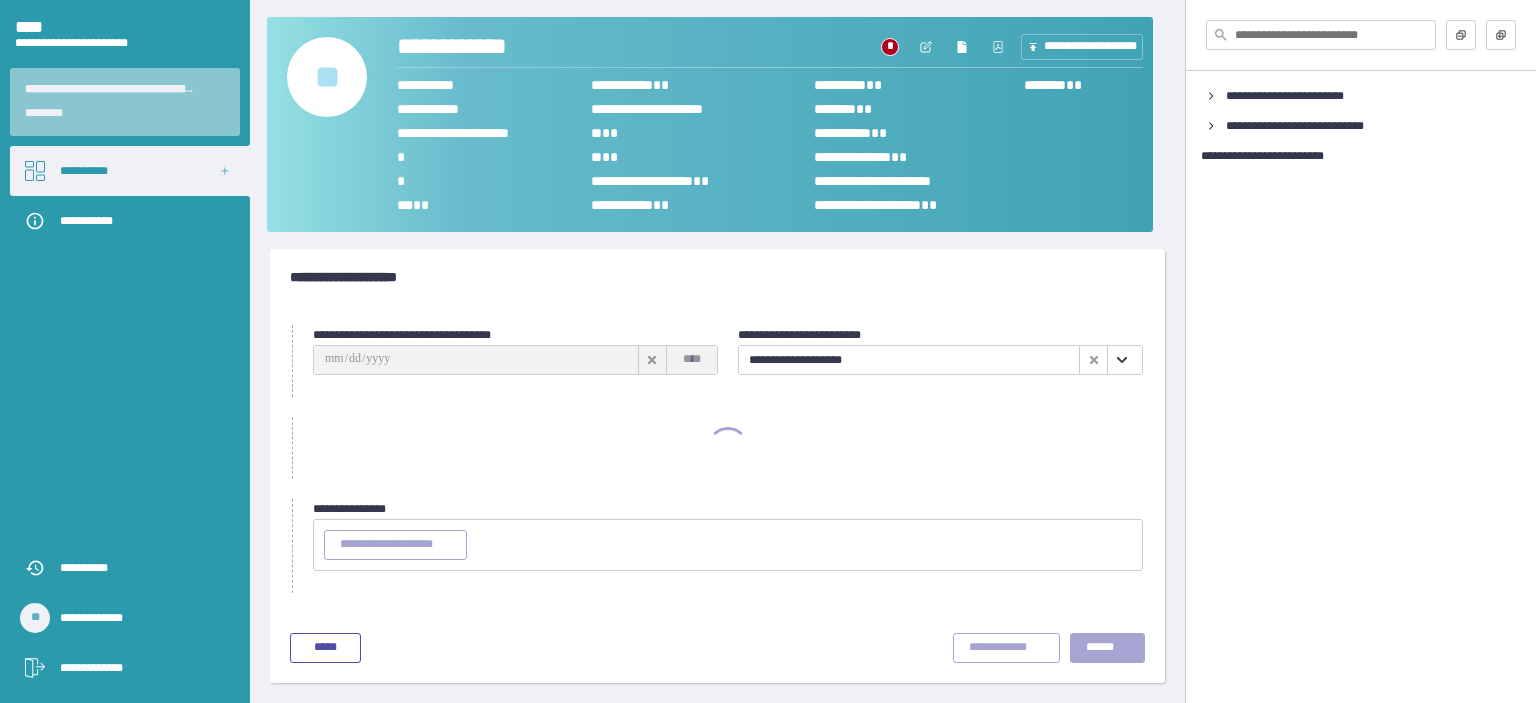 scroll, scrollTop: 0, scrollLeft: 0, axis: both 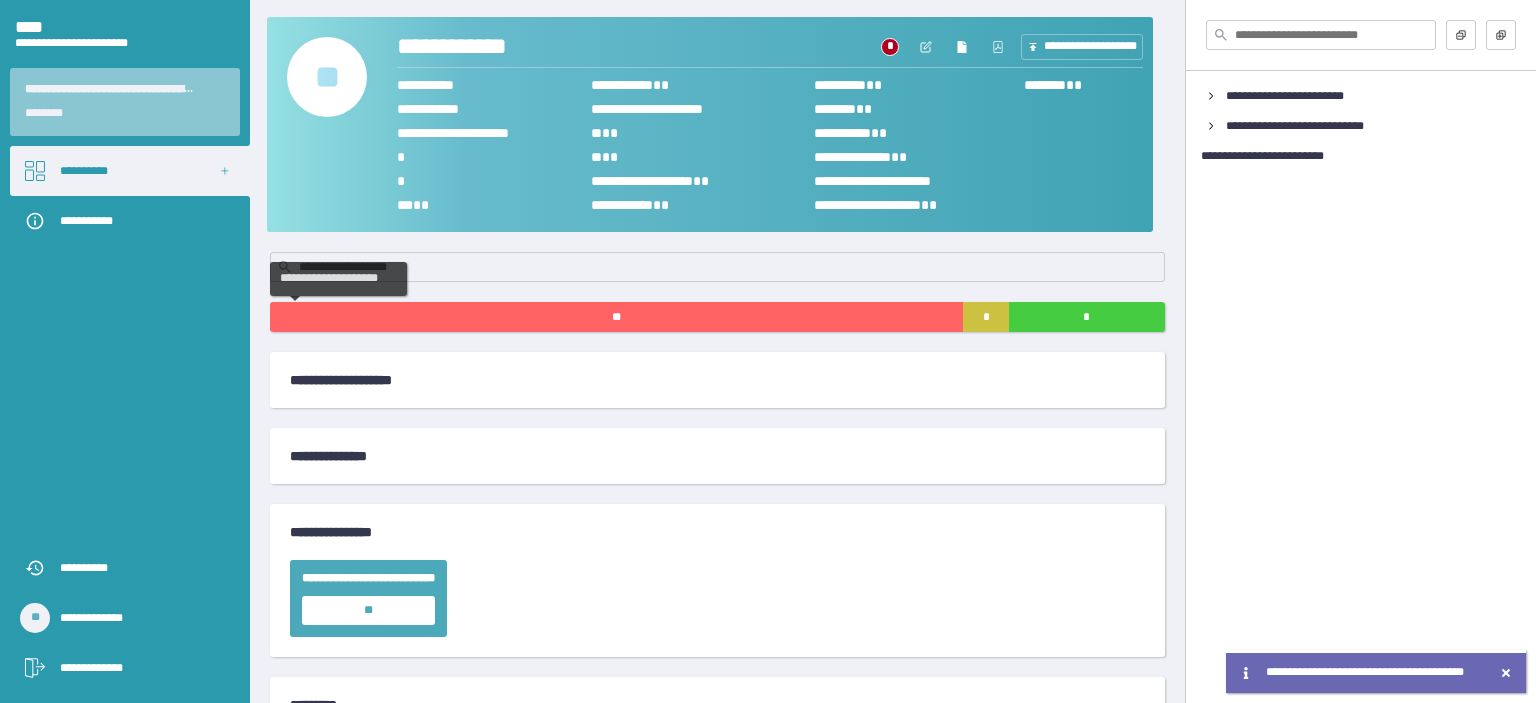 click on "**" at bounding box center (616, 317) 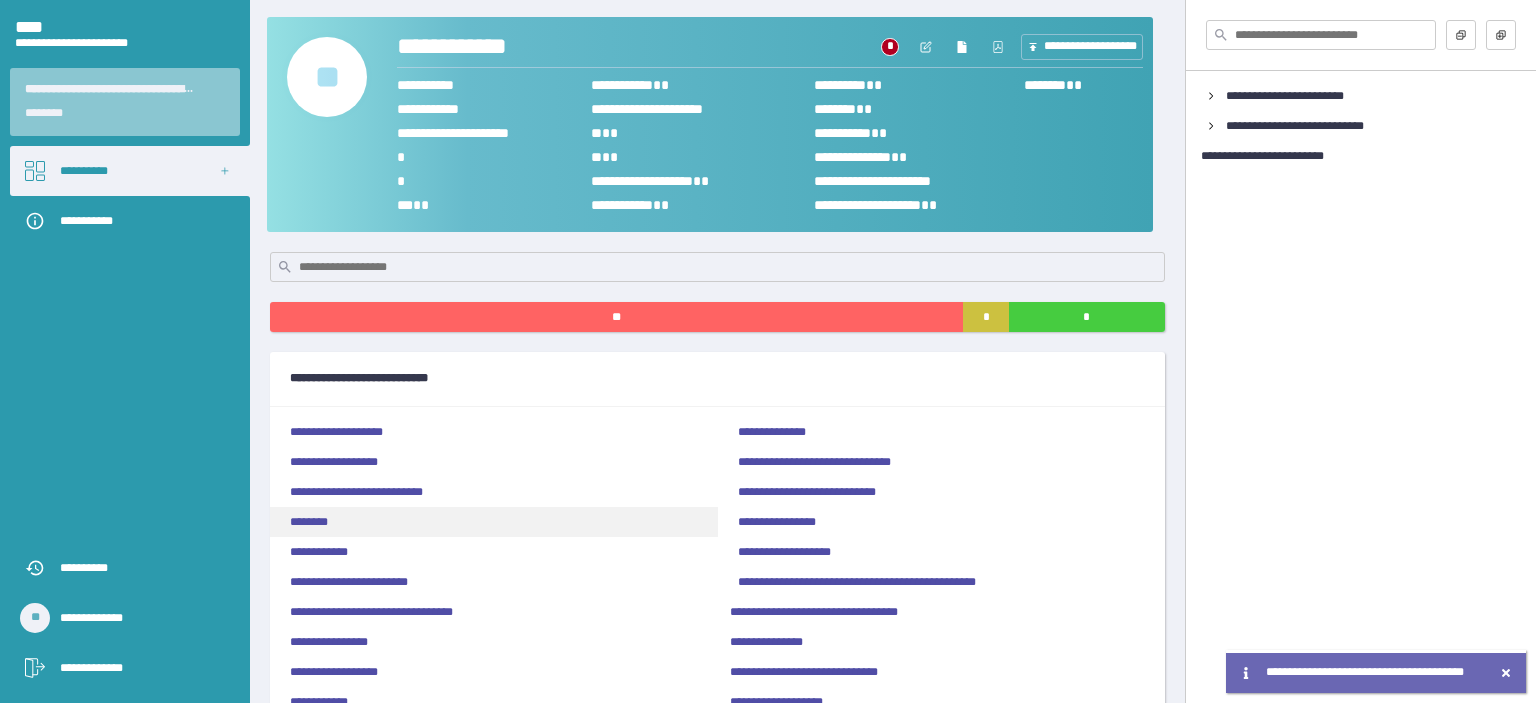 click on "********" at bounding box center (494, 522) 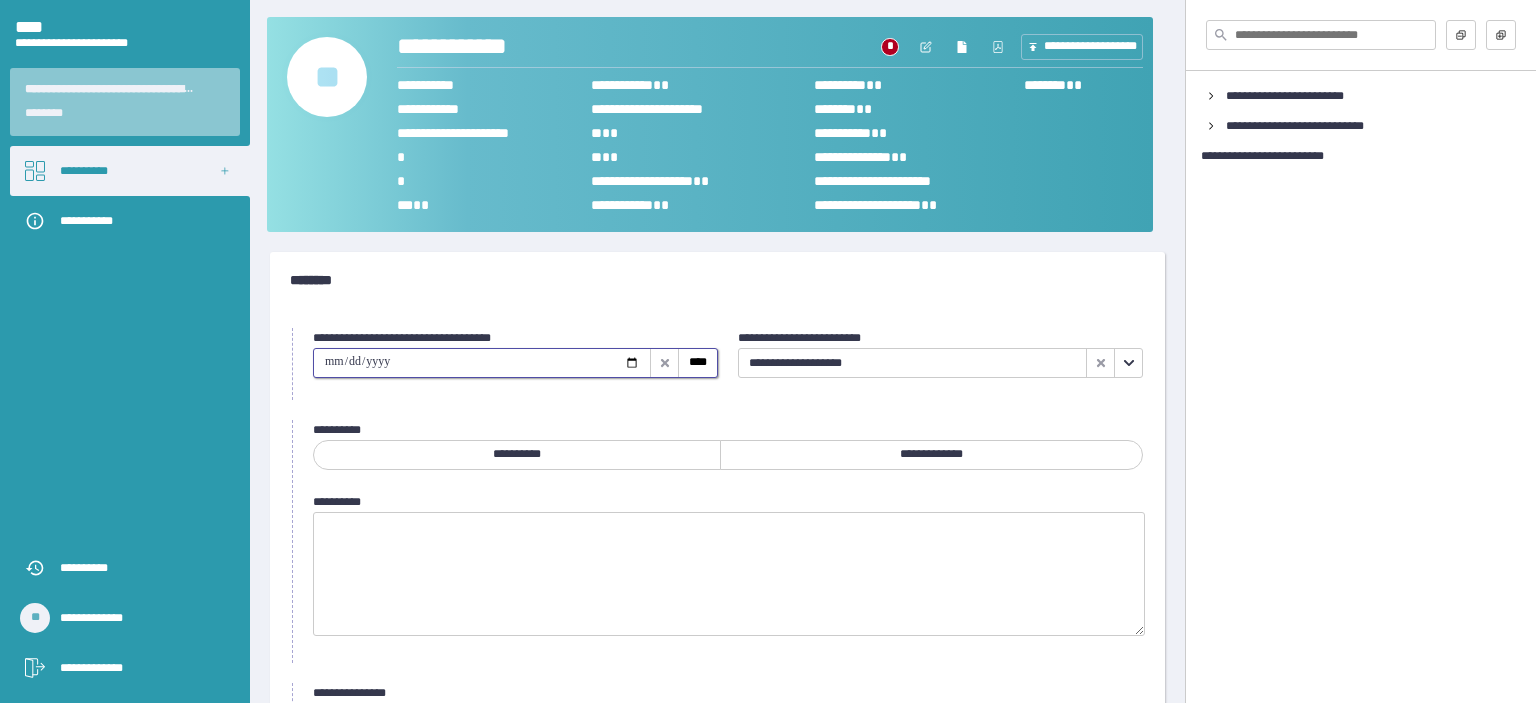 click at bounding box center [482, 363] 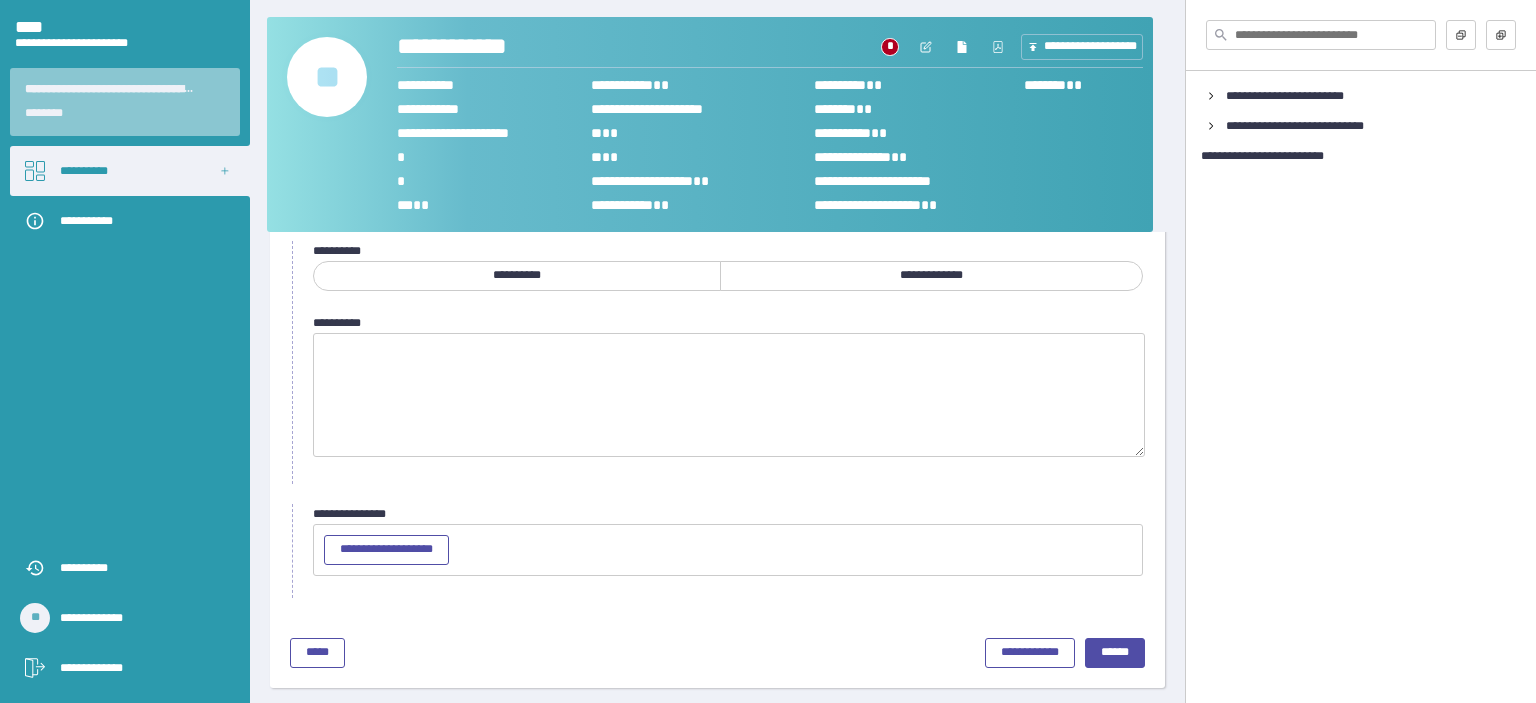 scroll, scrollTop: 180, scrollLeft: 0, axis: vertical 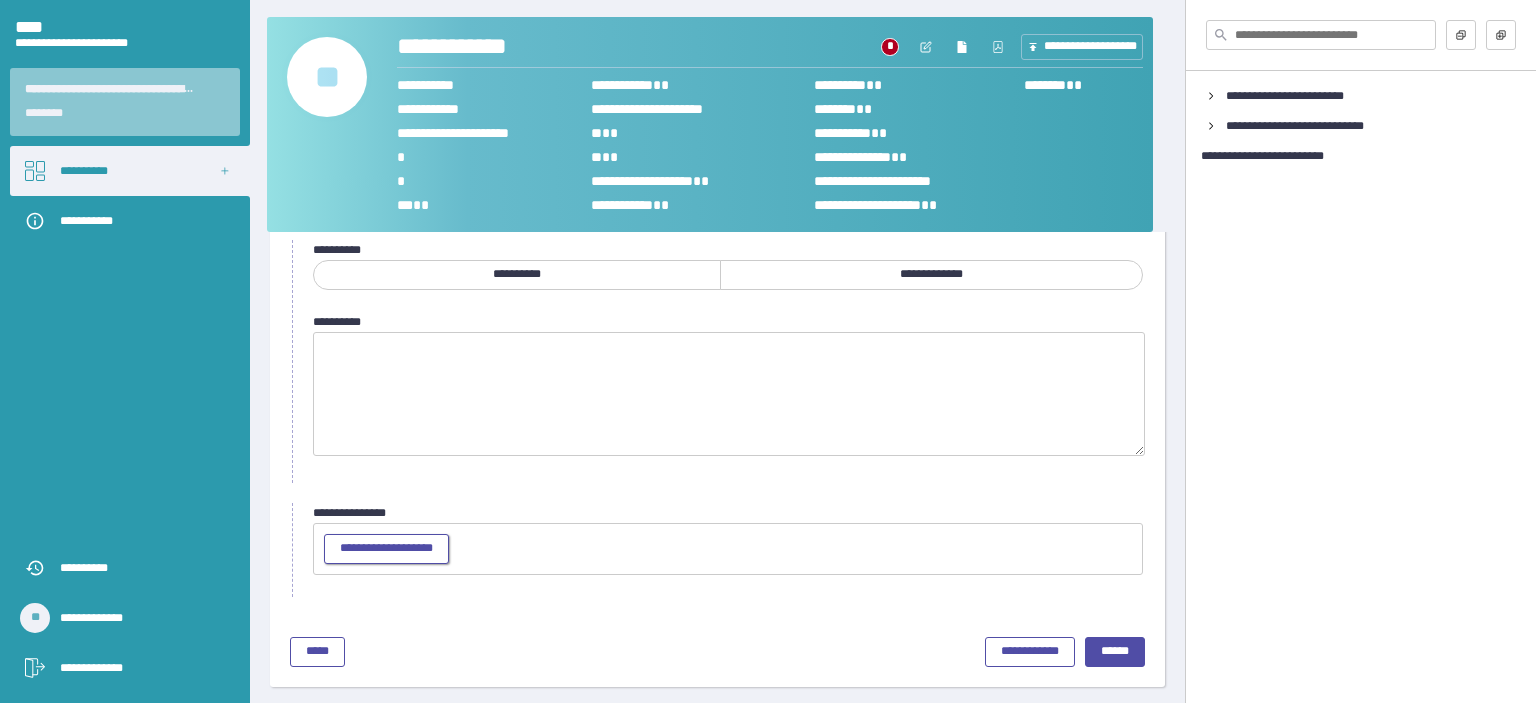 click on "**********" at bounding box center [386, 549] 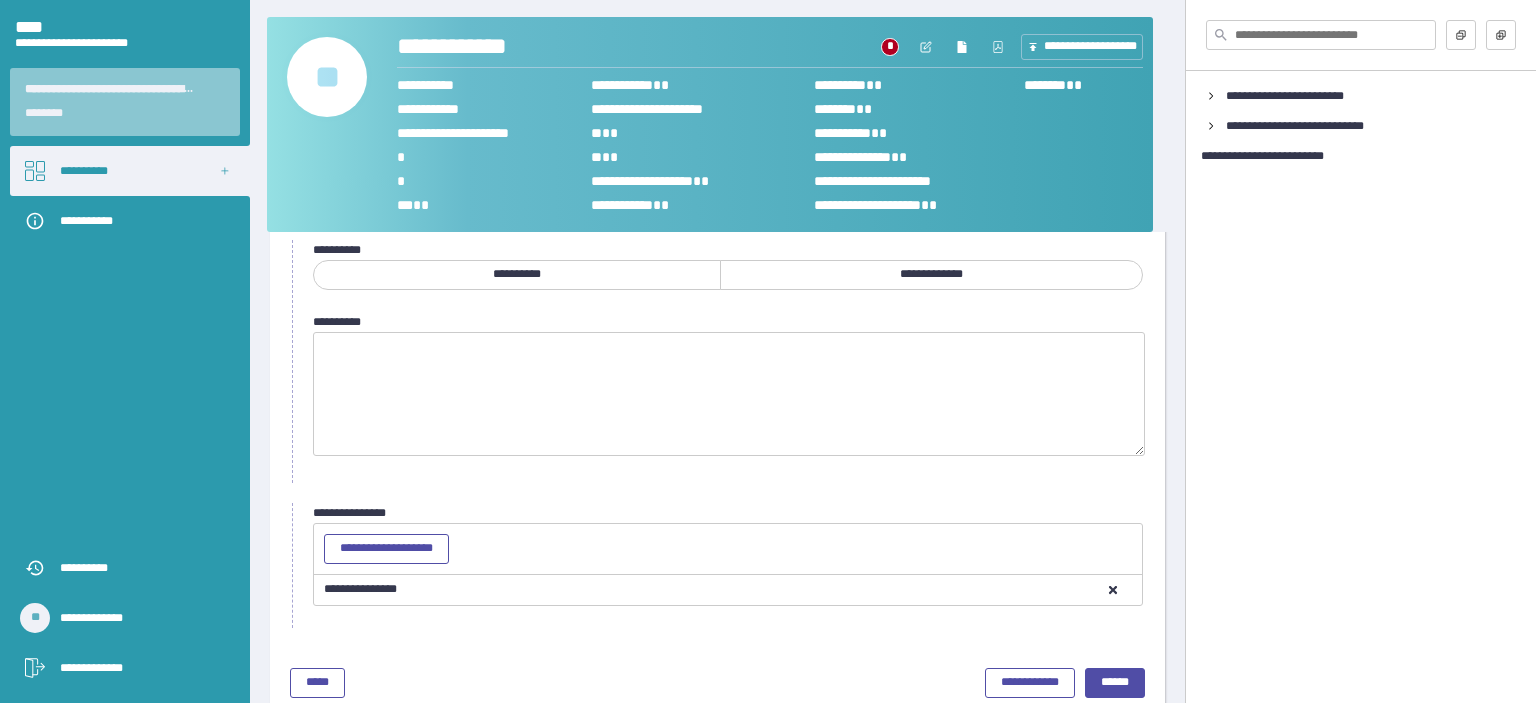 click on "**********" at bounding box center (931, 275) 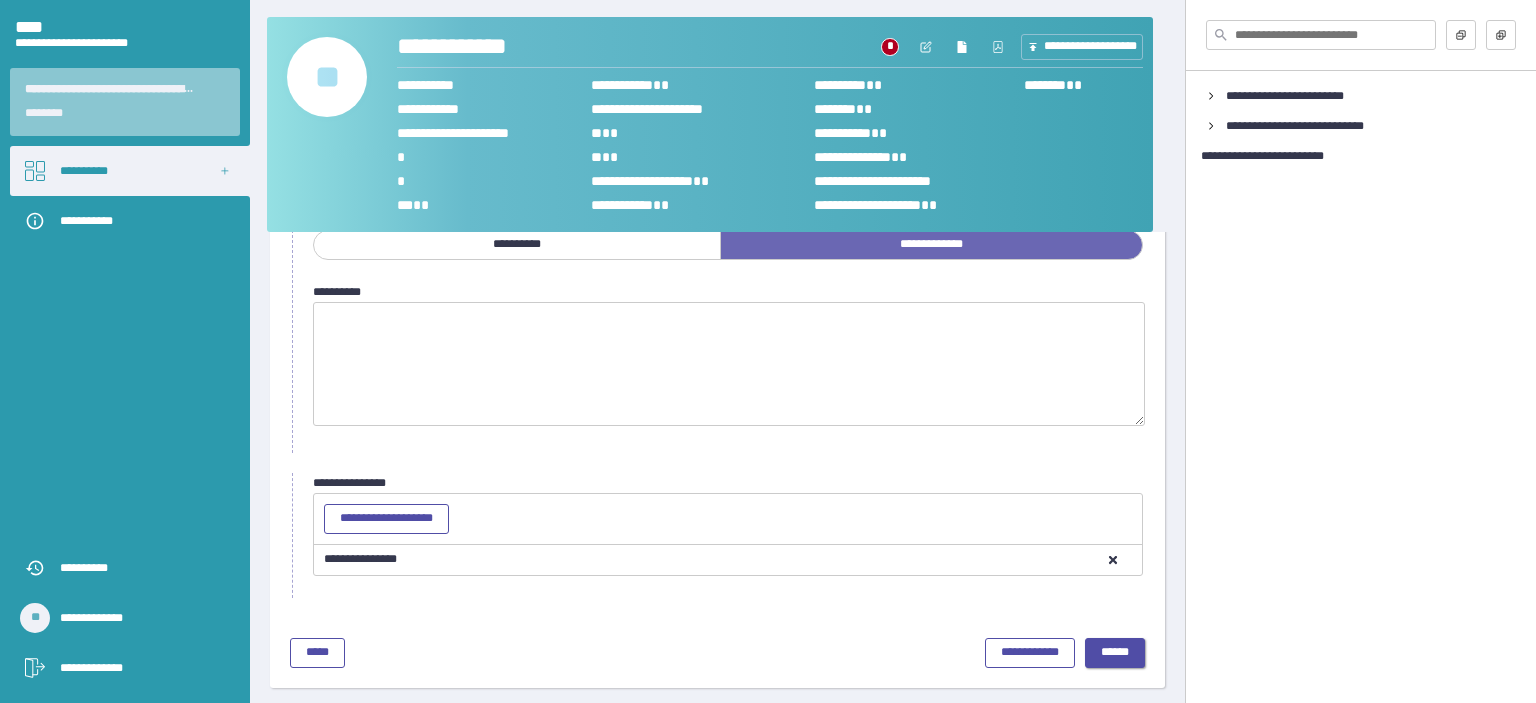 click on "******" at bounding box center [1115, 652] 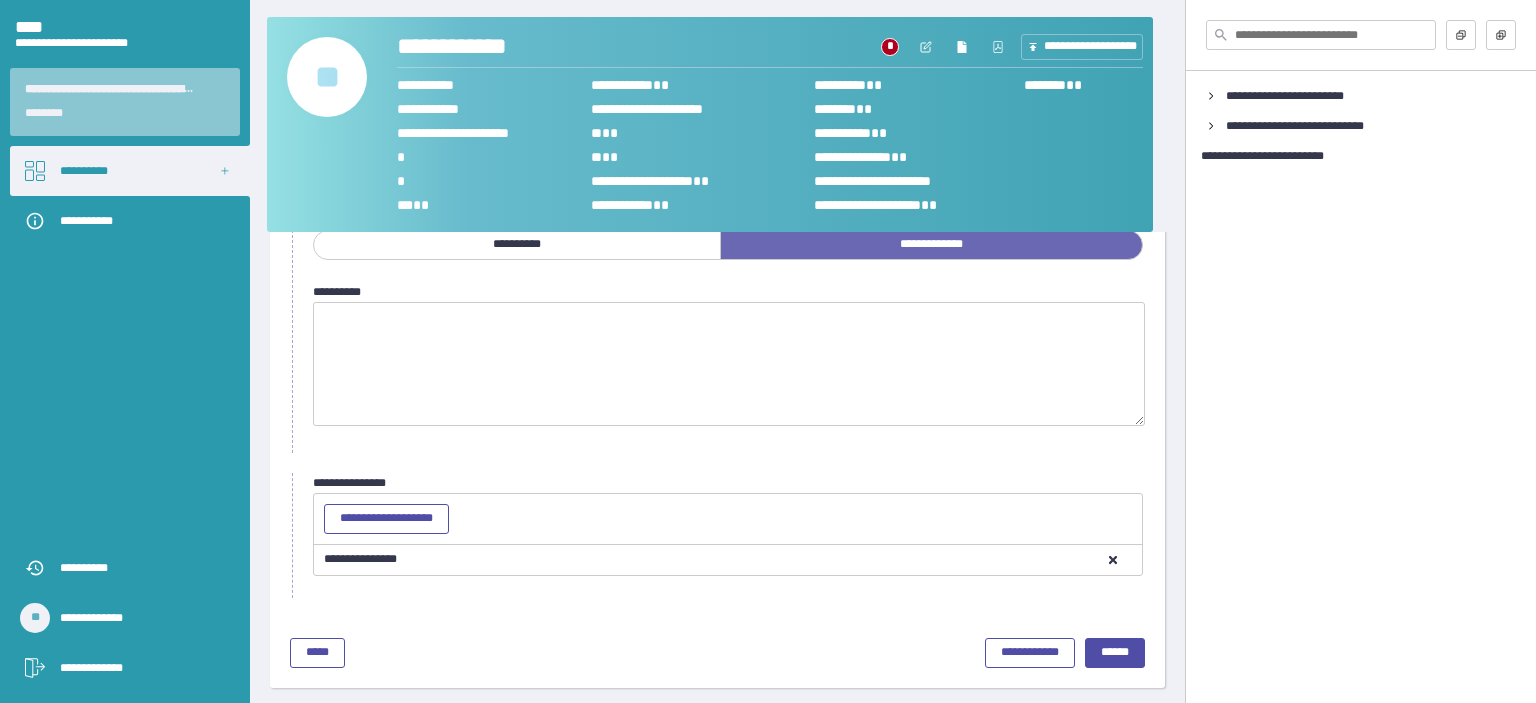 scroll, scrollTop: 32, scrollLeft: 0, axis: vertical 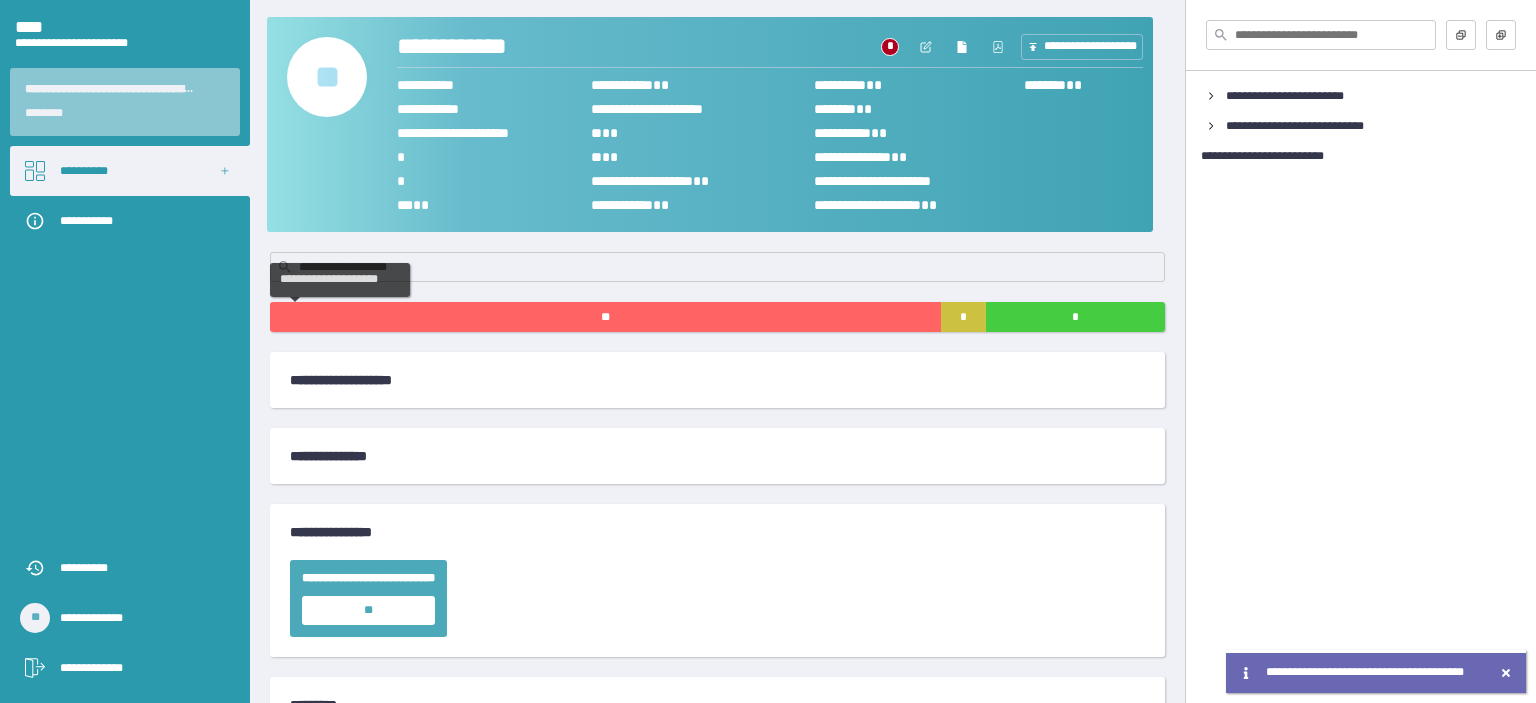 click on "**" at bounding box center (605, 317) 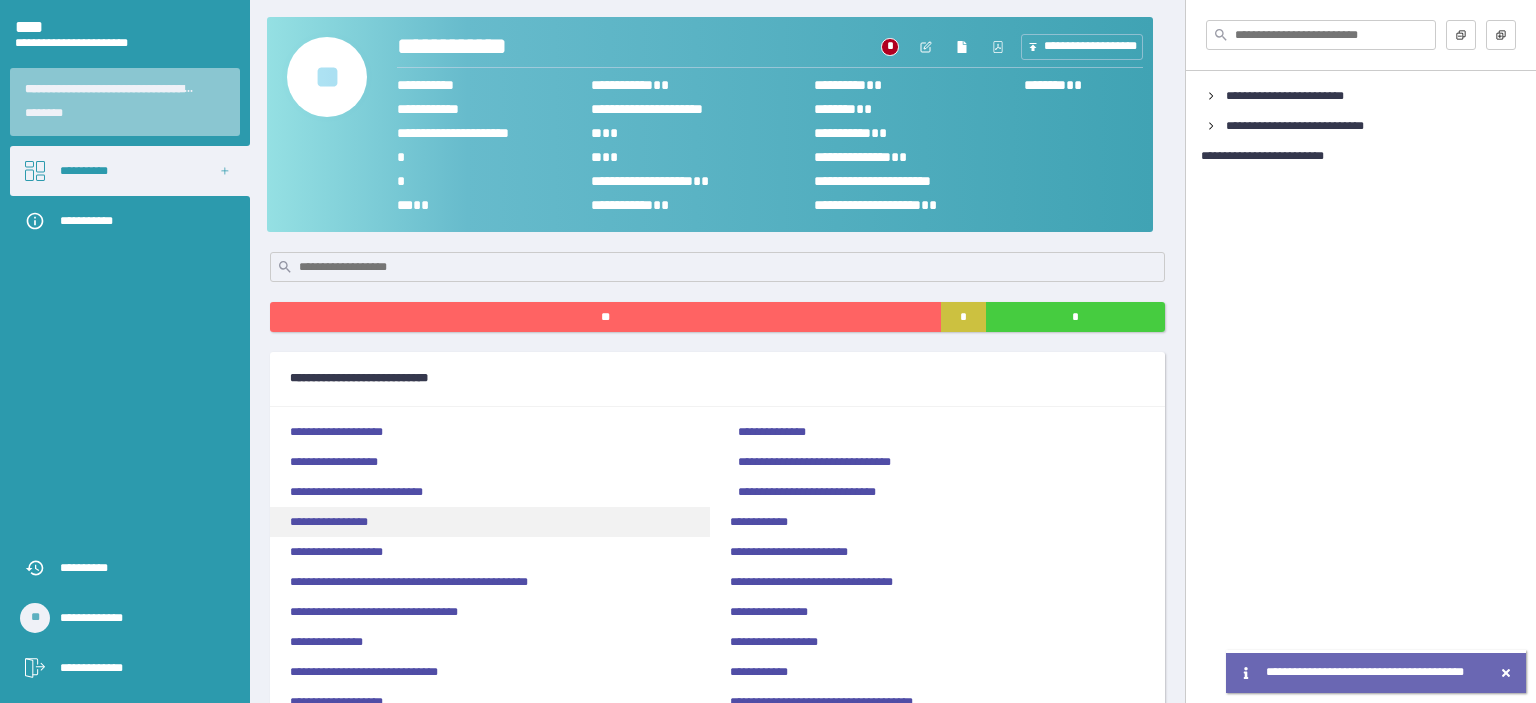 click on "**********" at bounding box center [490, 522] 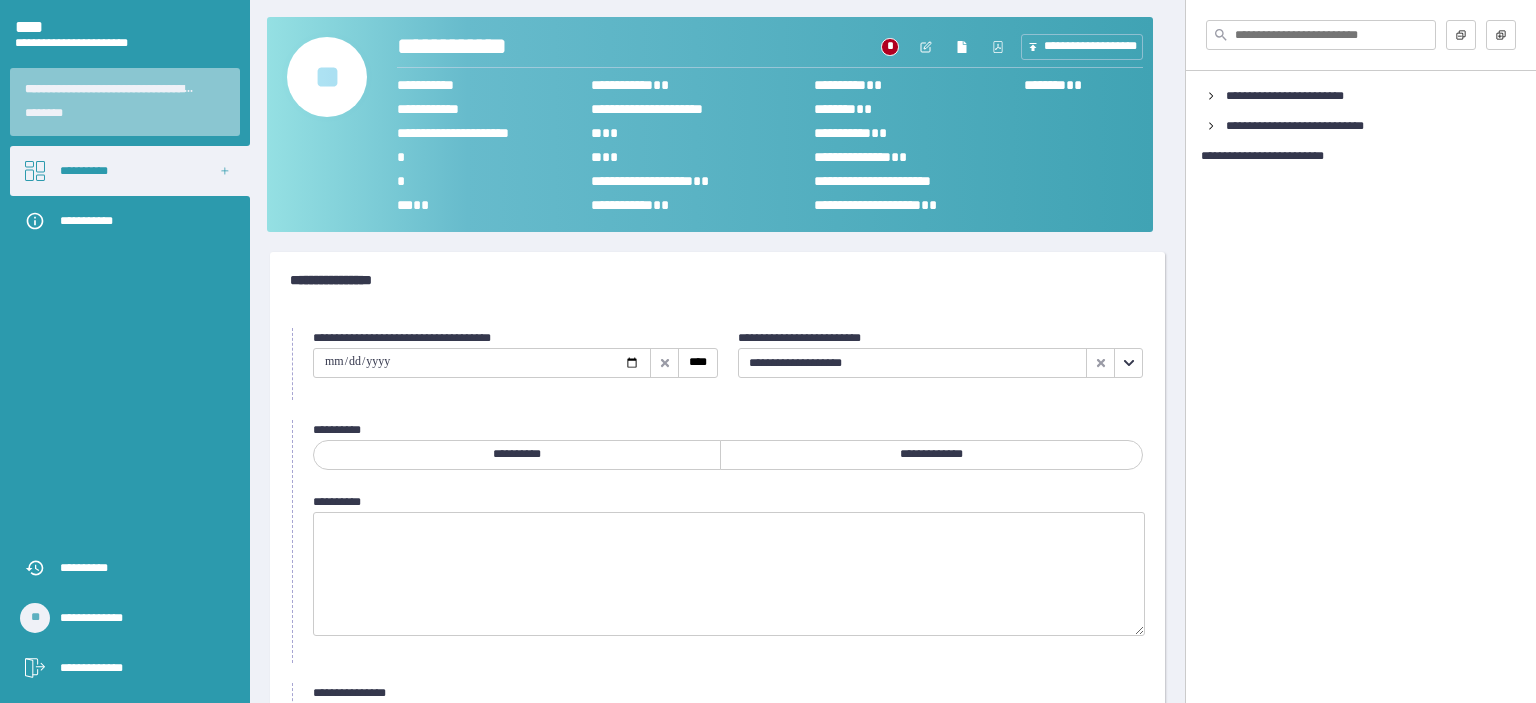 click on "**********" at bounding box center (728, 456) 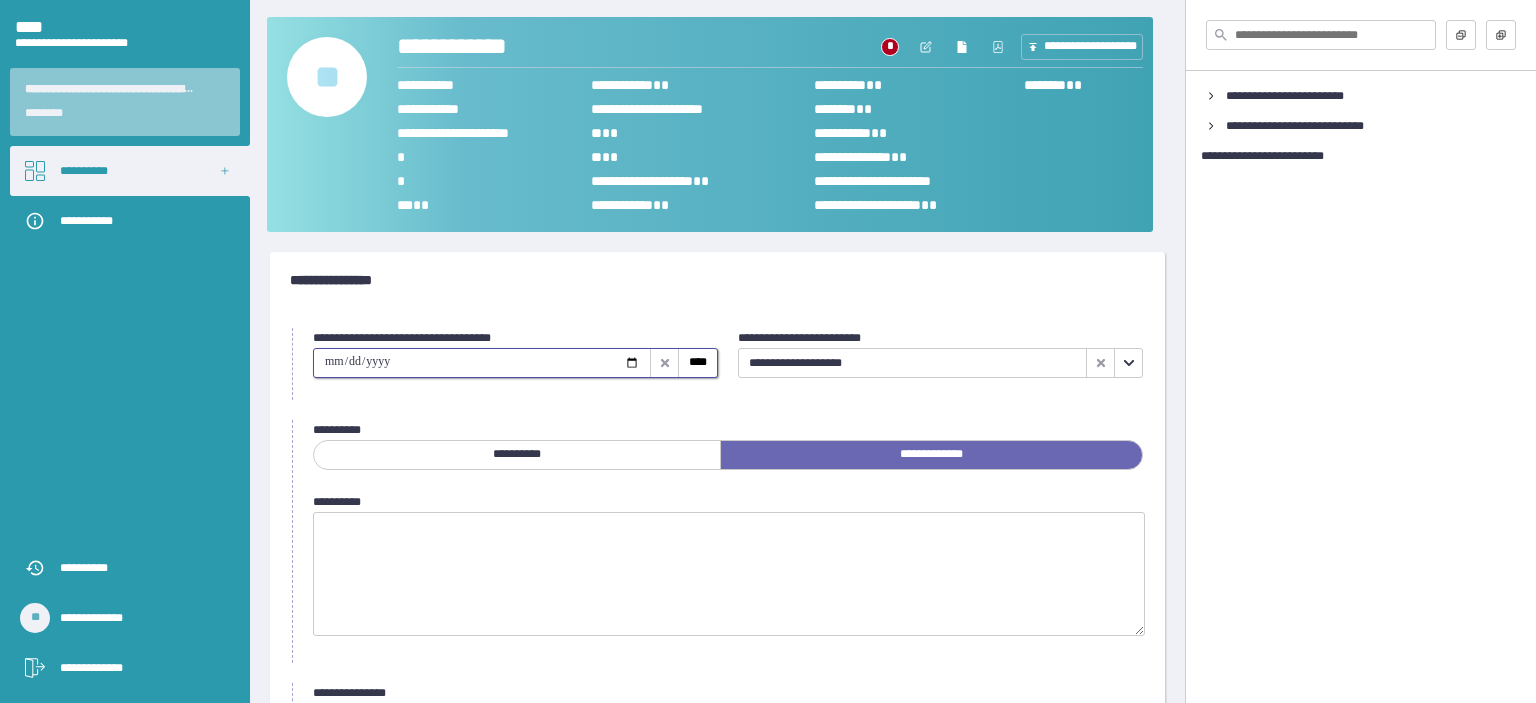 click at bounding box center [482, 363] 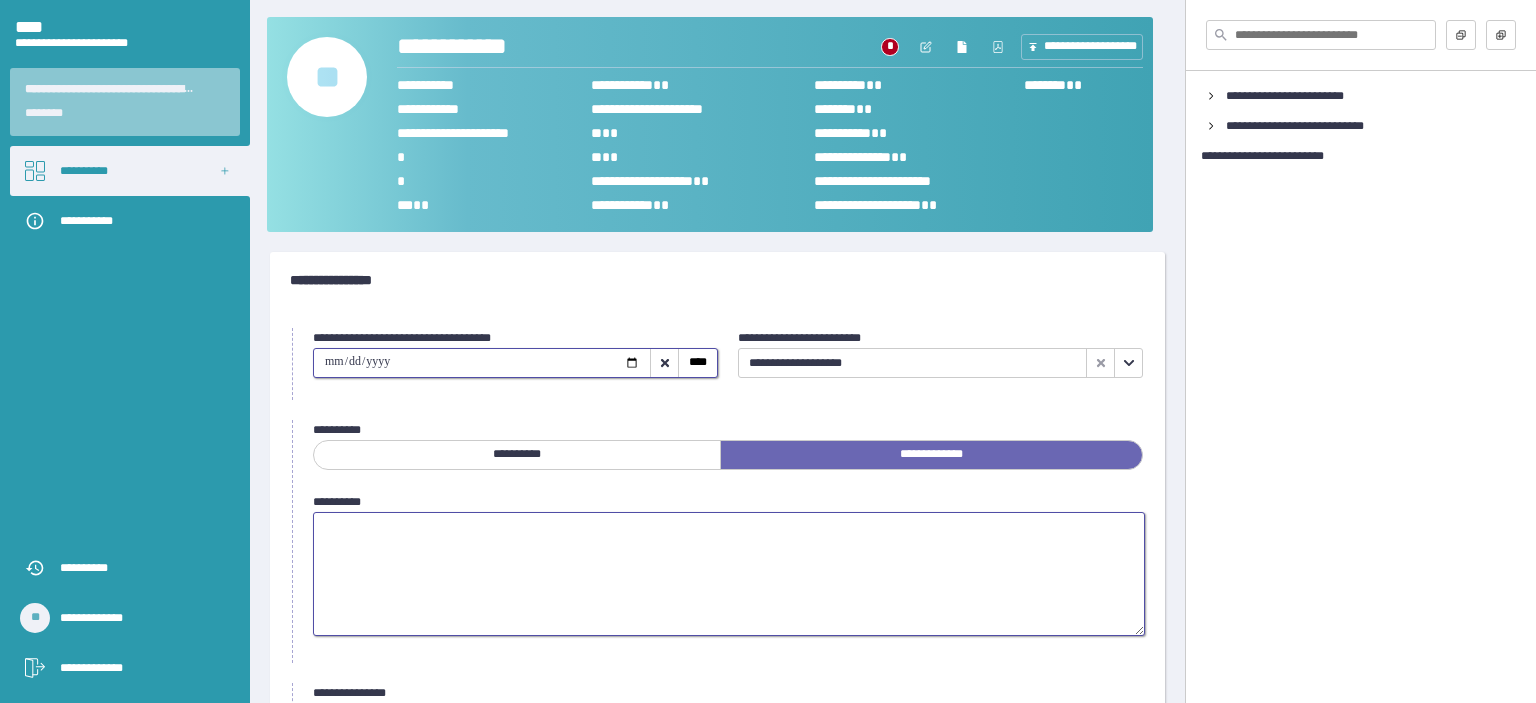 click at bounding box center [729, 574] 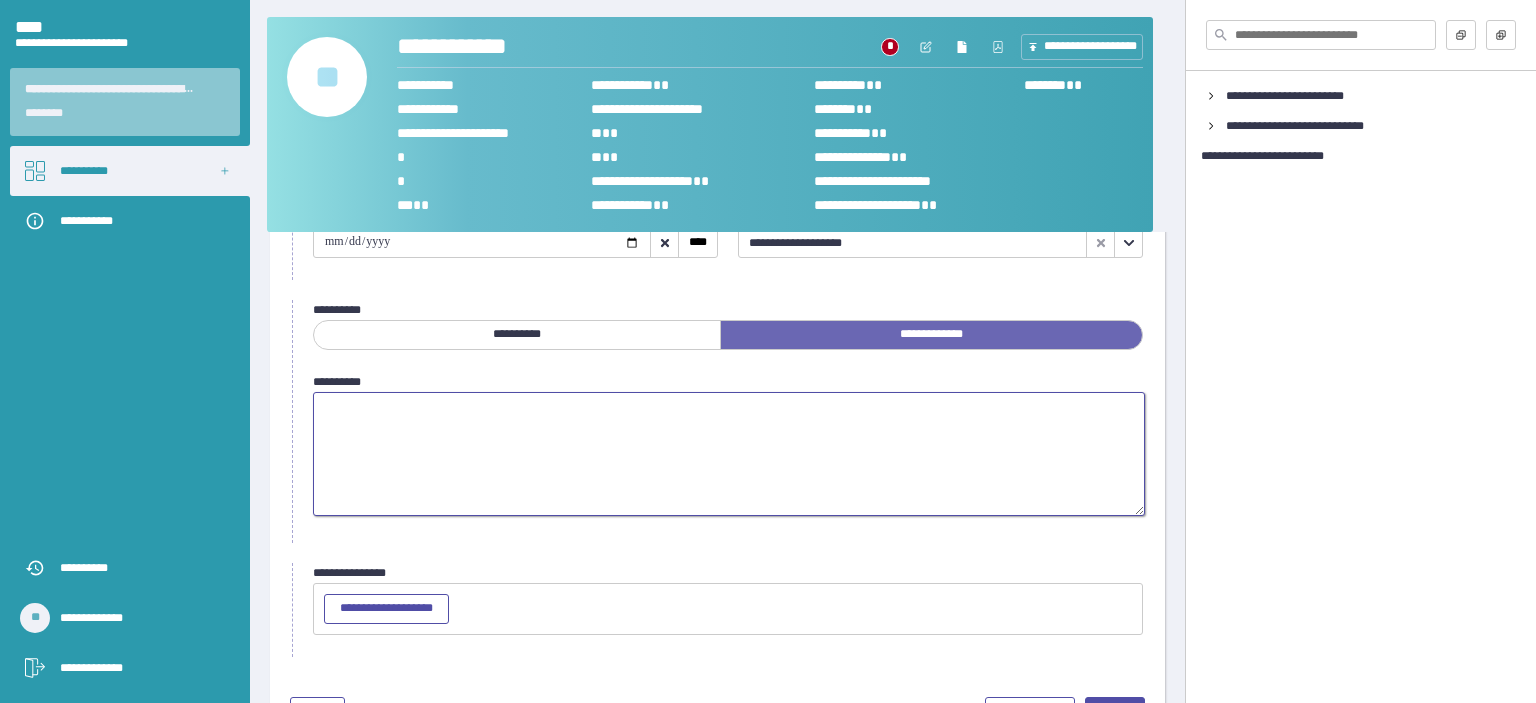 scroll, scrollTop: 180, scrollLeft: 0, axis: vertical 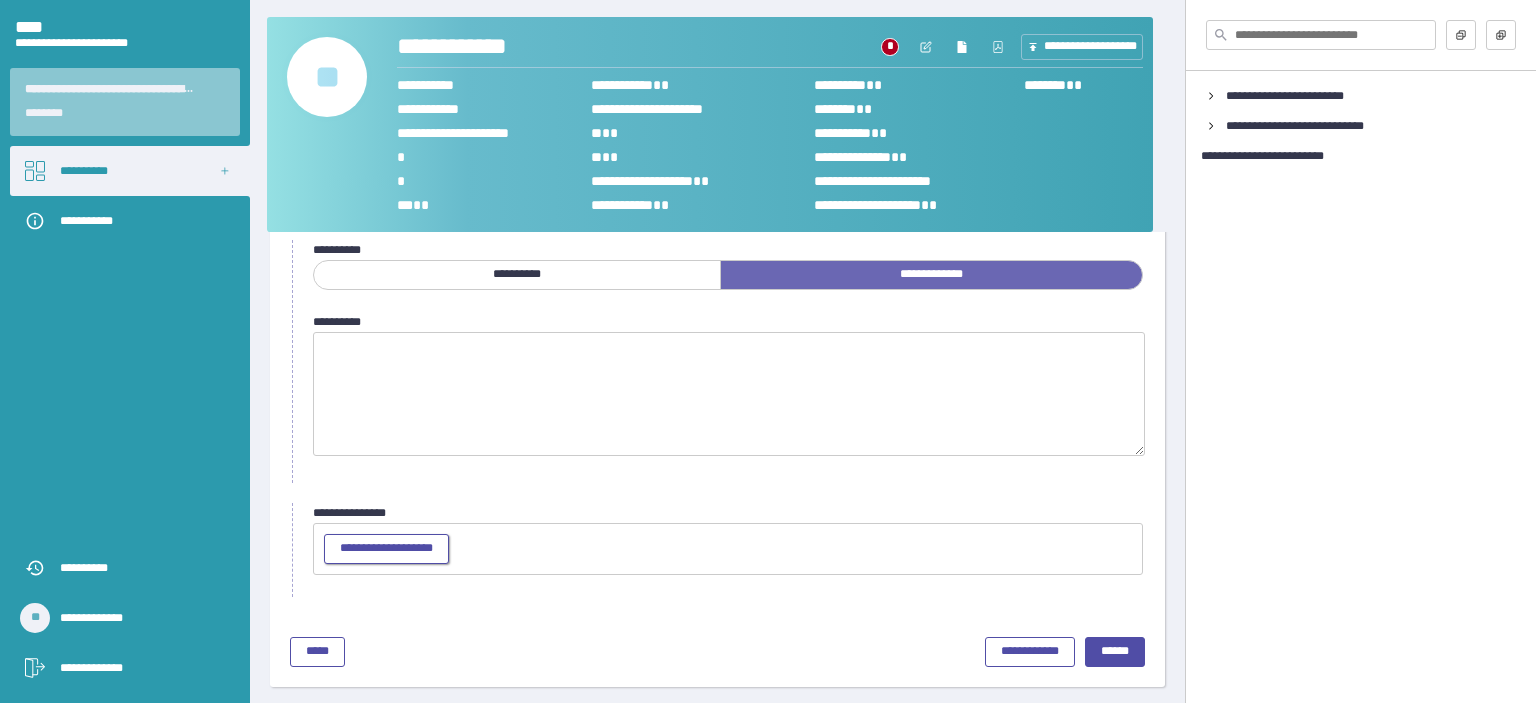 click on "**********" at bounding box center [386, 548] 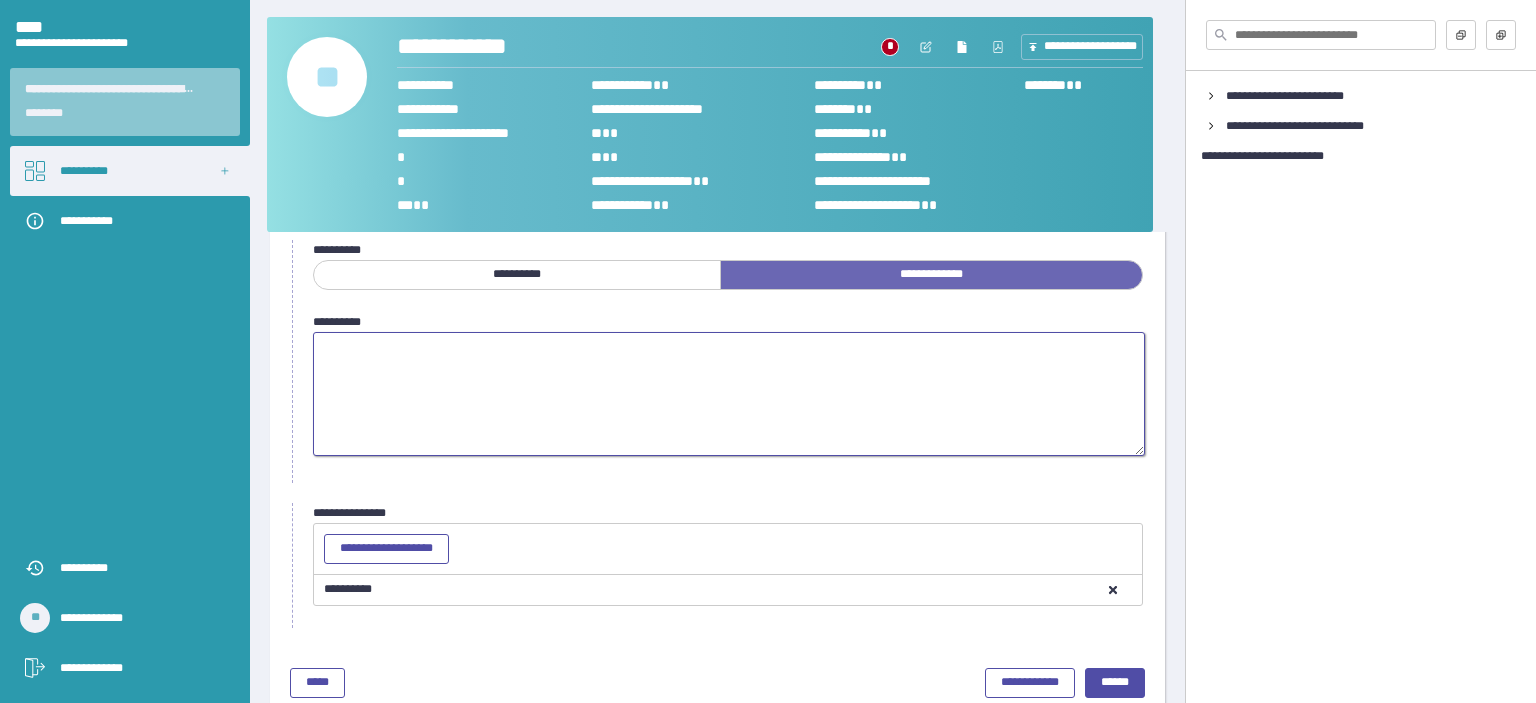 click at bounding box center [729, 394] 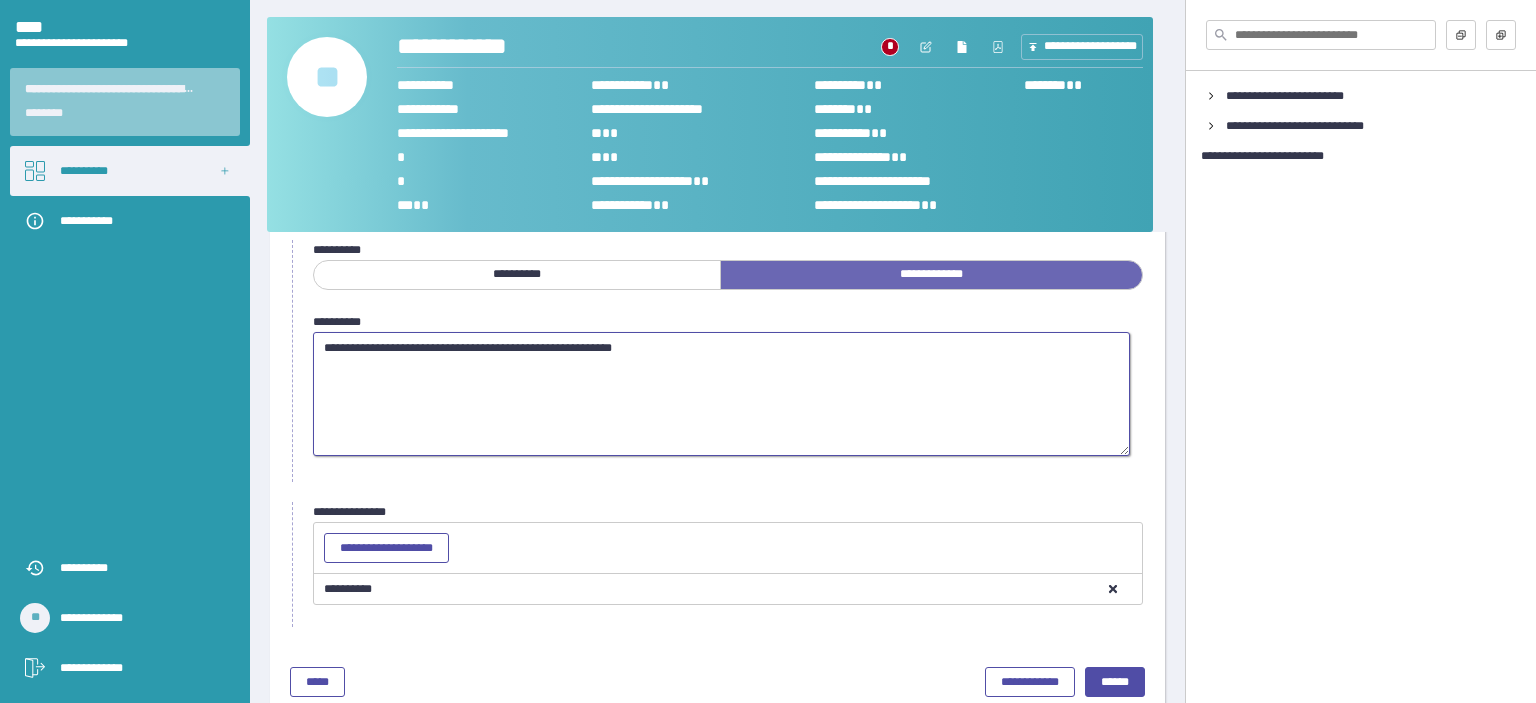 click on "**********" at bounding box center (721, 394) 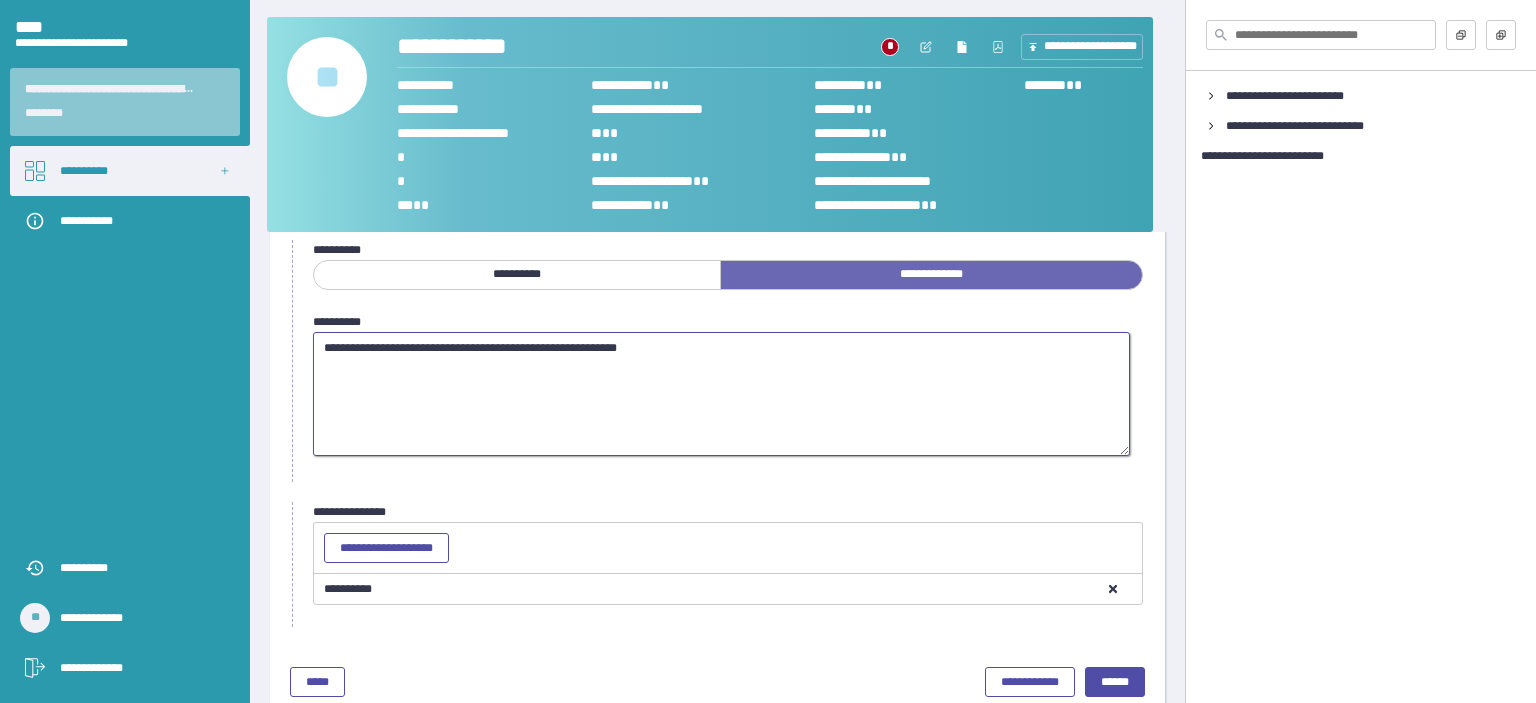 type on "**********" 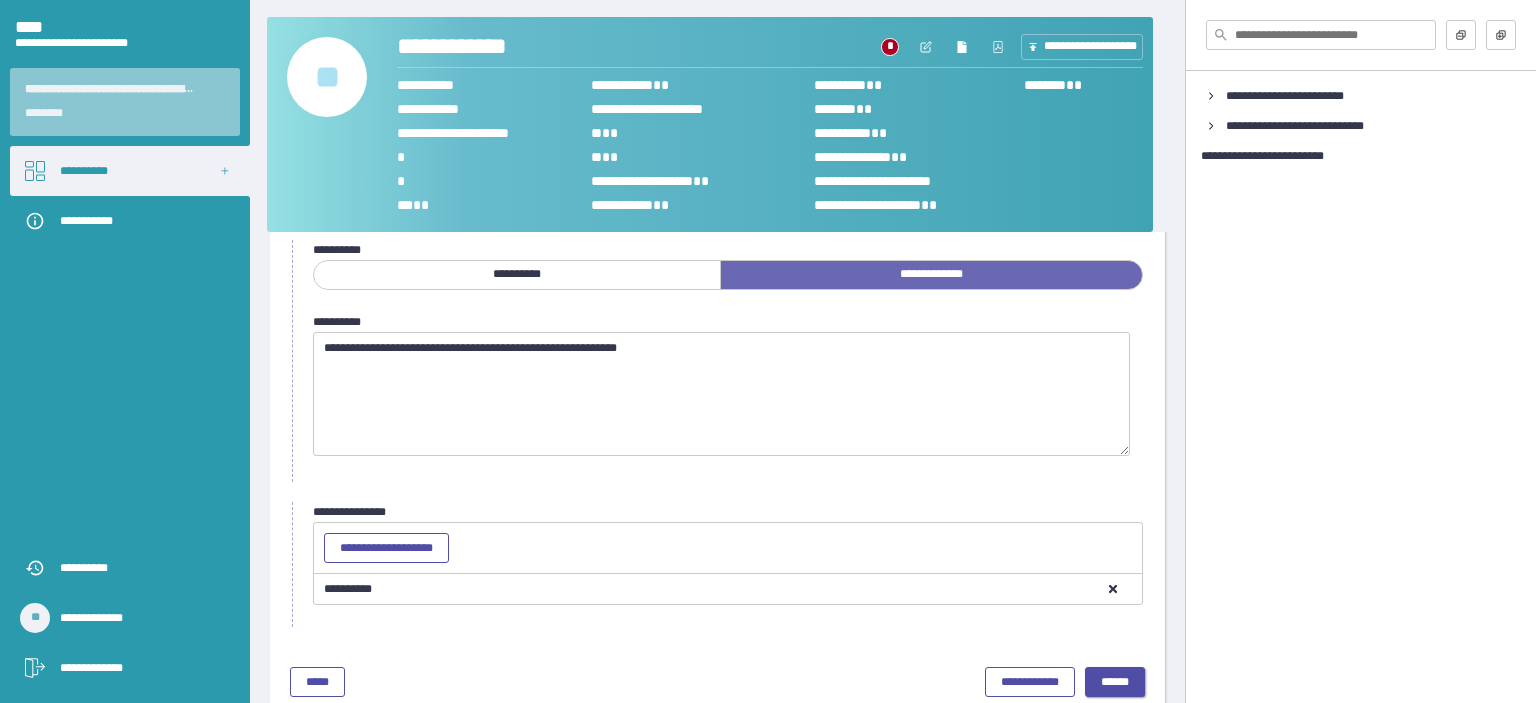 click on "******" at bounding box center (1115, 682) 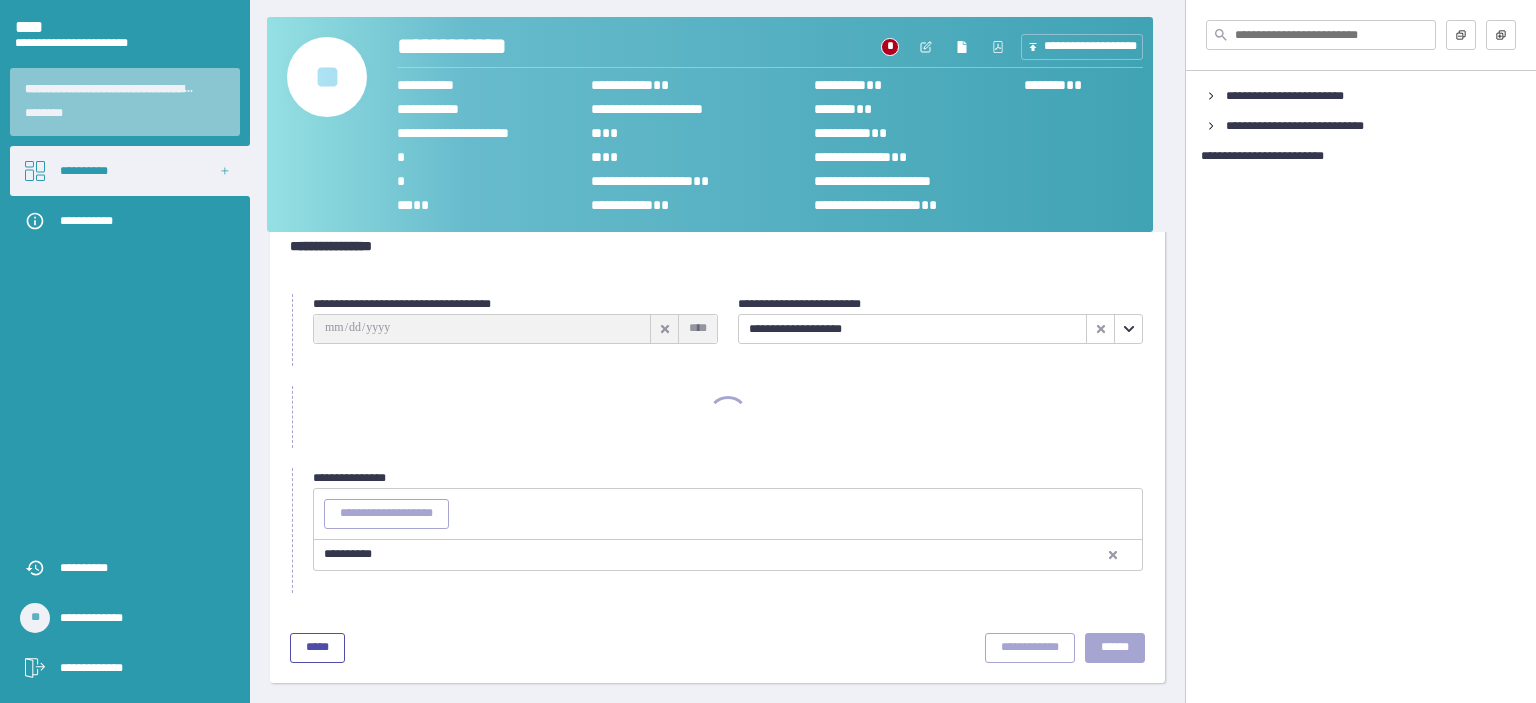 scroll, scrollTop: 32, scrollLeft: 0, axis: vertical 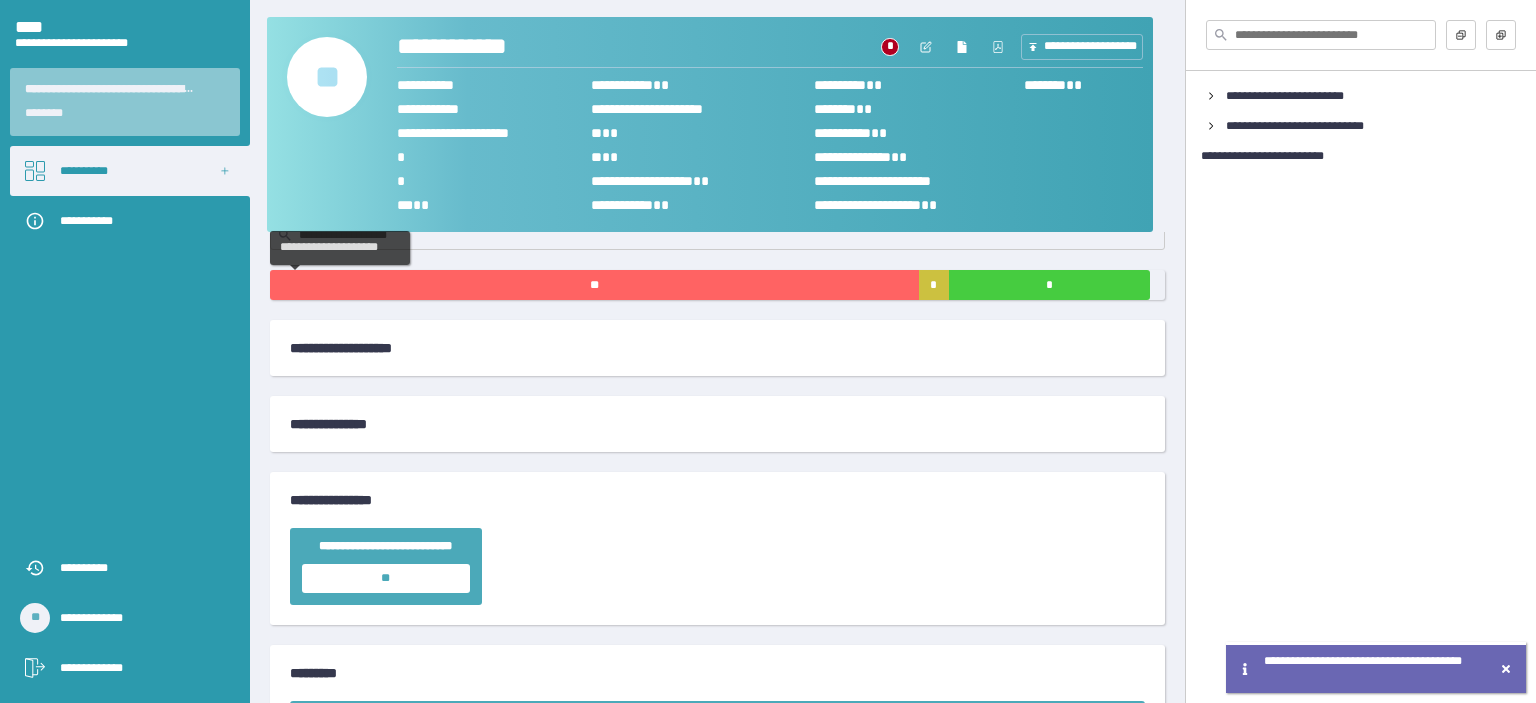 click on "**" at bounding box center (594, 285) 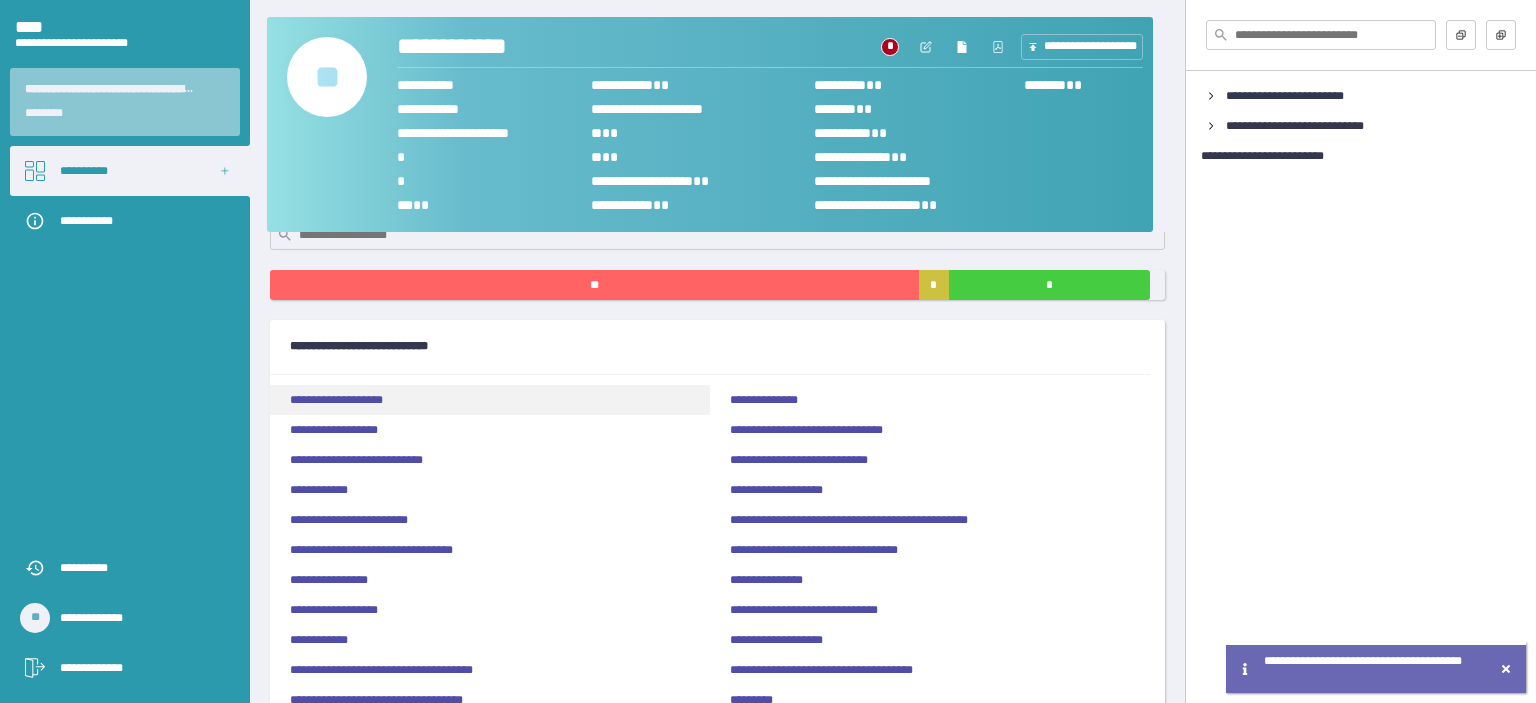 scroll, scrollTop: 232, scrollLeft: 0, axis: vertical 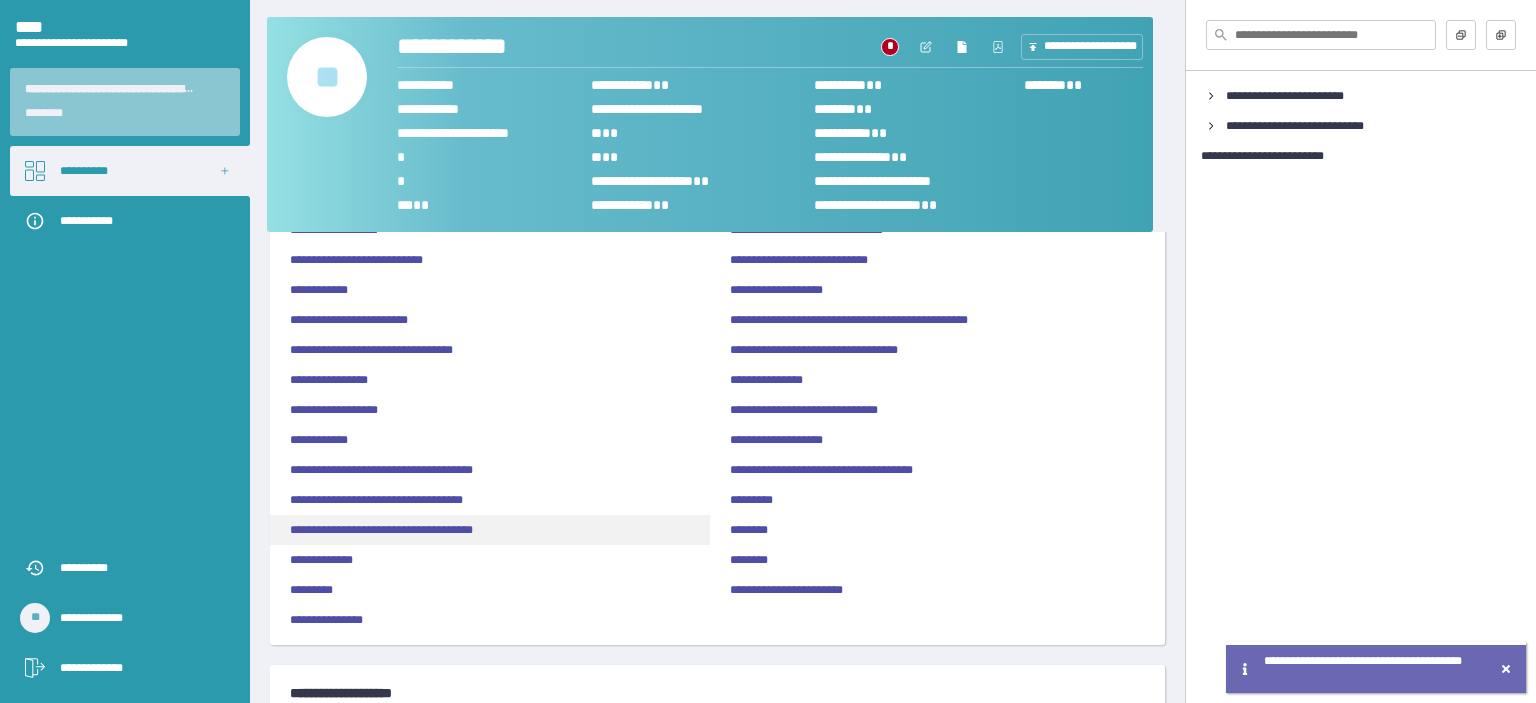 click on "**********" at bounding box center (381, 530) 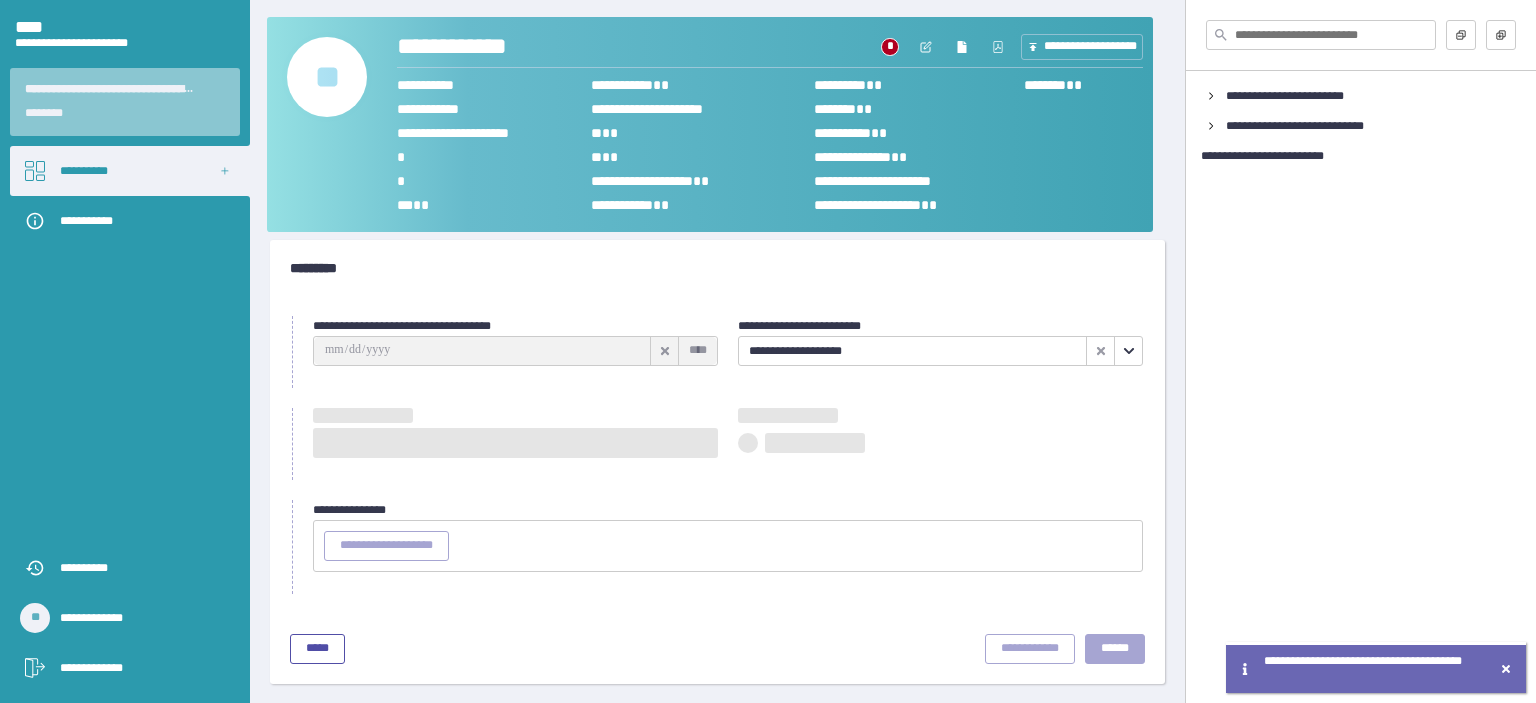 type on "**********" 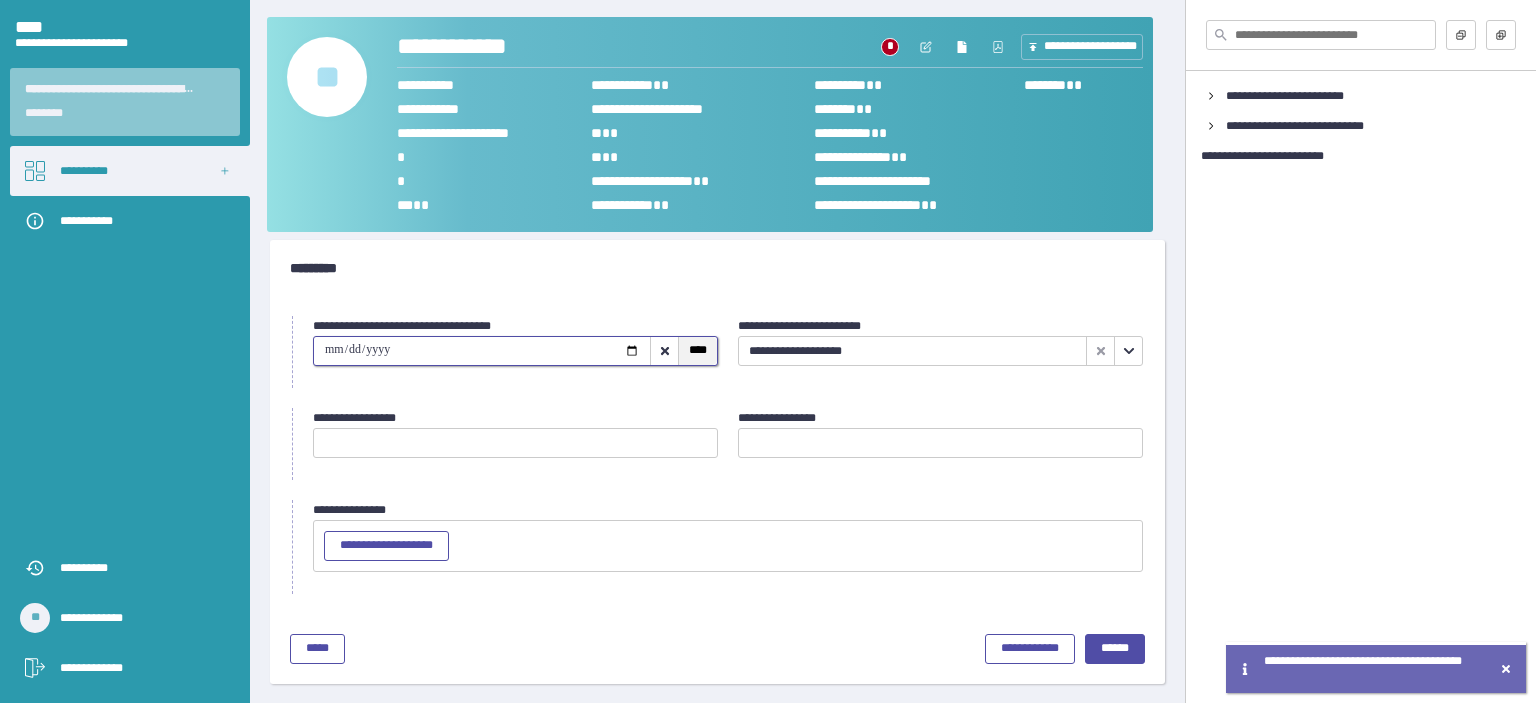 click on "****" at bounding box center [698, 350] 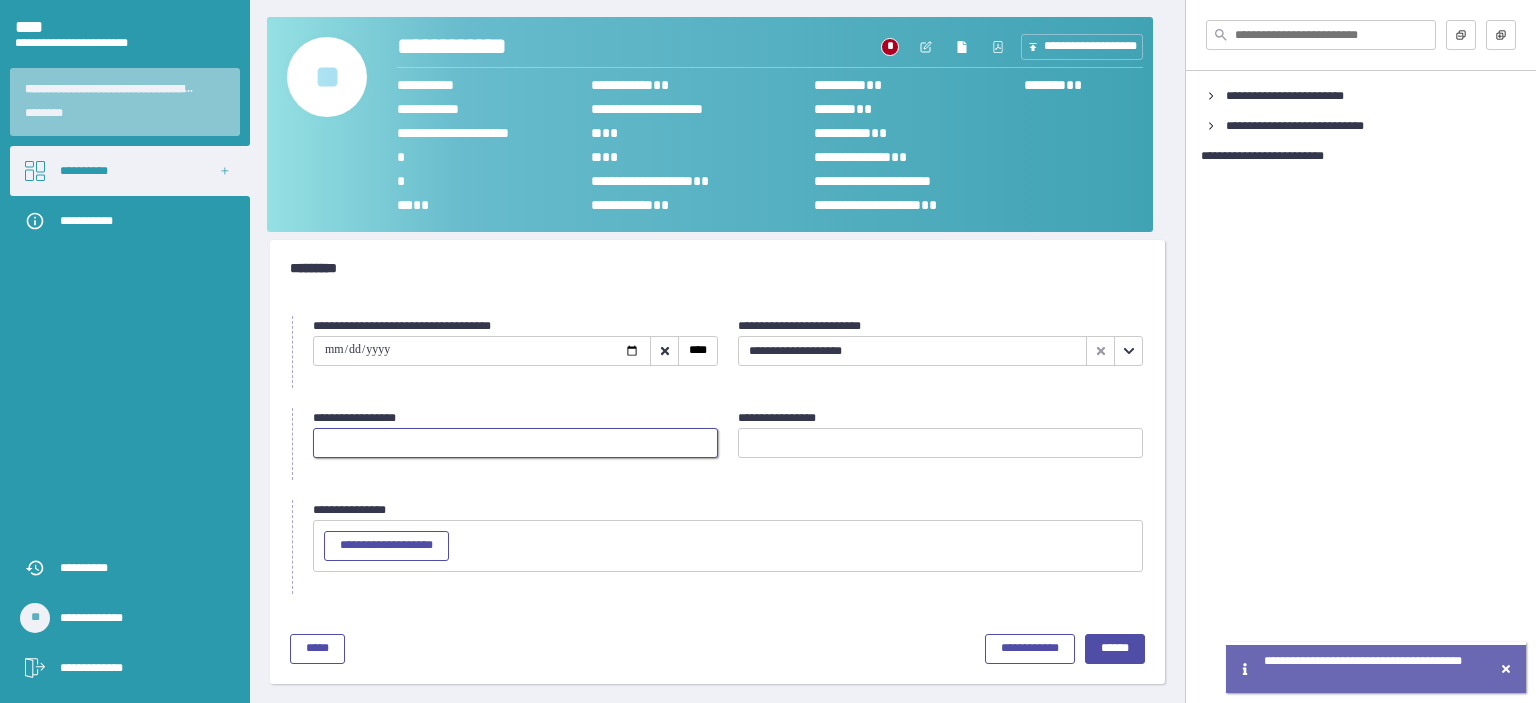 click at bounding box center (515, 443) 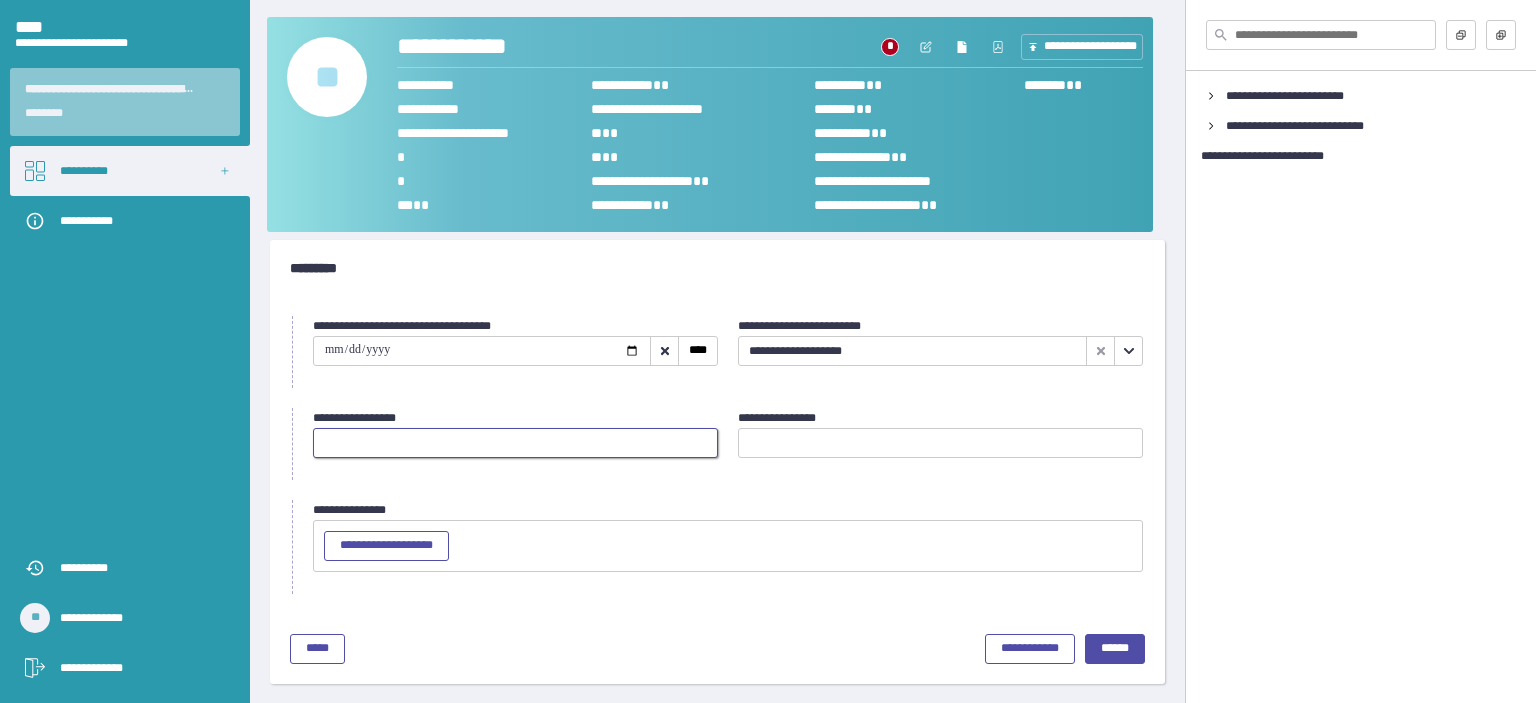 type on "*" 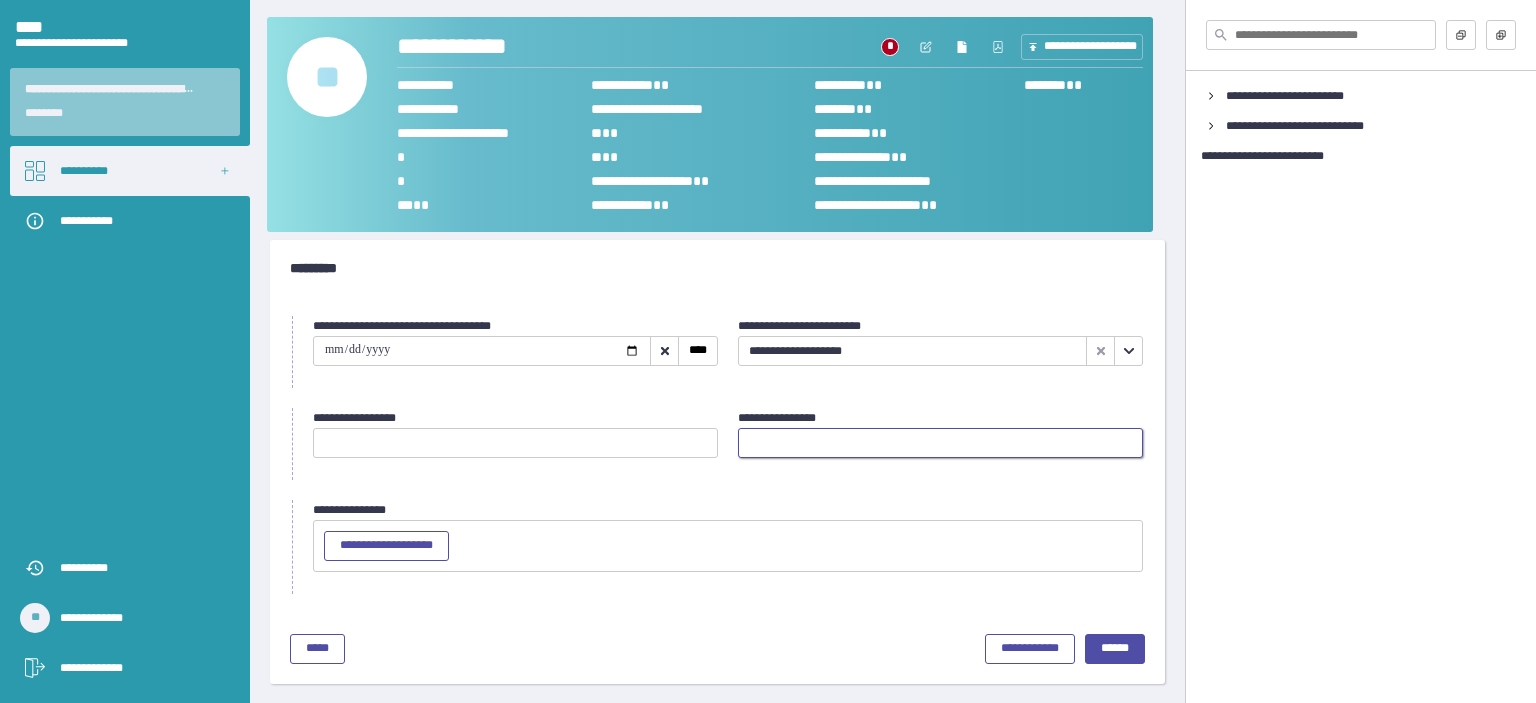 type on "*" 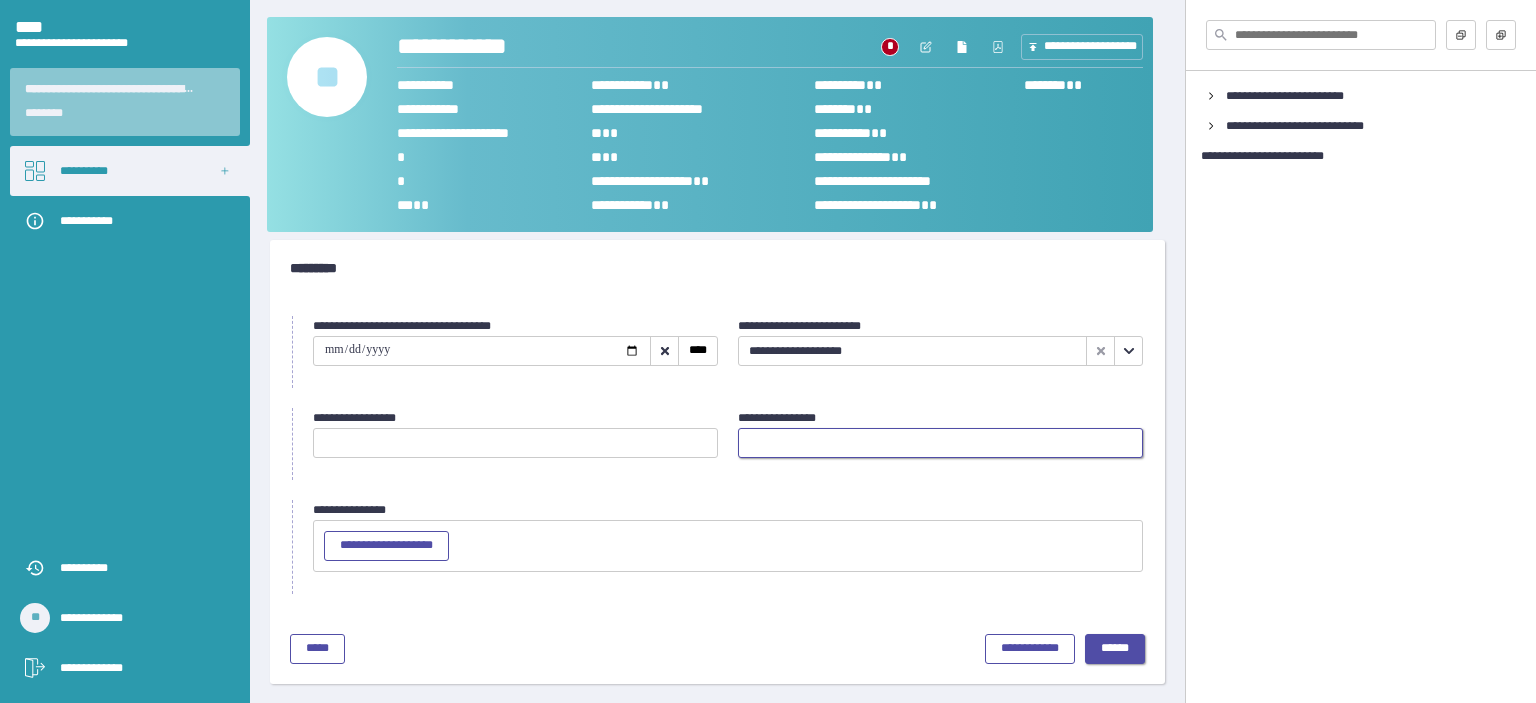 click on "******" at bounding box center [1115, 648] 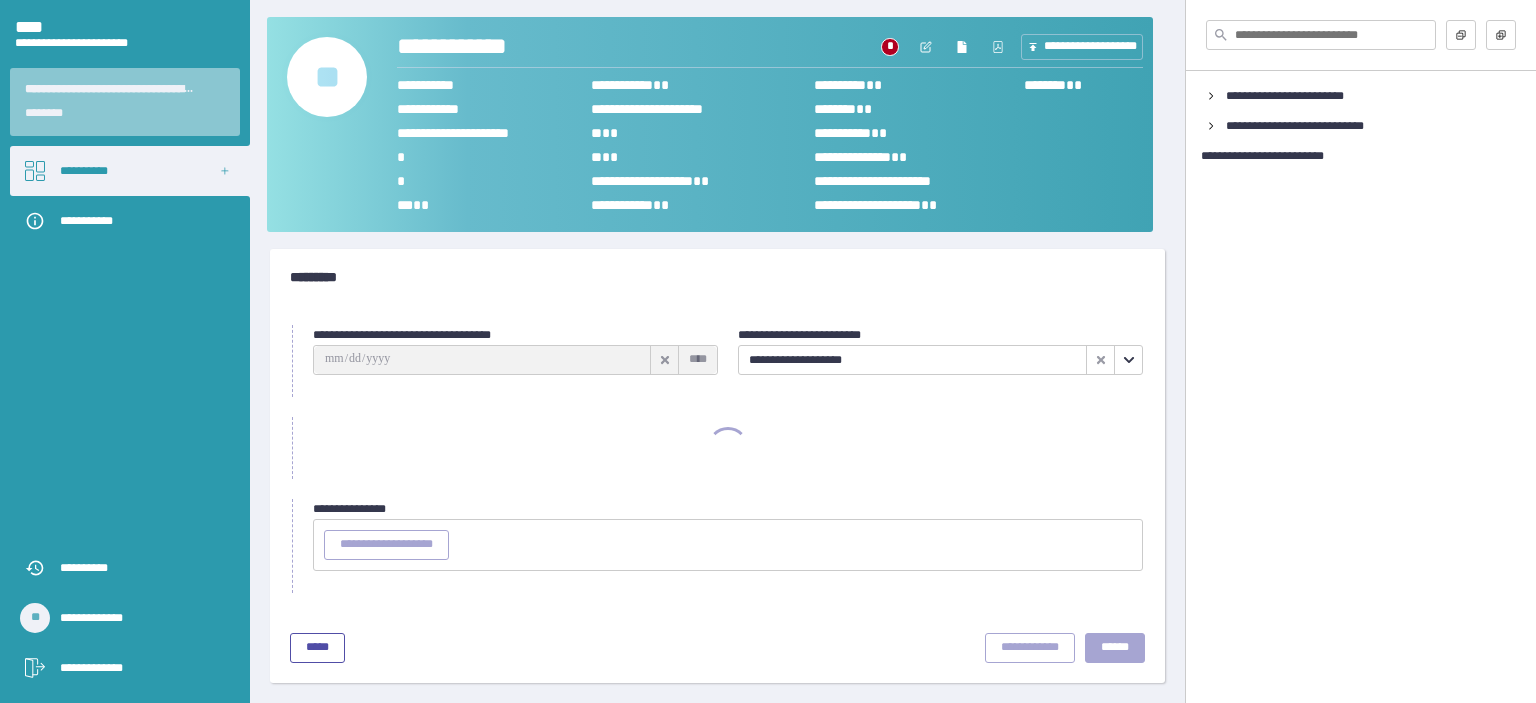 scroll, scrollTop: 0, scrollLeft: 0, axis: both 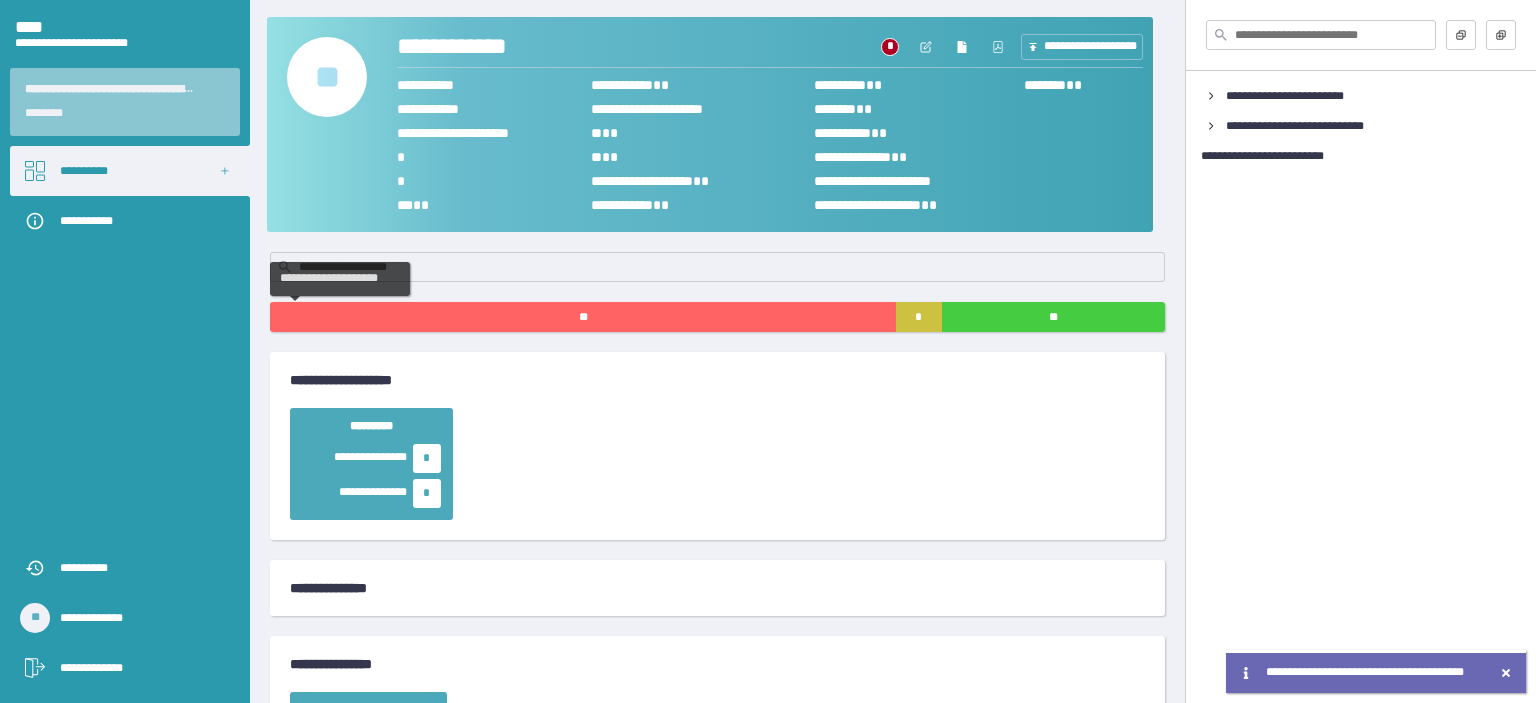 click on "**" at bounding box center (583, 317) 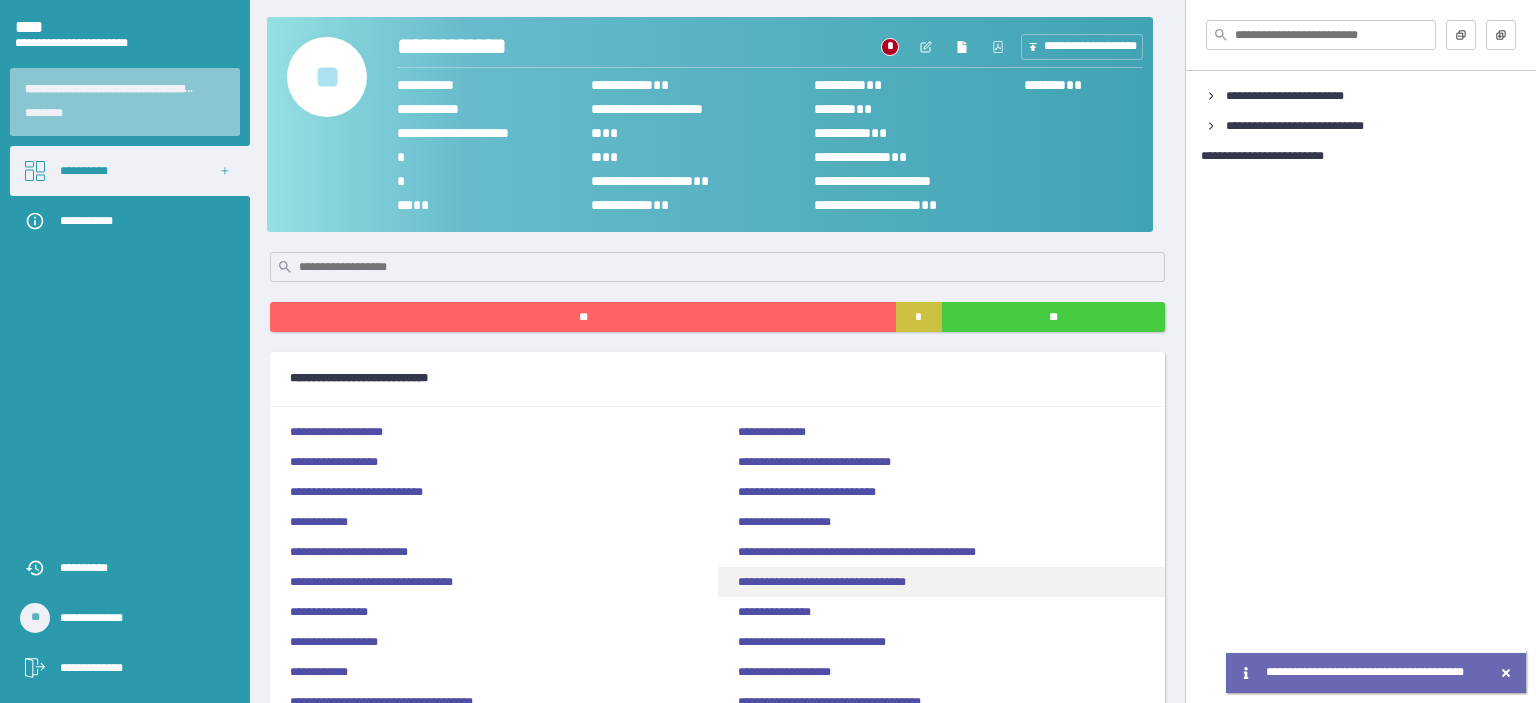 click on "**********" at bounding box center [822, 582] 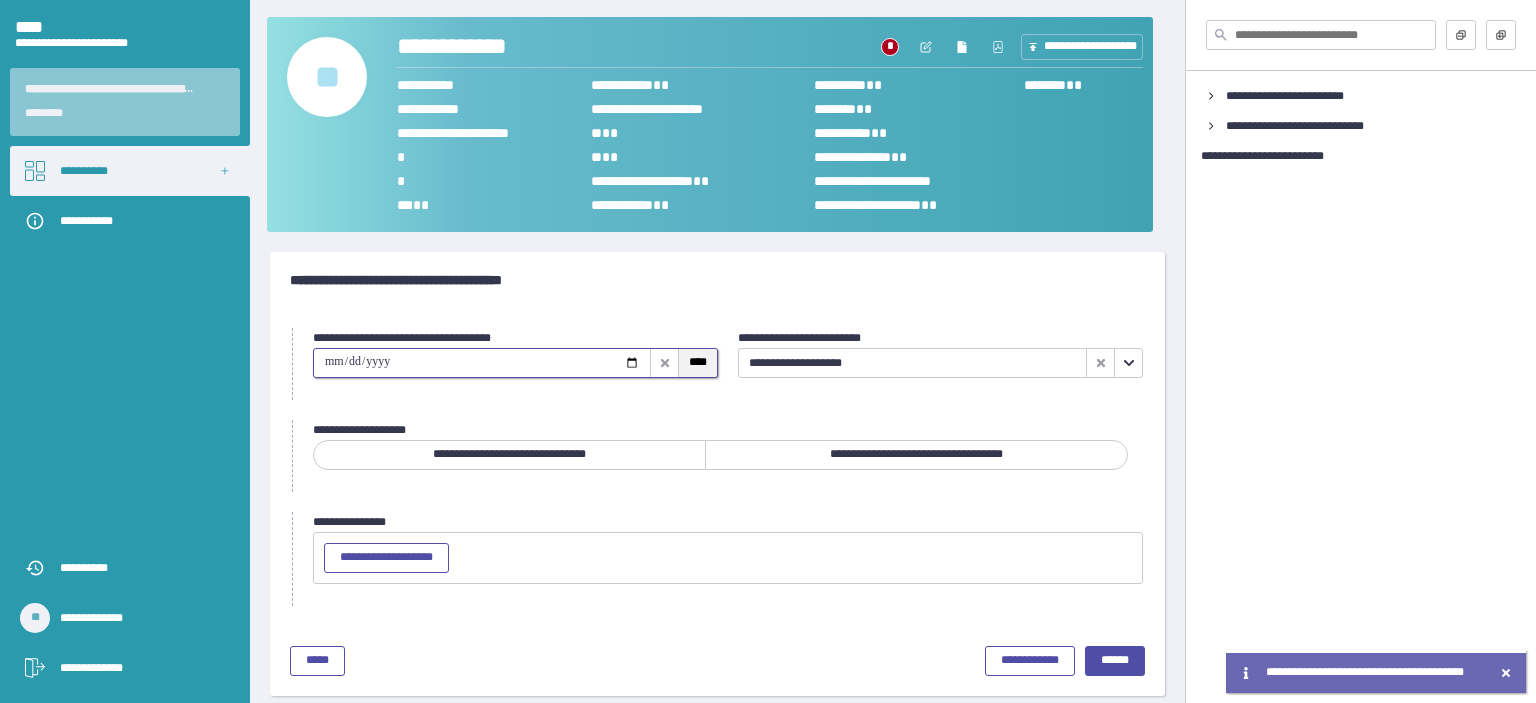 click on "****" at bounding box center [698, 362] 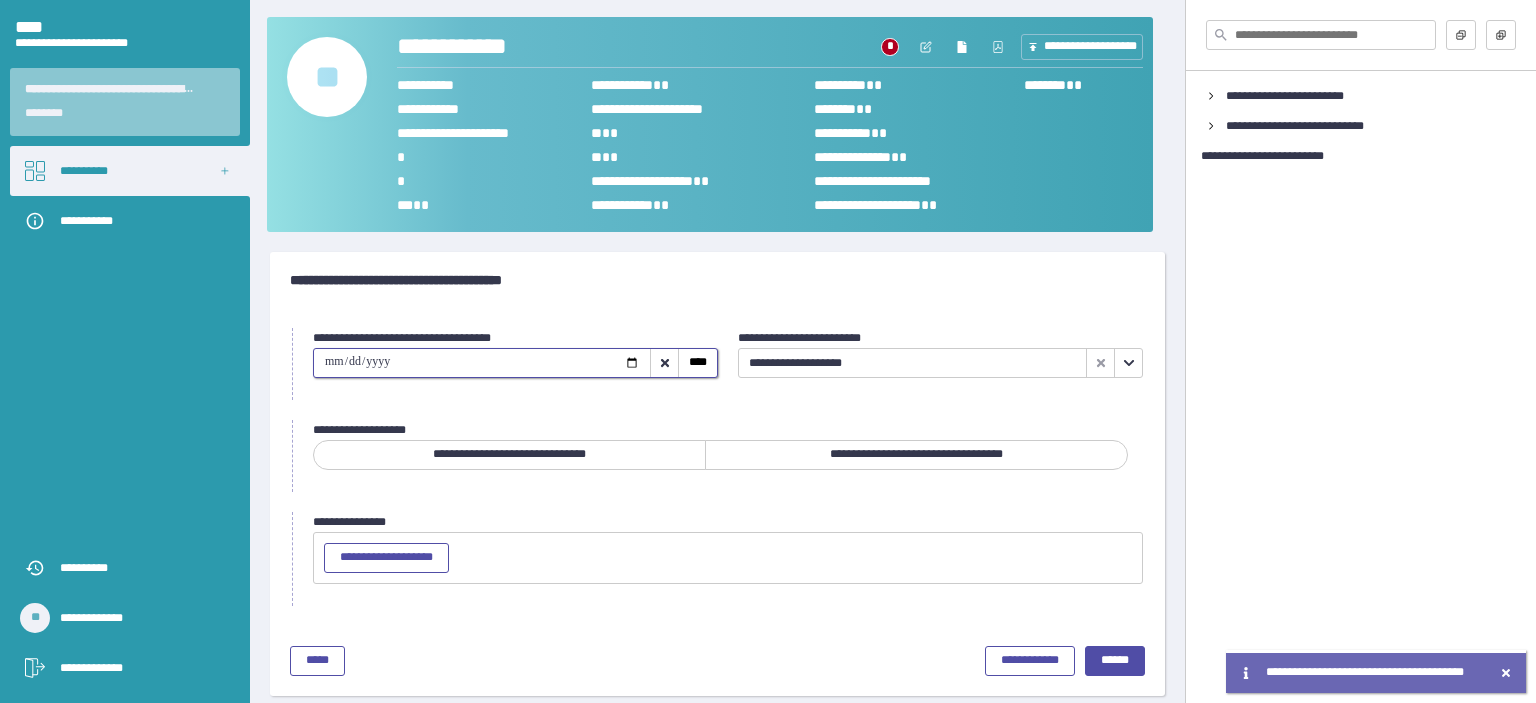 click on "**********" at bounding box center (916, 455) 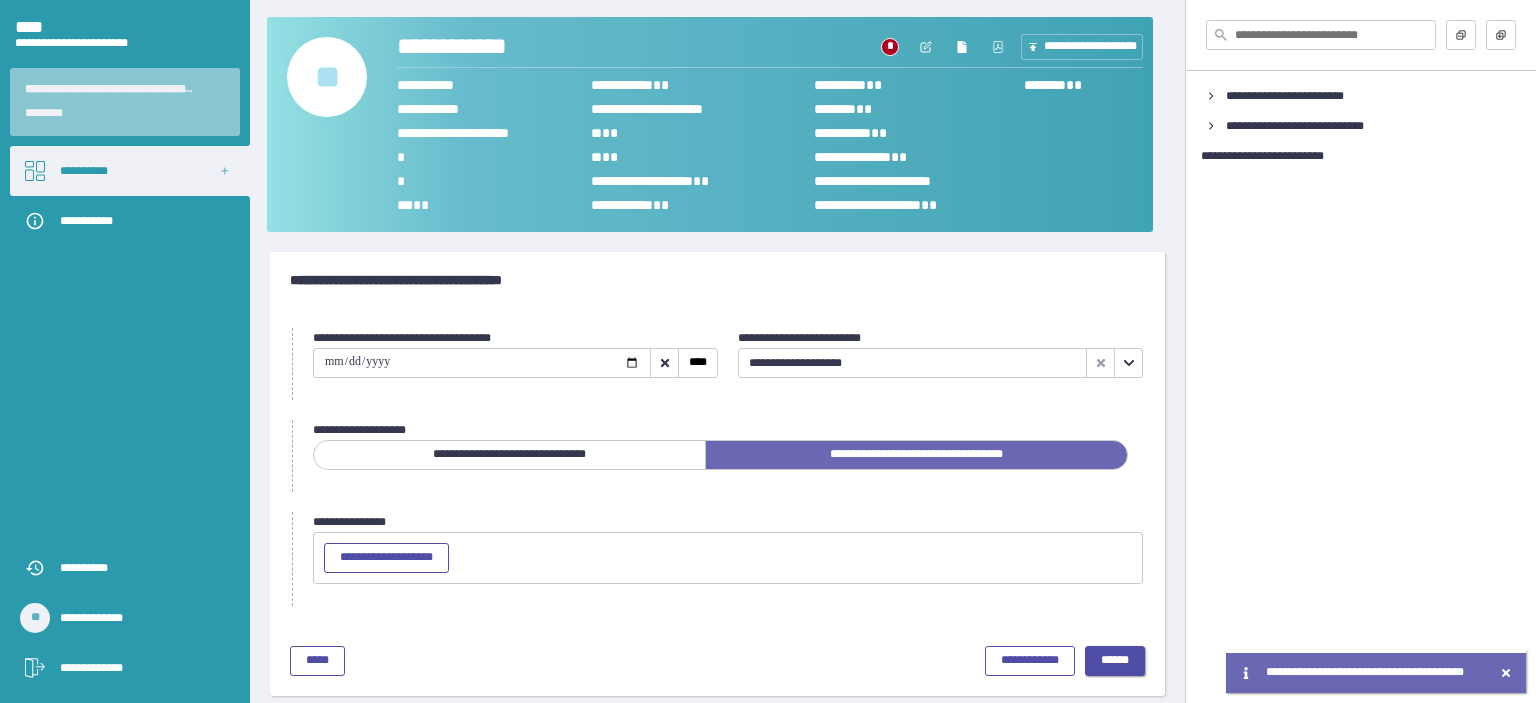 click on "******" at bounding box center [1115, 660] 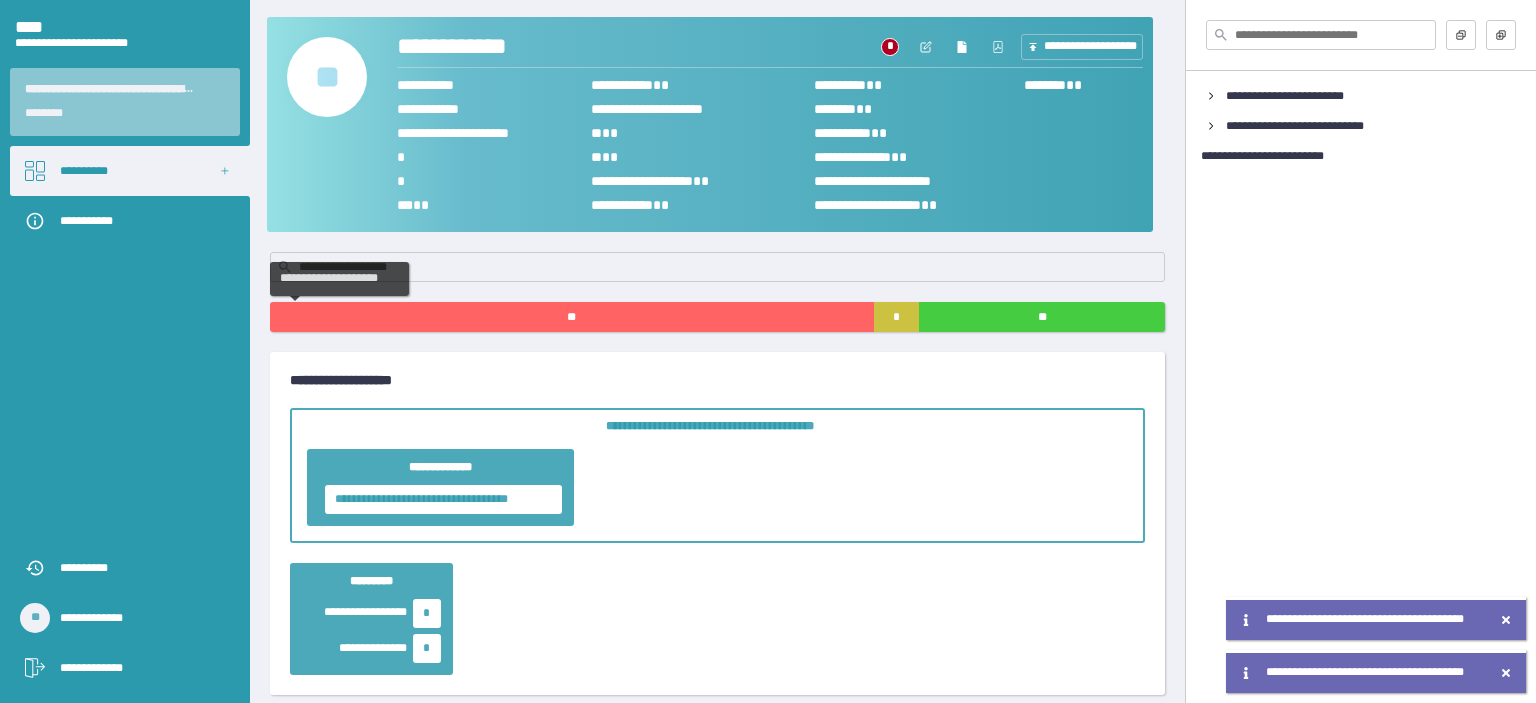 click on "**" at bounding box center (572, 317) 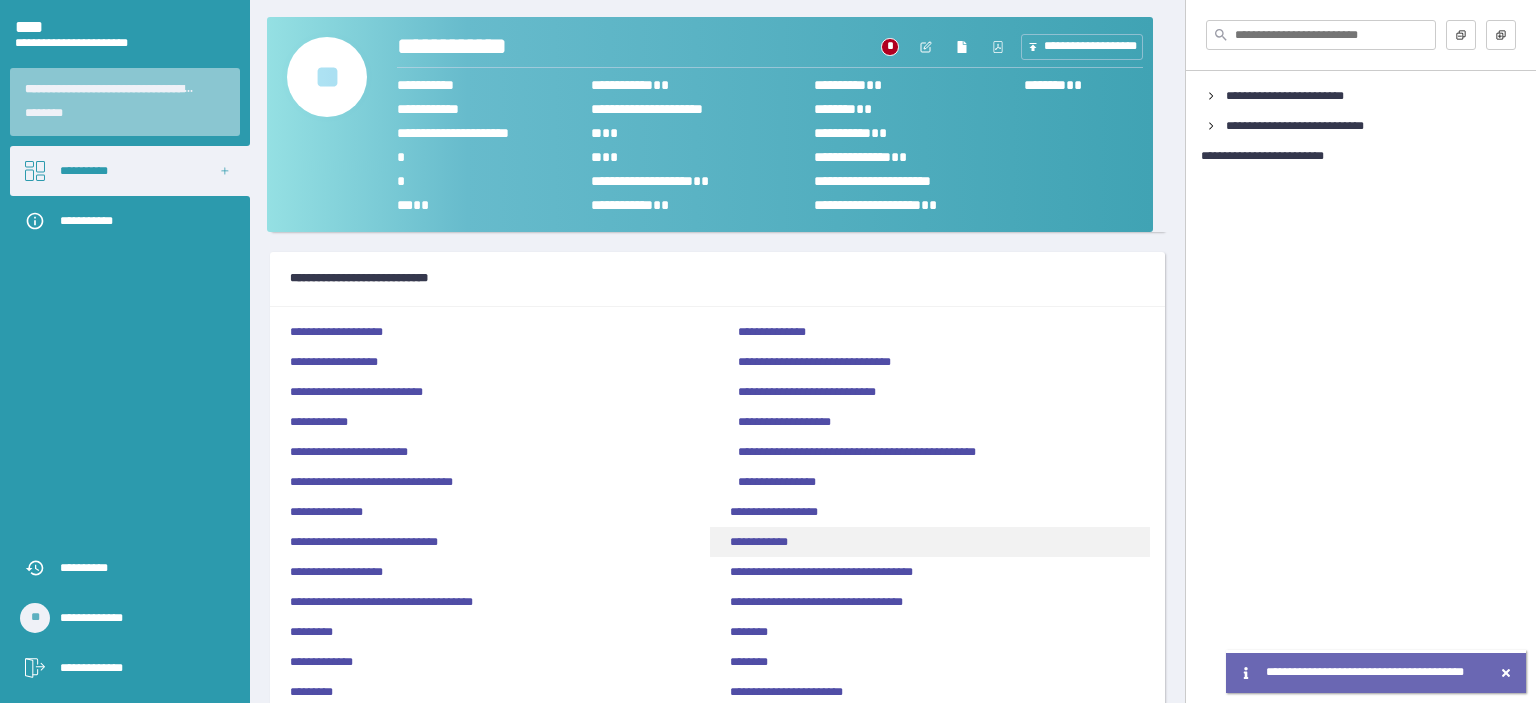 click on "**********" at bounding box center (930, 542) 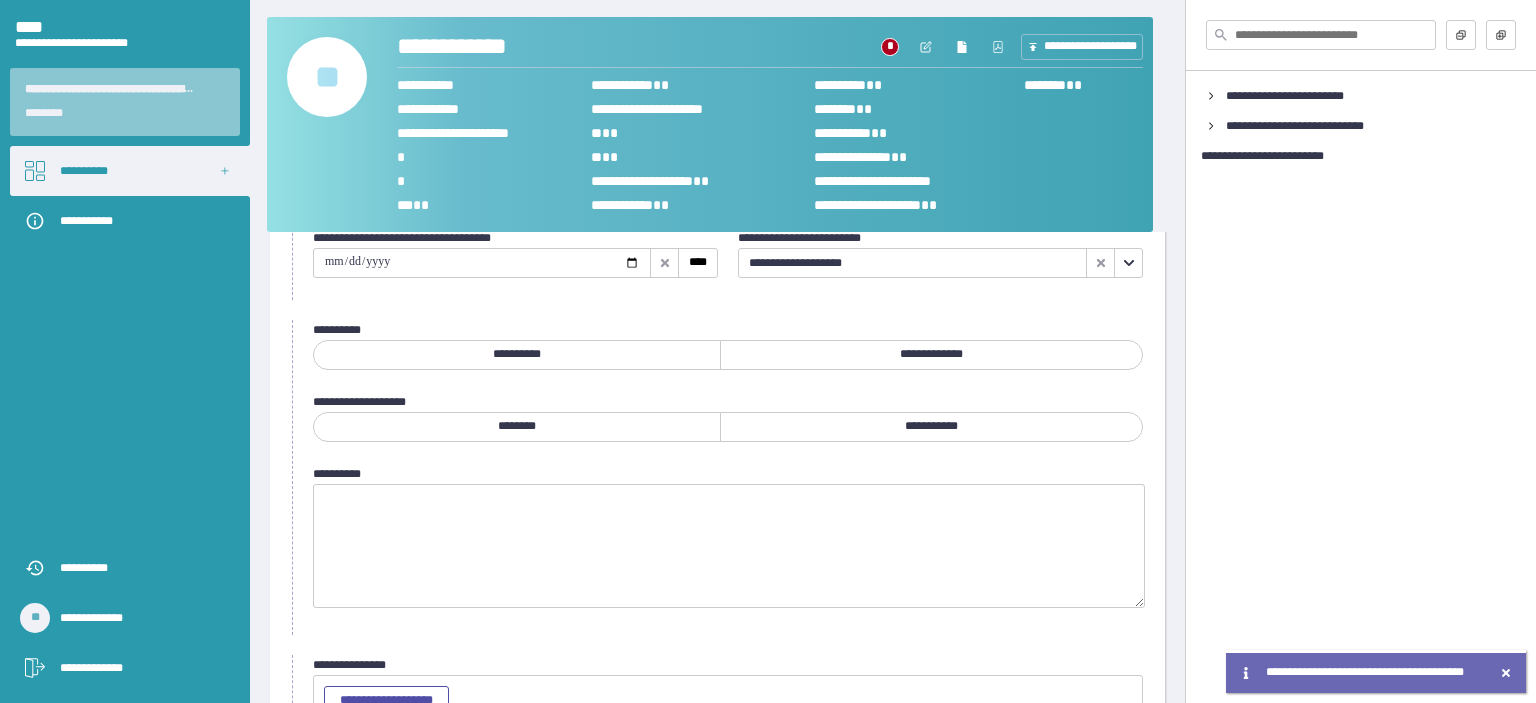 scroll, scrollTop: 0, scrollLeft: 0, axis: both 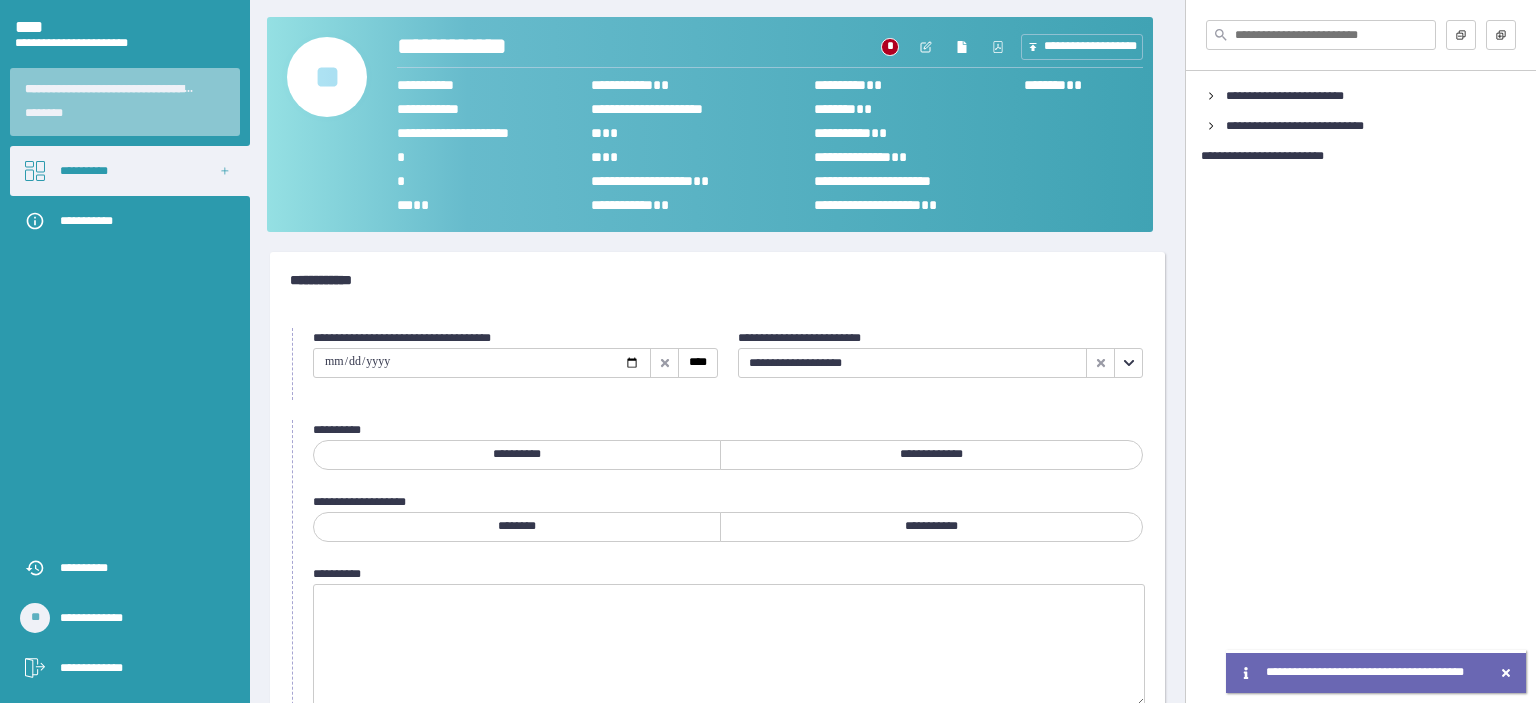 click on "**********" at bounding box center [931, 455] 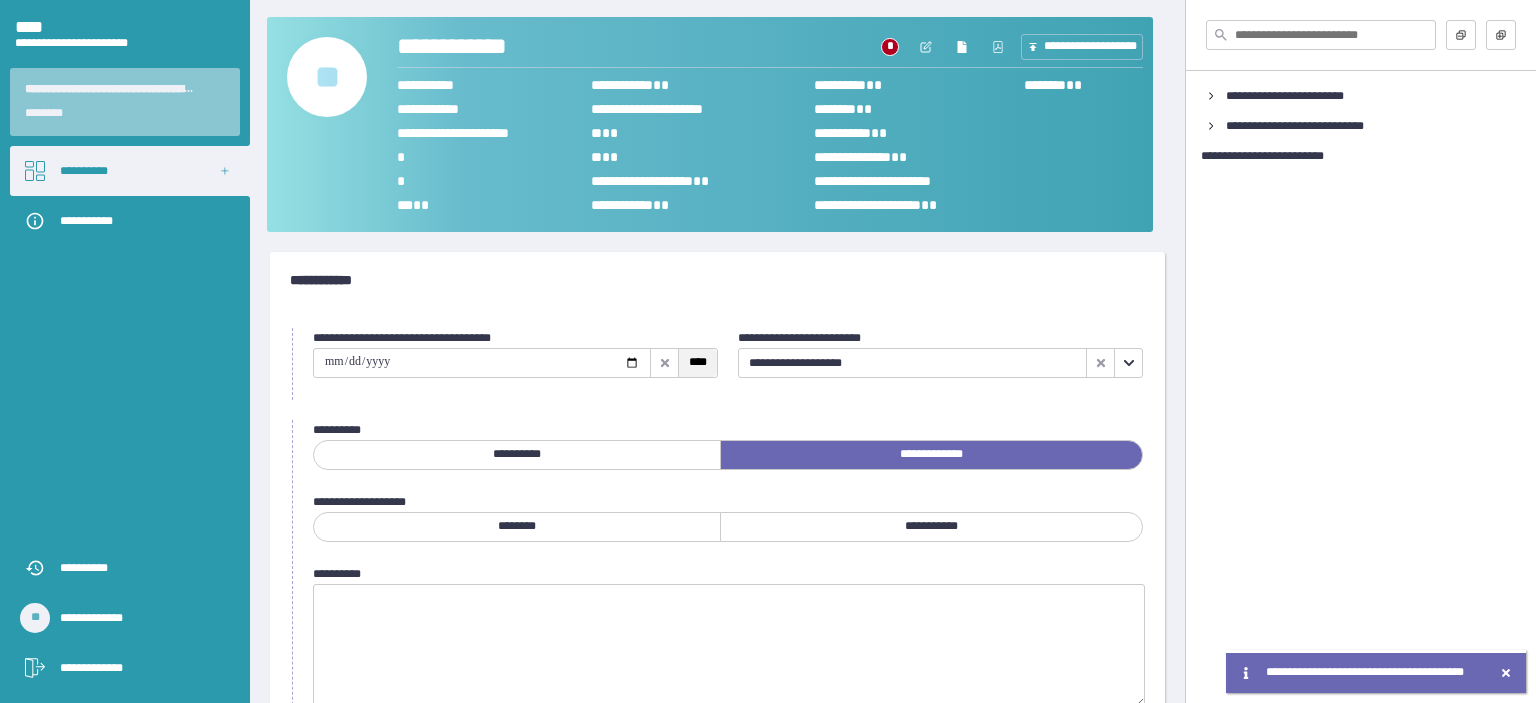 click on "****" at bounding box center [698, 362] 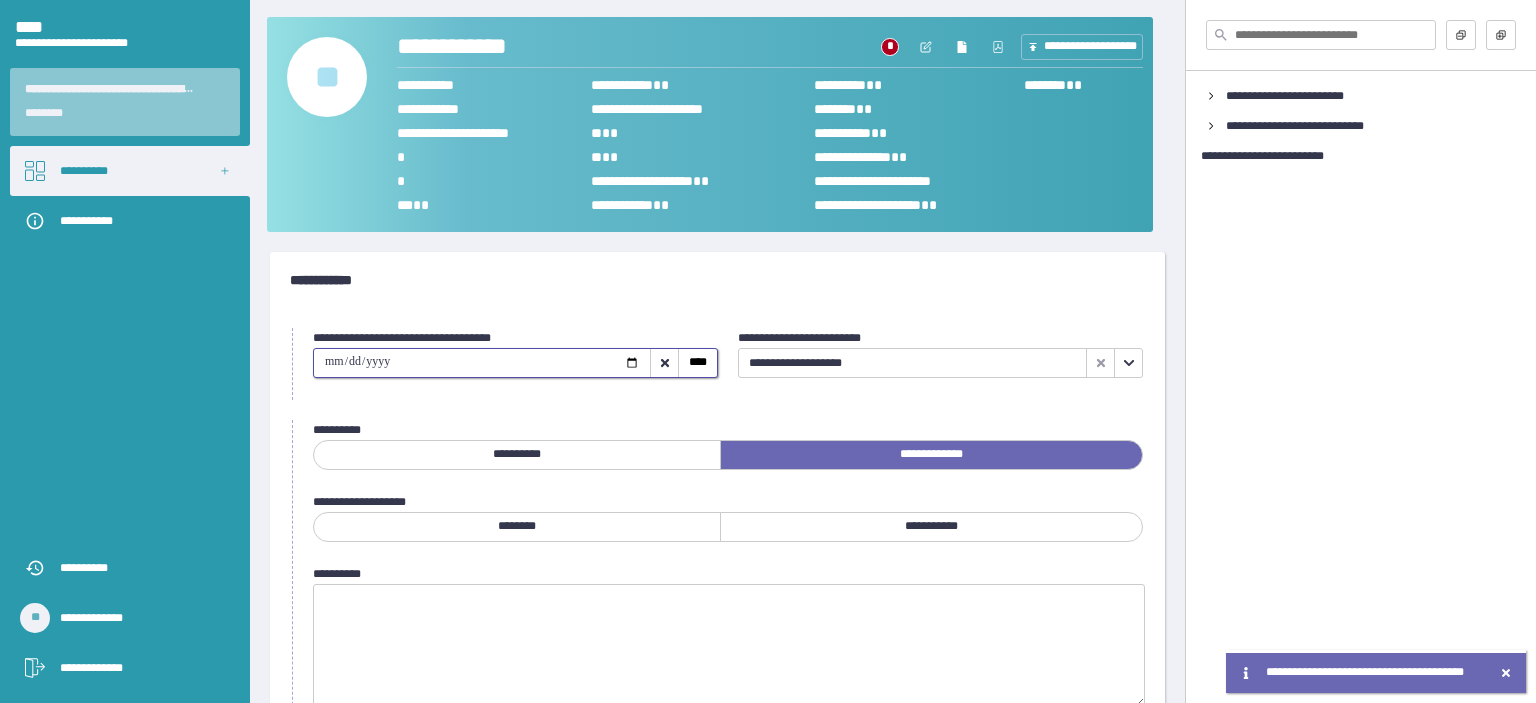 click on "**********" at bounding box center [931, 527] 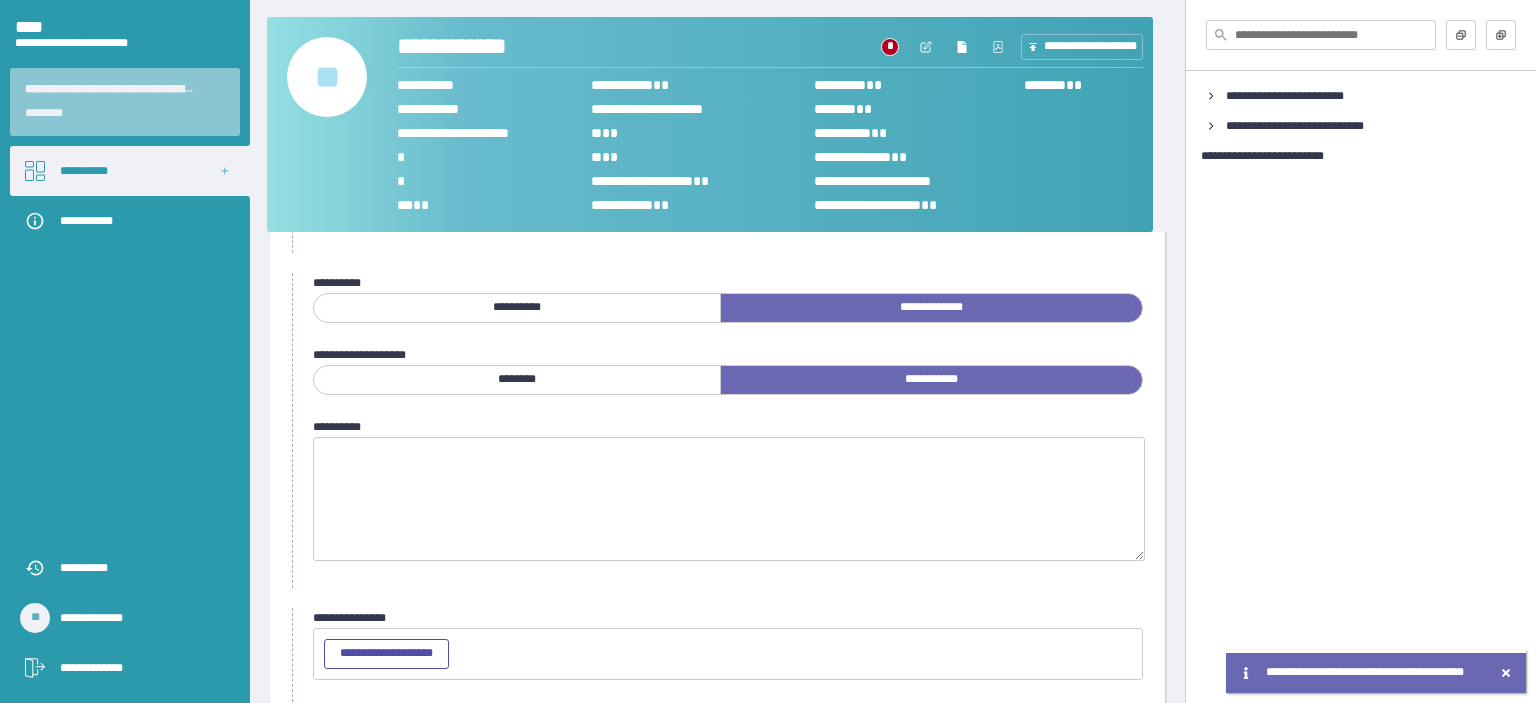 scroll, scrollTop: 251, scrollLeft: 0, axis: vertical 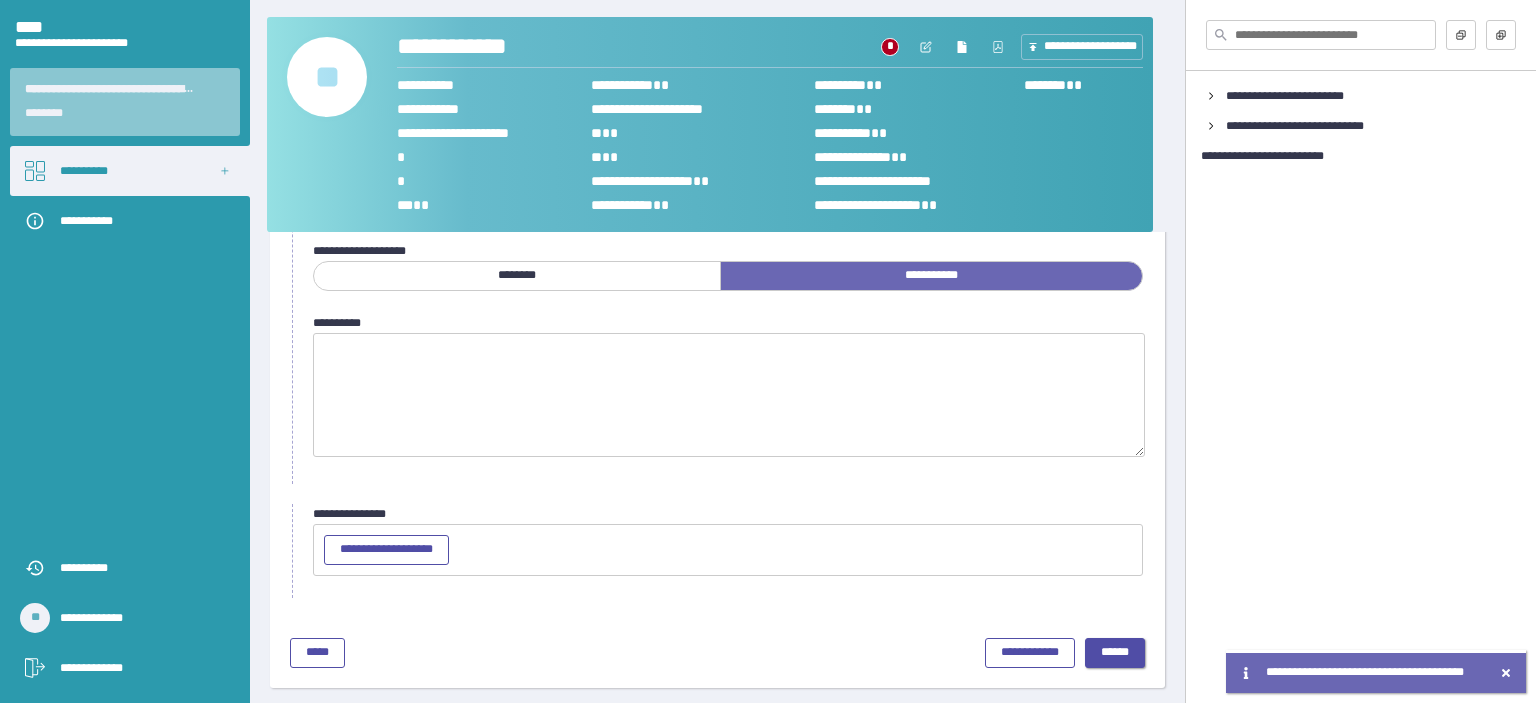 click on "******" at bounding box center (1115, 652) 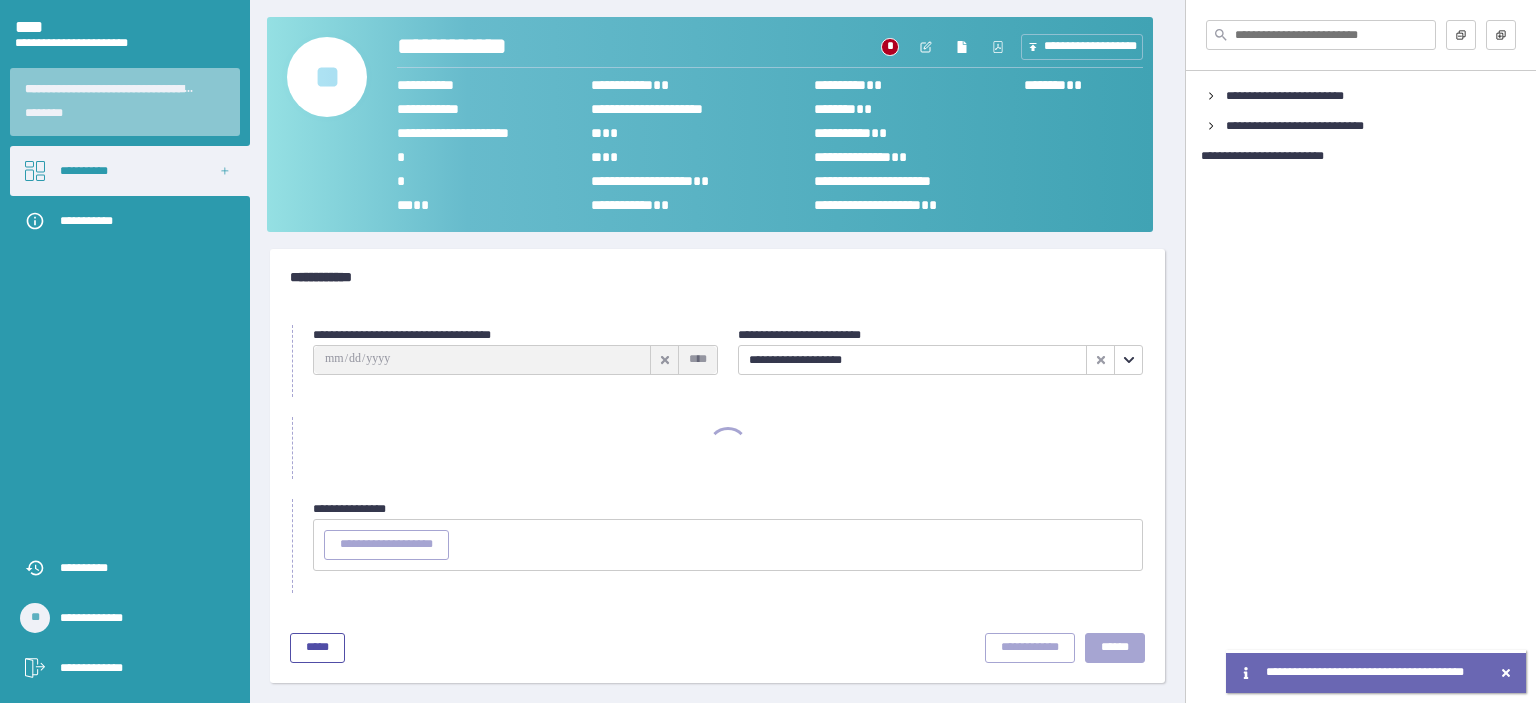 scroll, scrollTop: 0, scrollLeft: 0, axis: both 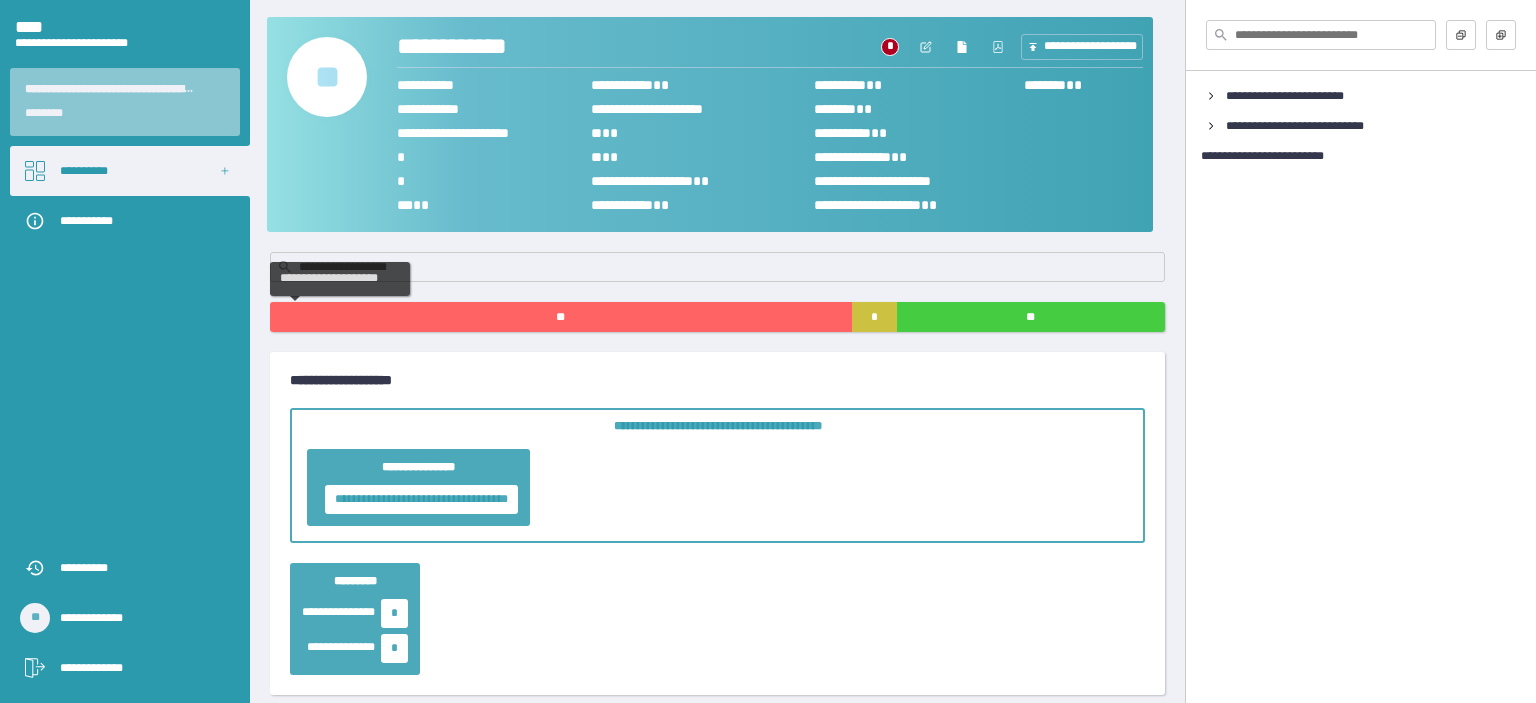 click on "**" at bounding box center (561, 317) 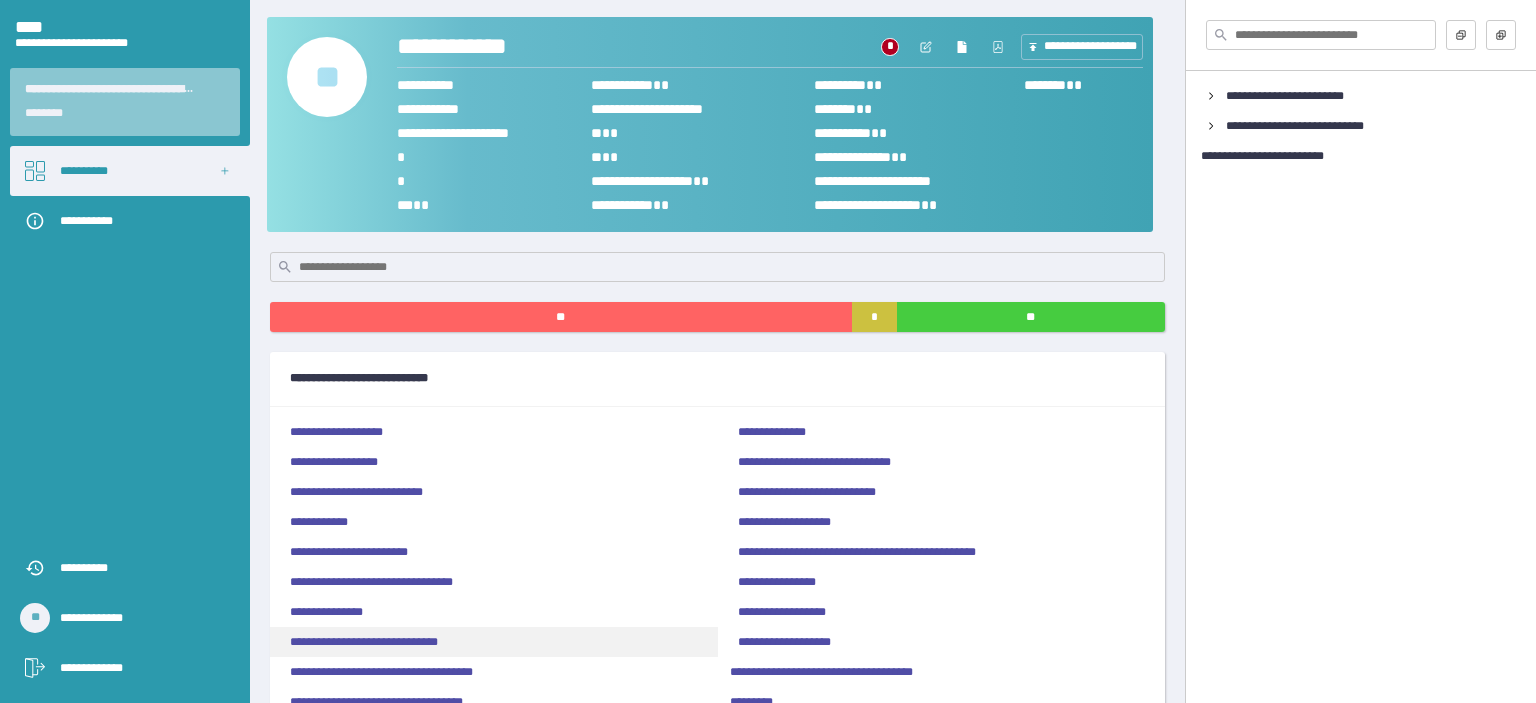click on "**********" at bounding box center (494, 642) 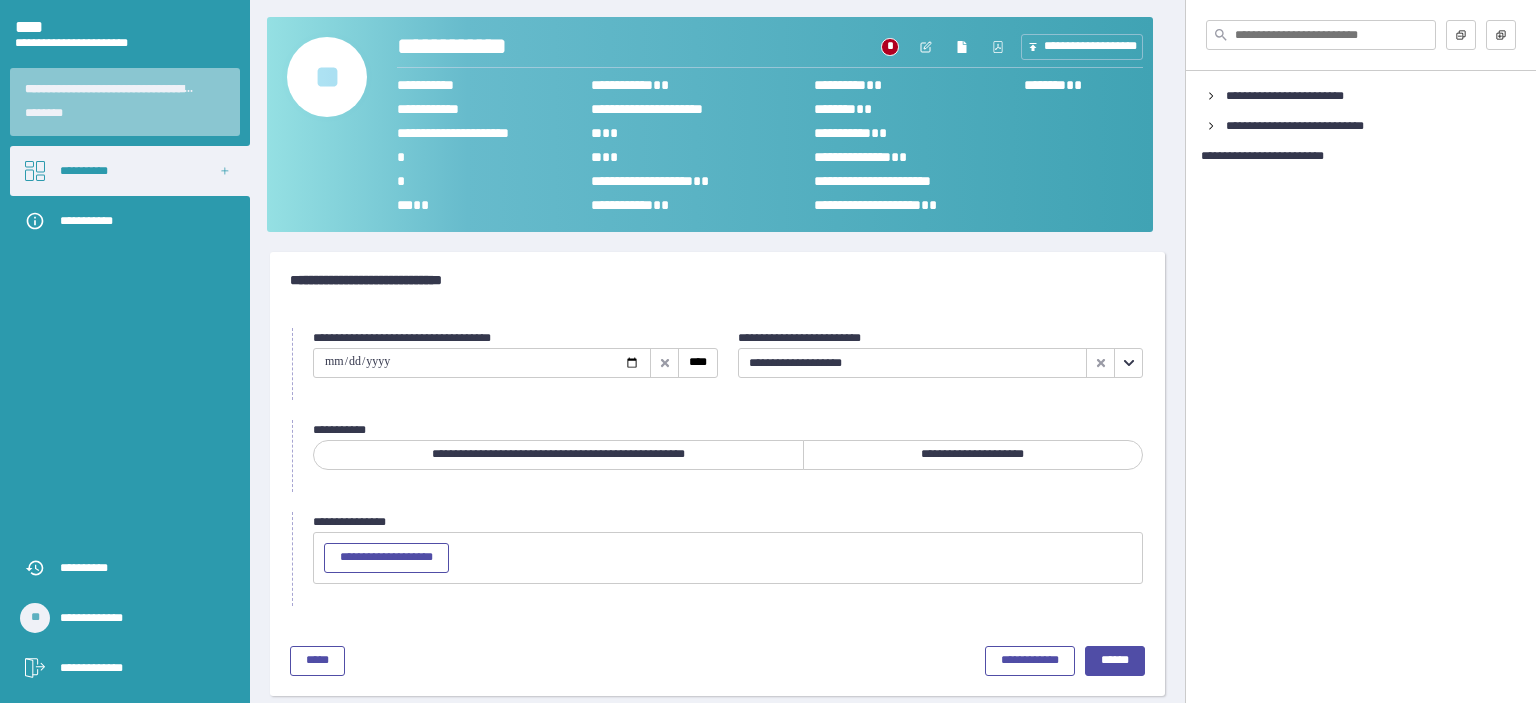 click on "**********" at bounding box center (973, 455) 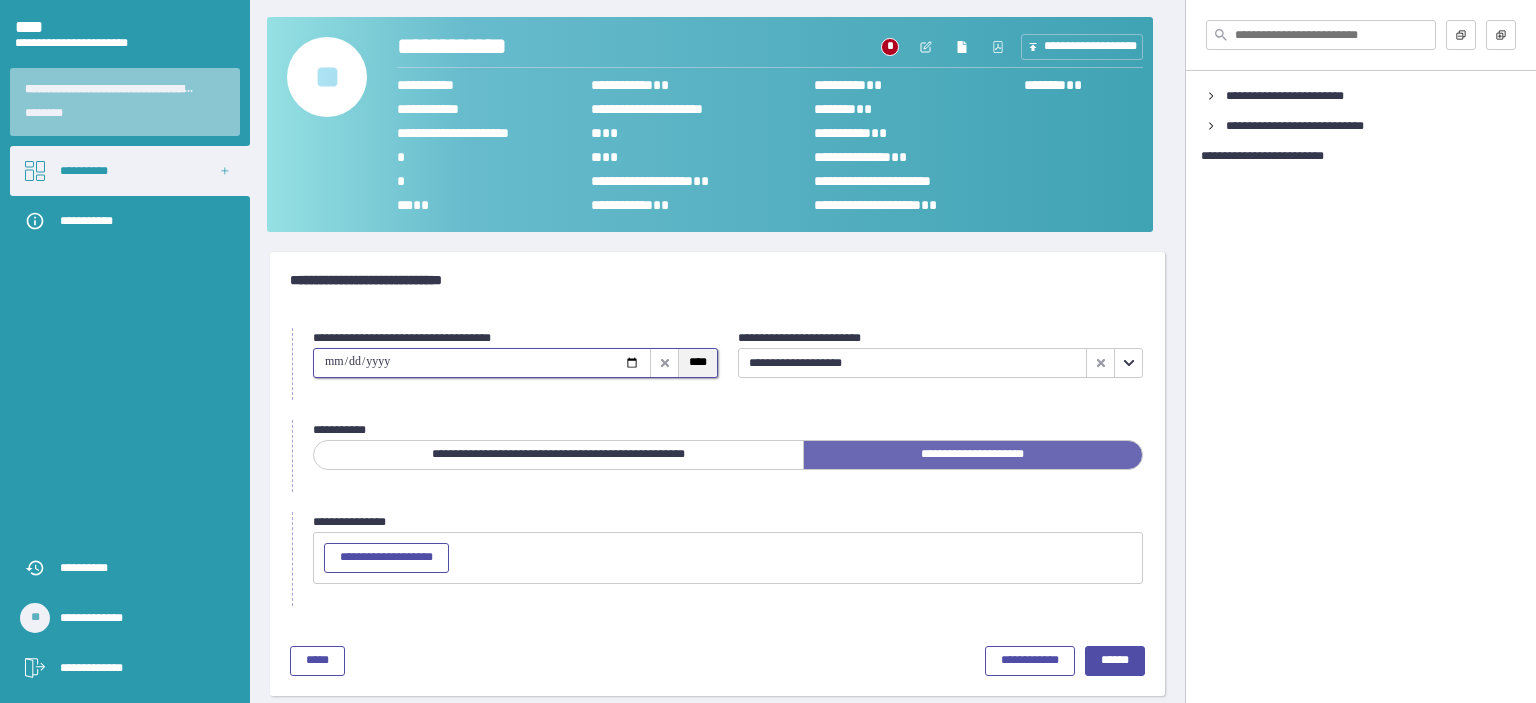 click on "****" at bounding box center (698, 362) 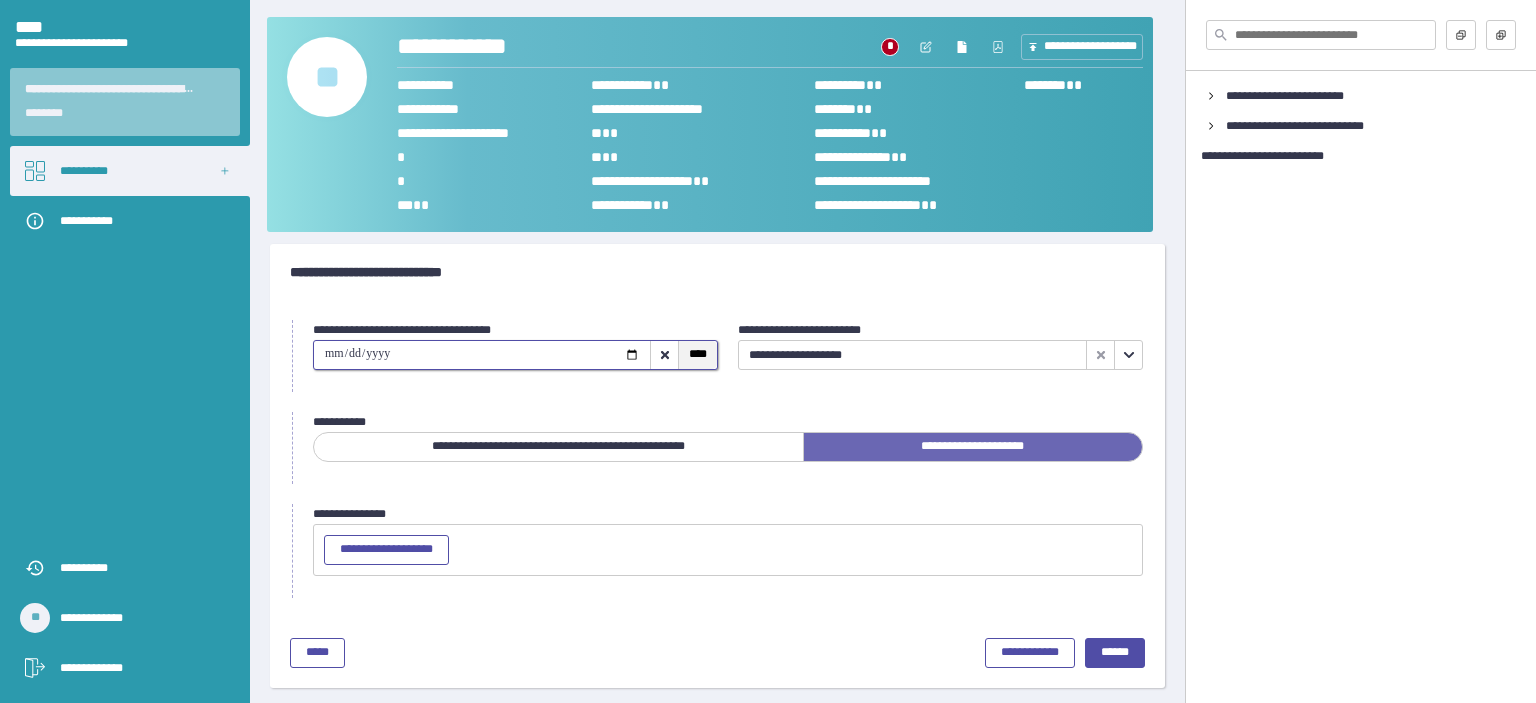 scroll, scrollTop: 12, scrollLeft: 0, axis: vertical 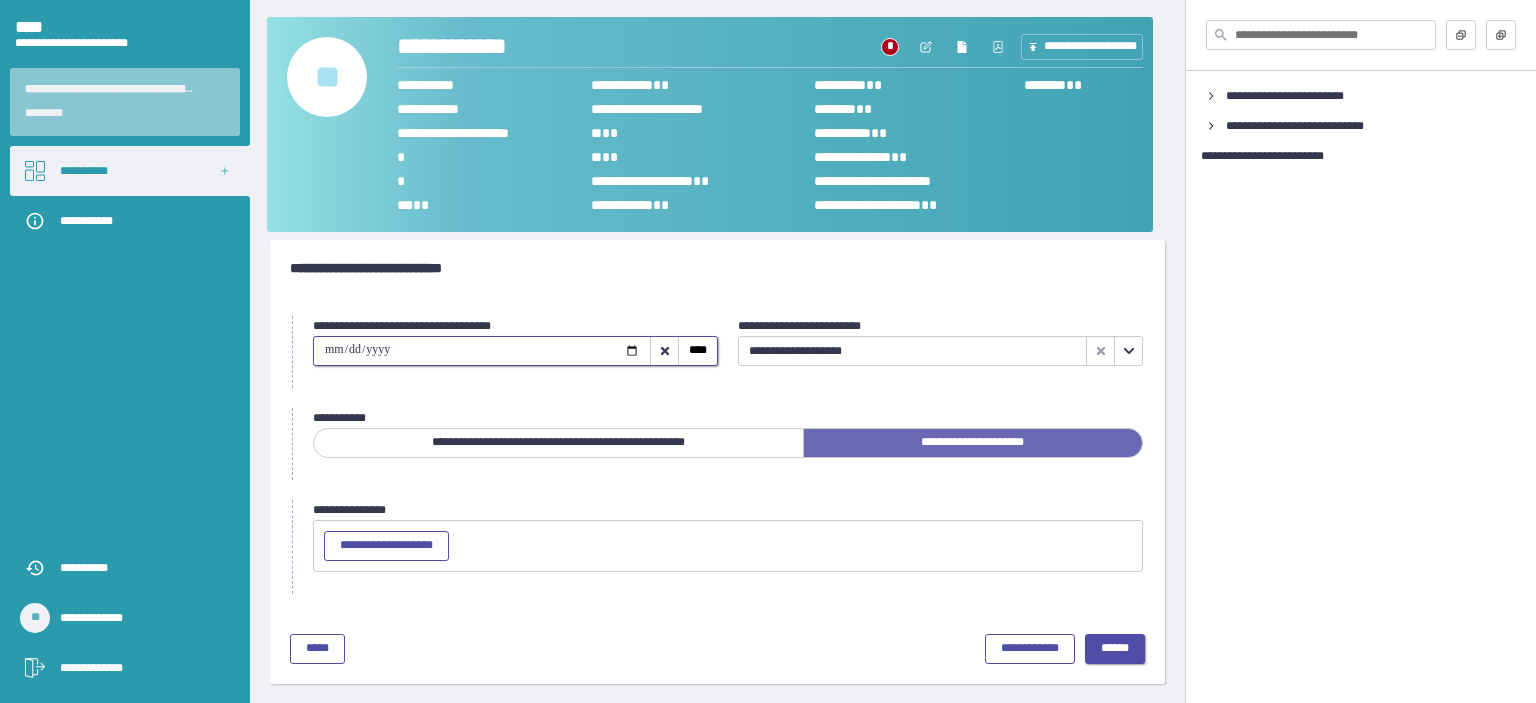 click on "******" at bounding box center (1115, 648) 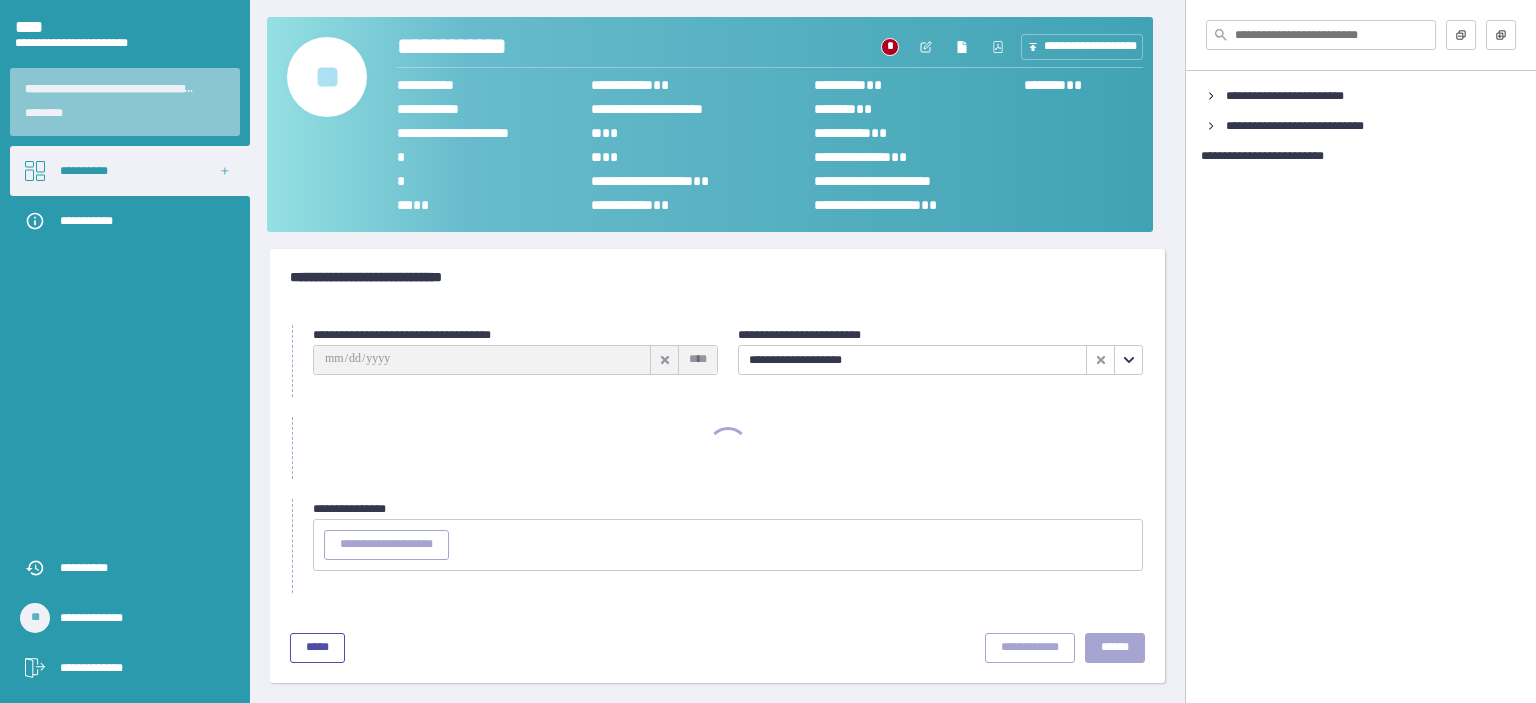 scroll, scrollTop: 0, scrollLeft: 0, axis: both 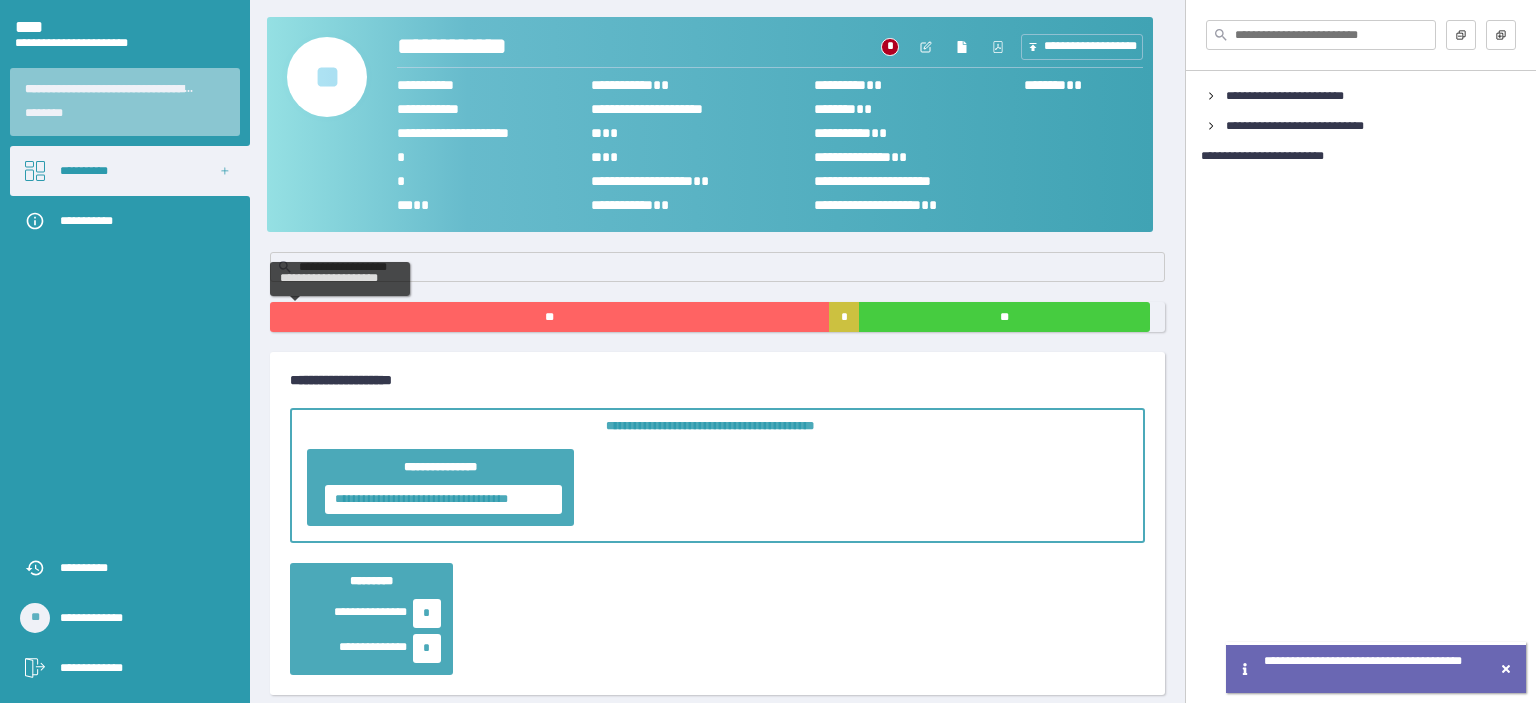 click on "**" at bounding box center (549, 317) 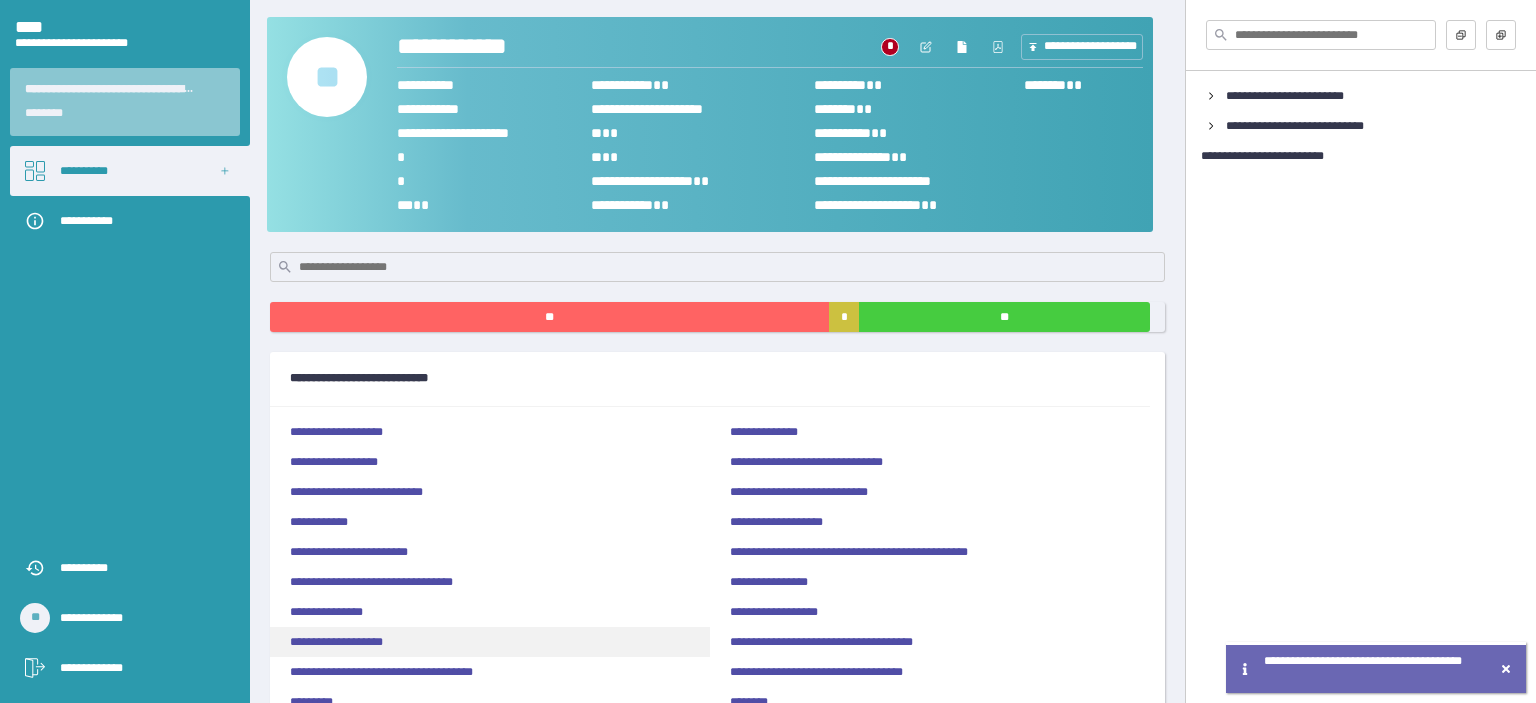 click on "**********" at bounding box center (336, 642) 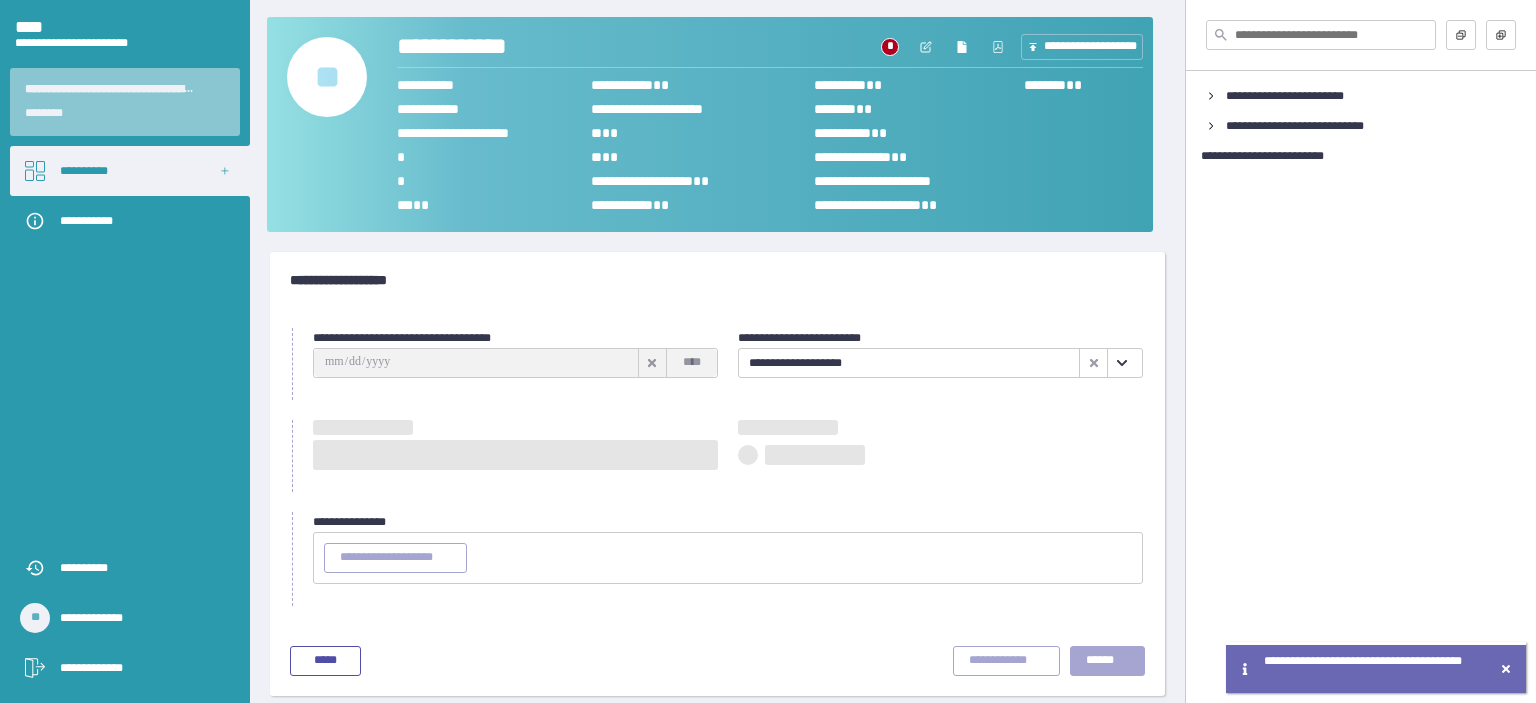 type on "**********" 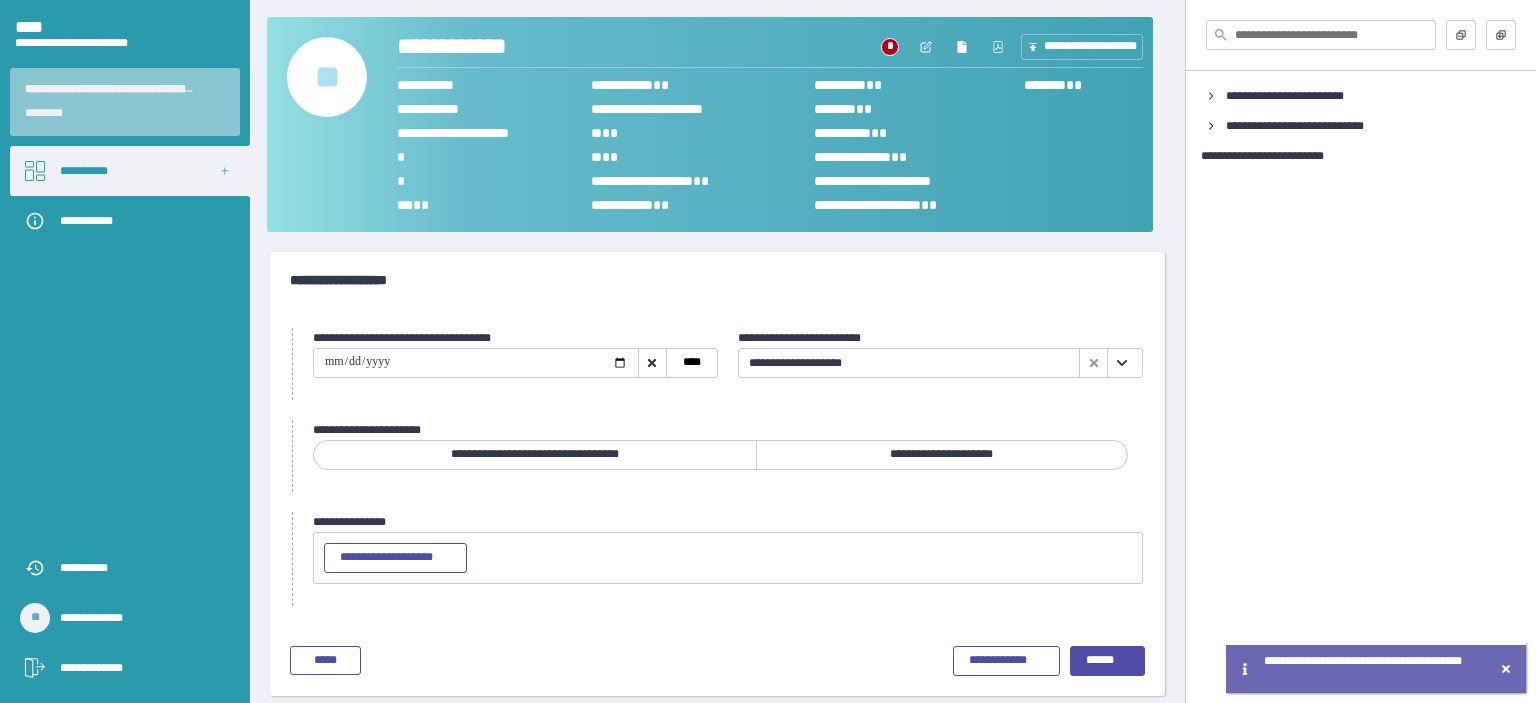 click on "**********" at bounding box center [942, 455] 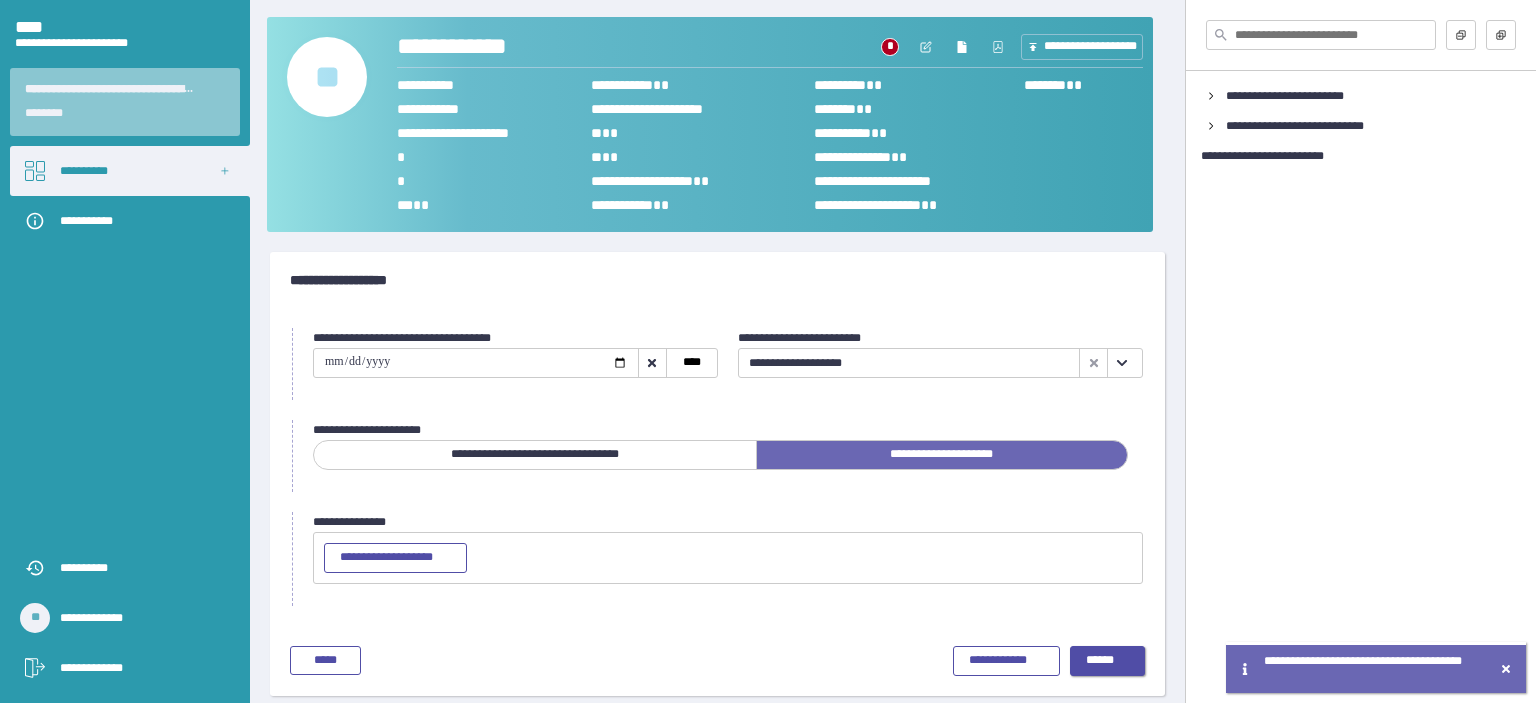 click on "******" at bounding box center (1100, 660) 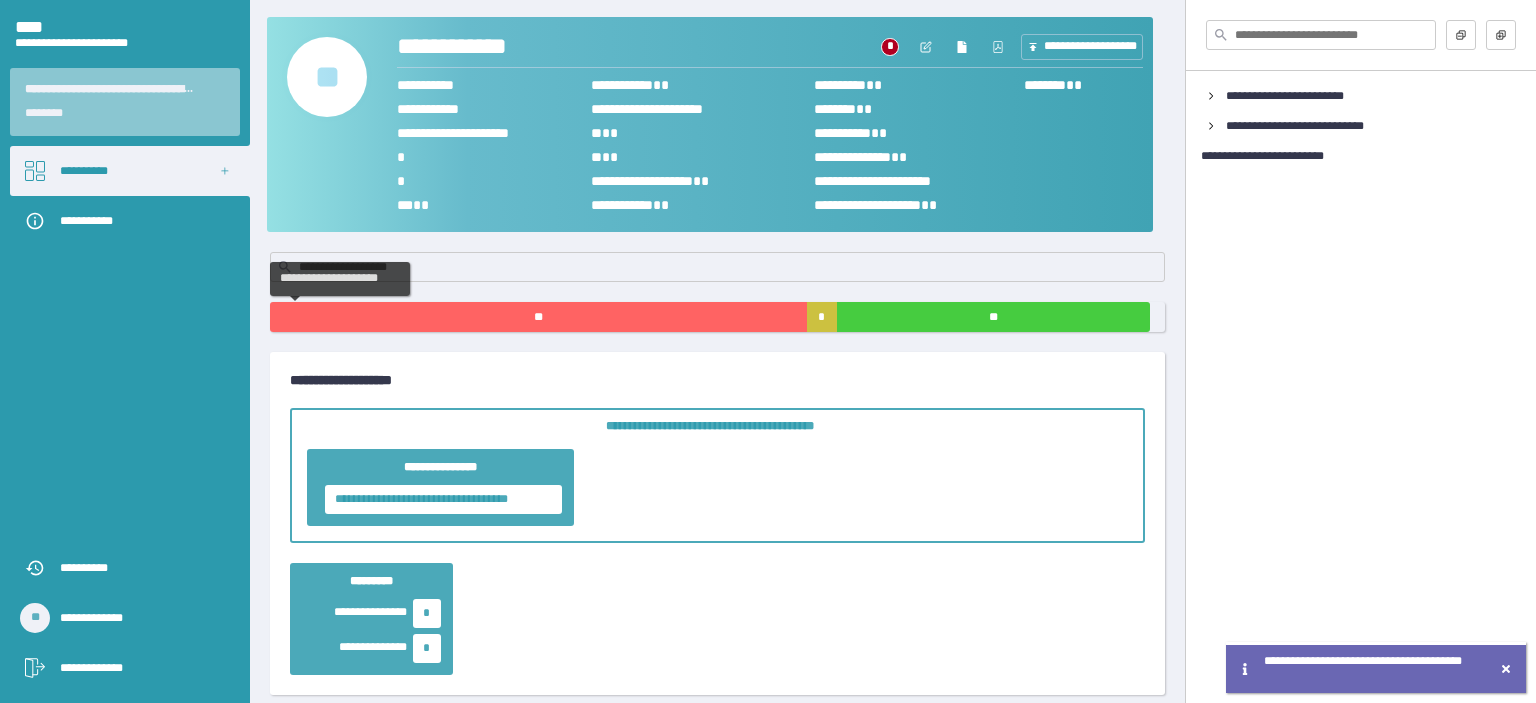 click on "**" at bounding box center (538, 317) 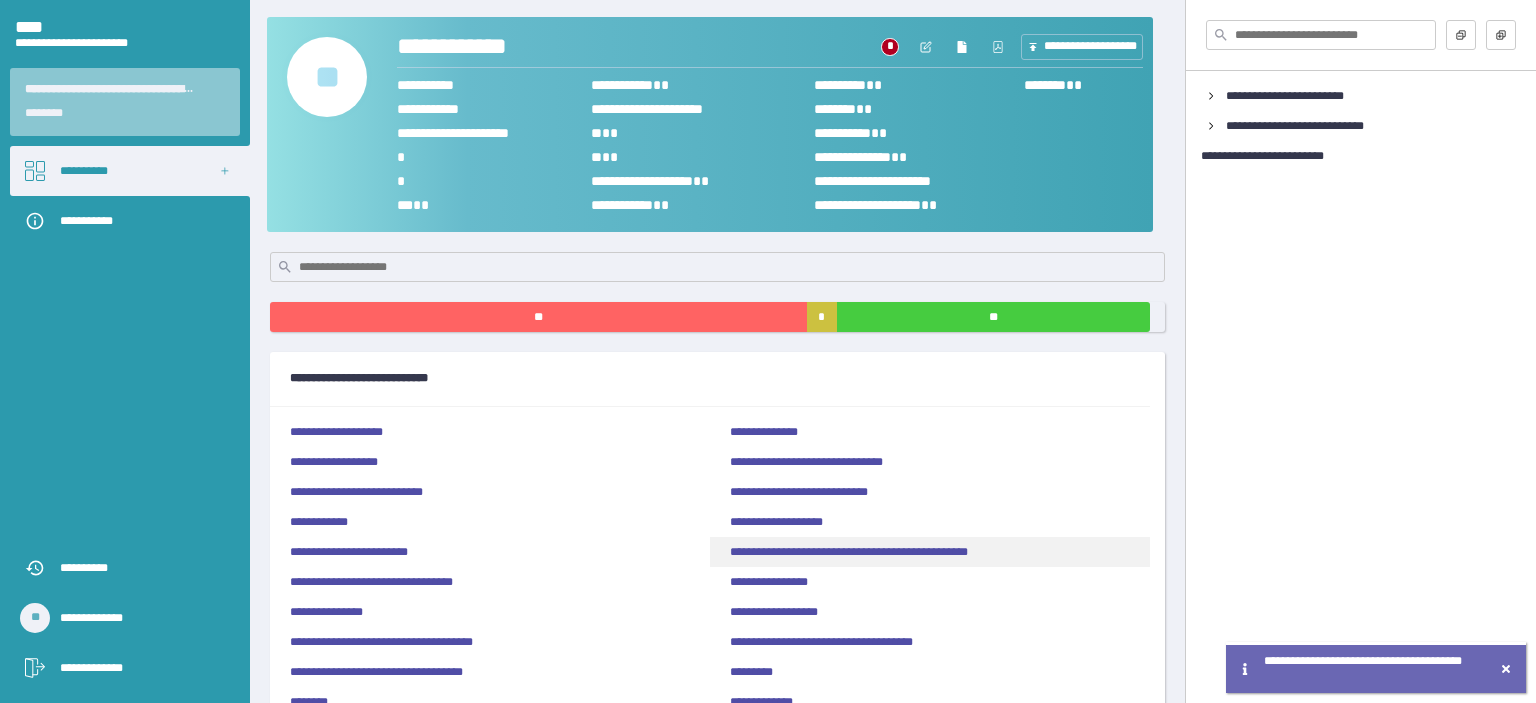 click on "**********" at bounding box center (849, 552) 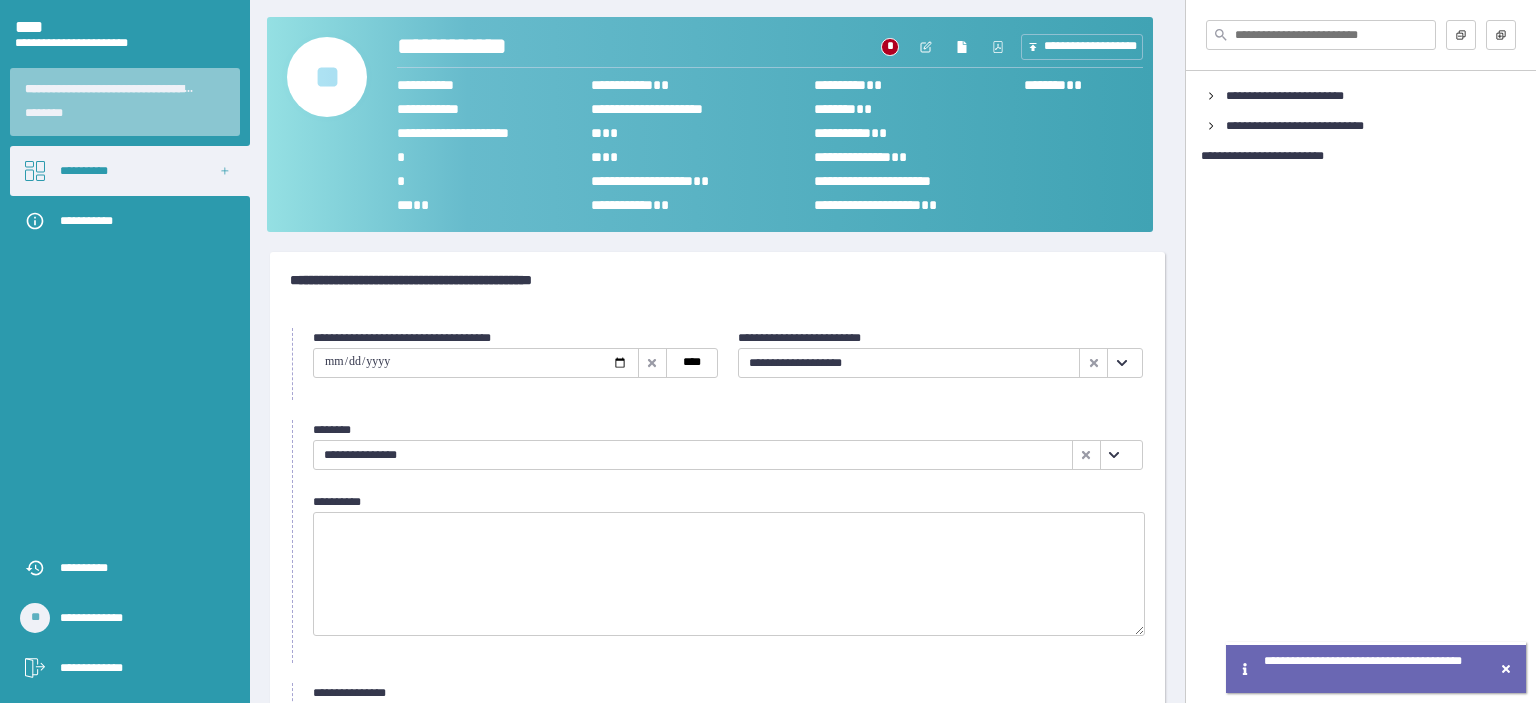 click on "**********" at bounding box center [693, 455] 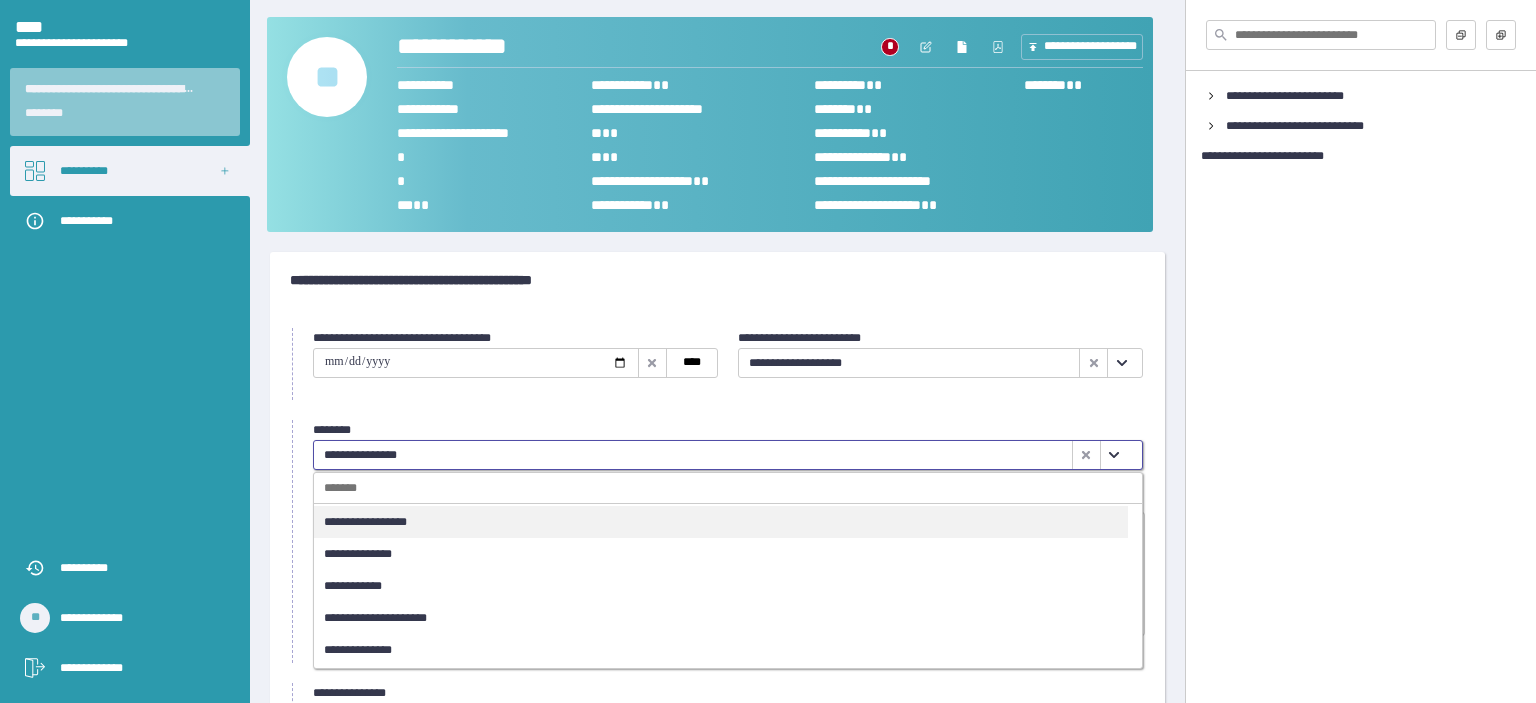 scroll, scrollTop: 180, scrollLeft: 0, axis: vertical 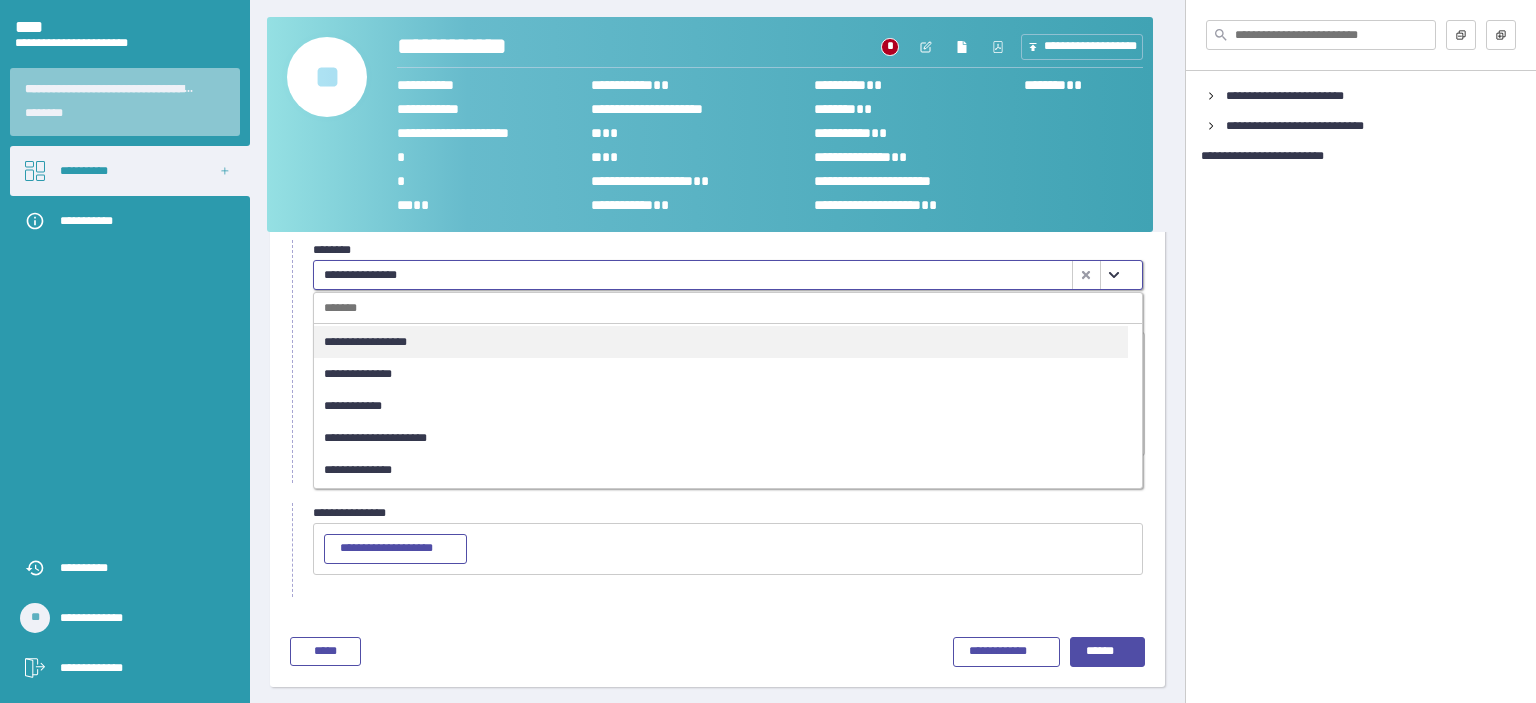 click on "**********" at bounding box center (721, 470) 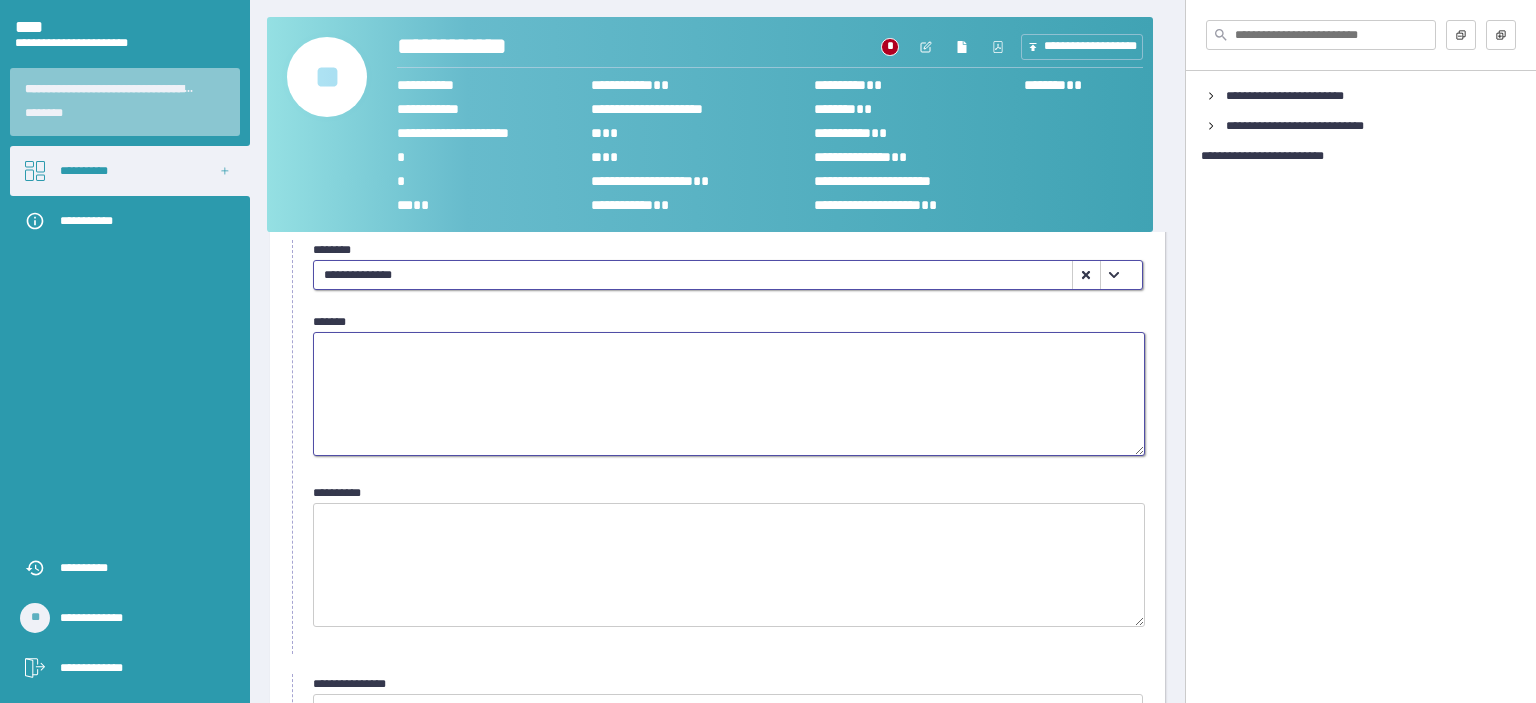 click at bounding box center [729, 394] 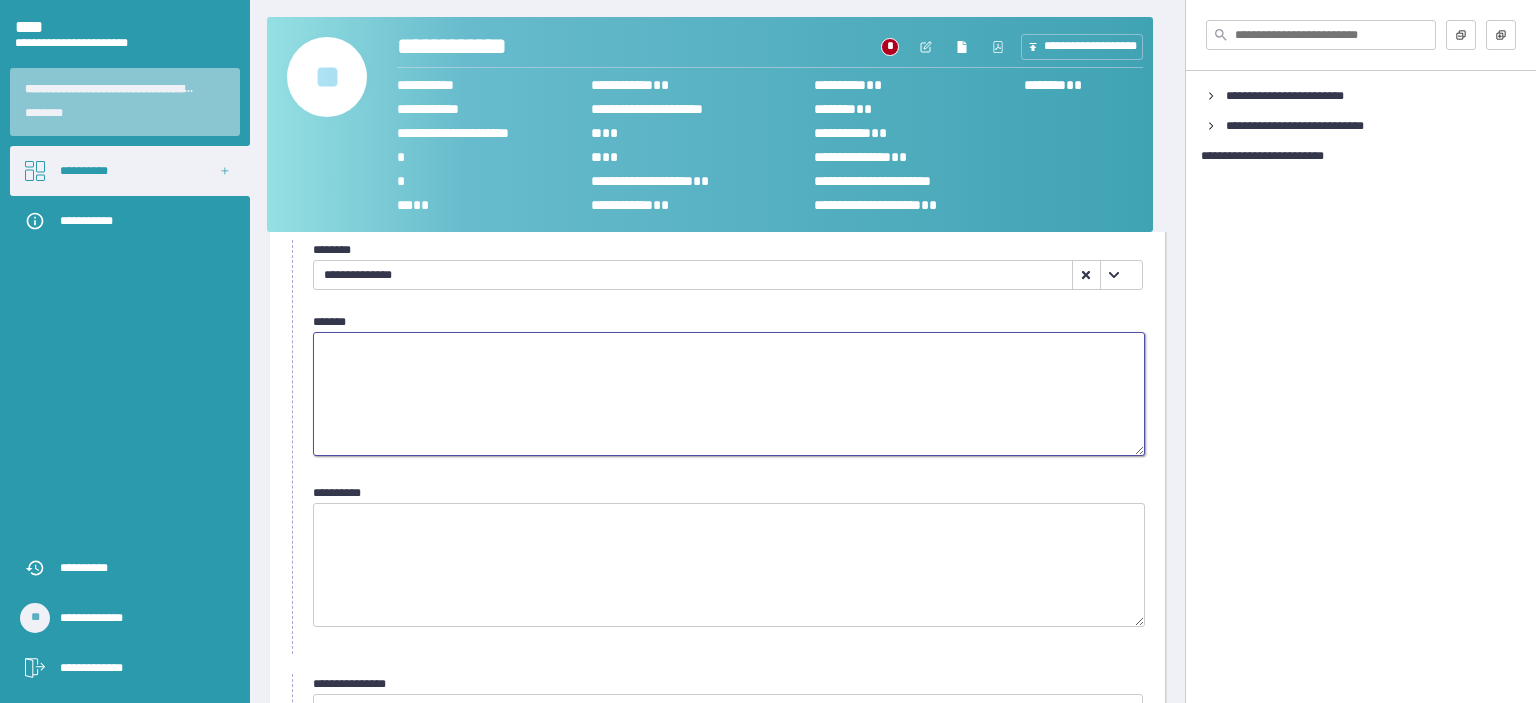 scroll, scrollTop: 80, scrollLeft: 0, axis: vertical 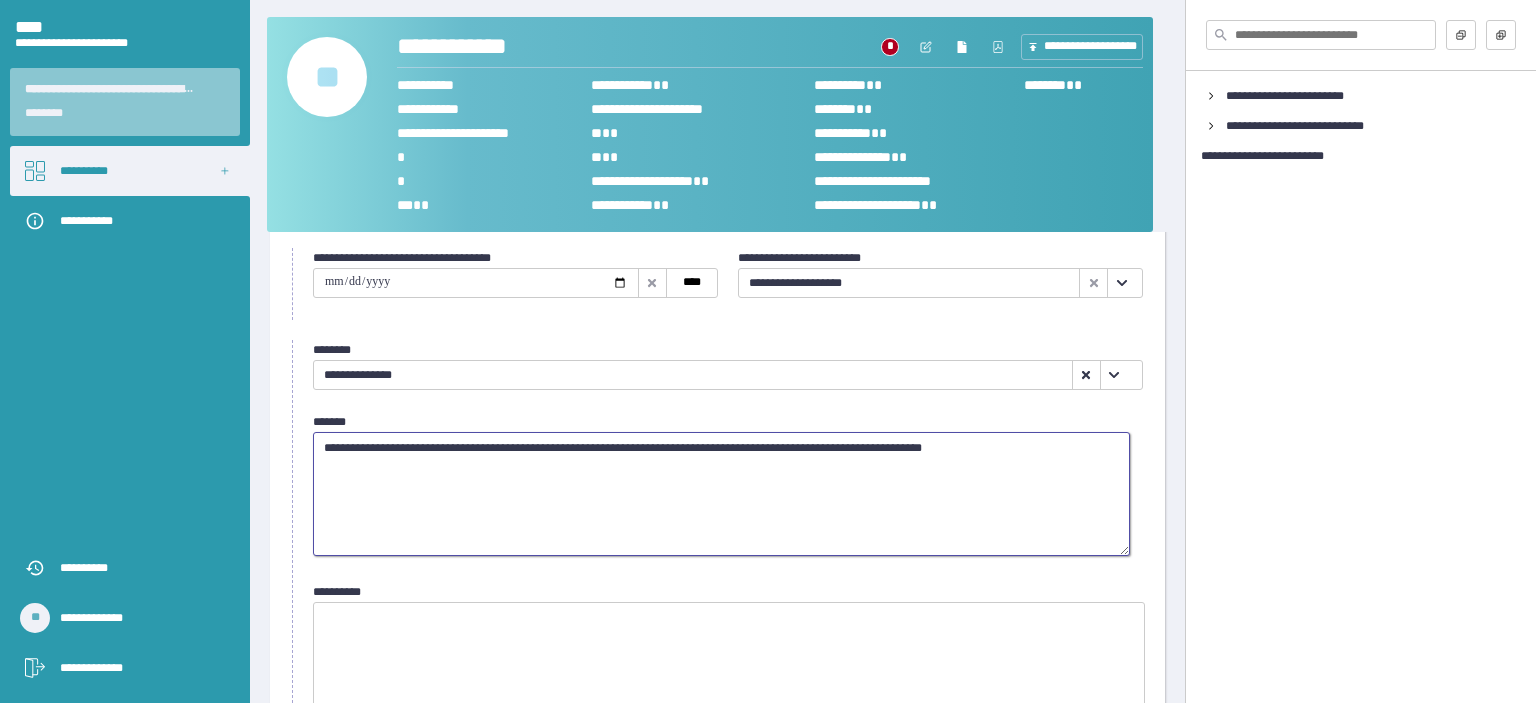 click on "**********" at bounding box center [721, 494] 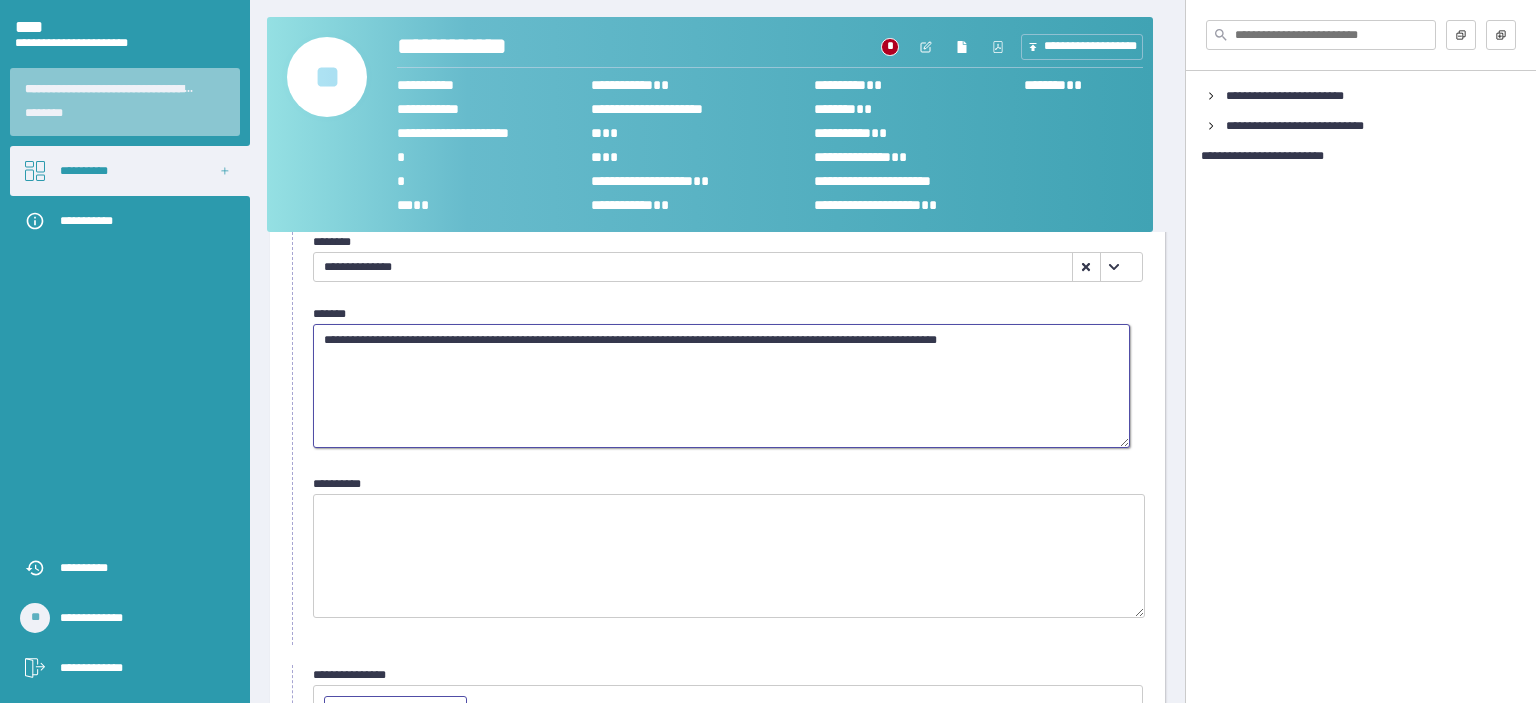 scroll, scrollTop: 348, scrollLeft: 0, axis: vertical 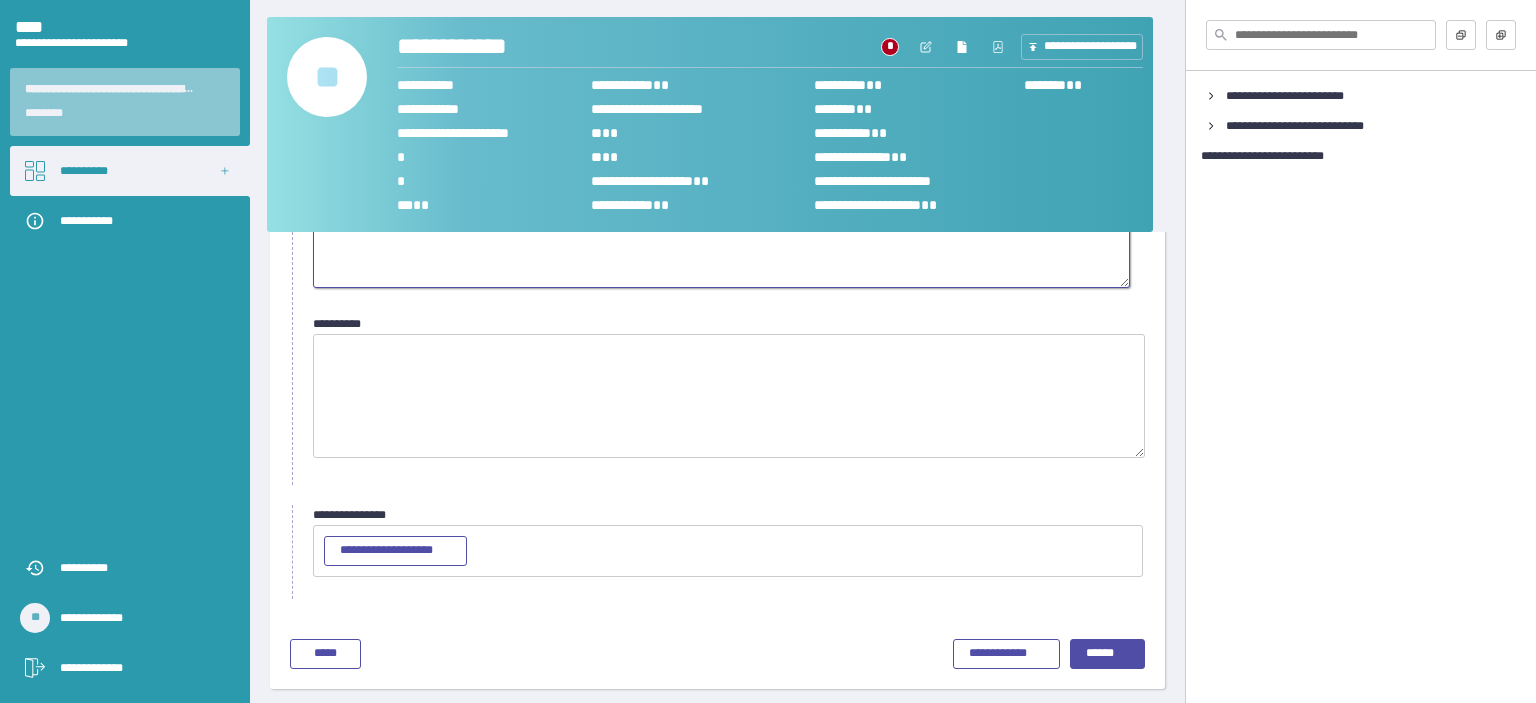 type on "**********" 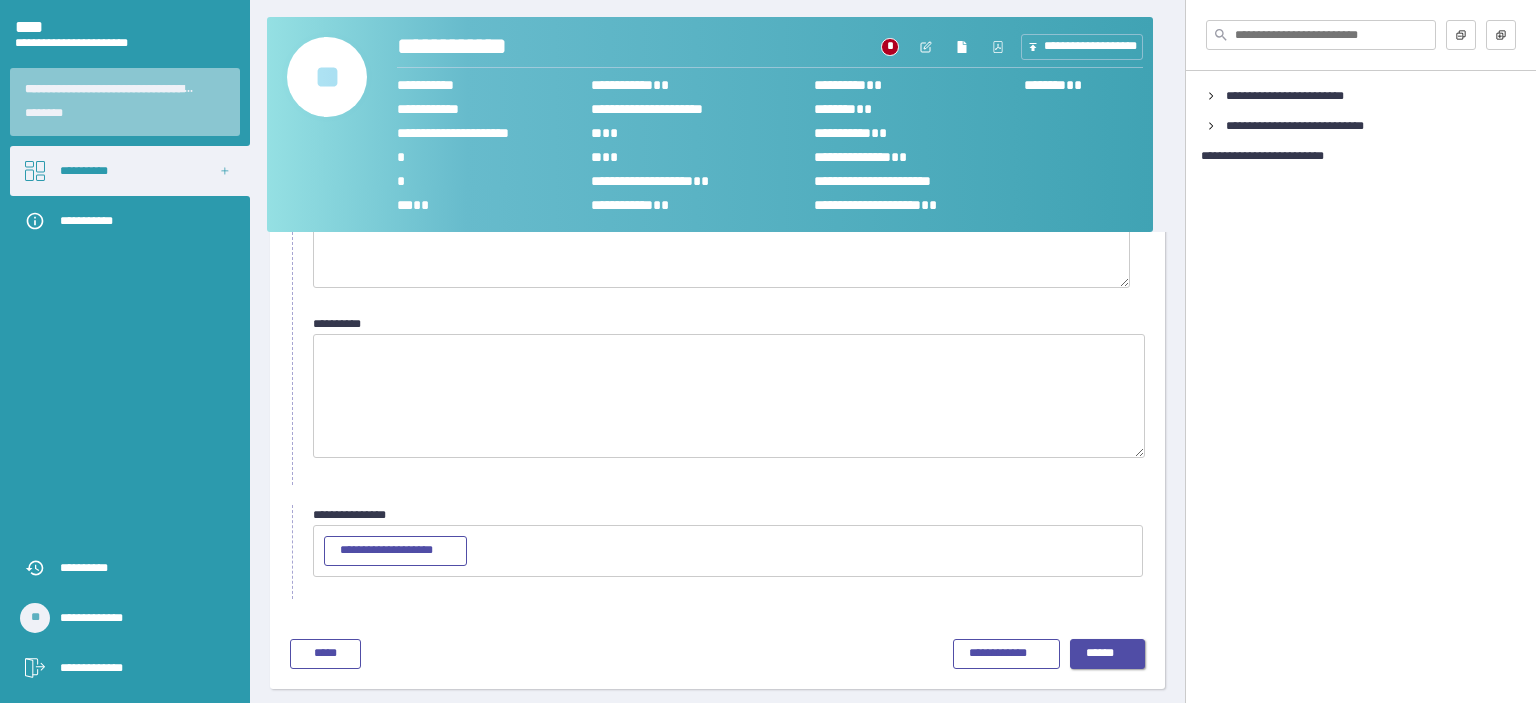 click on "******" at bounding box center (1108, 654) 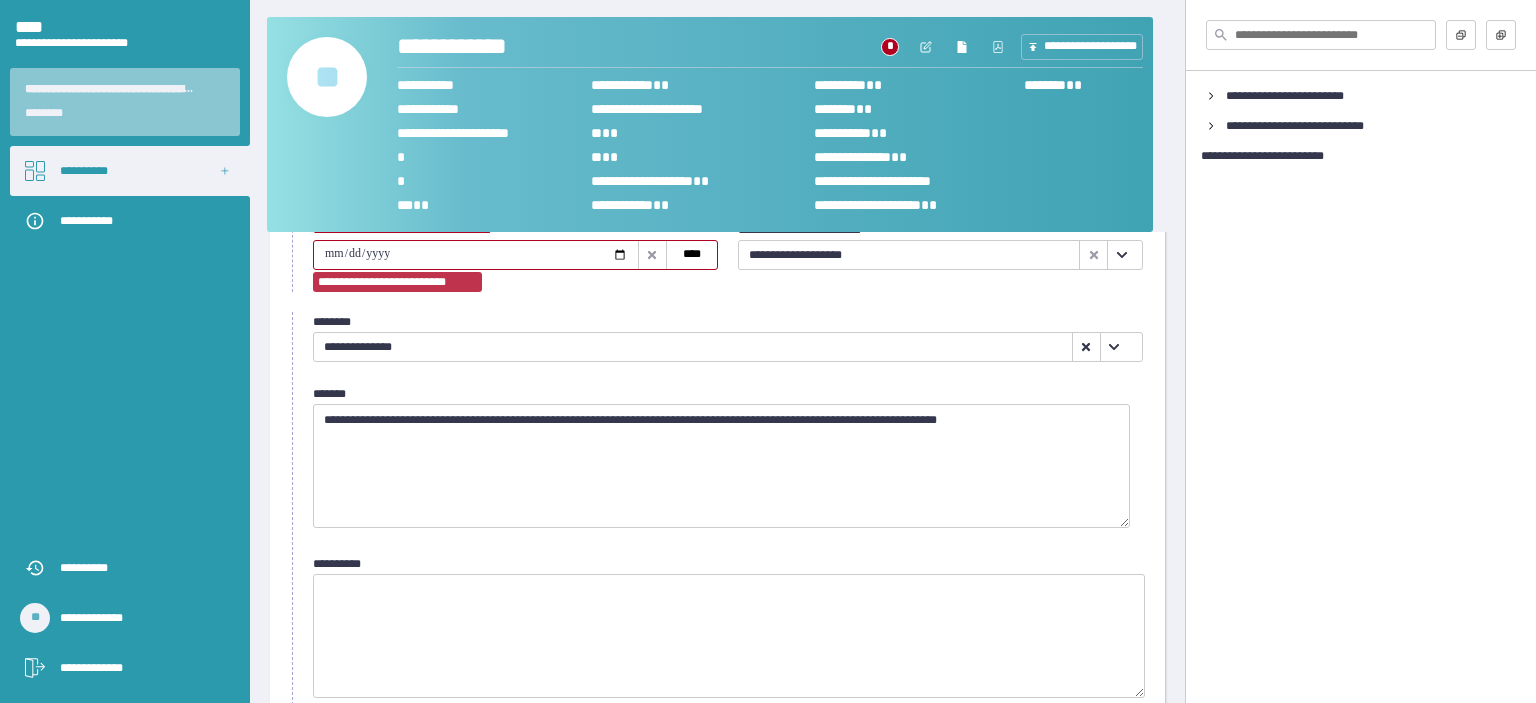 scroll, scrollTop: 76, scrollLeft: 0, axis: vertical 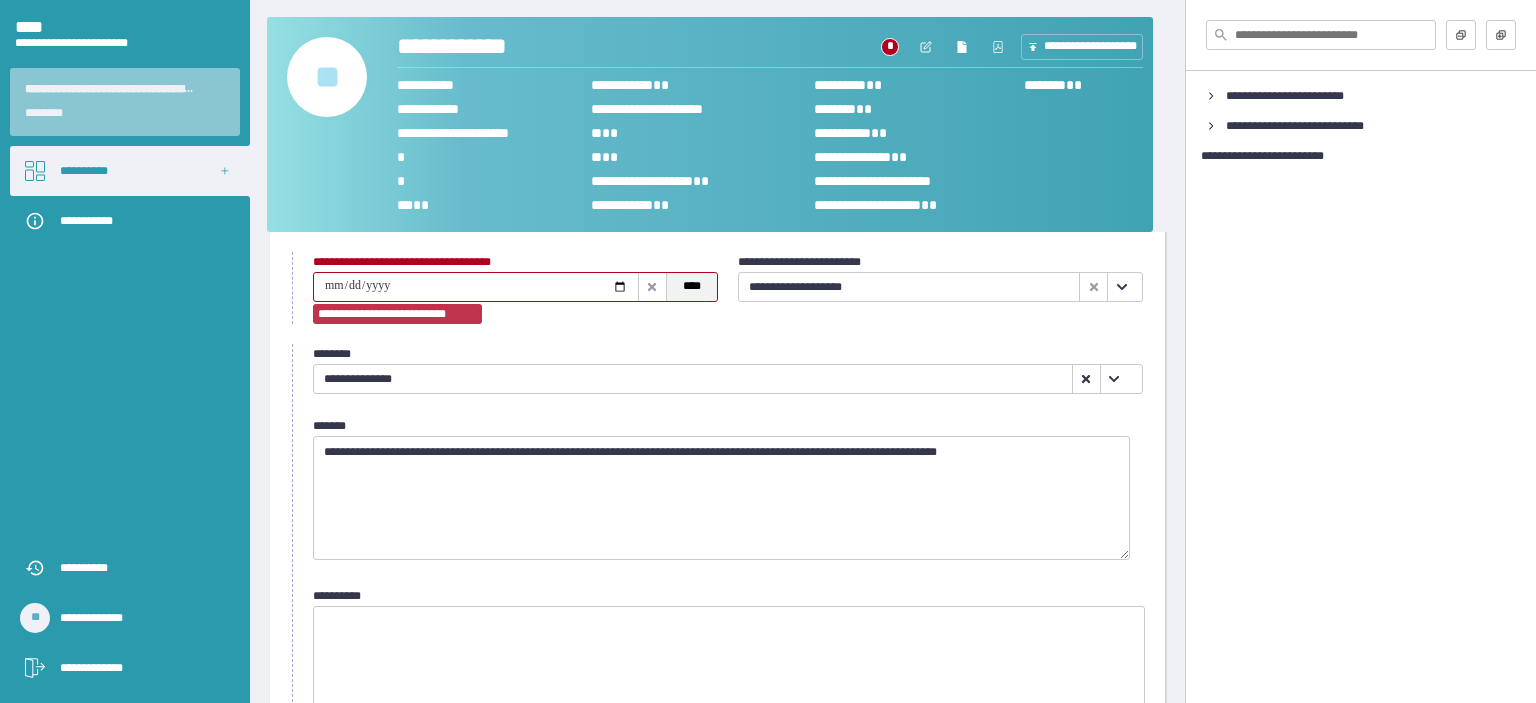 click on "****" at bounding box center (692, 286) 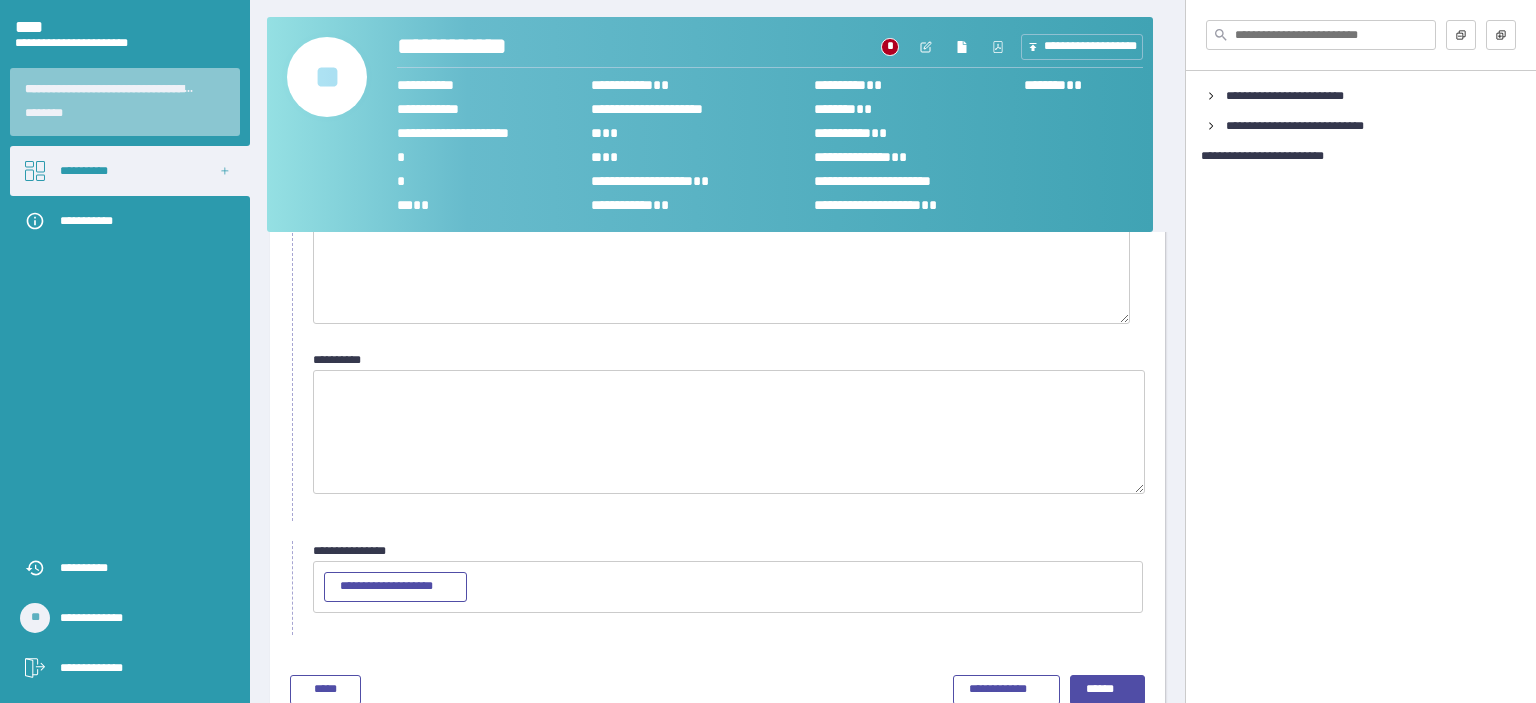 scroll, scrollTop: 348, scrollLeft: 0, axis: vertical 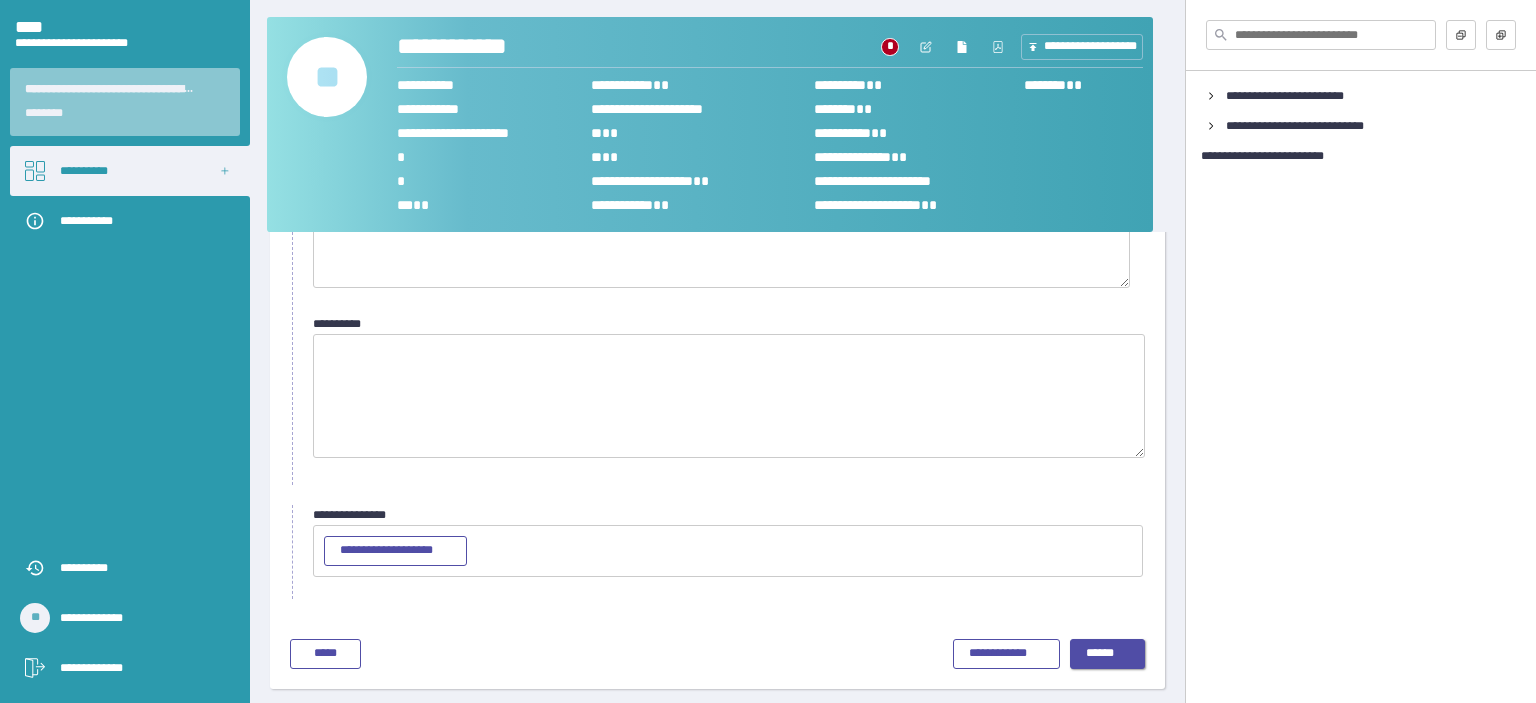 click on "******" at bounding box center (1108, 654) 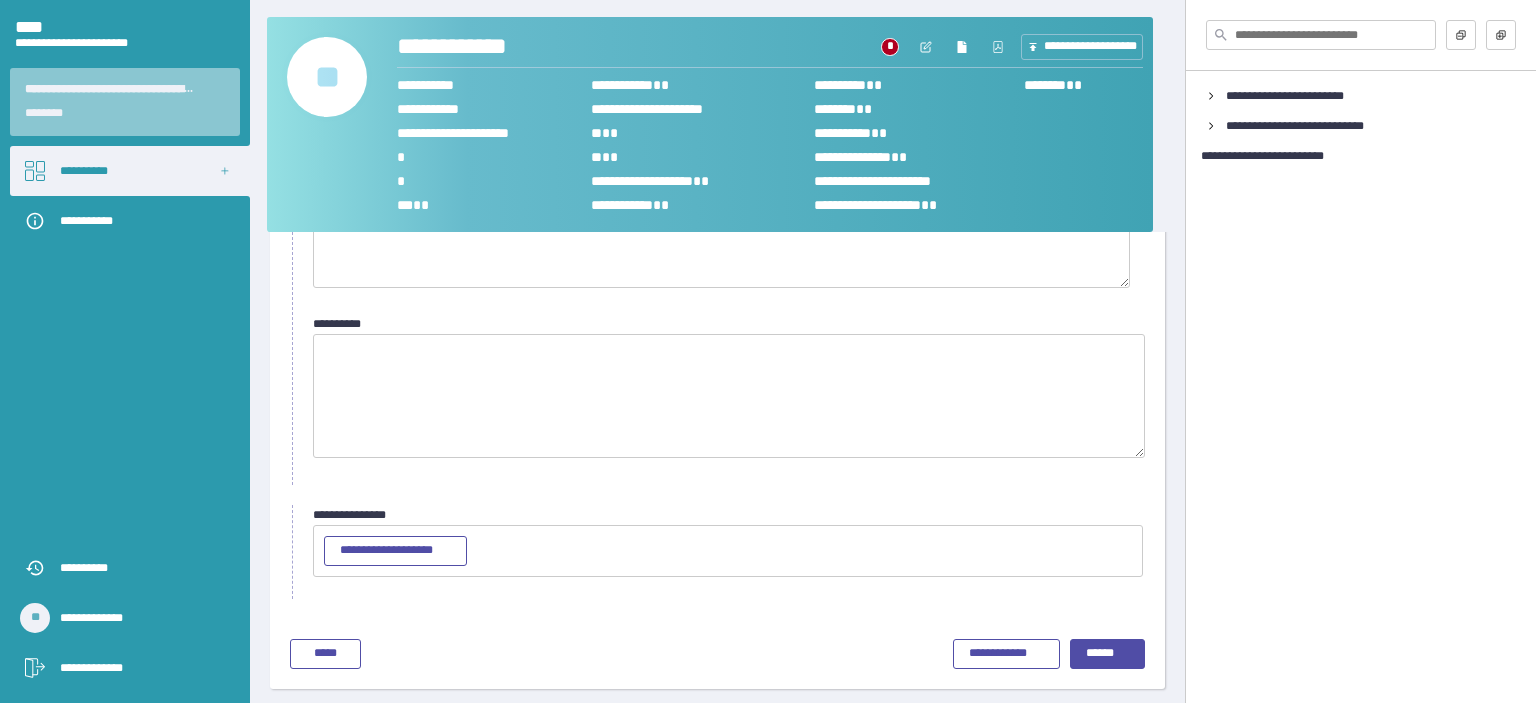 scroll, scrollTop: 0, scrollLeft: 0, axis: both 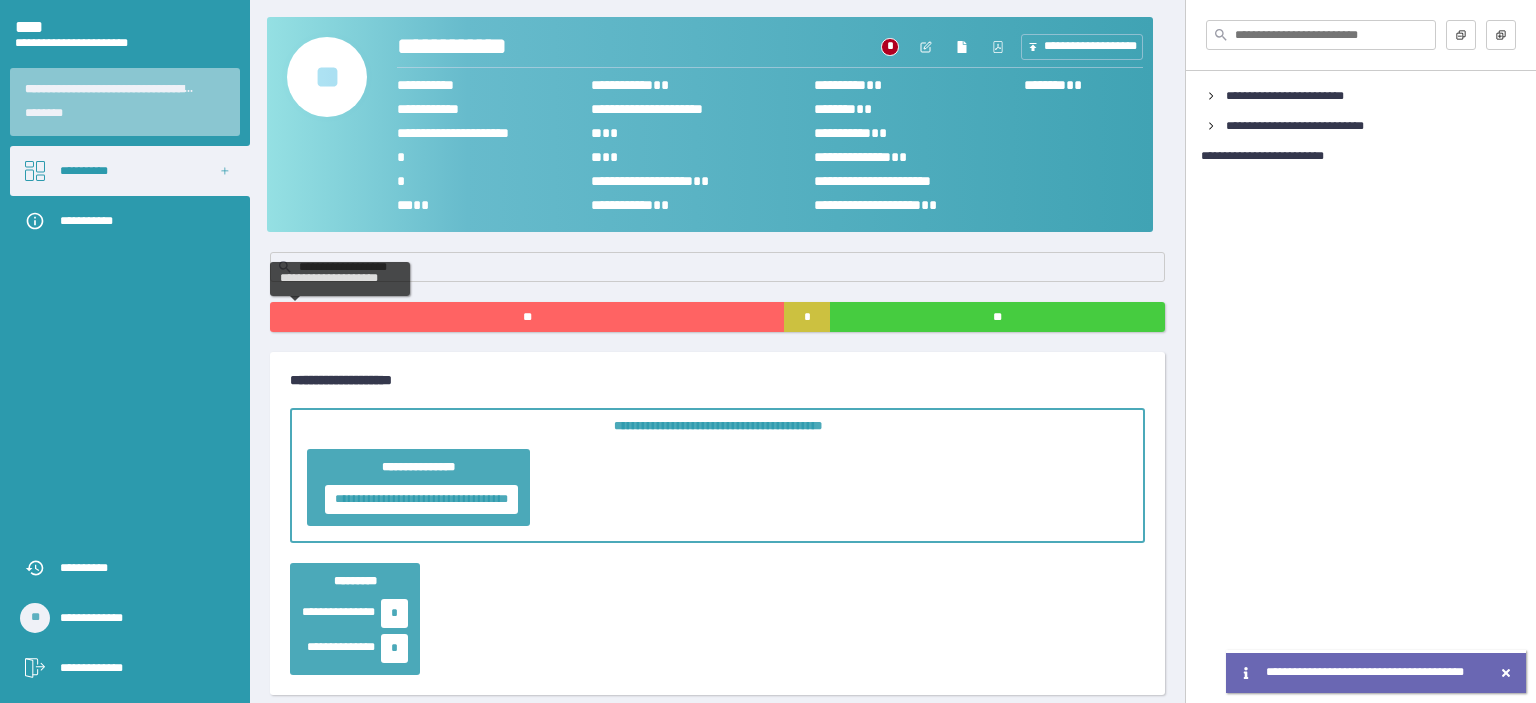 click on "**" at bounding box center (527, 317) 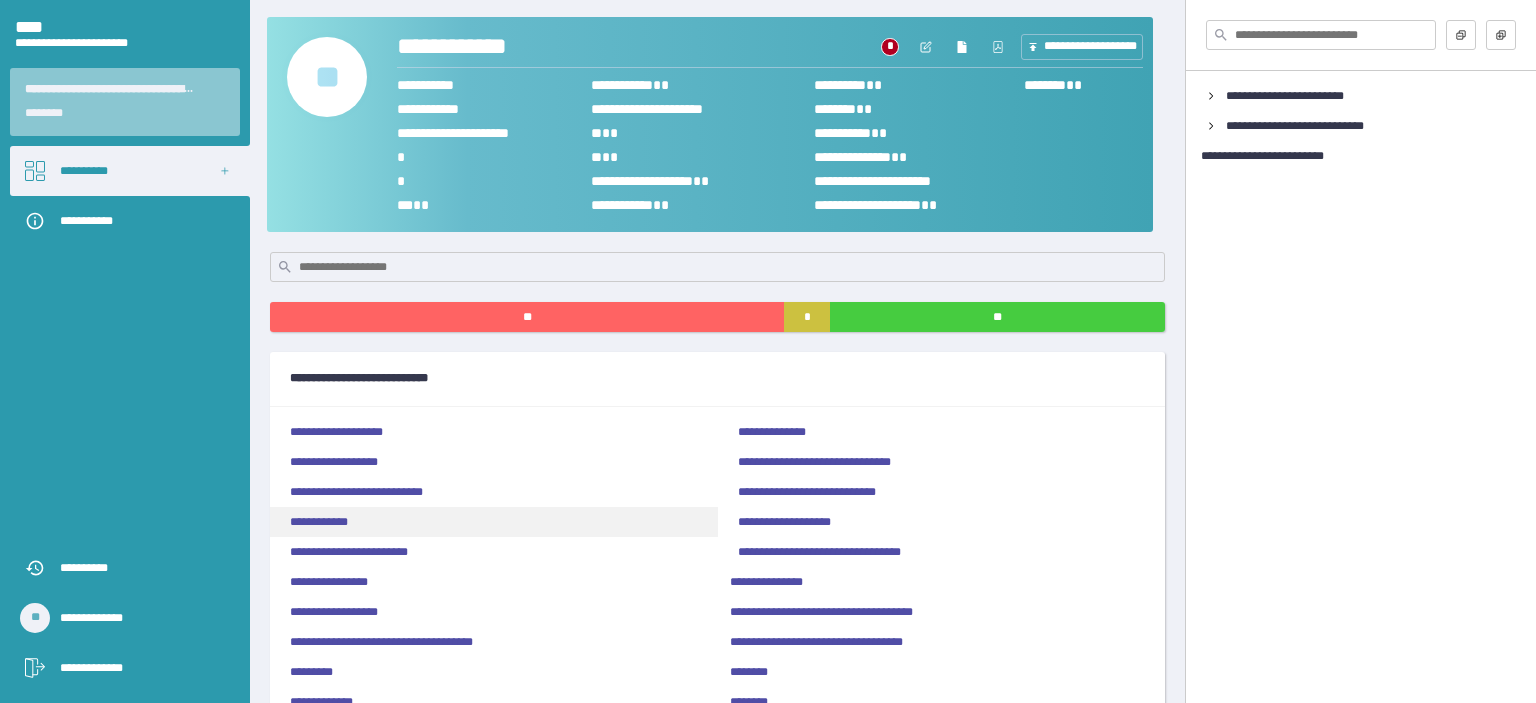click on "**********" at bounding box center [494, 522] 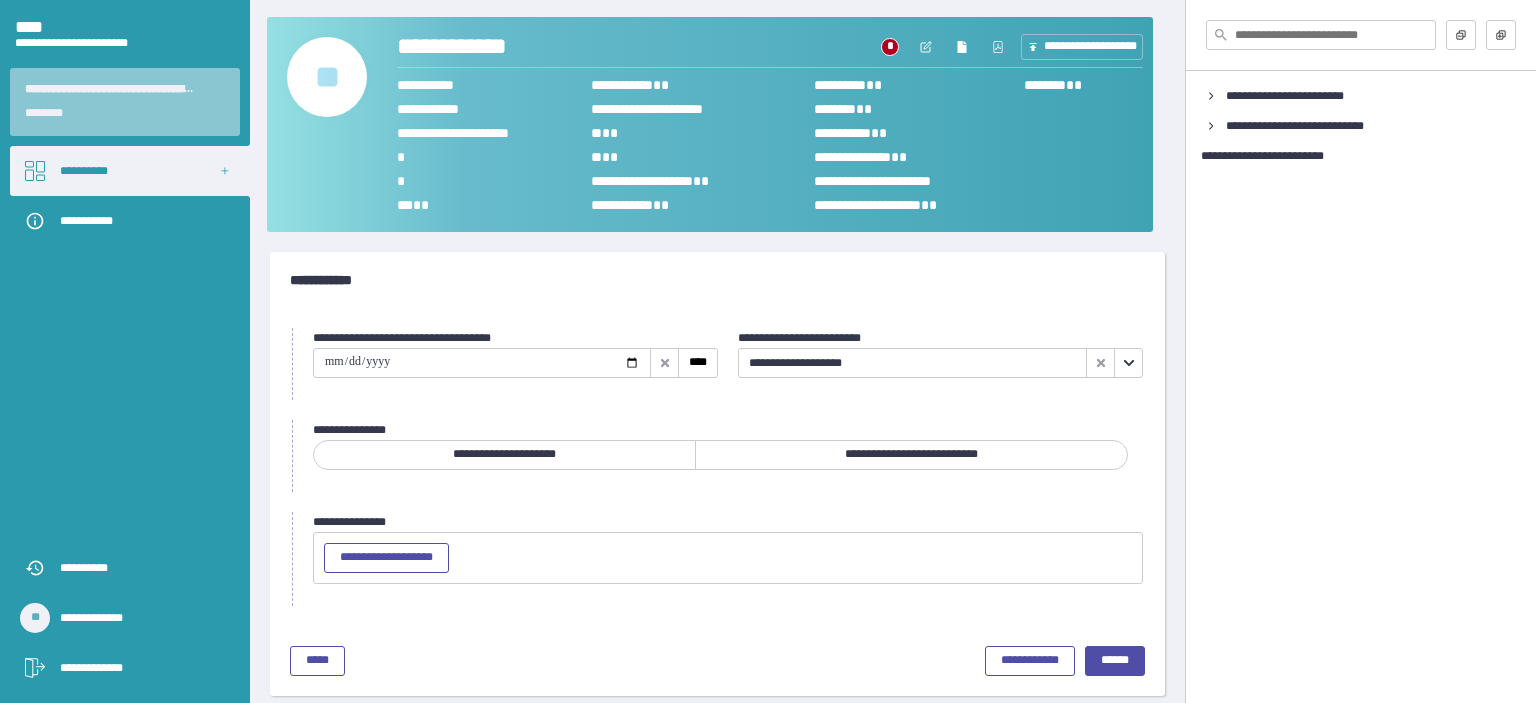 click on "**********" at bounding box center [728, 430] 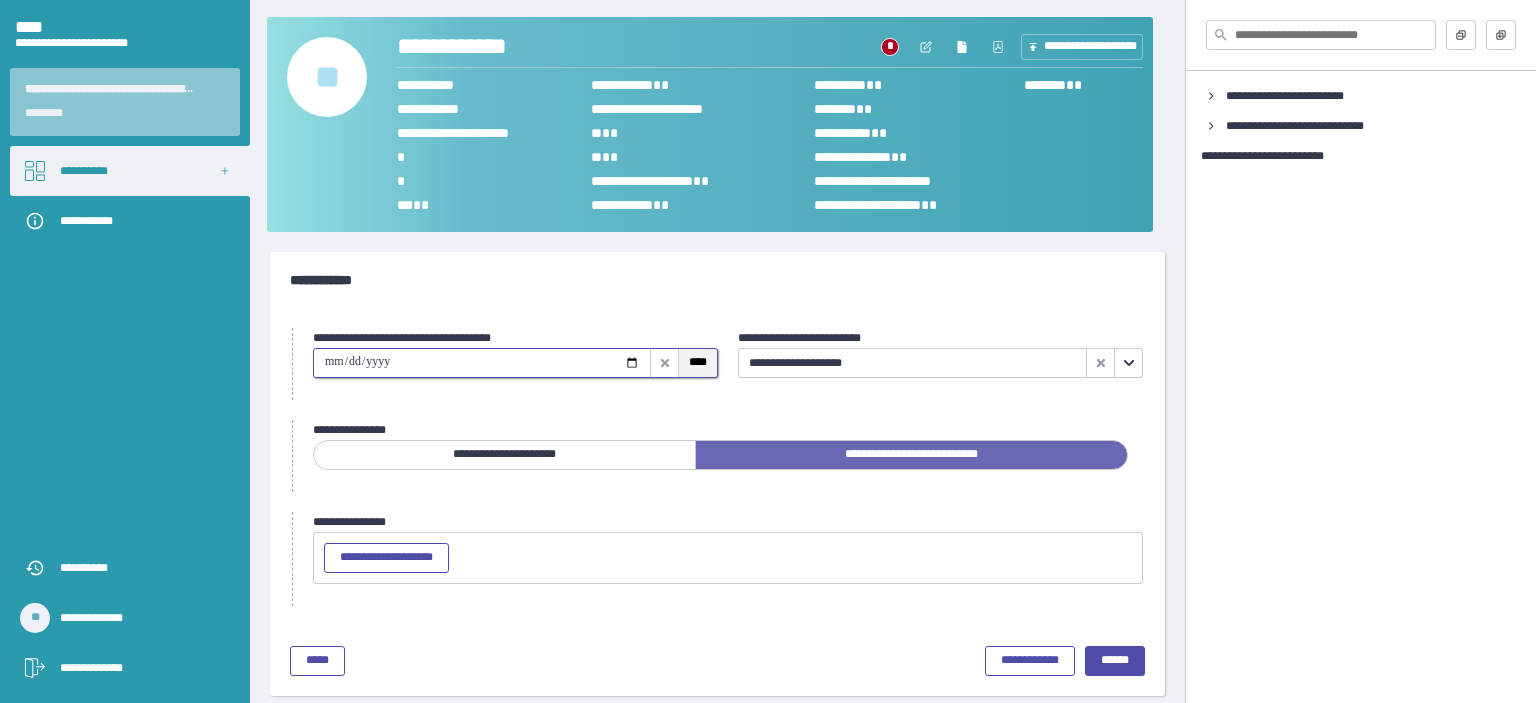 click on "****" at bounding box center [698, 362] 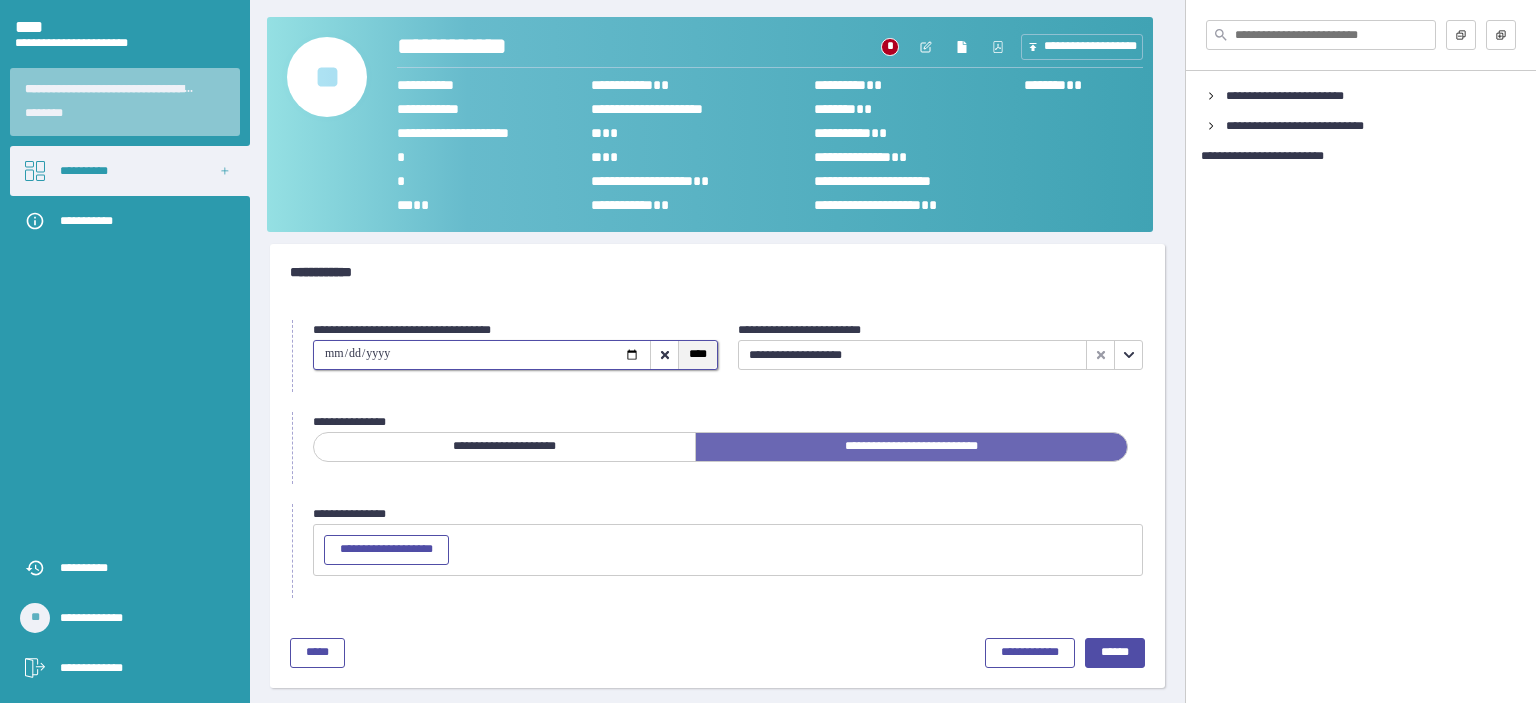 scroll, scrollTop: 12, scrollLeft: 0, axis: vertical 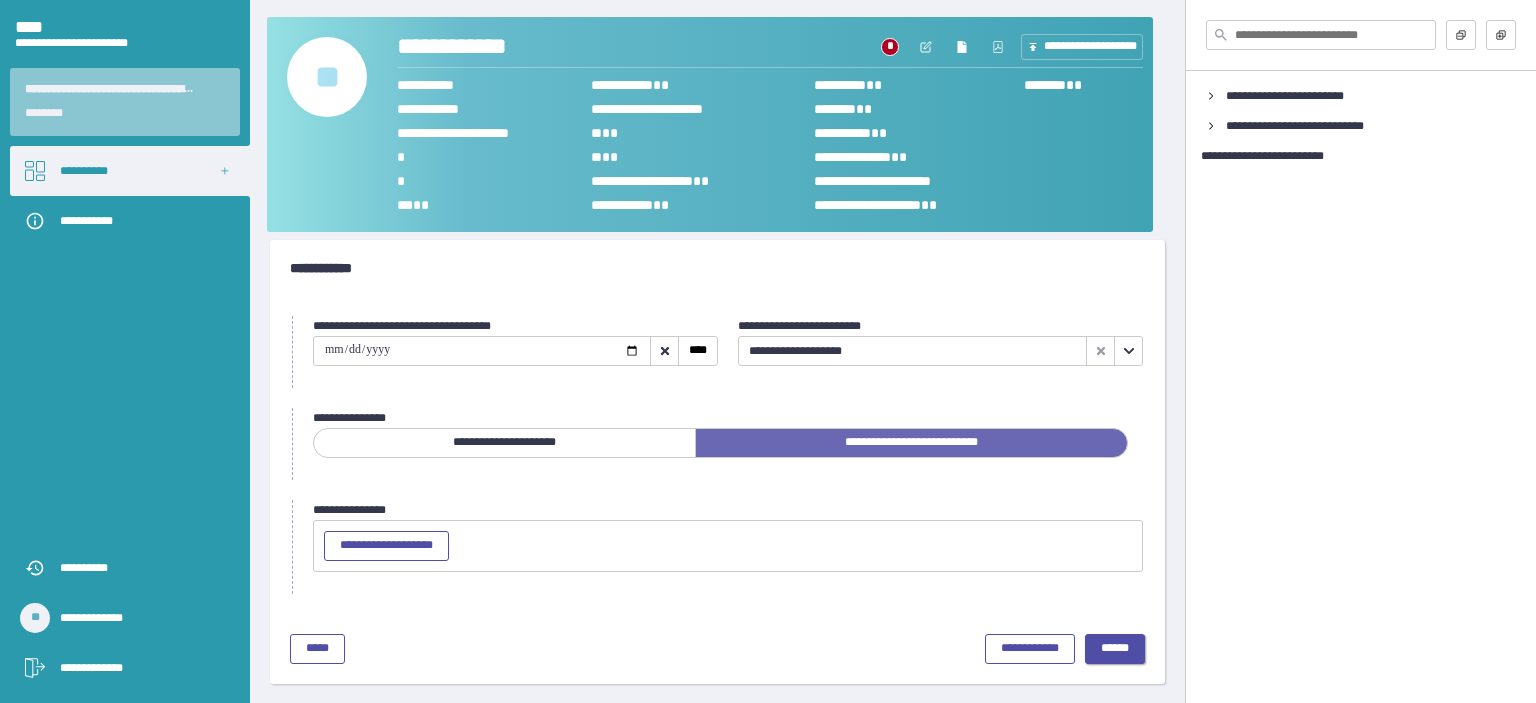 click on "******" at bounding box center [1115, 648] 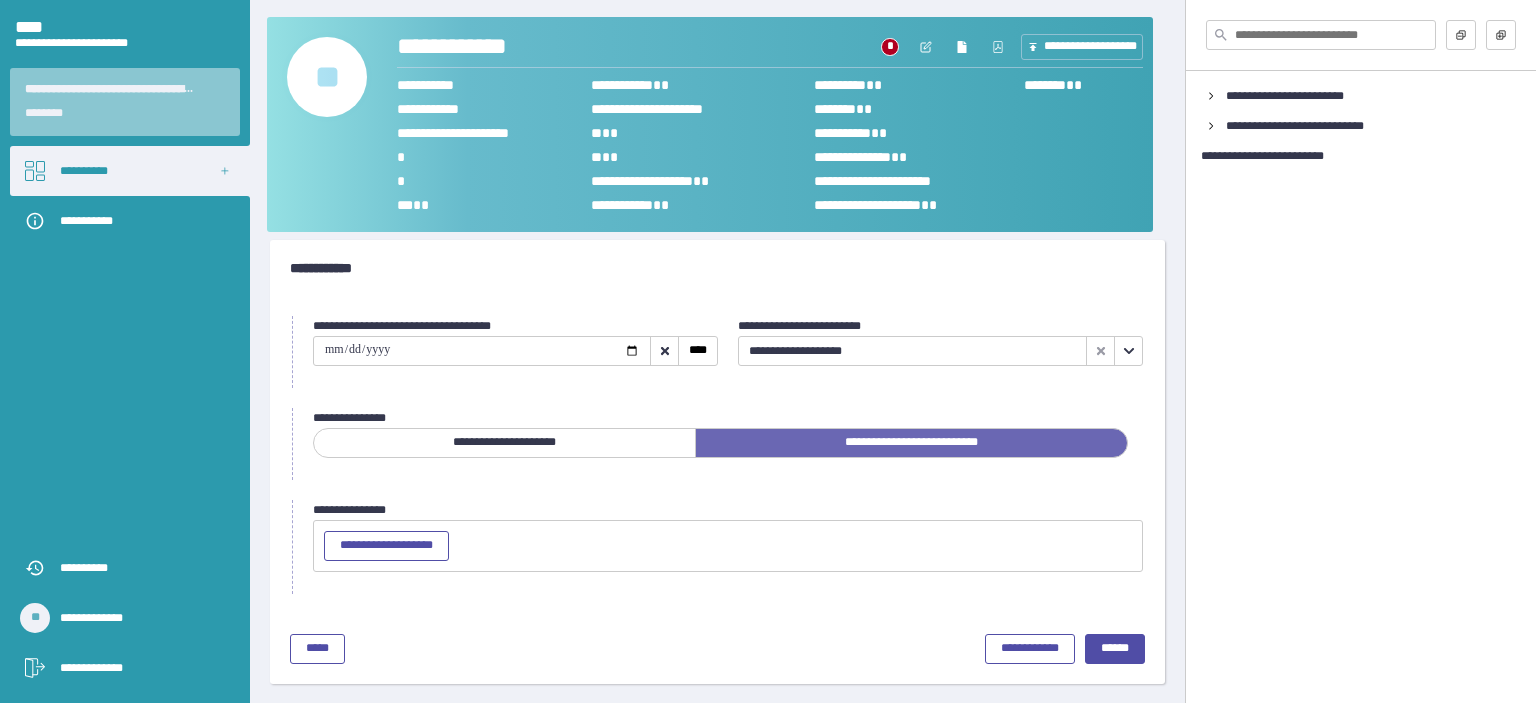 scroll, scrollTop: 0, scrollLeft: 0, axis: both 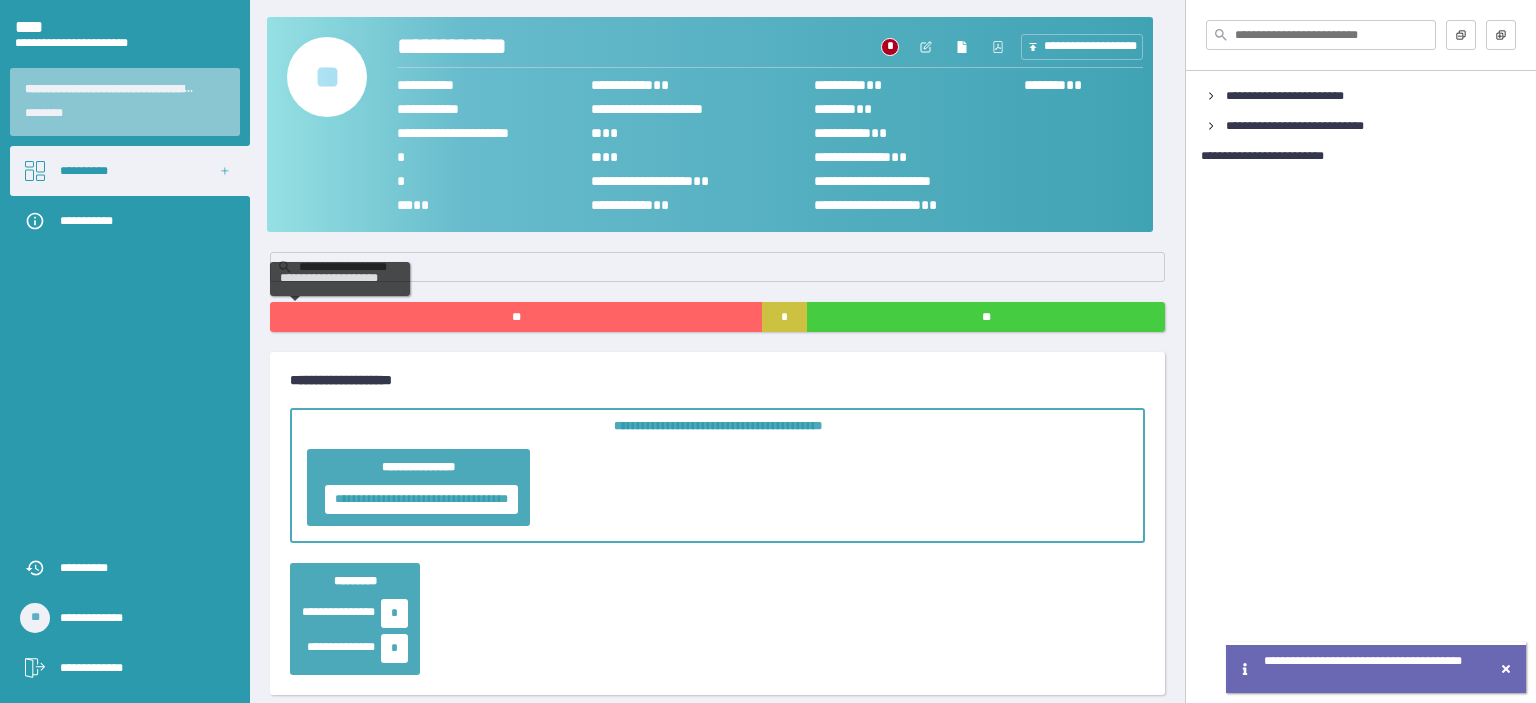 click on "**" at bounding box center [516, 317] 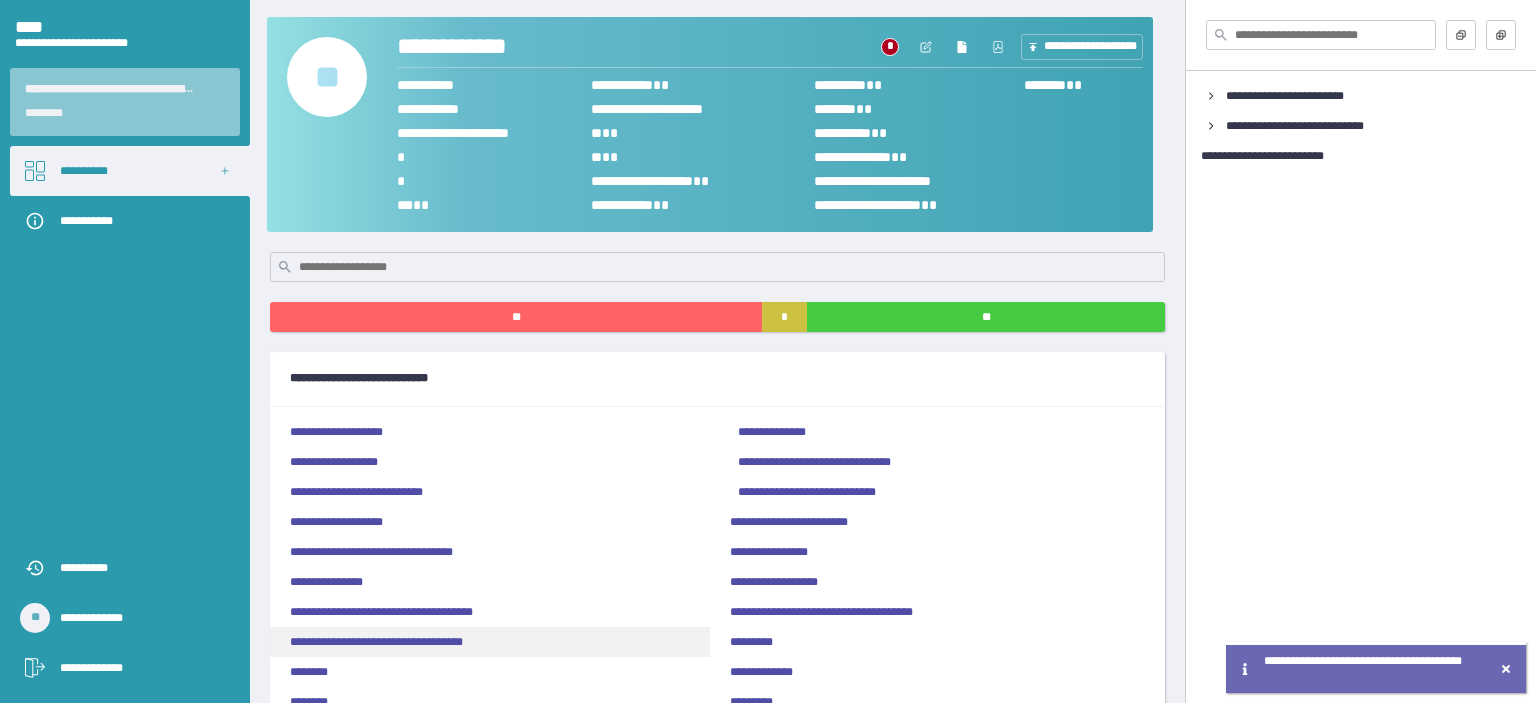 click on "**********" at bounding box center [376, 642] 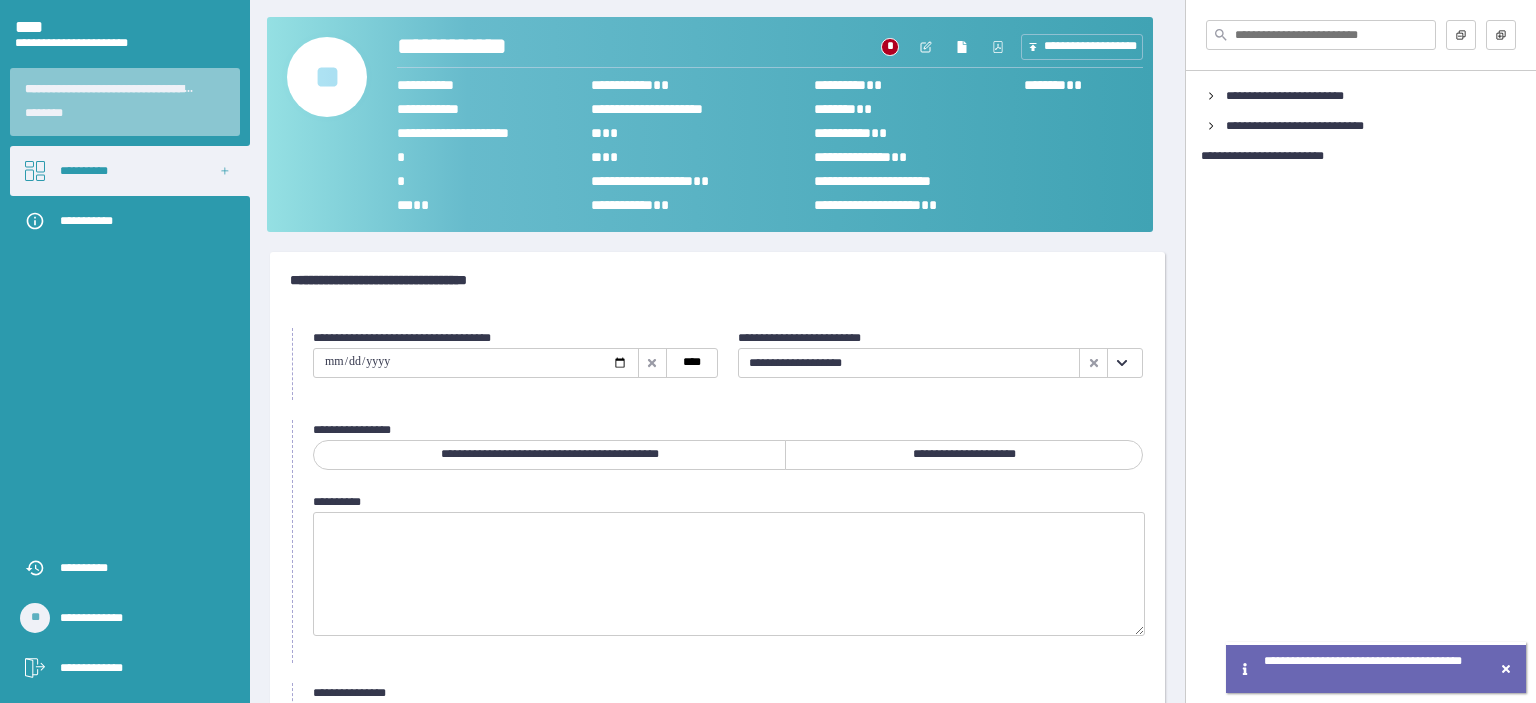 click on "**********" at bounding box center [964, 455] 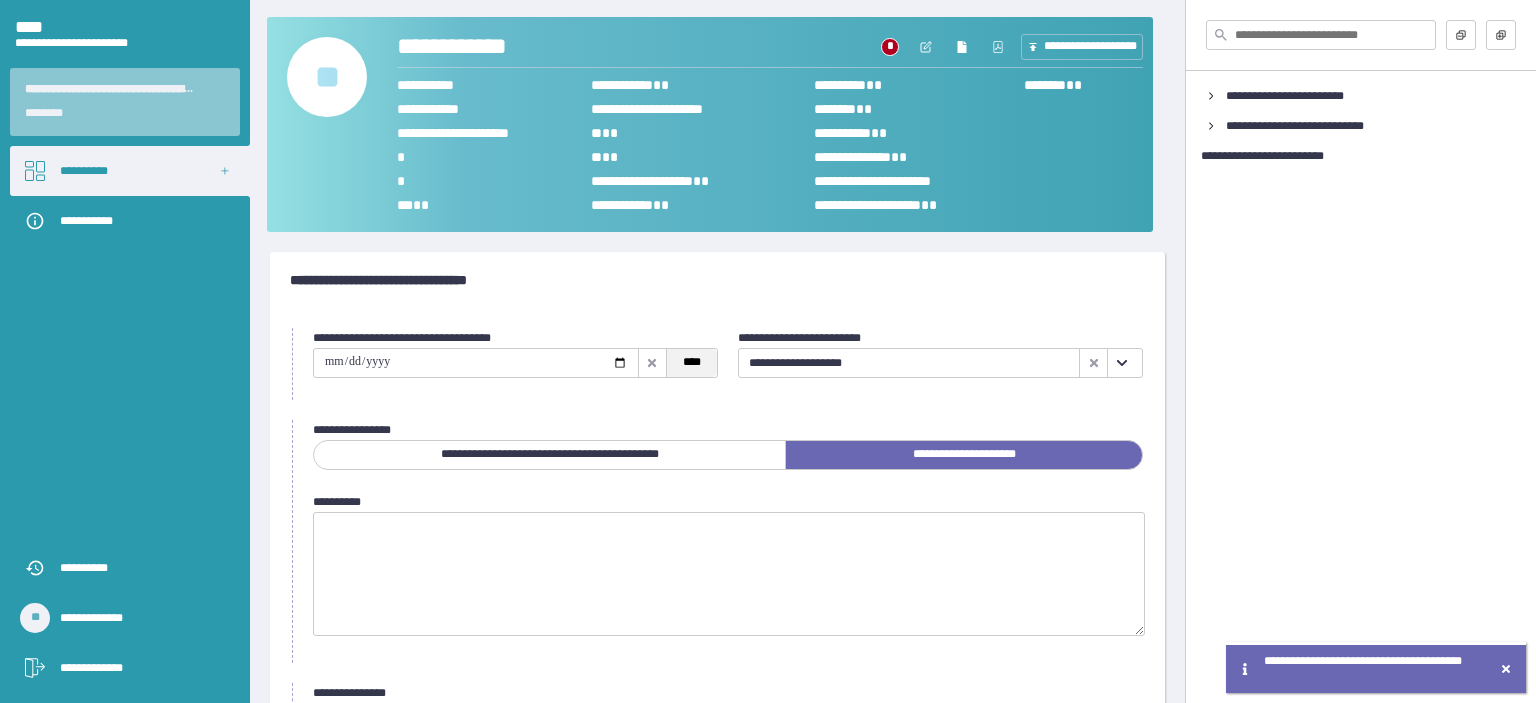 click on "****" at bounding box center [691, 363] 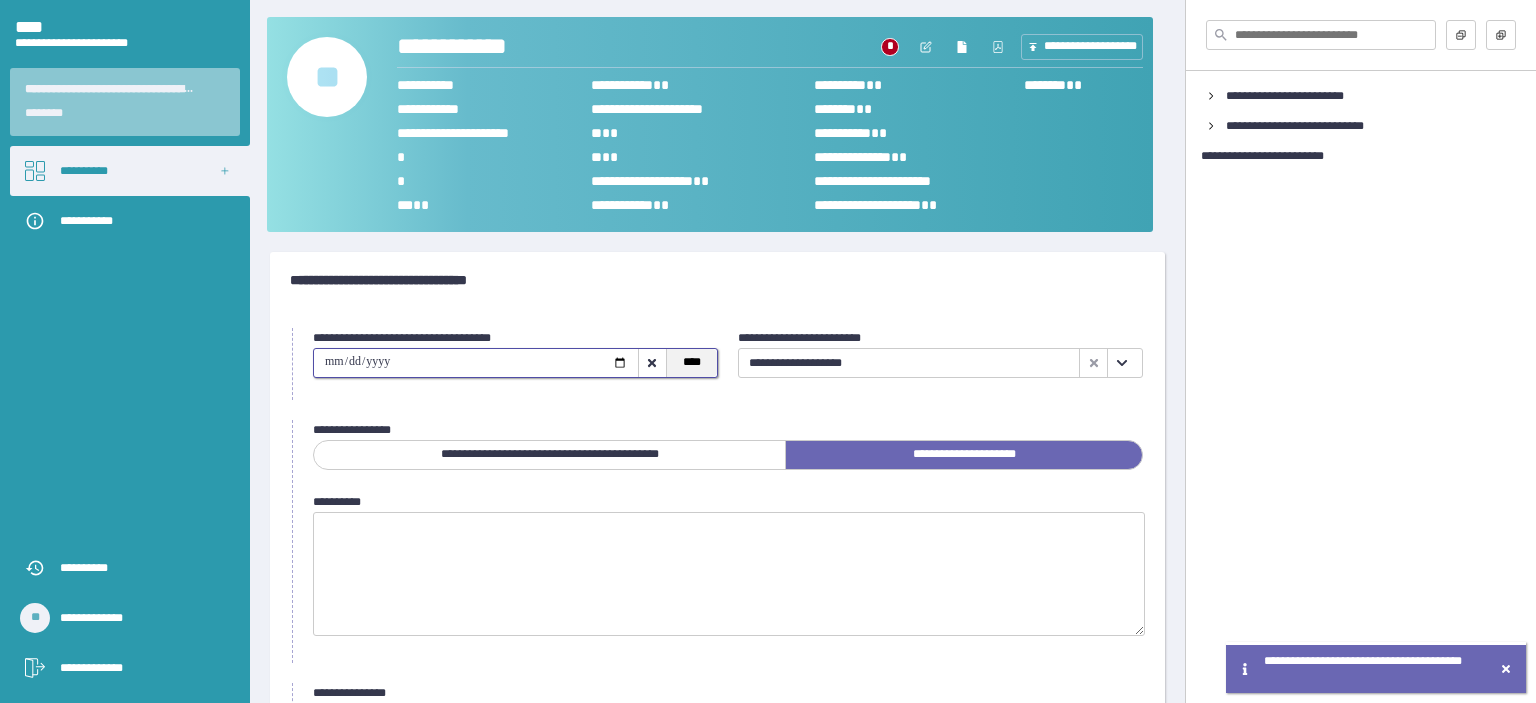 scroll, scrollTop: 180, scrollLeft: 0, axis: vertical 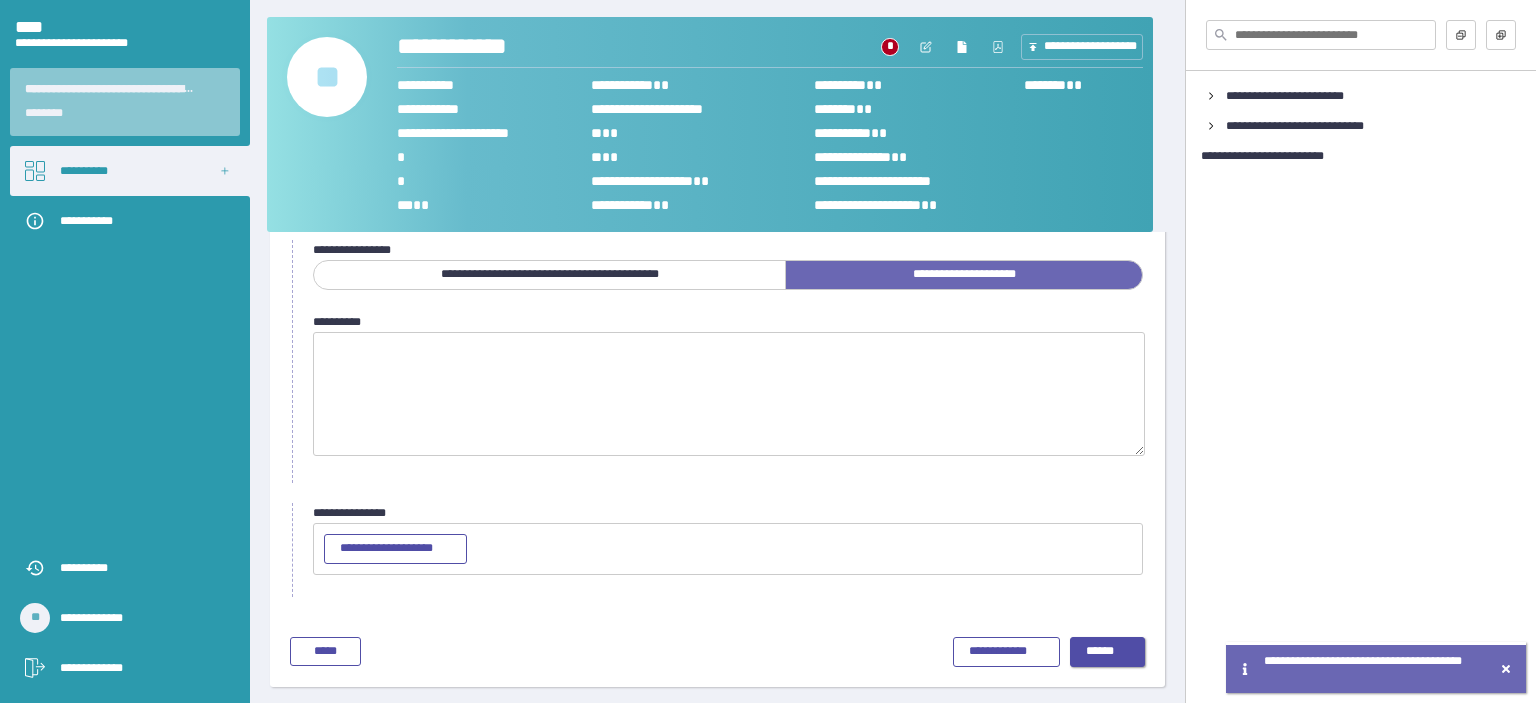 click on "******" at bounding box center [1100, 651] 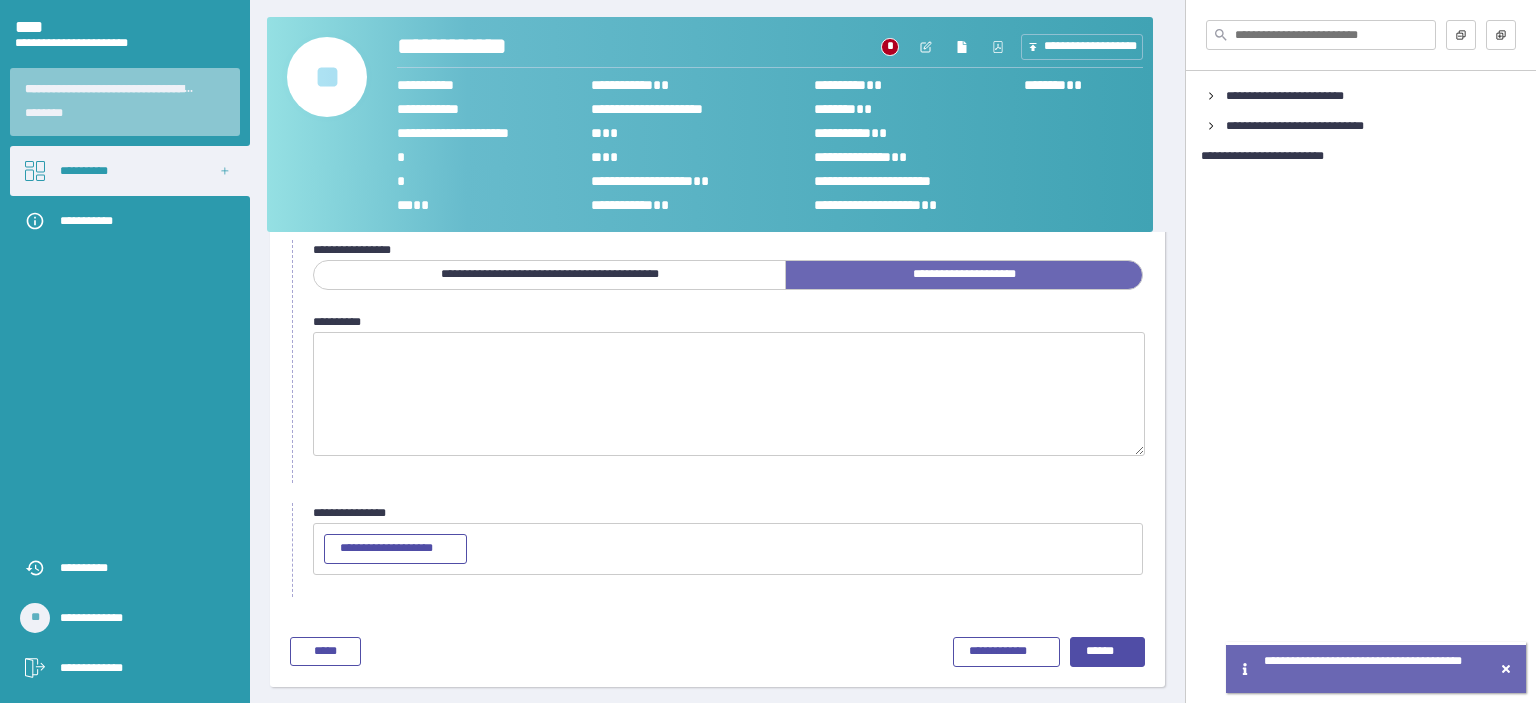 scroll, scrollTop: 0, scrollLeft: 0, axis: both 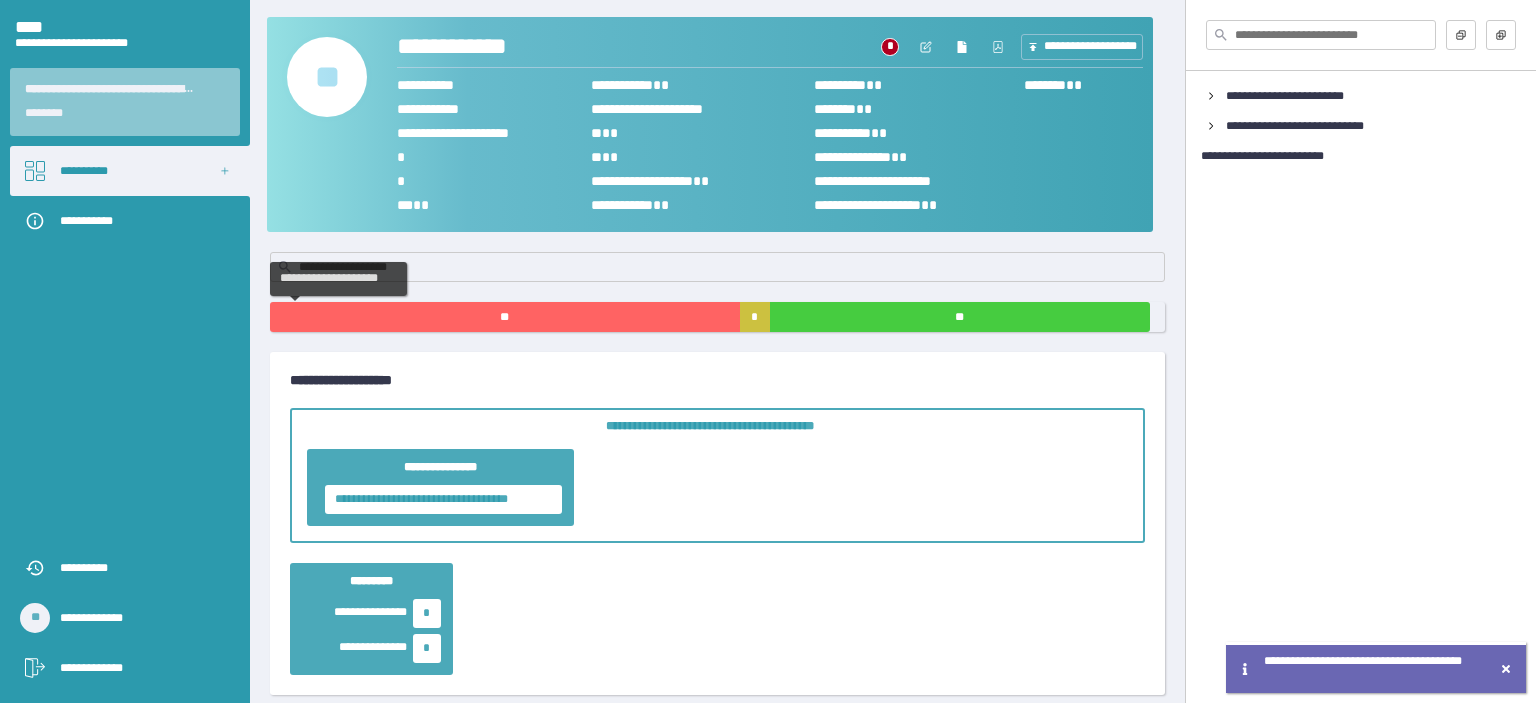 click on "**" at bounding box center (505, 317) 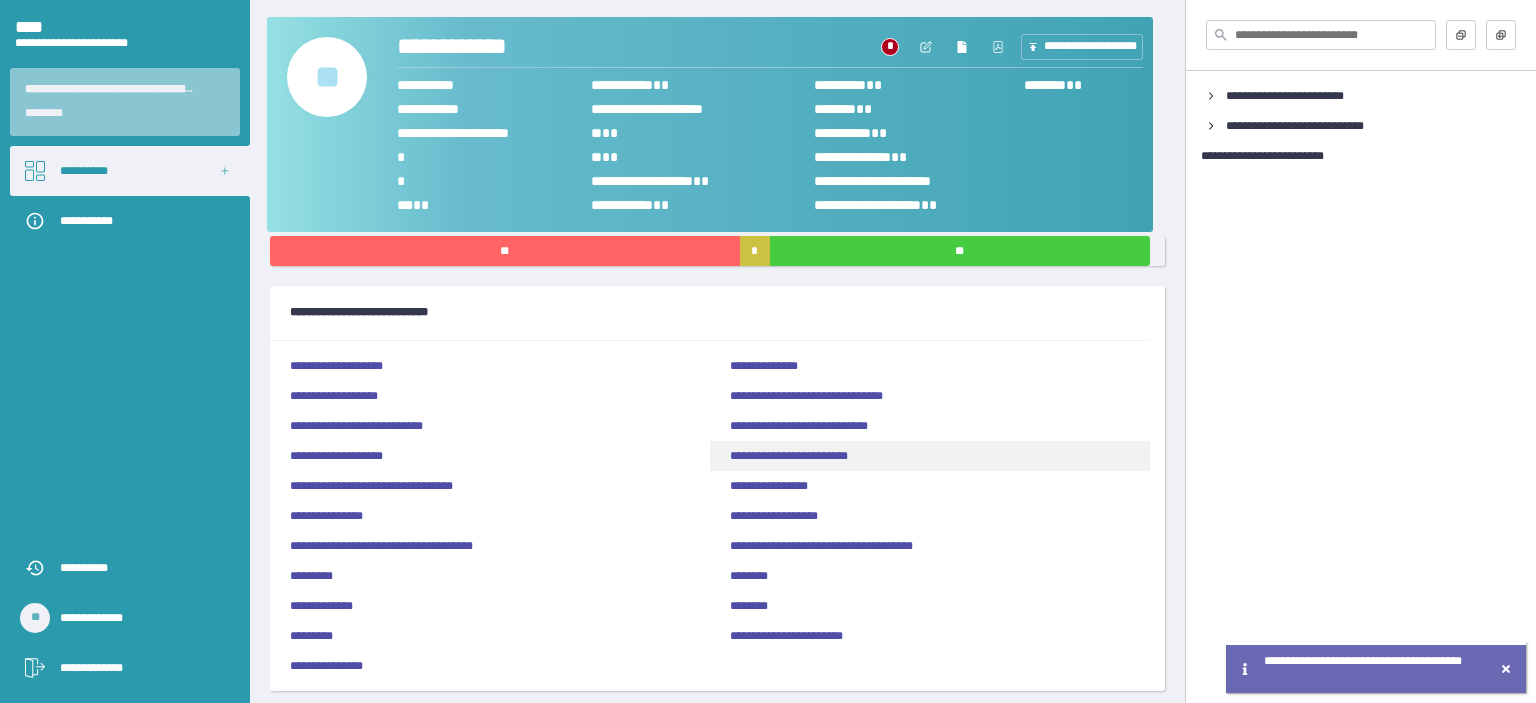 scroll, scrollTop: 100, scrollLeft: 0, axis: vertical 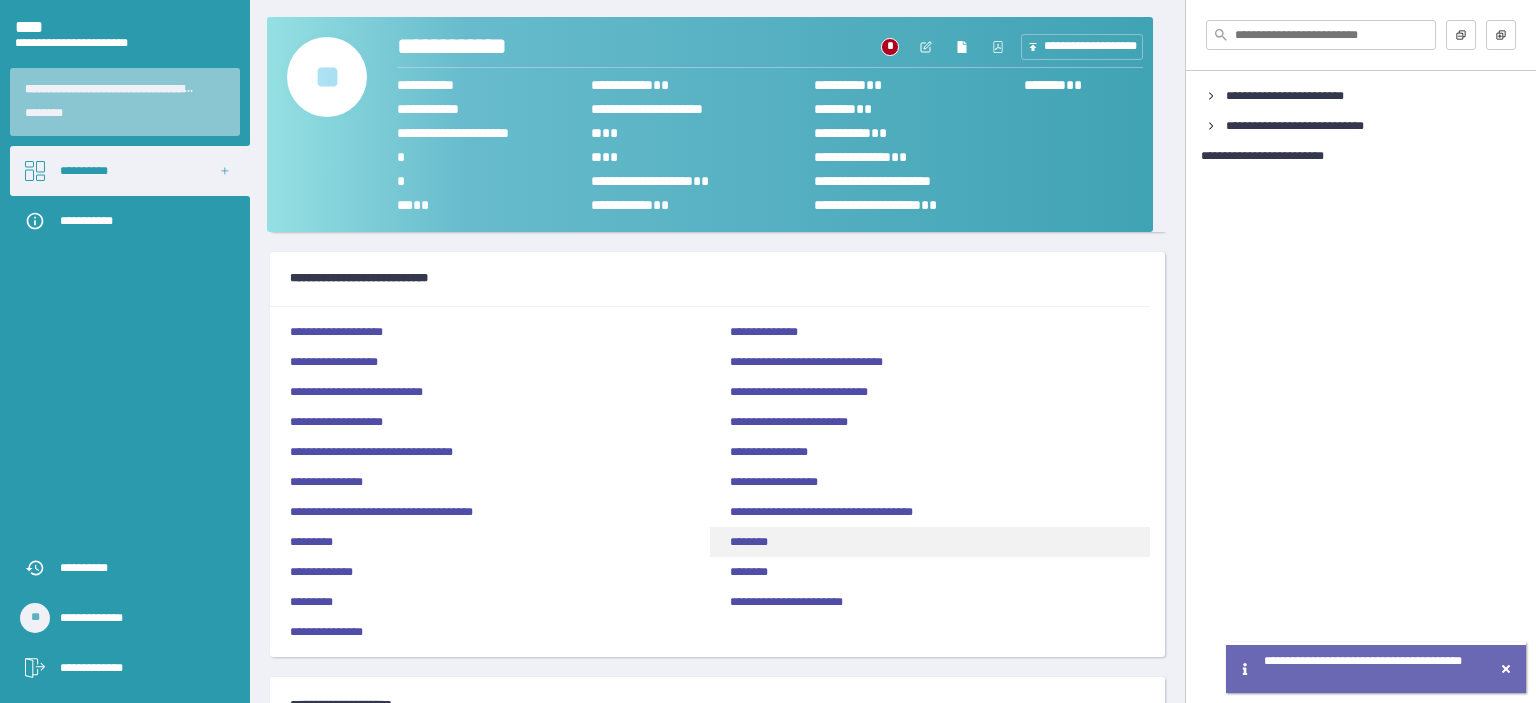 click on "********" at bounding box center [749, 542] 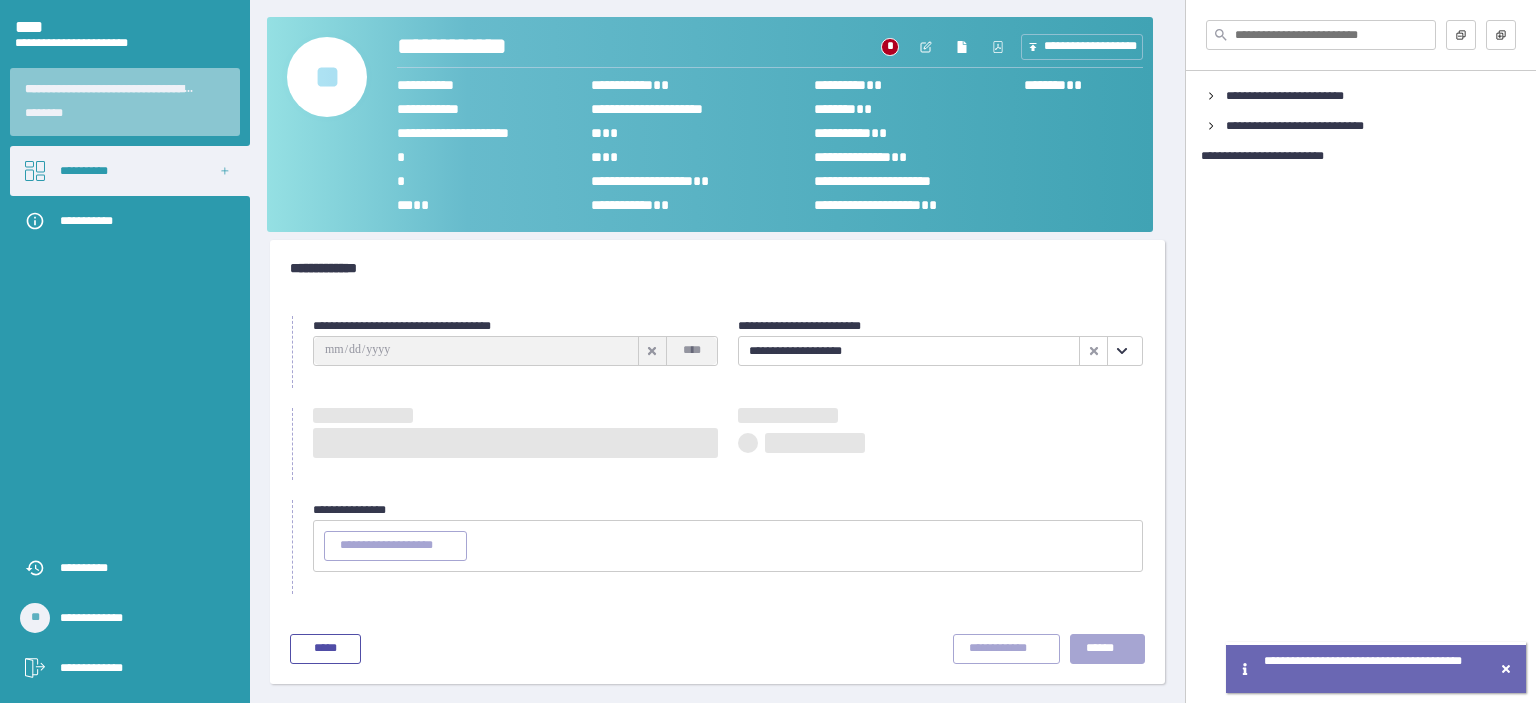 type on "**********" 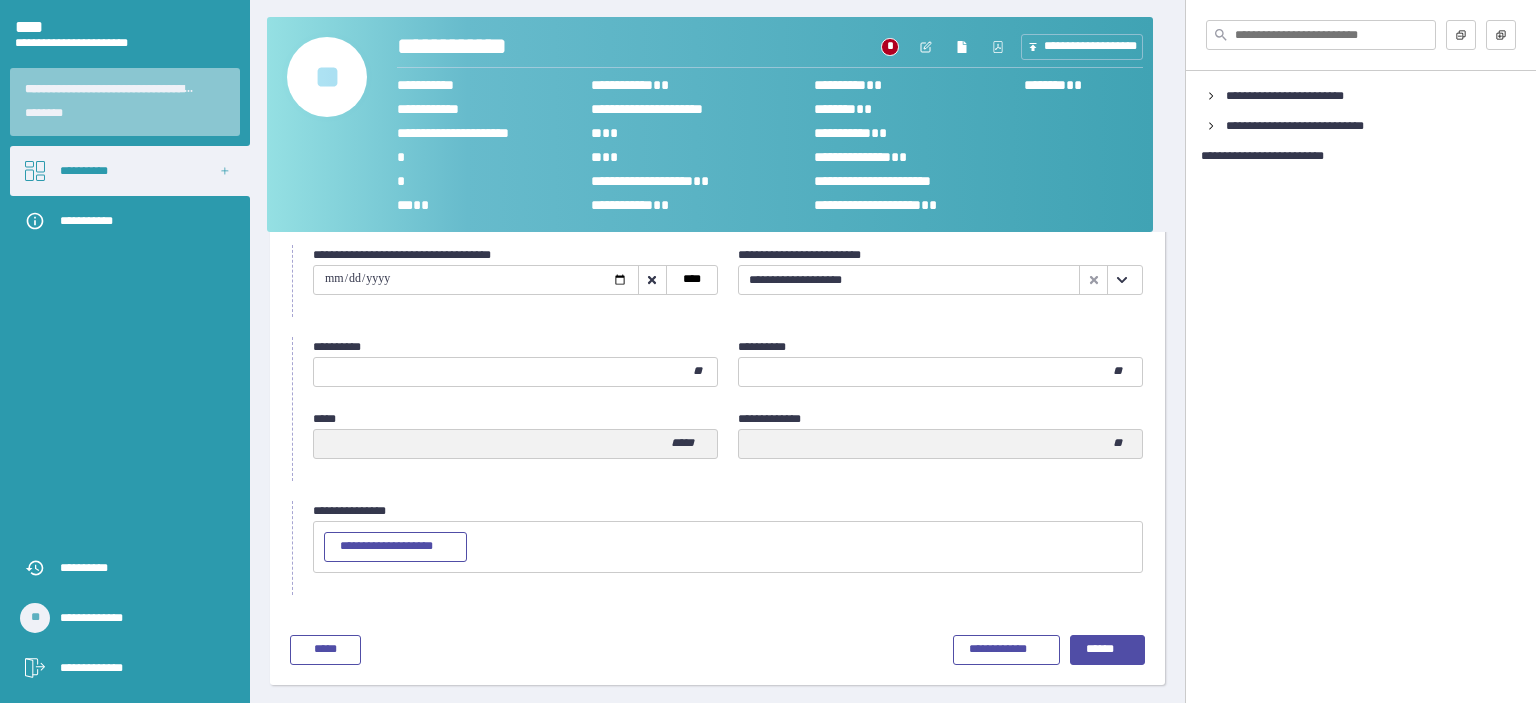 click at bounding box center [503, 372] 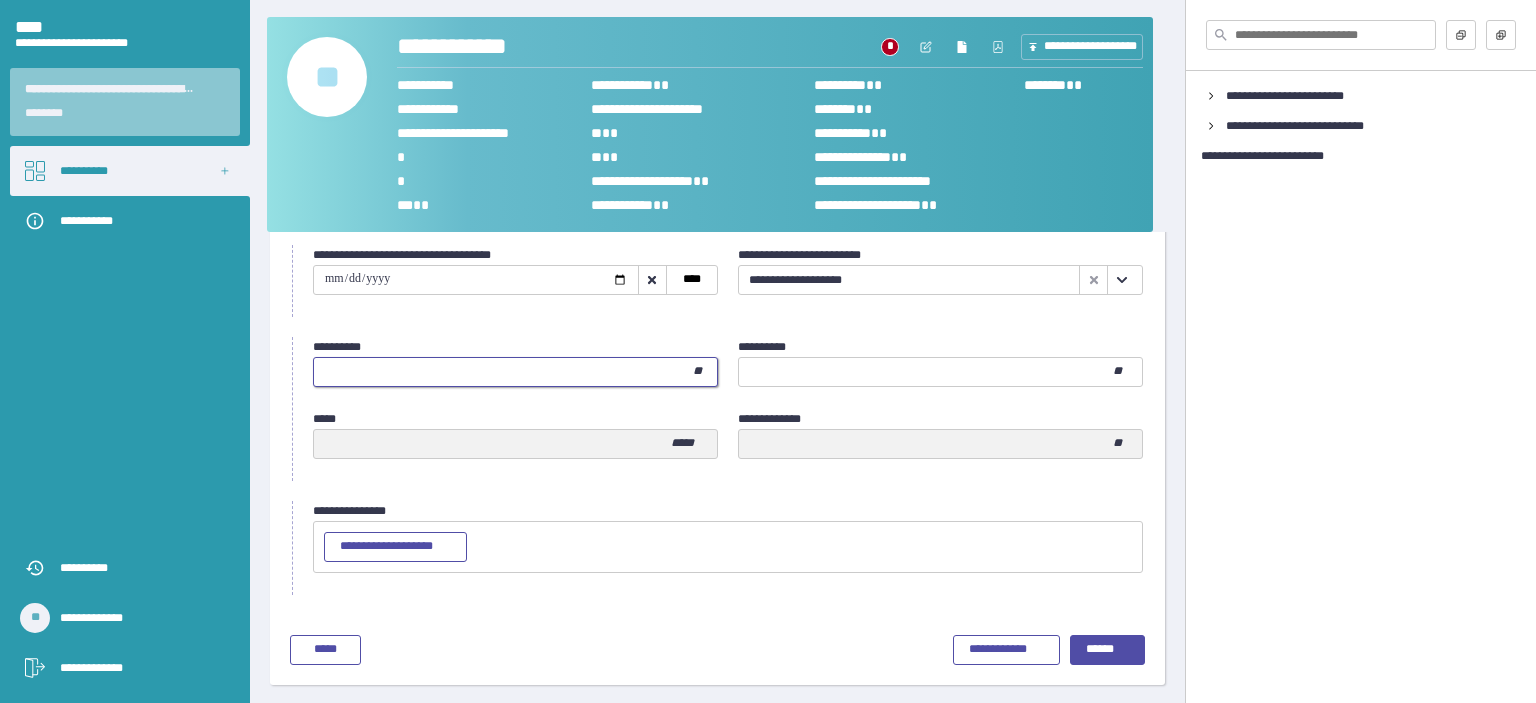 type on "*" 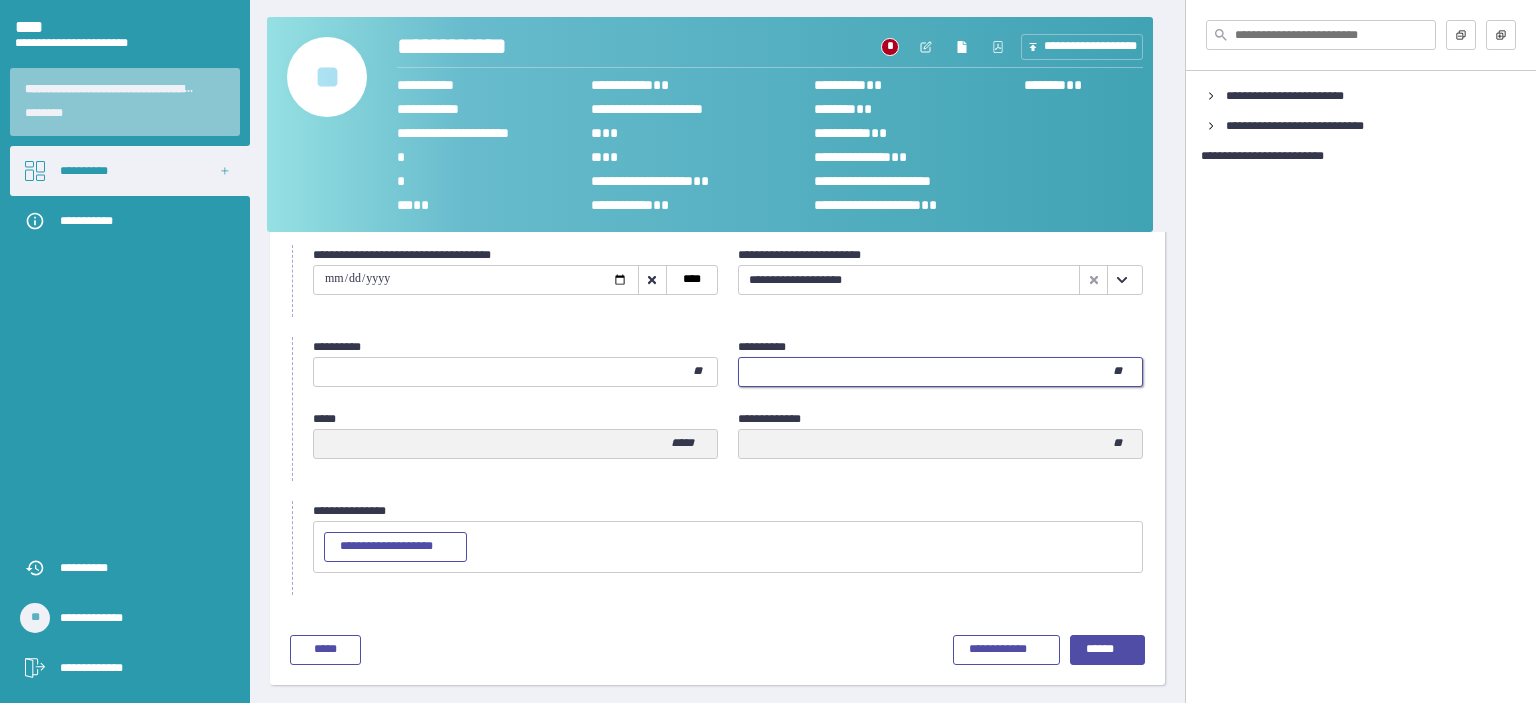 click at bounding box center (925, 372) 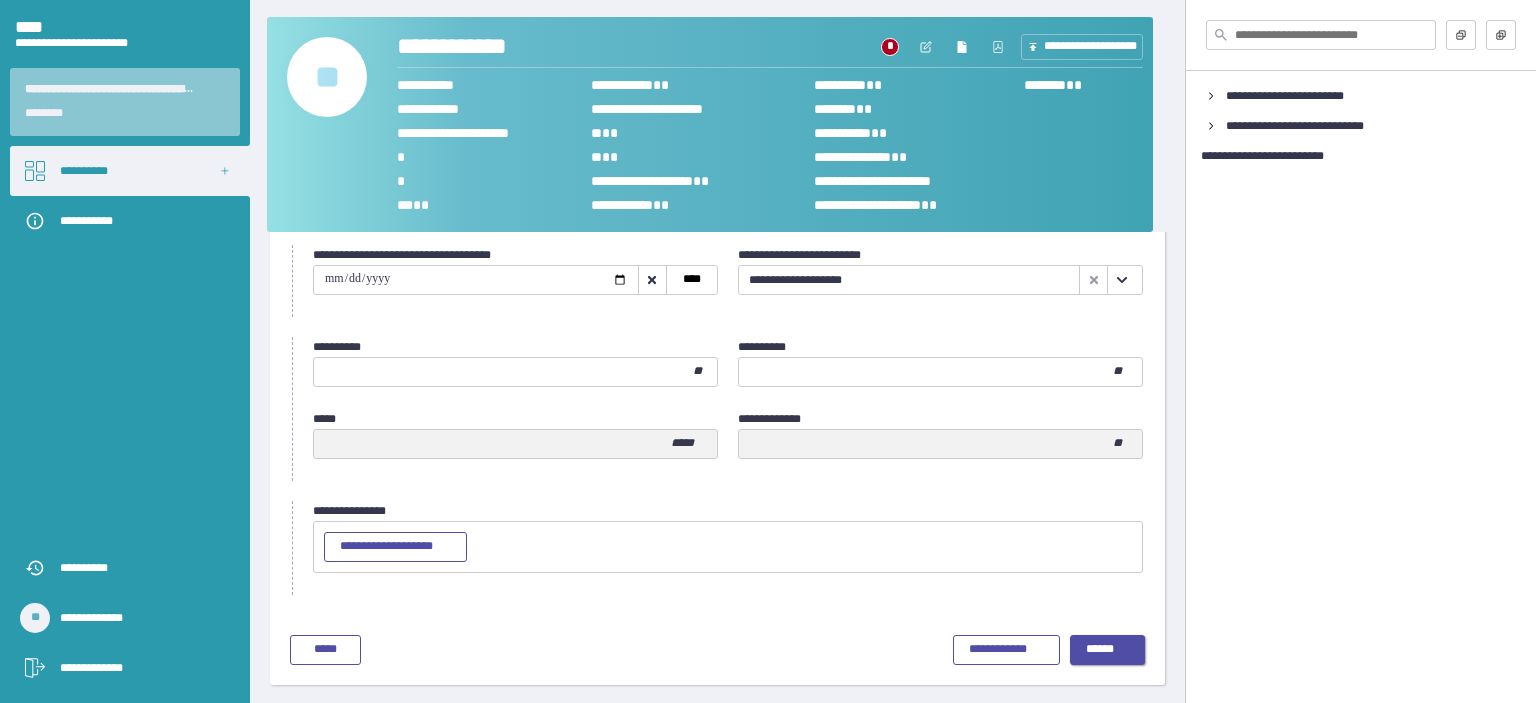 click on "******" at bounding box center (1100, 649) 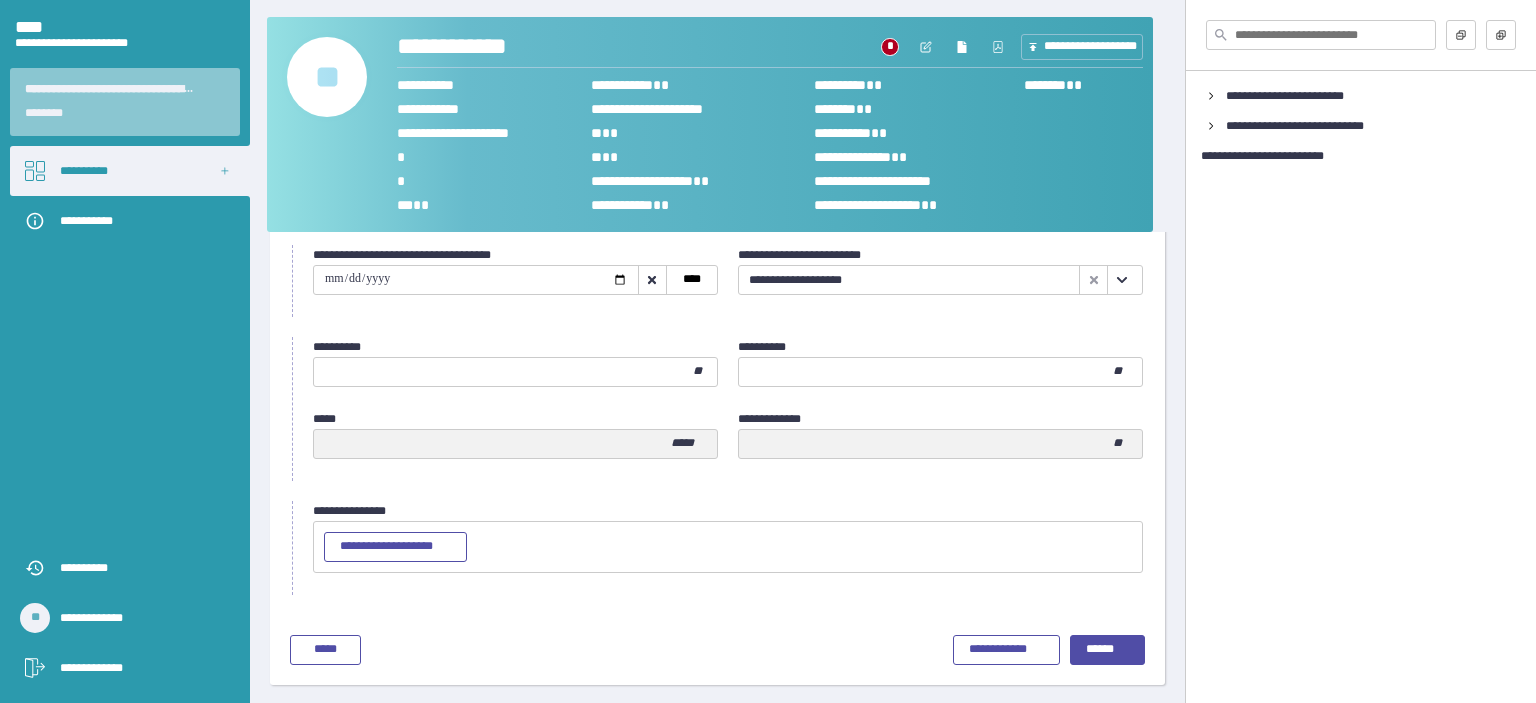 scroll, scrollTop: 0, scrollLeft: 0, axis: both 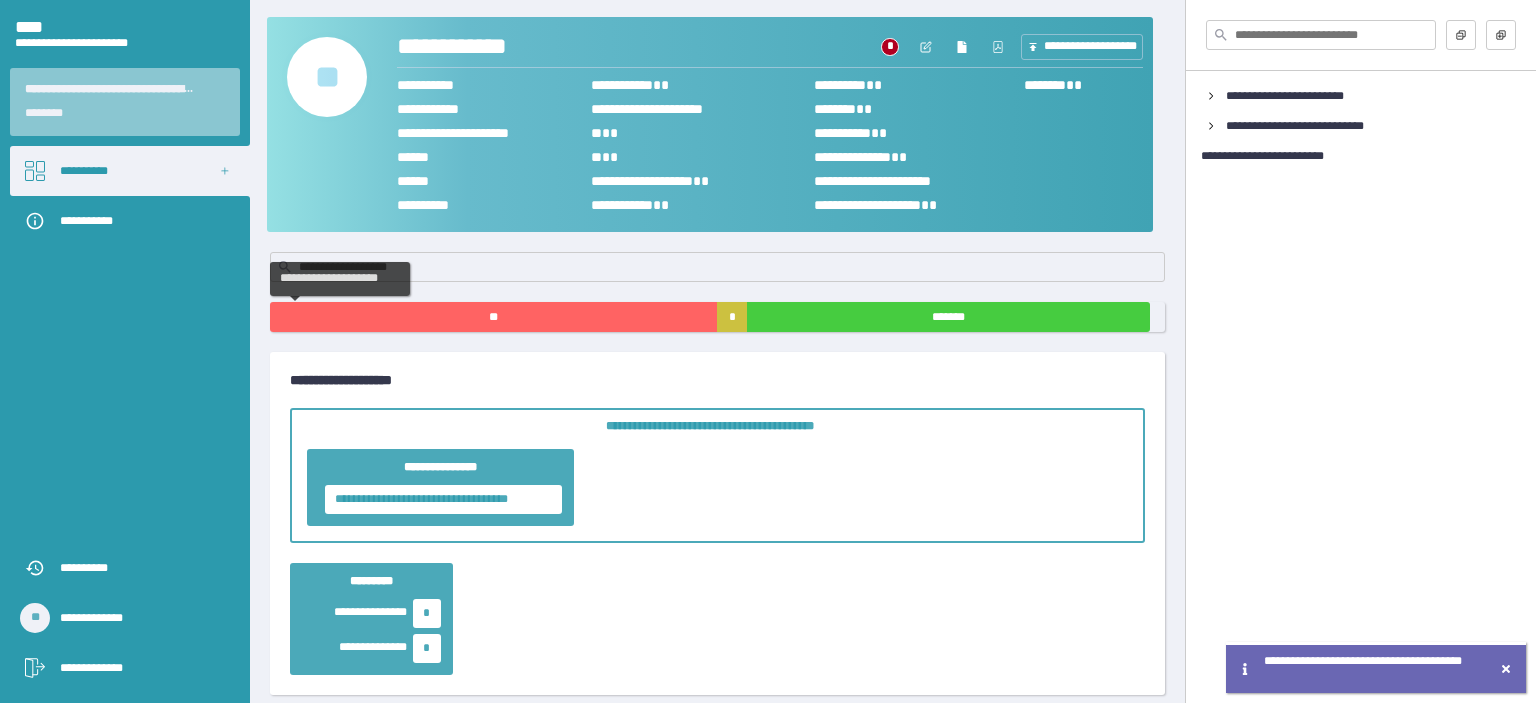 click on "**" at bounding box center [493, 317] 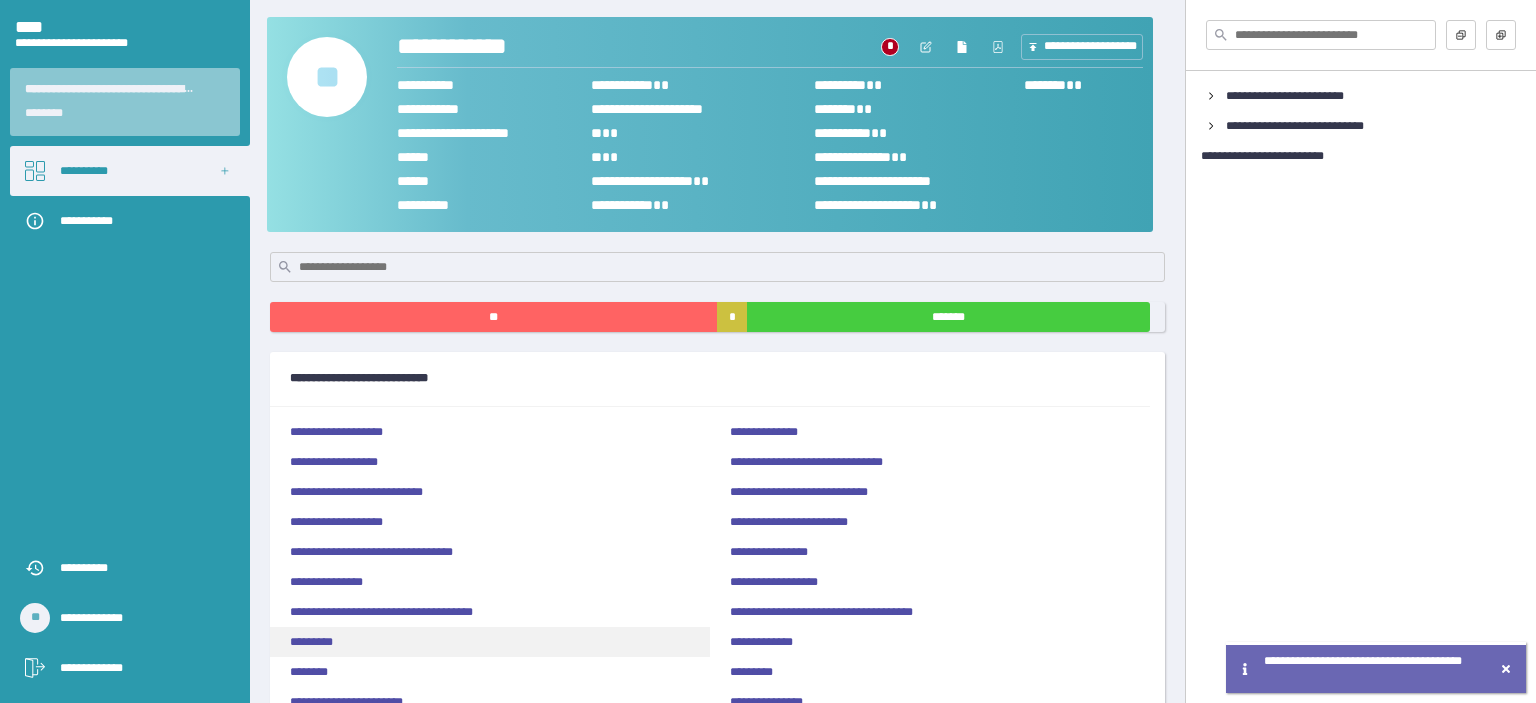click on "*********" at bounding box center (490, 642) 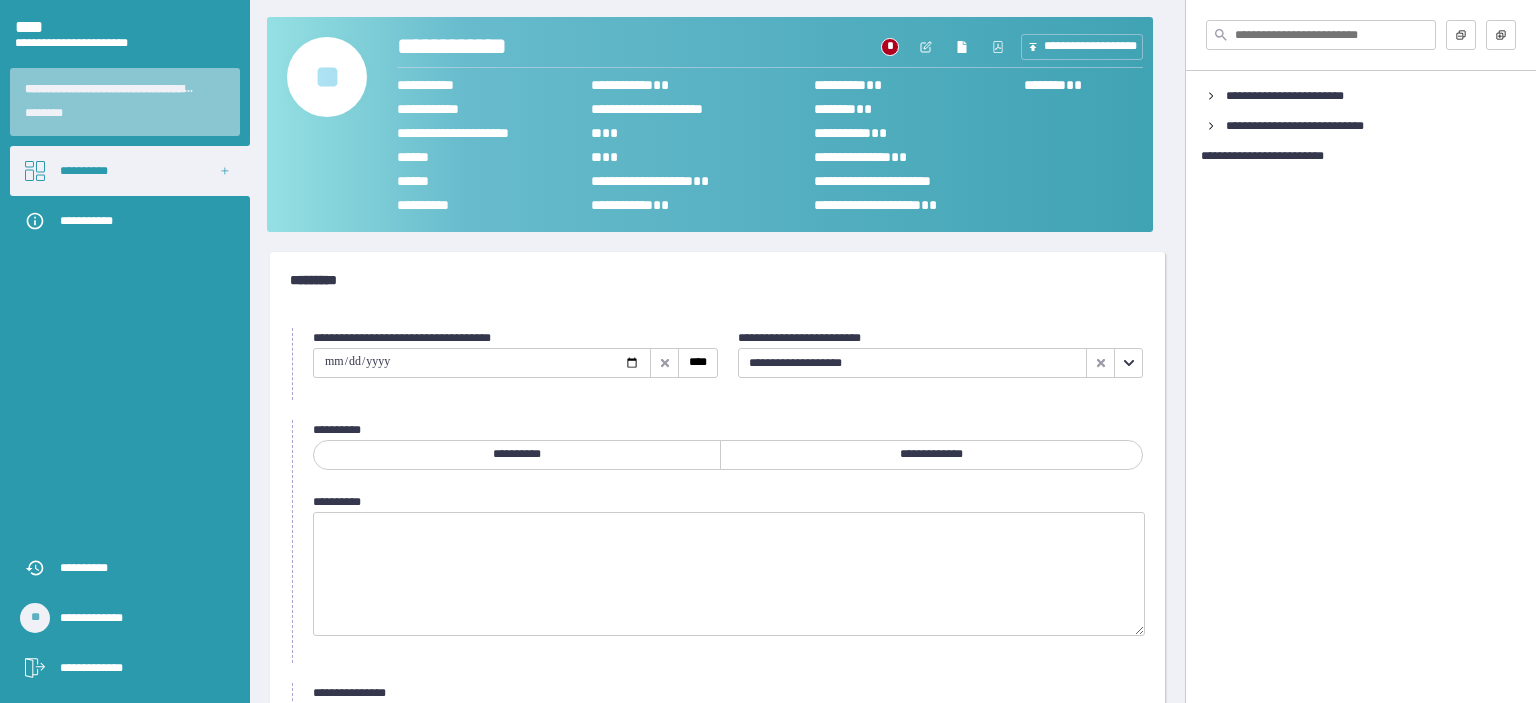 click at bounding box center (482, 363) 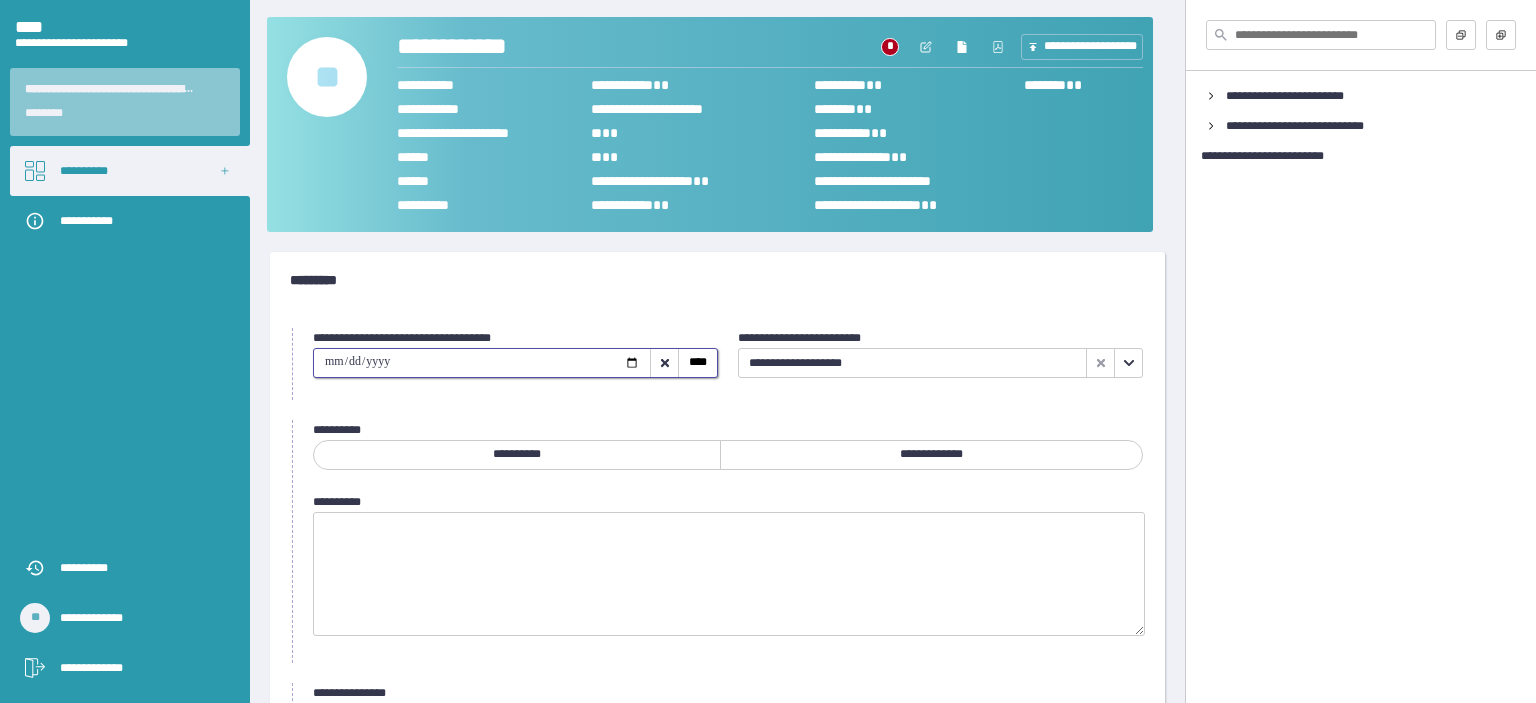 type on "**********" 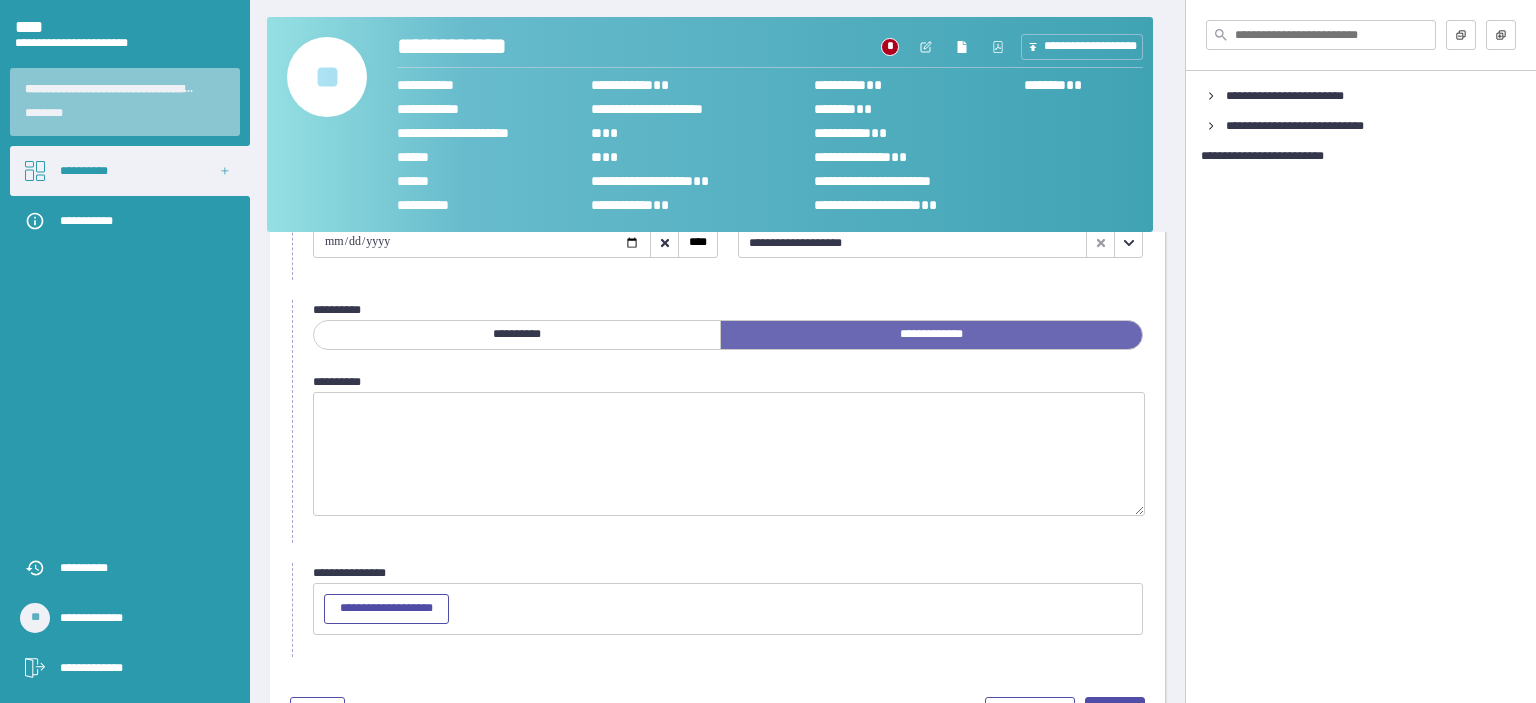 scroll, scrollTop: 180, scrollLeft: 0, axis: vertical 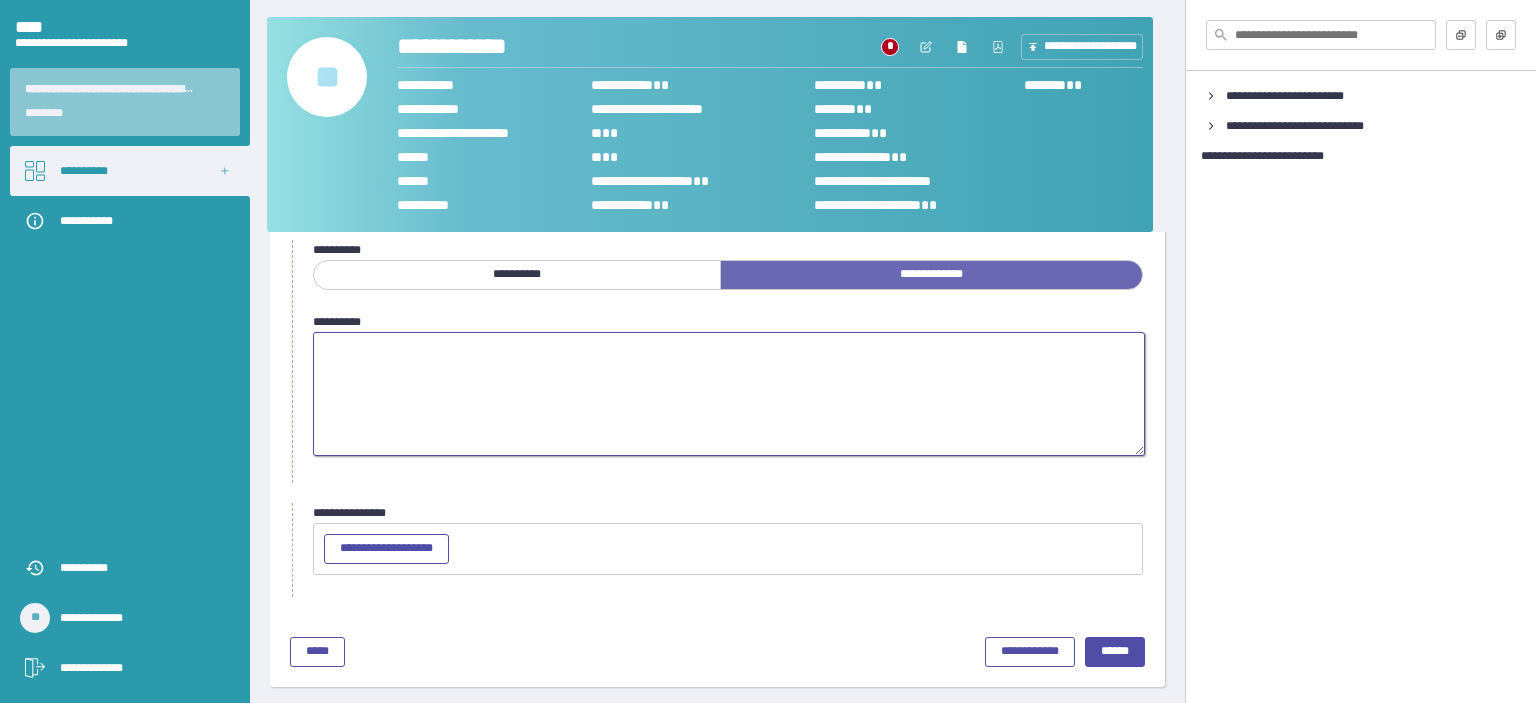 click at bounding box center [729, 394] 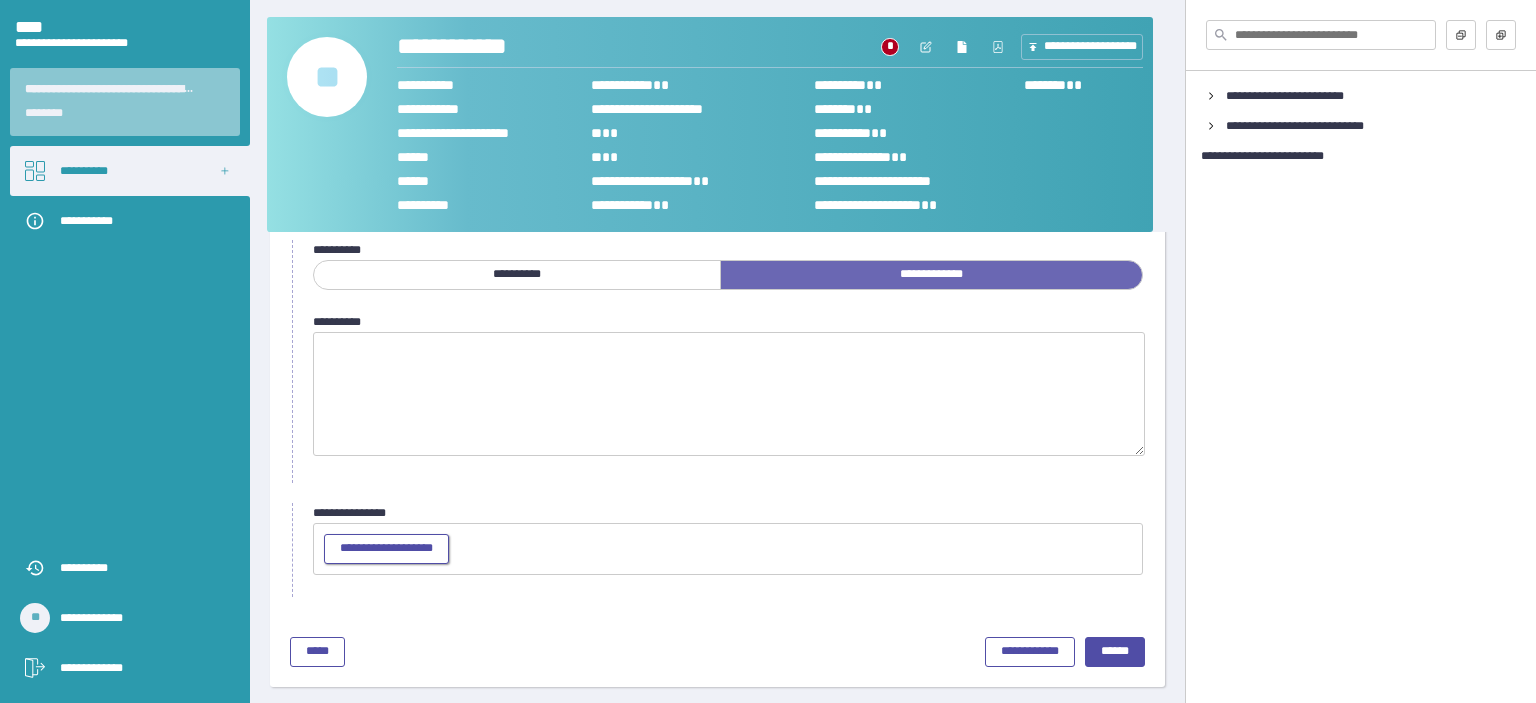 click on "**********" at bounding box center (386, 549) 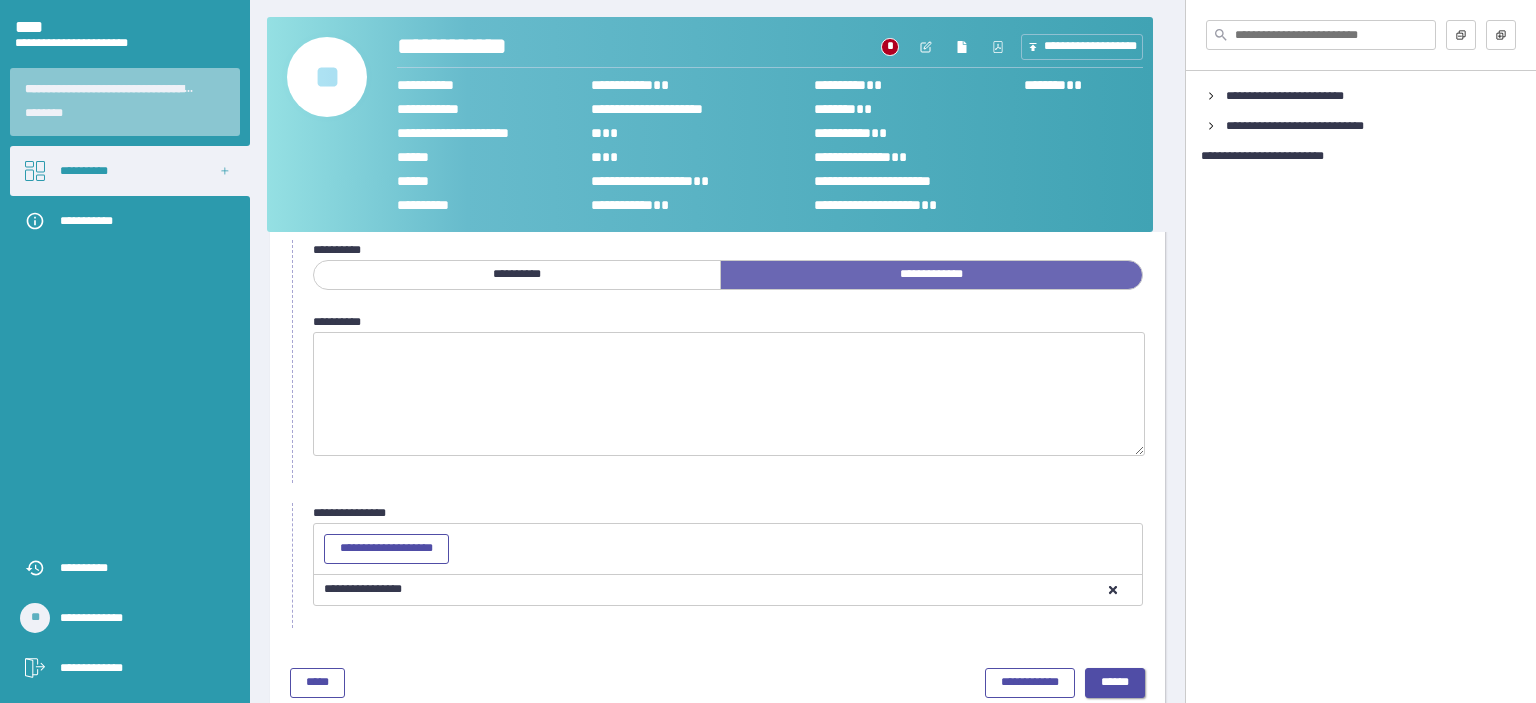 click on "******" at bounding box center [1115, 682] 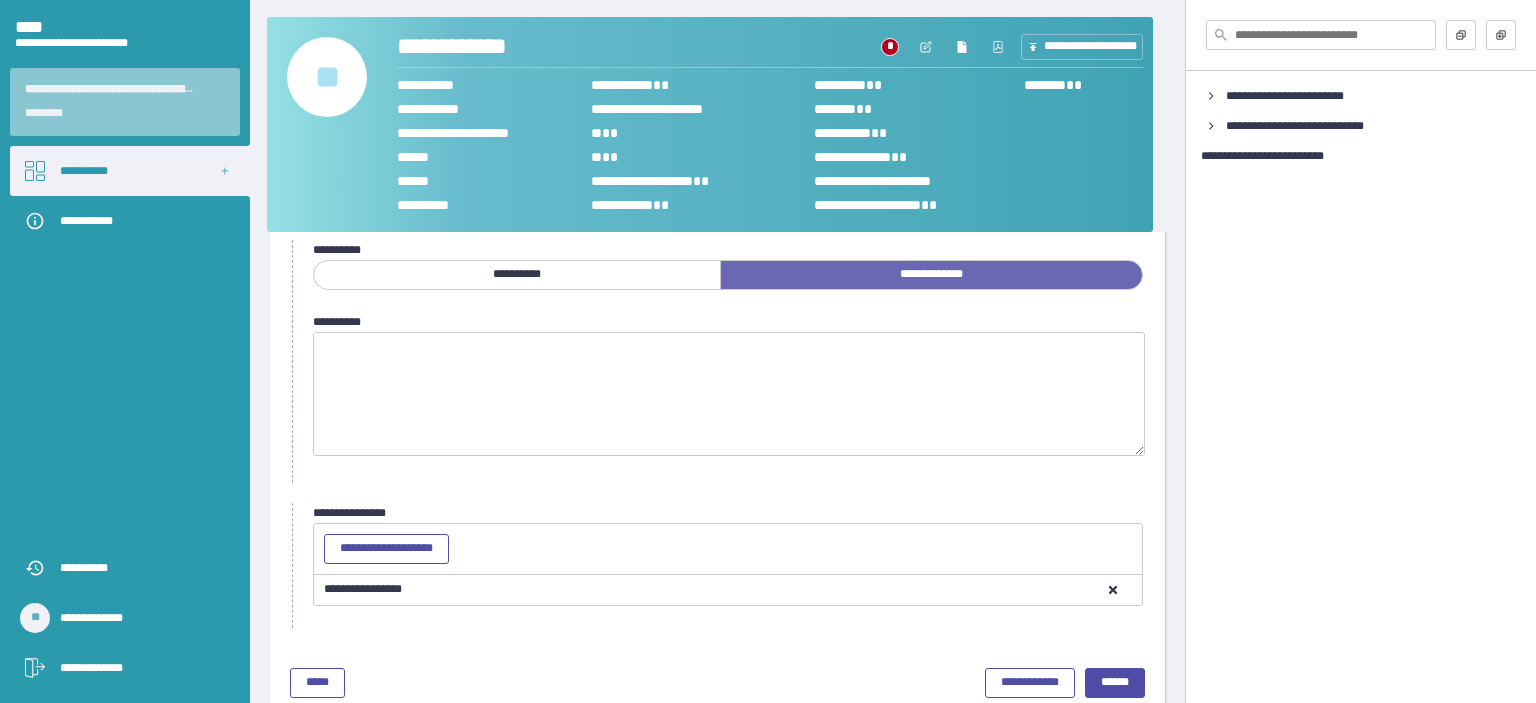 scroll, scrollTop: 32, scrollLeft: 0, axis: vertical 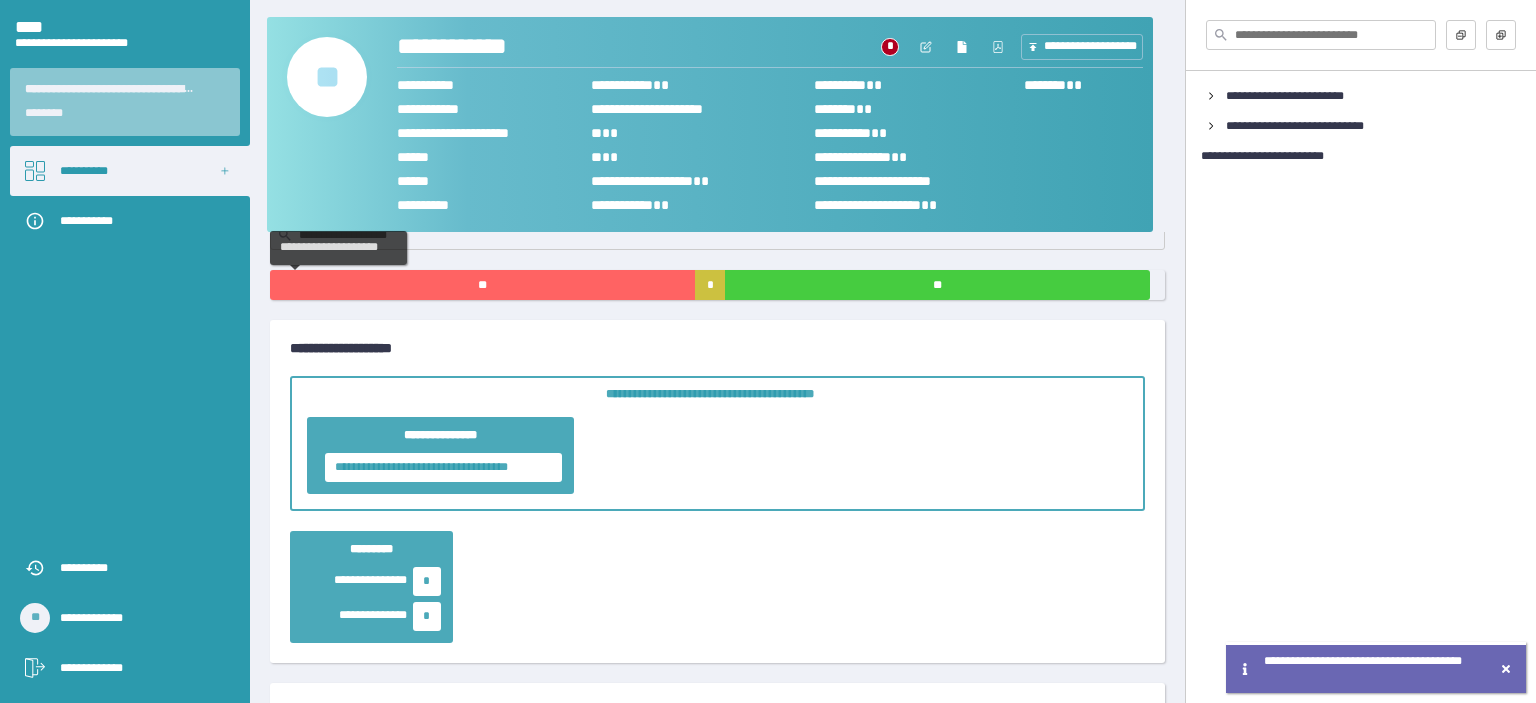 click on "**" at bounding box center (482, 285) 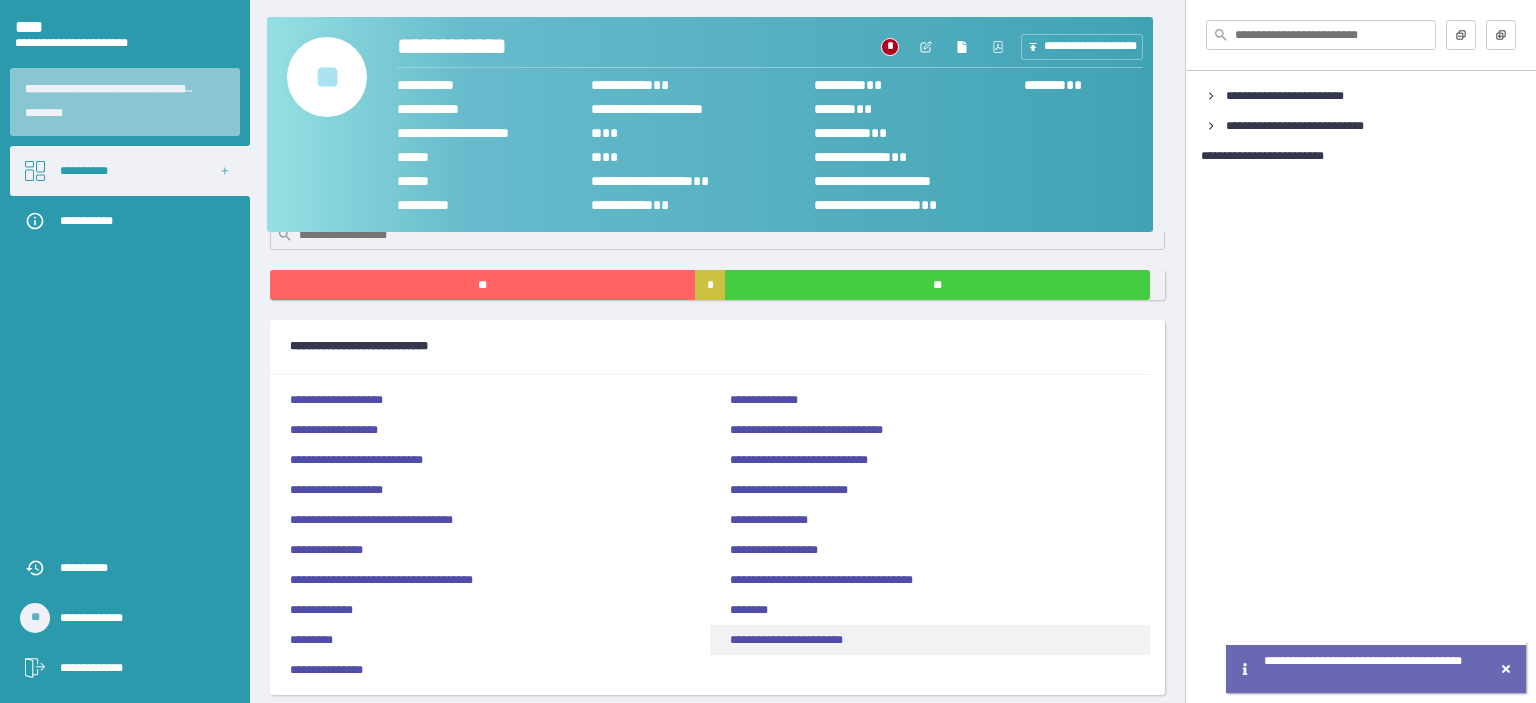 click on "**********" at bounding box center [786, 640] 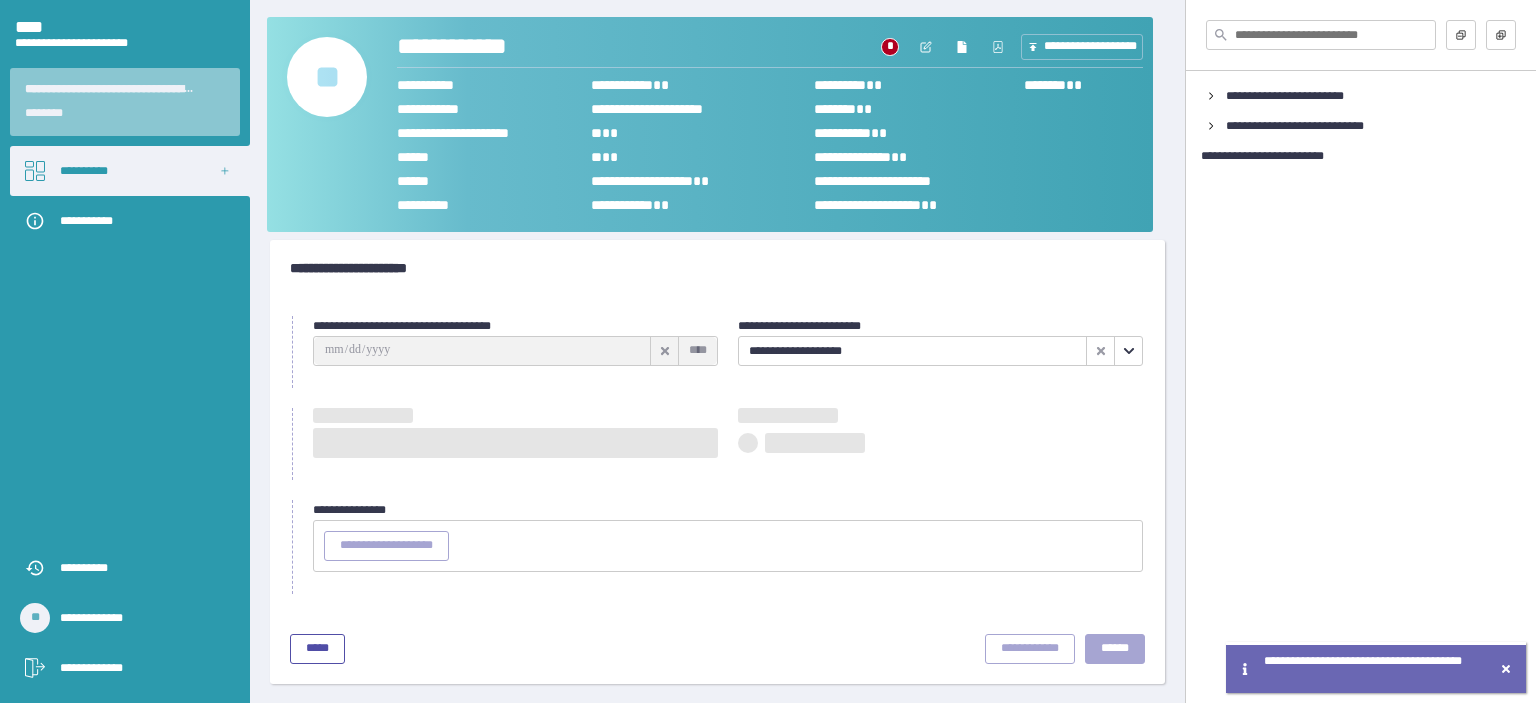 scroll, scrollTop: 32, scrollLeft: 0, axis: vertical 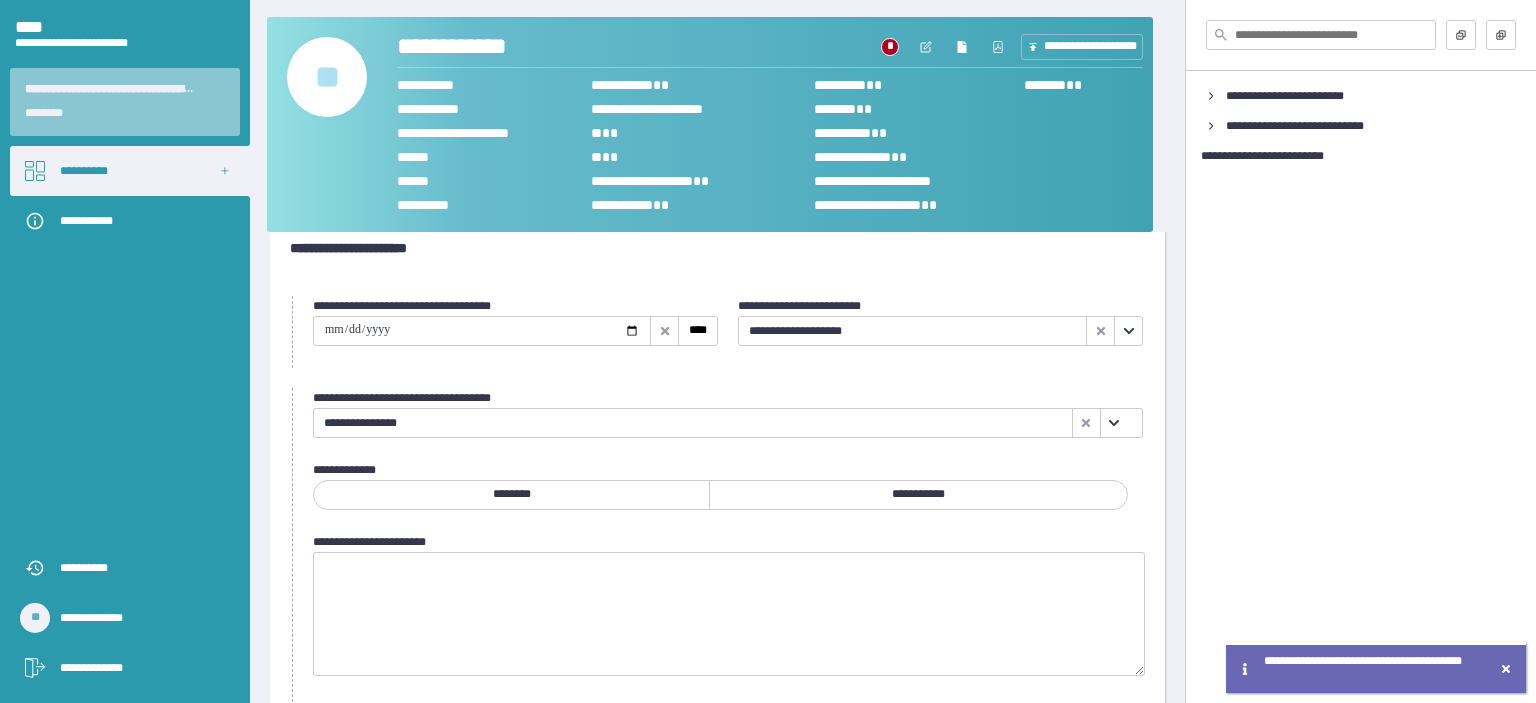 click on "**********" at bounding box center [693, 423] 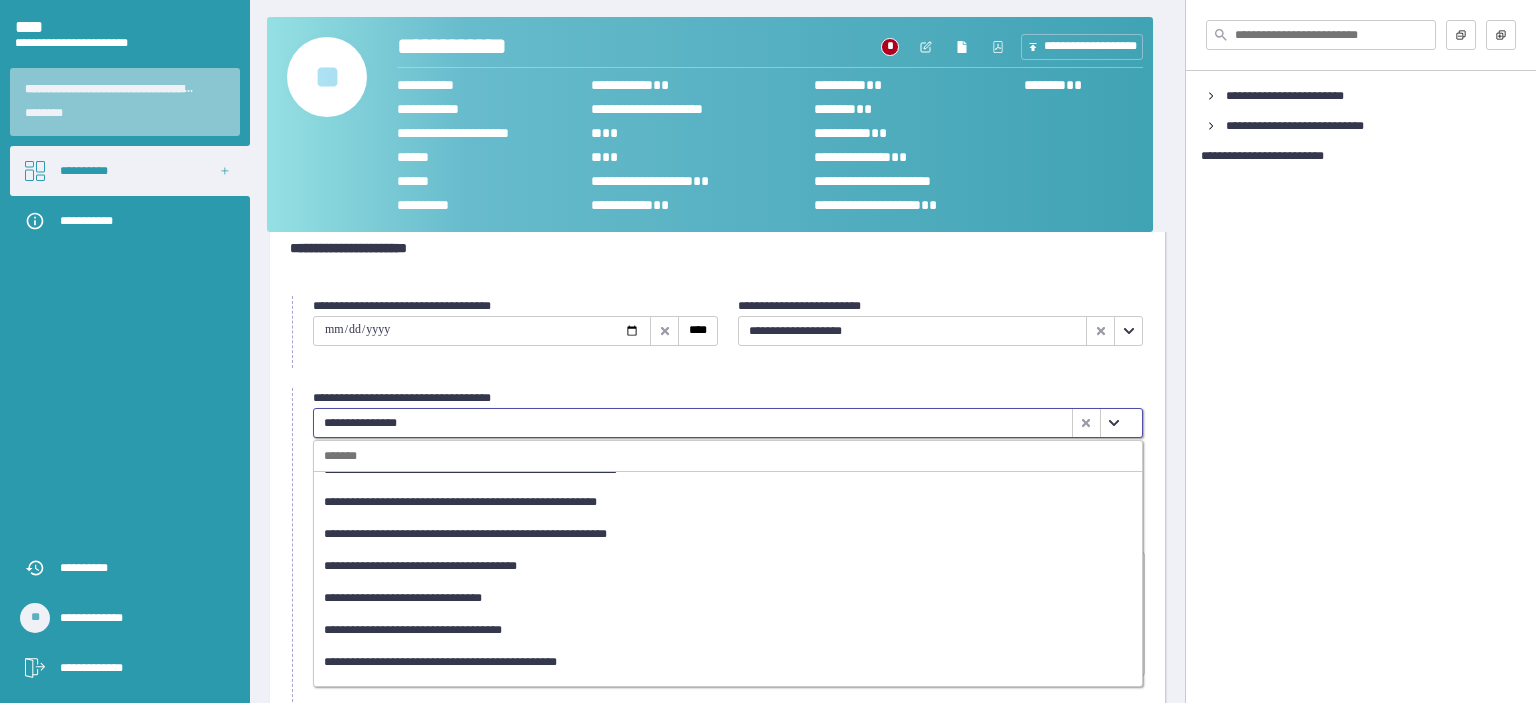 scroll, scrollTop: 600, scrollLeft: 0, axis: vertical 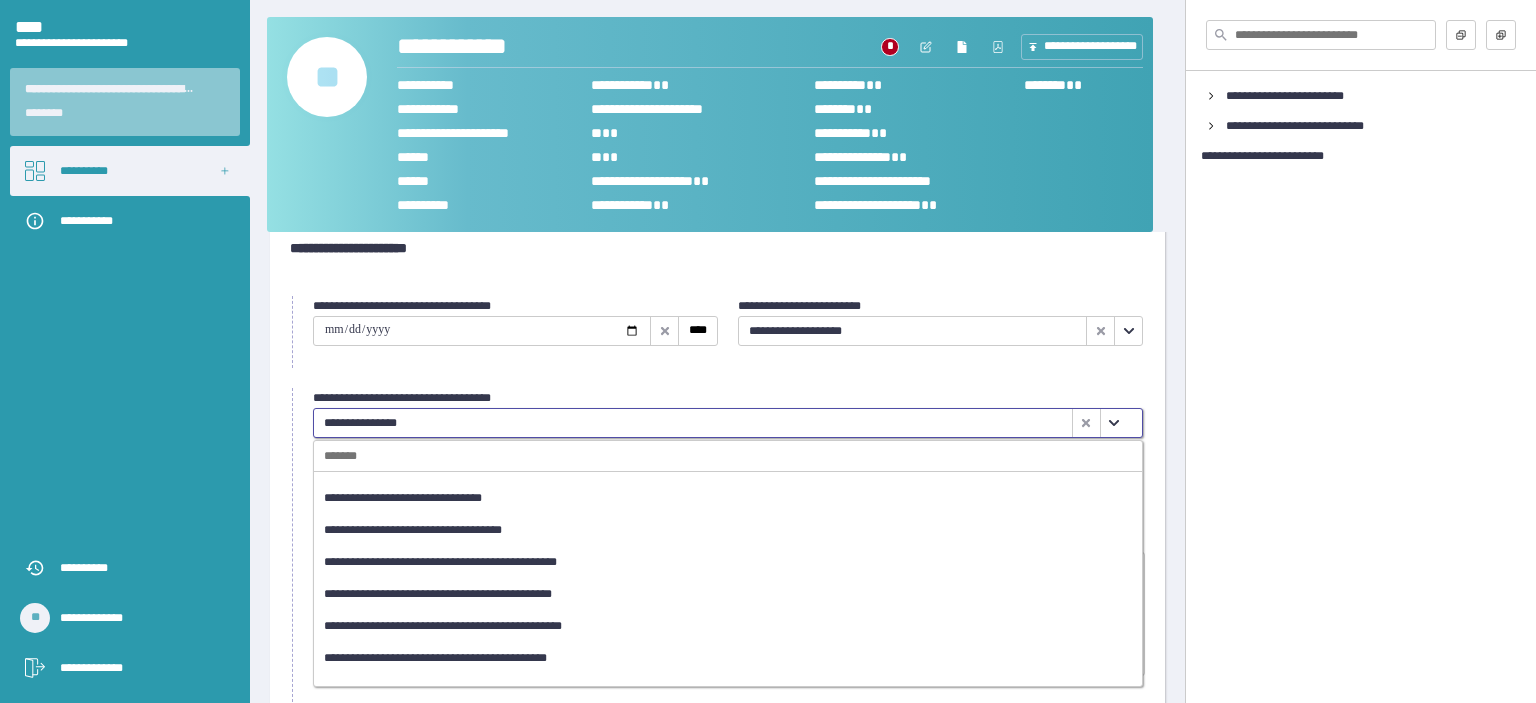 click on "**********" at bounding box center [435, 658] 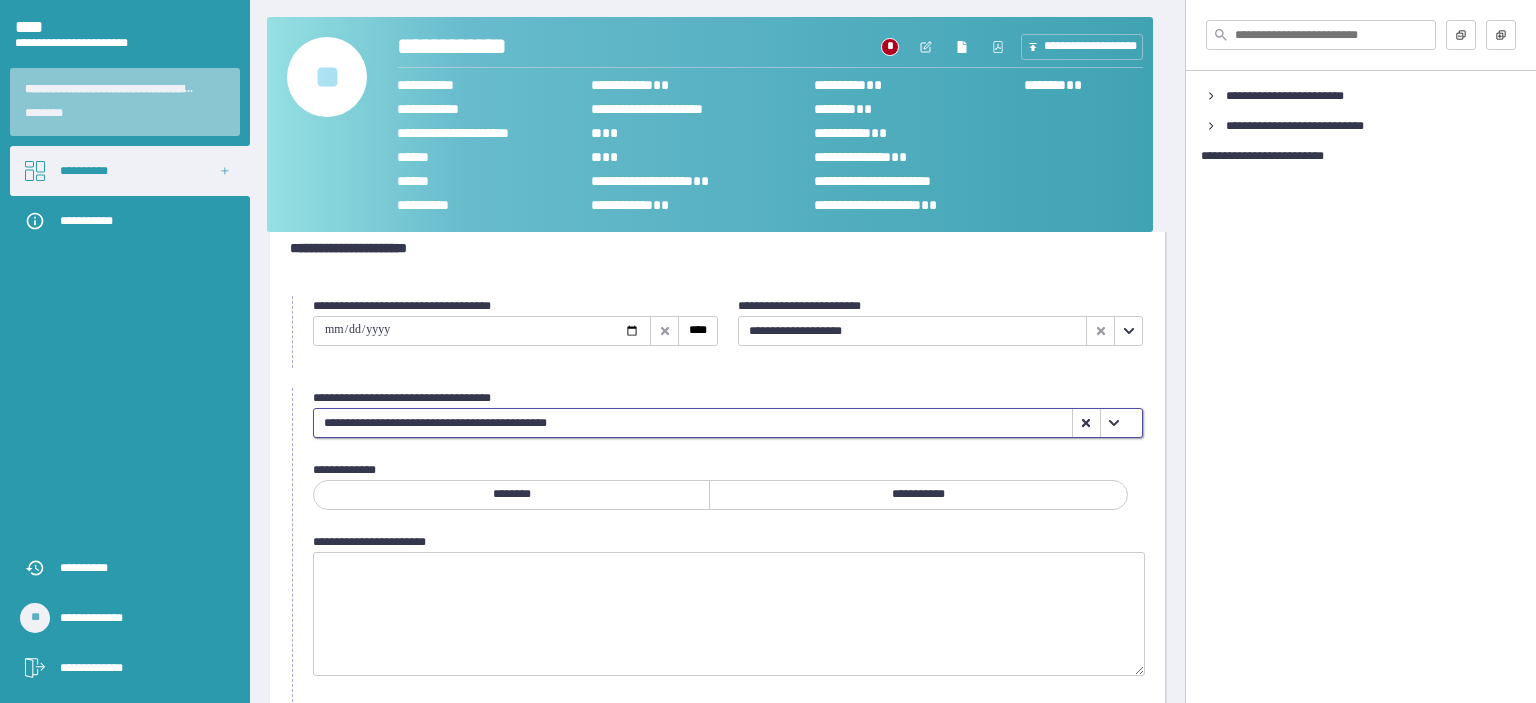 click on "**********" at bounding box center [918, 495] 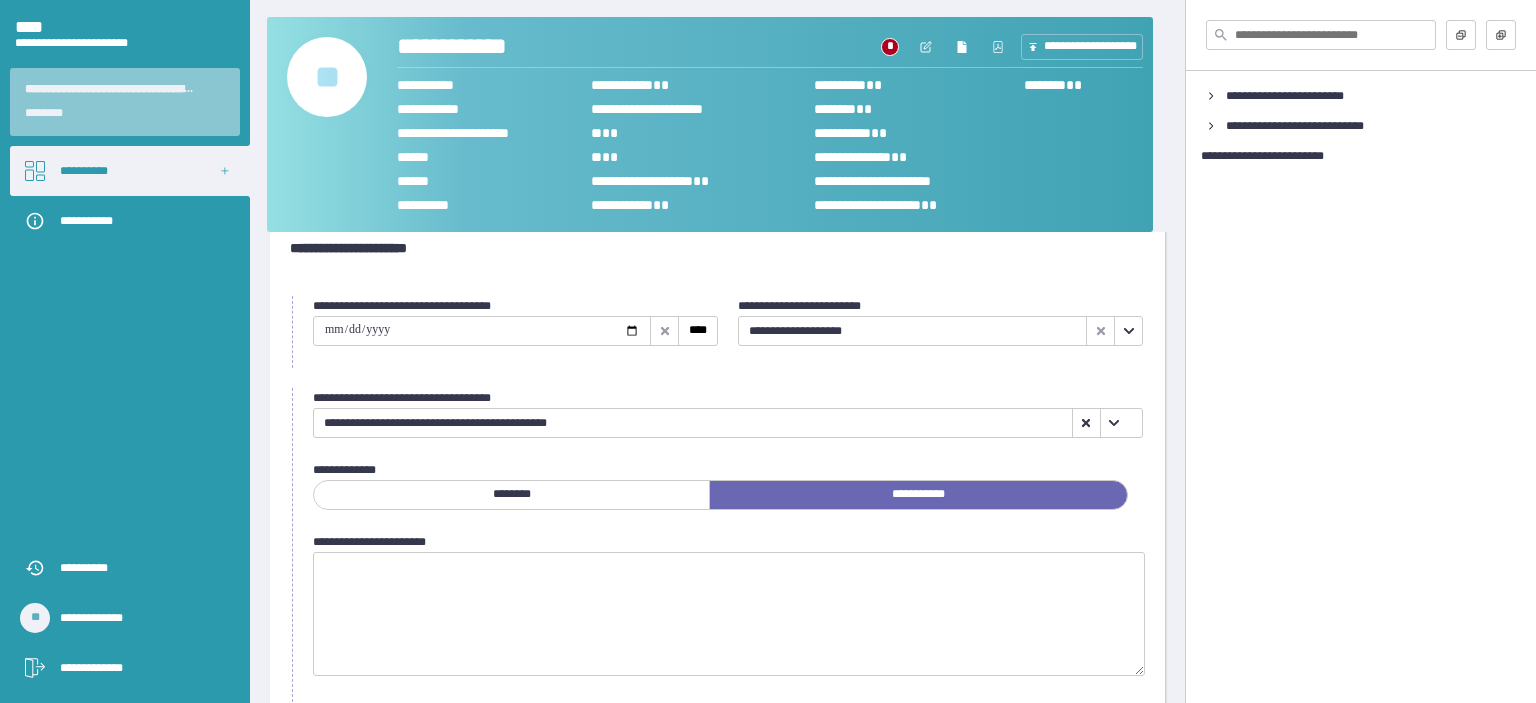scroll, scrollTop: 251, scrollLeft: 0, axis: vertical 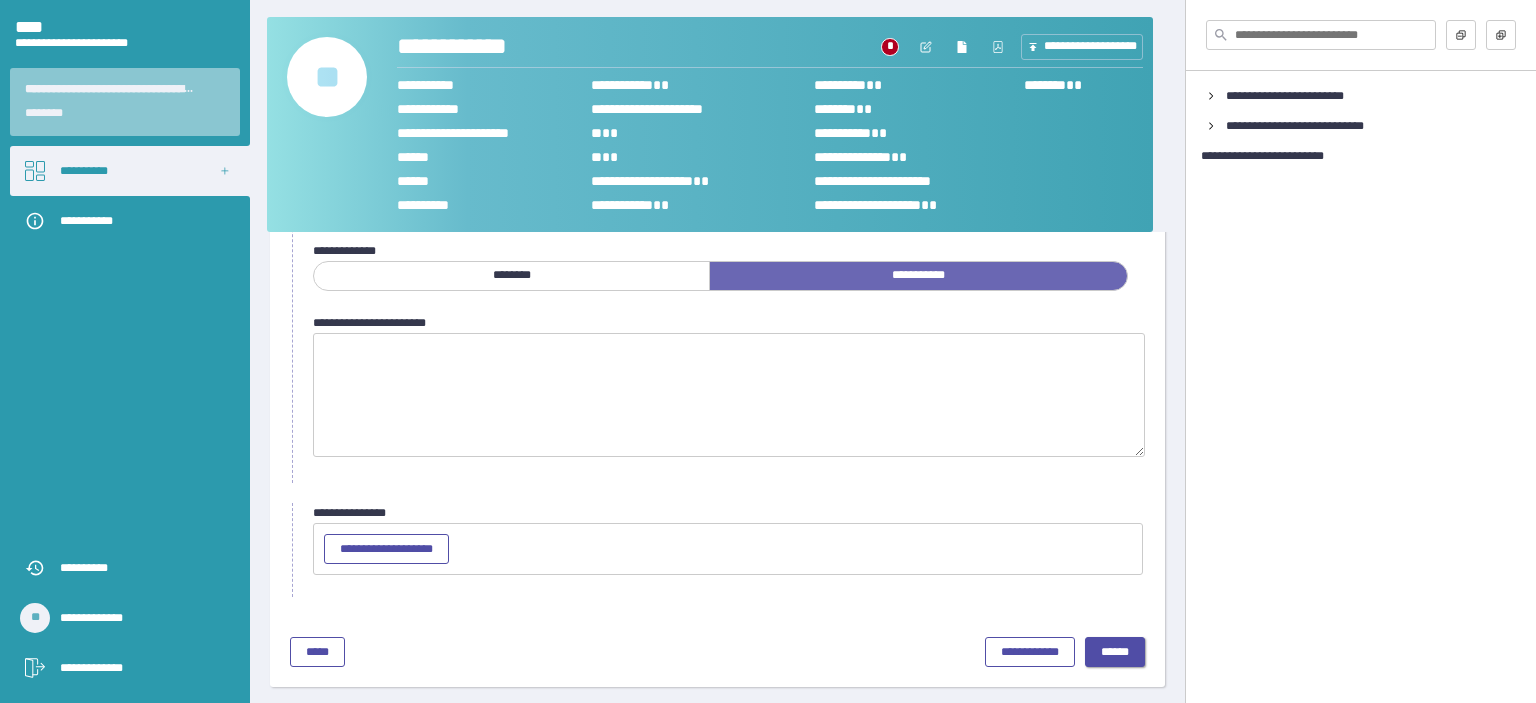 click on "******" at bounding box center (1115, 652) 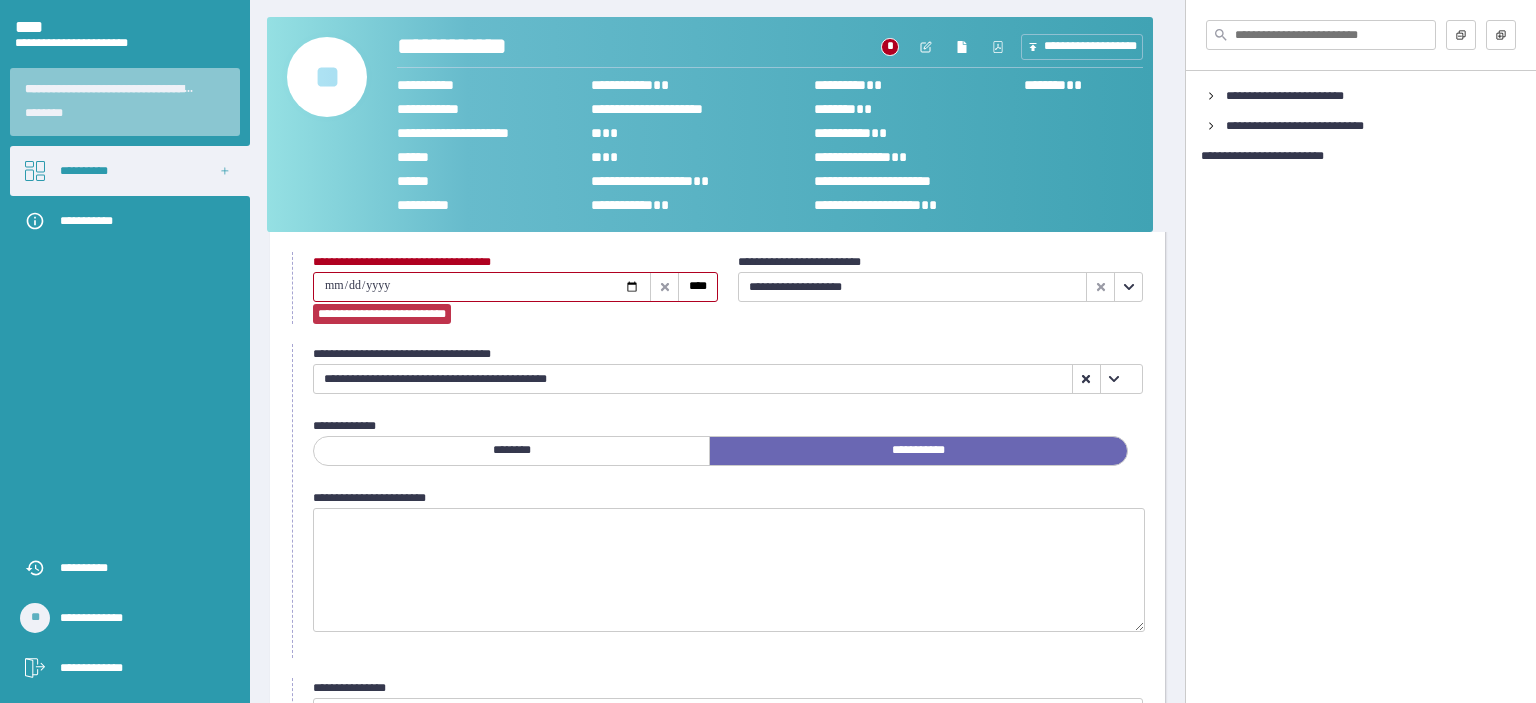 scroll, scrollTop: 76, scrollLeft: 0, axis: vertical 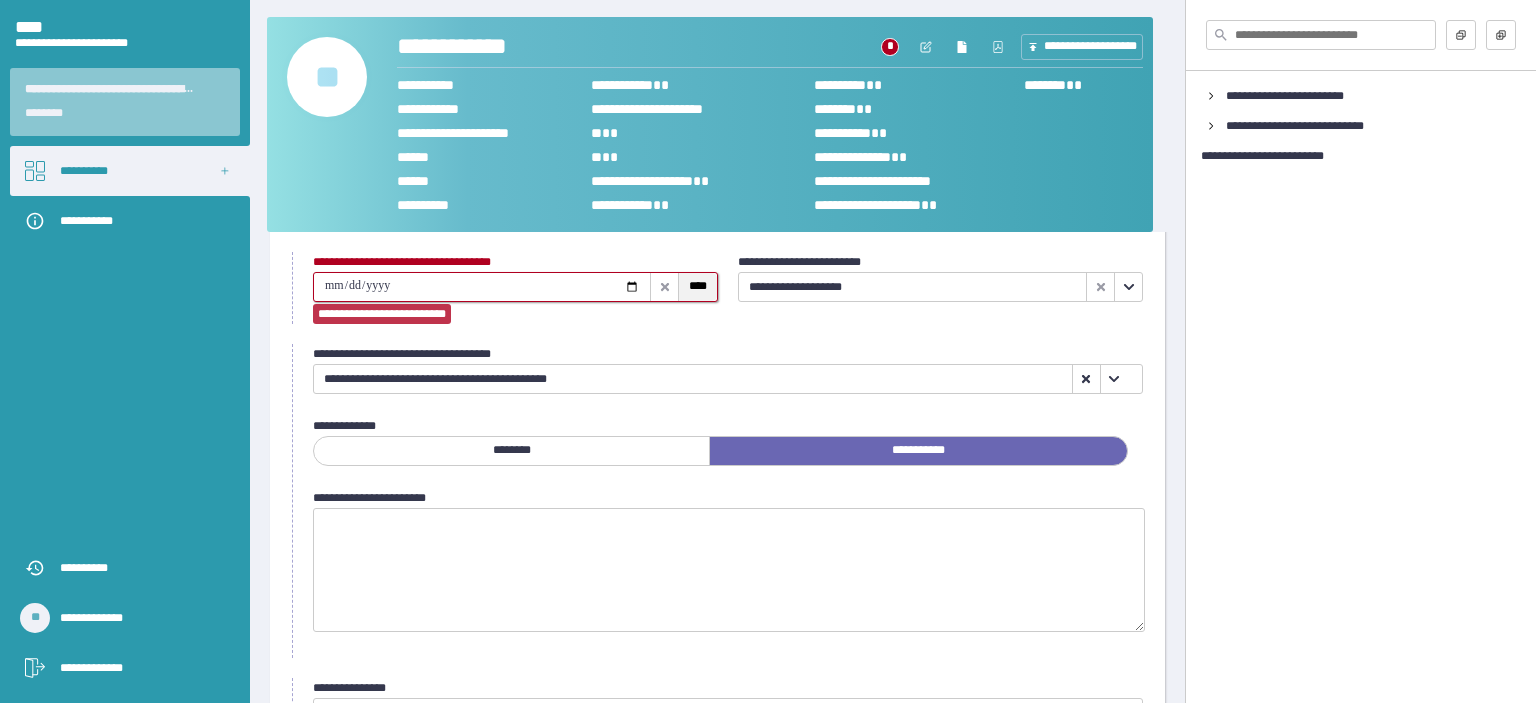 click on "****" at bounding box center (698, 286) 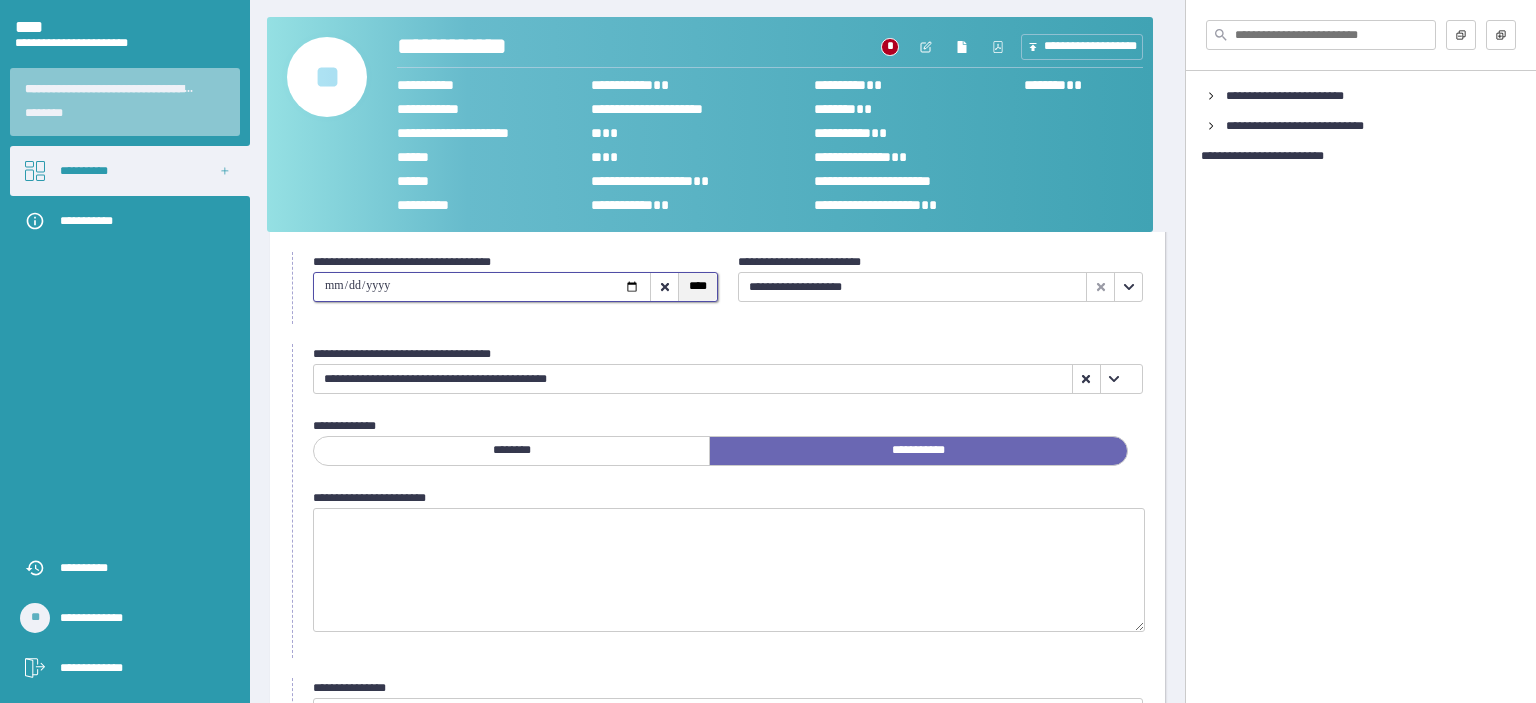 scroll, scrollTop: 251, scrollLeft: 0, axis: vertical 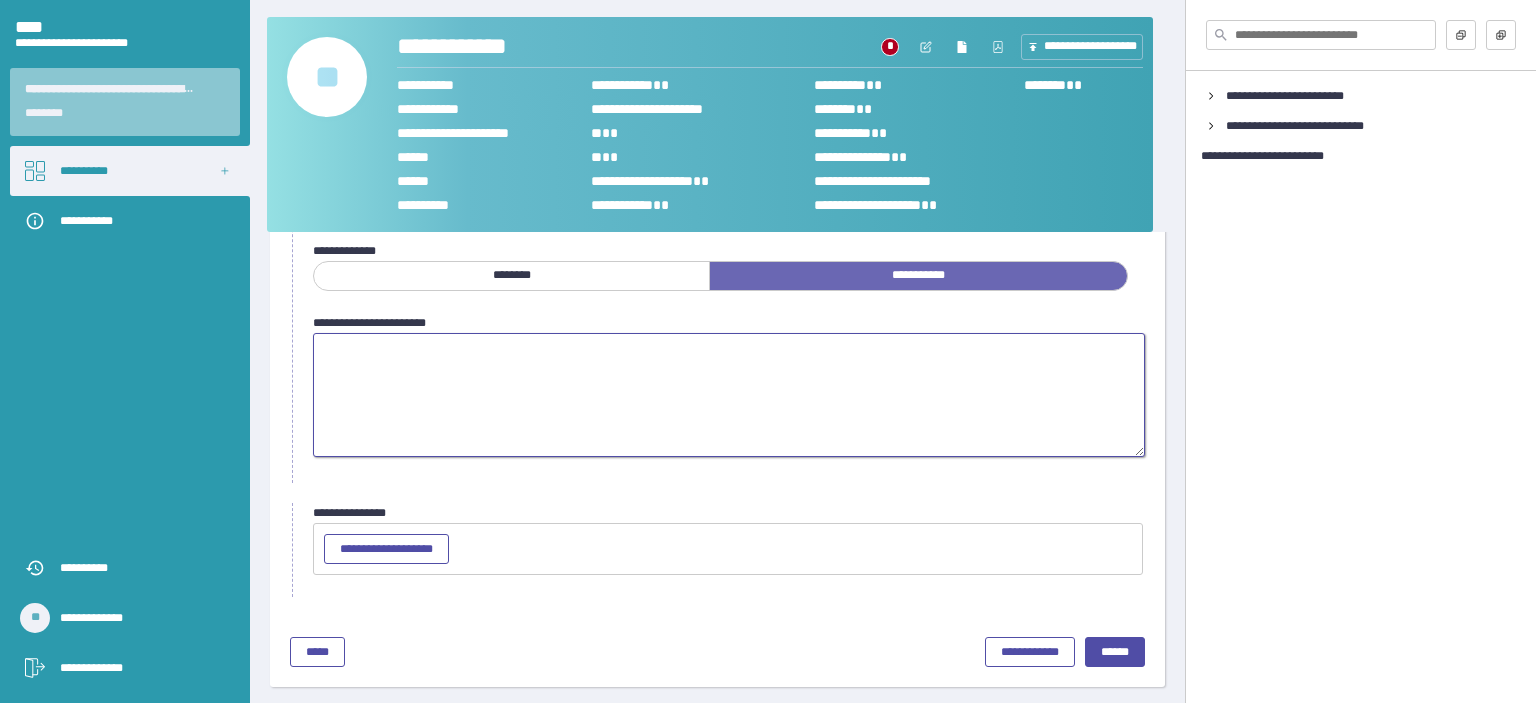 click at bounding box center (729, 395) 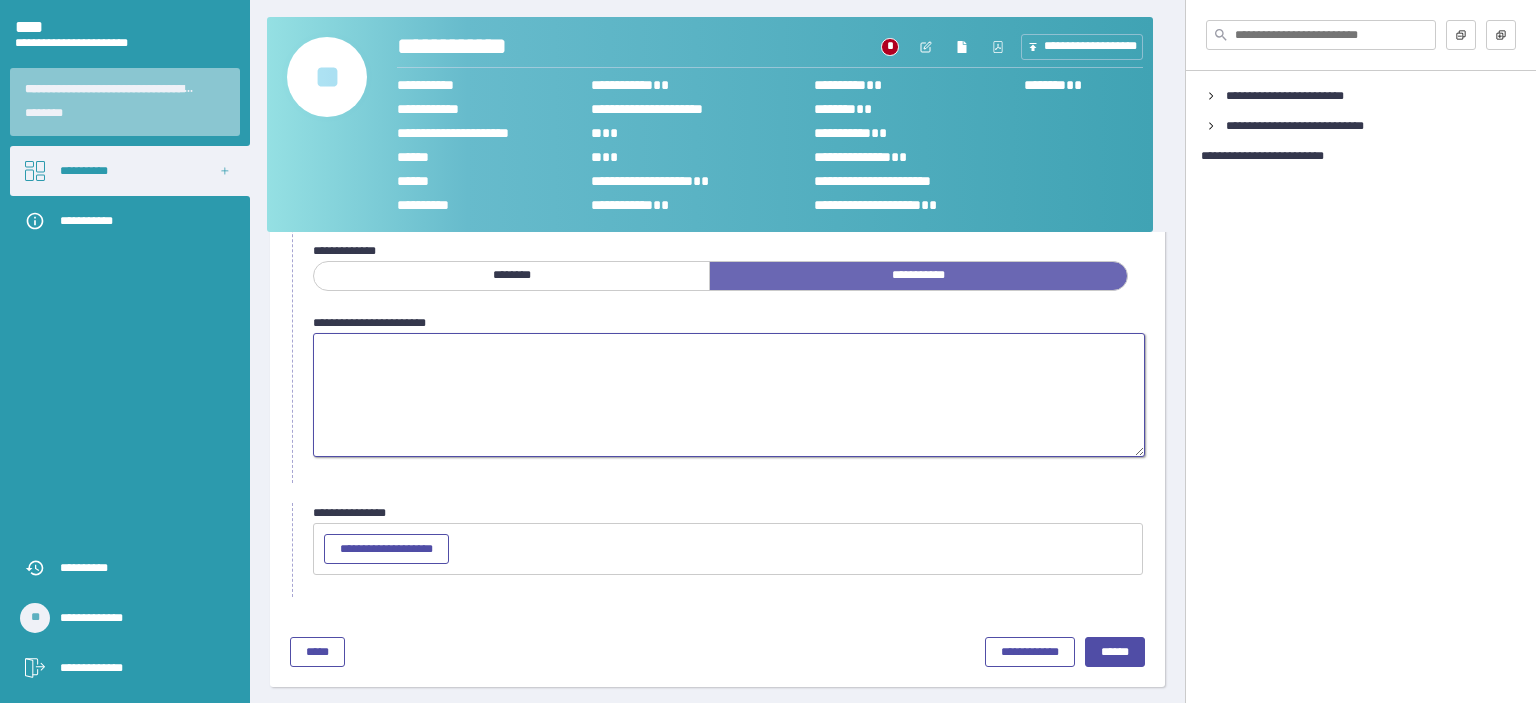 paste on "**********" 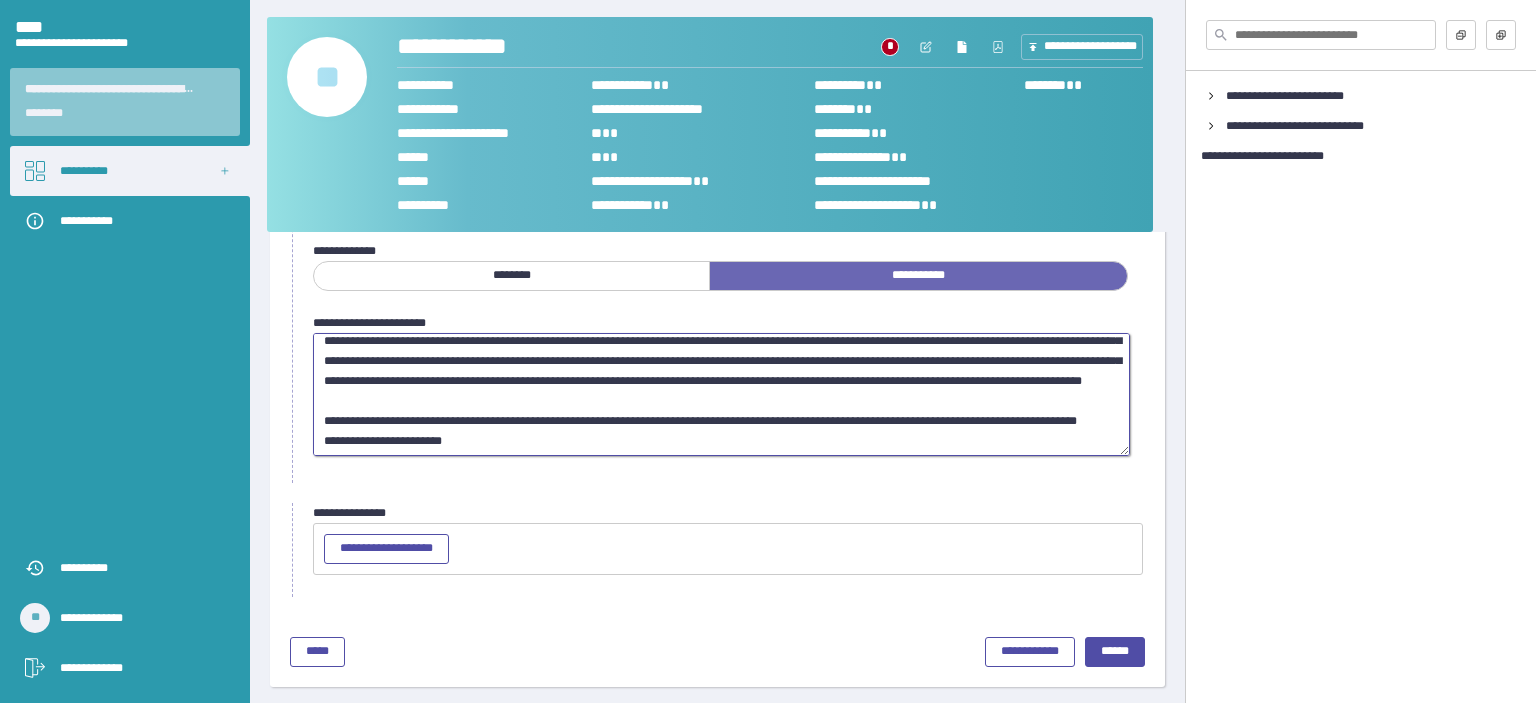 scroll, scrollTop: 108, scrollLeft: 0, axis: vertical 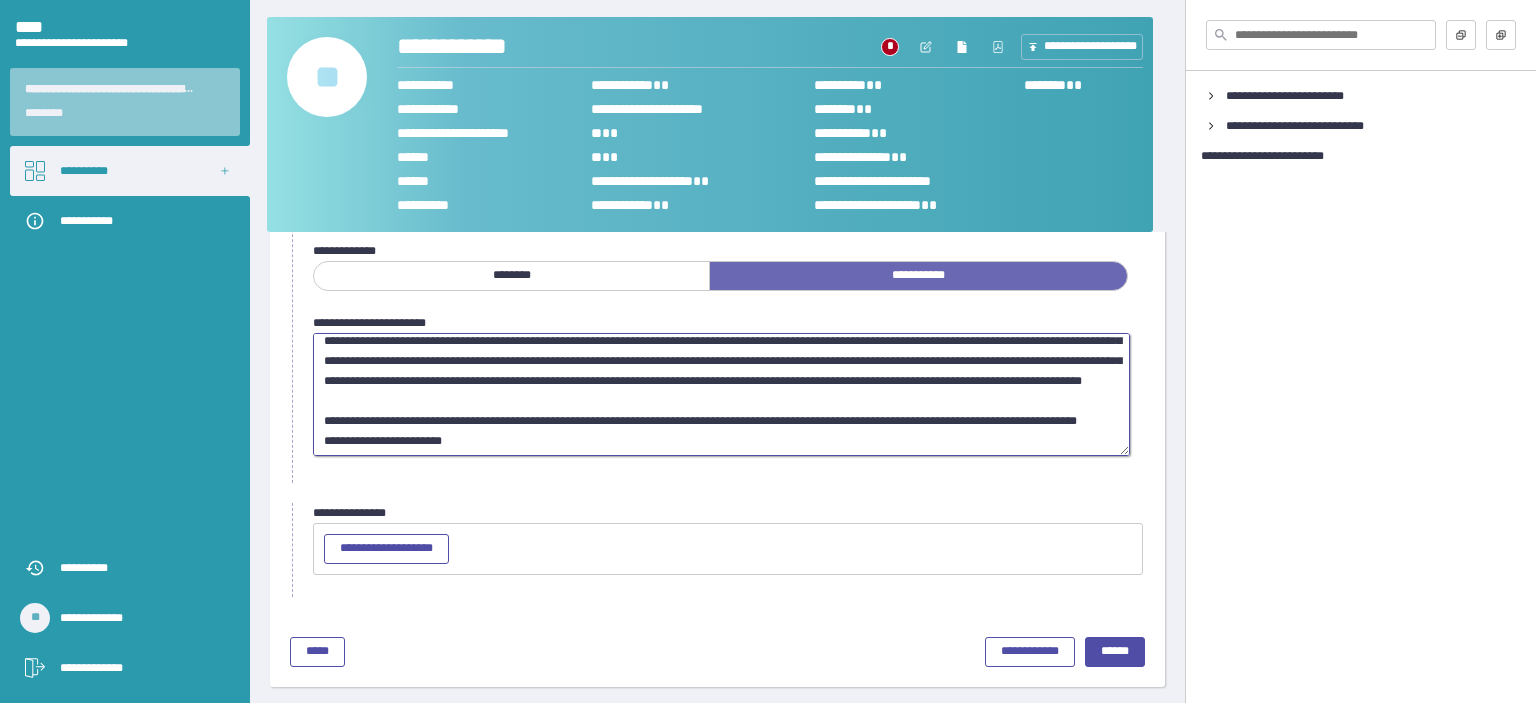 type on "**********" 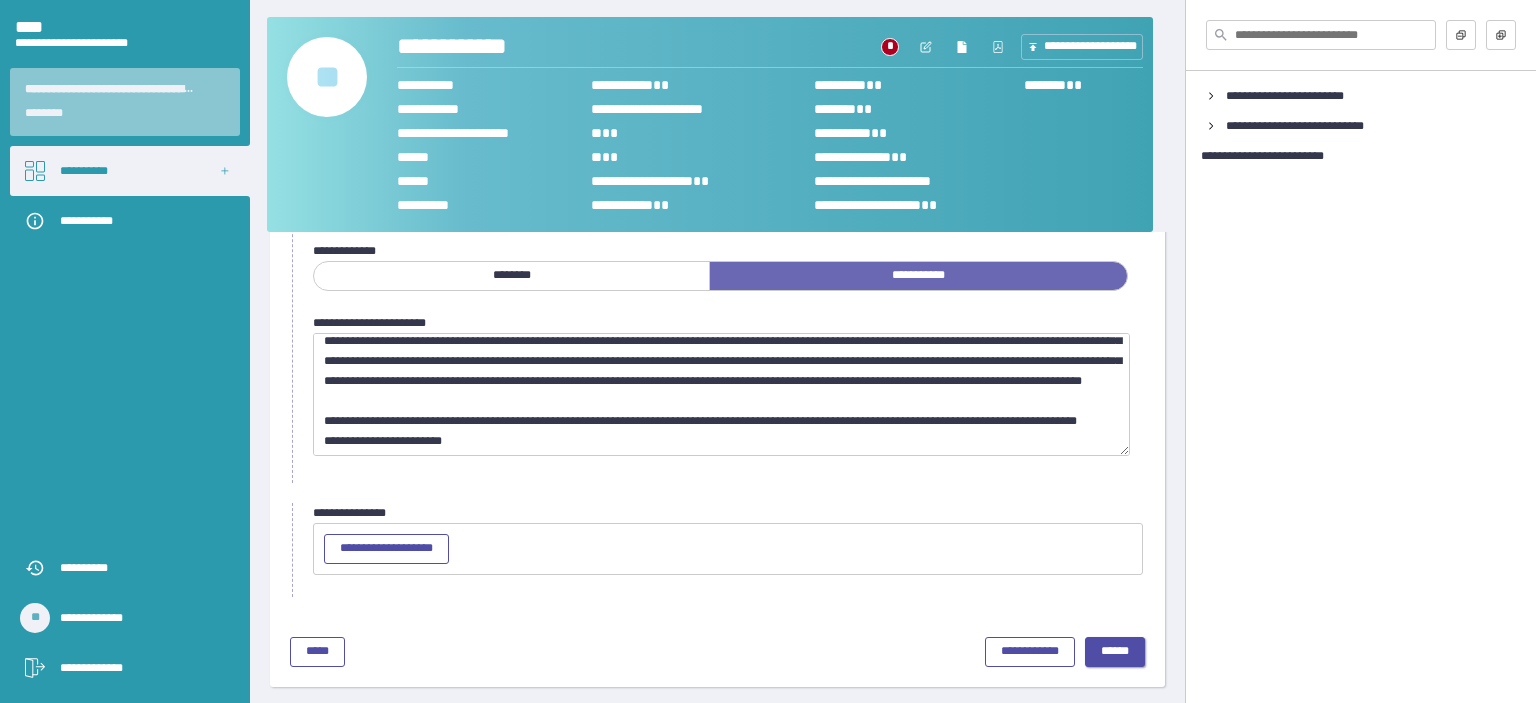 click on "******" at bounding box center [1115, 651] 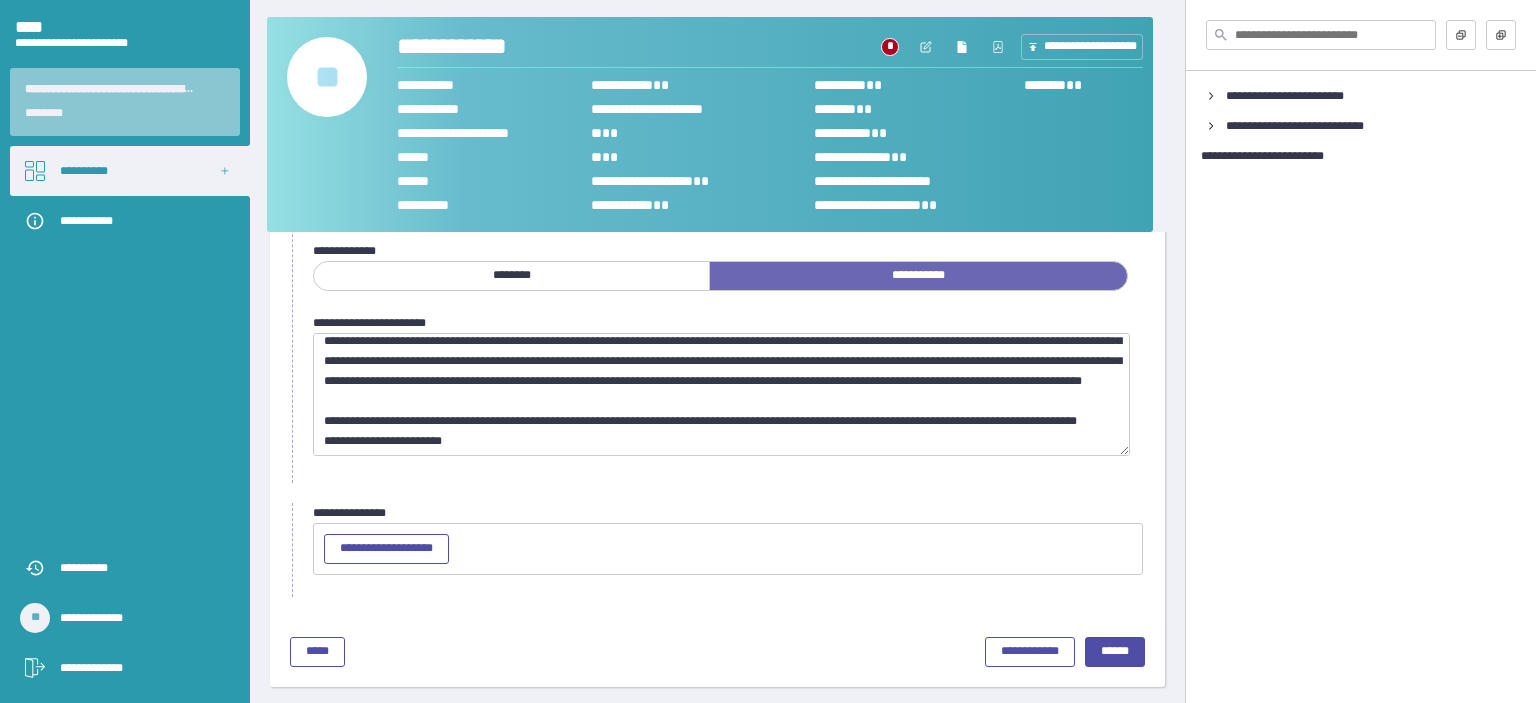scroll, scrollTop: 0, scrollLeft: 0, axis: both 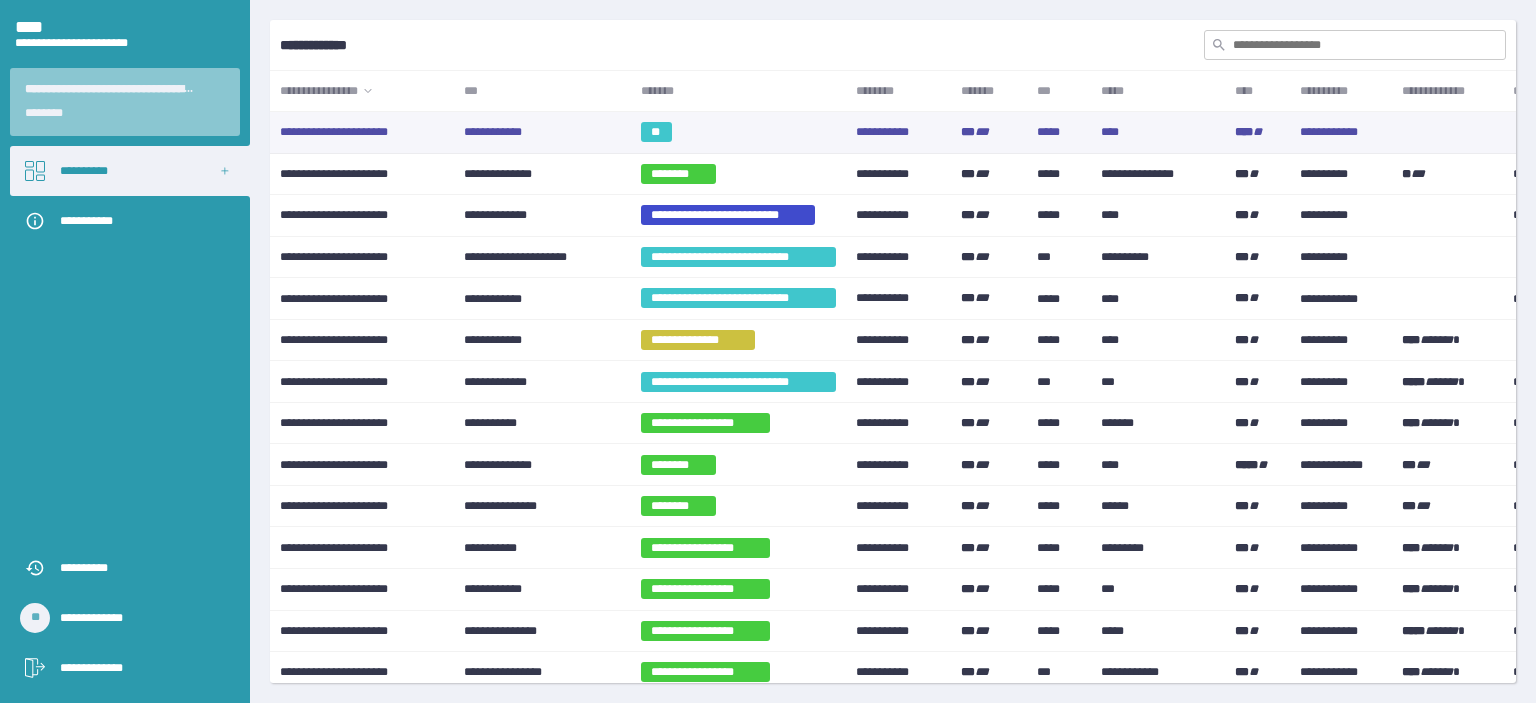 click on "**********" at bounding box center (493, 132) 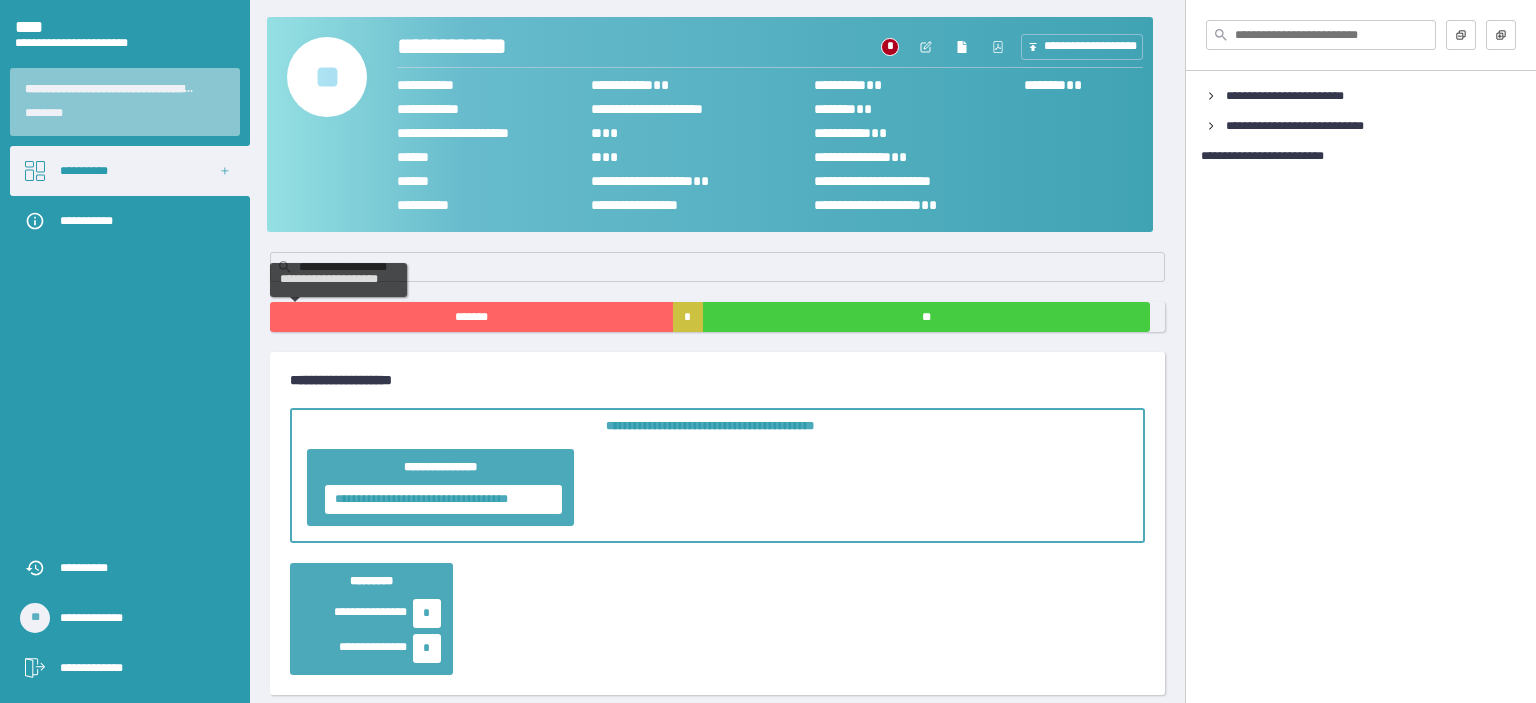 click on "*******" at bounding box center (471, 317) 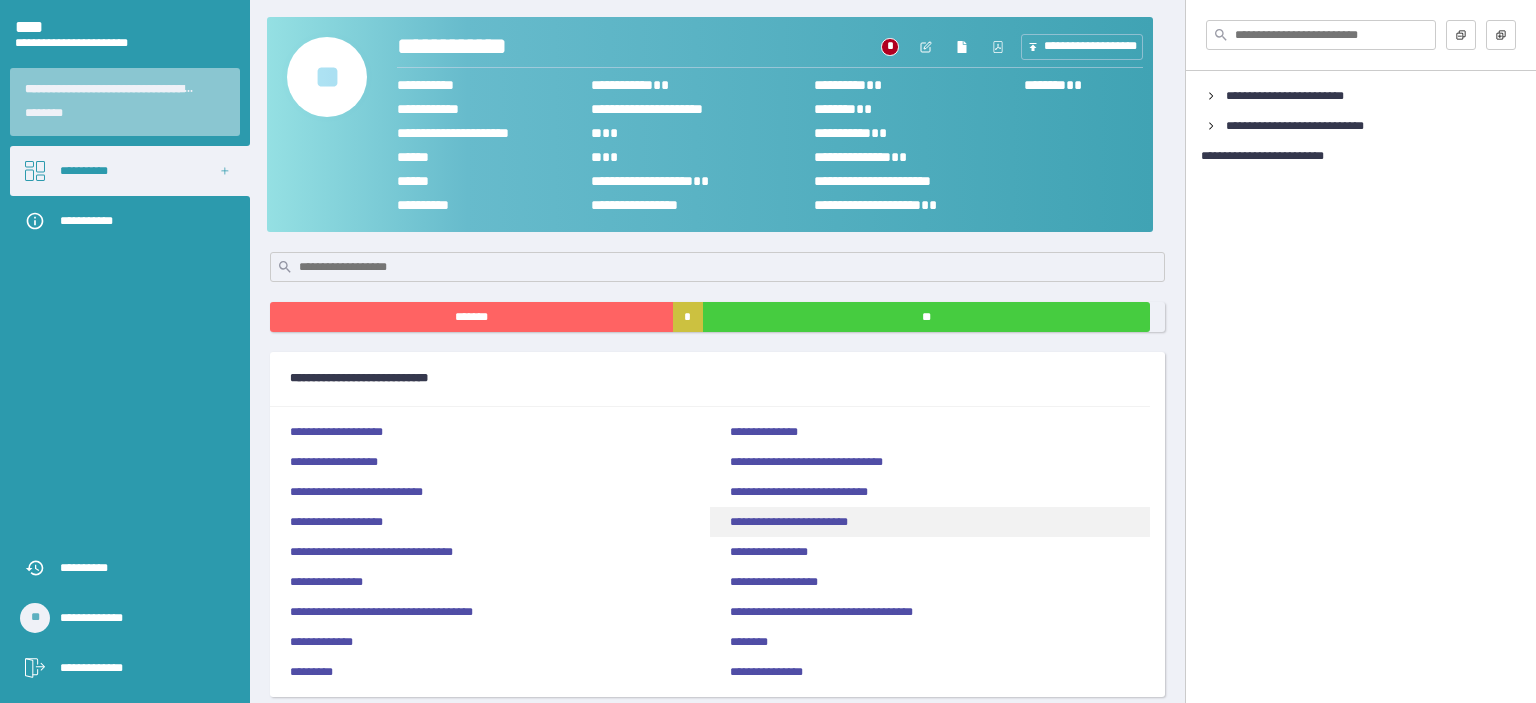 click on "**********" at bounding box center (789, 522) 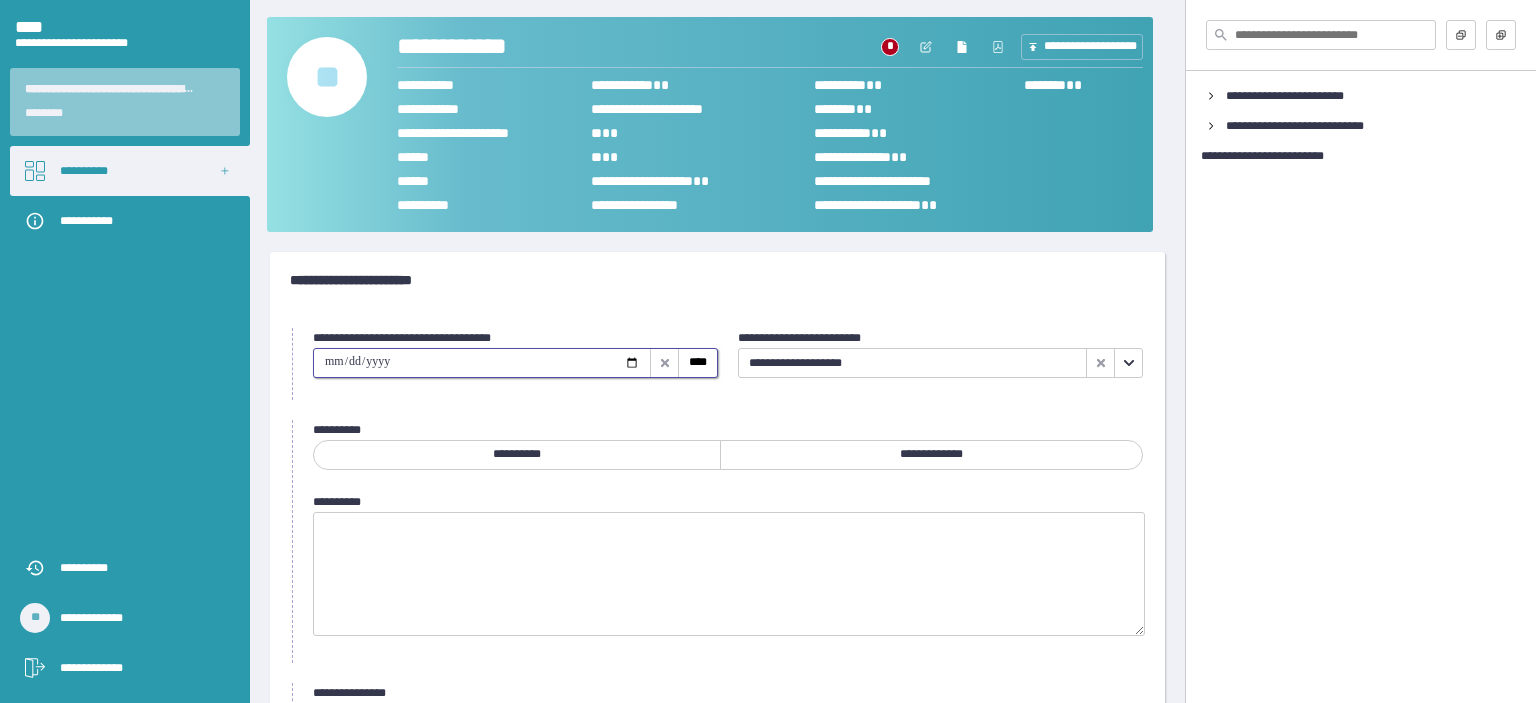 click at bounding box center [482, 363] 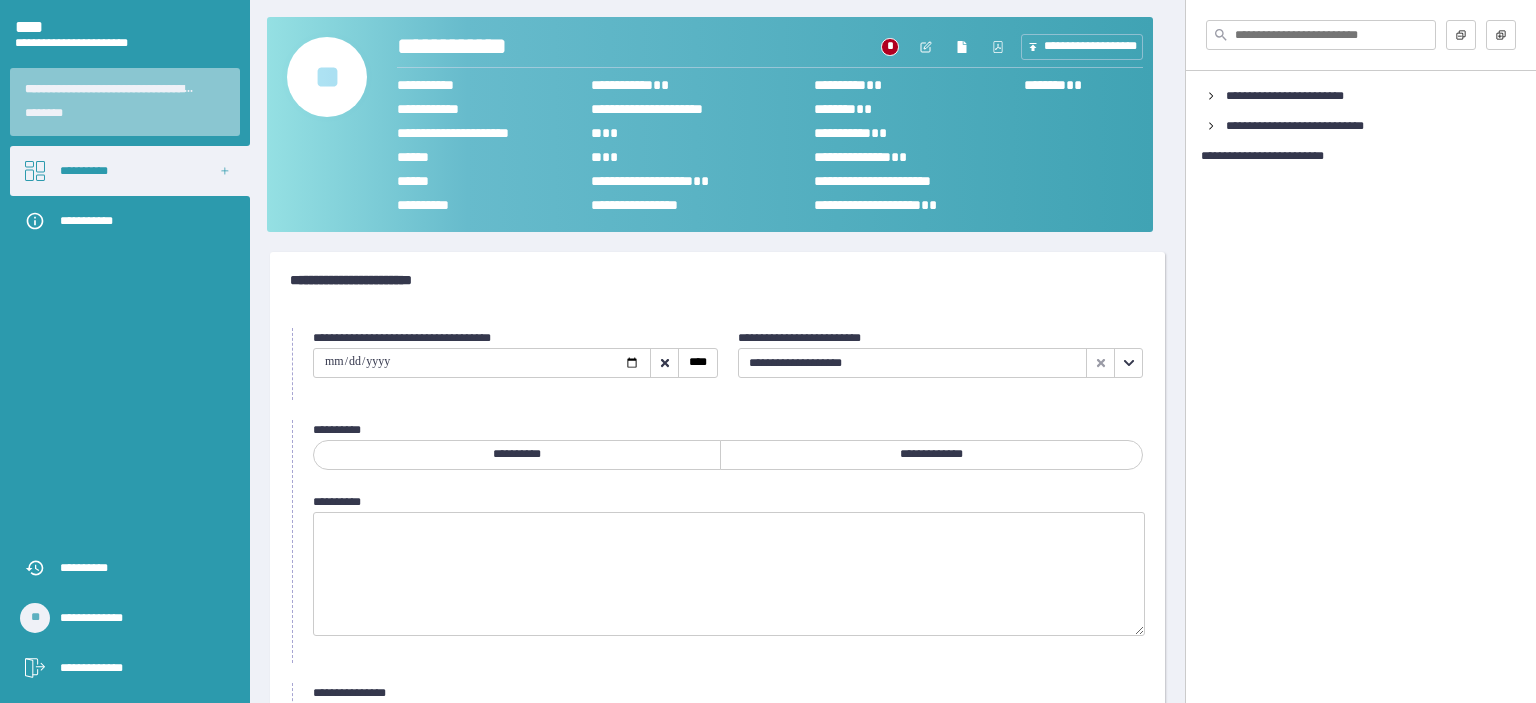 click on "**********" at bounding box center (517, 454) 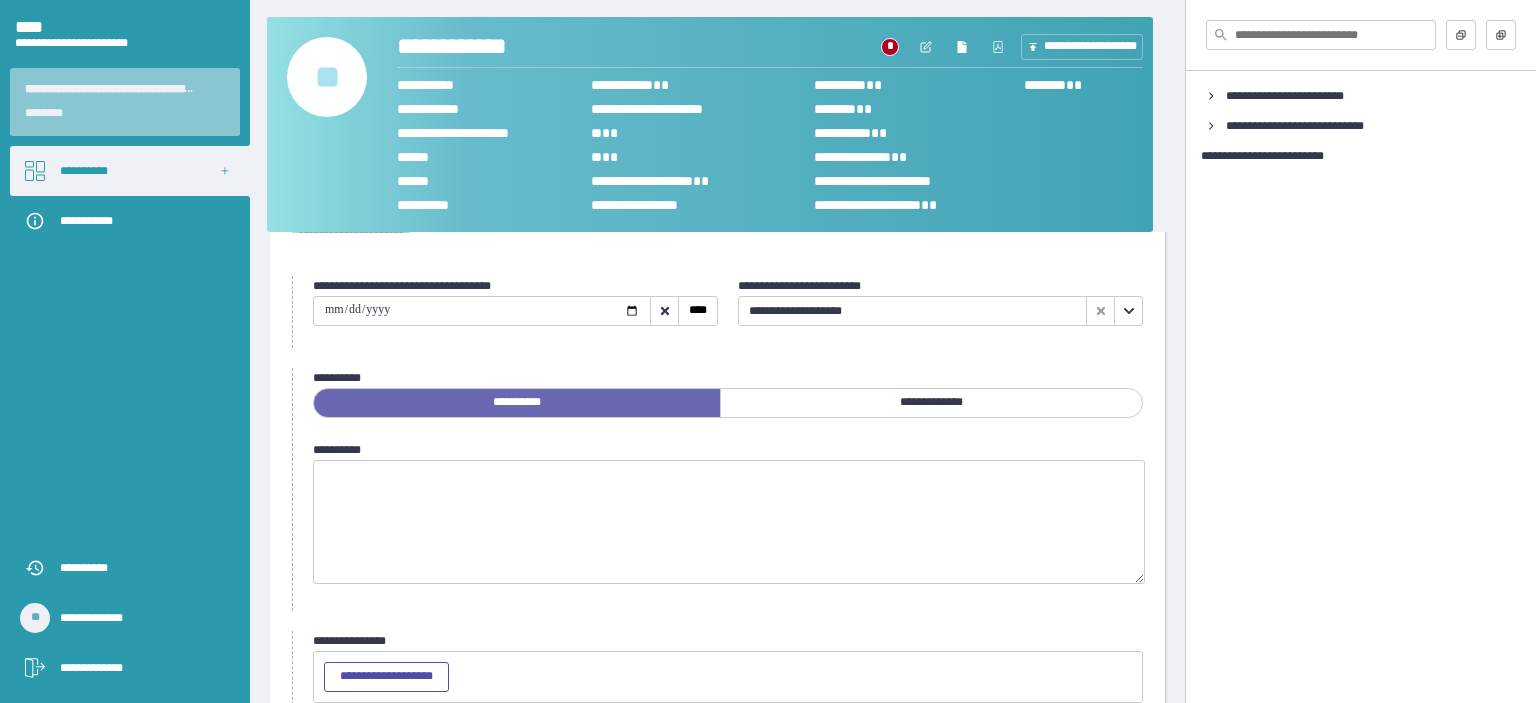 scroll, scrollTop: 100, scrollLeft: 0, axis: vertical 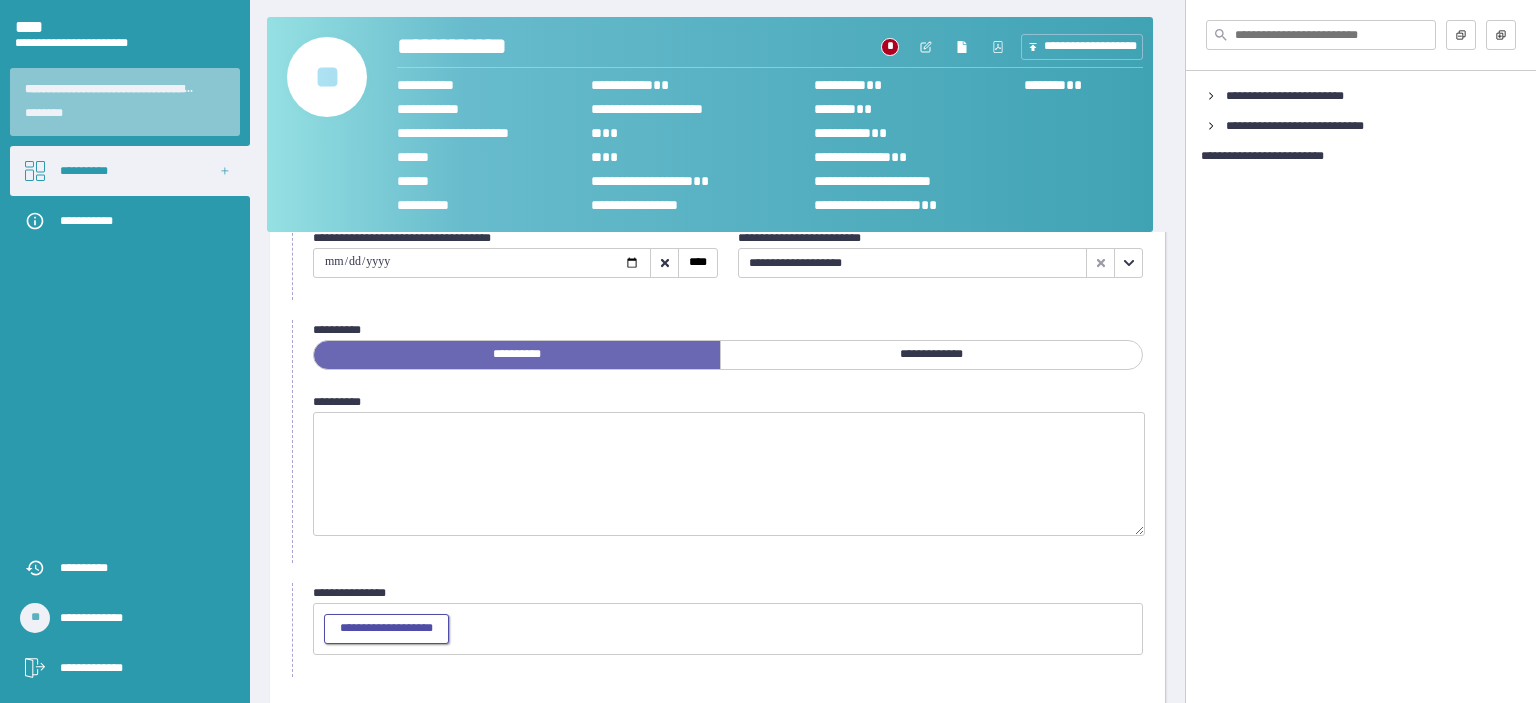 click on "**********" at bounding box center (386, 628) 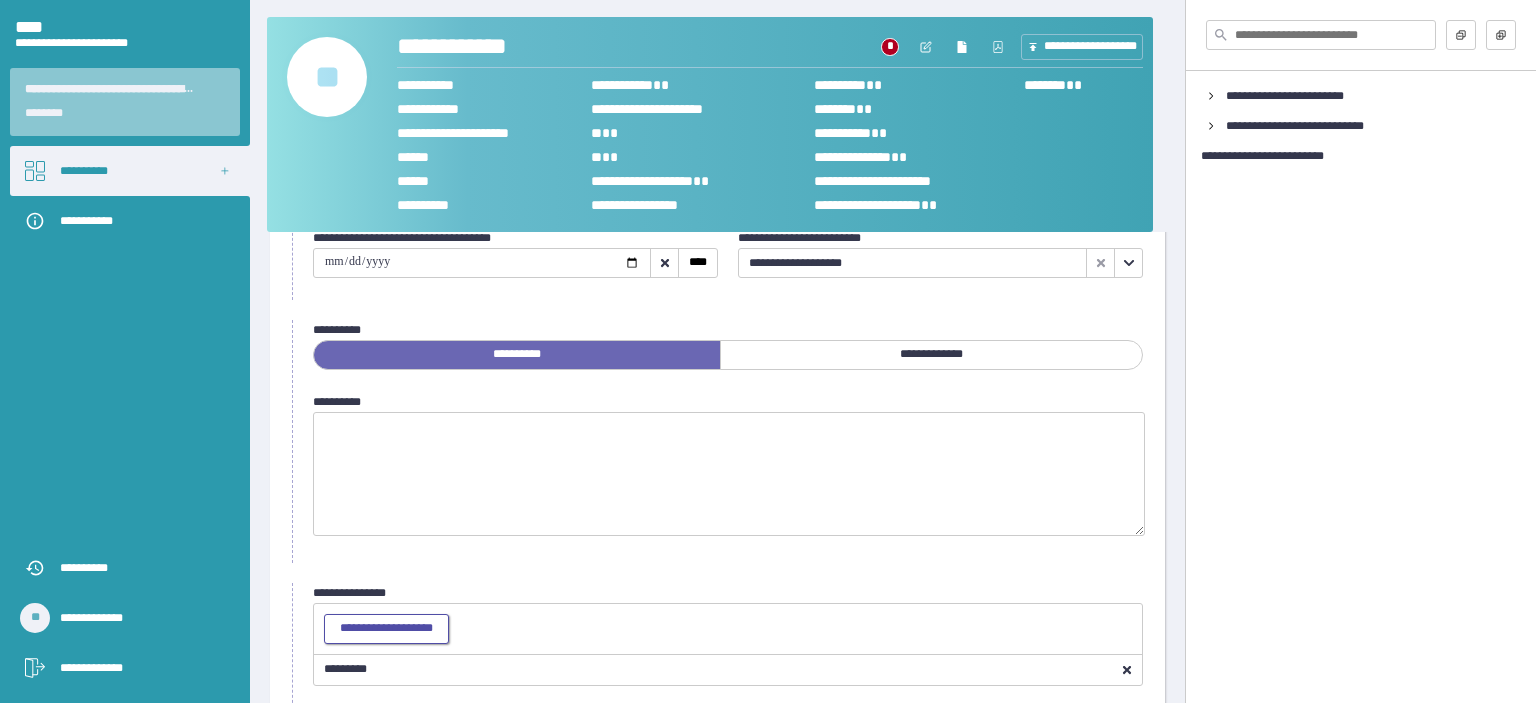 scroll, scrollTop: 210, scrollLeft: 0, axis: vertical 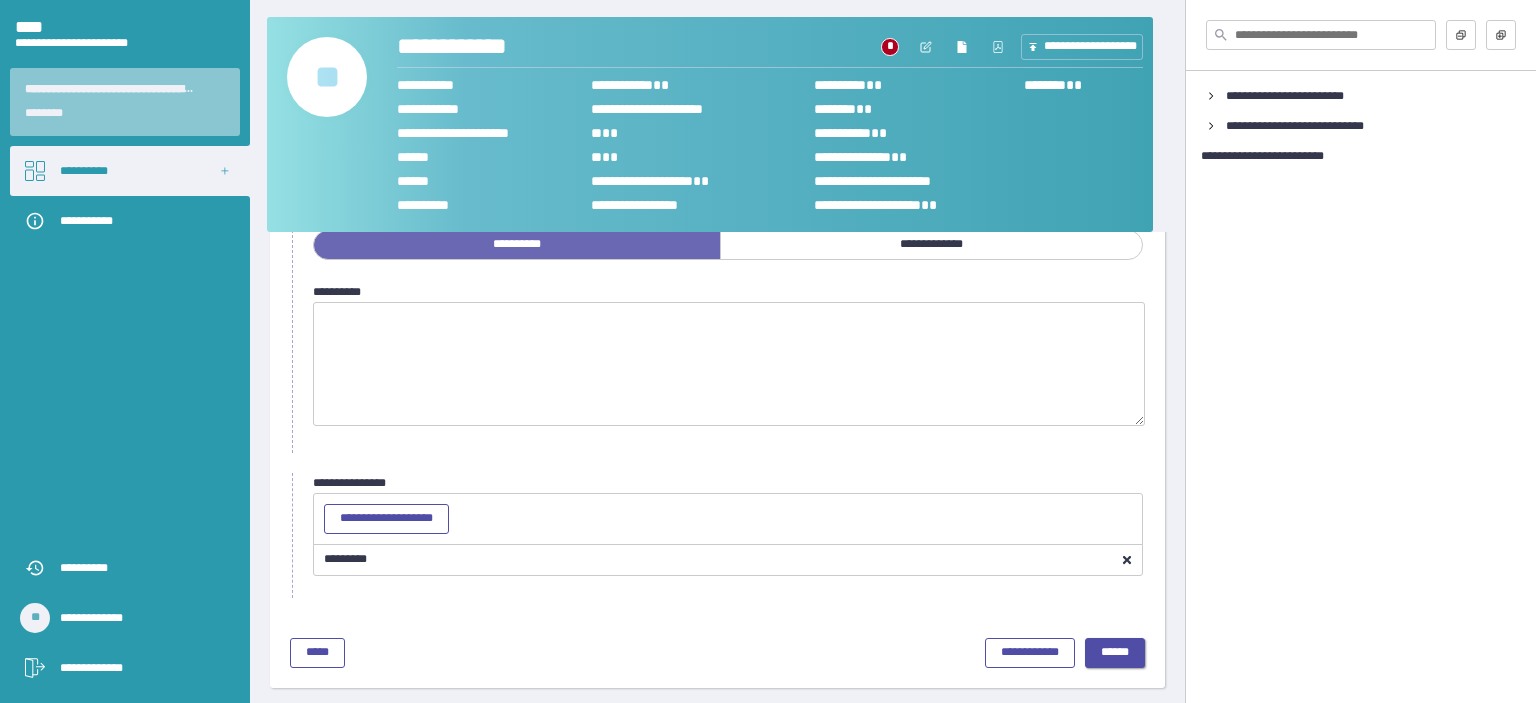 click on "******" at bounding box center [1115, 652] 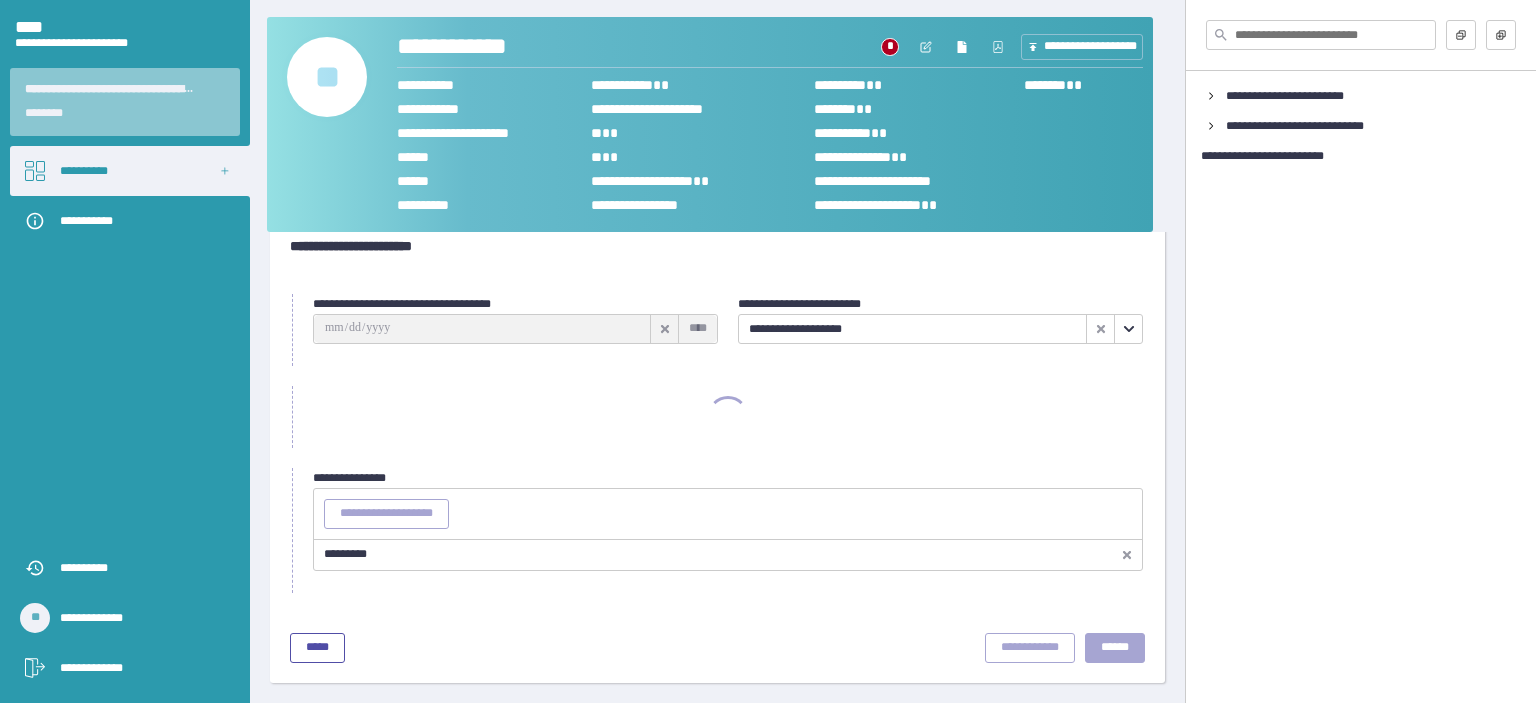 scroll, scrollTop: 32, scrollLeft: 0, axis: vertical 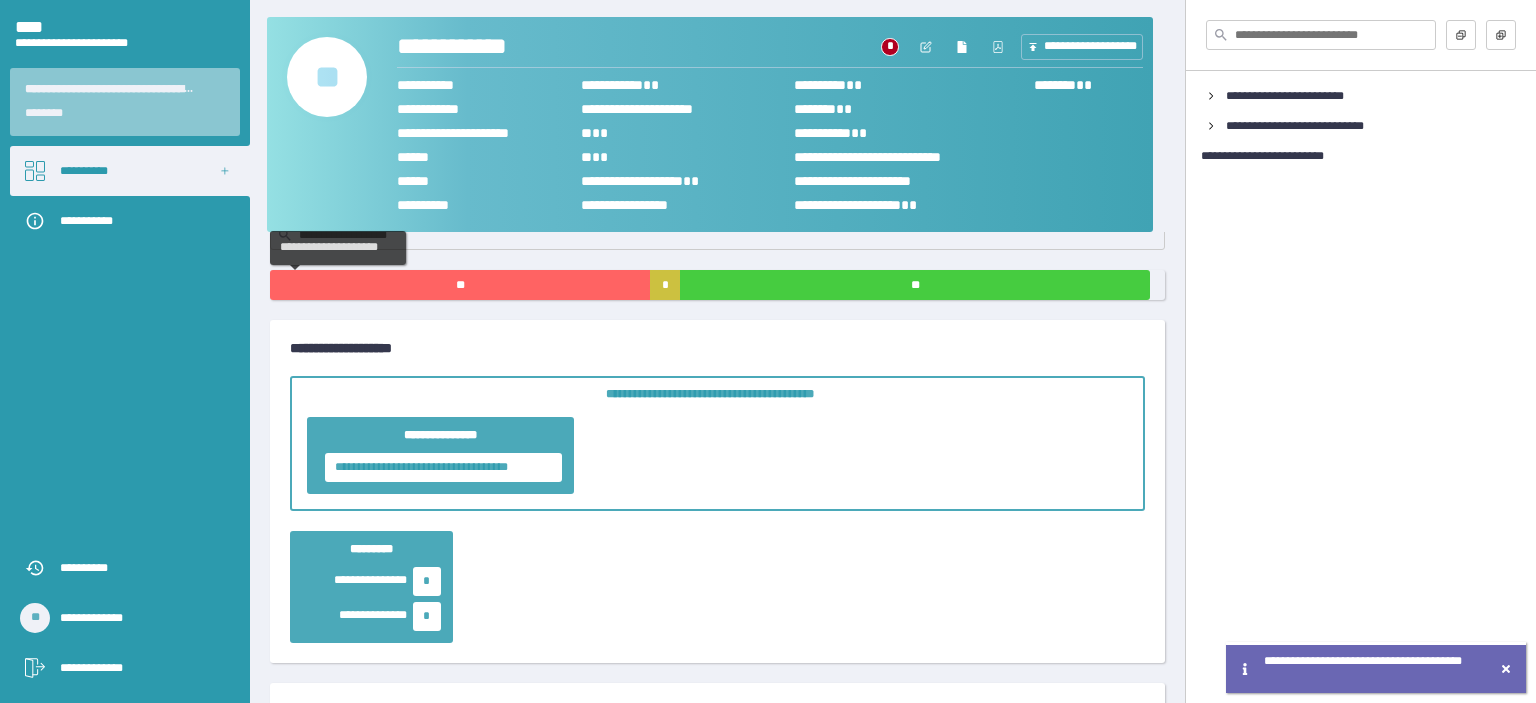 click on "**" at bounding box center (460, 285) 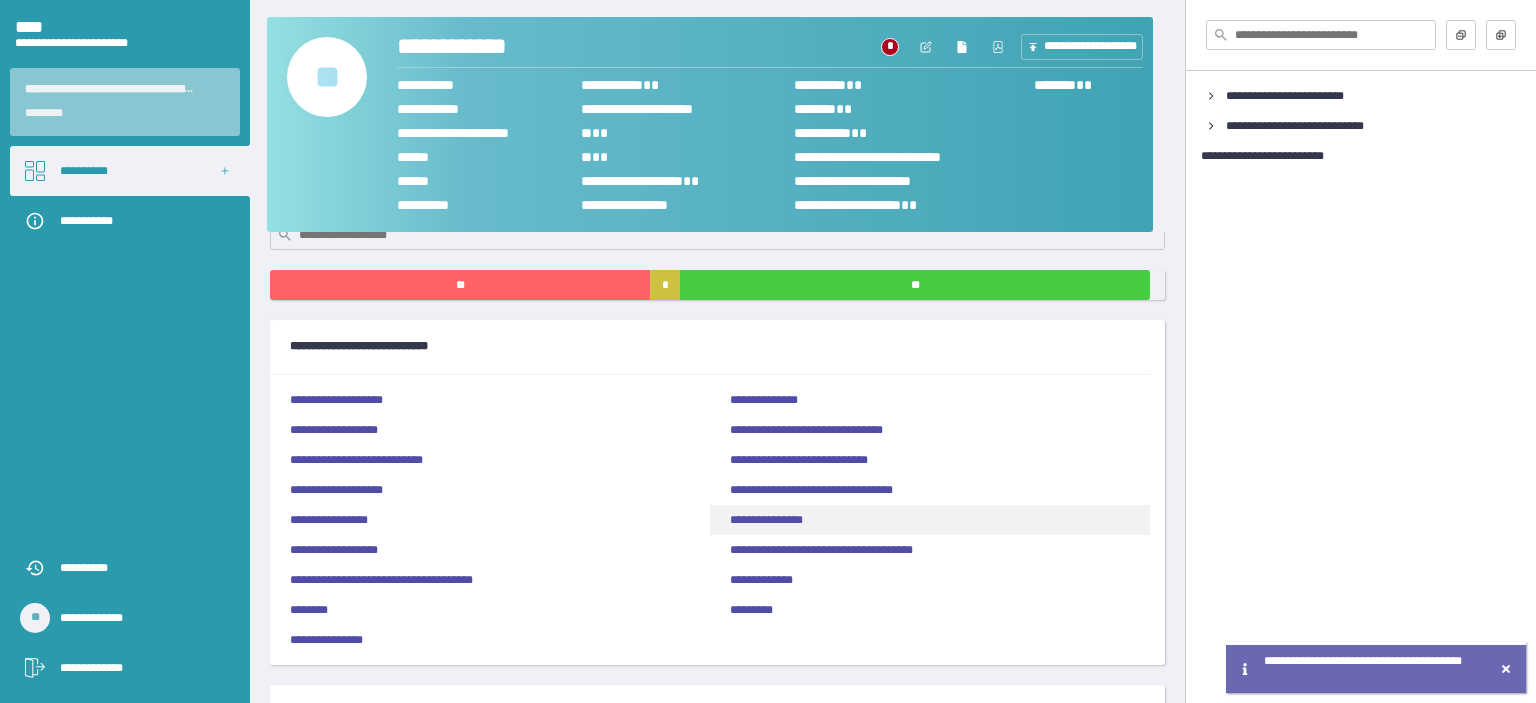 click on "**********" at bounding box center (766, 520) 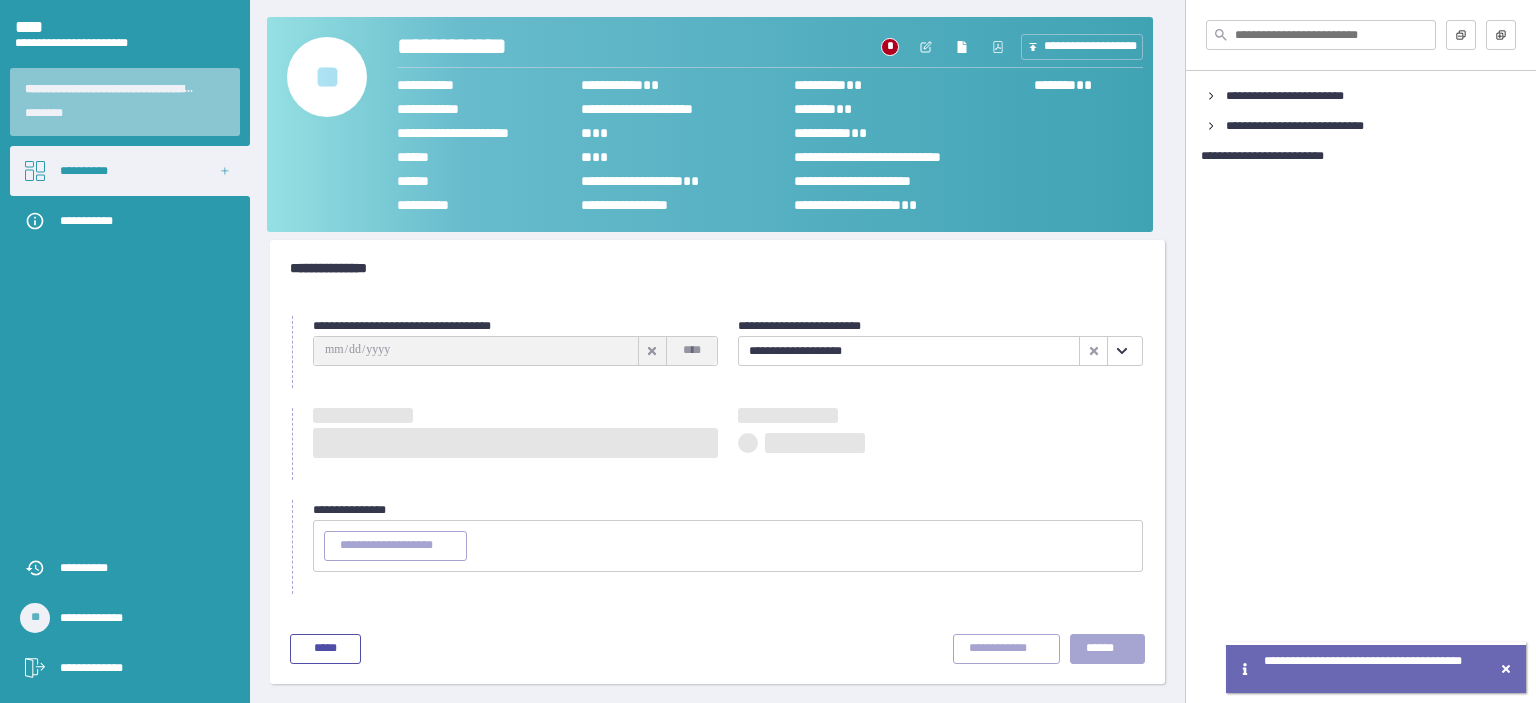 scroll, scrollTop: 32, scrollLeft: 0, axis: vertical 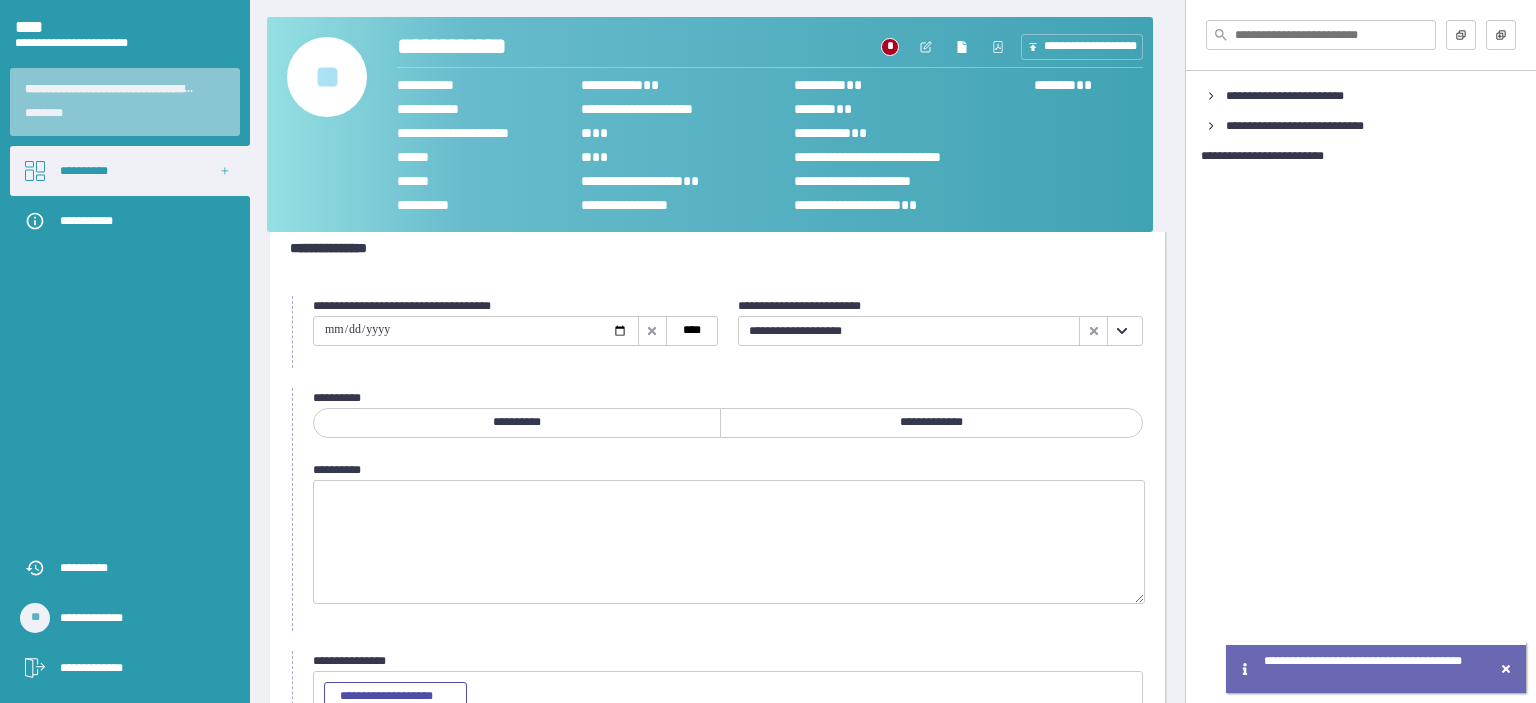 click at bounding box center [476, 331] 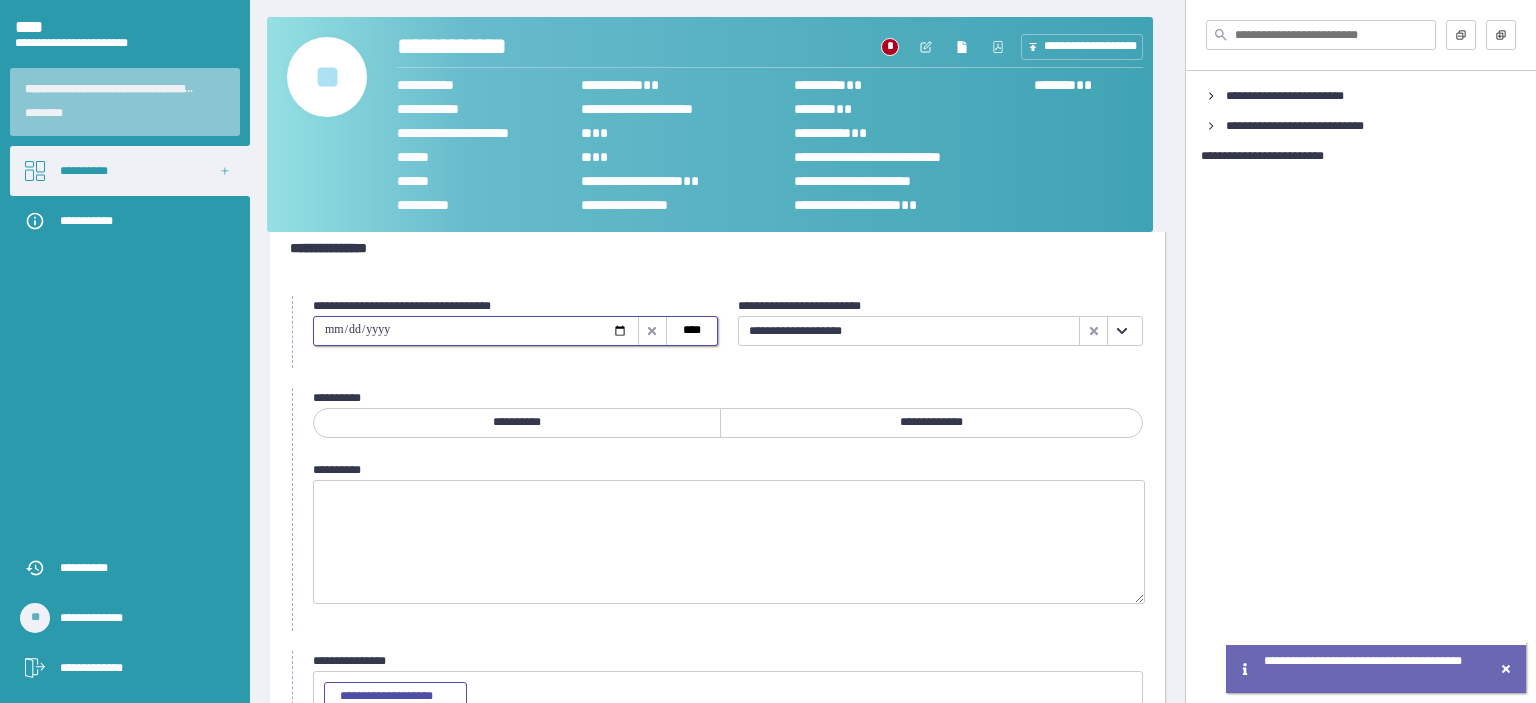type on "**********" 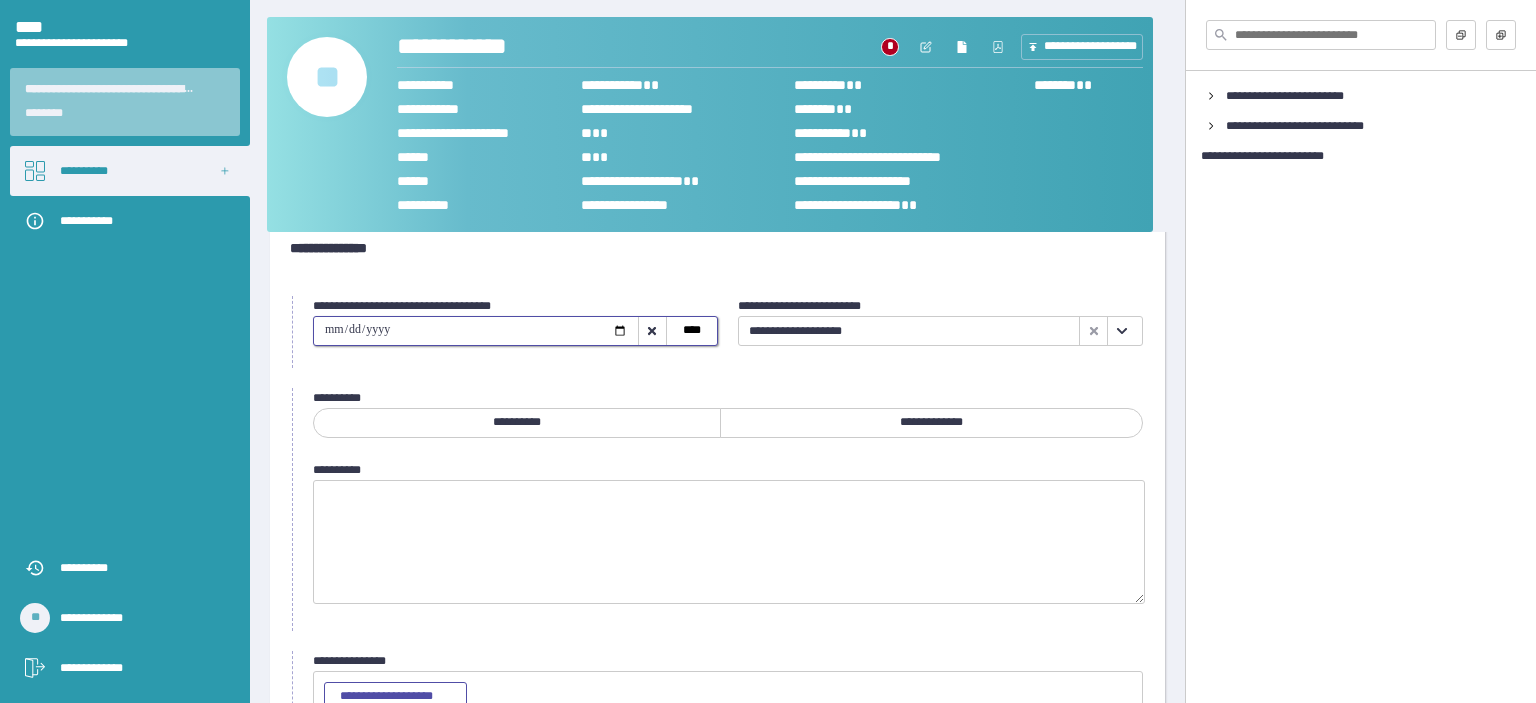 click on "**********" at bounding box center (931, 423) 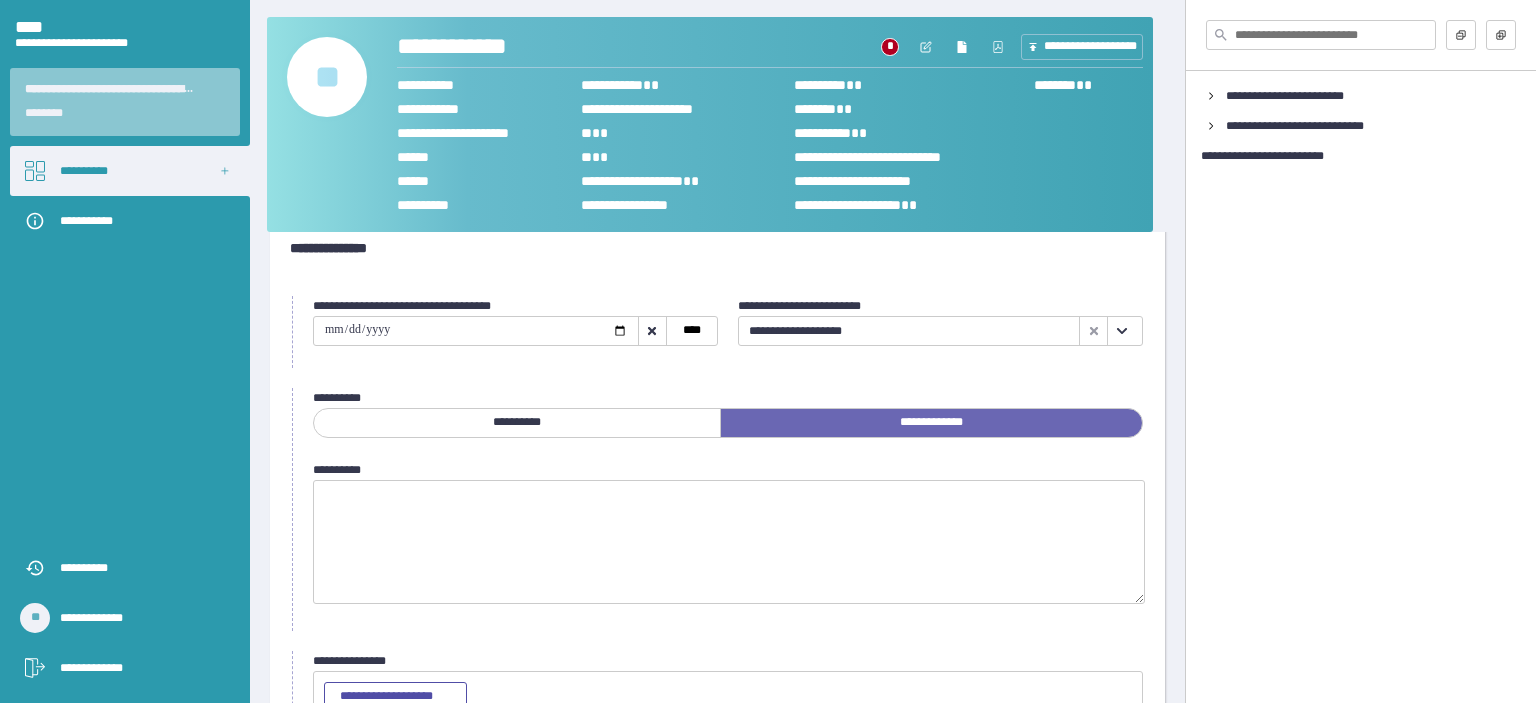 scroll, scrollTop: 180, scrollLeft: 0, axis: vertical 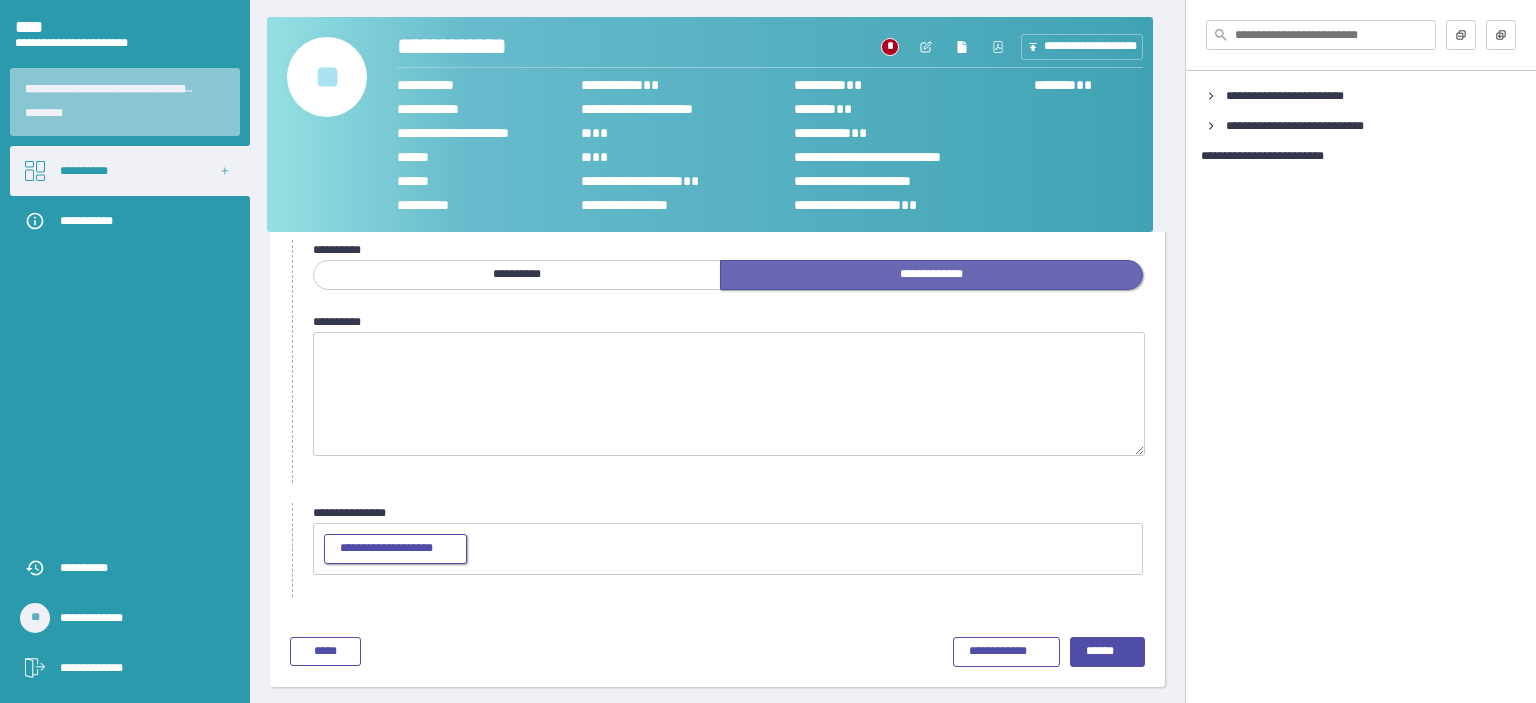 click on "**********" at bounding box center (386, 548) 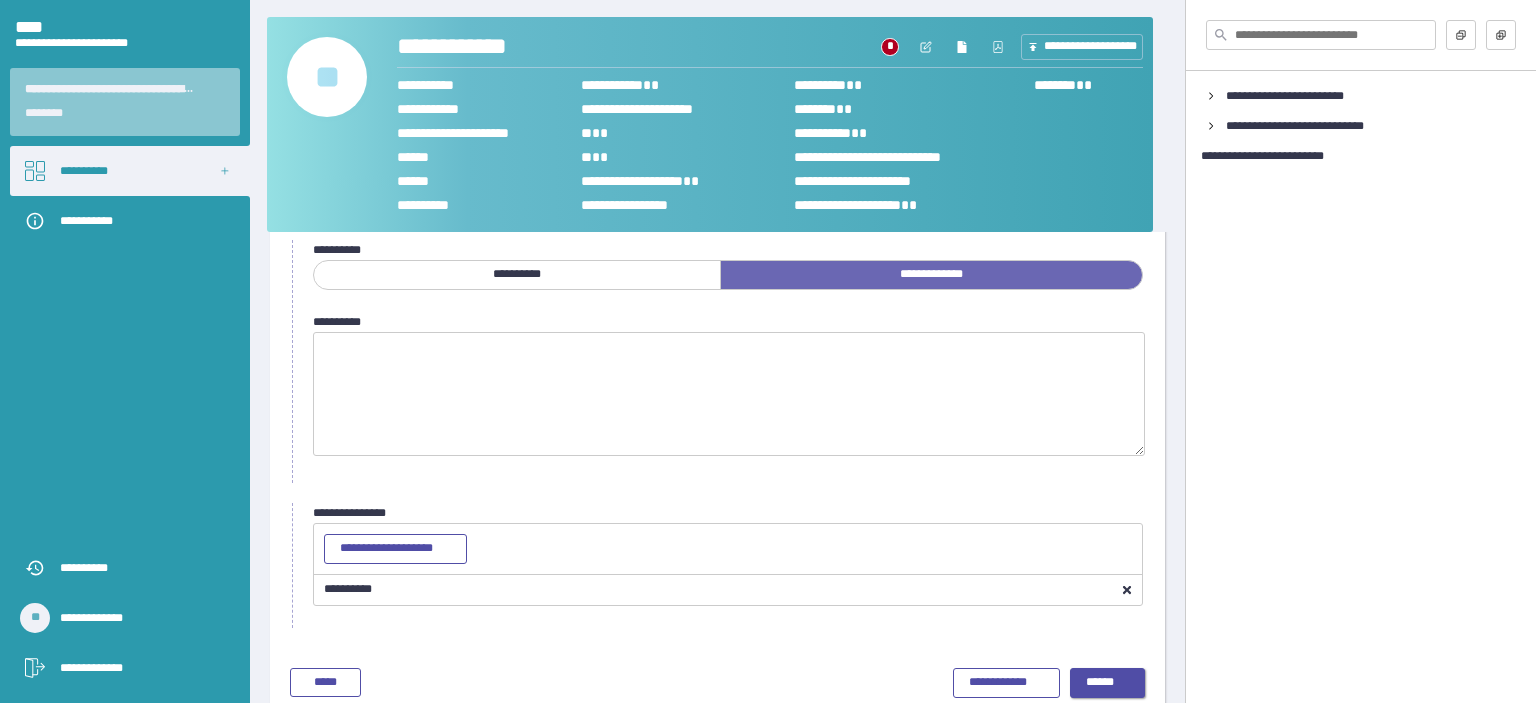 click on "******" at bounding box center [1108, 683] 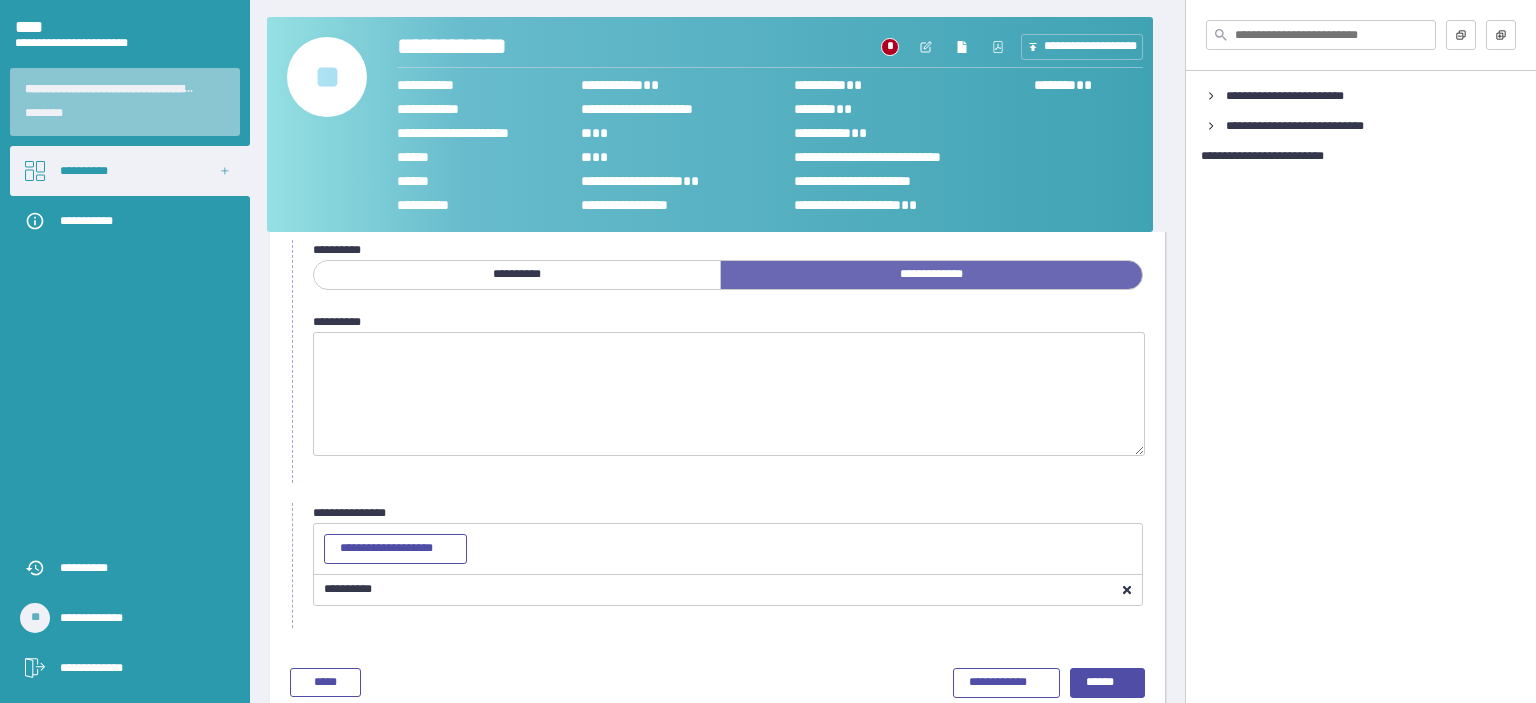 scroll, scrollTop: 32, scrollLeft: 0, axis: vertical 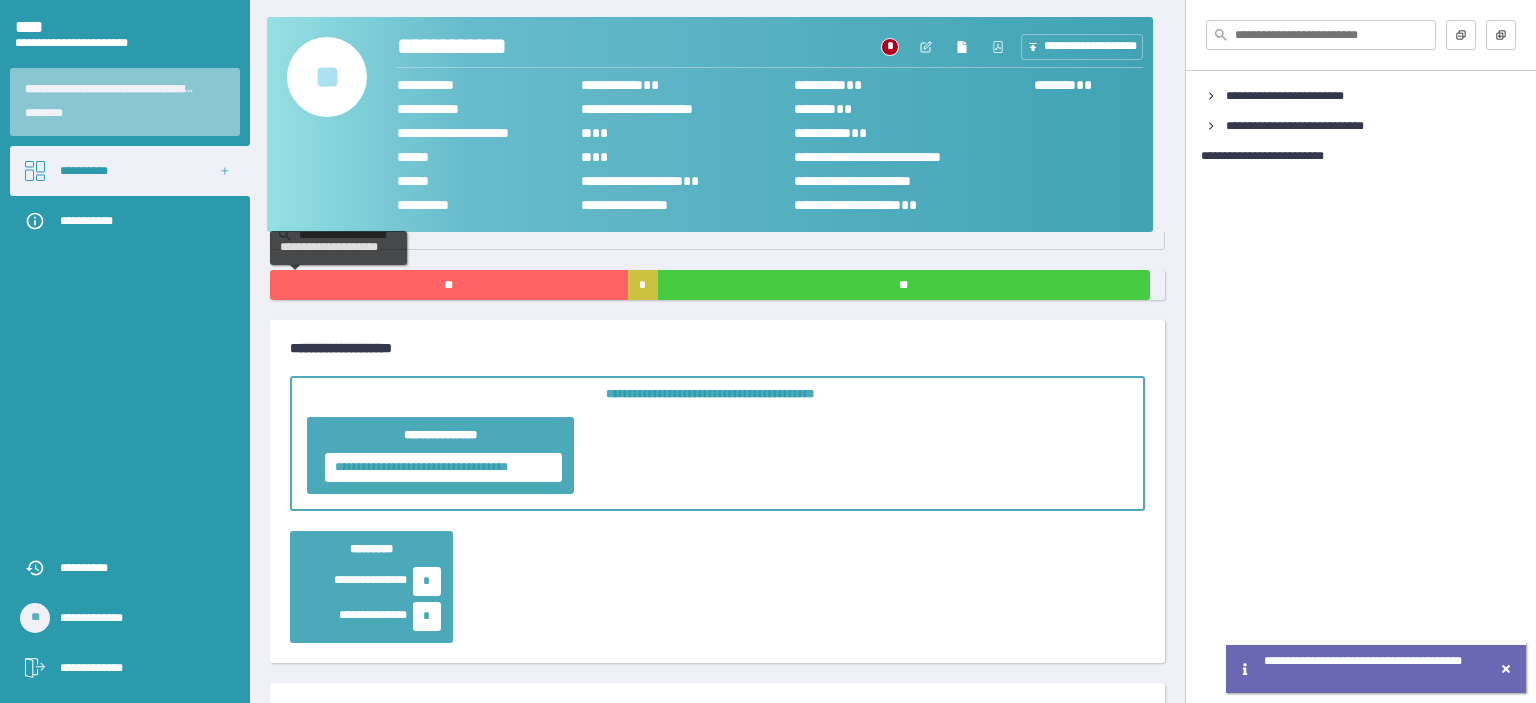 click on "**" at bounding box center [449, 285] 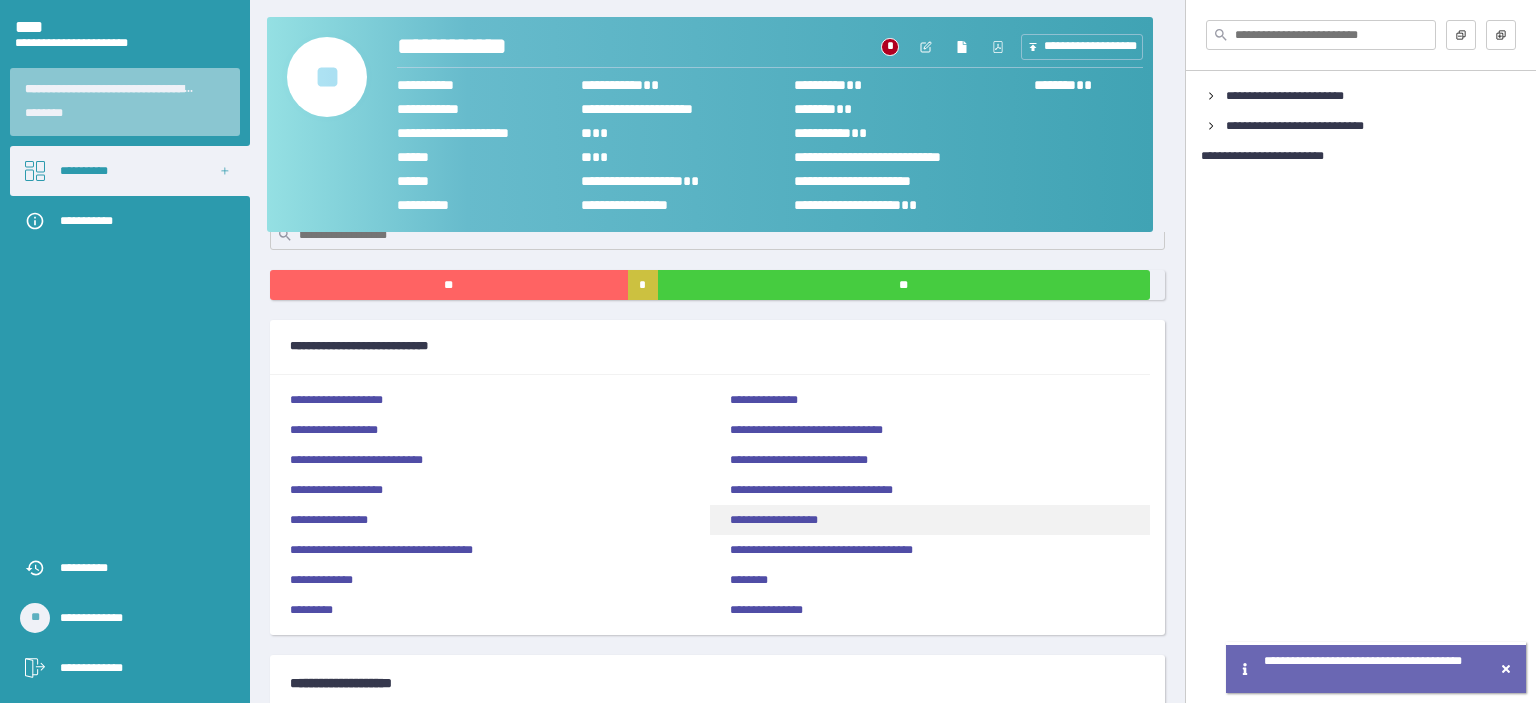 click on "**********" at bounding box center (774, 520) 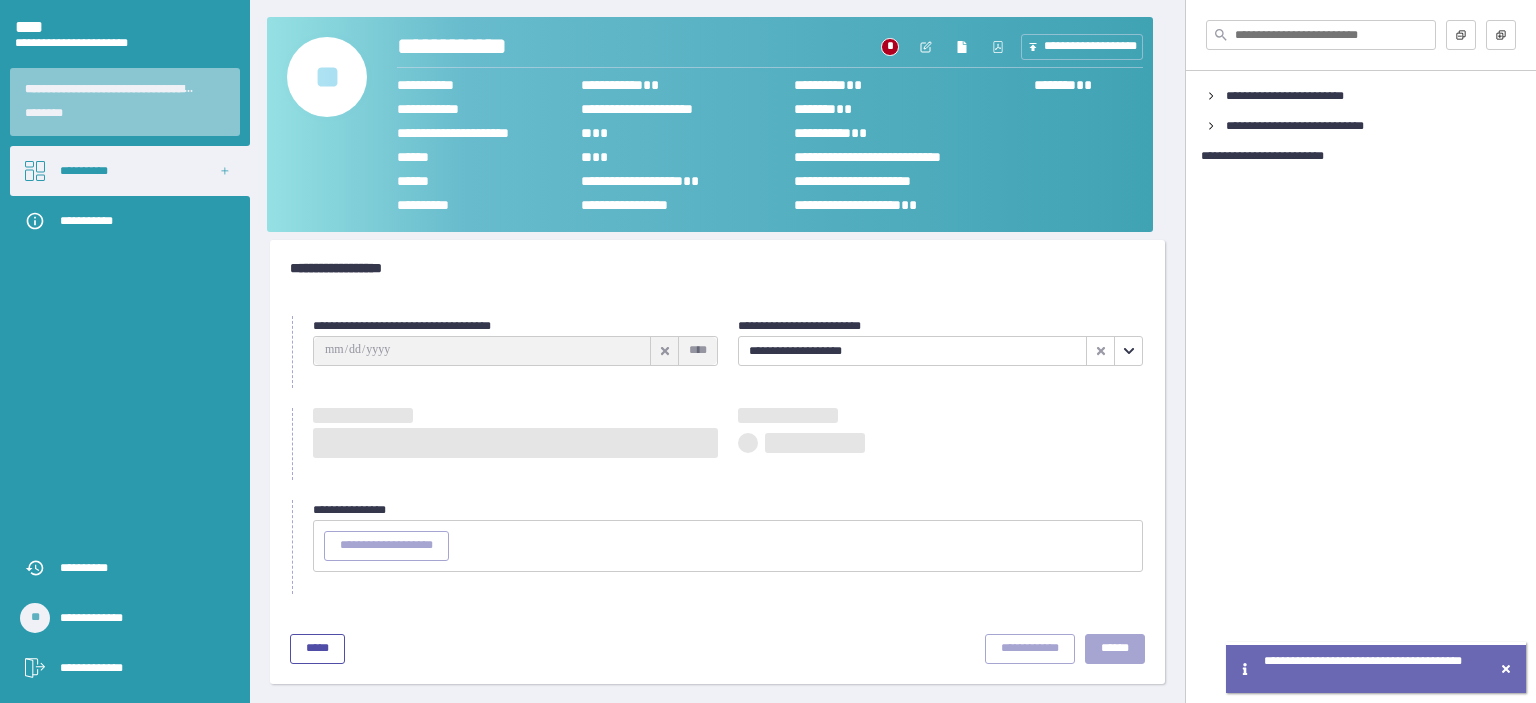 scroll, scrollTop: 32, scrollLeft: 0, axis: vertical 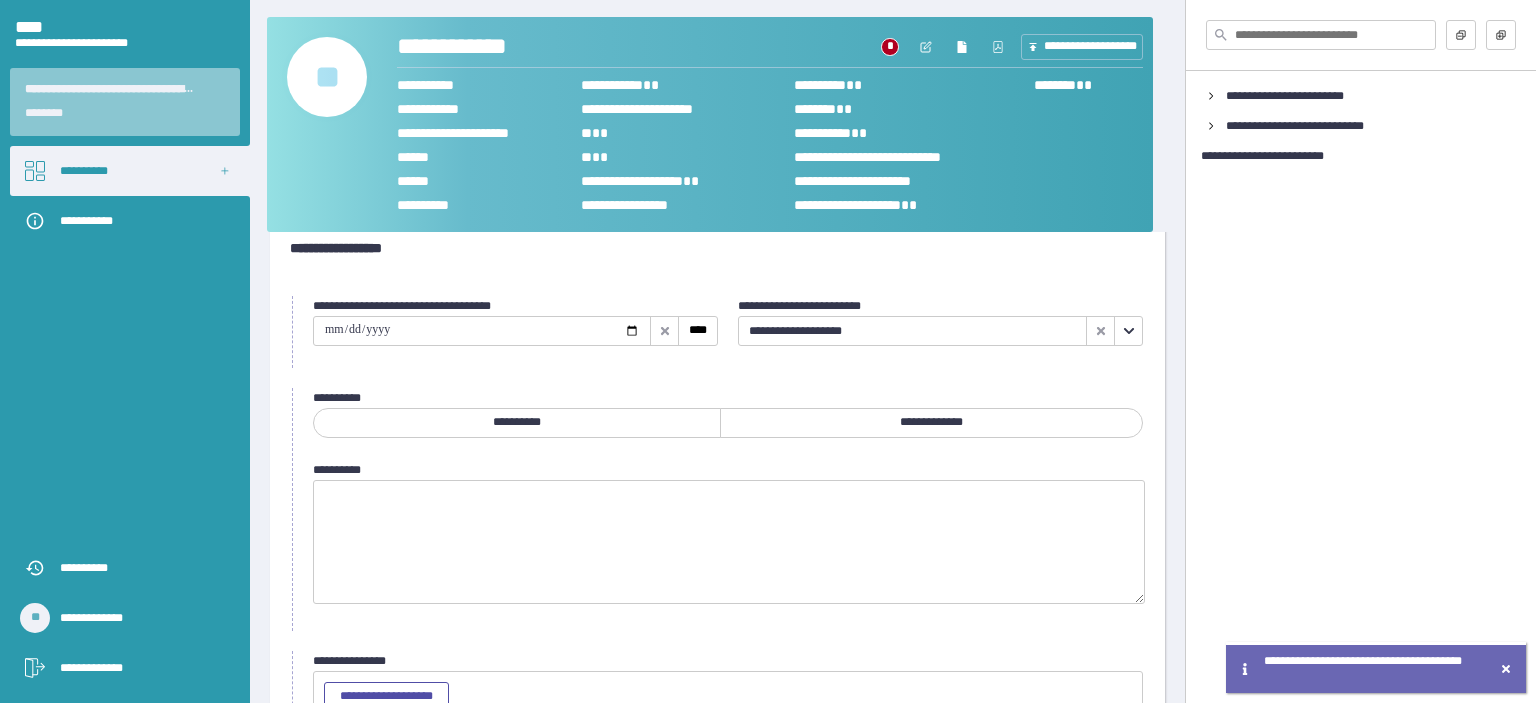 click at bounding box center [482, 331] 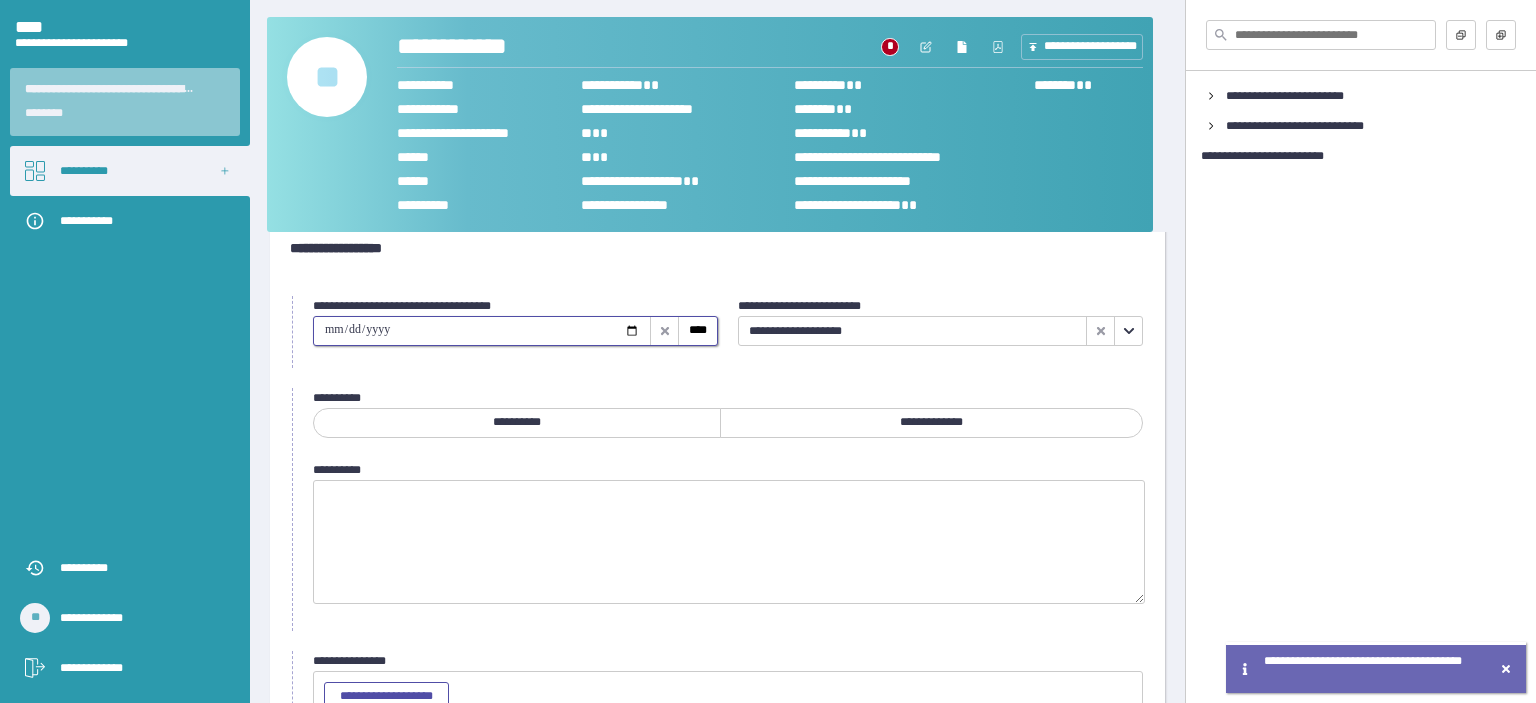 type on "**********" 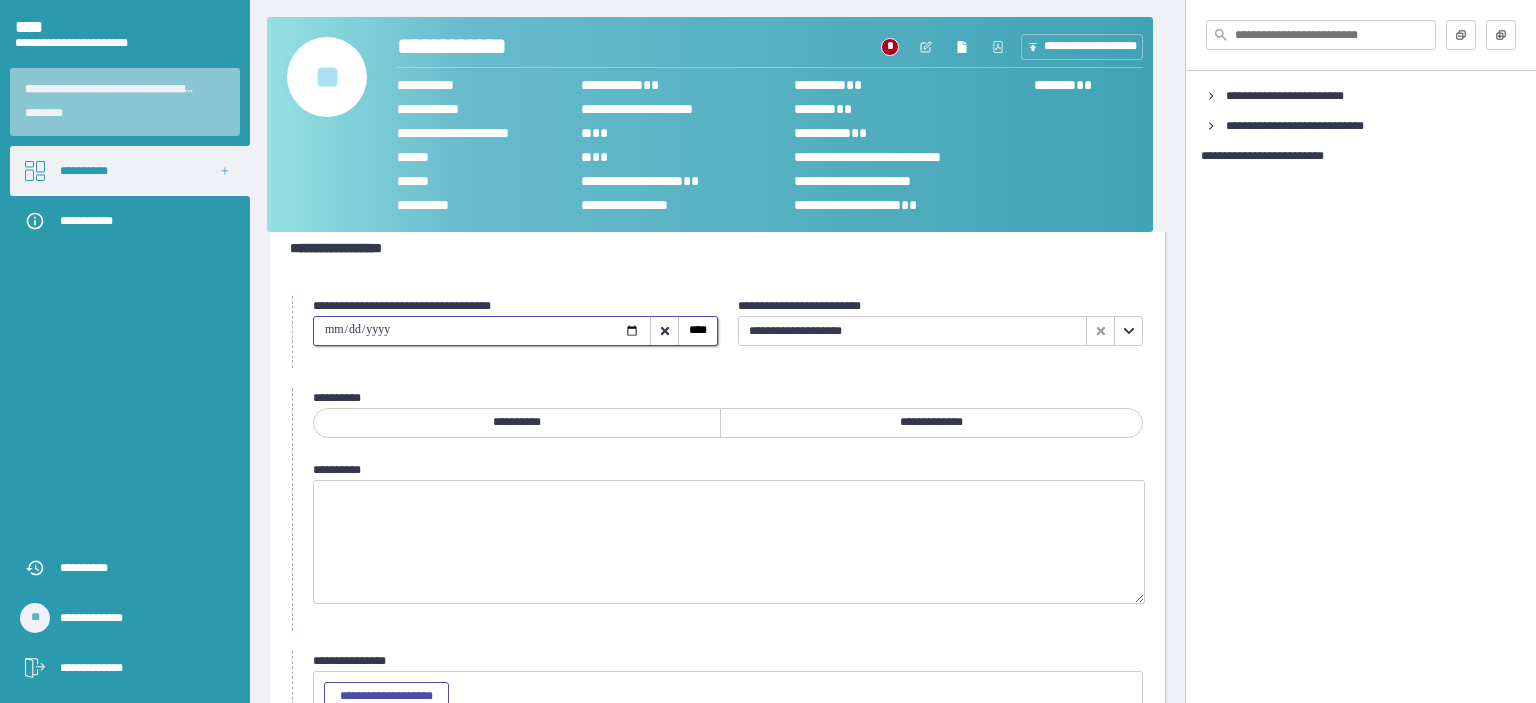 click on "**********" at bounding box center (931, 422) 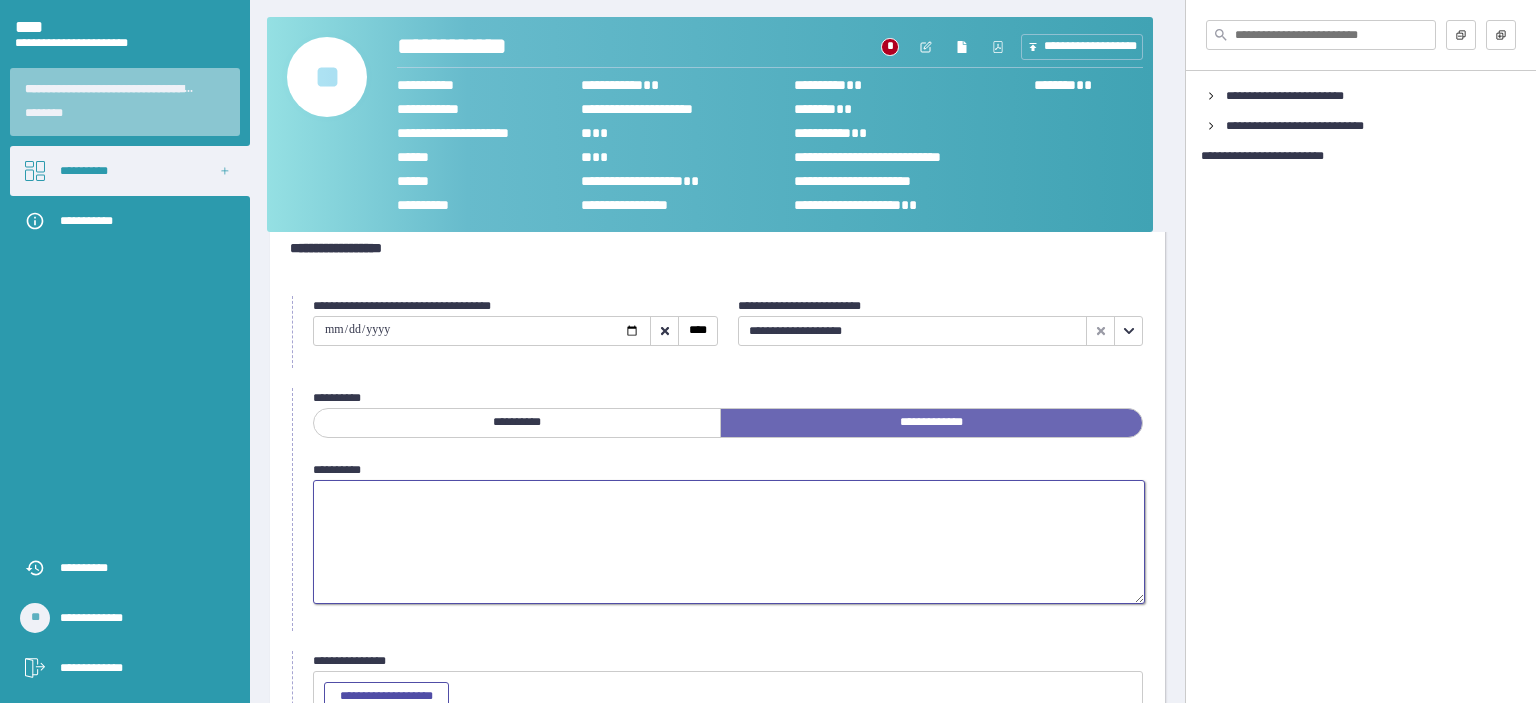 click at bounding box center (729, 542) 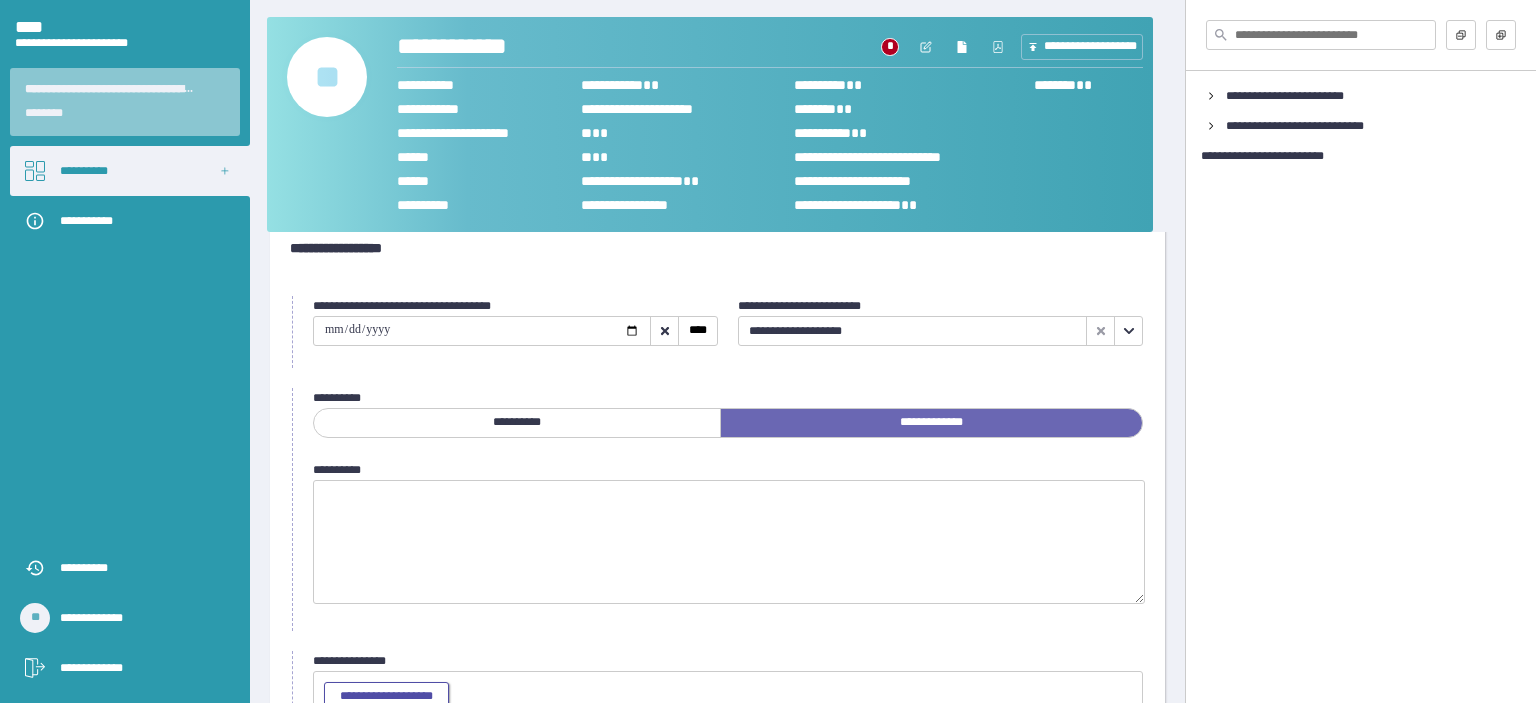 click on "**********" at bounding box center (386, 696) 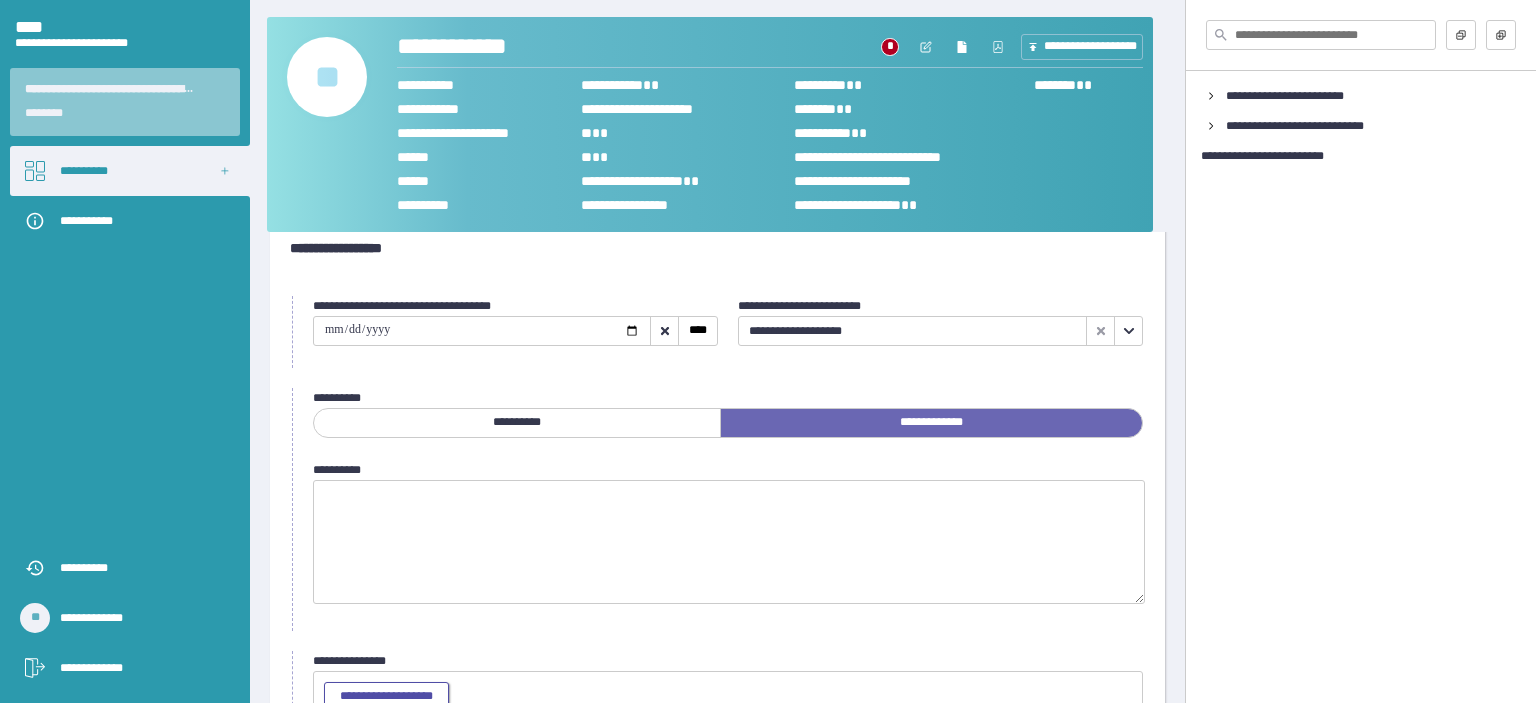 scroll, scrollTop: 210, scrollLeft: 0, axis: vertical 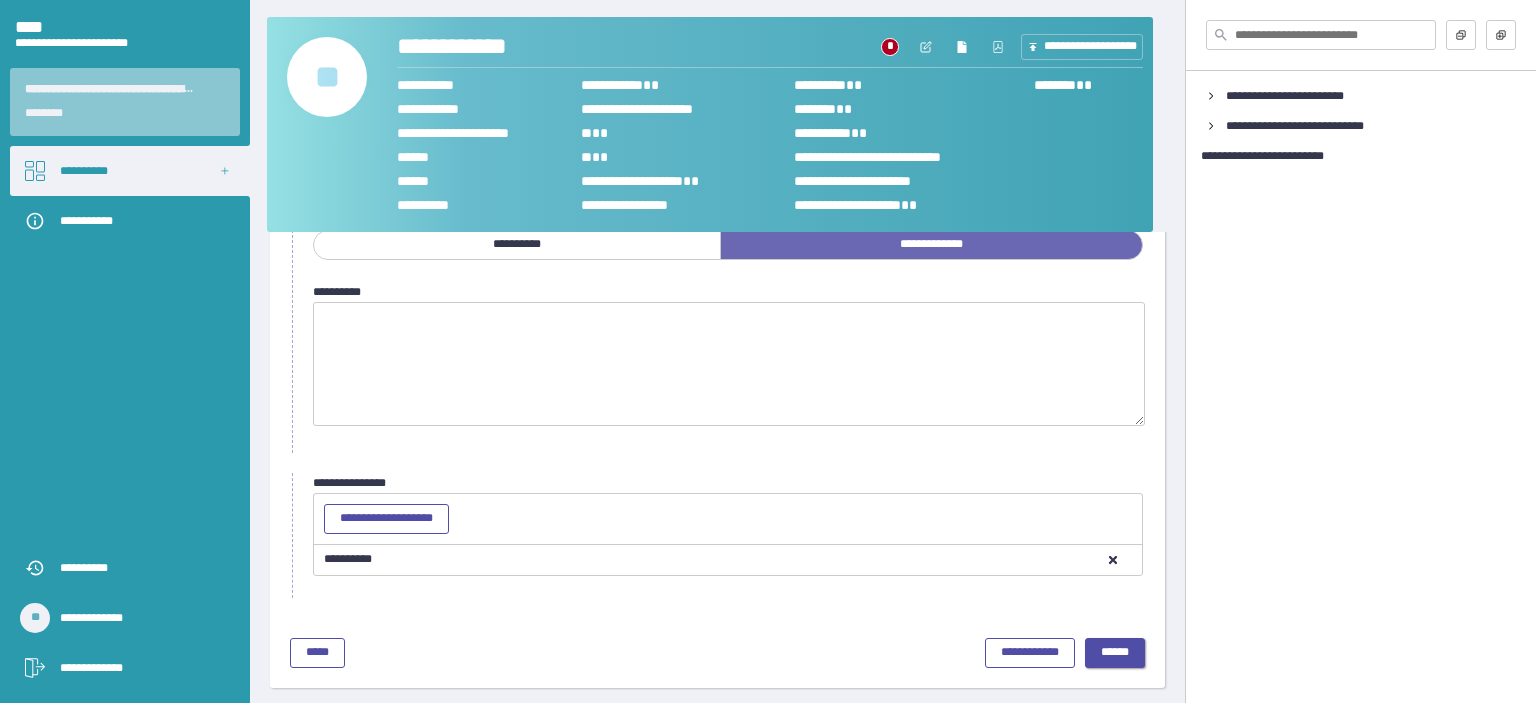 click on "******" at bounding box center (1115, 652) 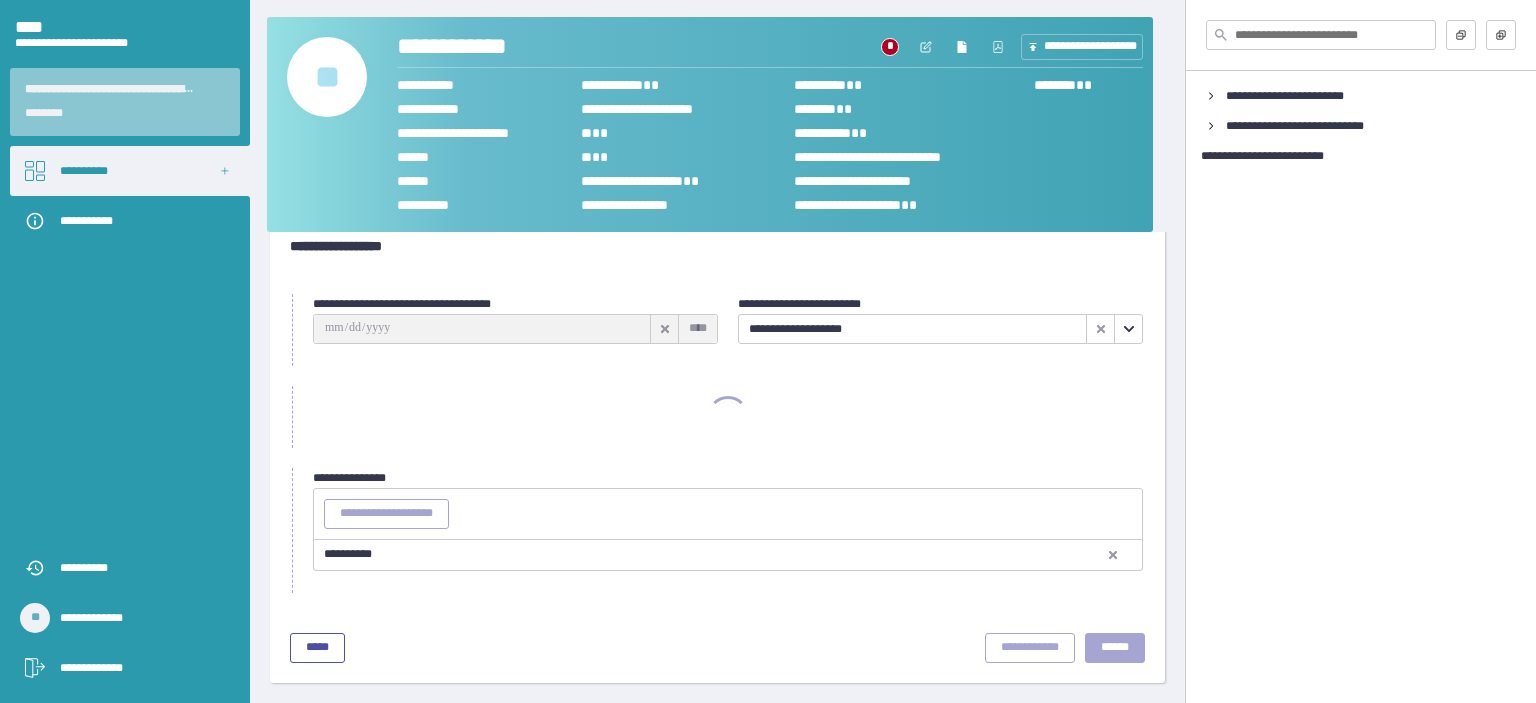 scroll, scrollTop: 32, scrollLeft: 0, axis: vertical 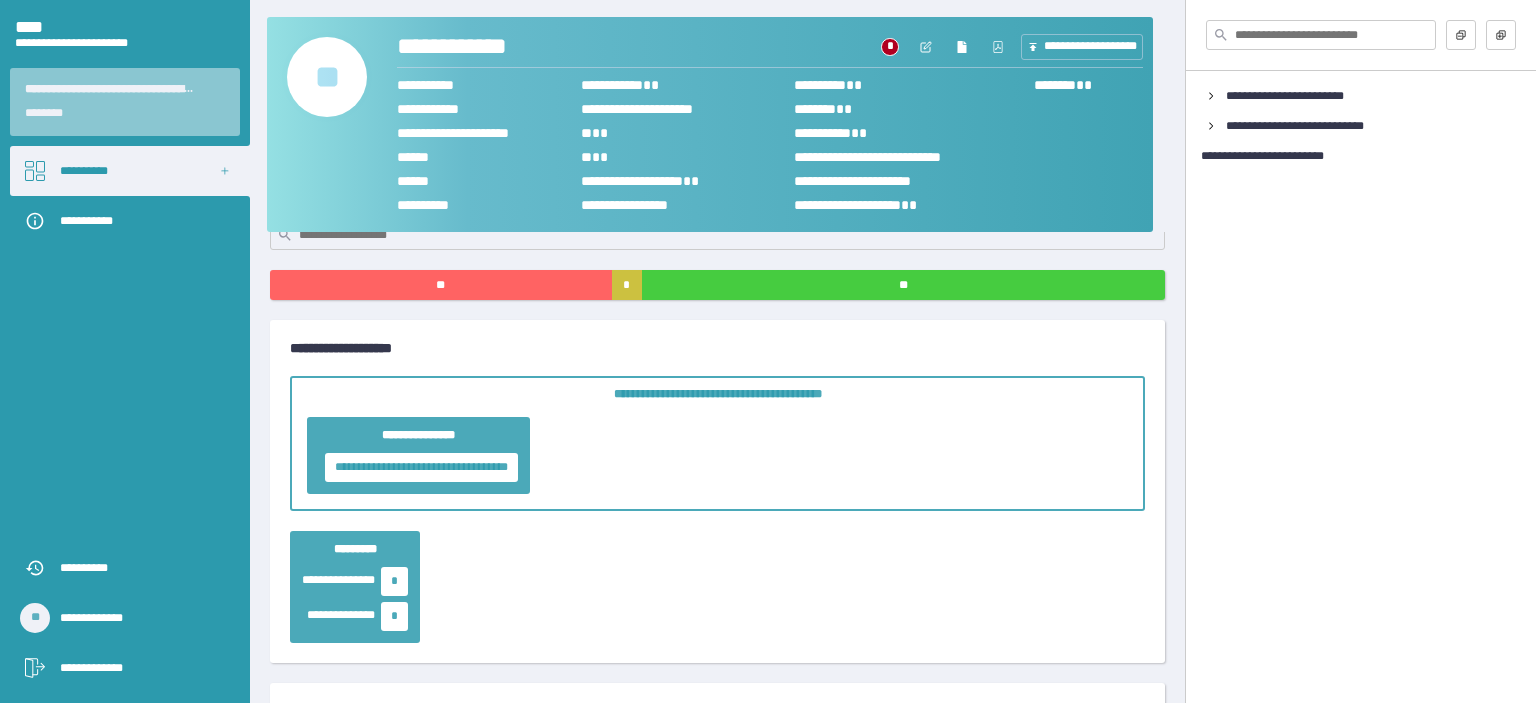 click on "**********" at bounding box center (717, 351) 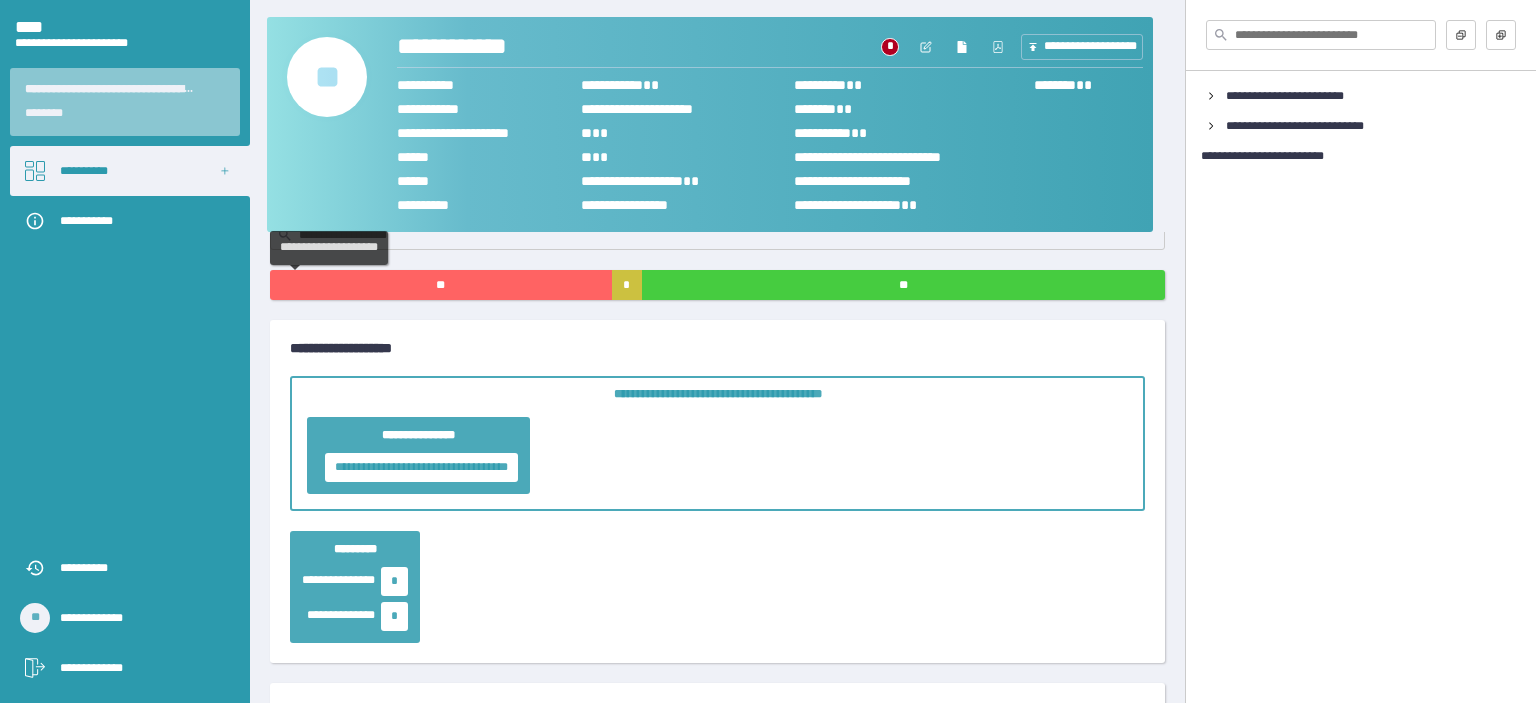 click on "**" at bounding box center [441, 285] 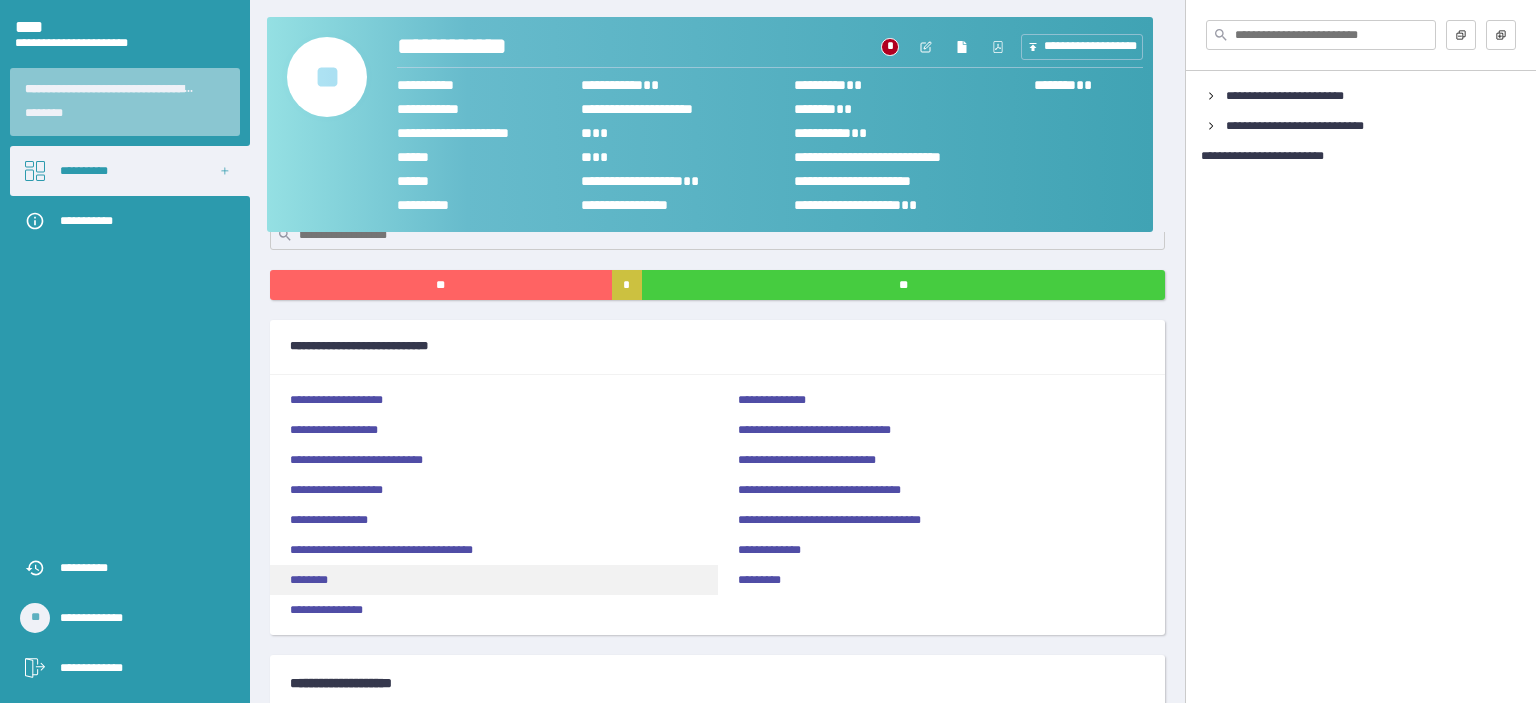 click on "********" at bounding box center [494, 580] 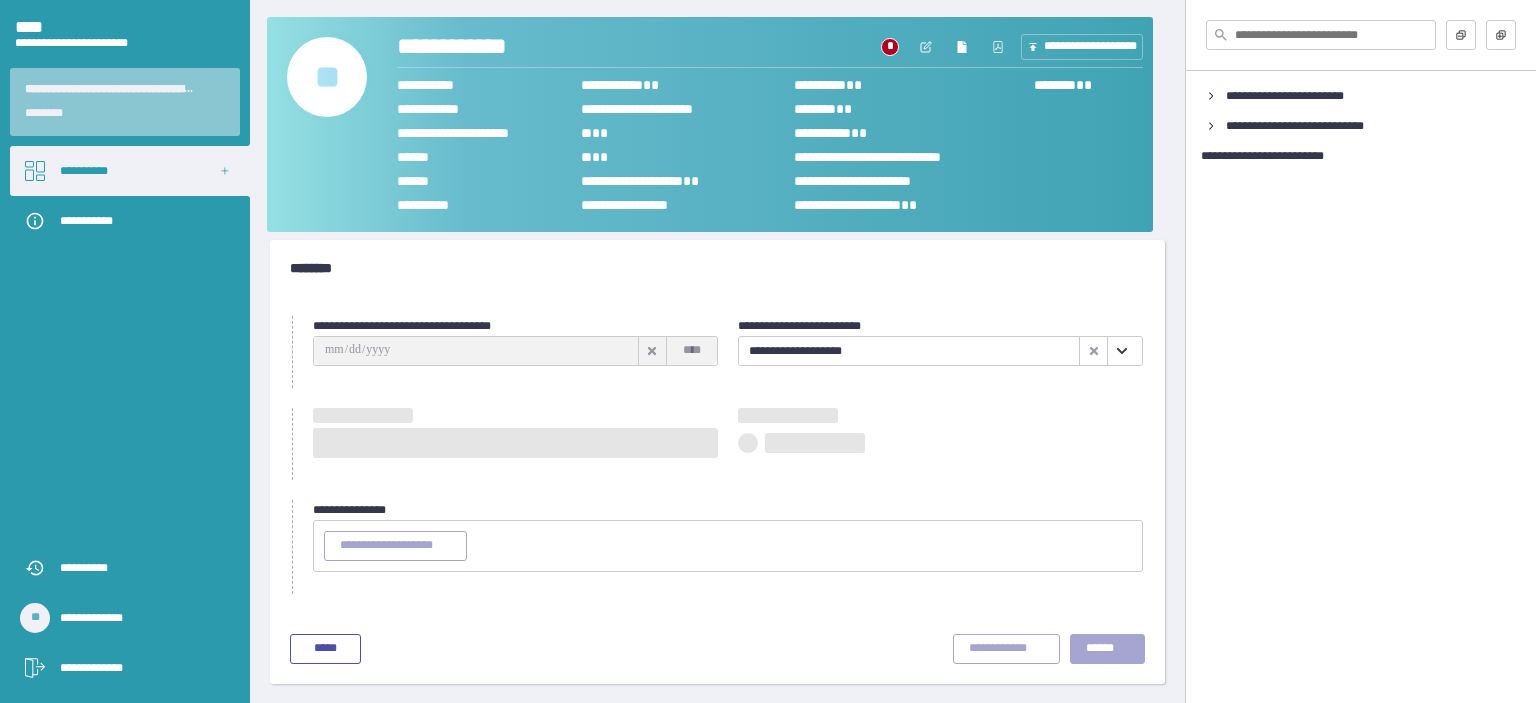 scroll, scrollTop: 32, scrollLeft: 0, axis: vertical 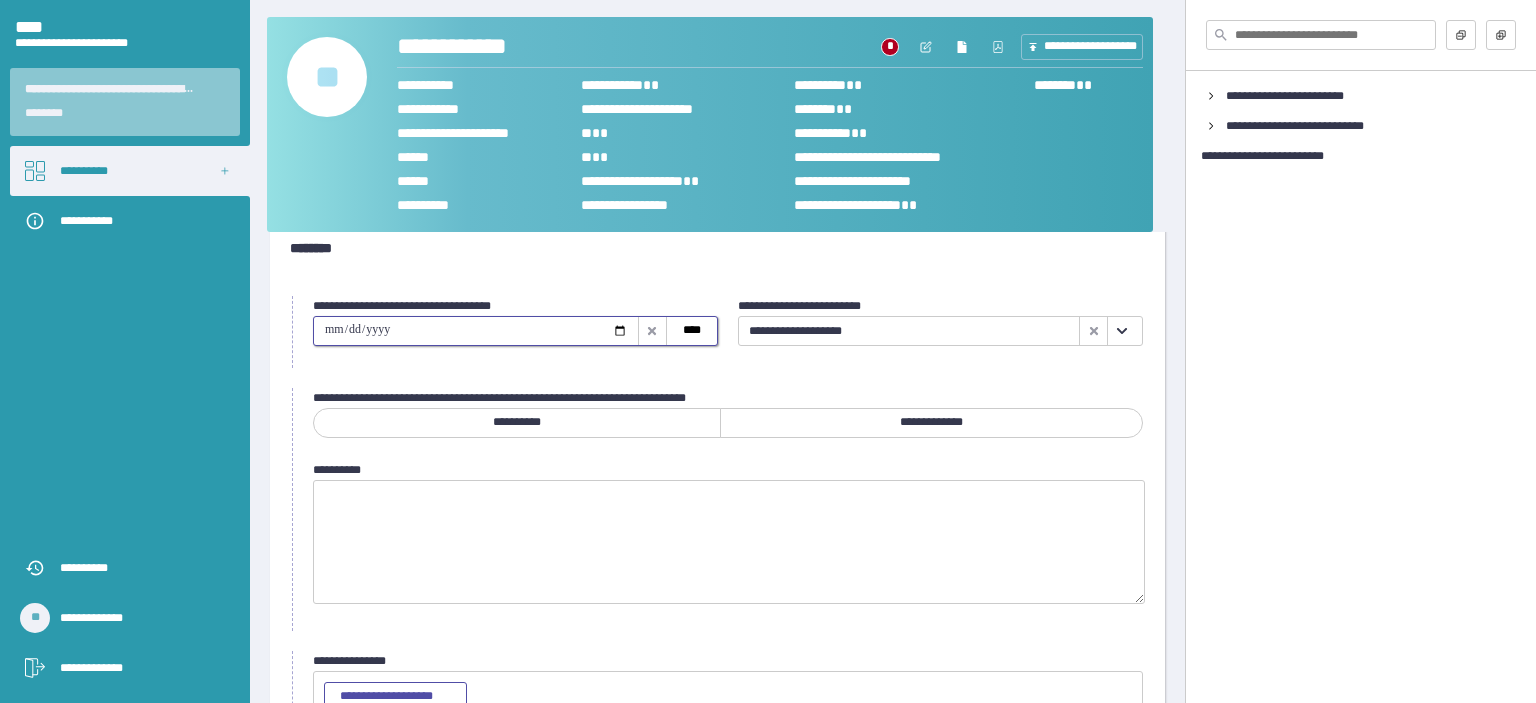 click at bounding box center (476, 331) 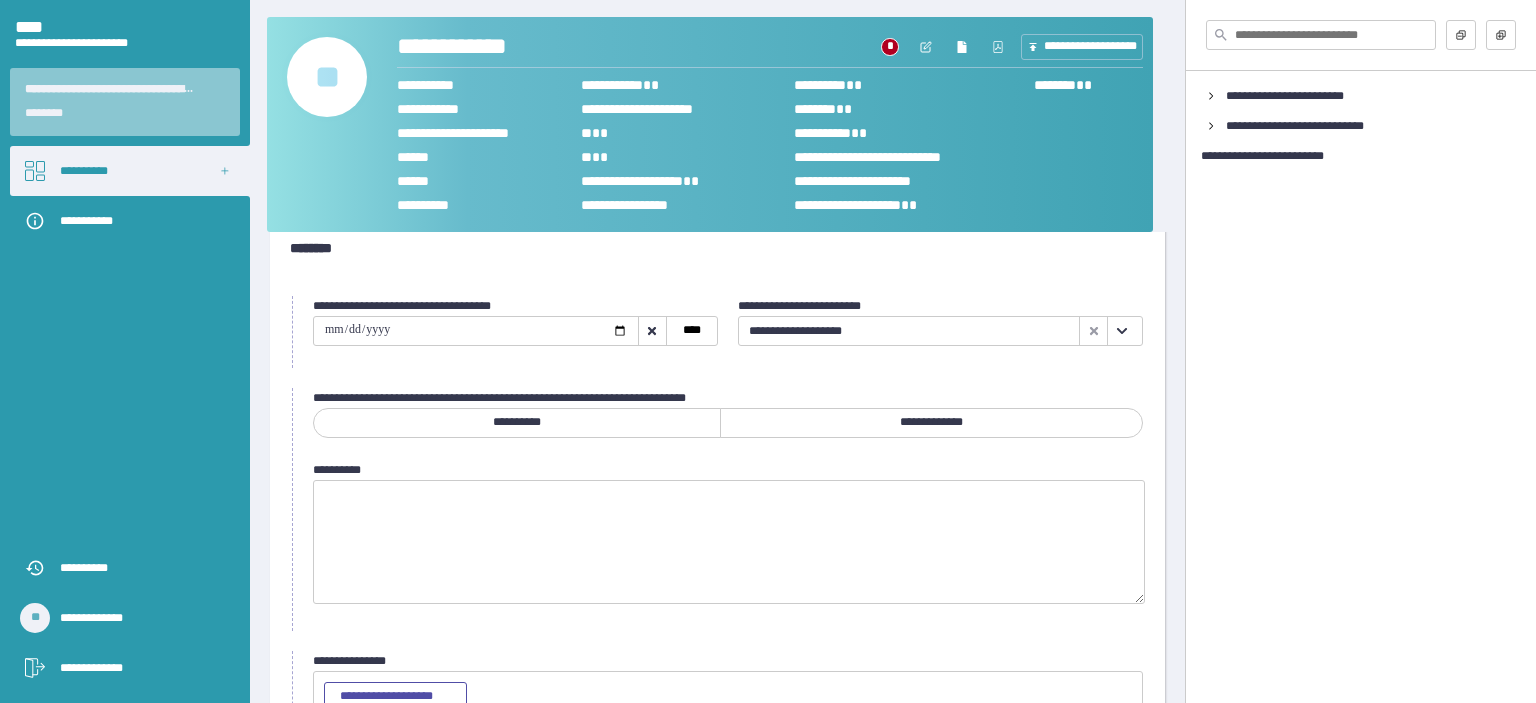click on "**********" at bounding box center (931, 423) 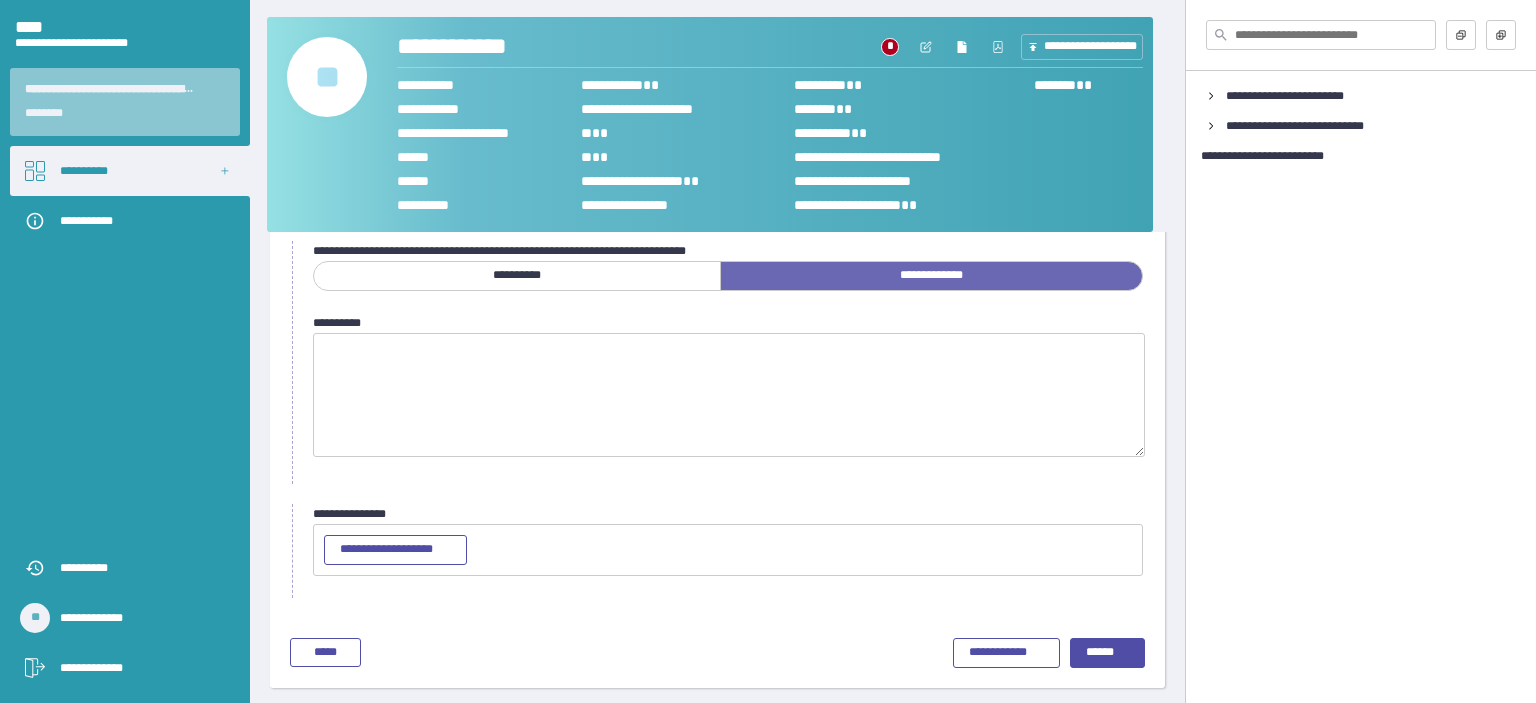 scroll, scrollTop: 180, scrollLeft: 0, axis: vertical 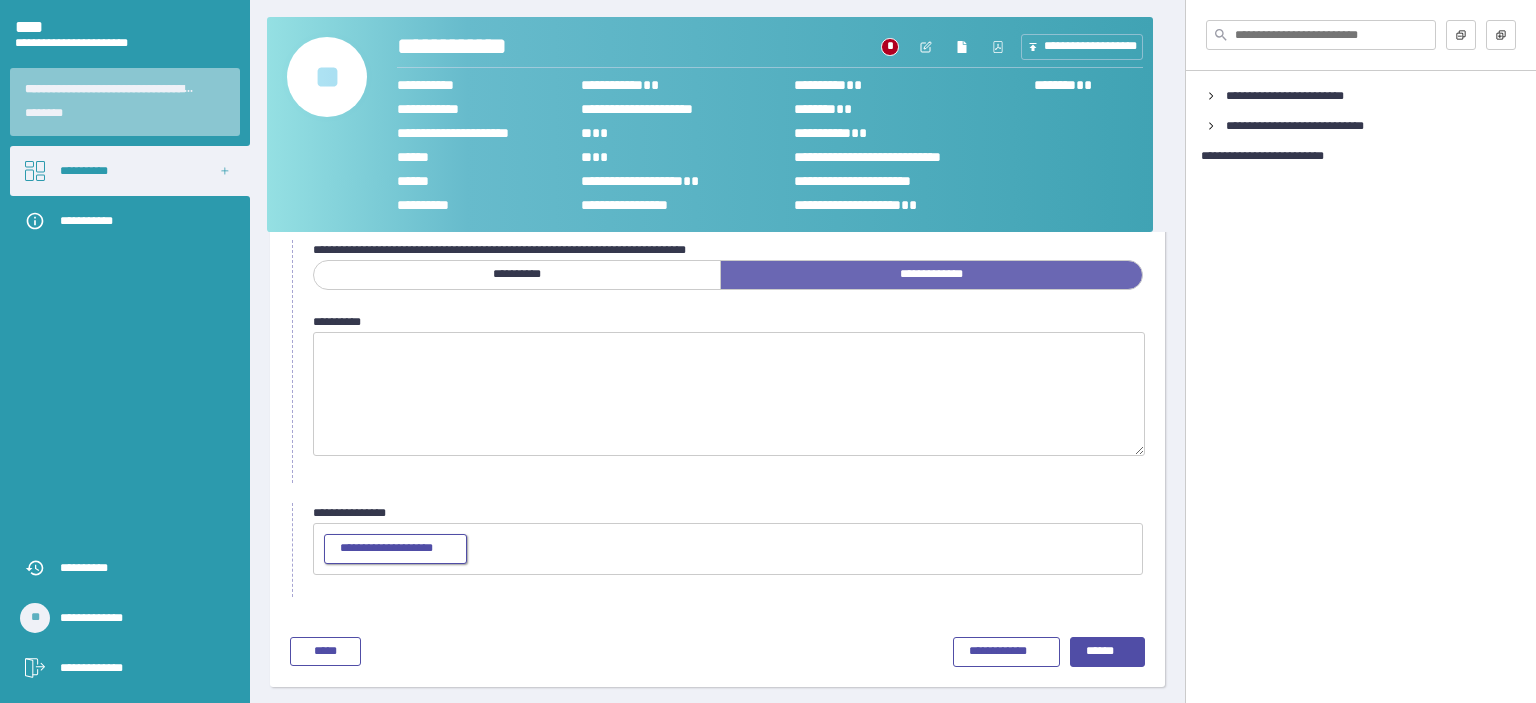 click on "**********" at bounding box center [386, 548] 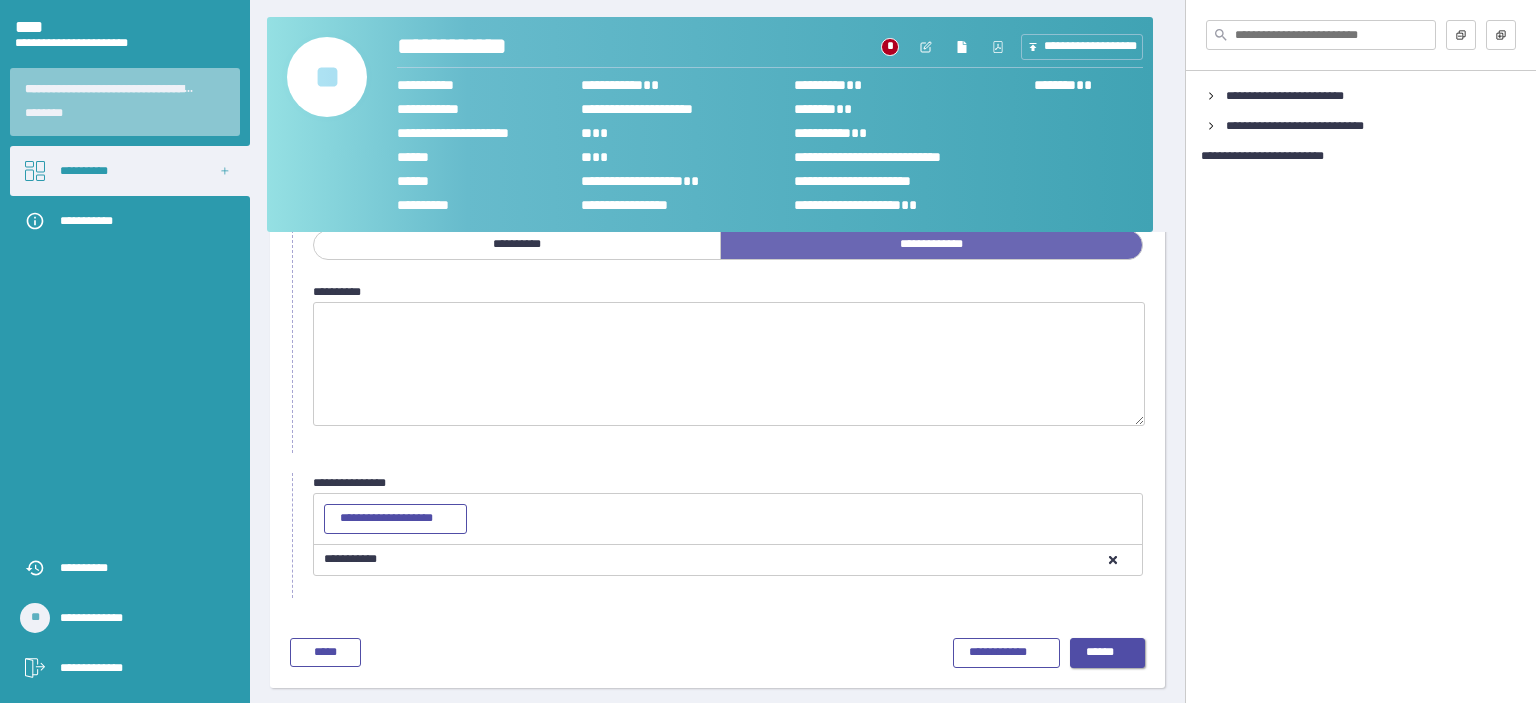 click on "******" at bounding box center (1100, 652) 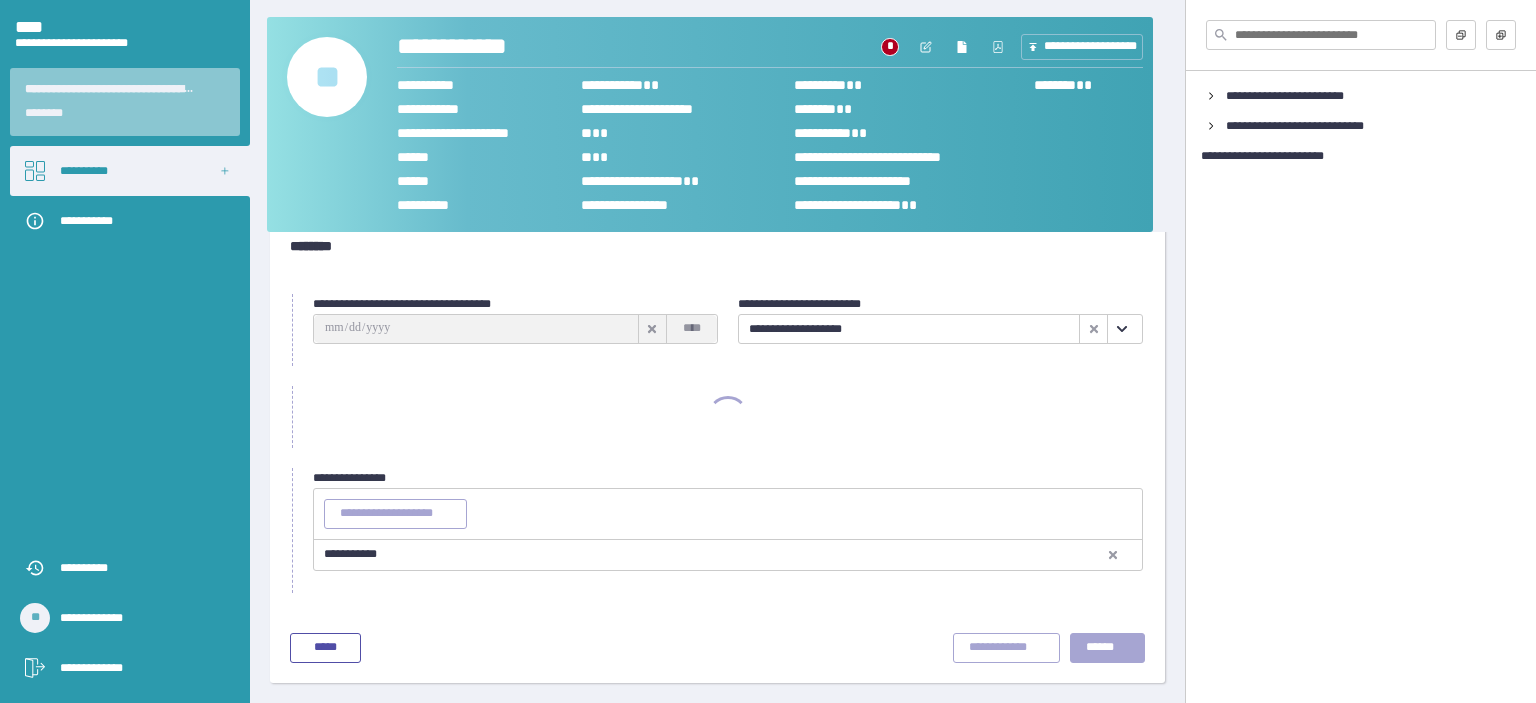 scroll, scrollTop: 32, scrollLeft: 0, axis: vertical 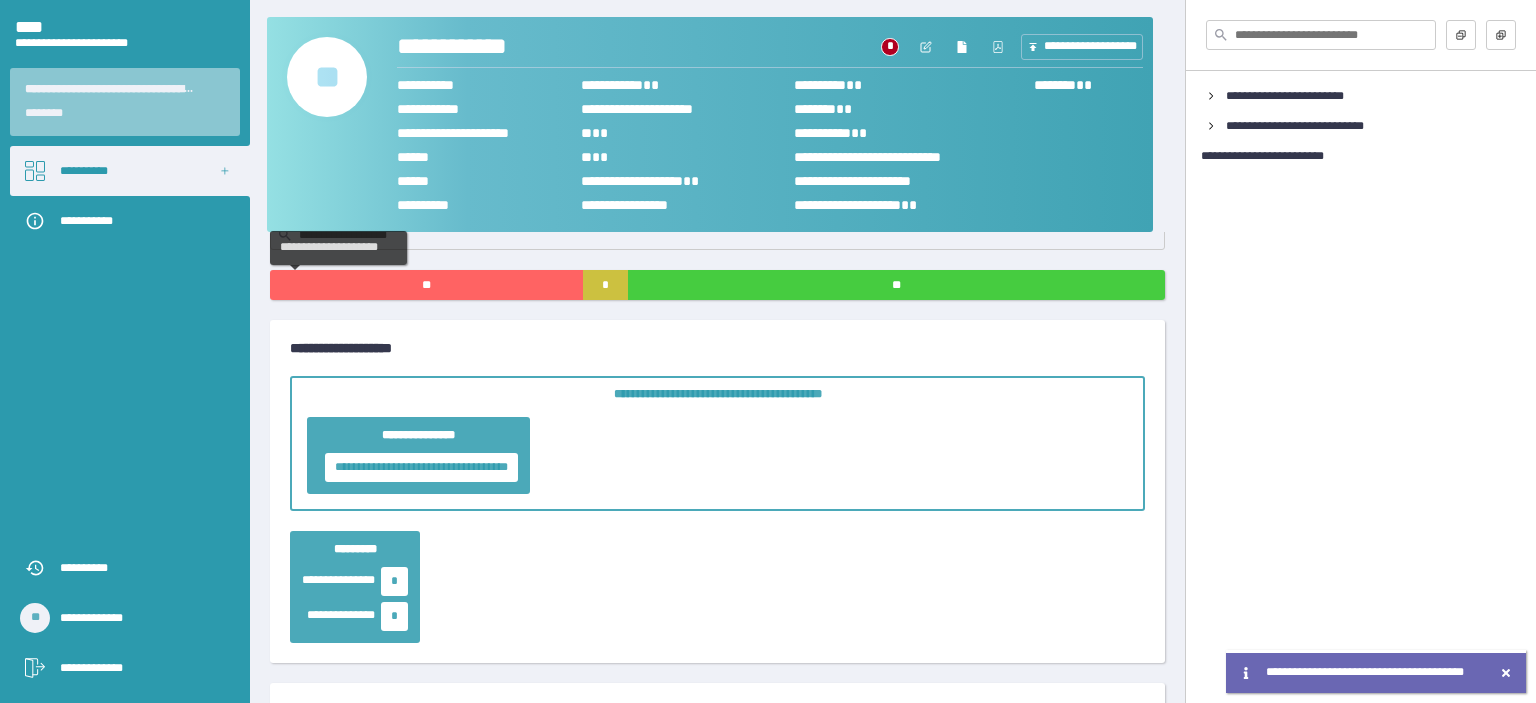 click on "**" at bounding box center (426, 285) 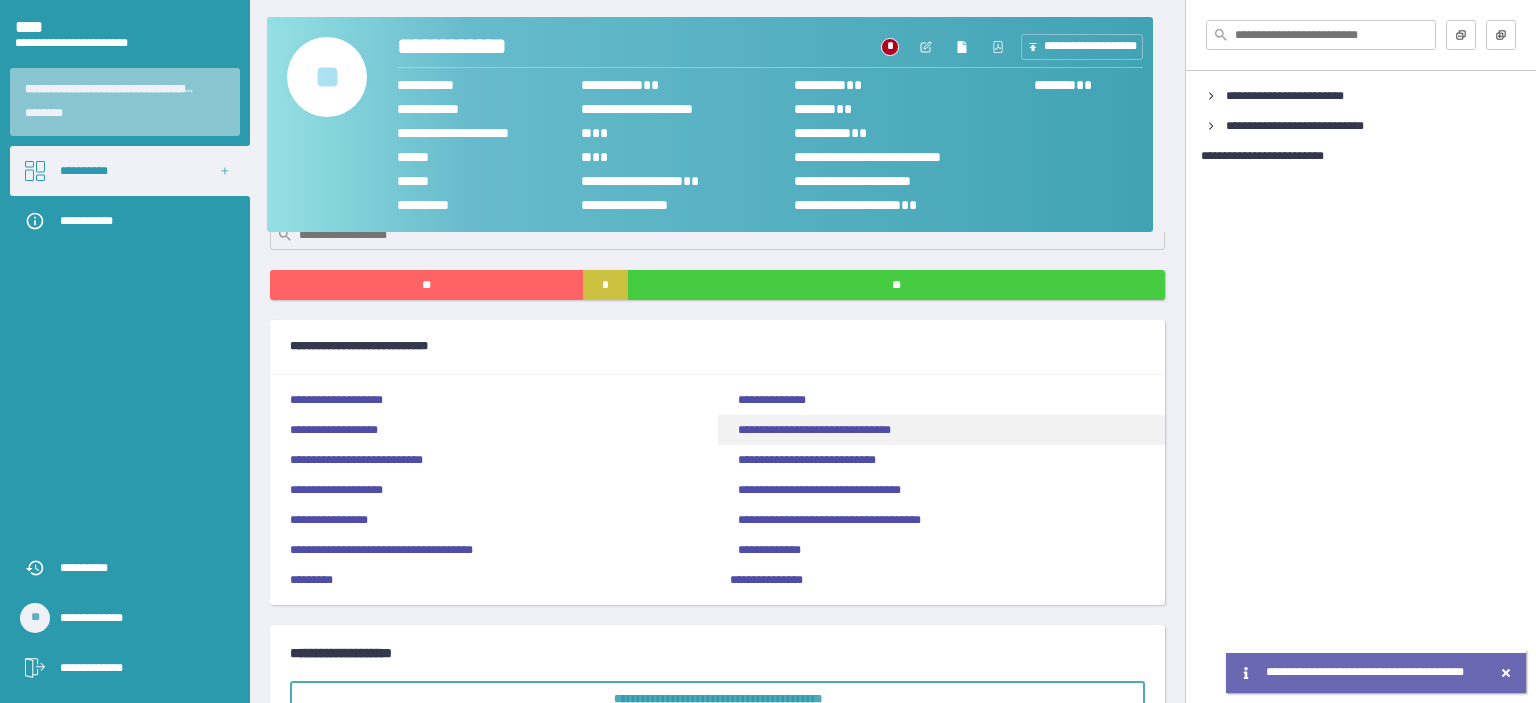 click on "**********" at bounding box center (942, 430) 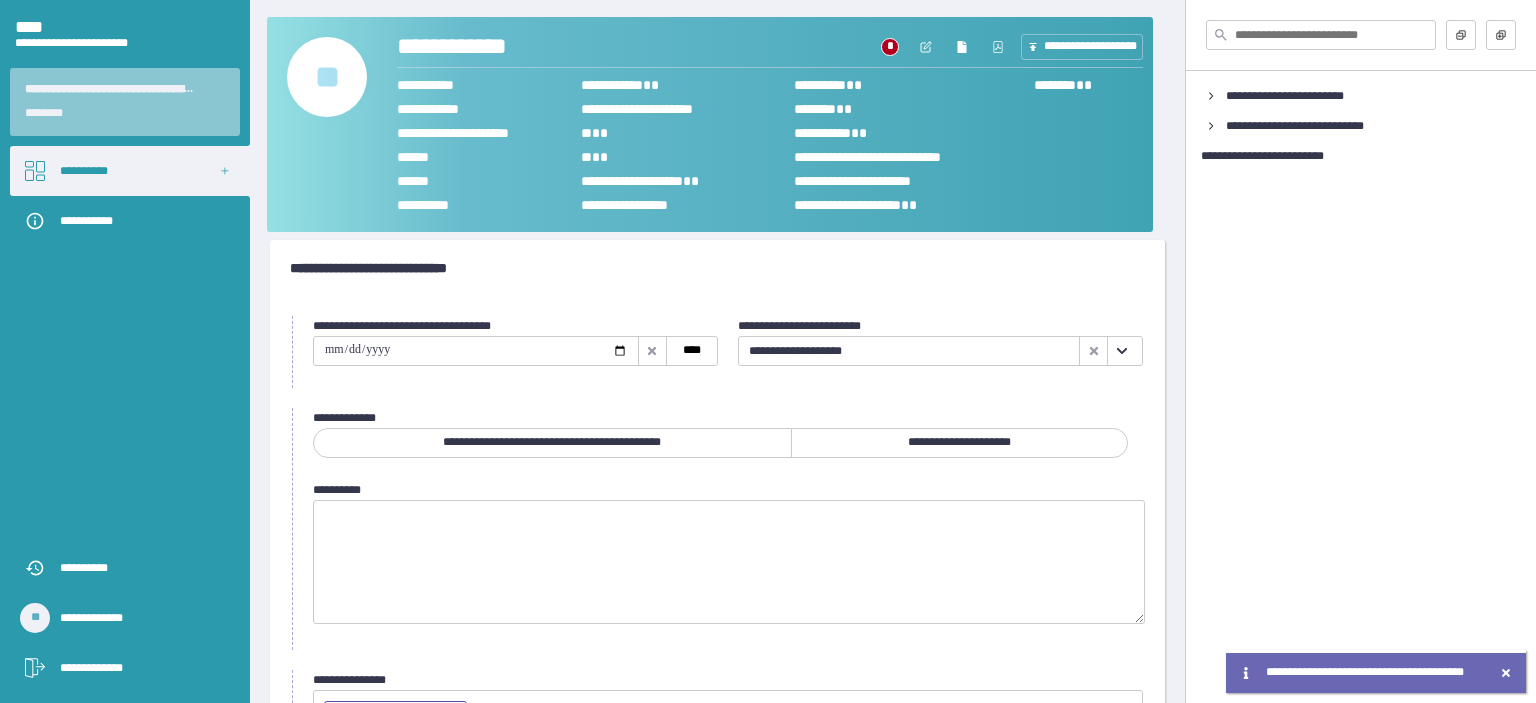 scroll, scrollTop: 32, scrollLeft: 0, axis: vertical 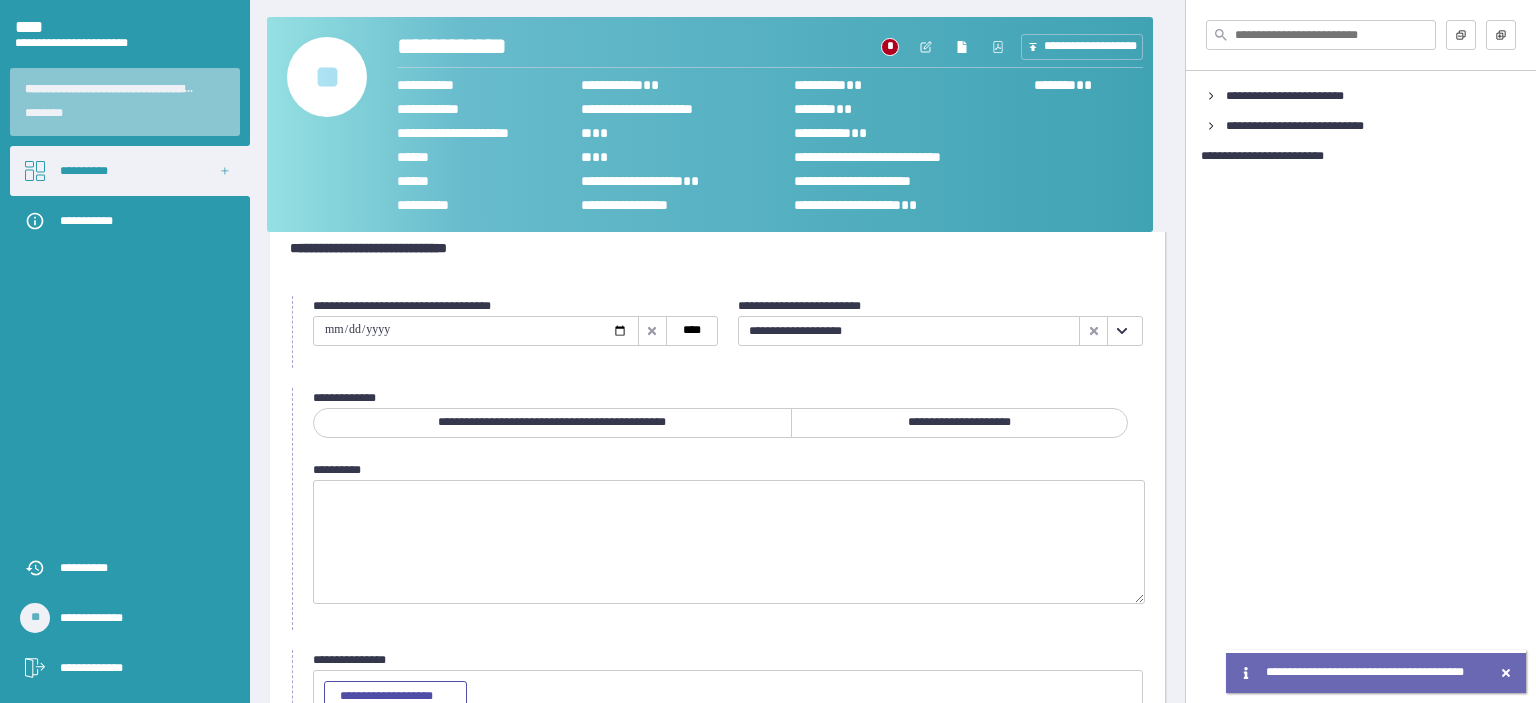 click on "**********" at bounding box center [552, 423] 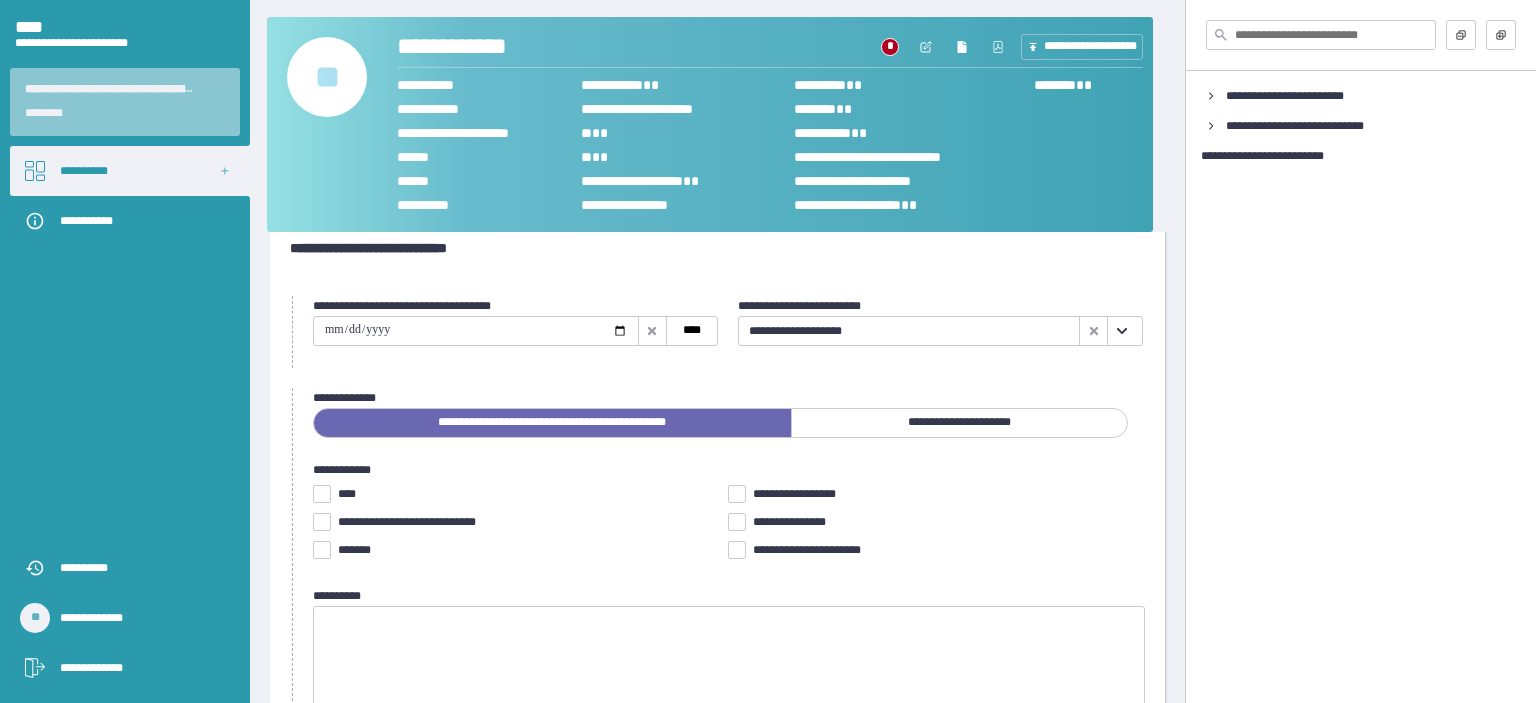 click on "**********" at bounding box center (959, 423) 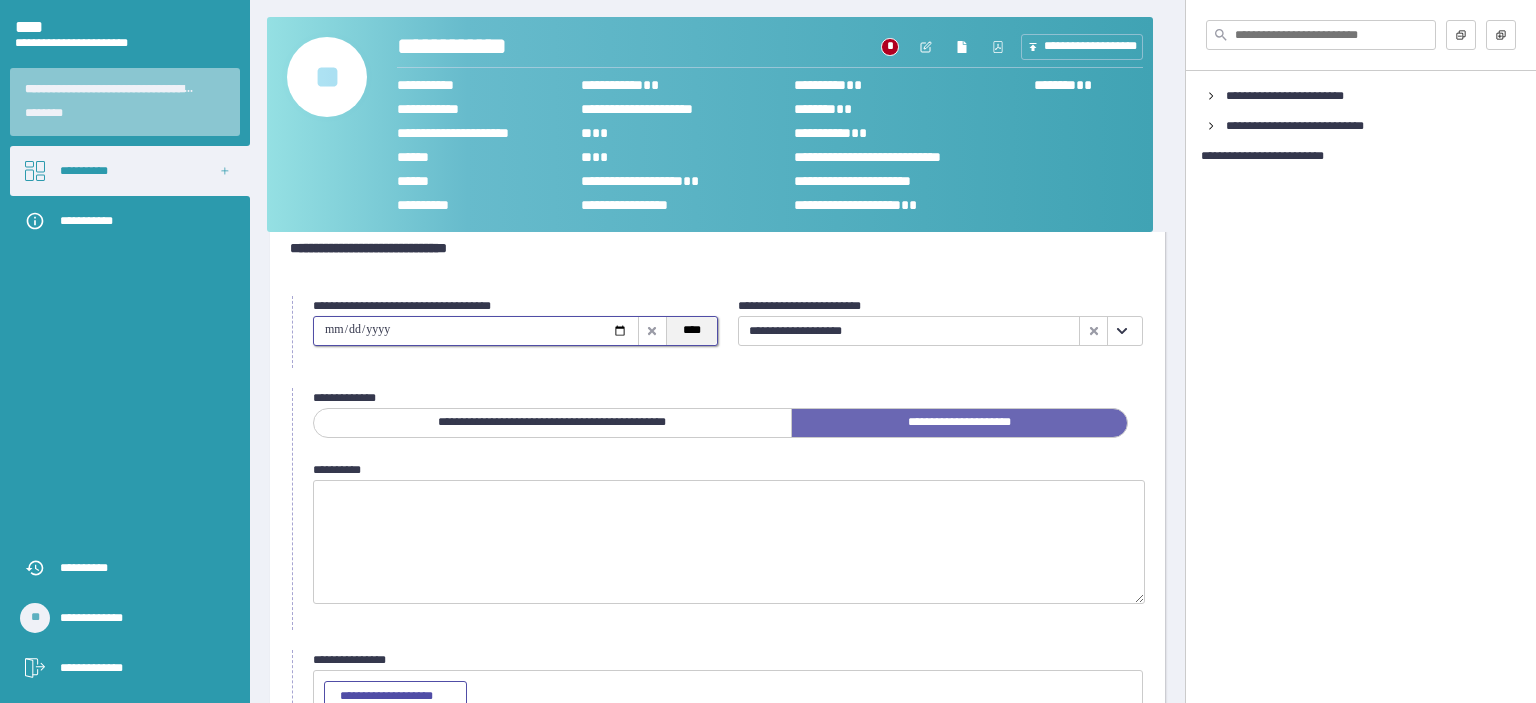 click on "****" at bounding box center [692, 330] 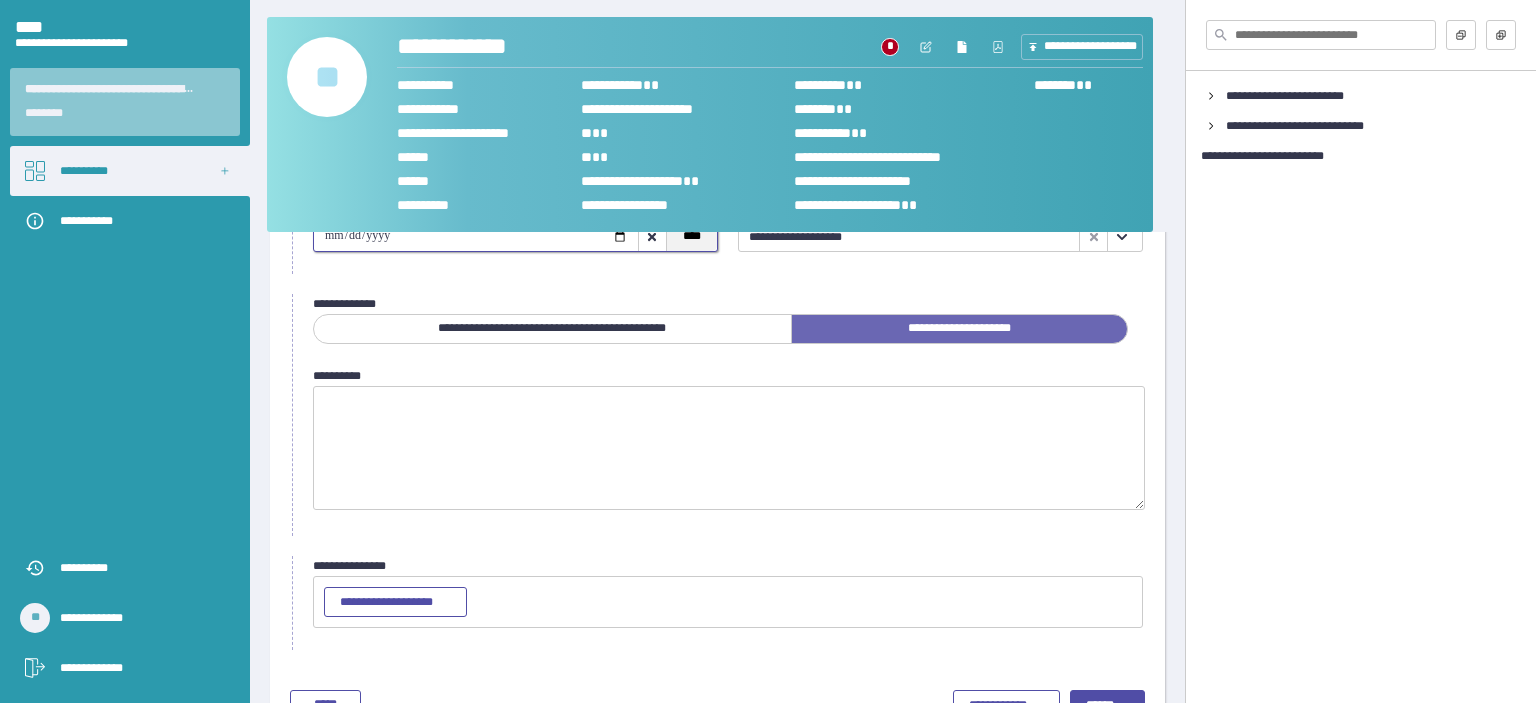 scroll, scrollTop: 180, scrollLeft: 0, axis: vertical 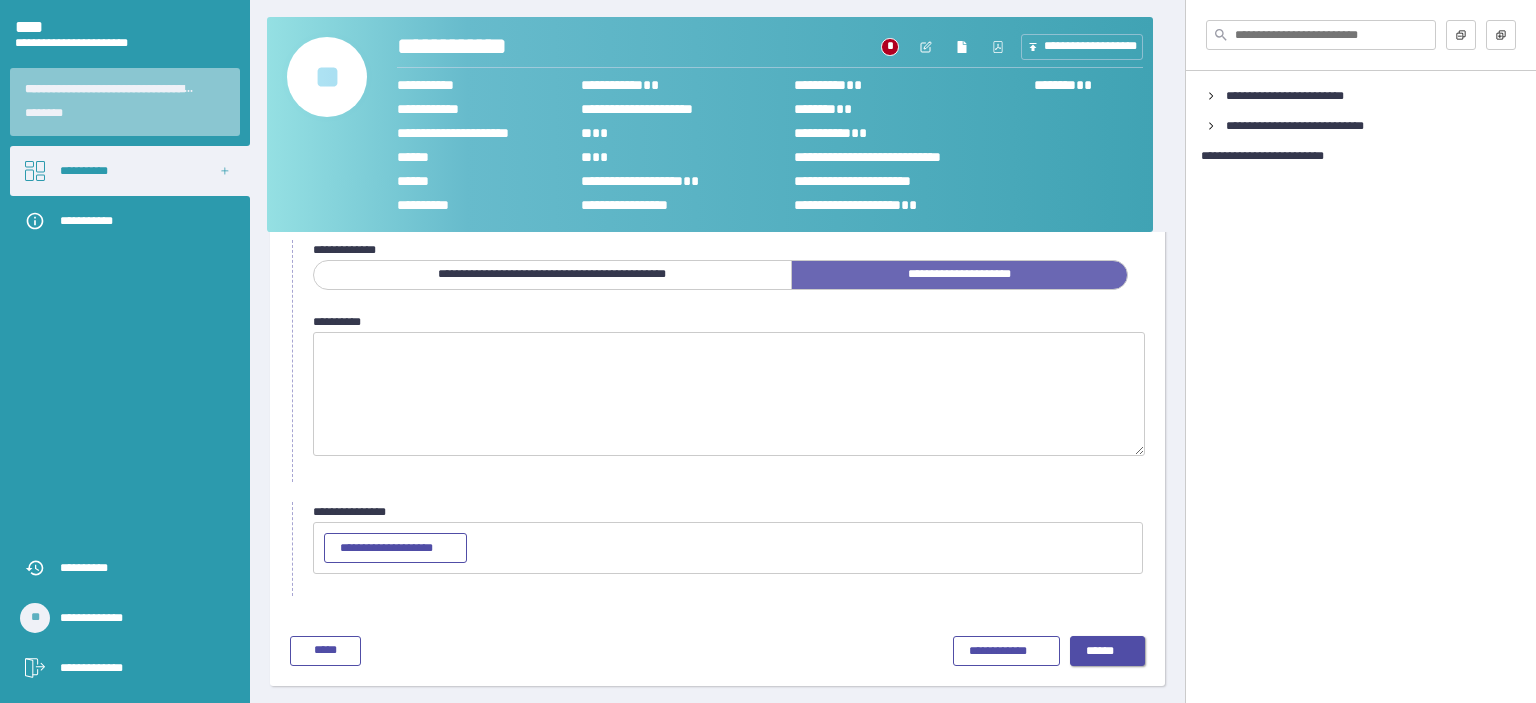 click on "******" at bounding box center (1100, 651) 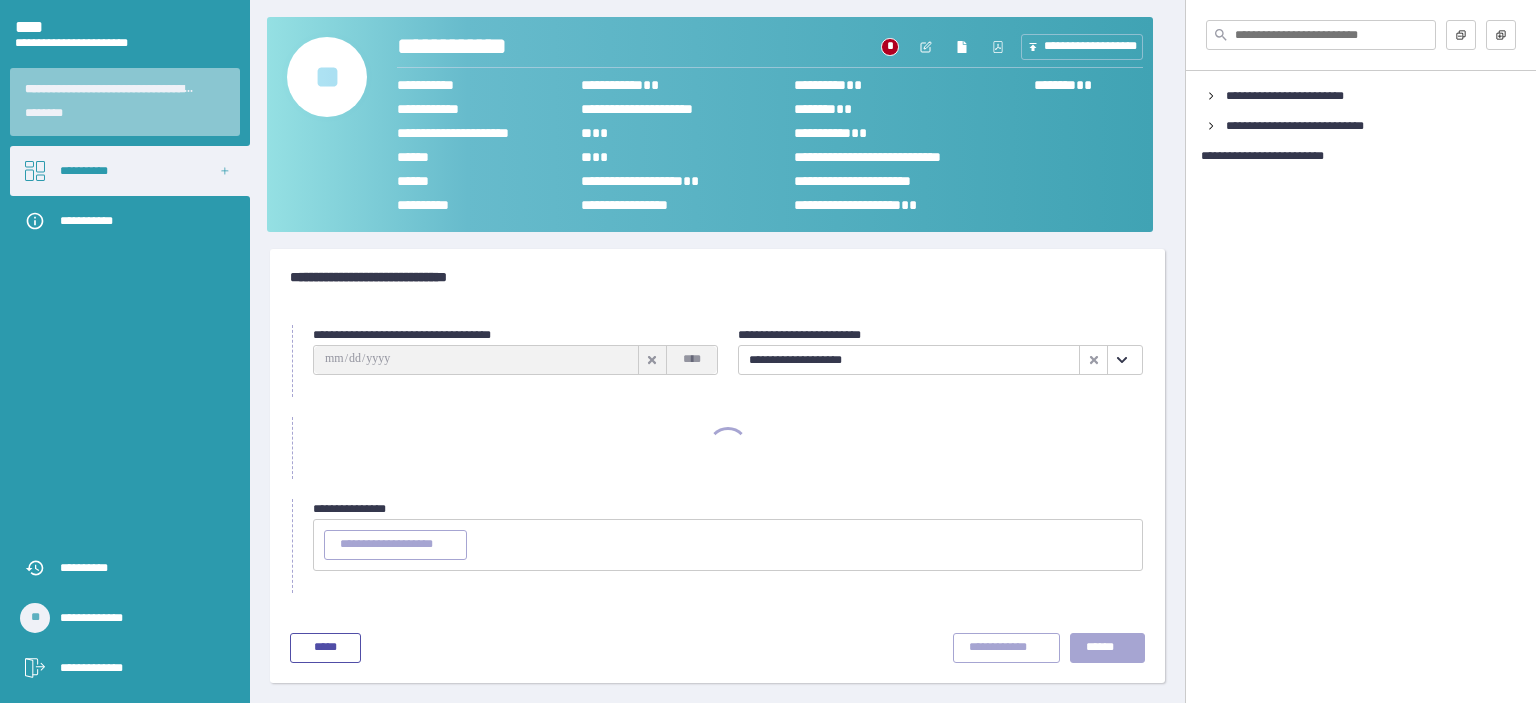 scroll, scrollTop: 0, scrollLeft: 0, axis: both 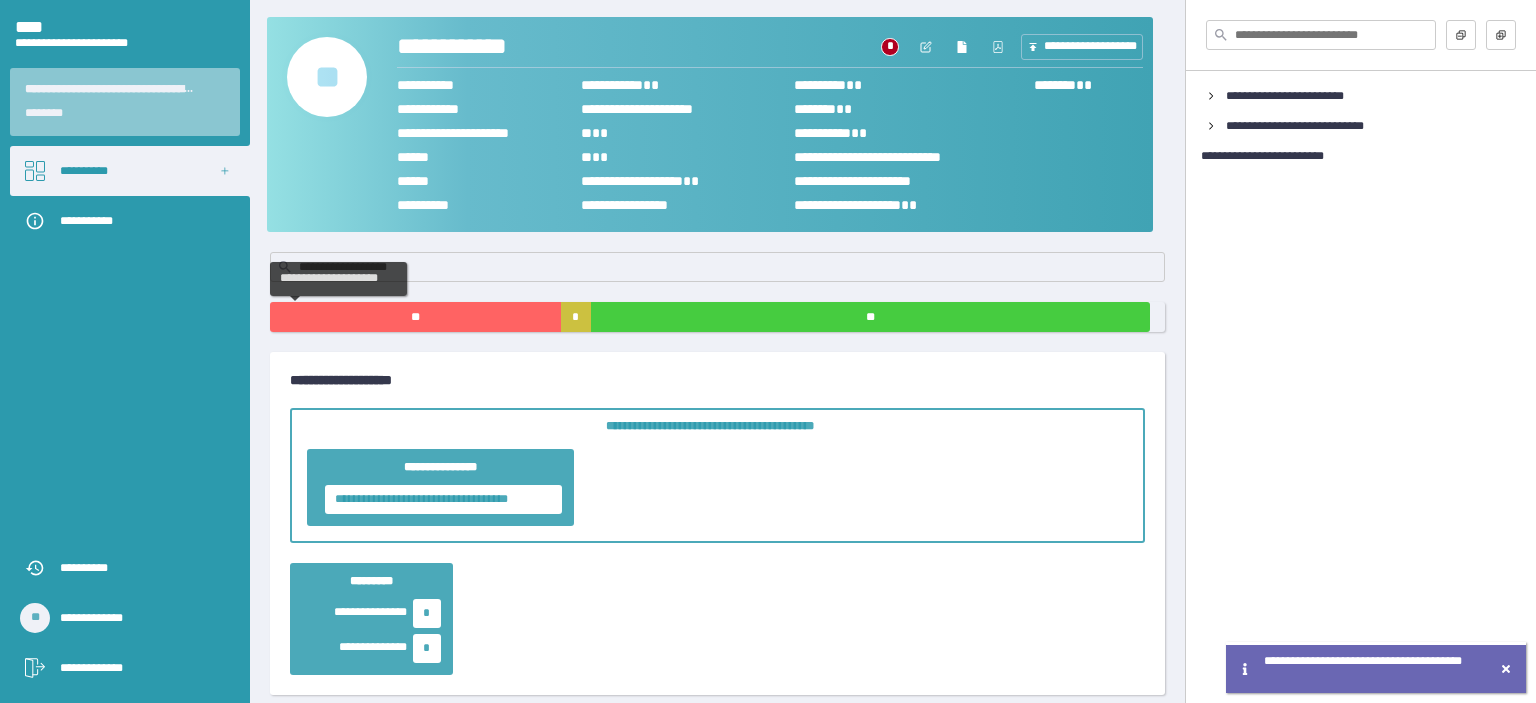 click on "**" at bounding box center (415, 317) 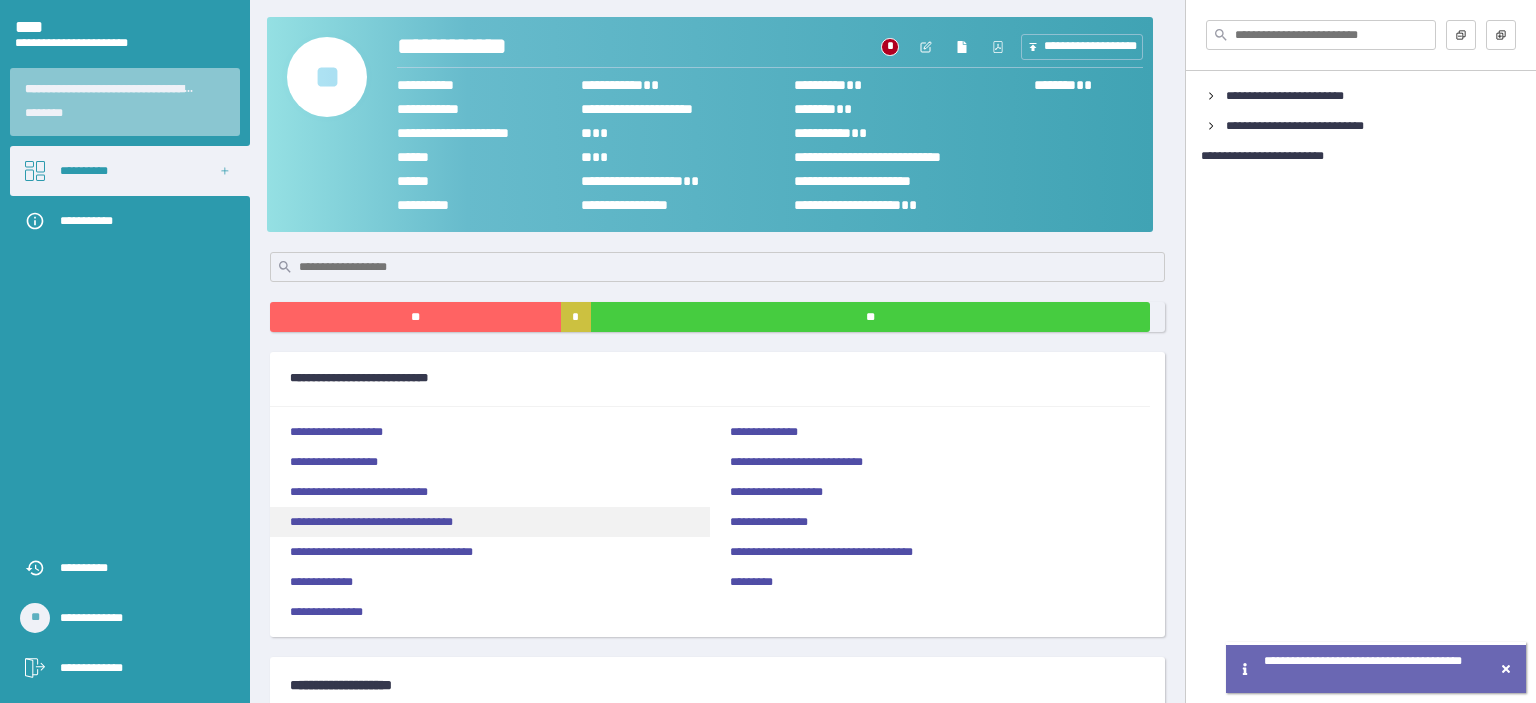 click on "**********" at bounding box center [371, 522] 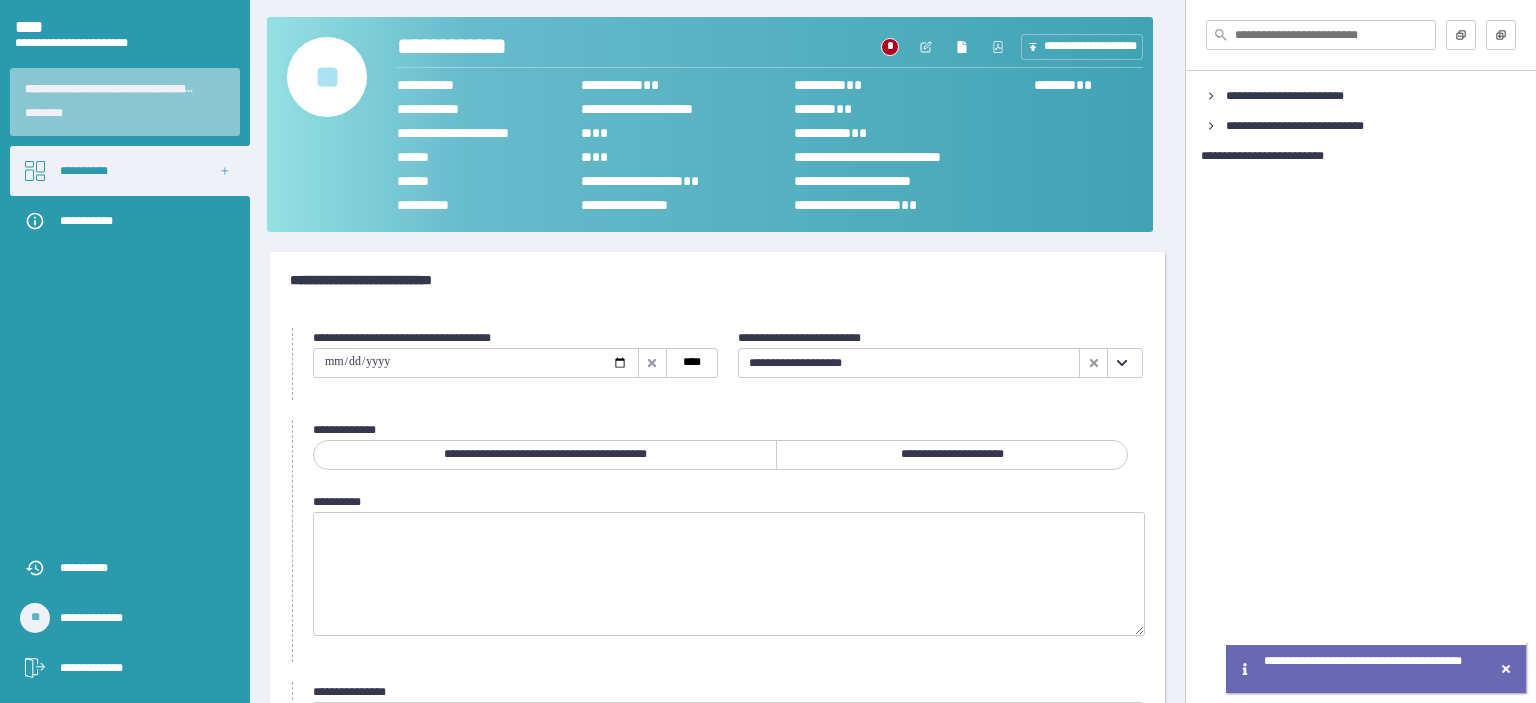 click on "**********" at bounding box center (545, 454) 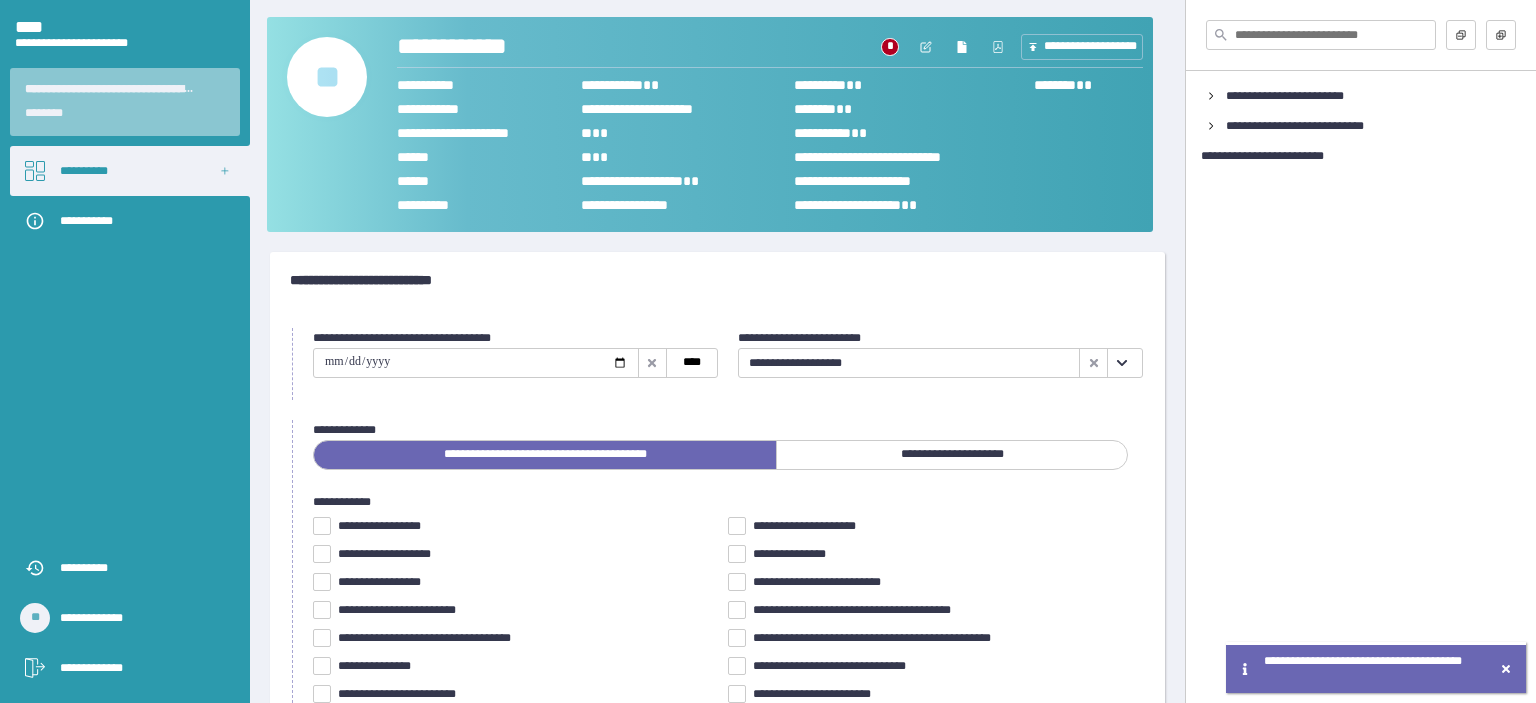 click on "**********" at bounding box center (379, 526) 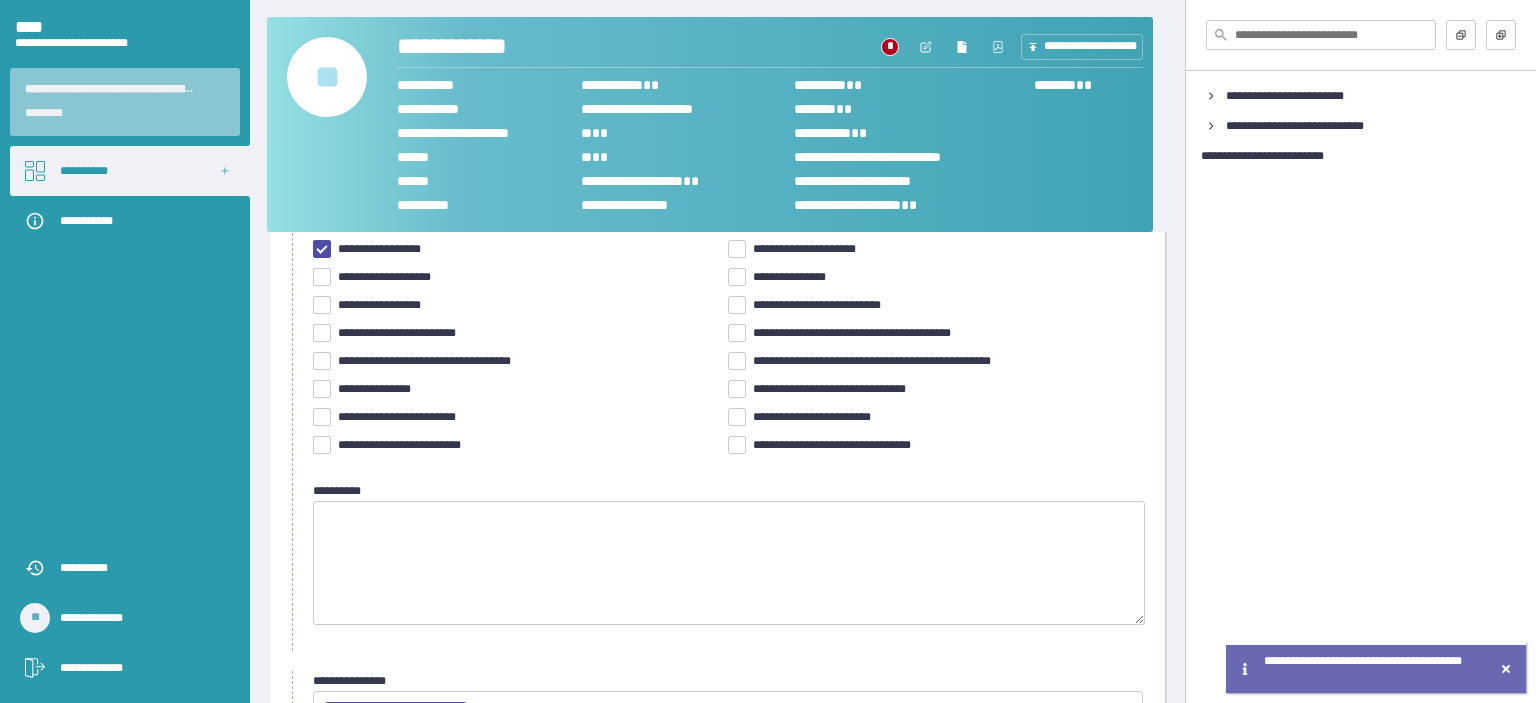 scroll, scrollTop: 445, scrollLeft: 0, axis: vertical 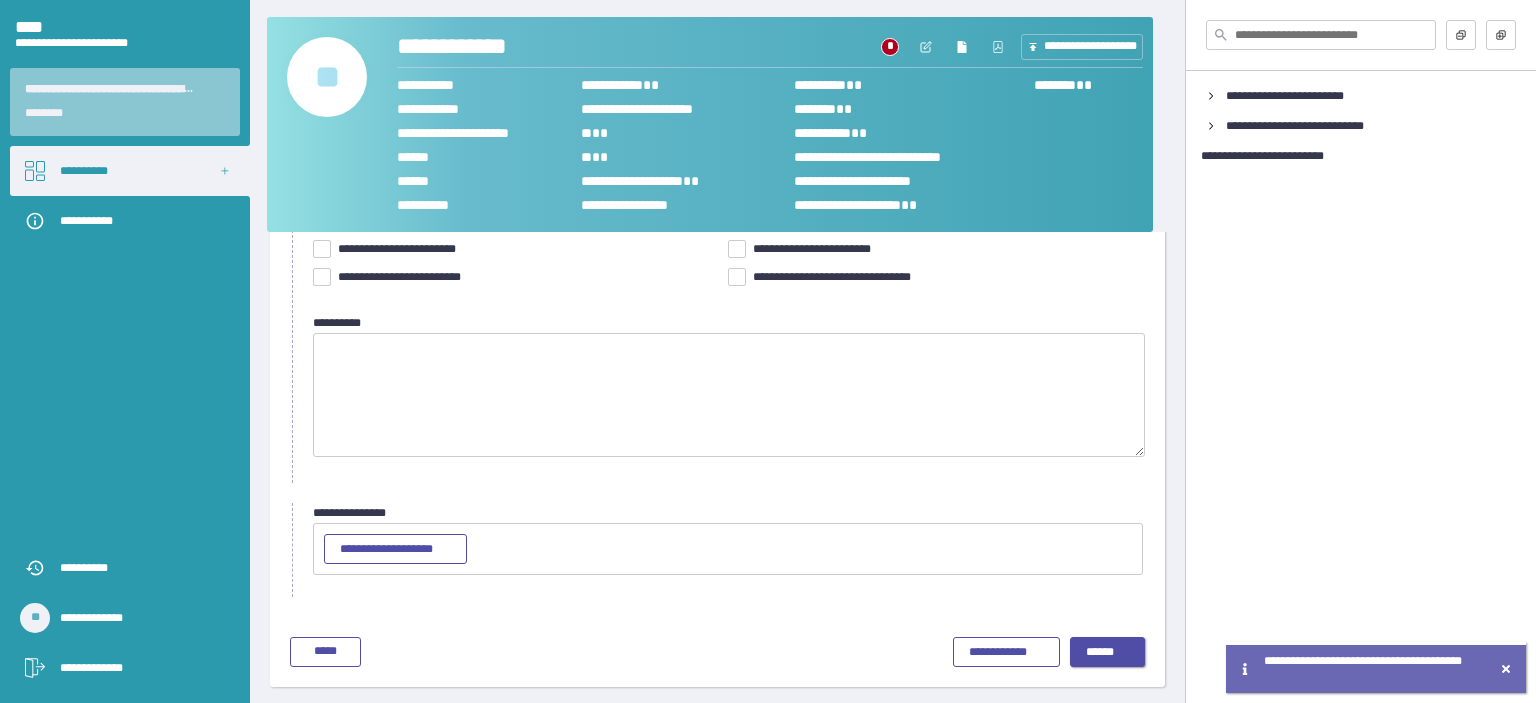 click on "******" at bounding box center (1108, 652) 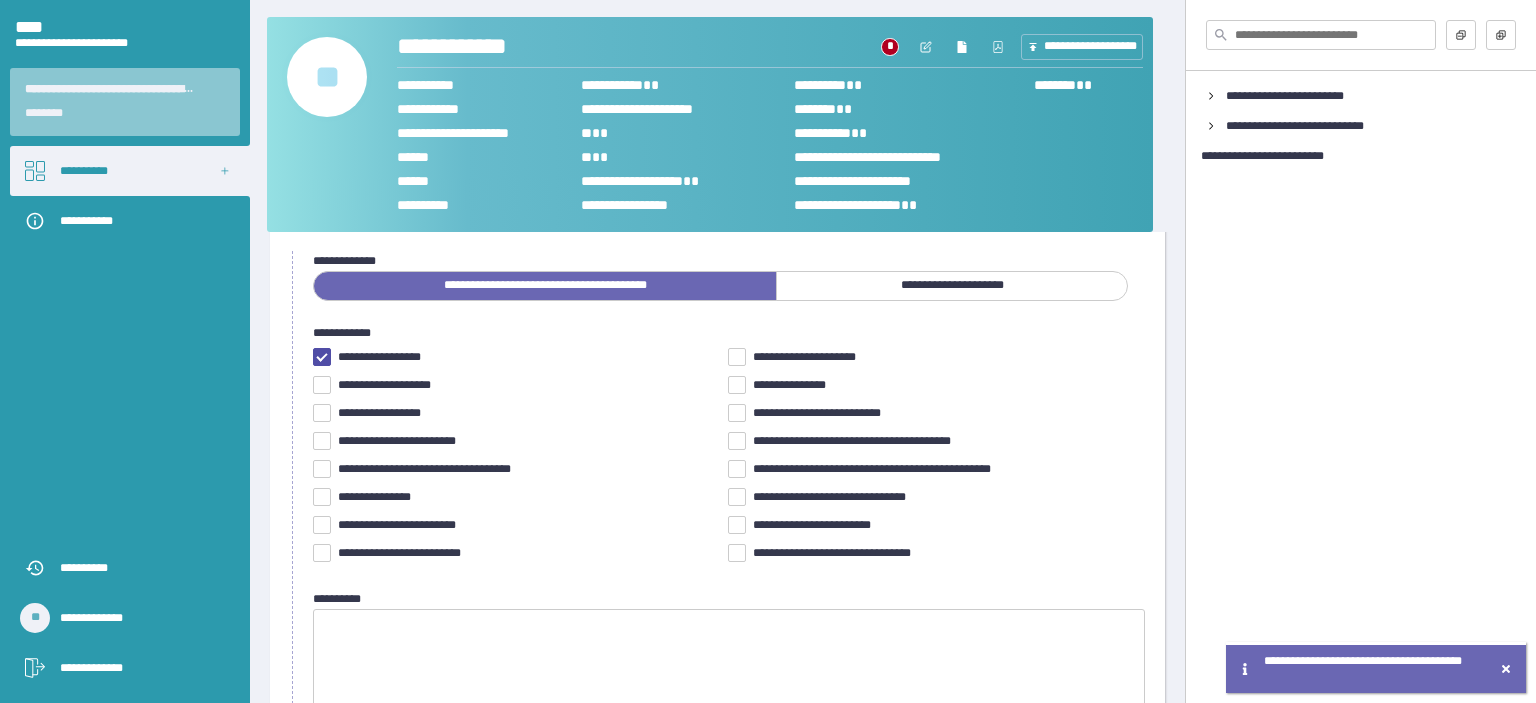 scroll, scrollTop: 76, scrollLeft: 0, axis: vertical 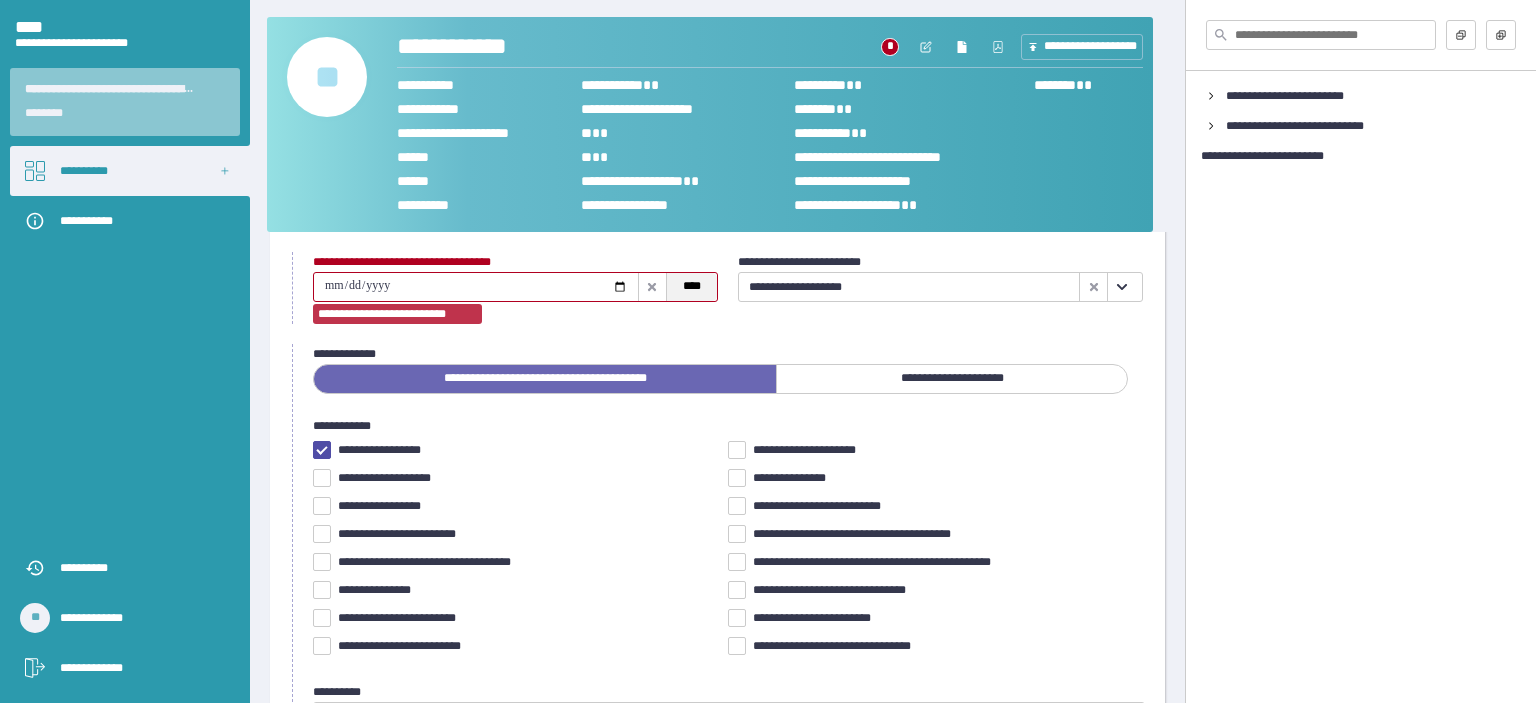 click on "****" at bounding box center [692, 286] 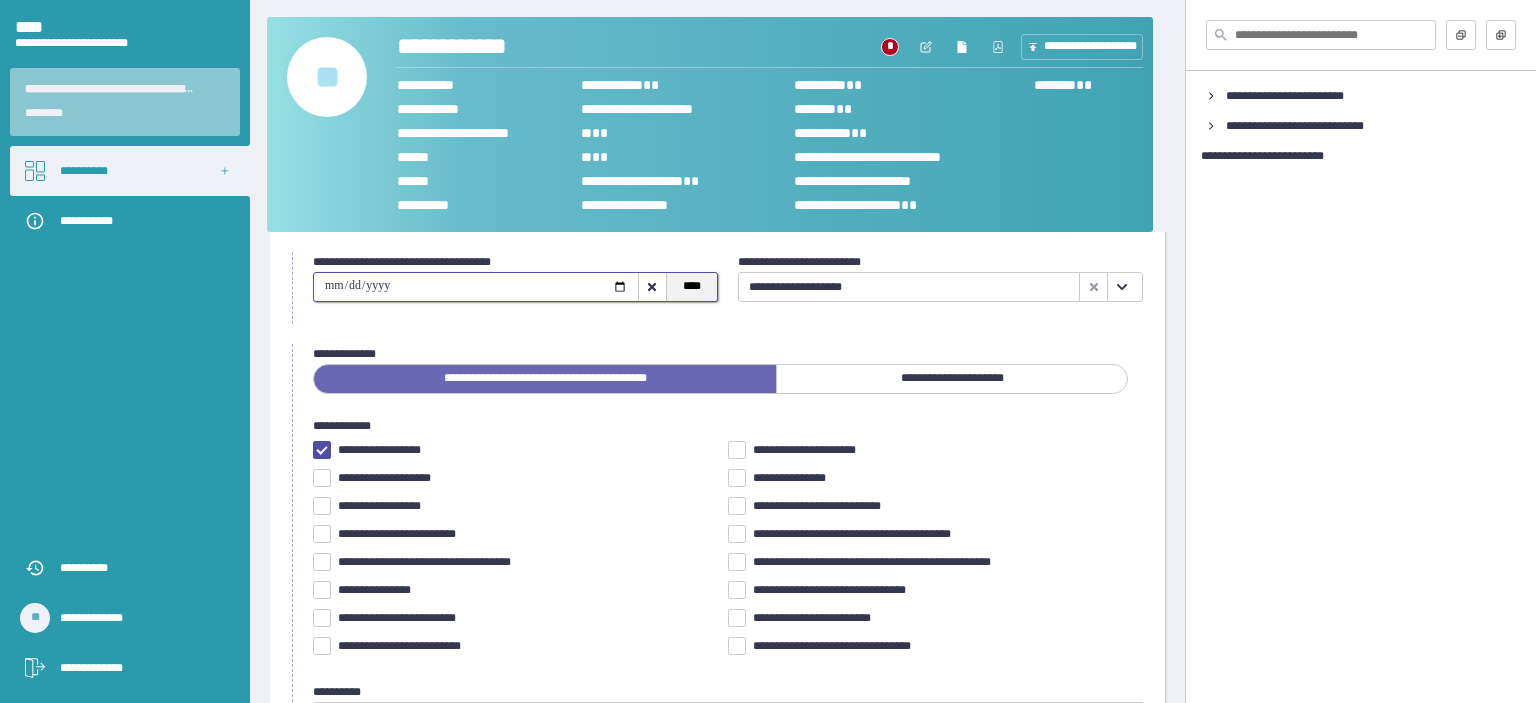 scroll, scrollTop: 445, scrollLeft: 0, axis: vertical 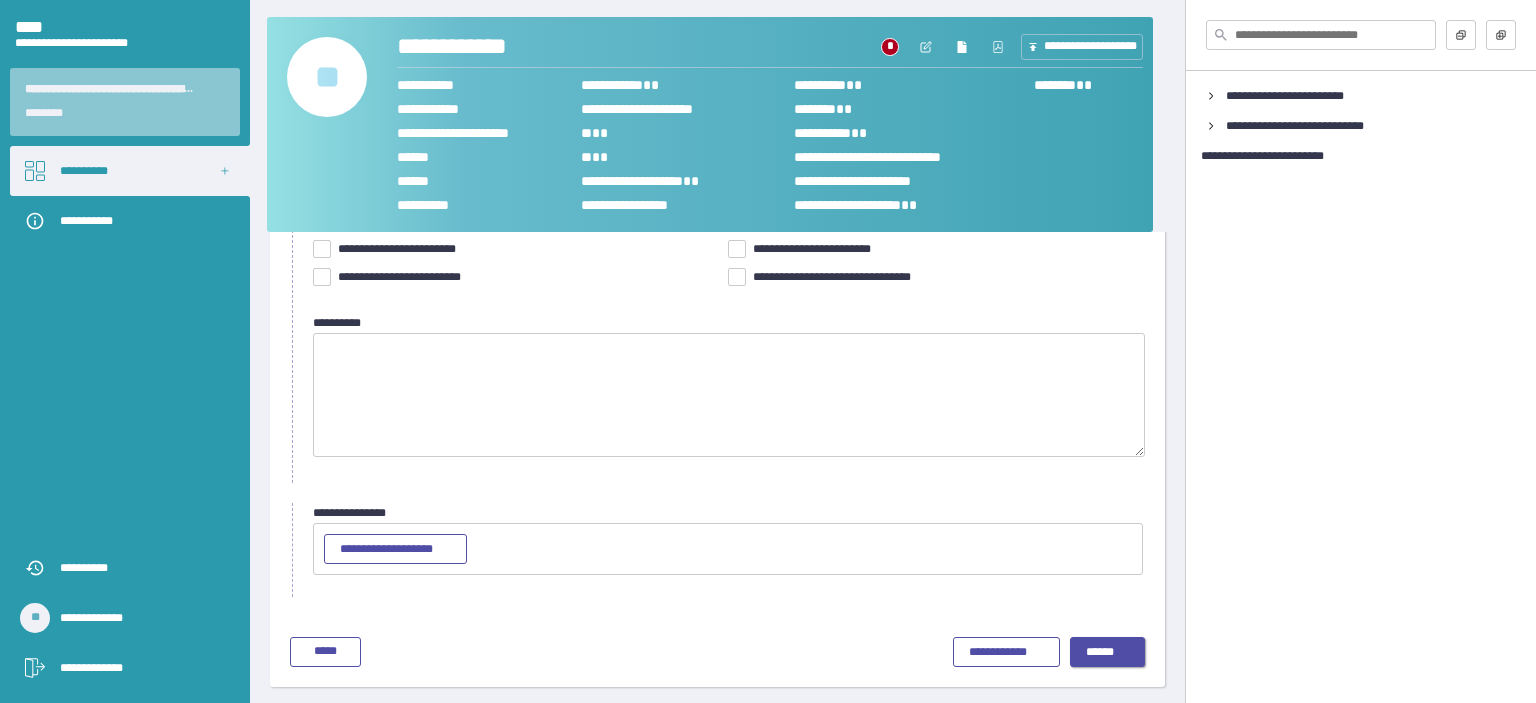 click on "******" at bounding box center (1100, 652) 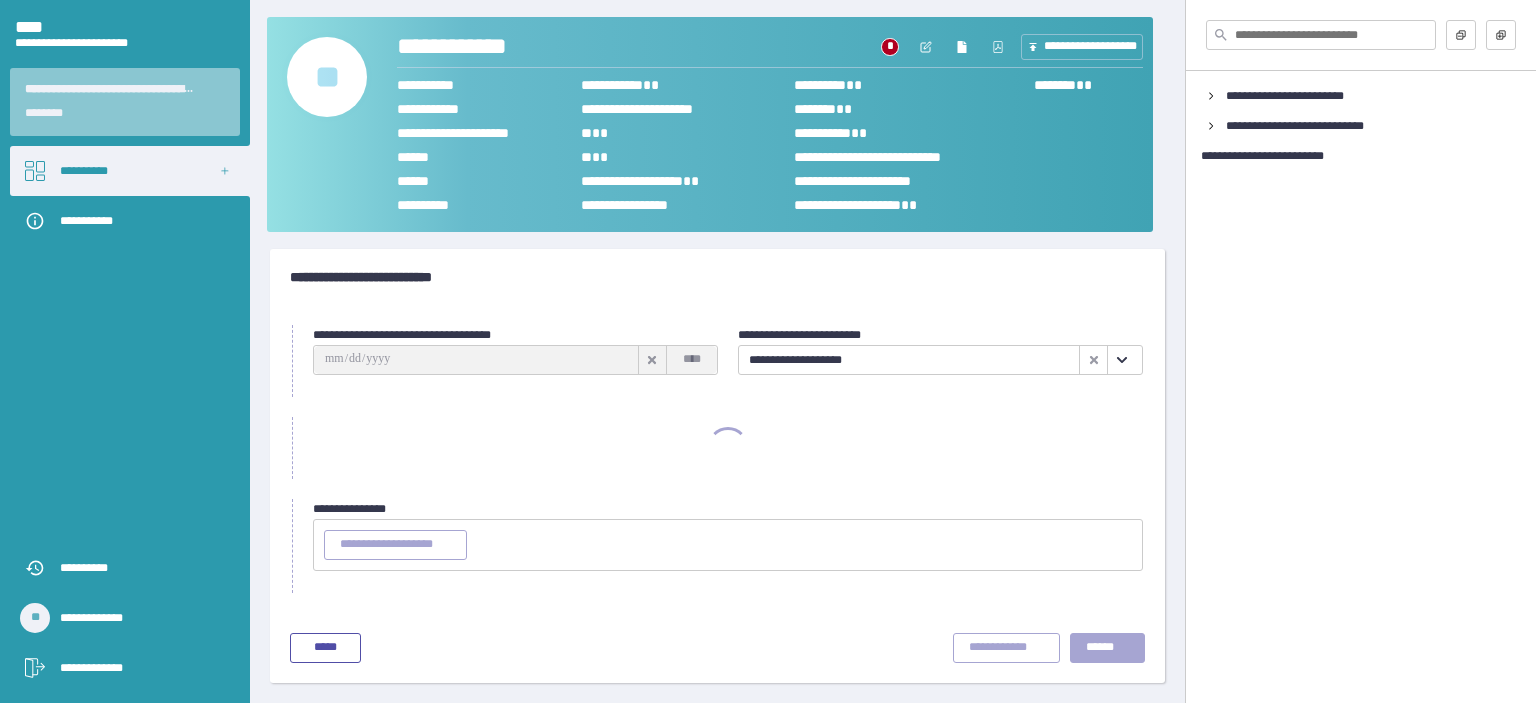 scroll, scrollTop: 0, scrollLeft: 0, axis: both 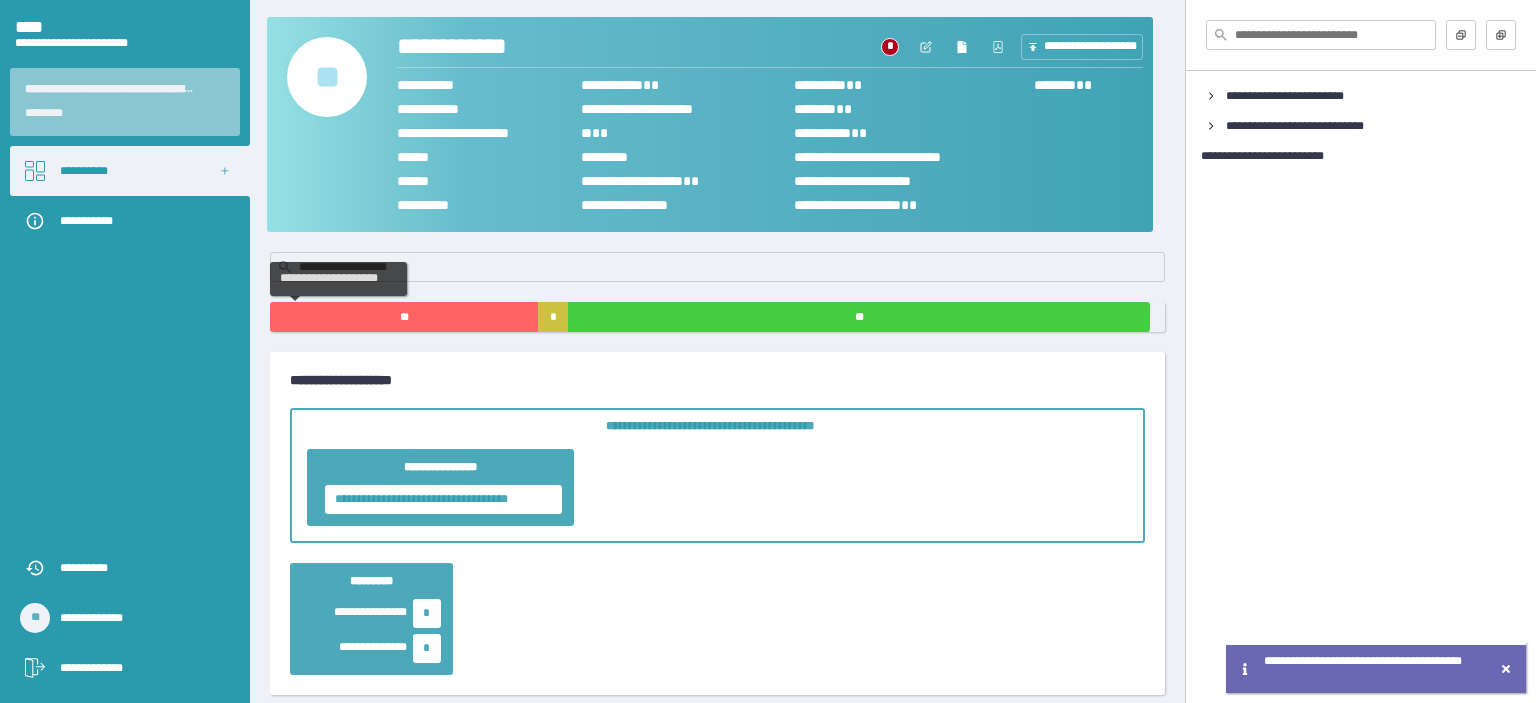 click on "**" at bounding box center [404, 317] 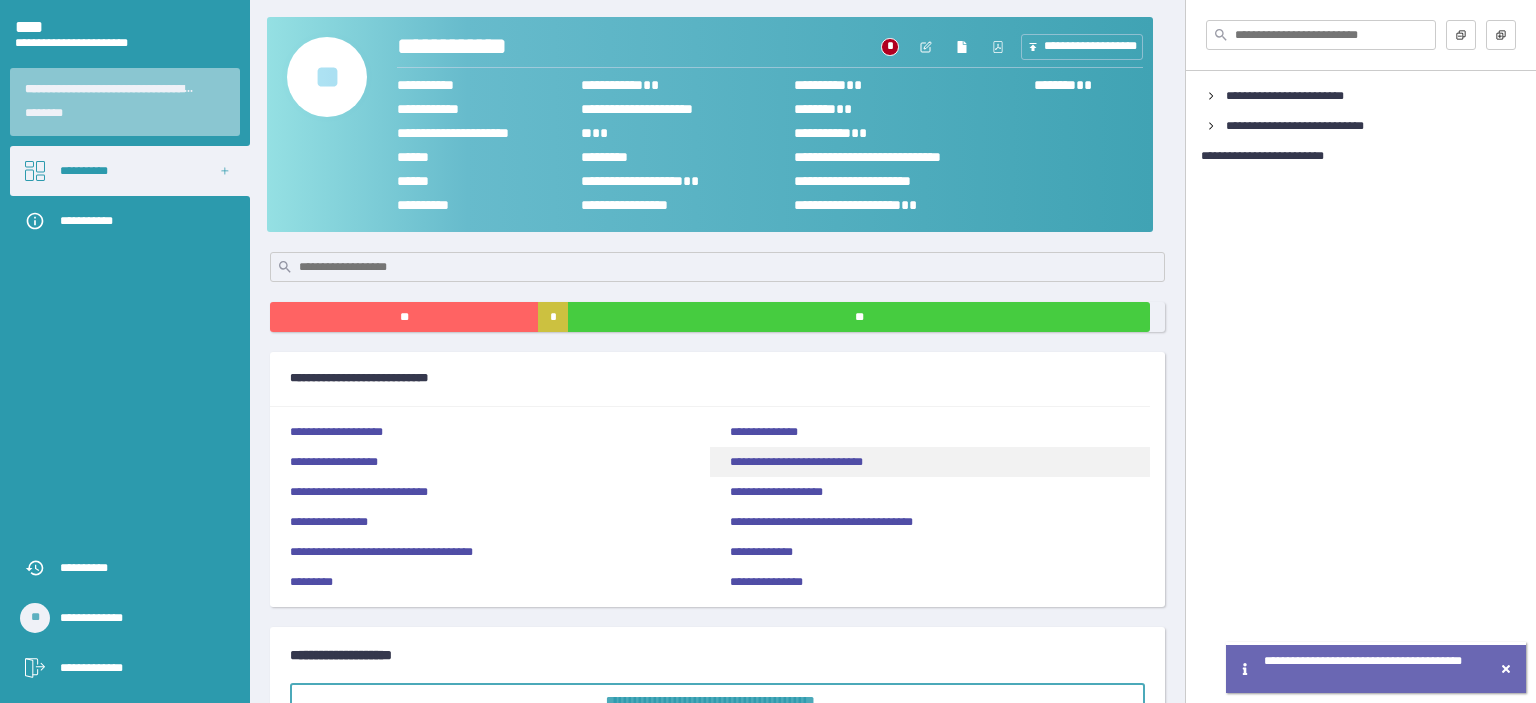 click on "**********" at bounding box center [796, 462] 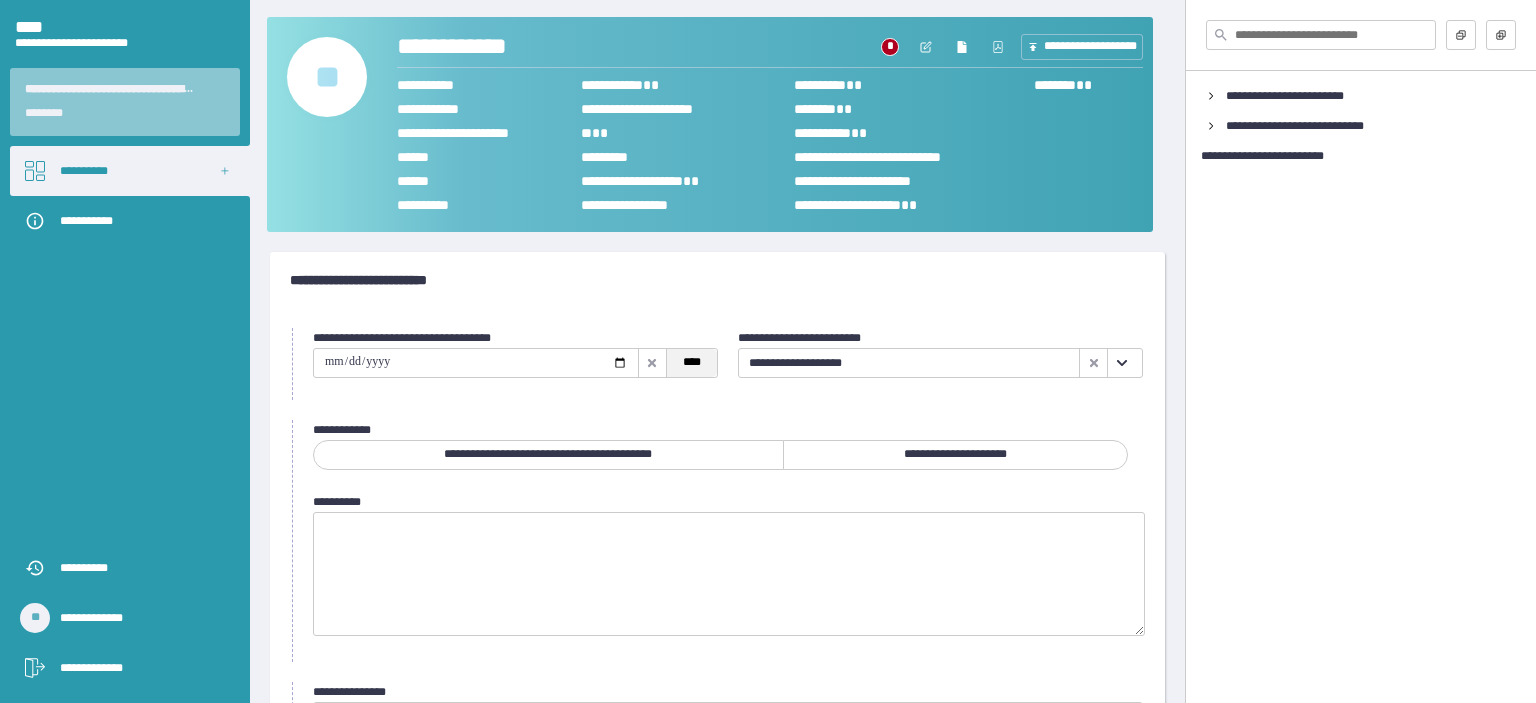click on "****" at bounding box center [692, 362] 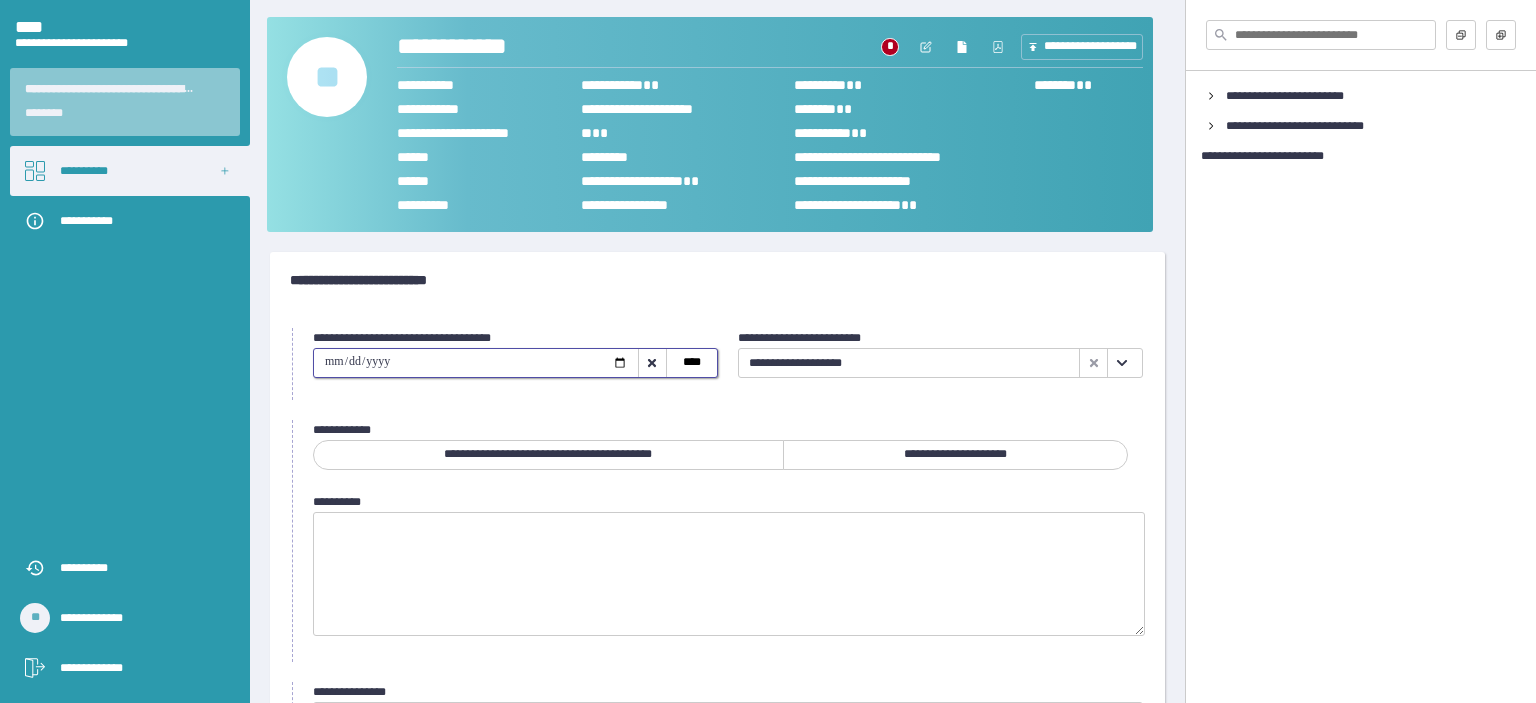 click on "**********" at bounding box center (955, 455) 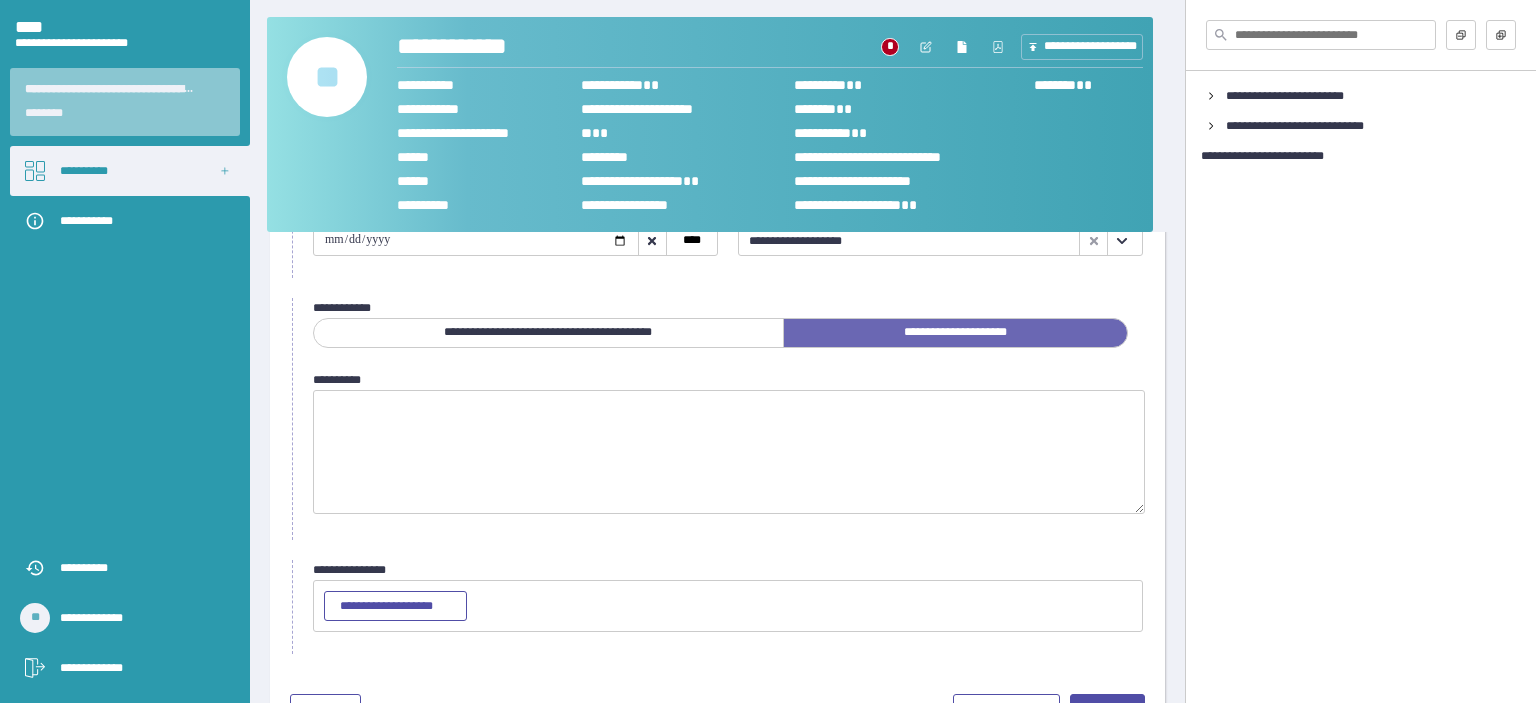 scroll, scrollTop: 180, scrollLeft: 0, axis: vertical 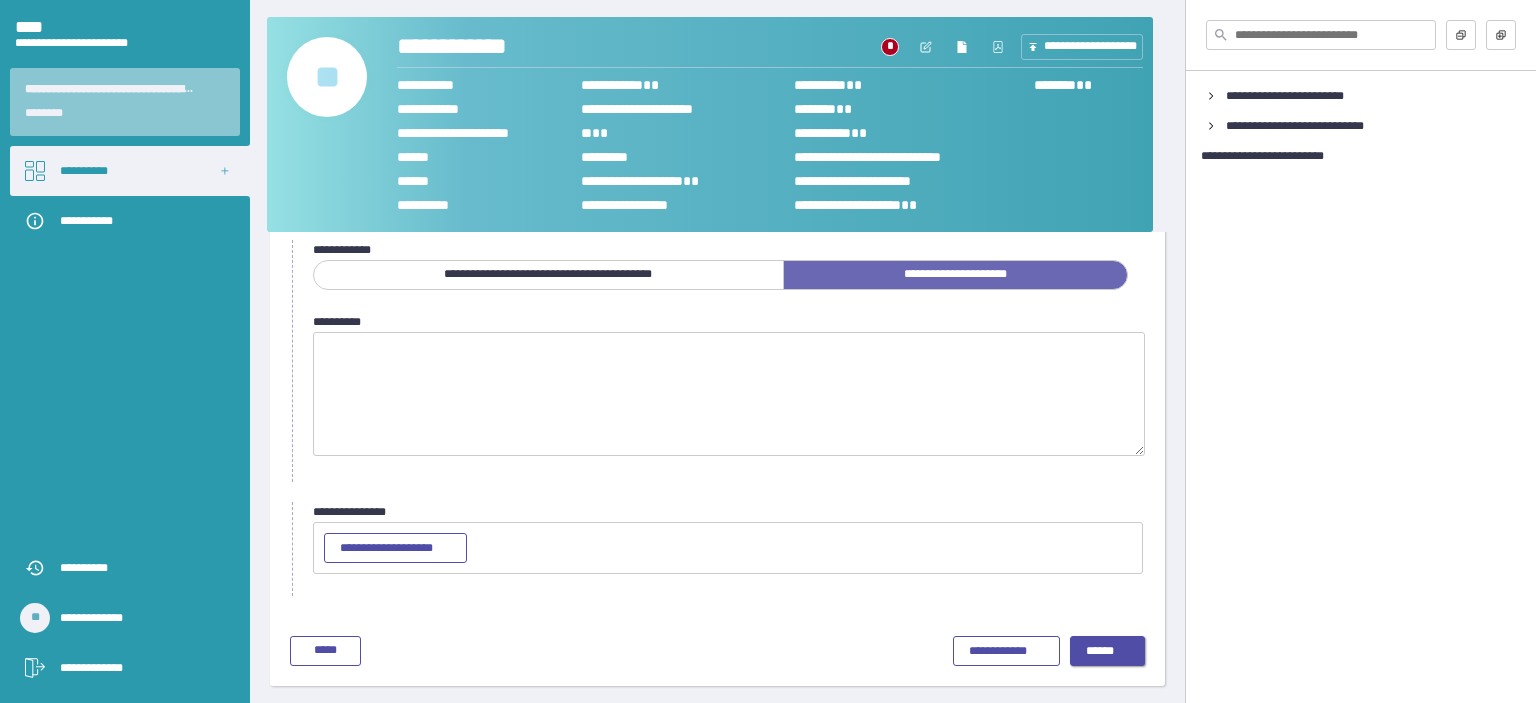 click on "******" at bounding box center (1100, 651) 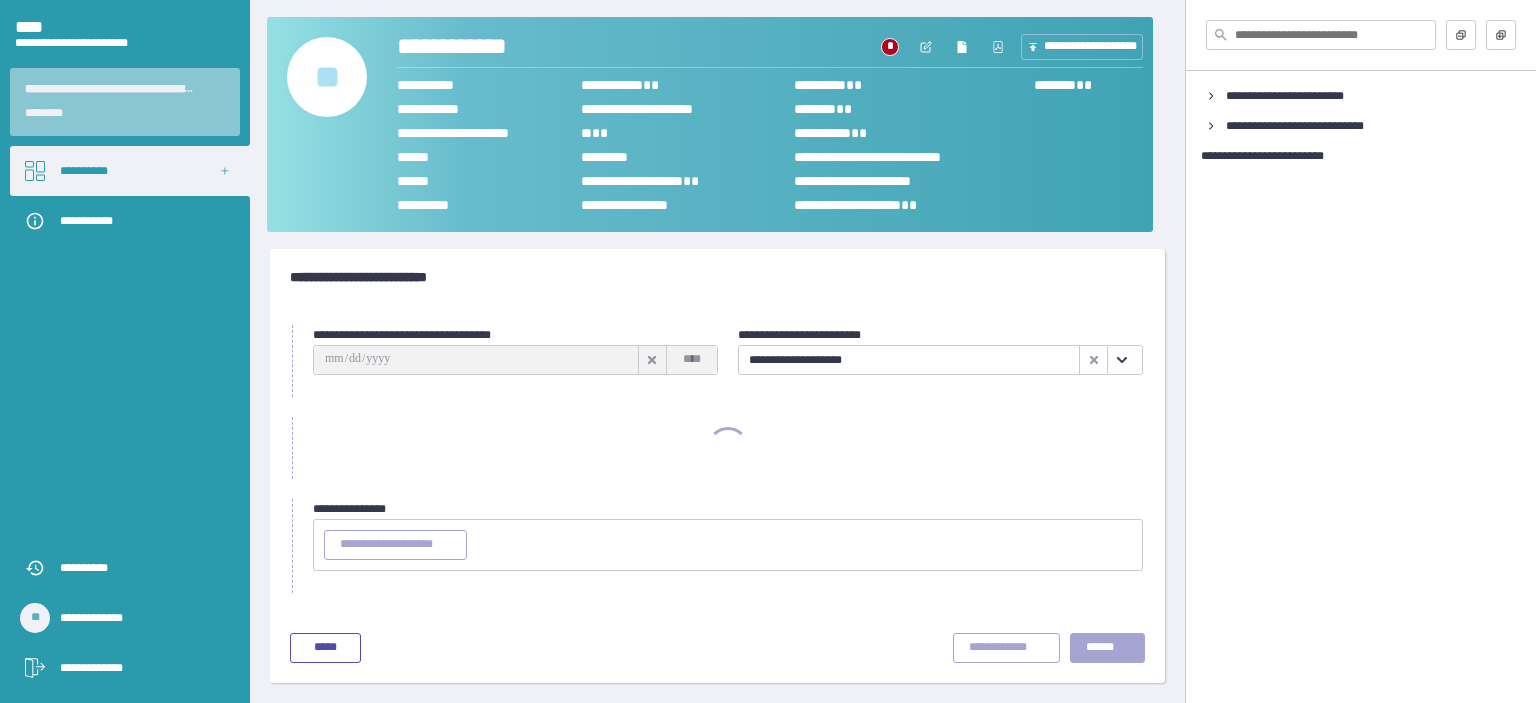 scroll, scrollTop: 0, scrollLeft: 0, axis: both 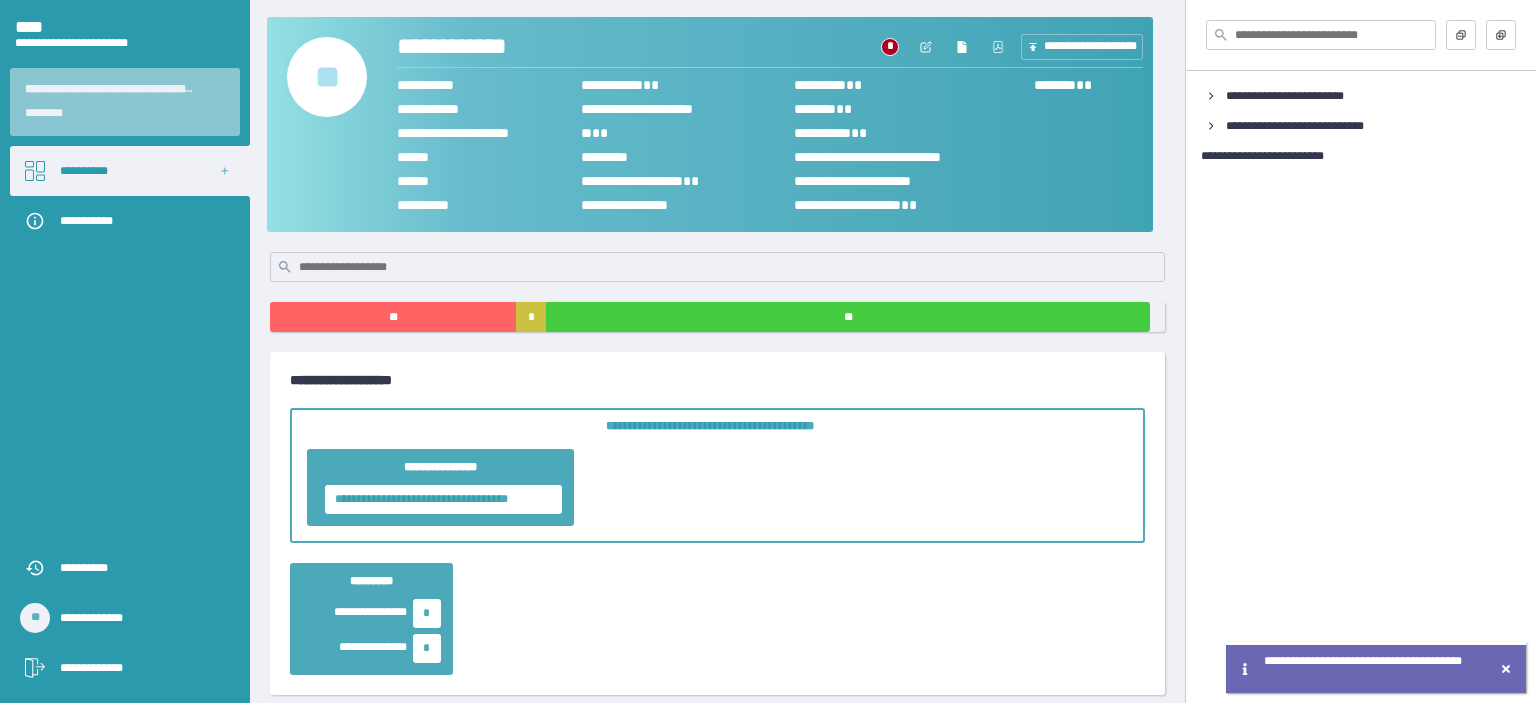 click on "**********" at bounding box center (717, 351) 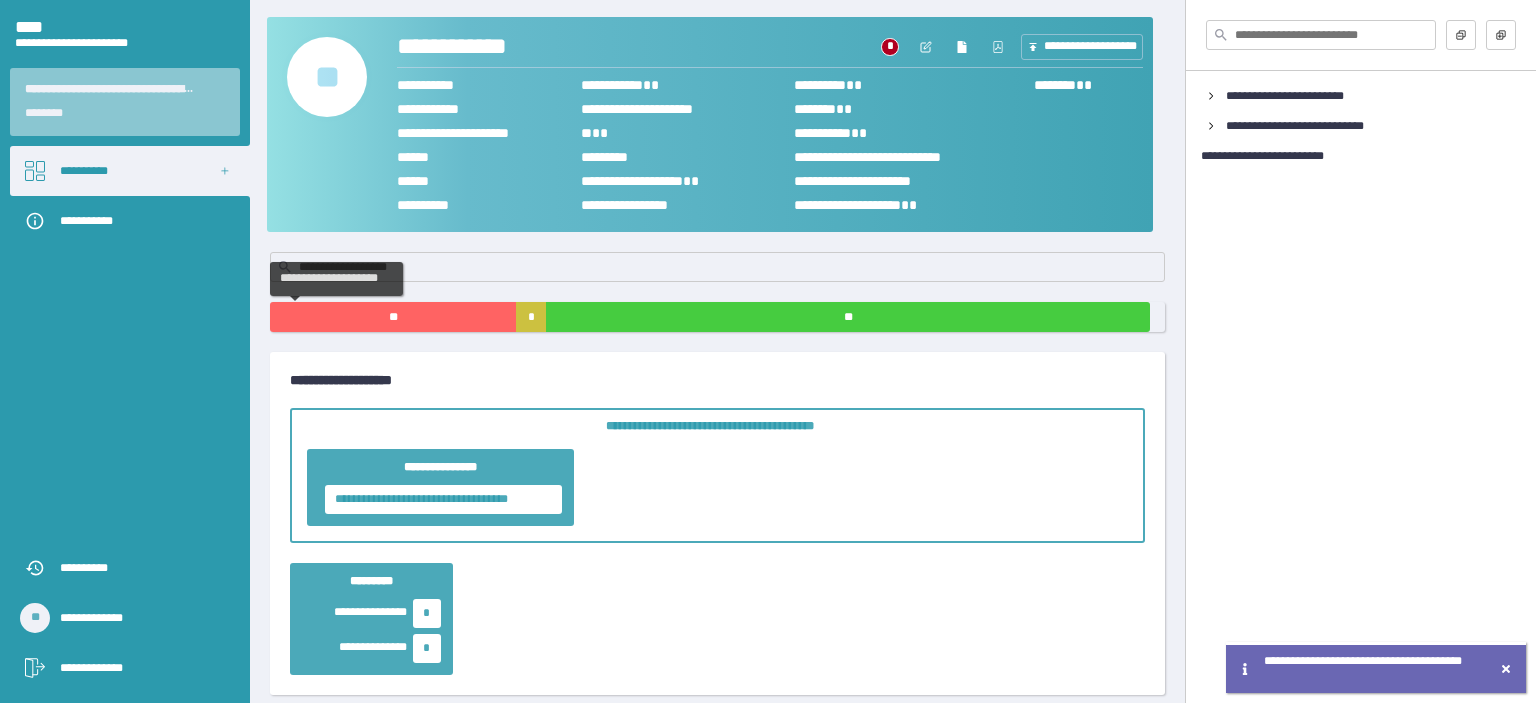 click on "**" at bounding box center (393, 317) 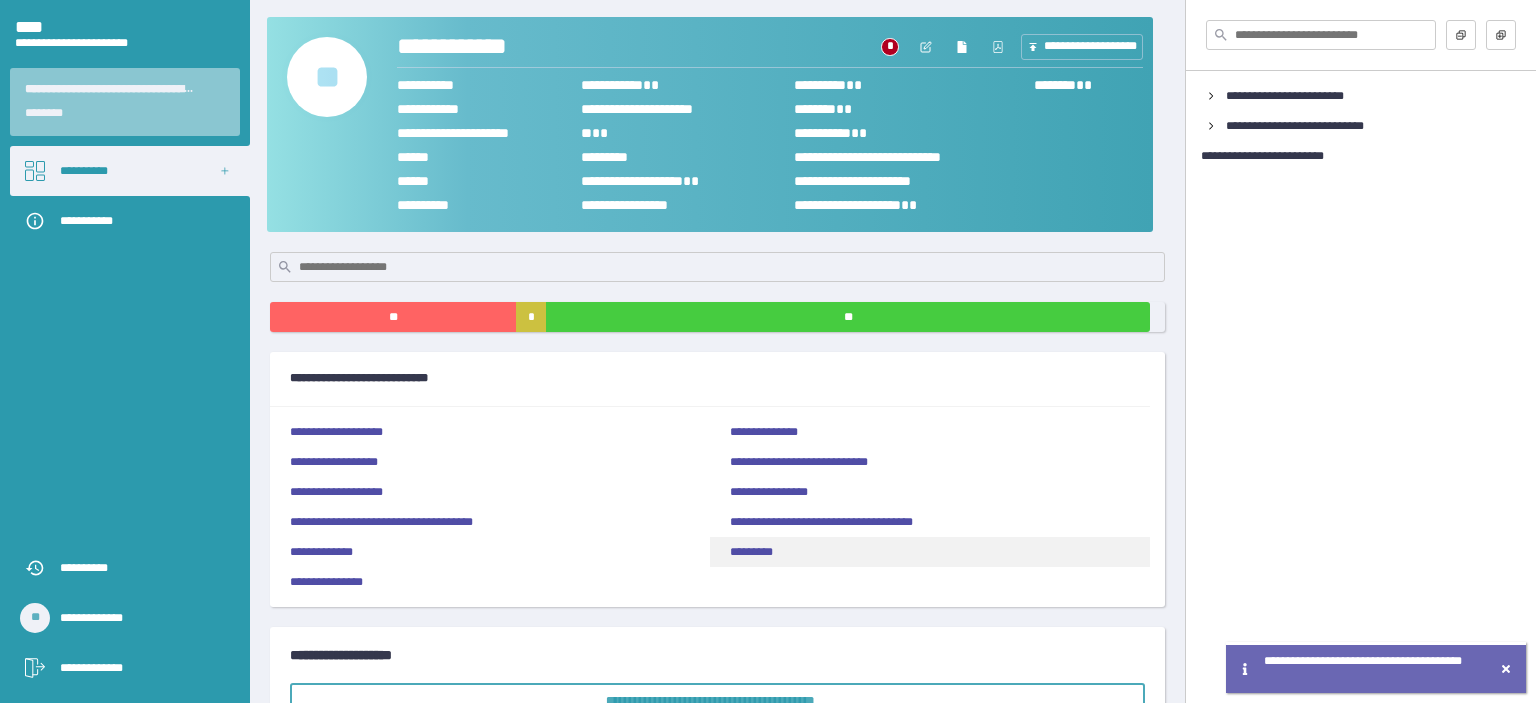 click on "*********" at bounding box center [751, 552] 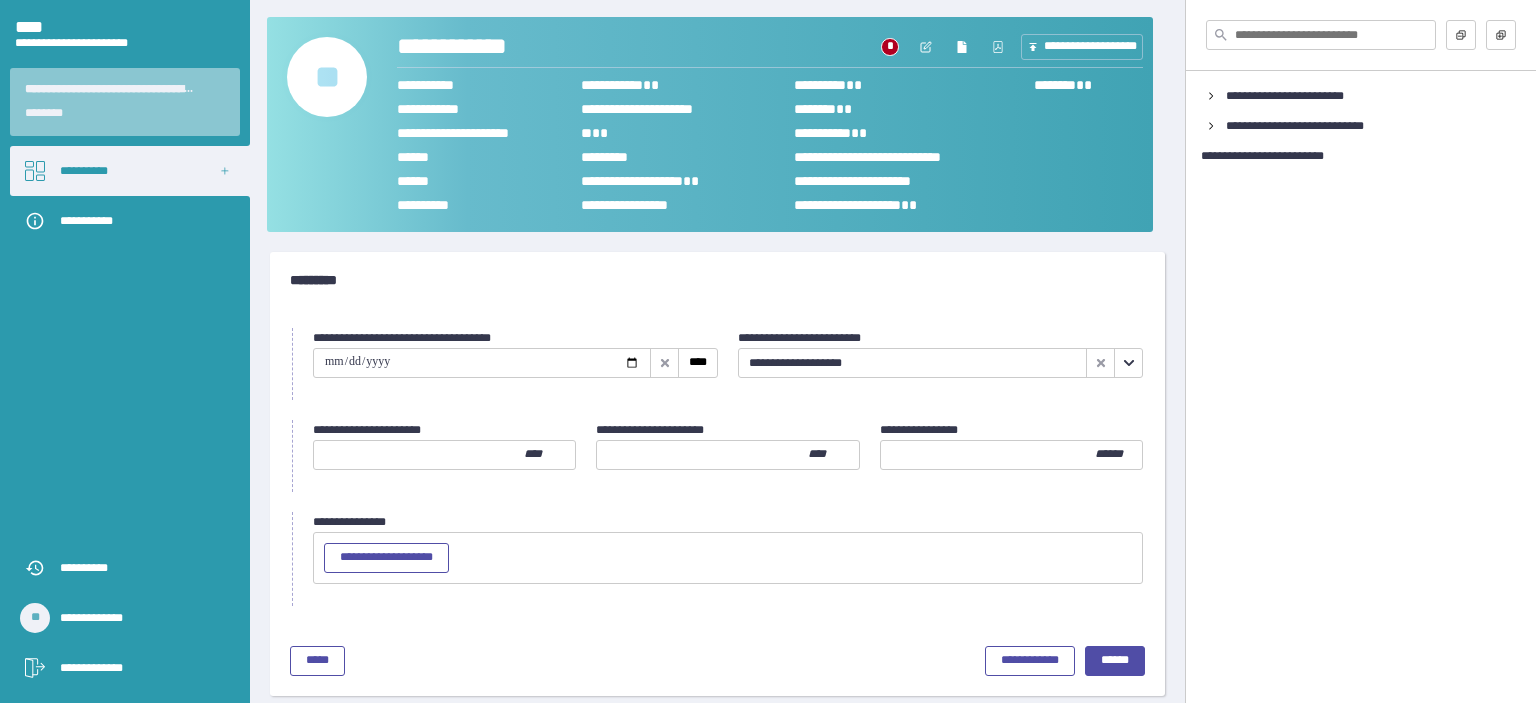 click at bounding box center (419, 455) 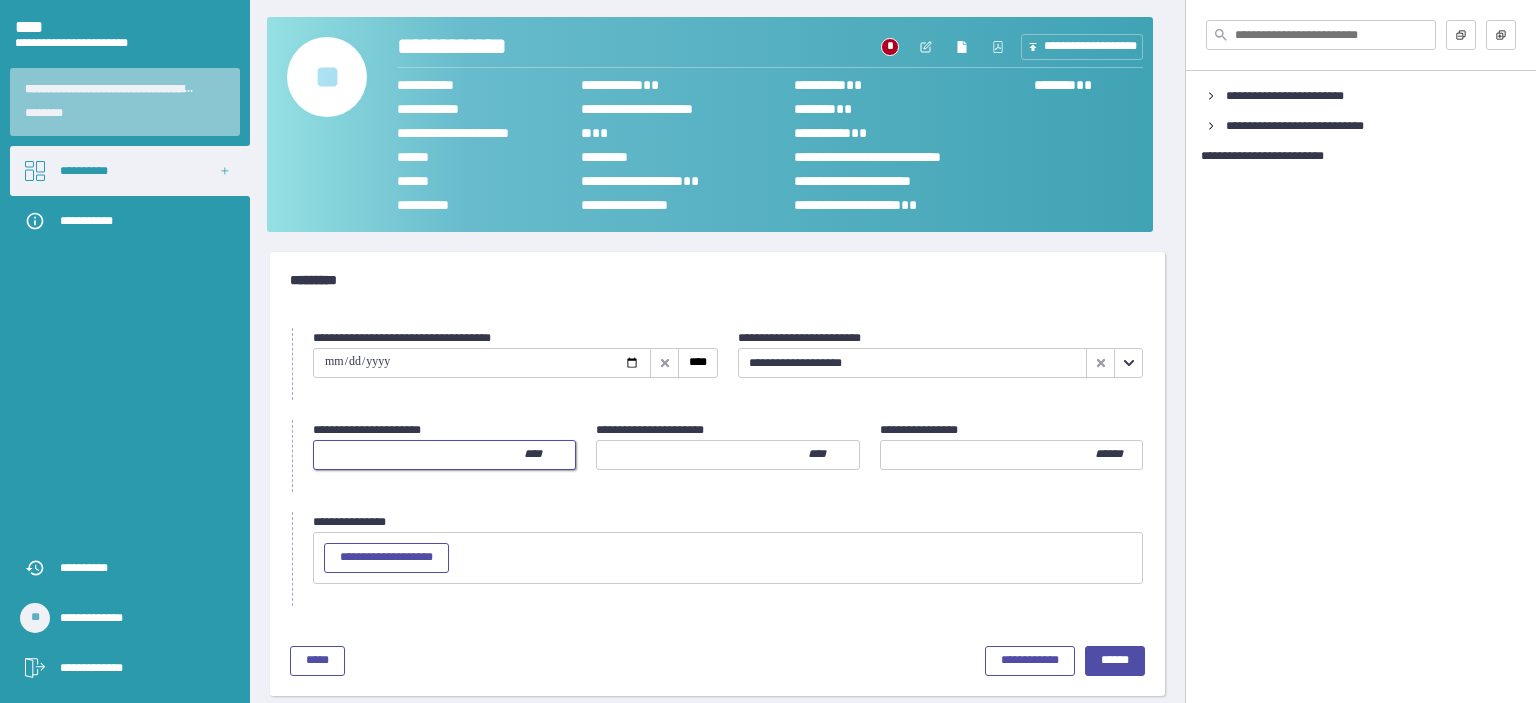 type on "***" 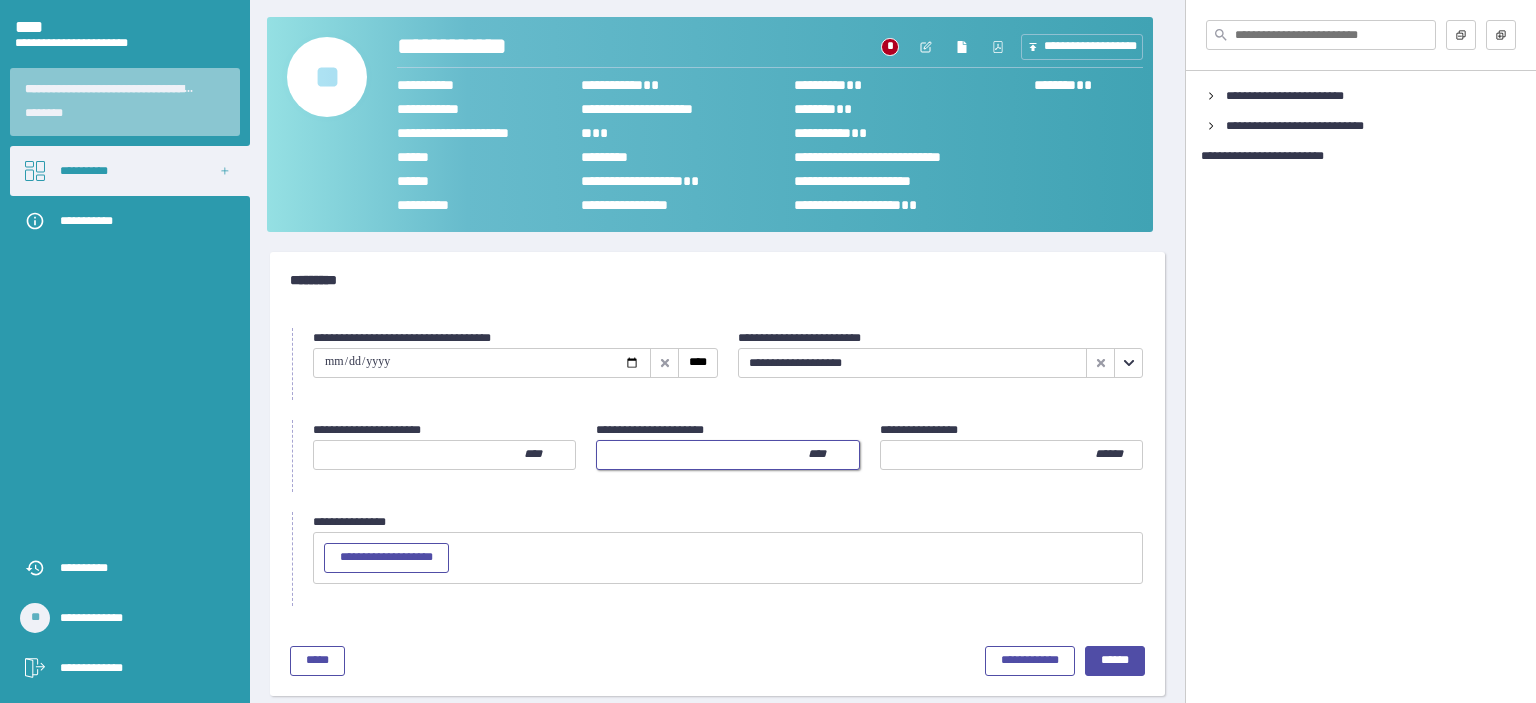 type on "**" 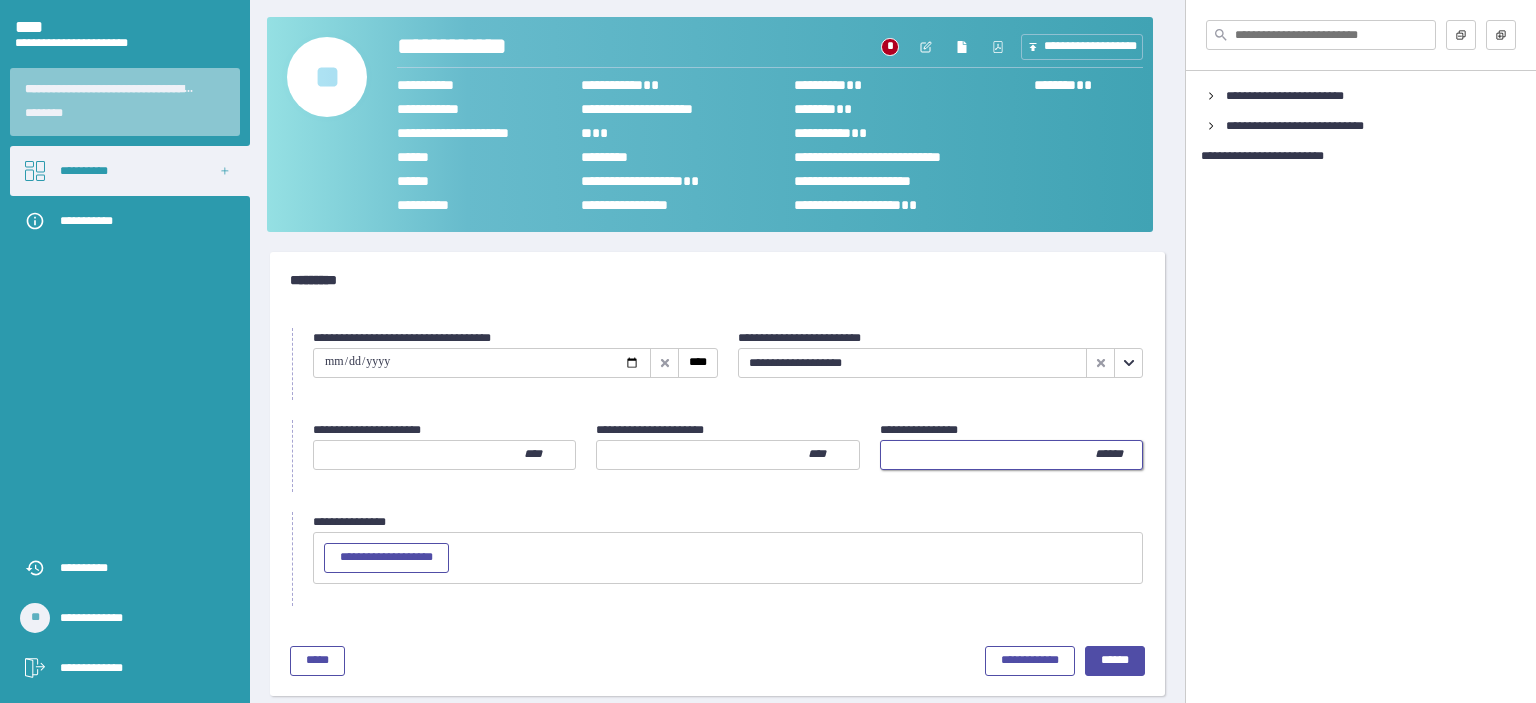 click at bounding box center (988, 455) 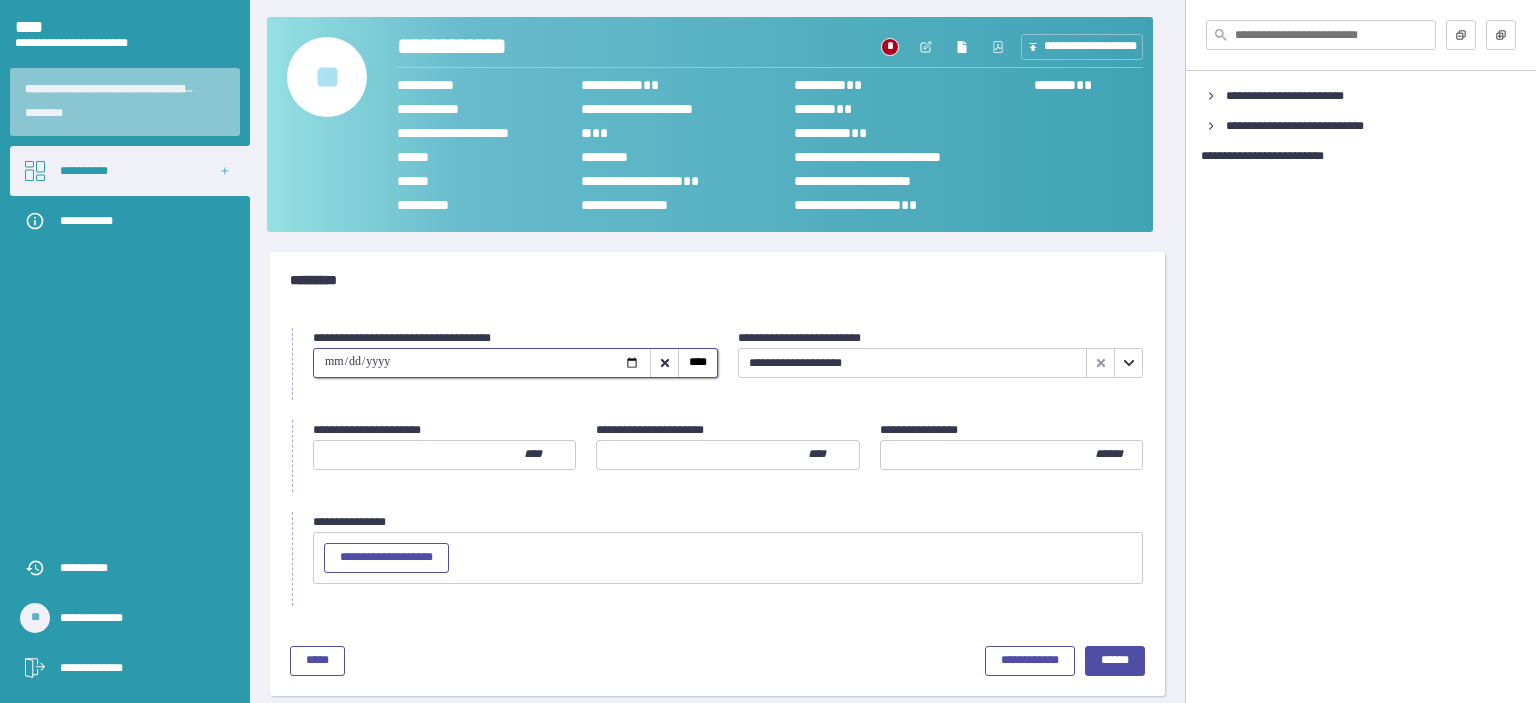 type on "**********" 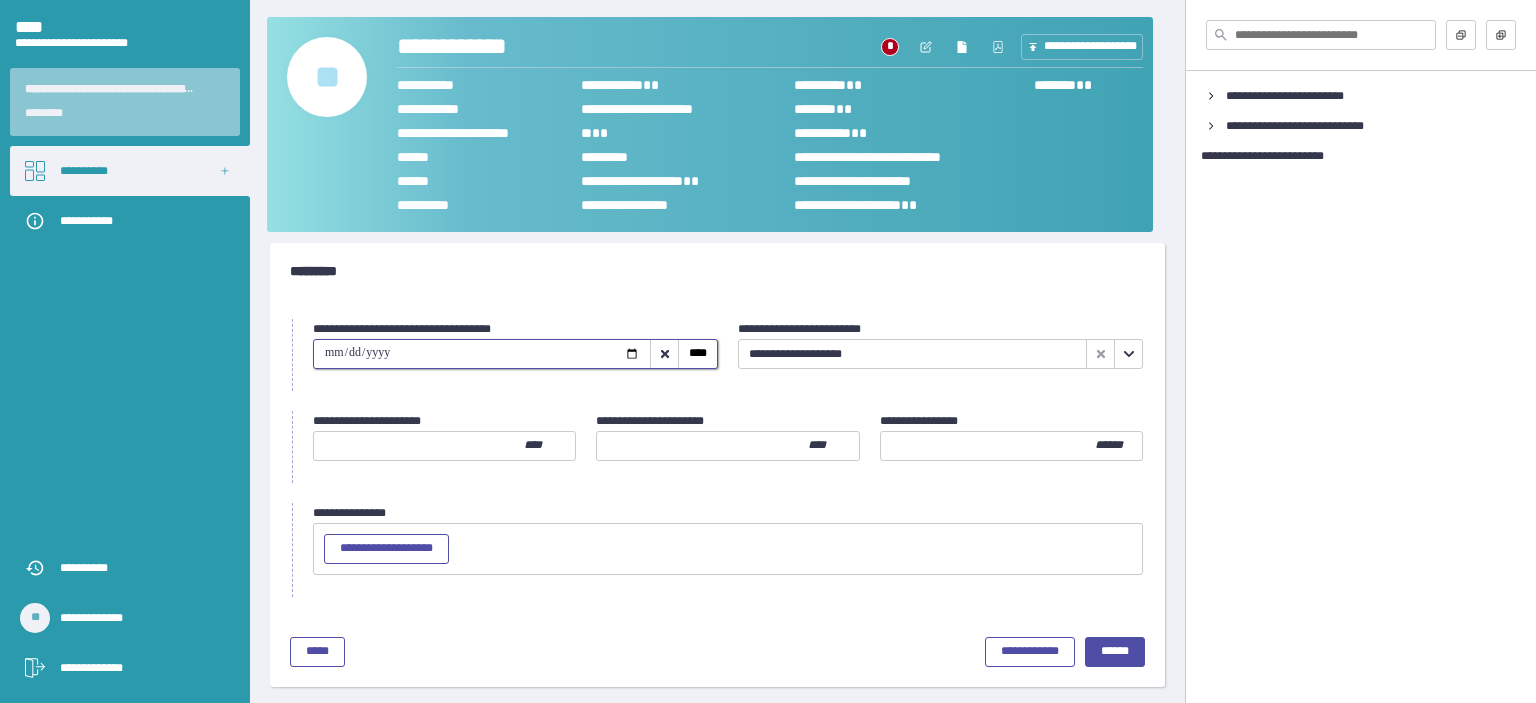scroll, scrollTop: 12, scrollLeft: 0, axis: vertical 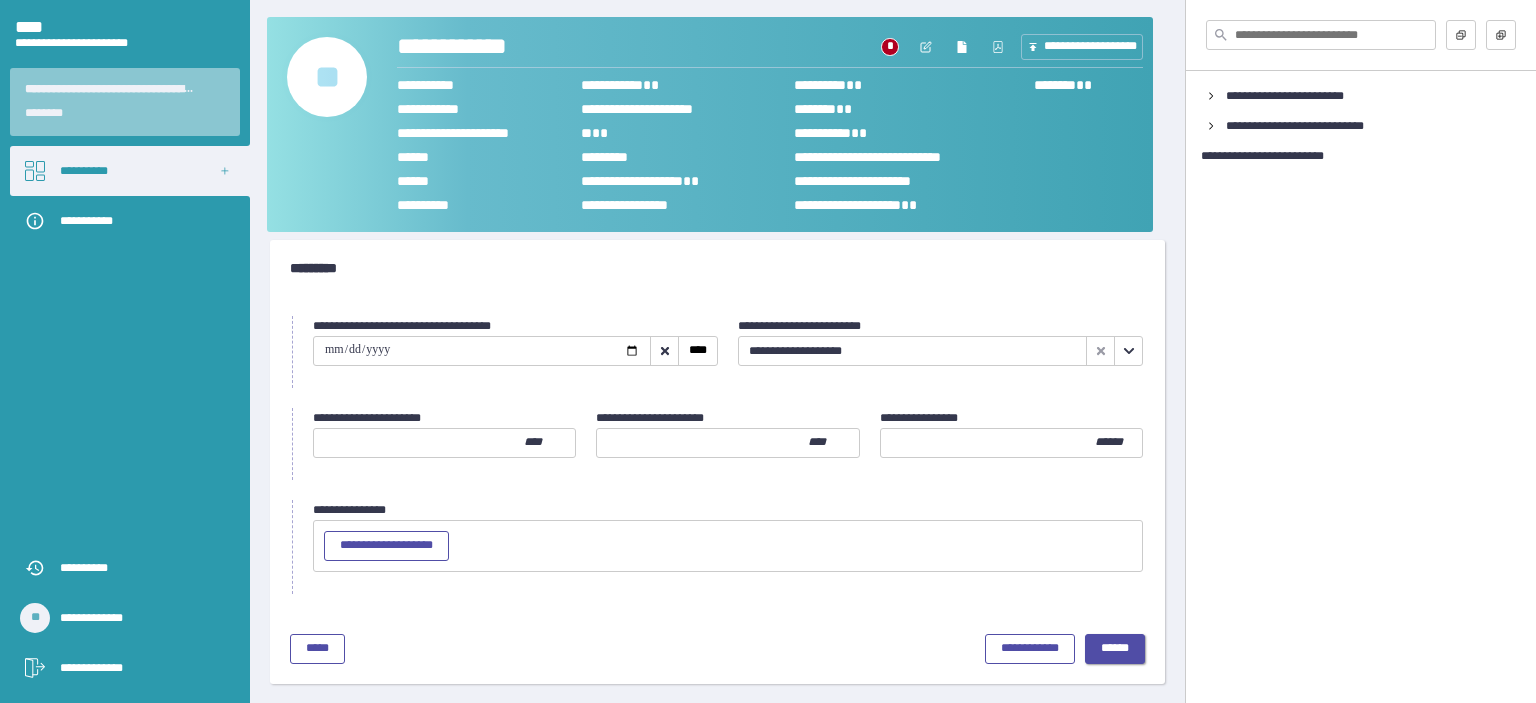 click on "******" at bounding box center (1115, 649) 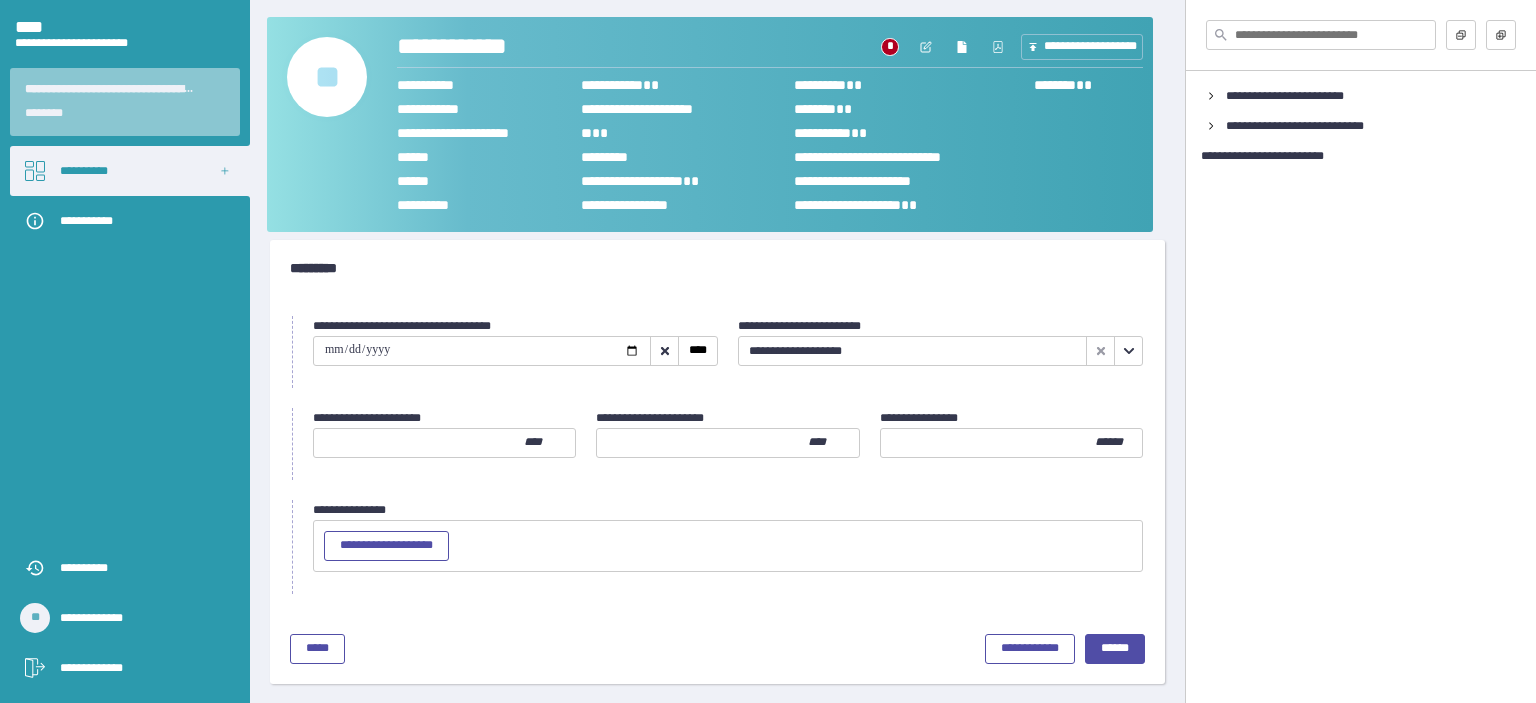 scroll, scrollTop: 0, scrollLeft: 0, axis: both 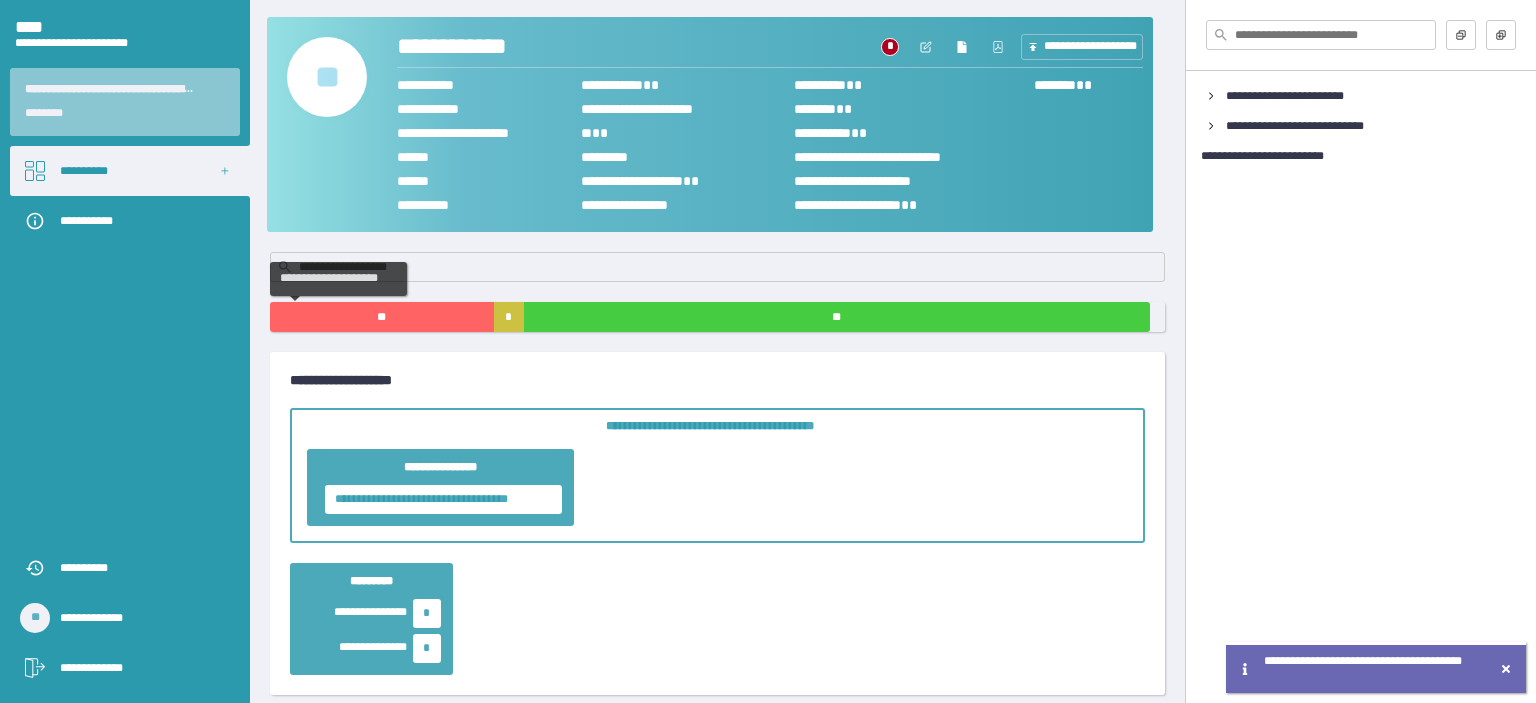 click on "**" at bounding box center (382, 317) 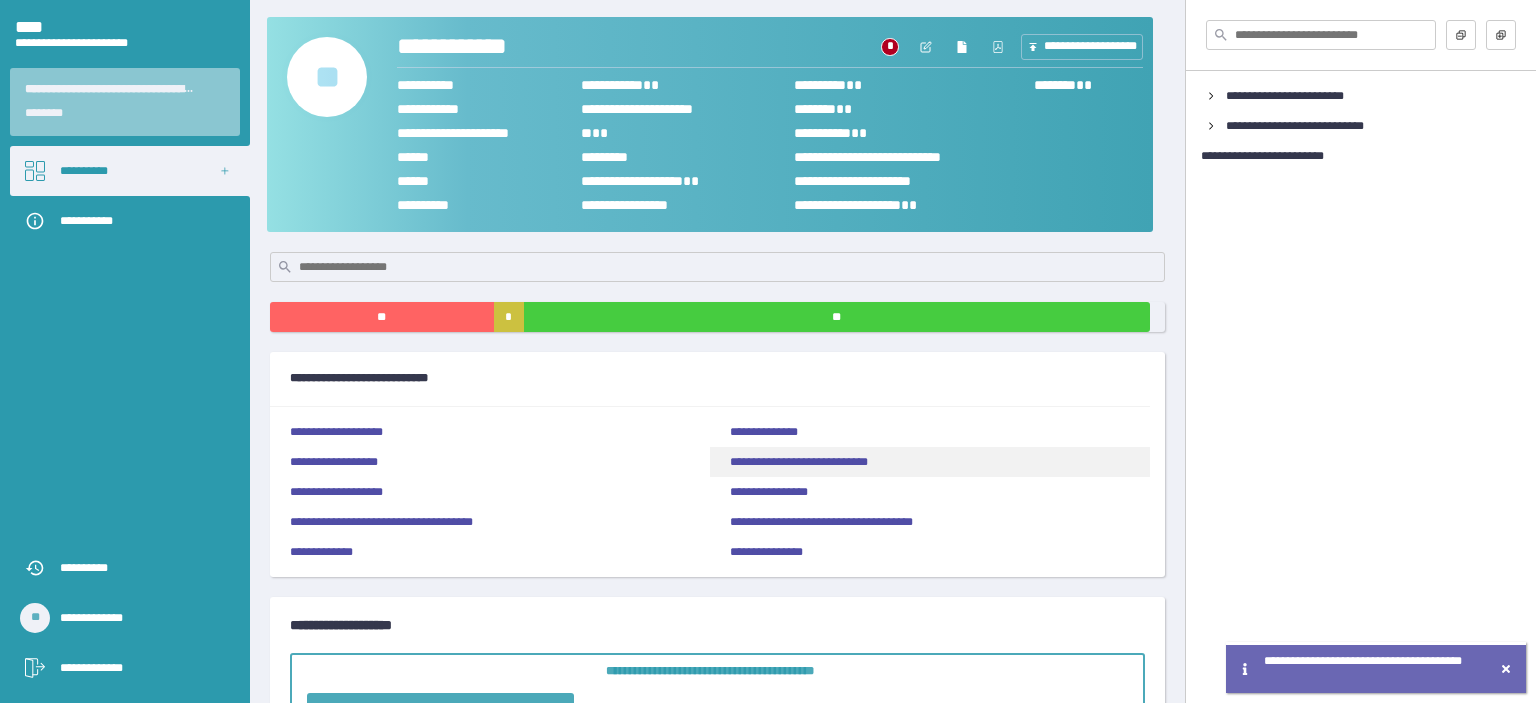 click on "**********" at bounding box center (799, 462) 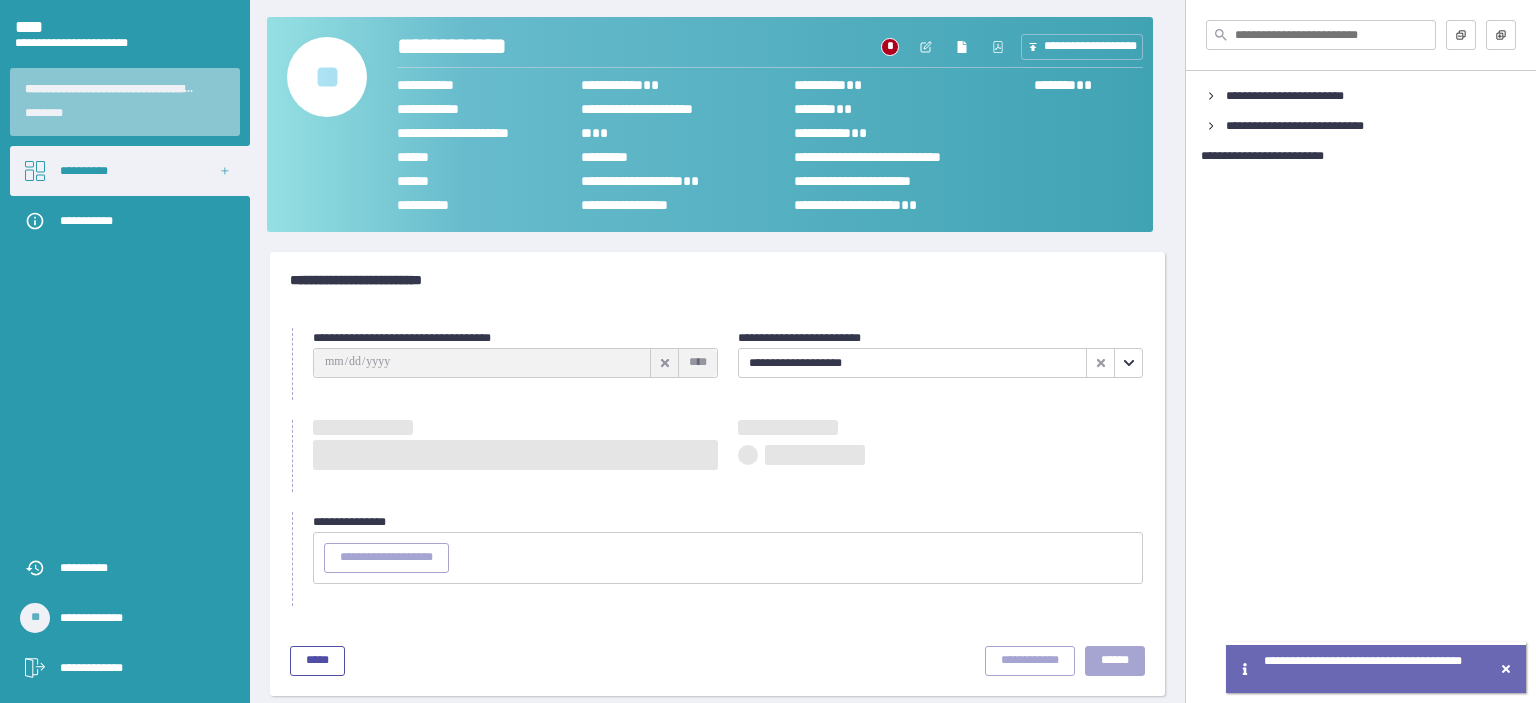type on "**********" 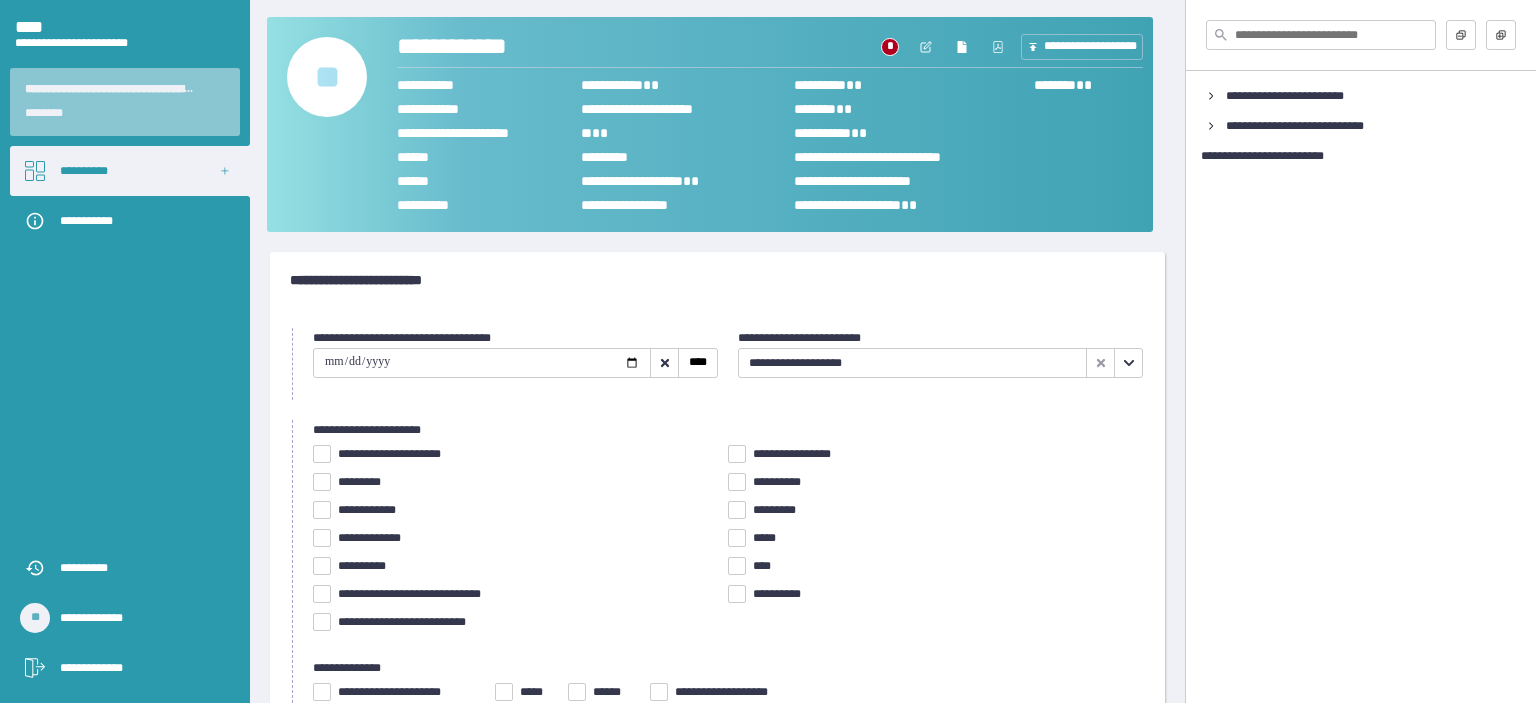 click on "*********" at bounding box center [359, 482] 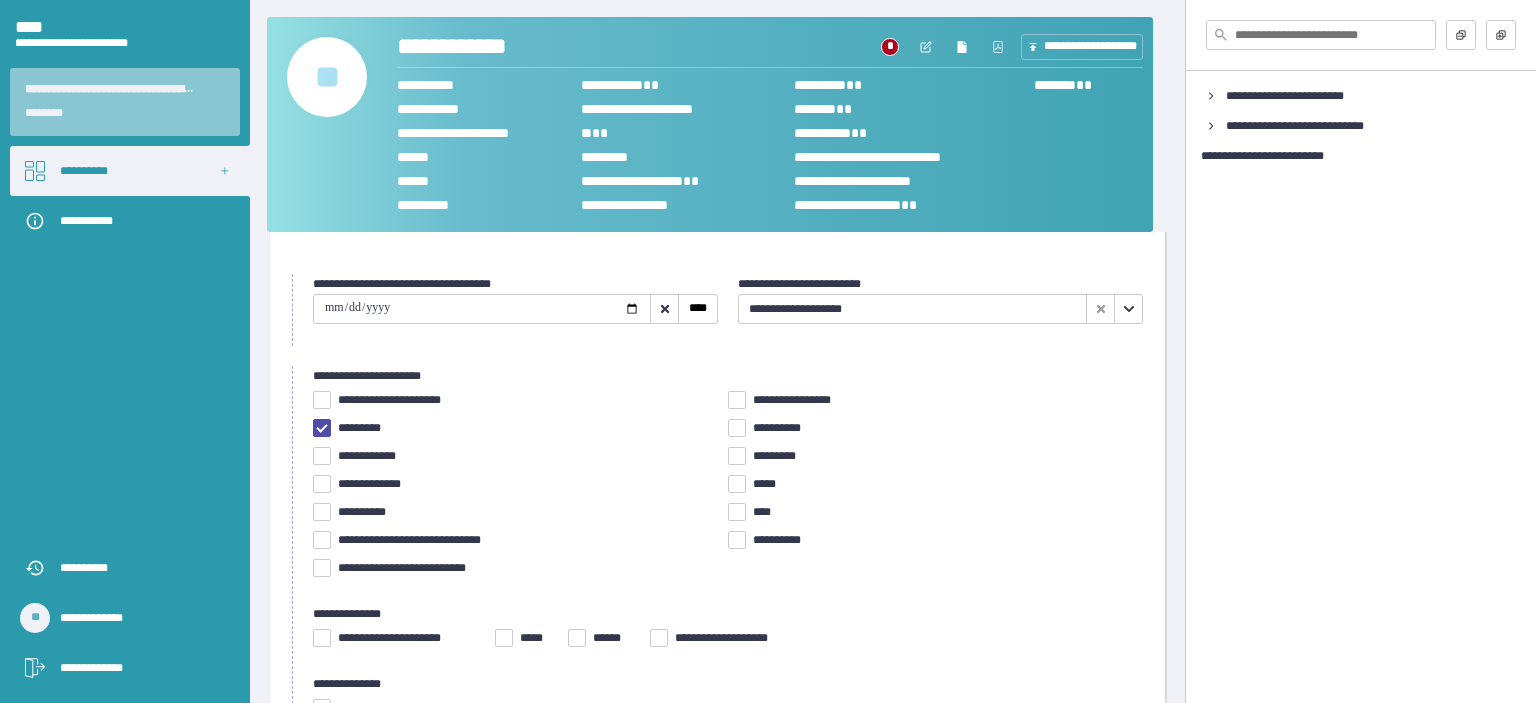 scroll, scrollTop: 100, scrollLeft: 0, axis: vertical 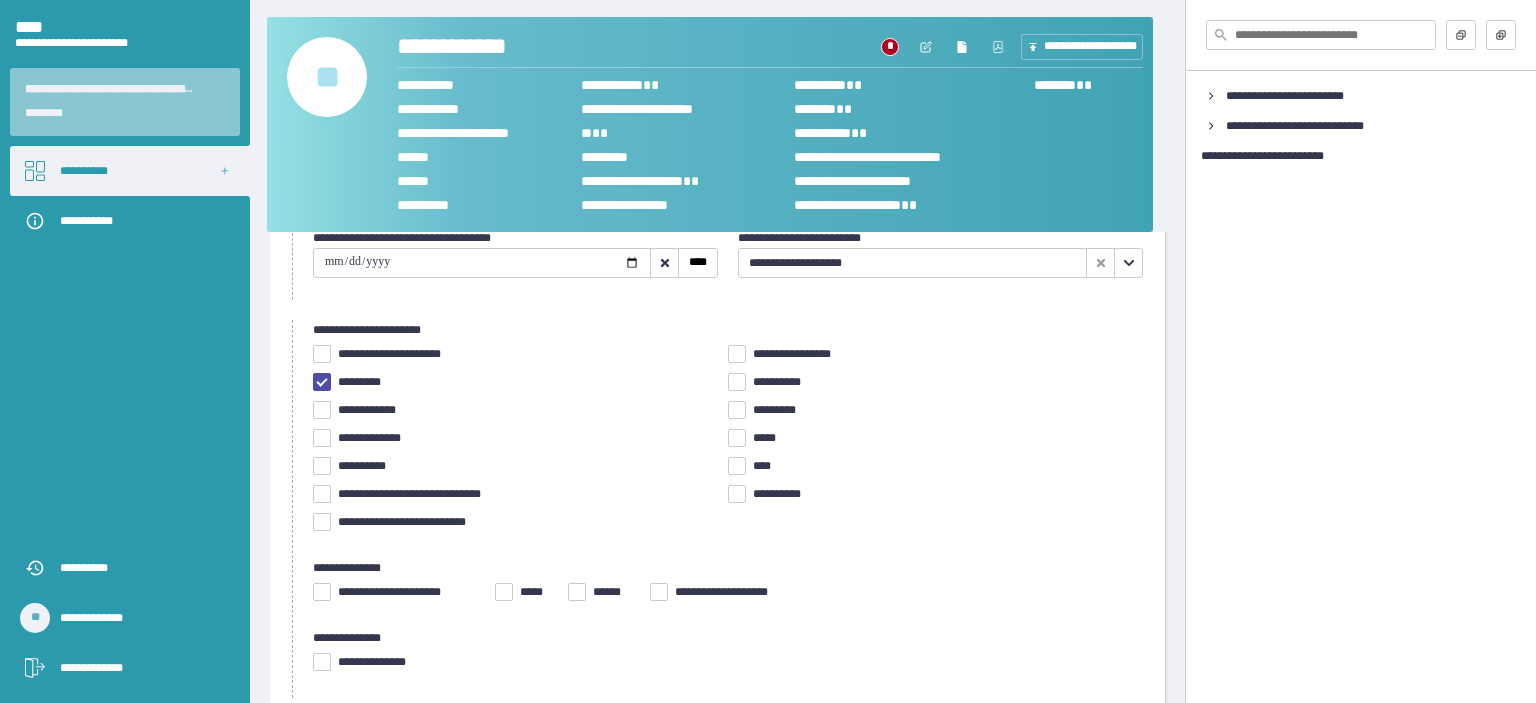 click on "**********" at bounding box center (402, 522) 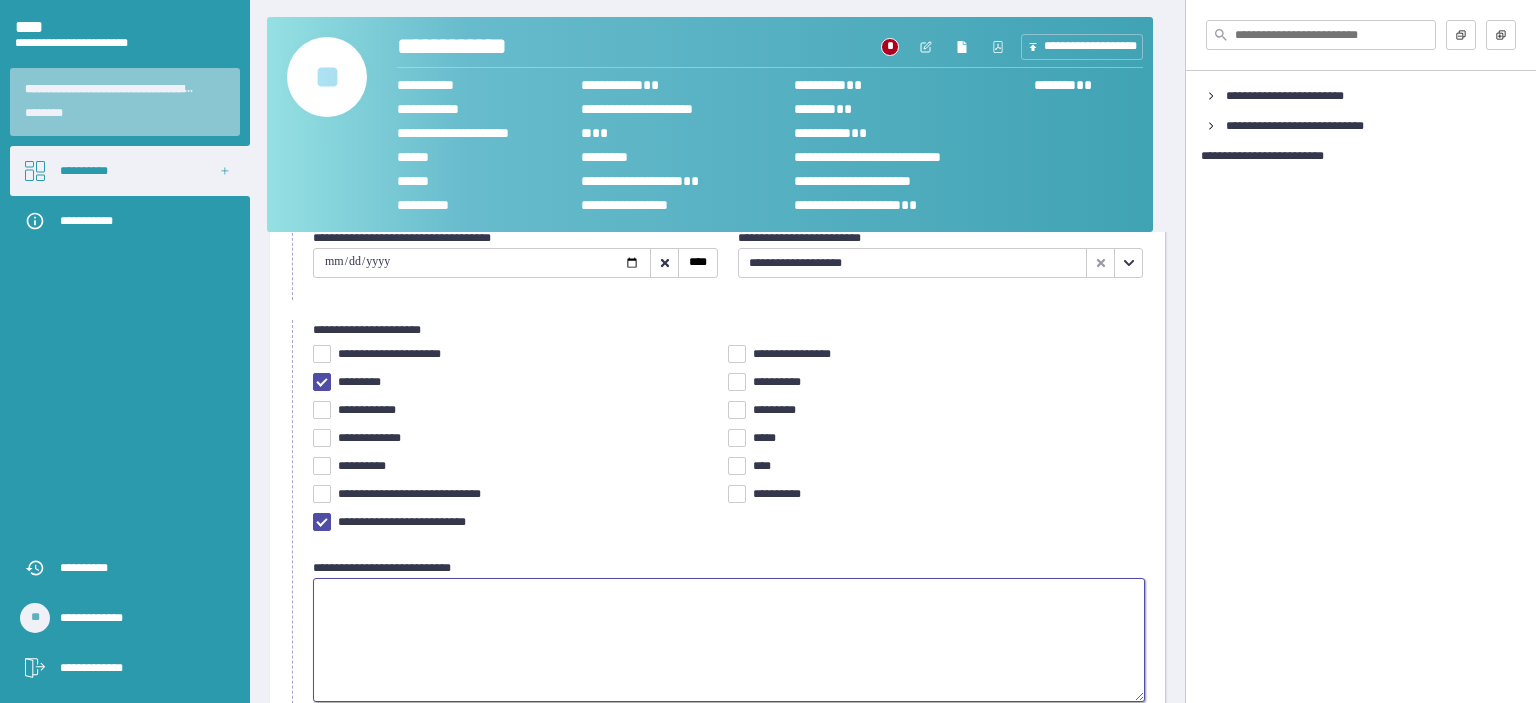 click at bounding box center (729, 640) 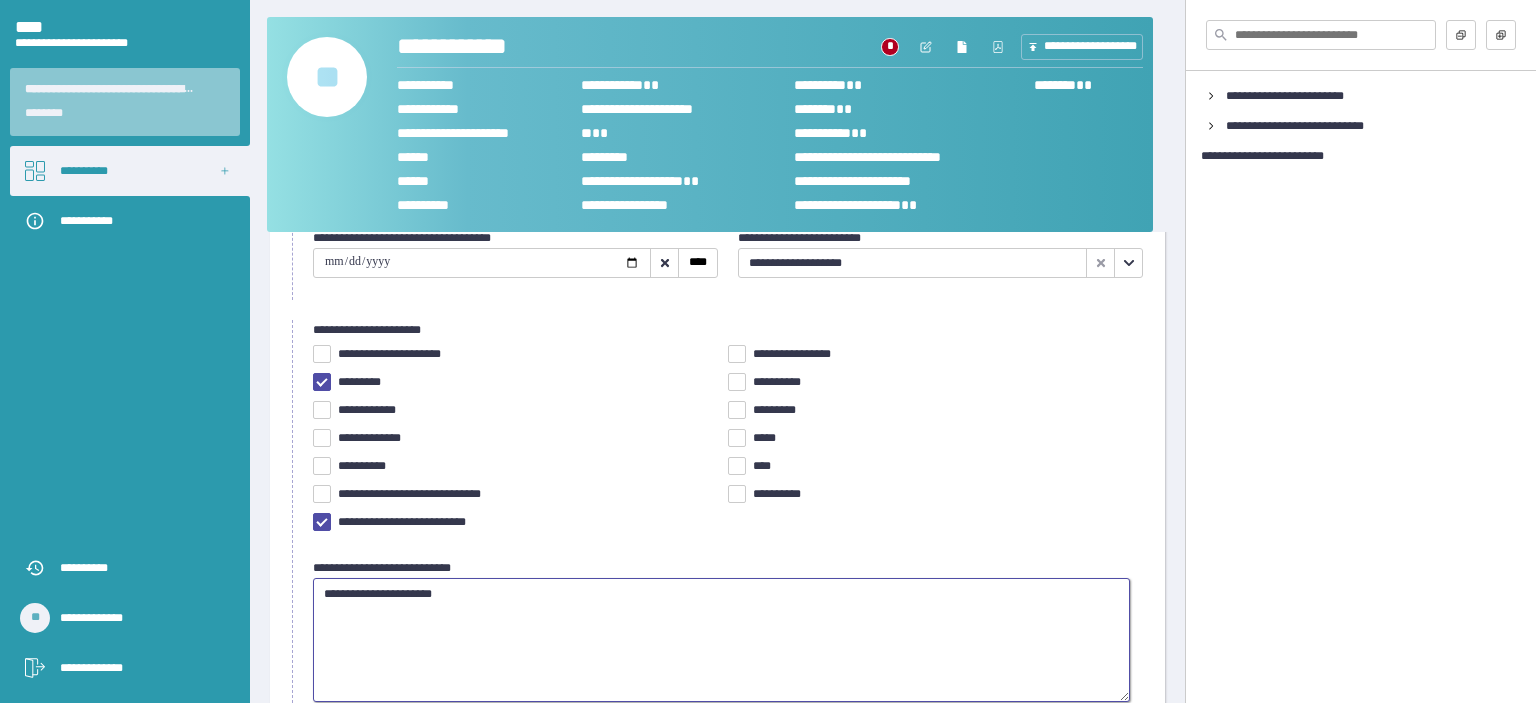 click on "**********" at bounding box center (721, 640) 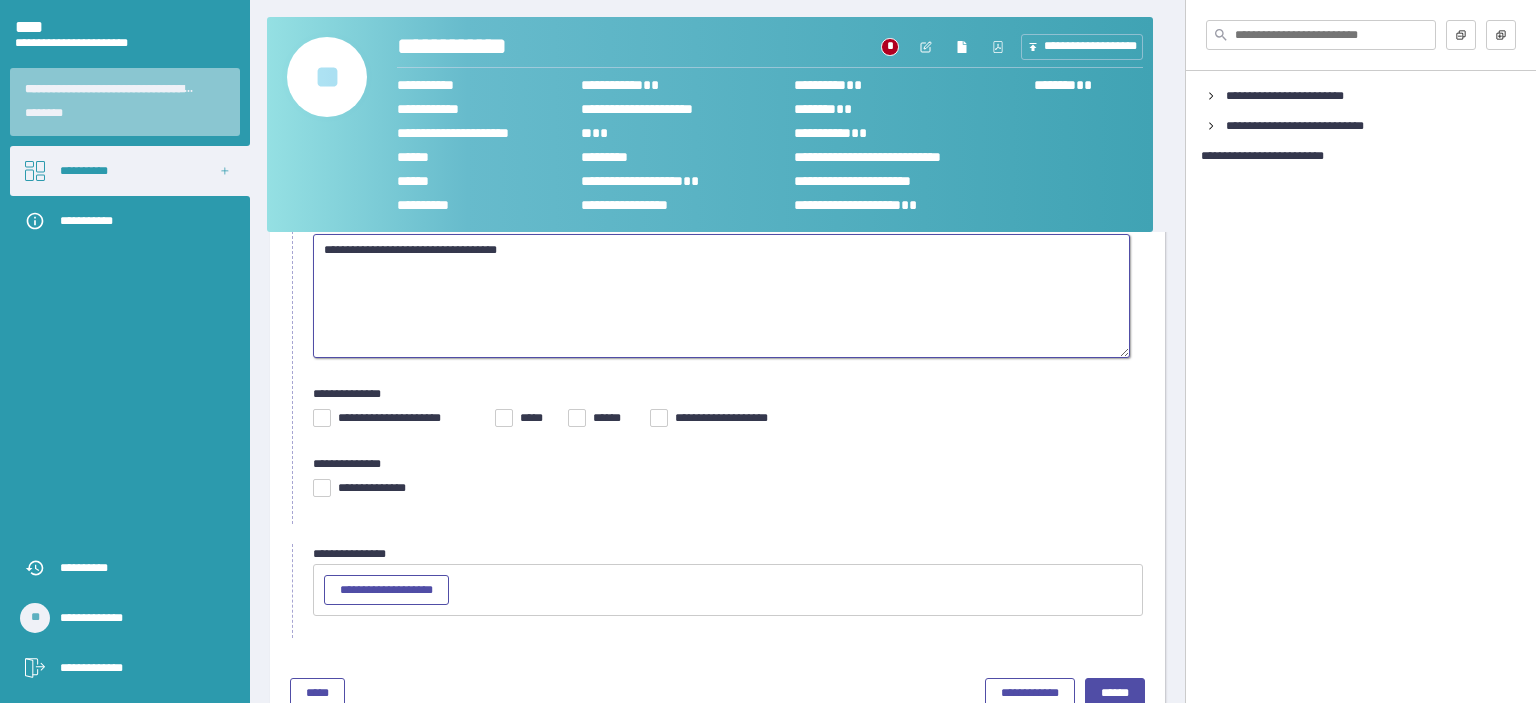 scroll, scrollTop: 486, scrollLeft: 0, axis: vertical 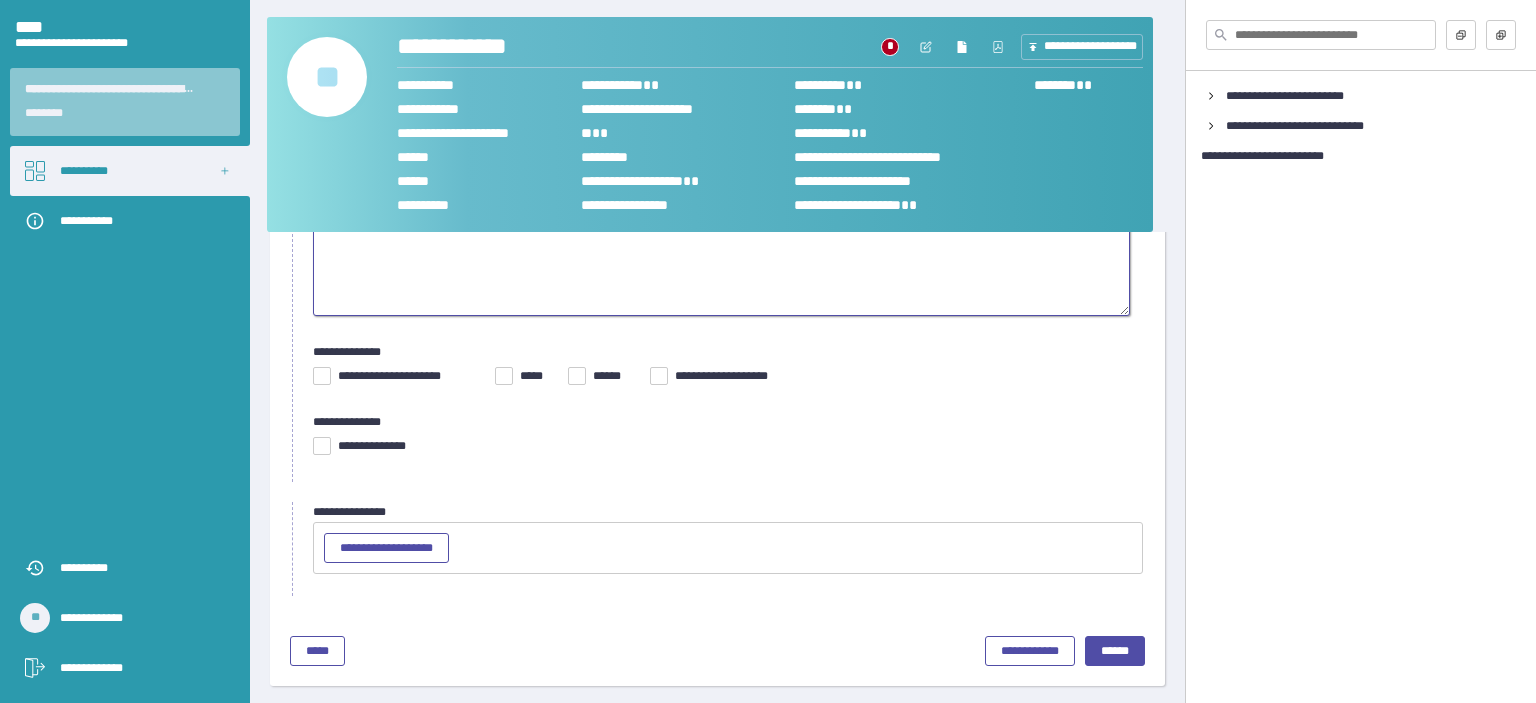 type on "**********" 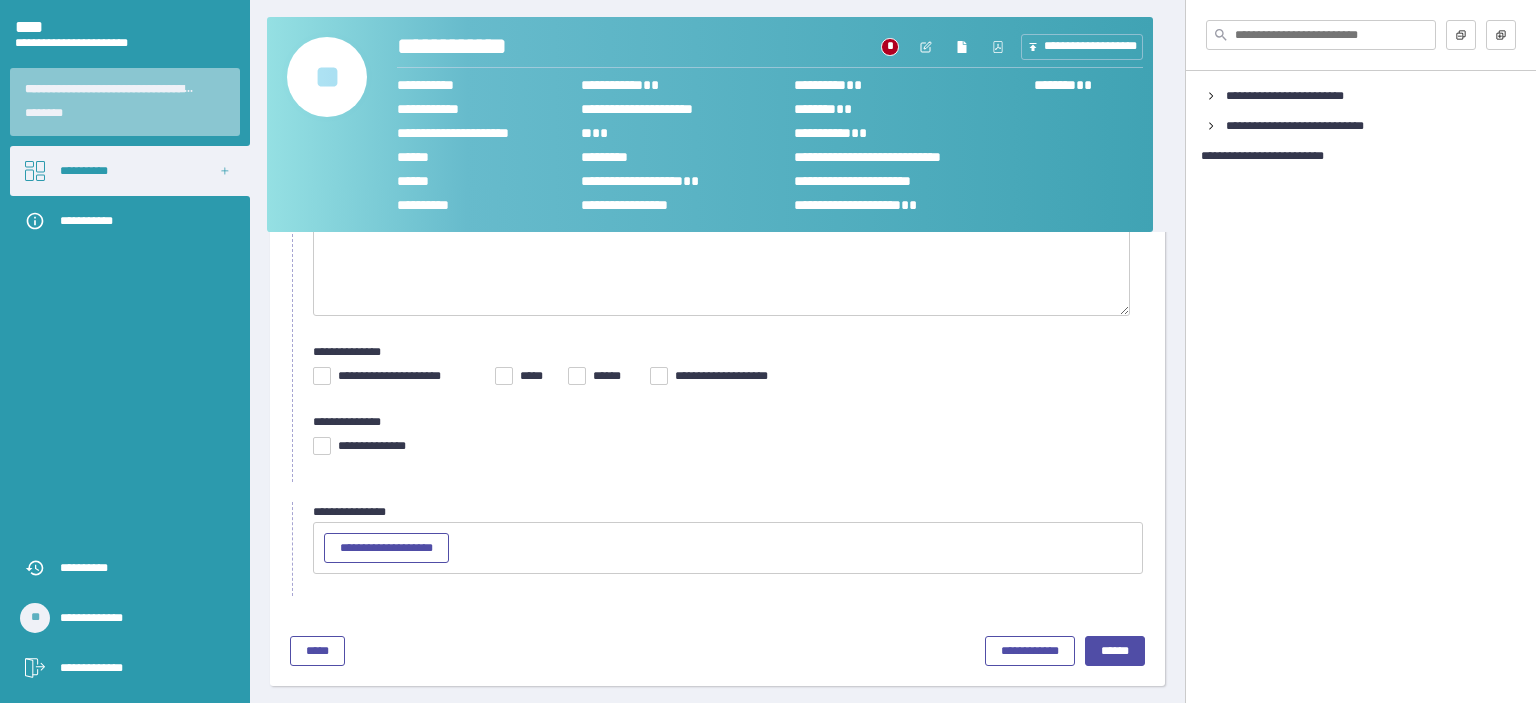 drag, startPoint x: 1072, startPoint y: 627, endPoint x: 1073, endPoint y: 639, distance: 12.0415945 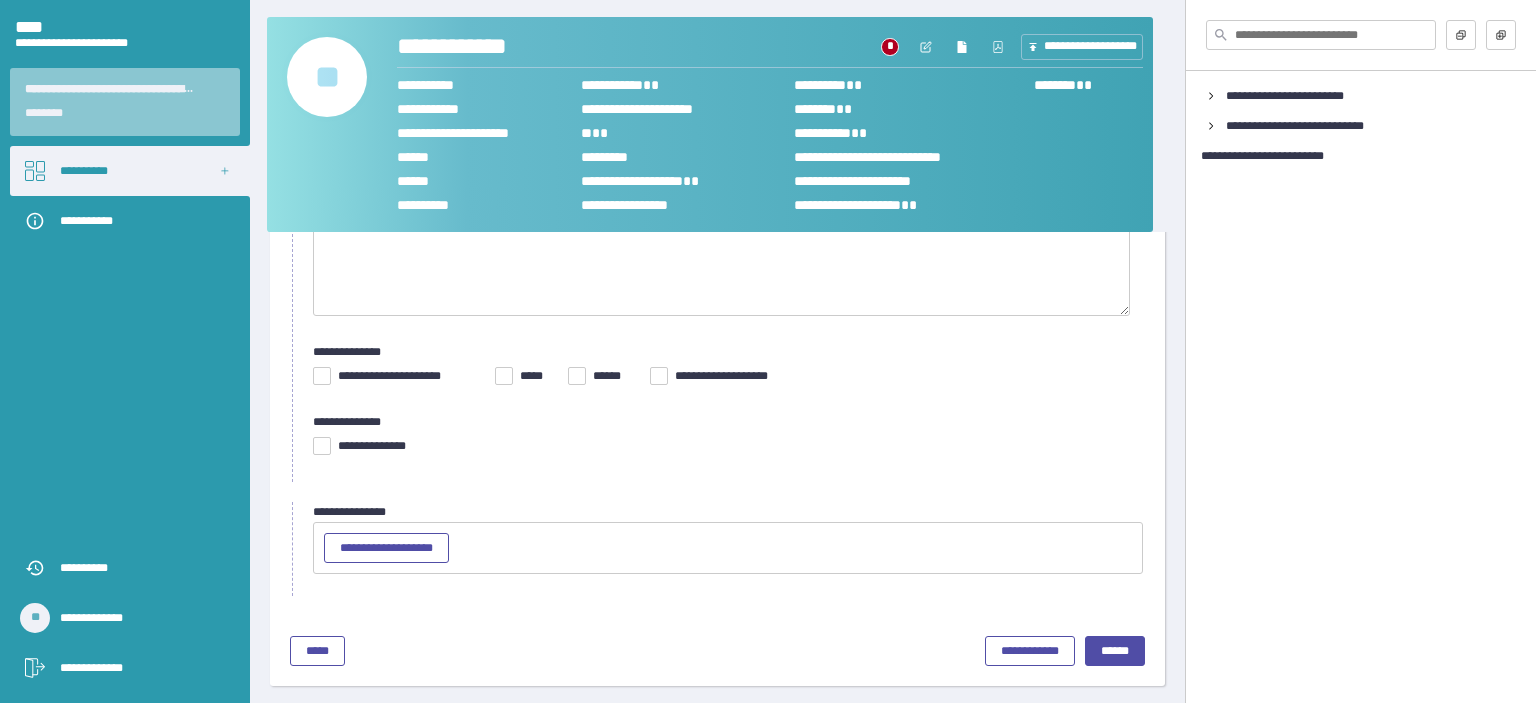 click on "**********" at bounding box center (717, 651) 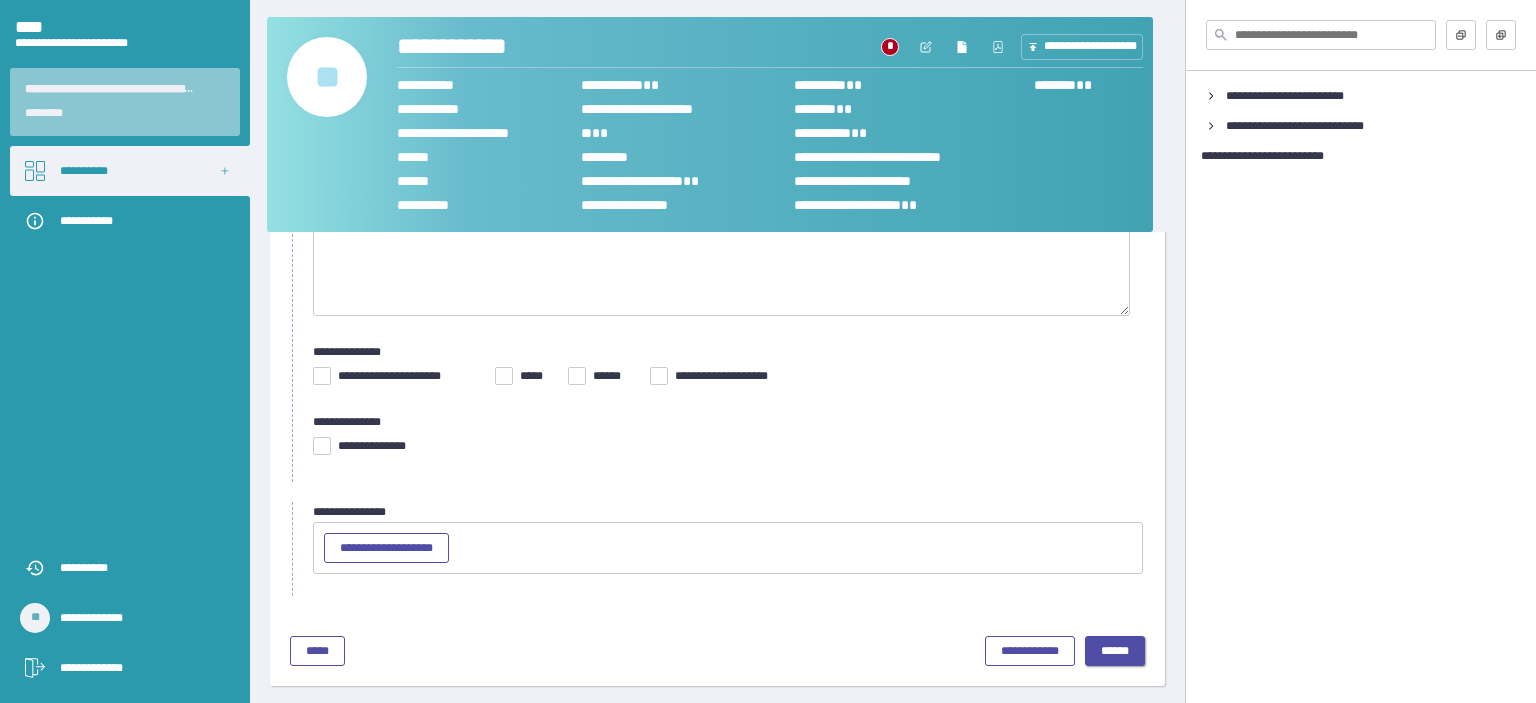 click on "******" at bounding box center (1115, 651) 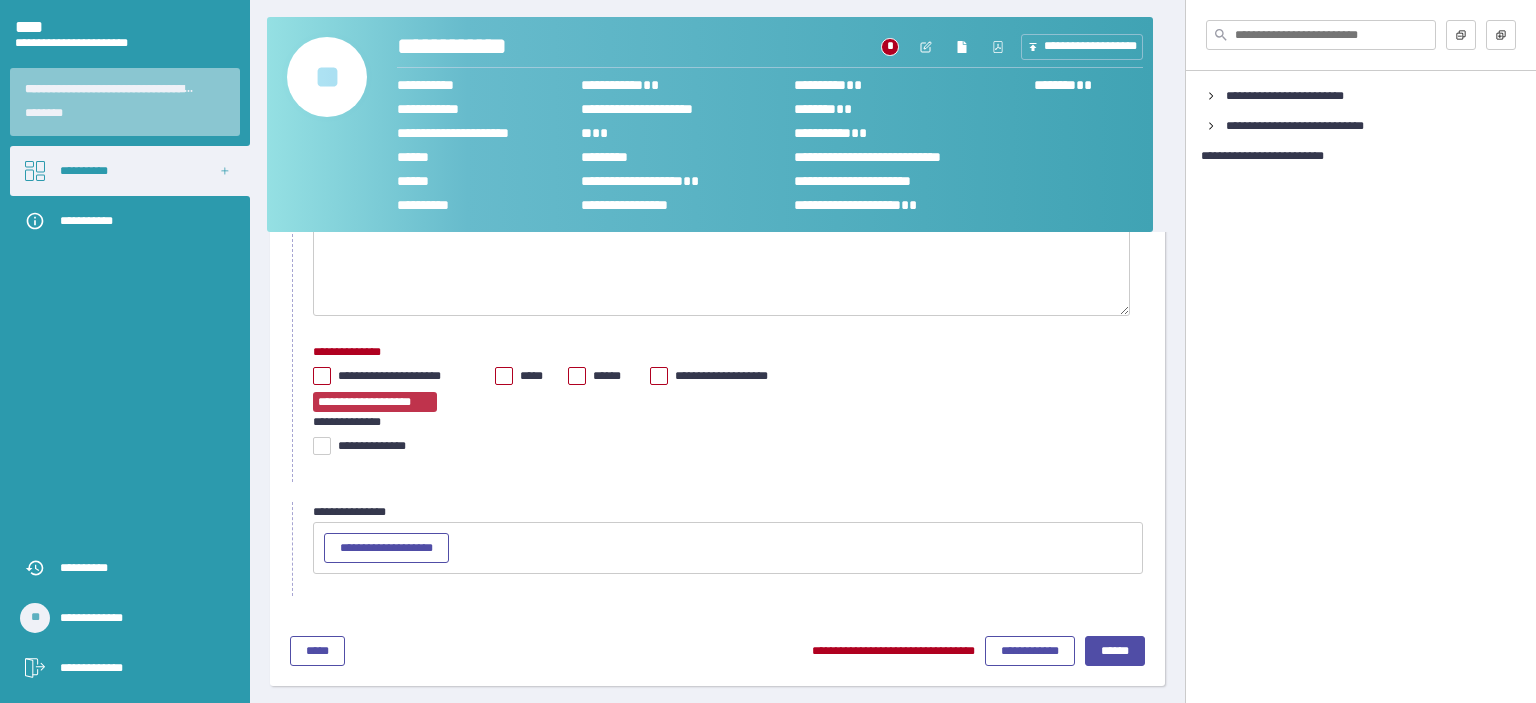 click at bounding box center [322, 376] 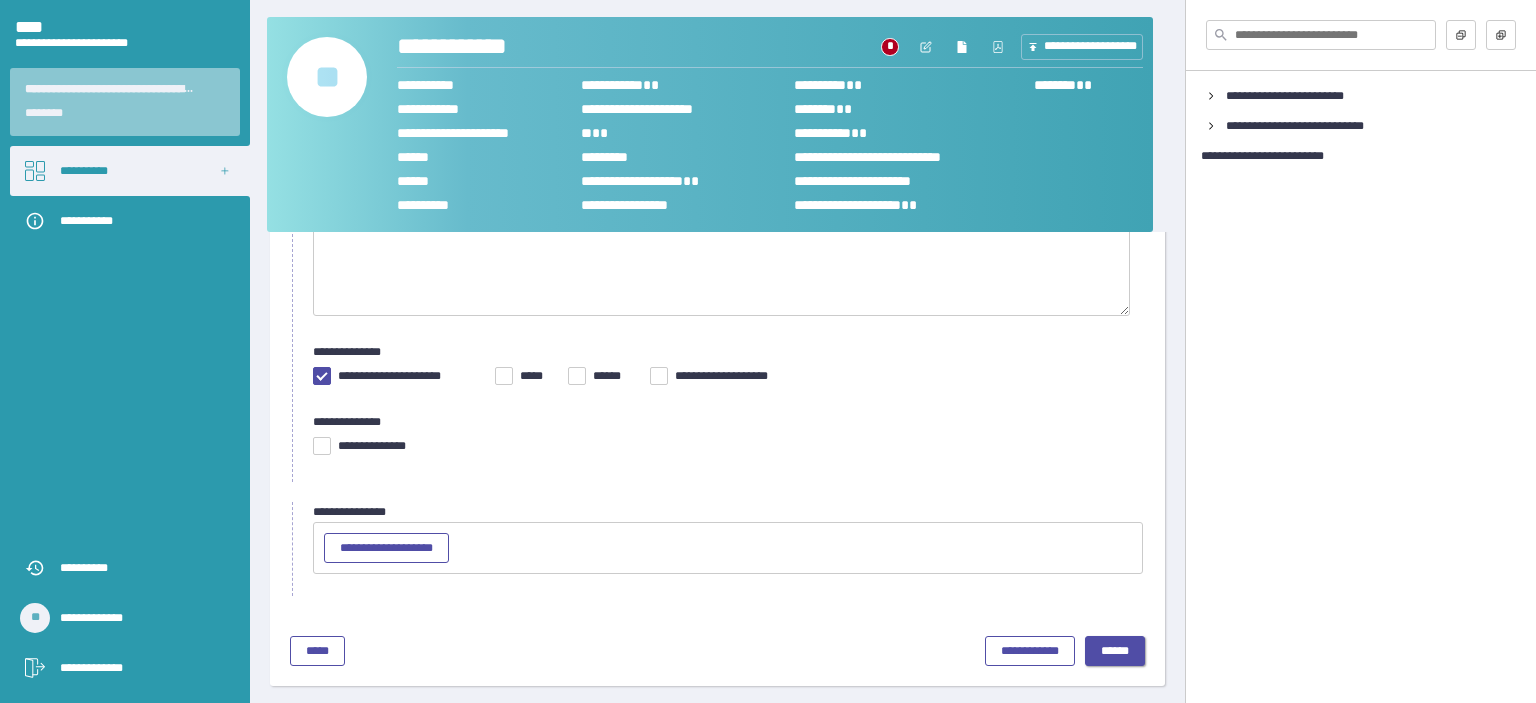 click on "******" at bounding box center (1115, 651) 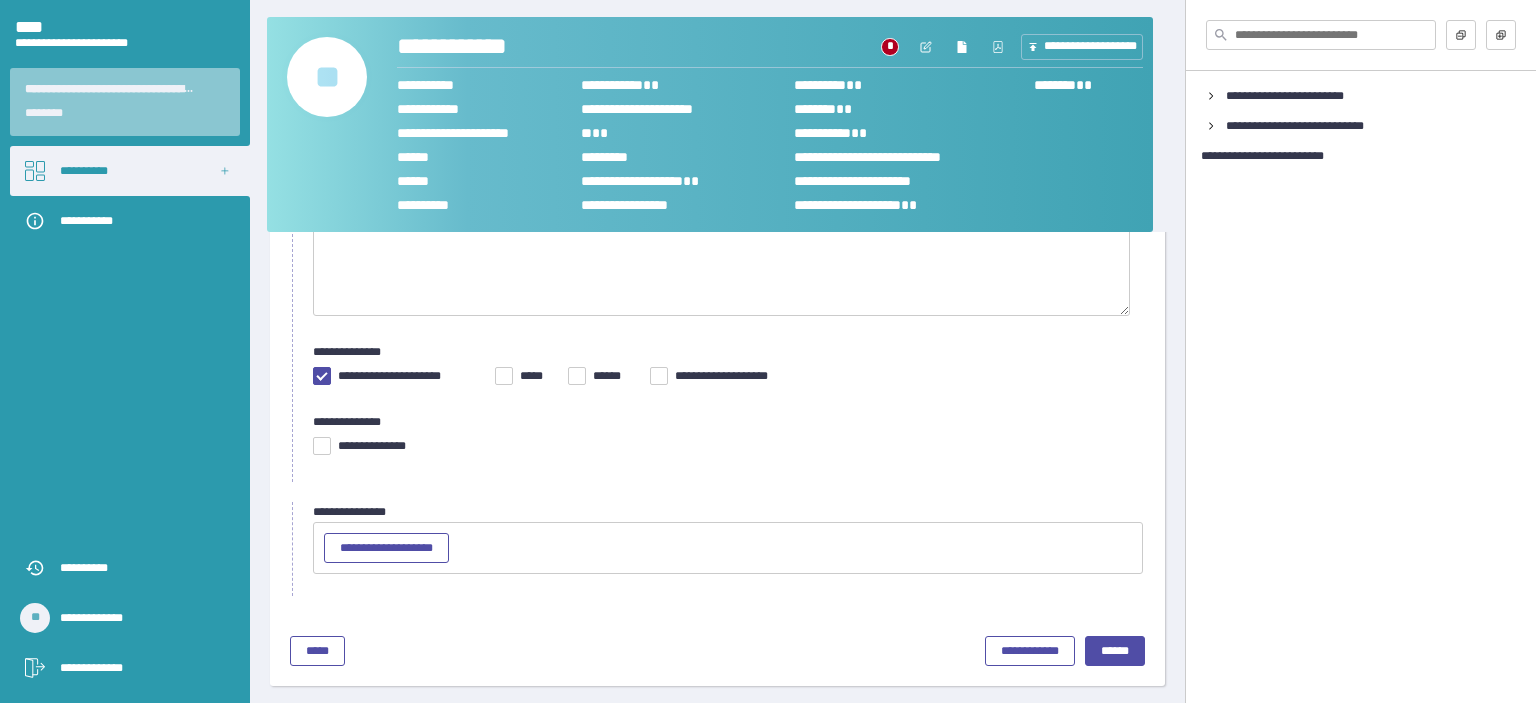 scroll, scrollTop: 0, scrollLeft: 0, axis: both 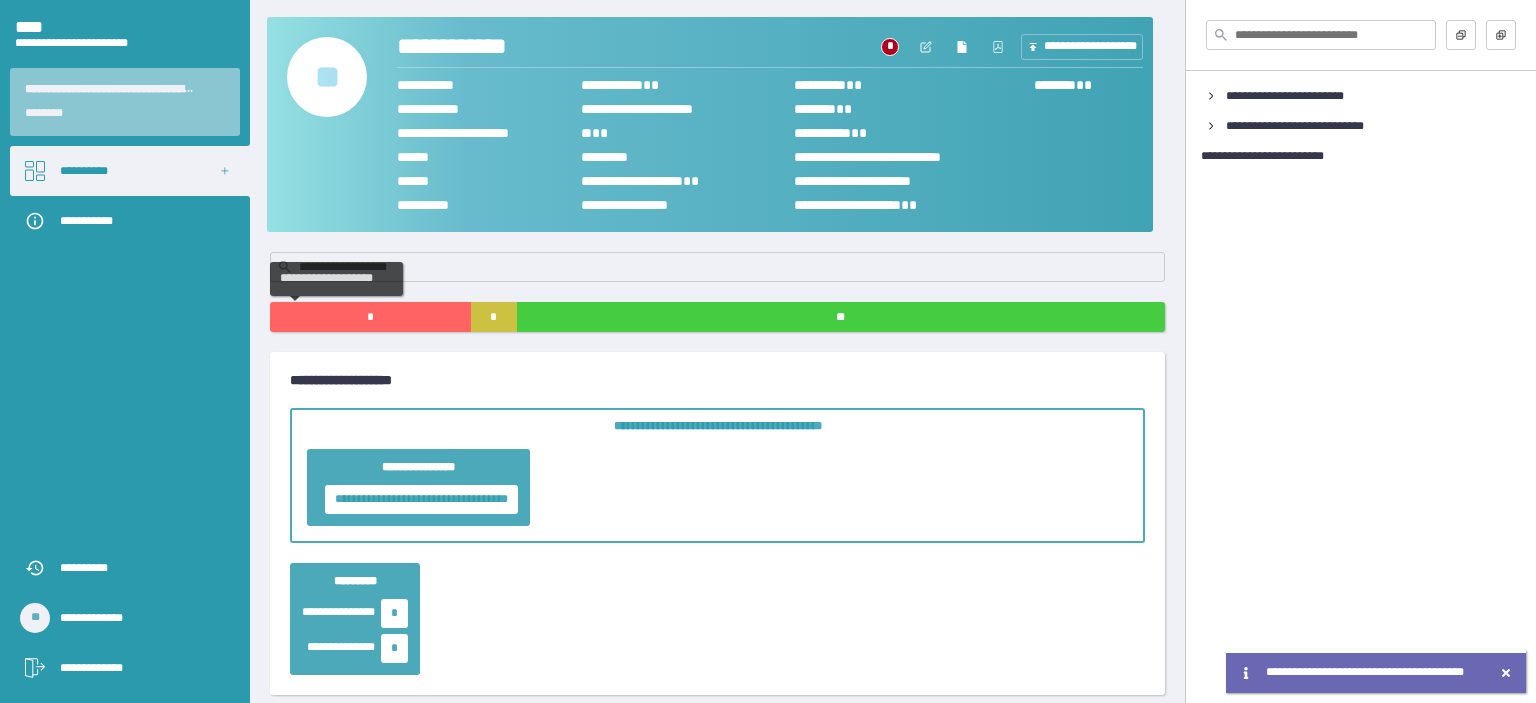 click on "*" at bounding box center [370, 317] 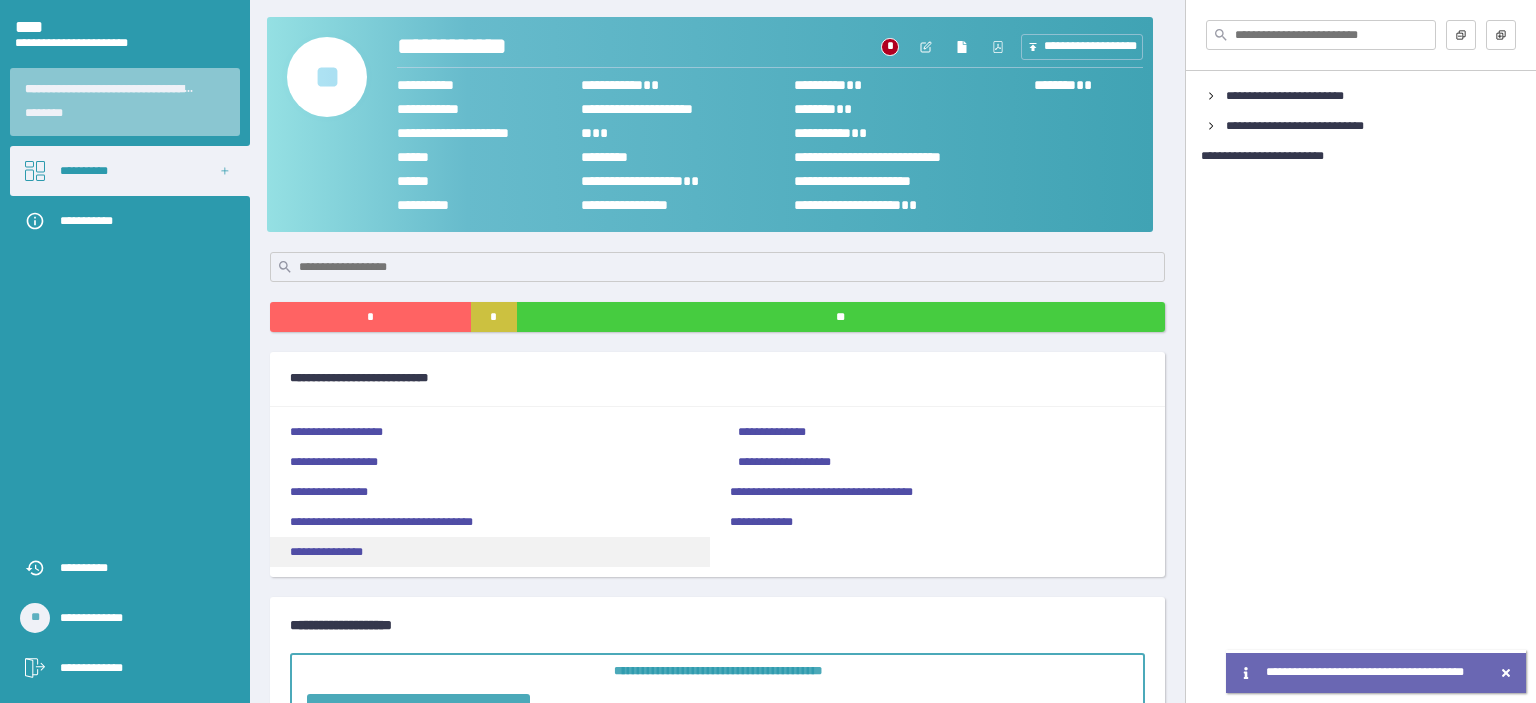 click on "**********" at bounding box center (326, 552) 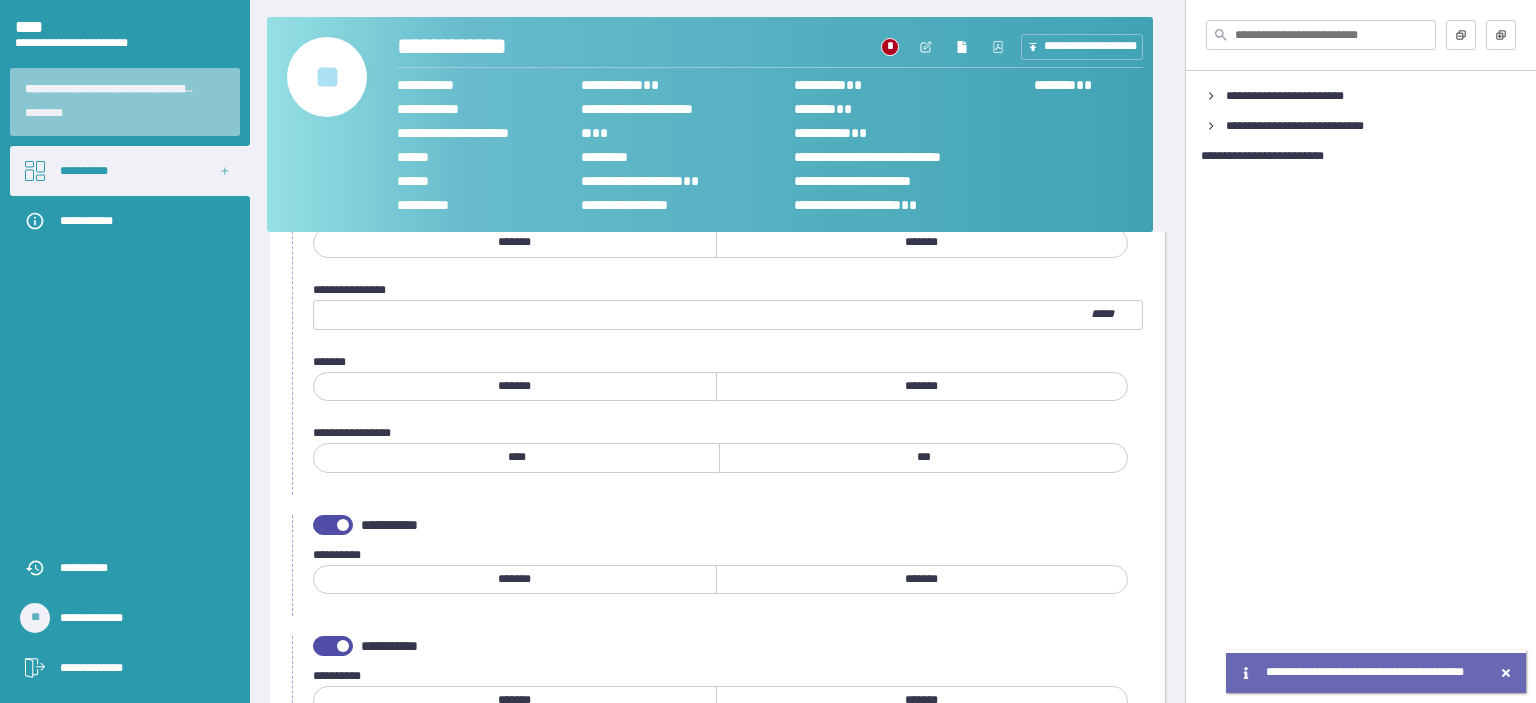scroll, scrollTop: 1462, scrollLeft: 0, axis: vertical 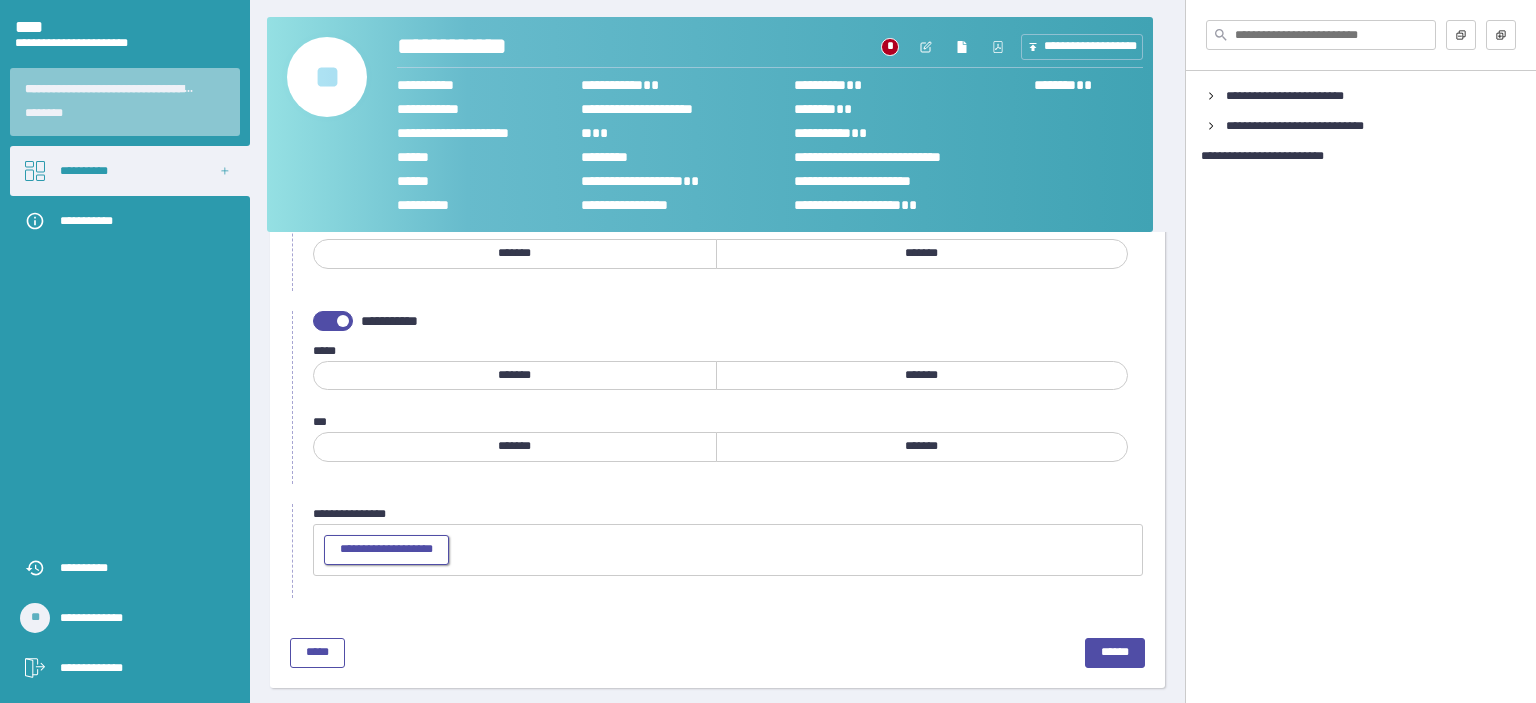 click on "**********" at bounding box center [386, 549] 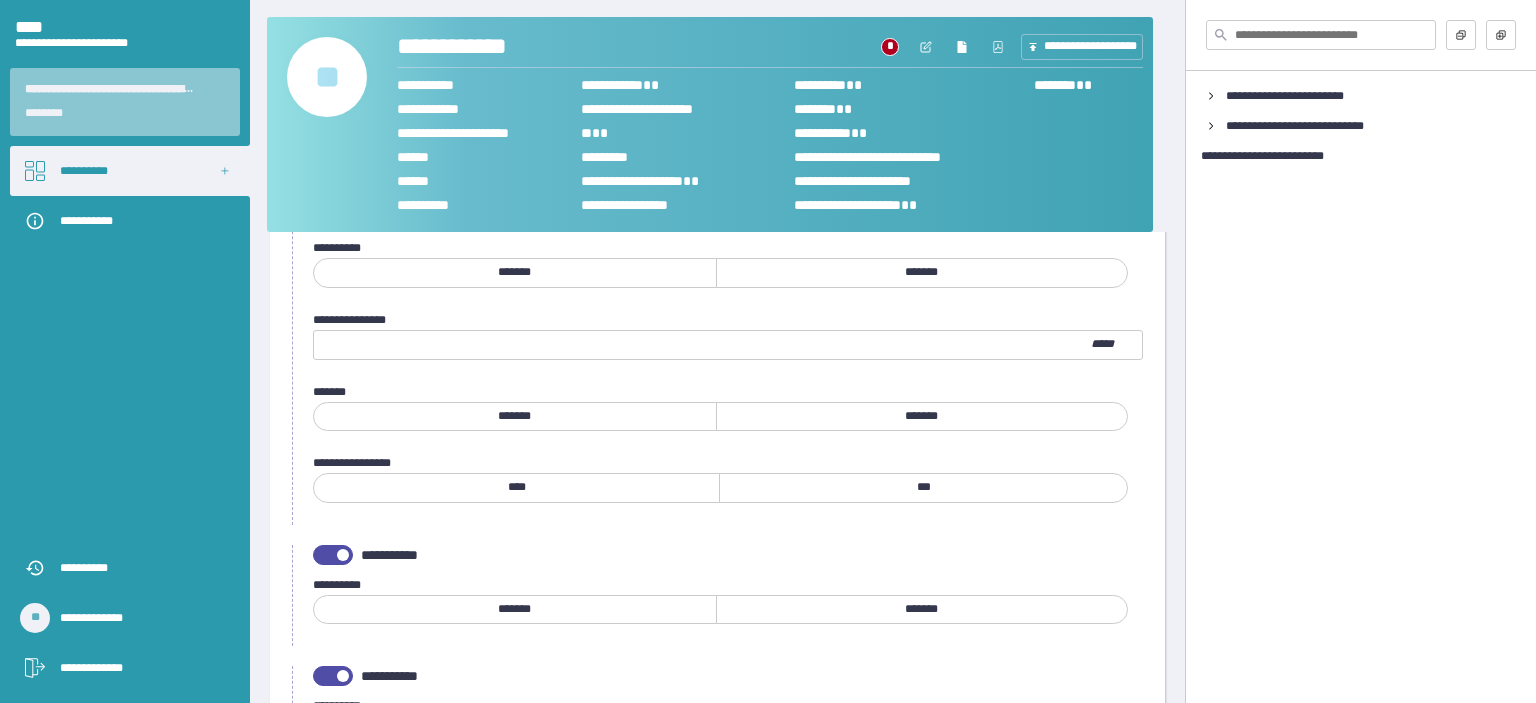 scroll, scrollTop: 662, scrollLeft: 0, axis: vertical 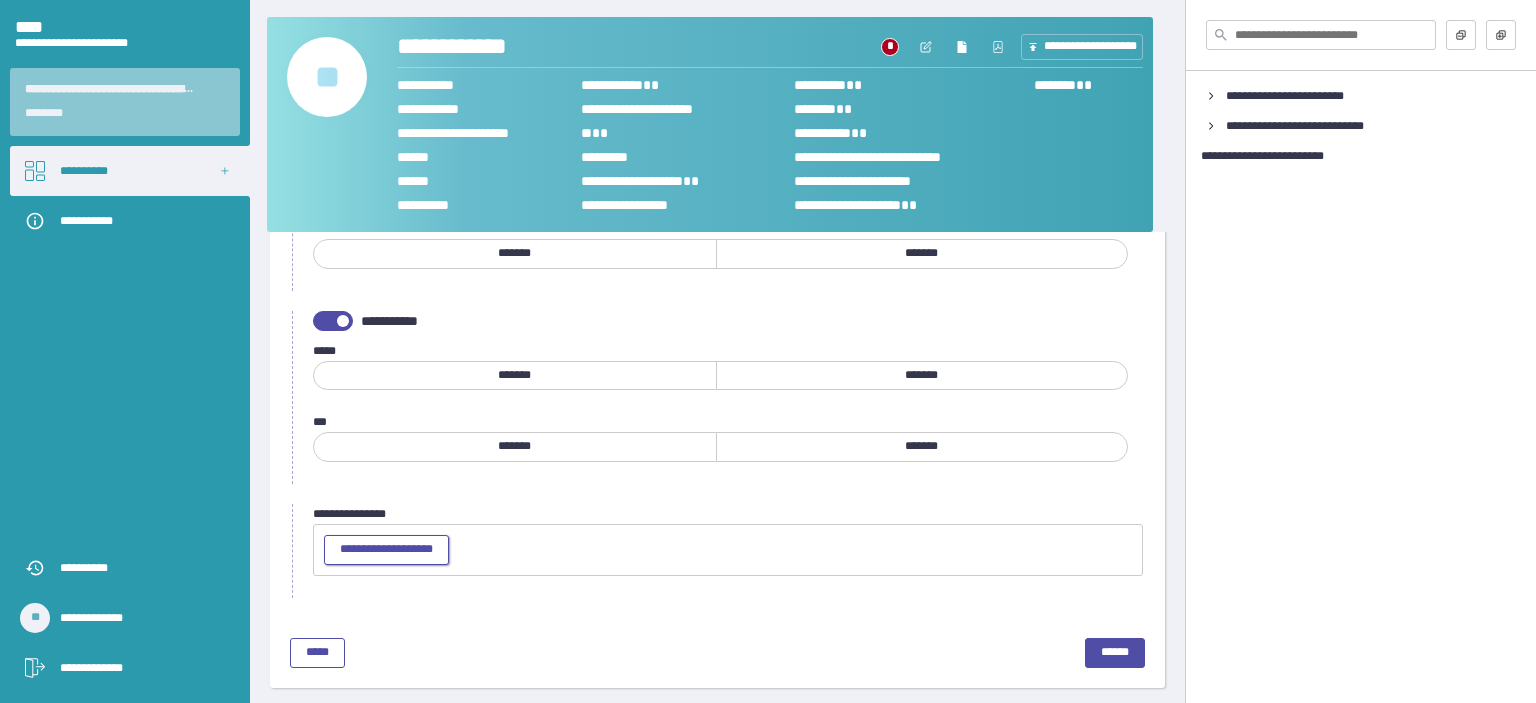 click on "**********" at bounding box center (386, 549) 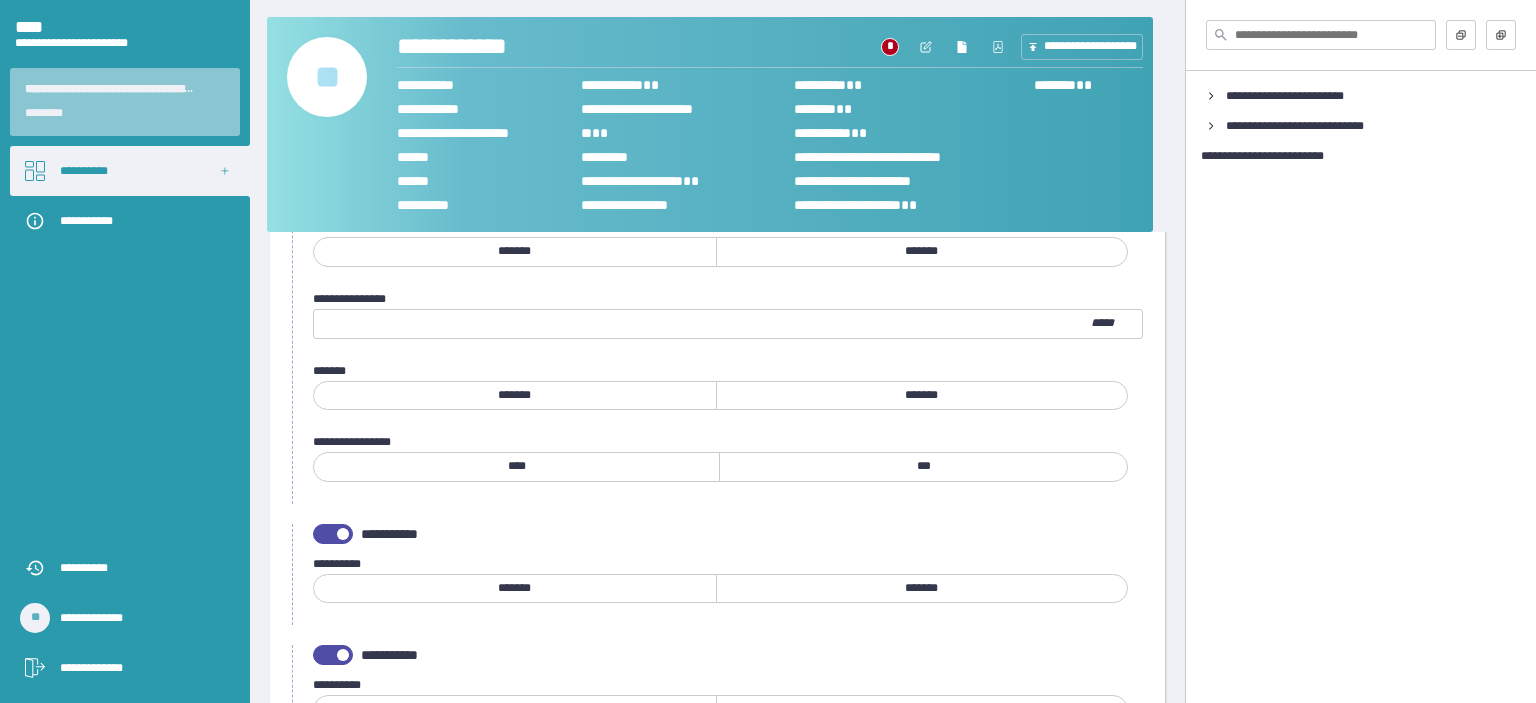 scroll, scrollTop: 700, scrollLeft: 0, axis: vertical 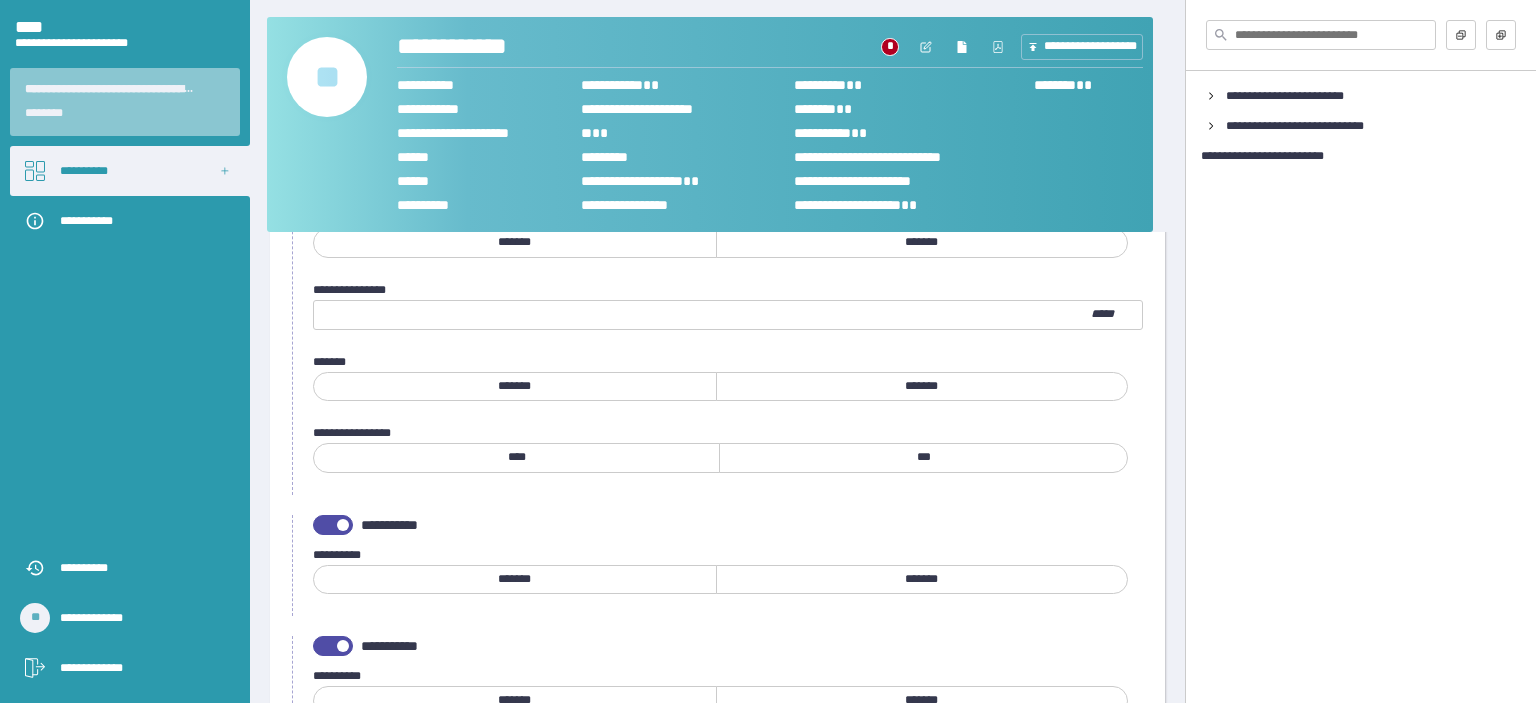 click at bounding box center (333, 646) 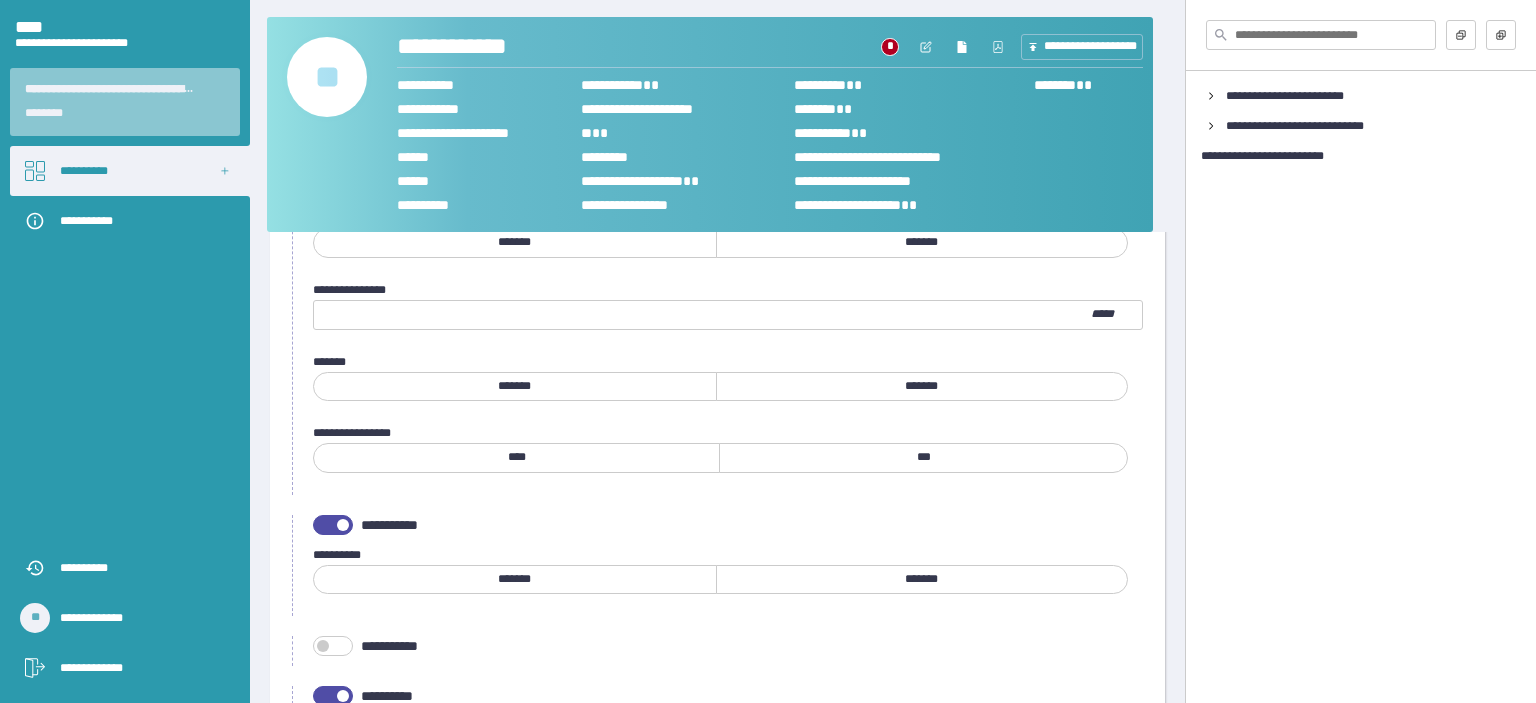 click on "*******" at bounding box center (922, 580) 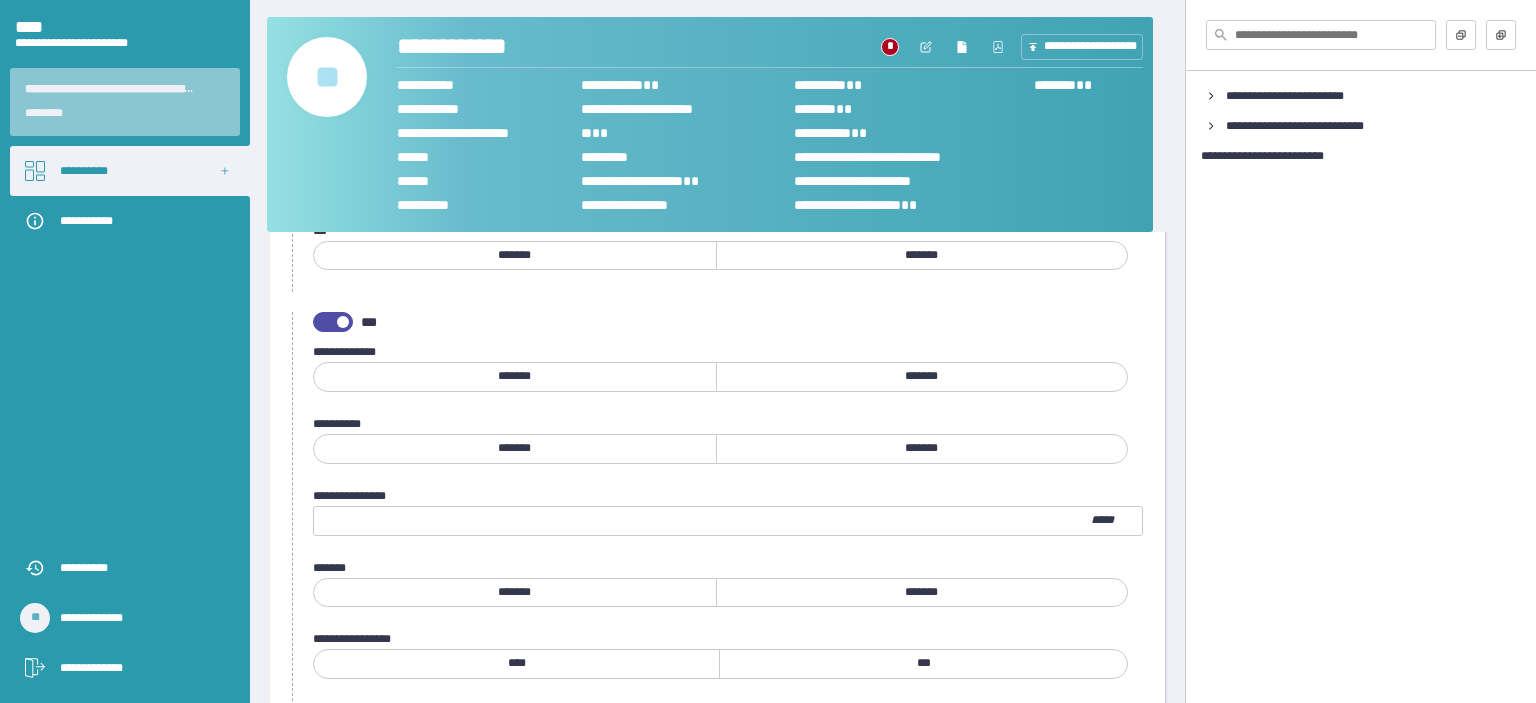 scroll, scrollTop: 500, scrollLeft: 0, axis: vertical 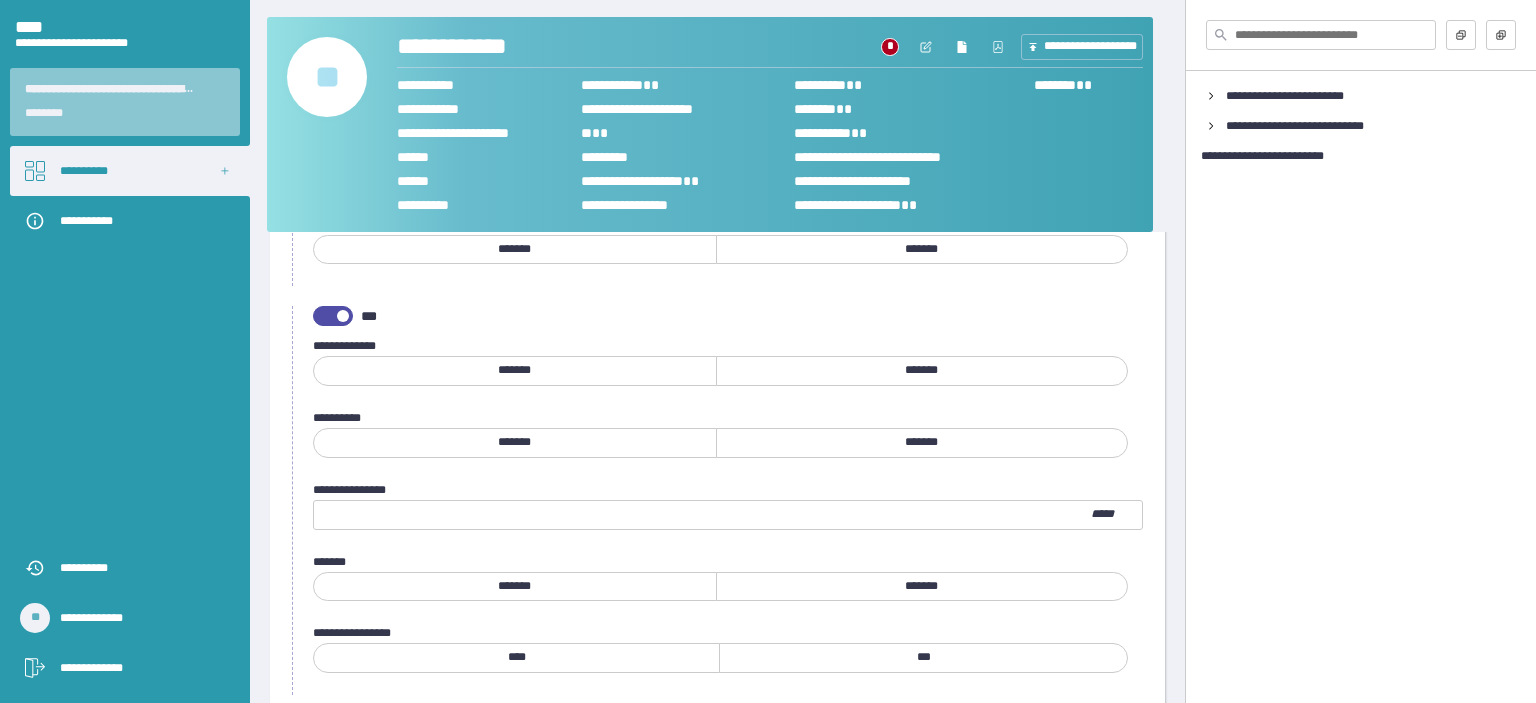 click on "*******" at bounding box center [515, 443] 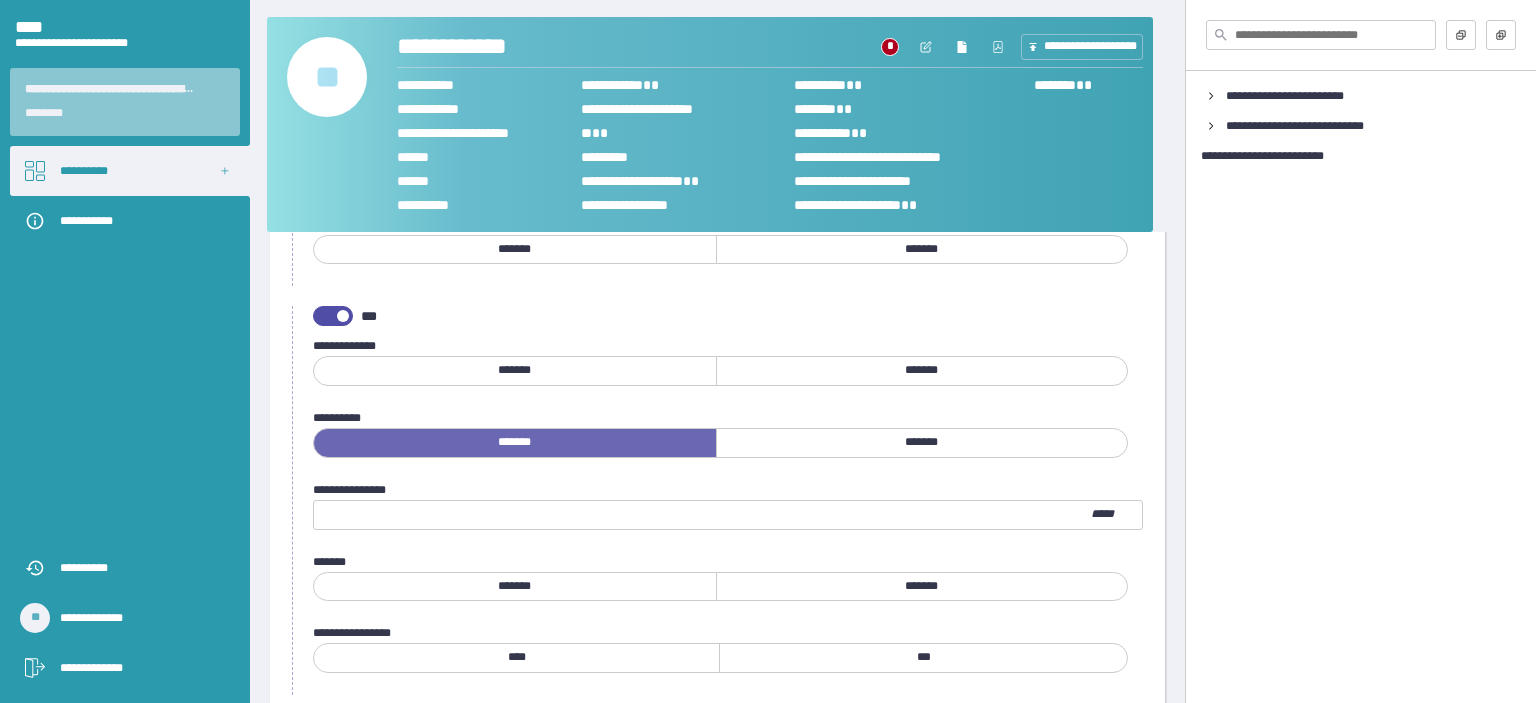 click at bounding box center [702, 515] 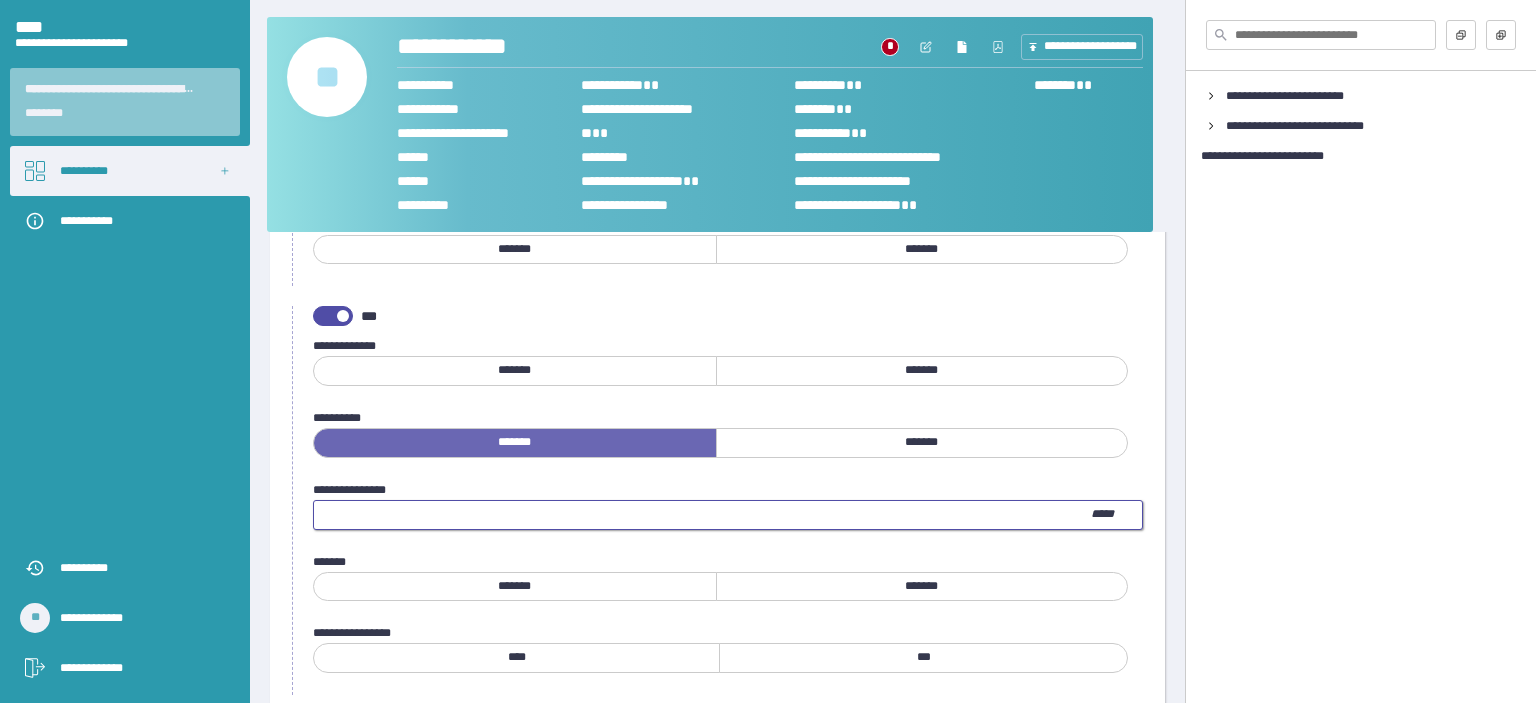 scroll, scrollTop: 600, scrollLeft: 0, axis: vertical 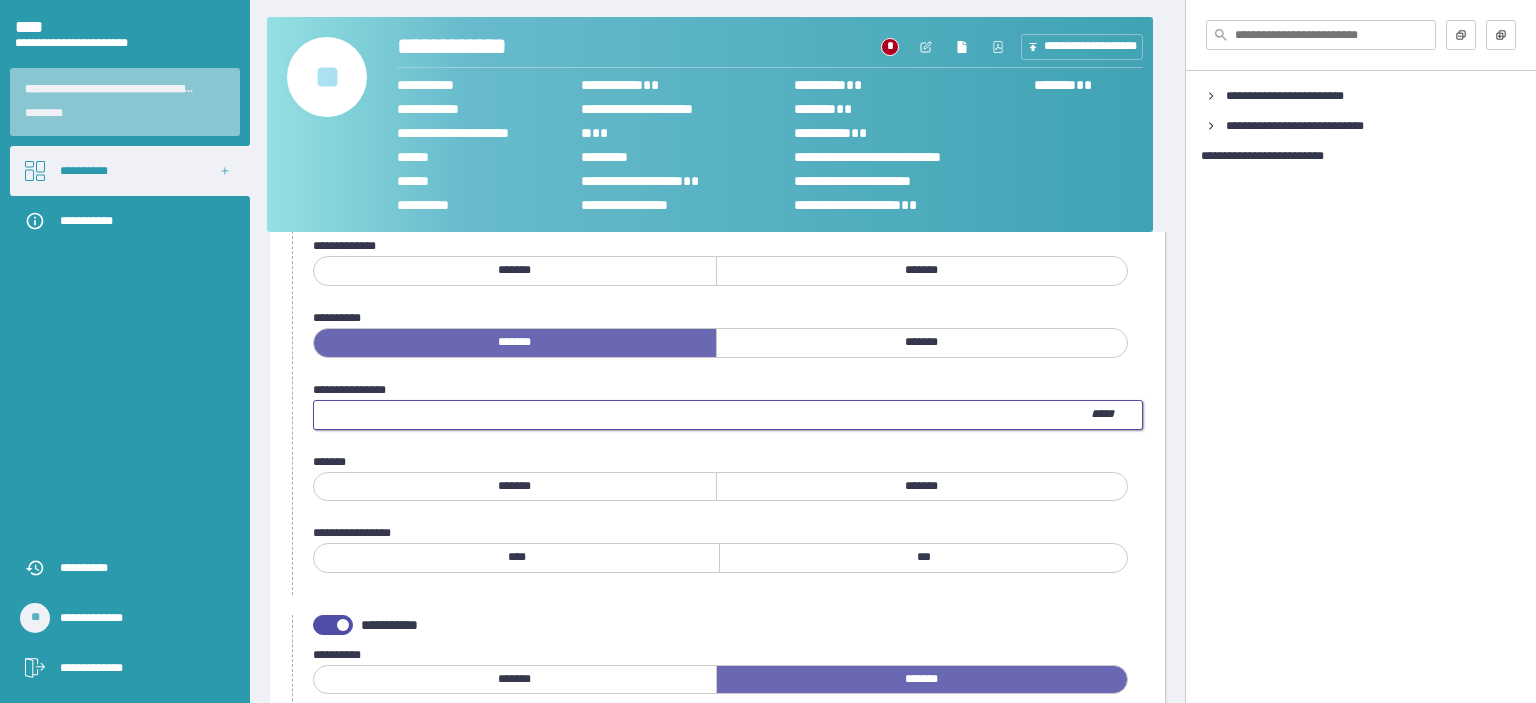 type on "****" 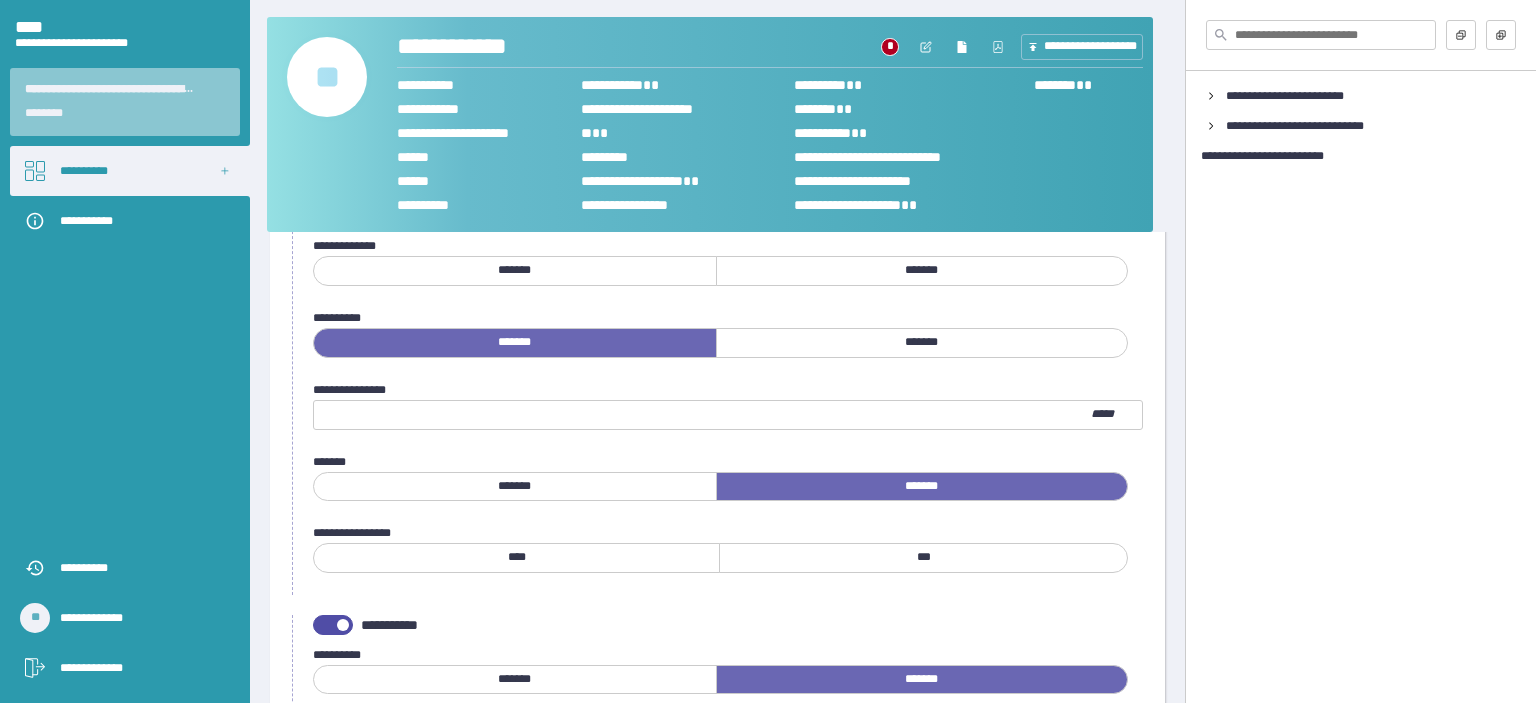 click on "****" at bounding box center (516, 558) 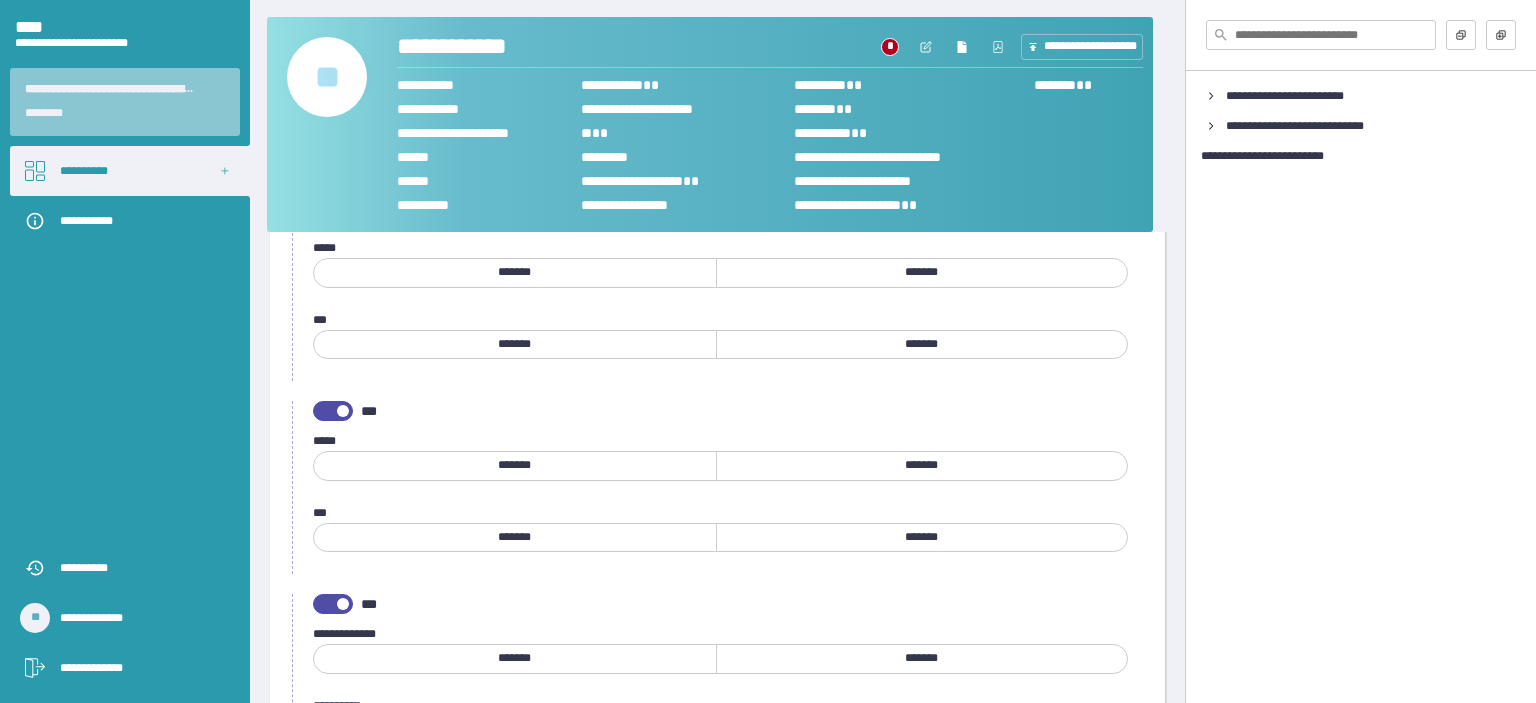 scroll, scrollTop: 200, scrollLeft: 0, axis: vertical 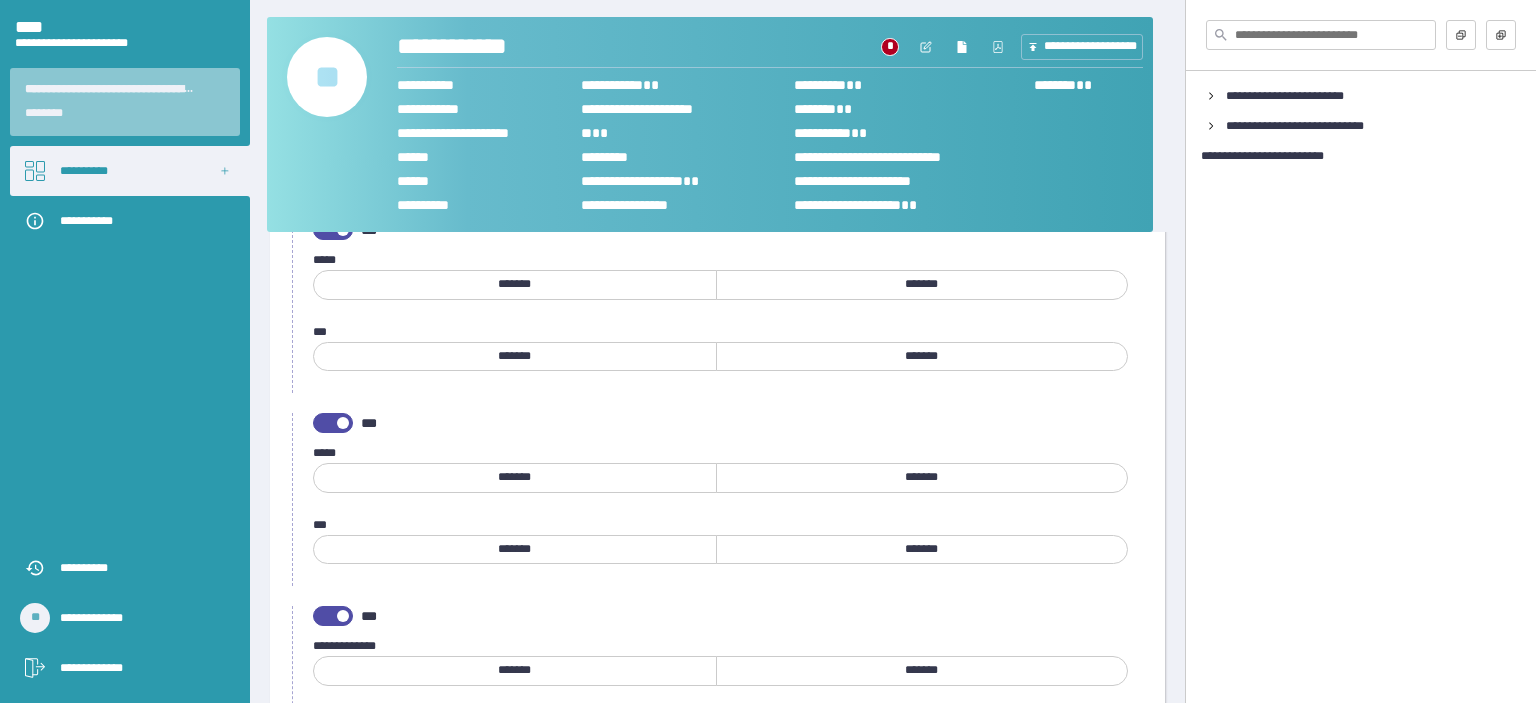 click on "*******" at bounding box center [515, 550] 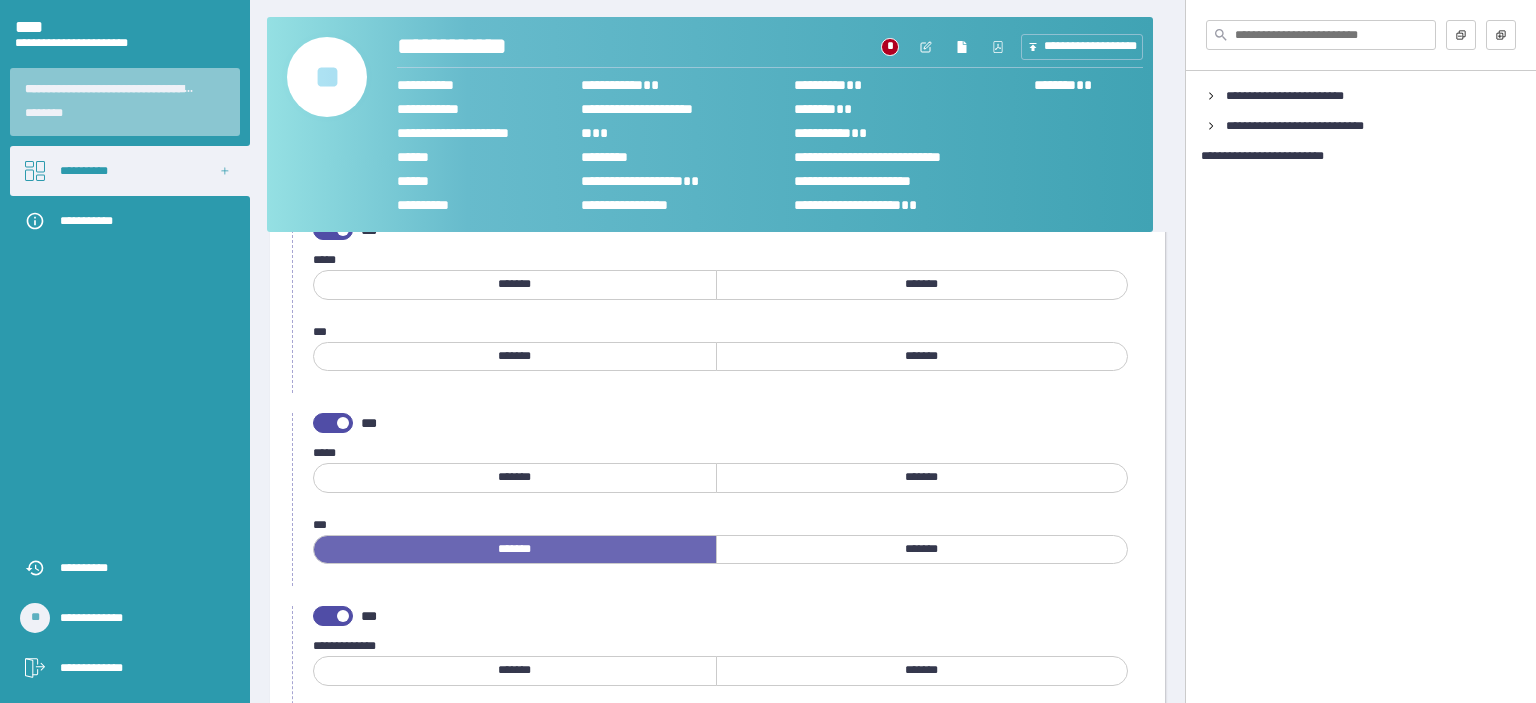 click on "*******" at bounding box center [515, 478] 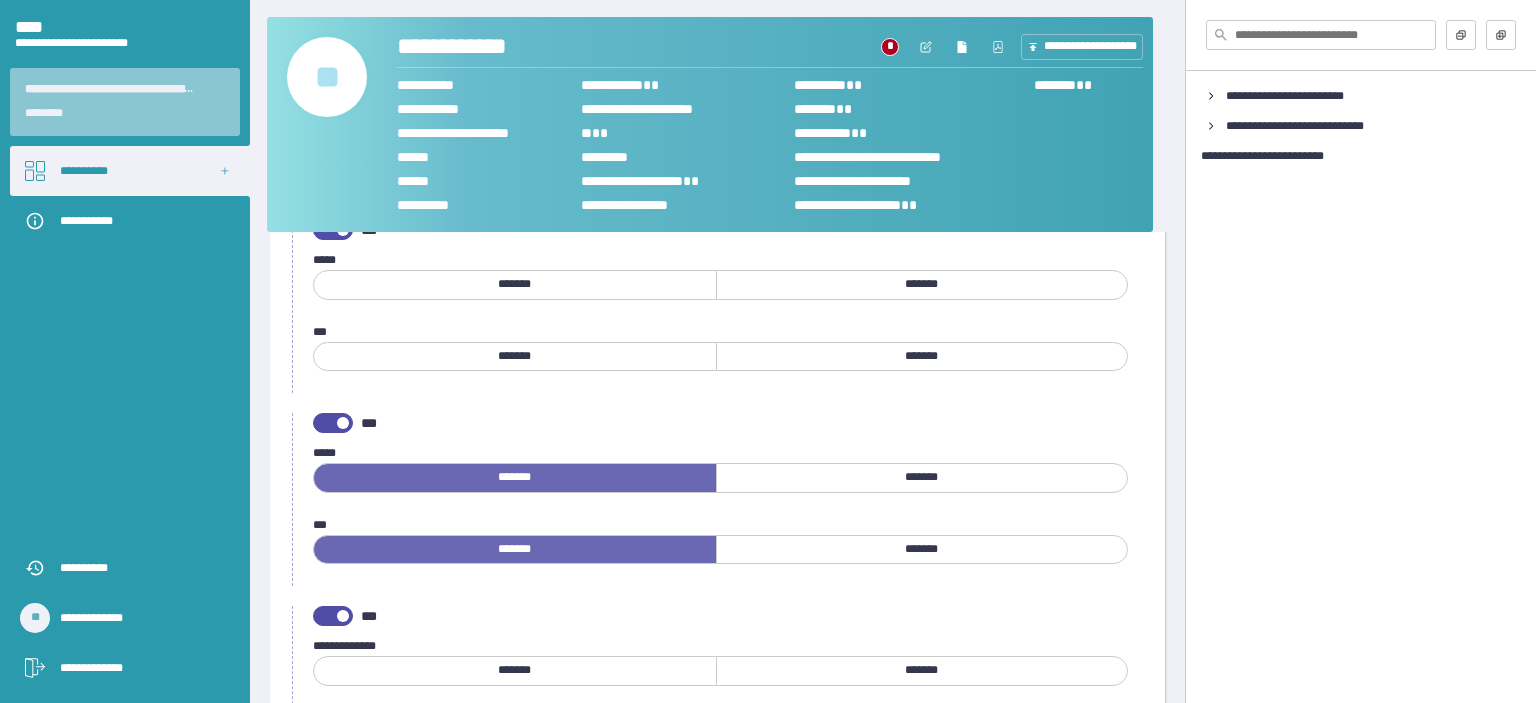 click on "*******" at bounding box center [922, 550] 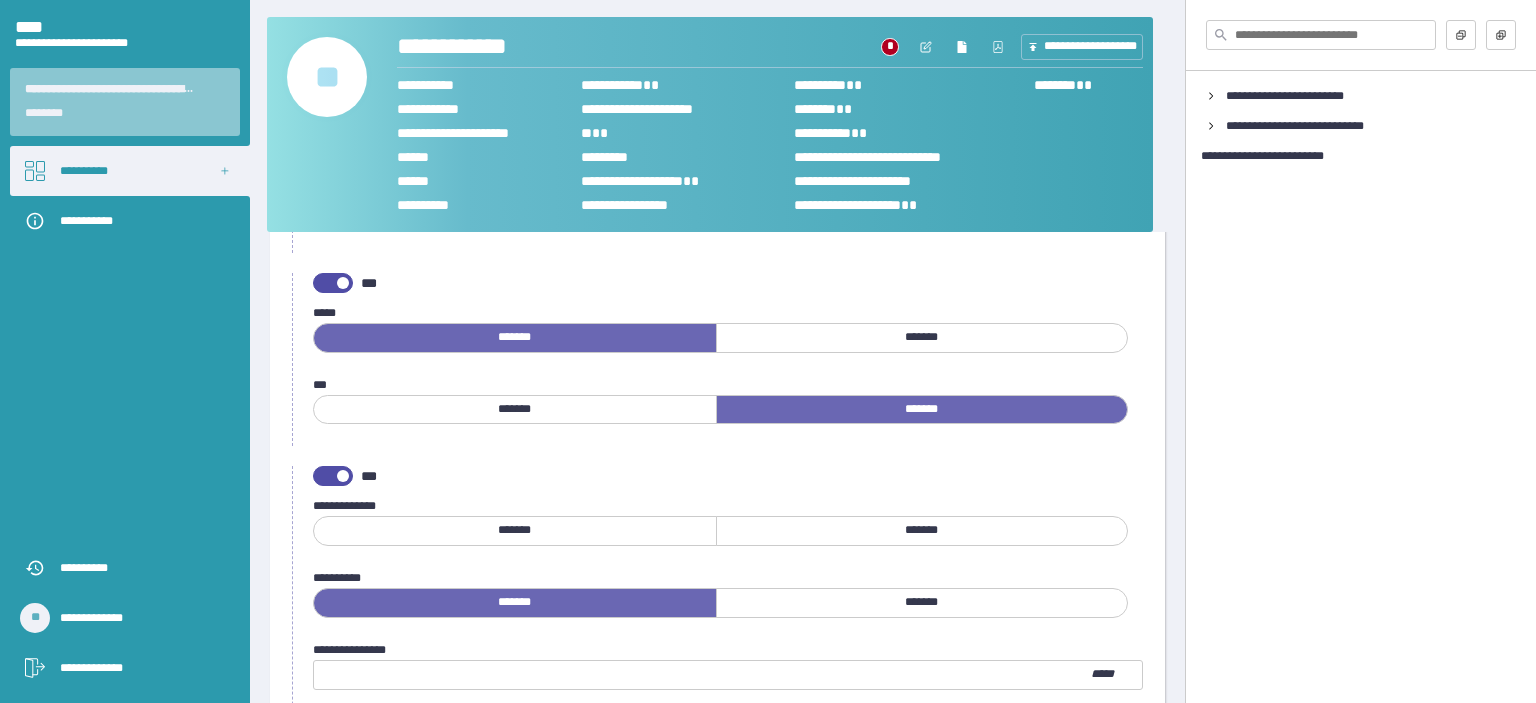scroll, scrollTop: 400, scrollLeft: 0, axis: vertical 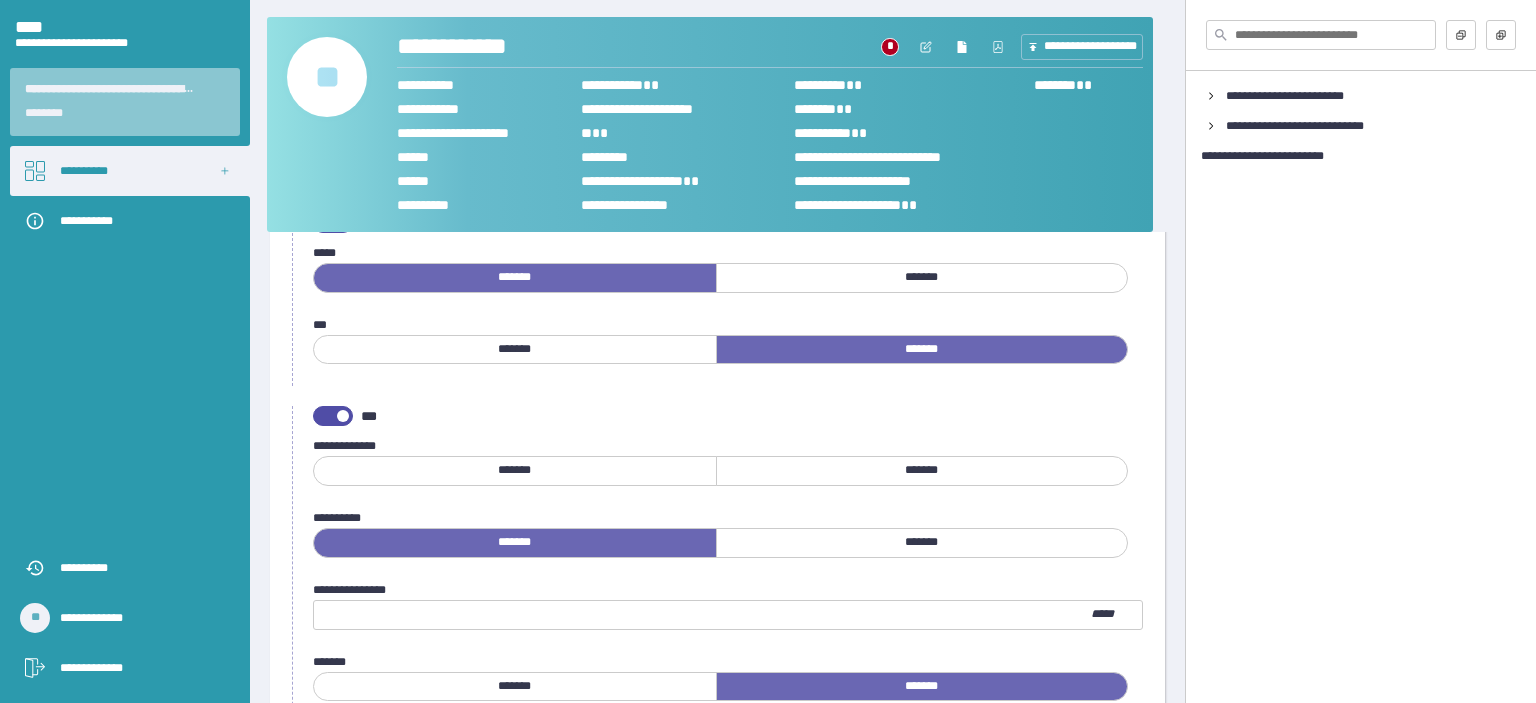 click on "*******" at bounding box center (922, 471) 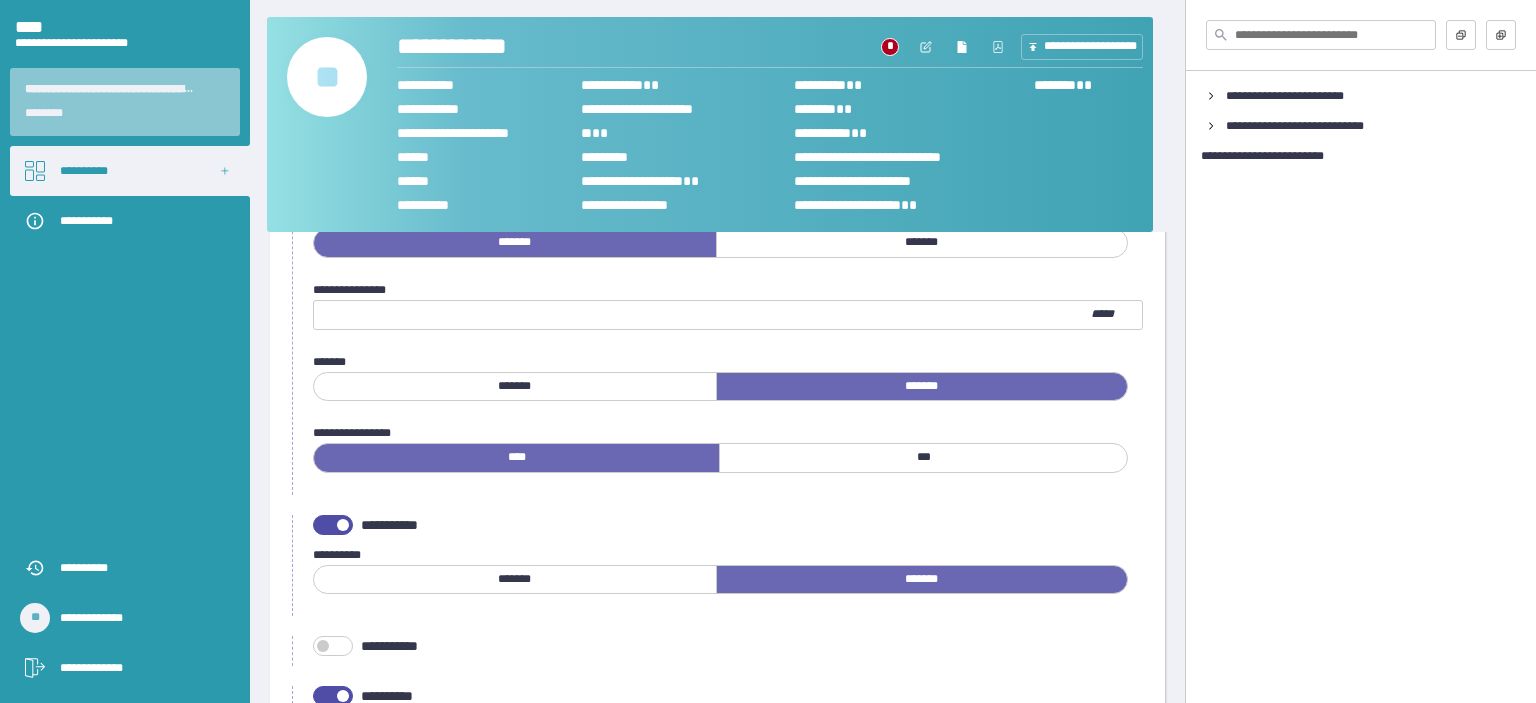 scroll, scrollTop: 900, scrollLeft: 0, axis: vertical 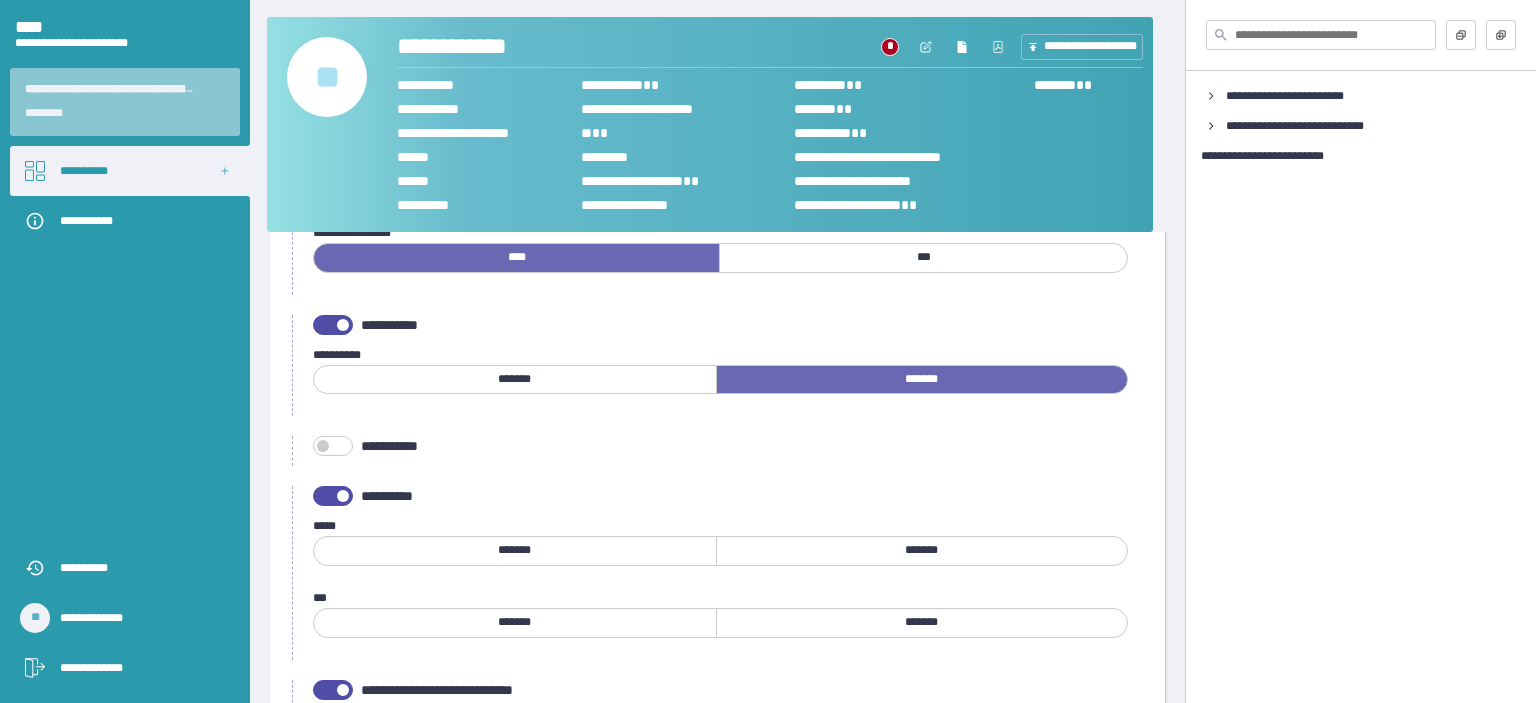 click on "*******" at bounding box center [515, 551] 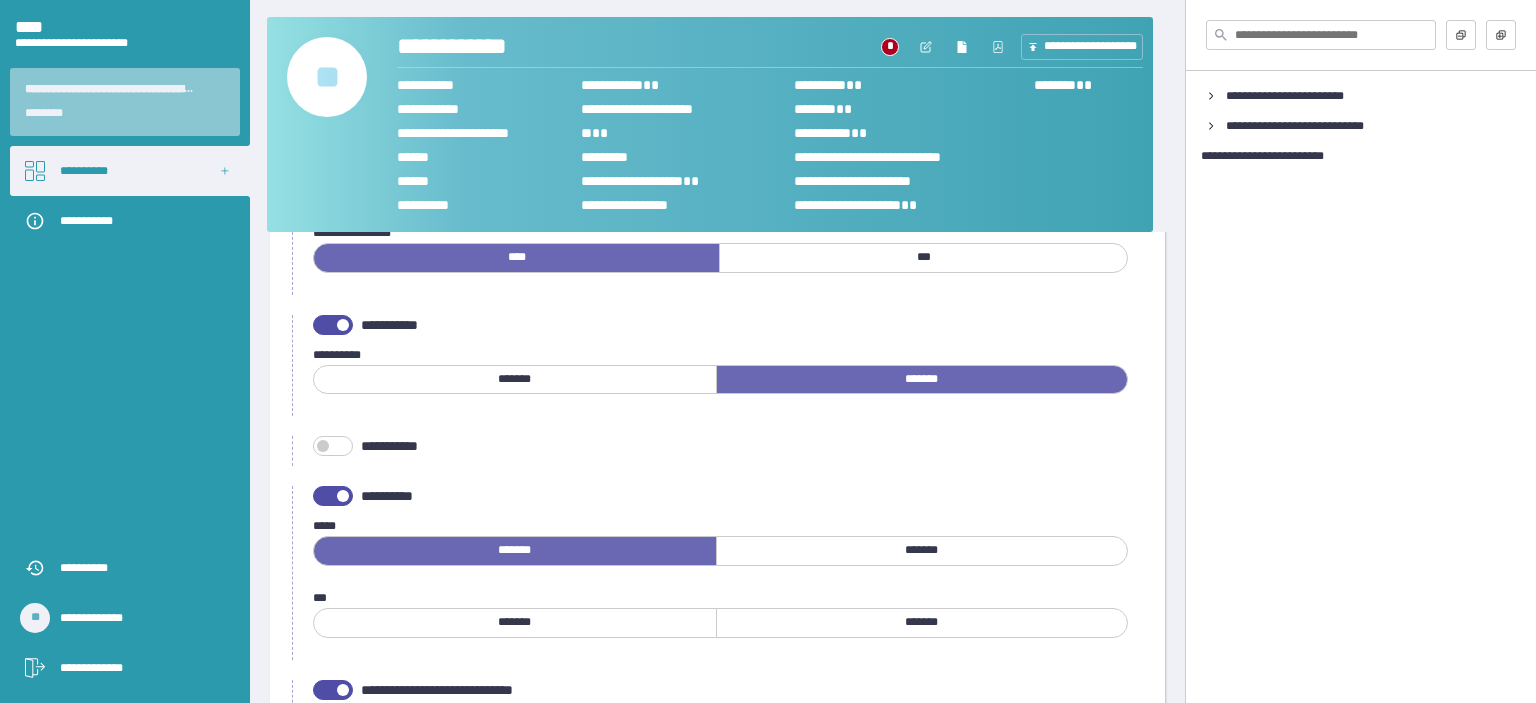 click on "*******" at bounding box center (922, 623) 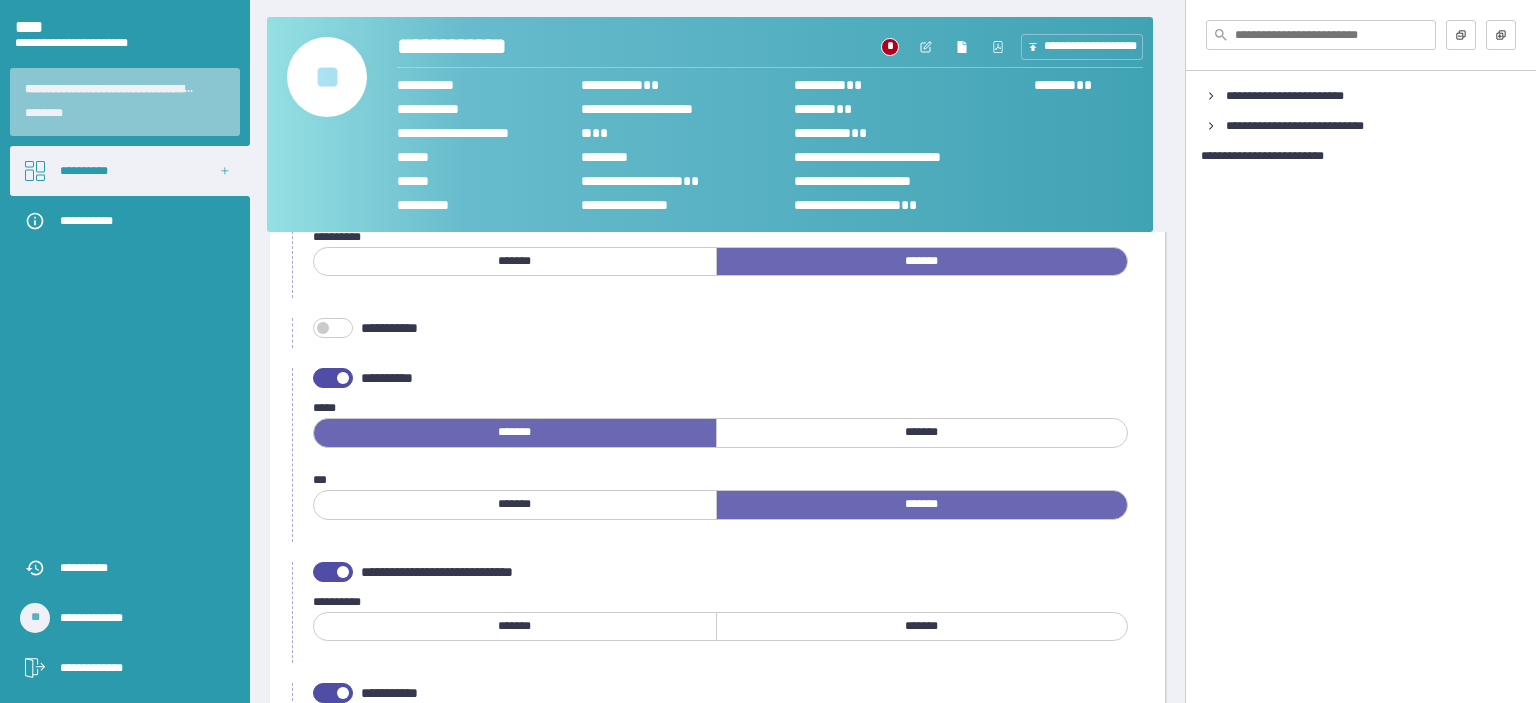 scroll, scrollTop: 1100, scrollLeft: 0, axis: vertical 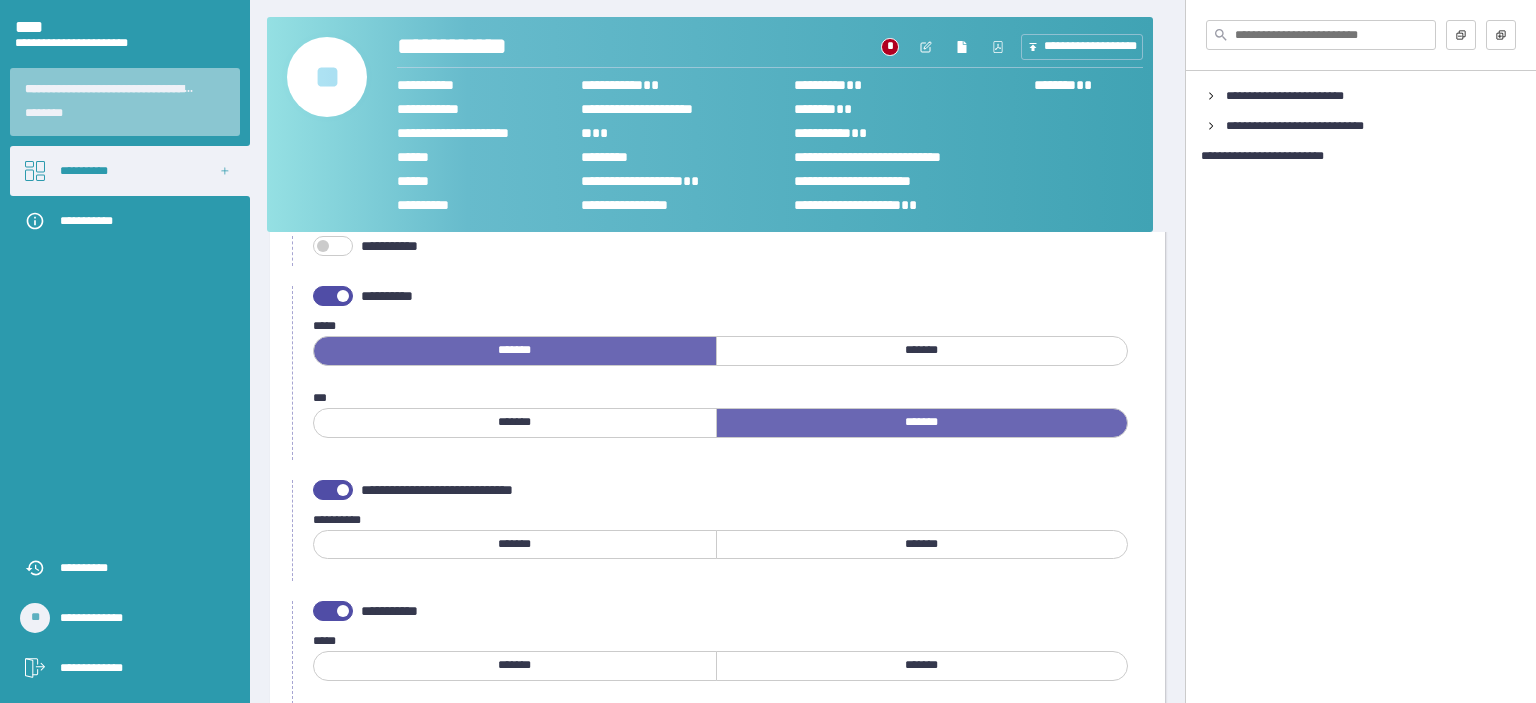click on "*******" at bounding box center (922, 545) 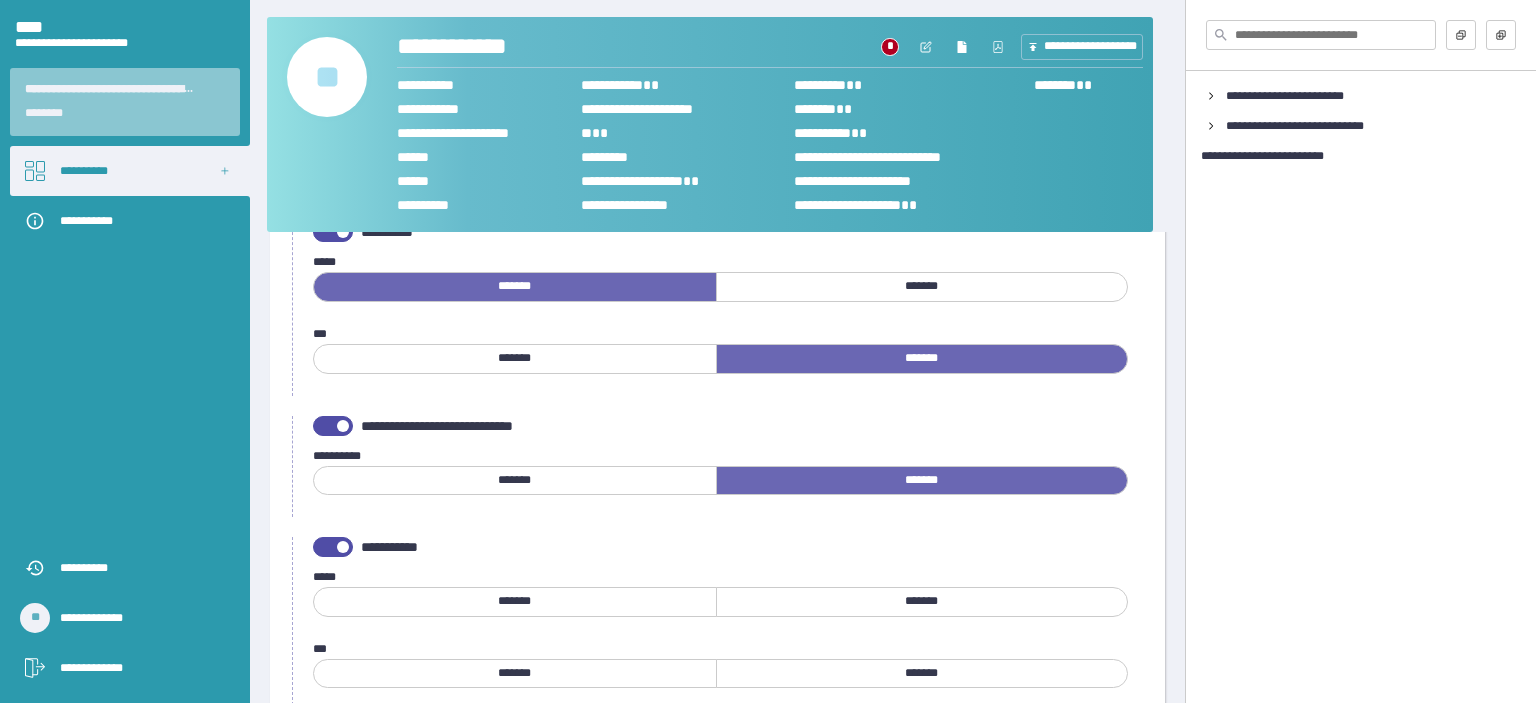 scroll, scrollTop: 1300, scrollLeft: 0, axis: vertical 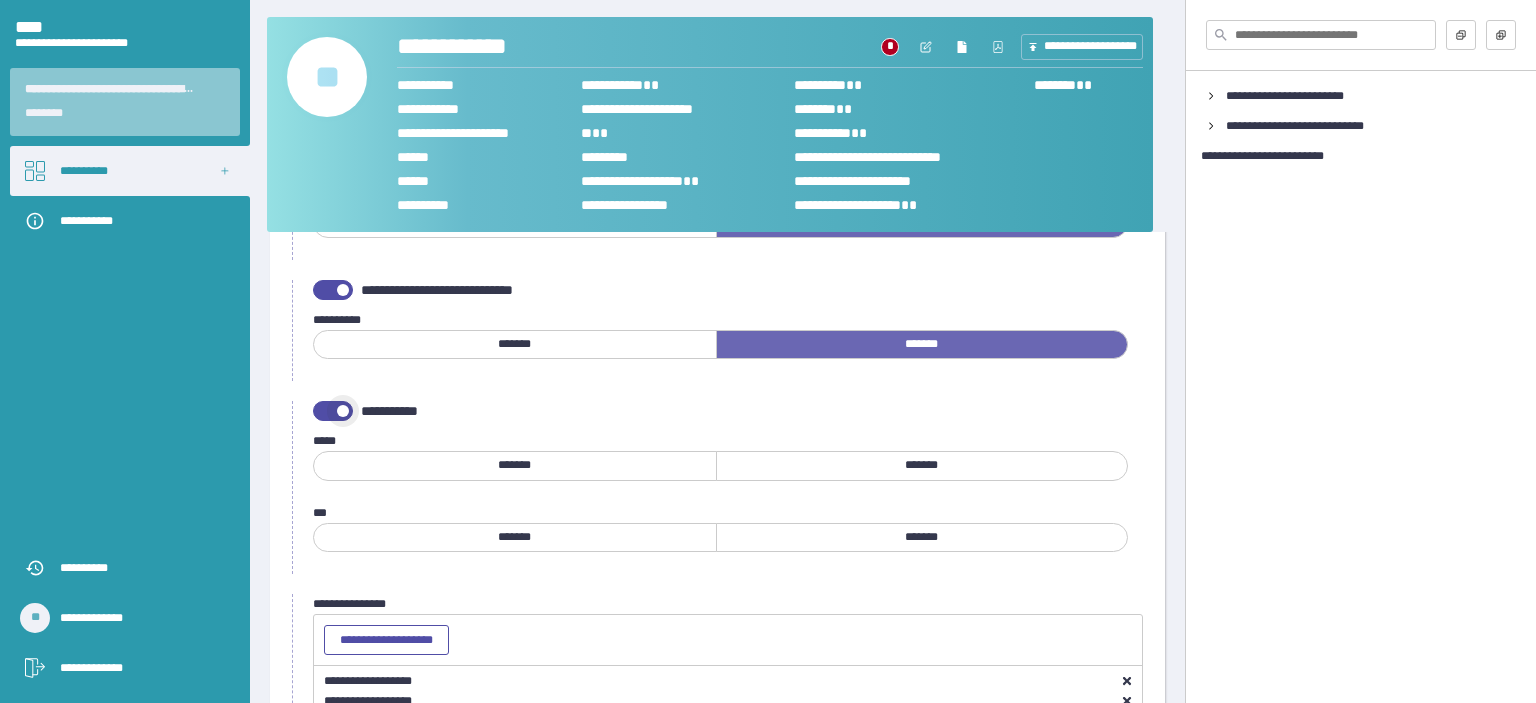 click at bounding box center [333, 411] 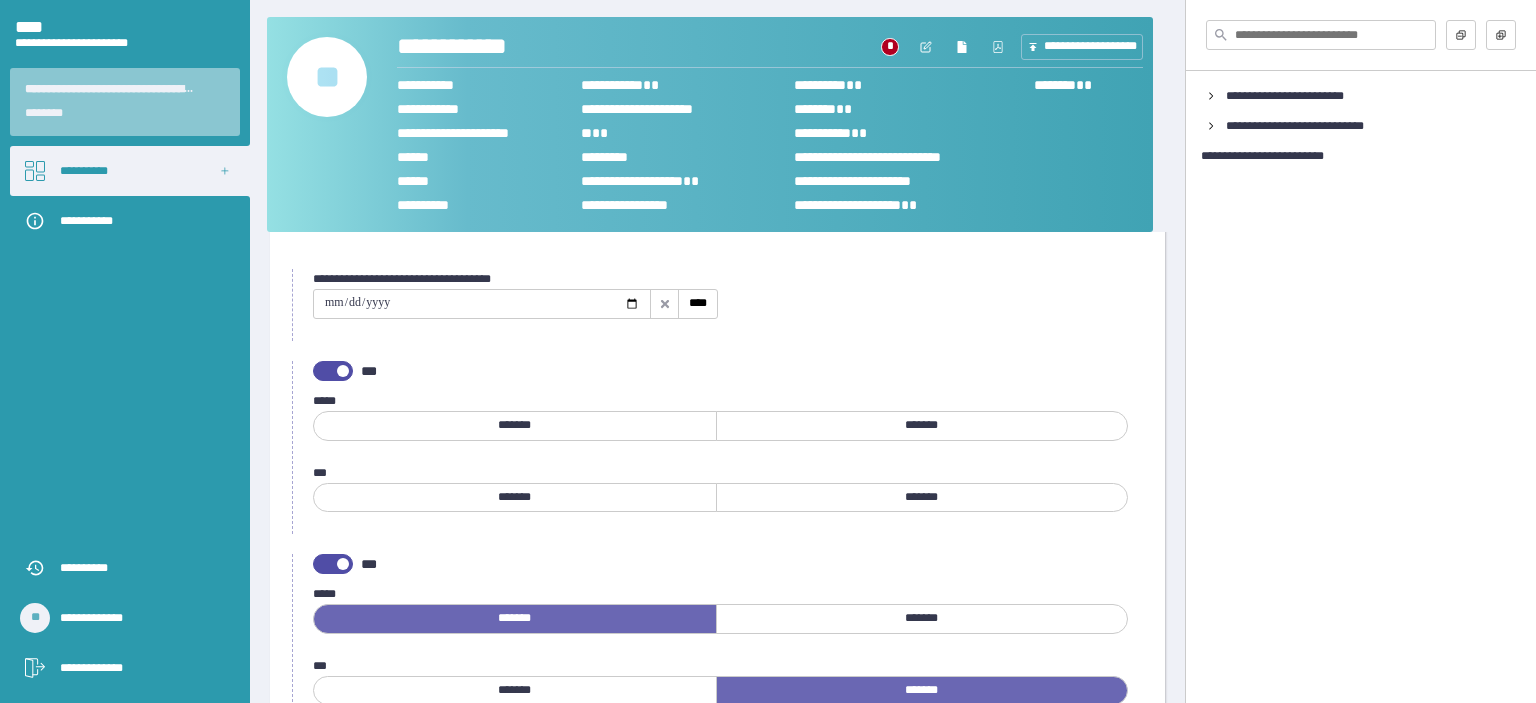 scroll, scrollTop: 0, scrollLeft: 0, axis: both 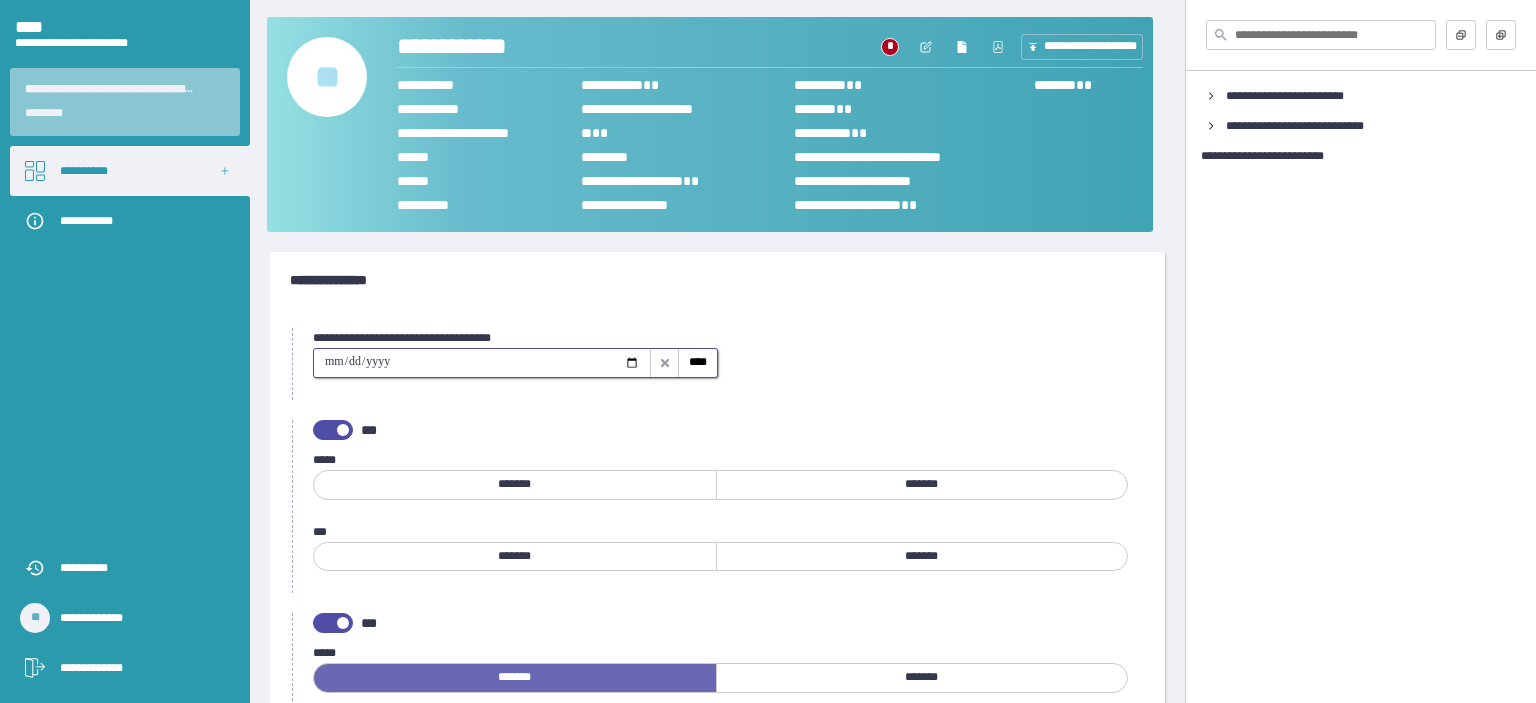 click at bounding box center (482, 363) 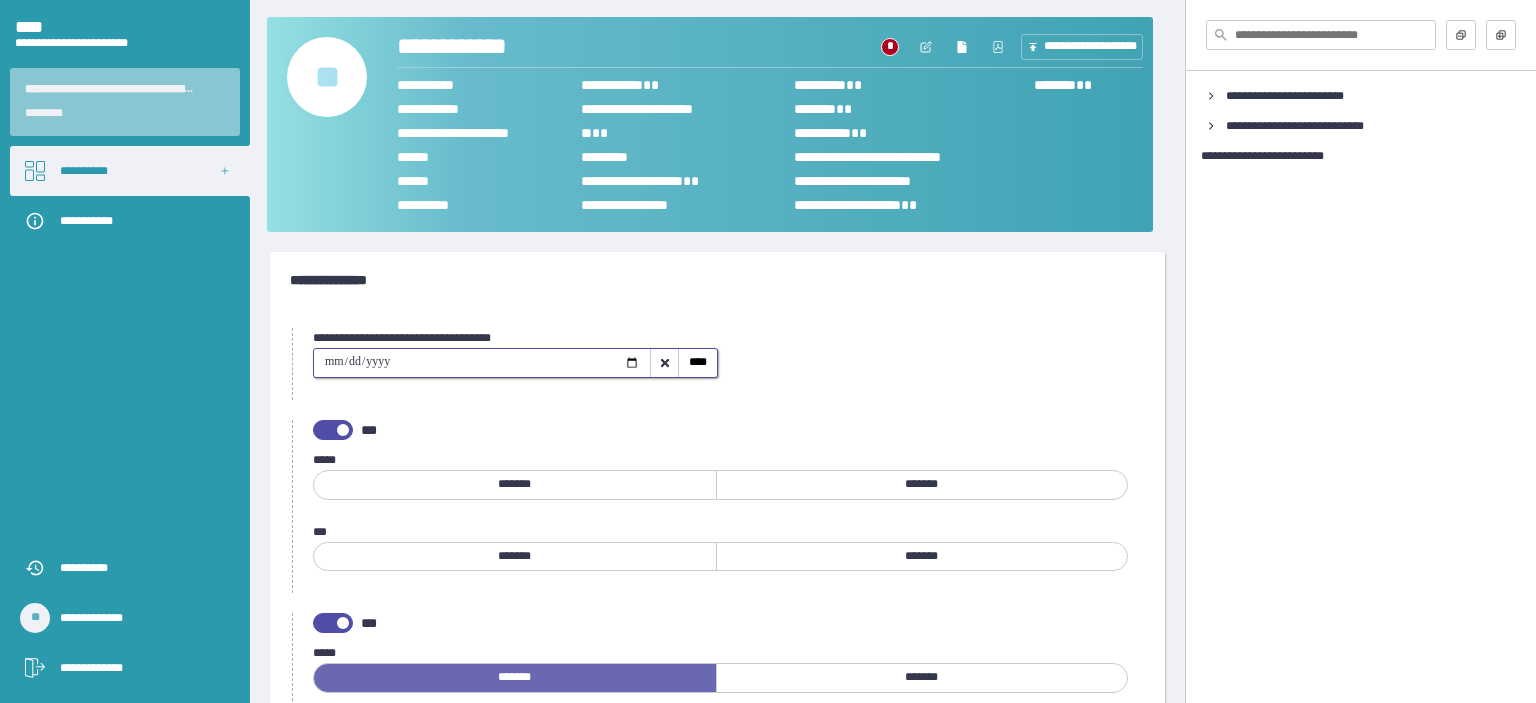 type on "**********" 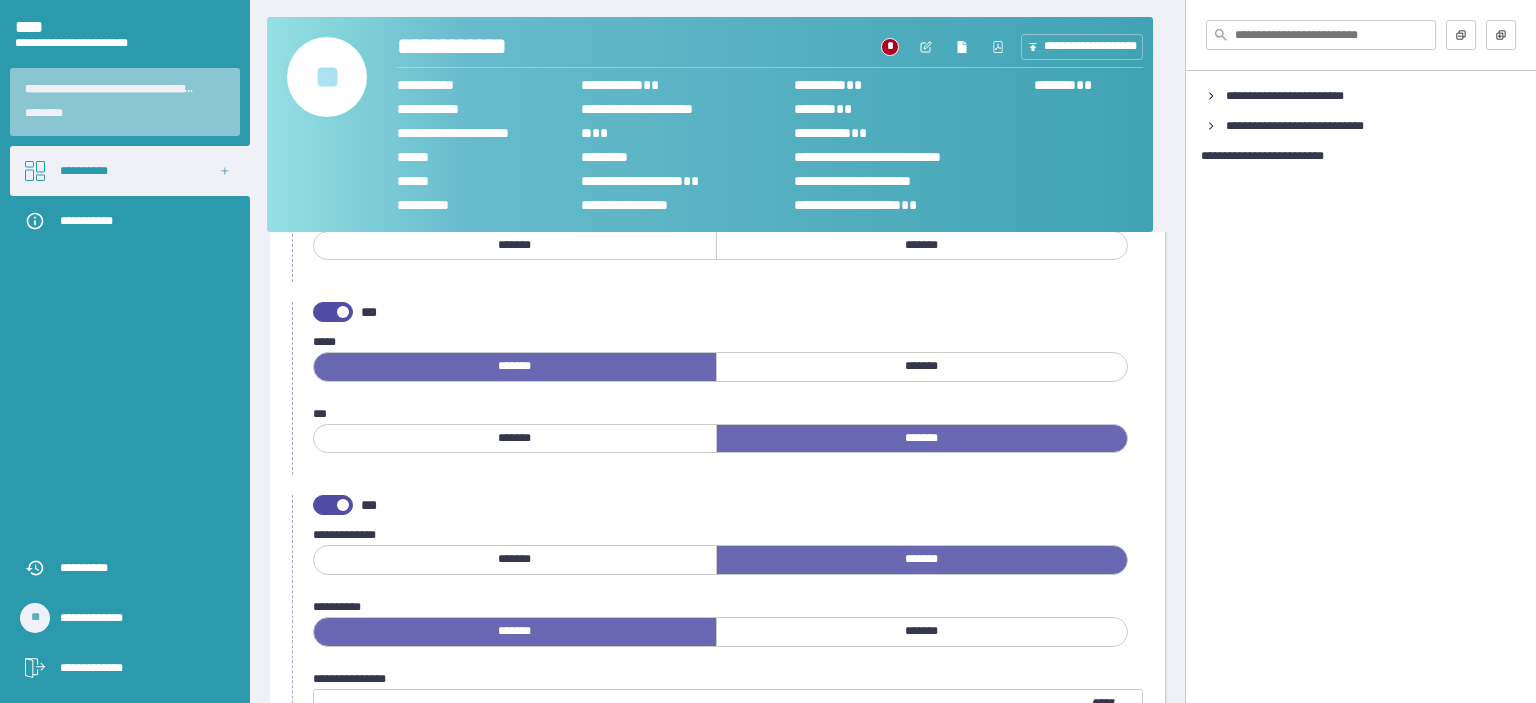 scroll, scrollTop: 0, scrollLeft: 0, axis: both 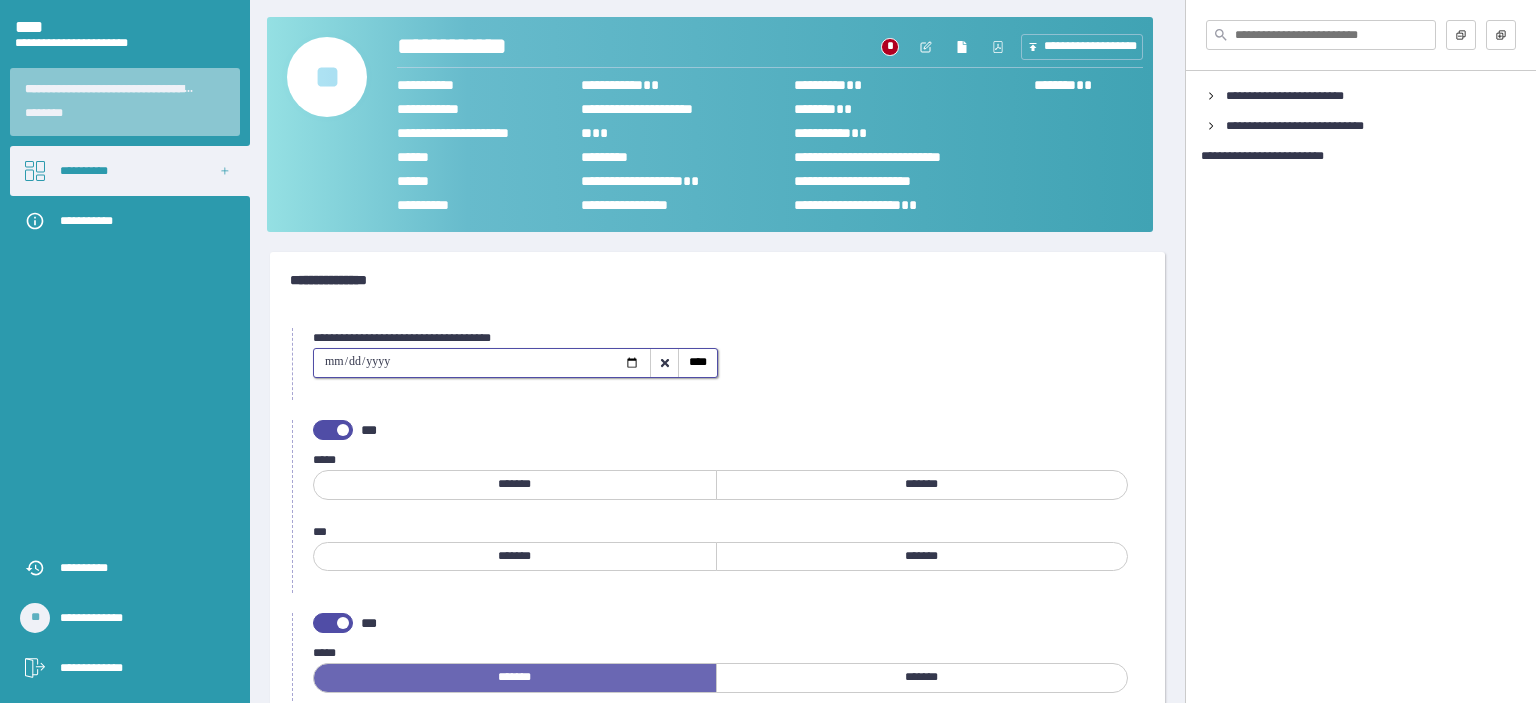 click on "**********" at bounding box center [482, 363] 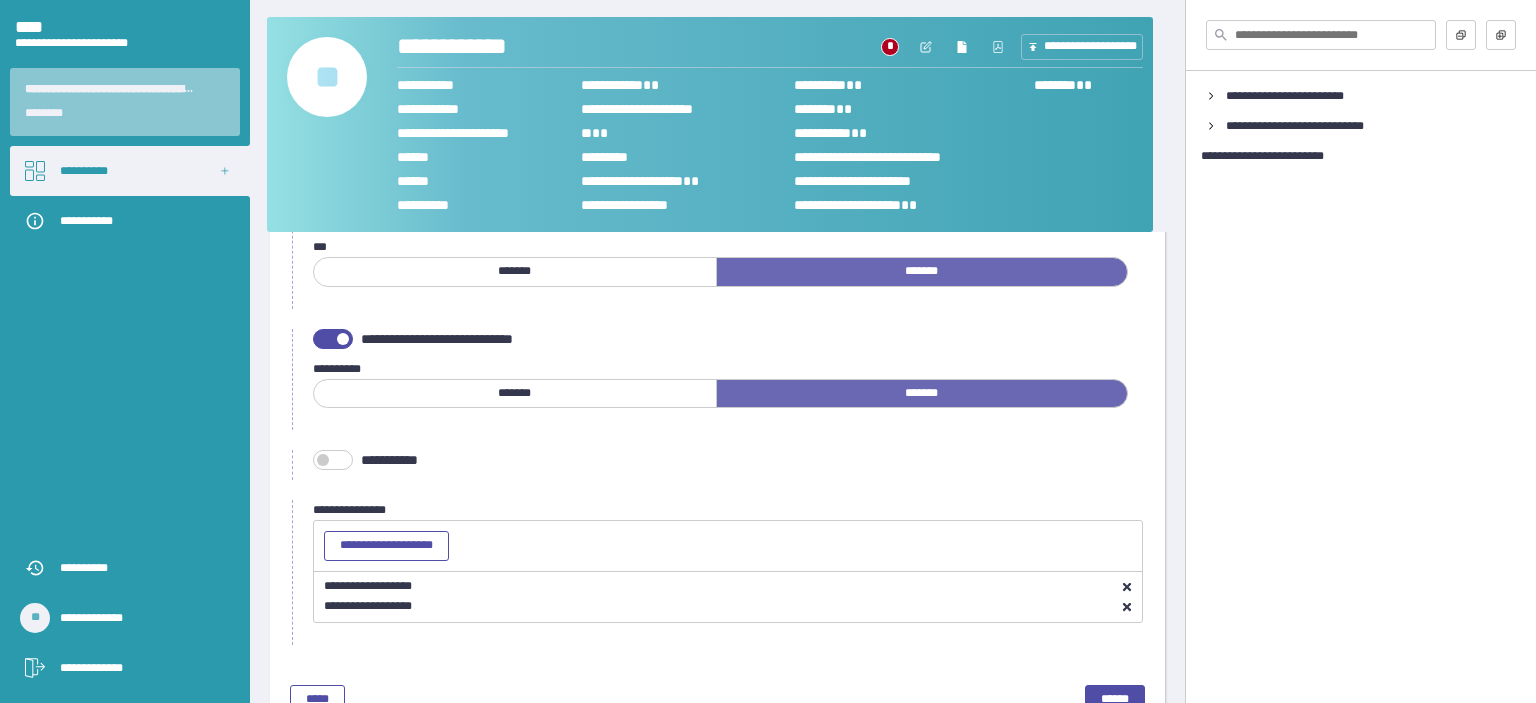 scroll, scrollTop: 1298, scrollLeft: 0, axis: vertical 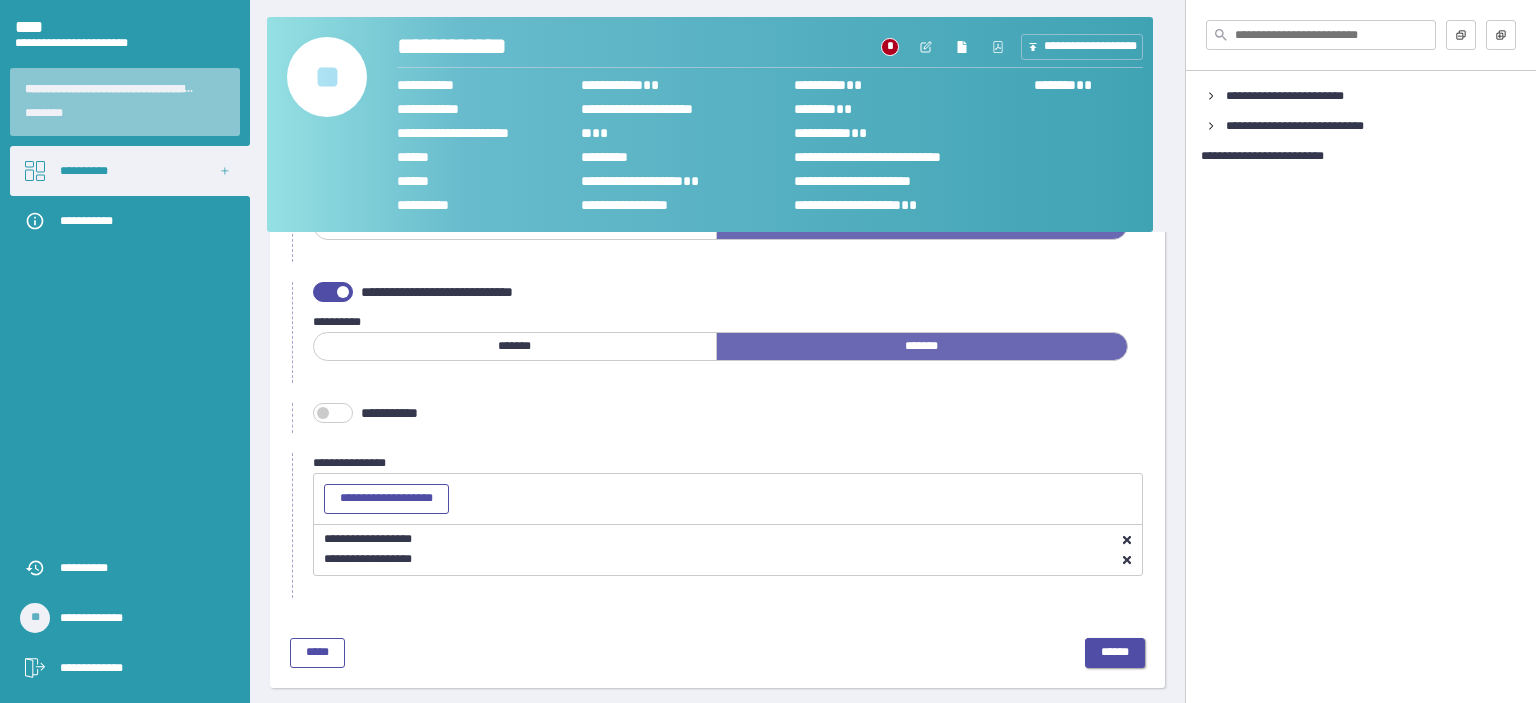 click on "******" at bounding box center (1115, 653) 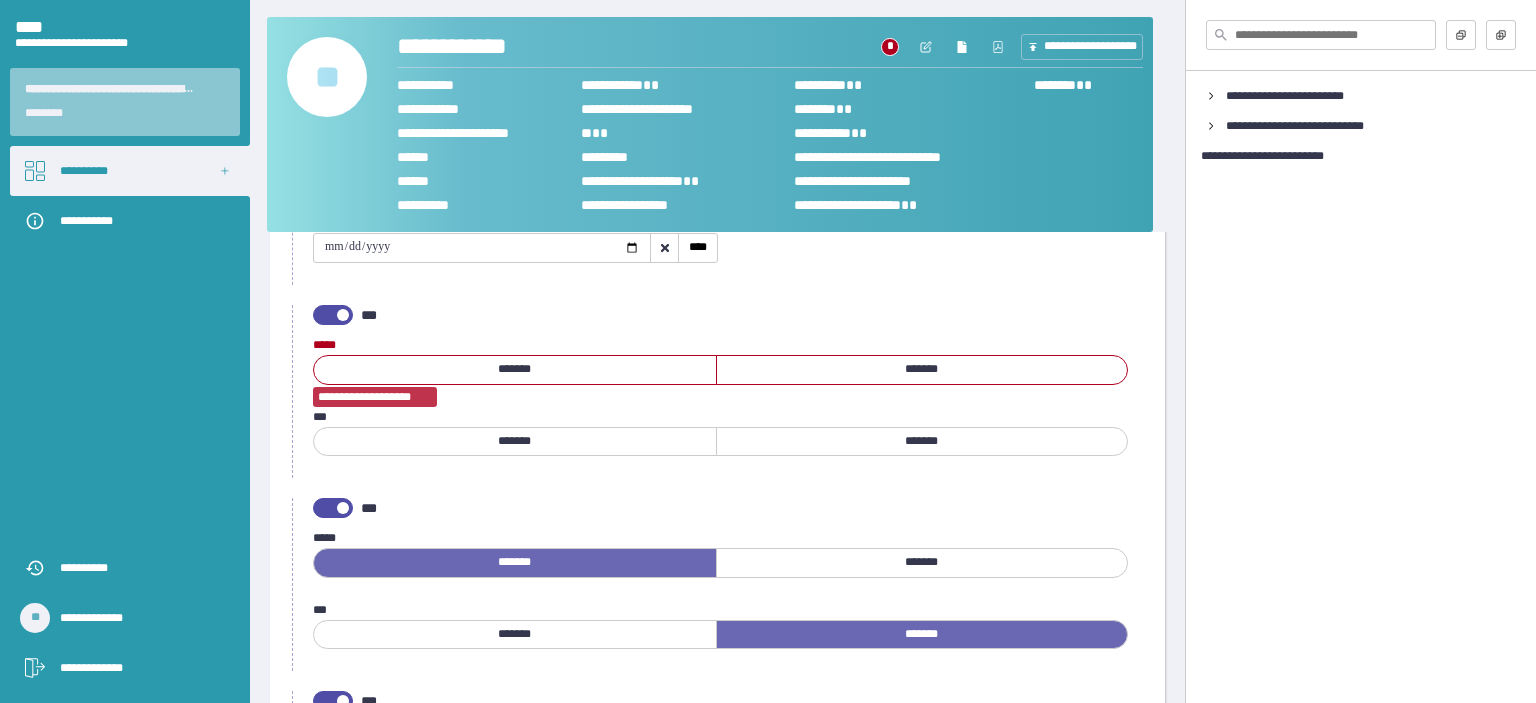 scroll, scrollTop: 0, scrollLeft: 0, axis: both 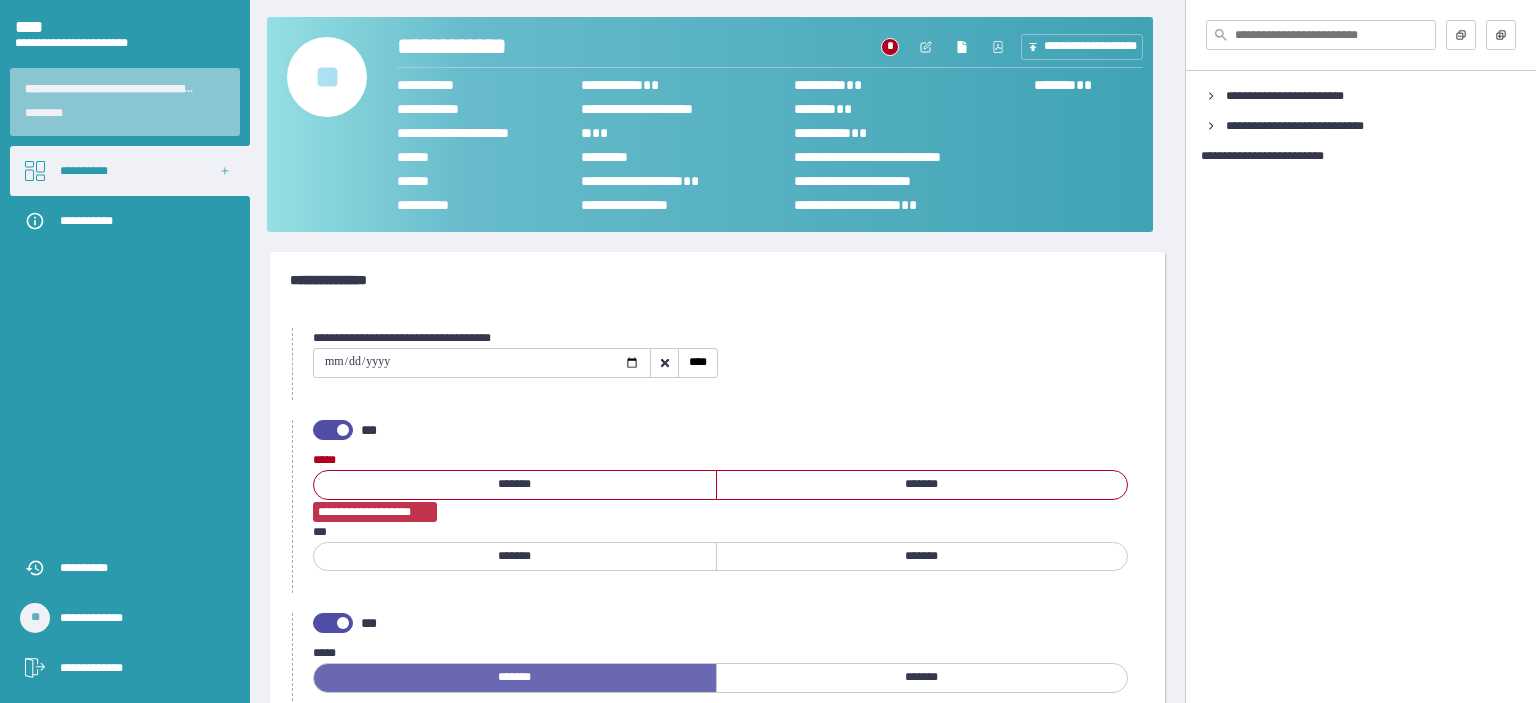 click on "*******" at bounding box center [922, 485] 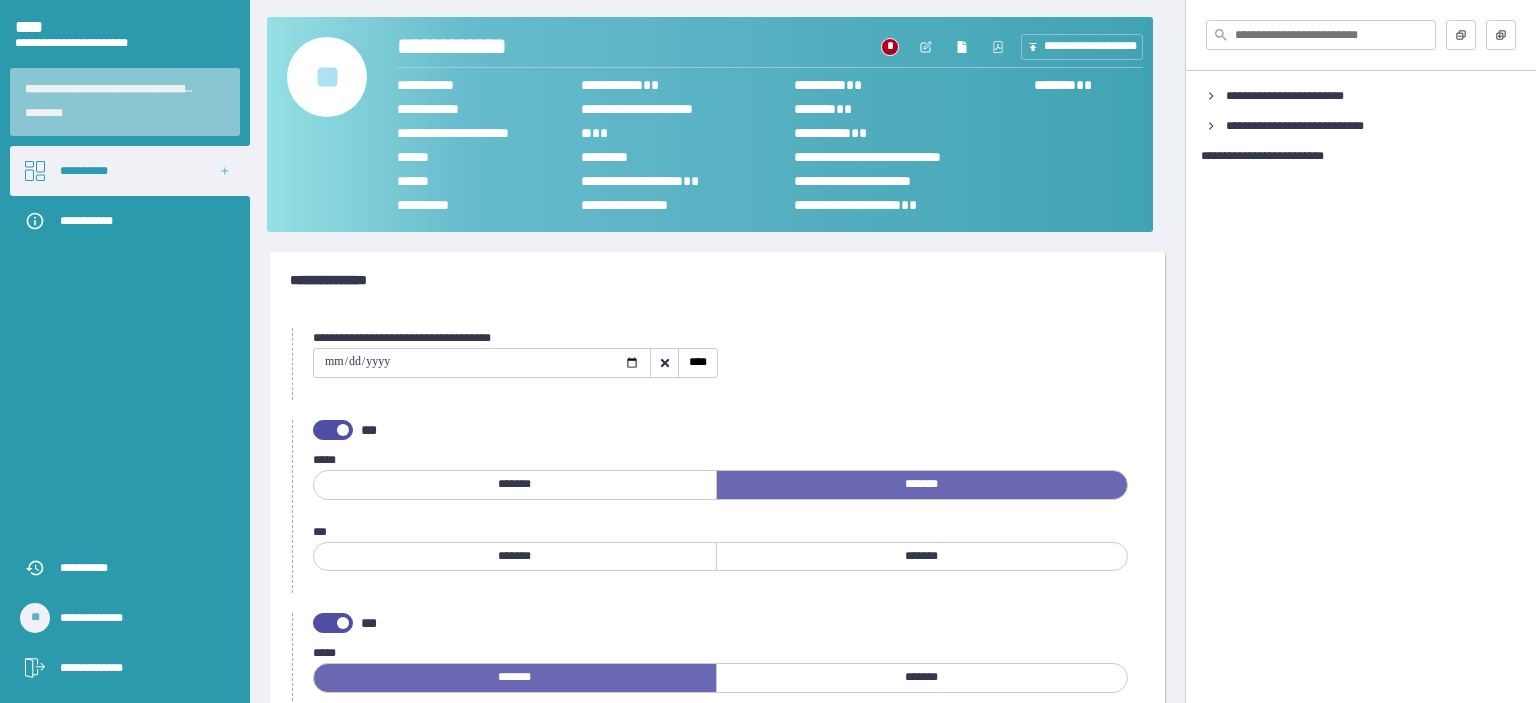 click on "*******" at bounding box center (922, 557) 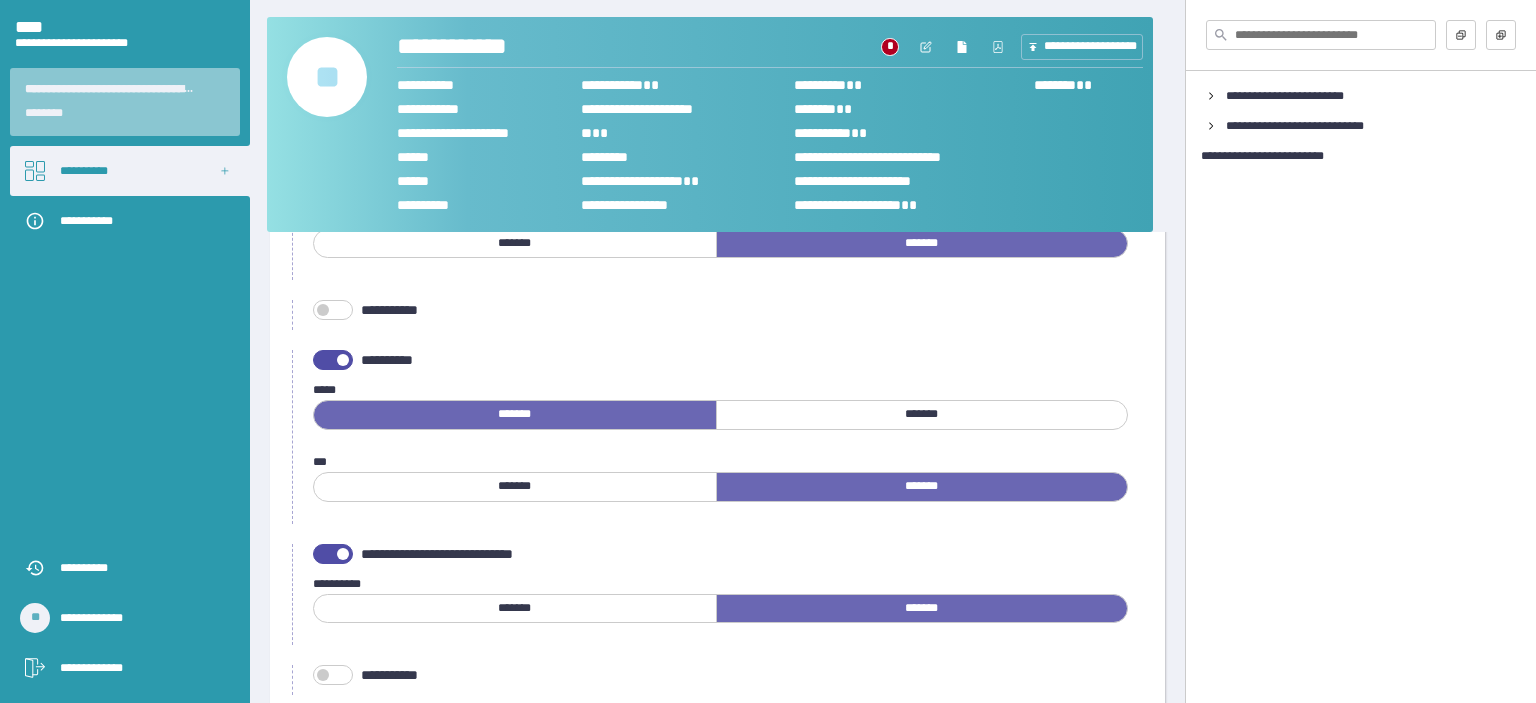 scroll, scrollTop: 1298, scrollLeft: 0, axis: vertical 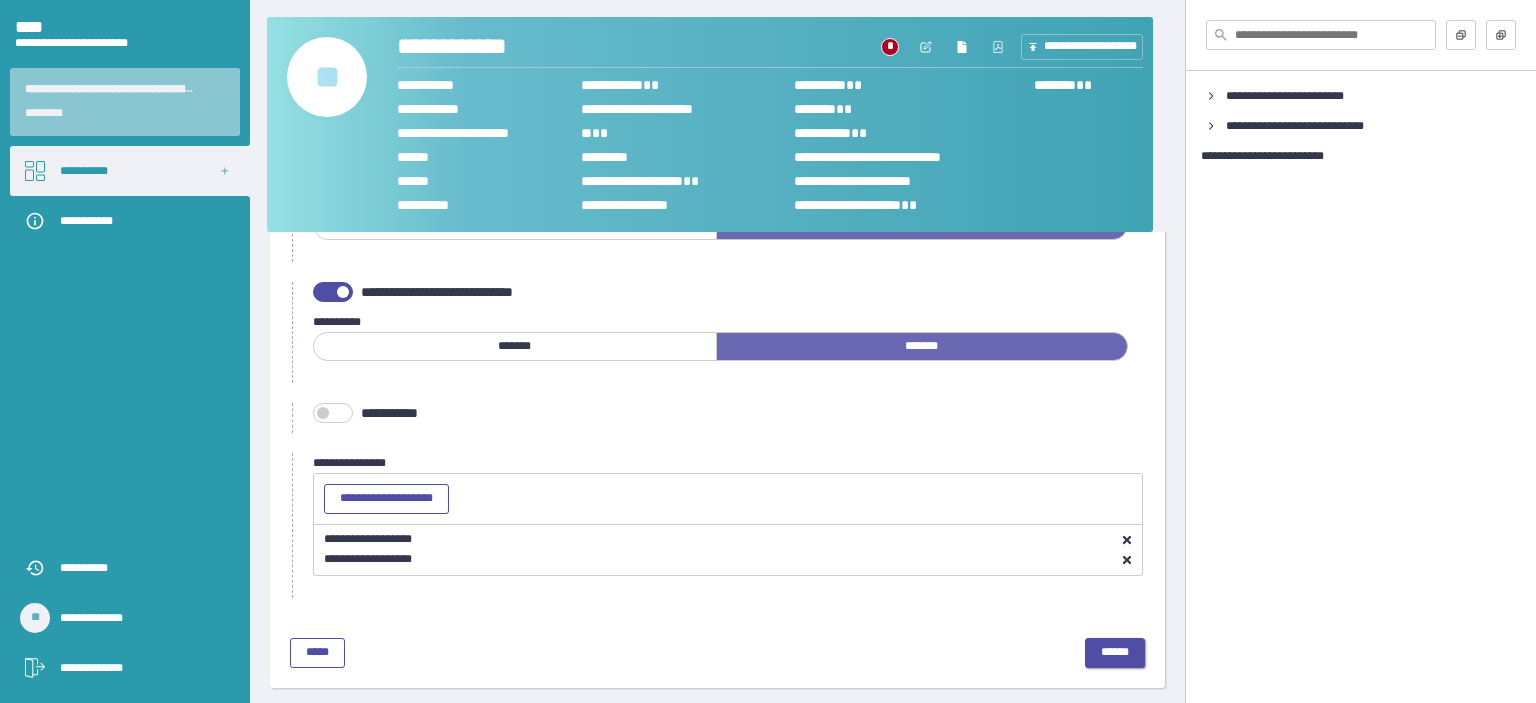 click on "******" at bounding box center (1115, 652) 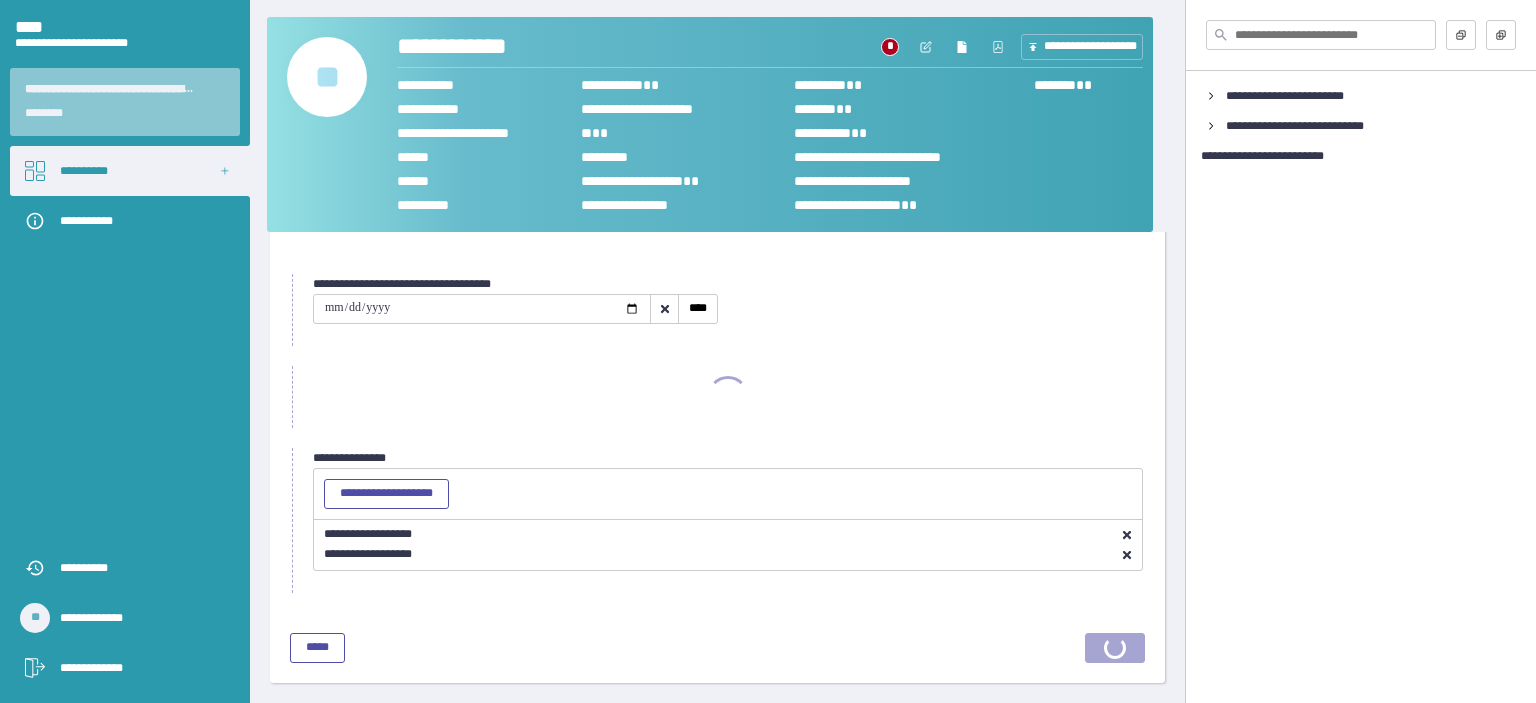 scroll, scrollTop: 52, scrollLeft: 0, axis: vertical 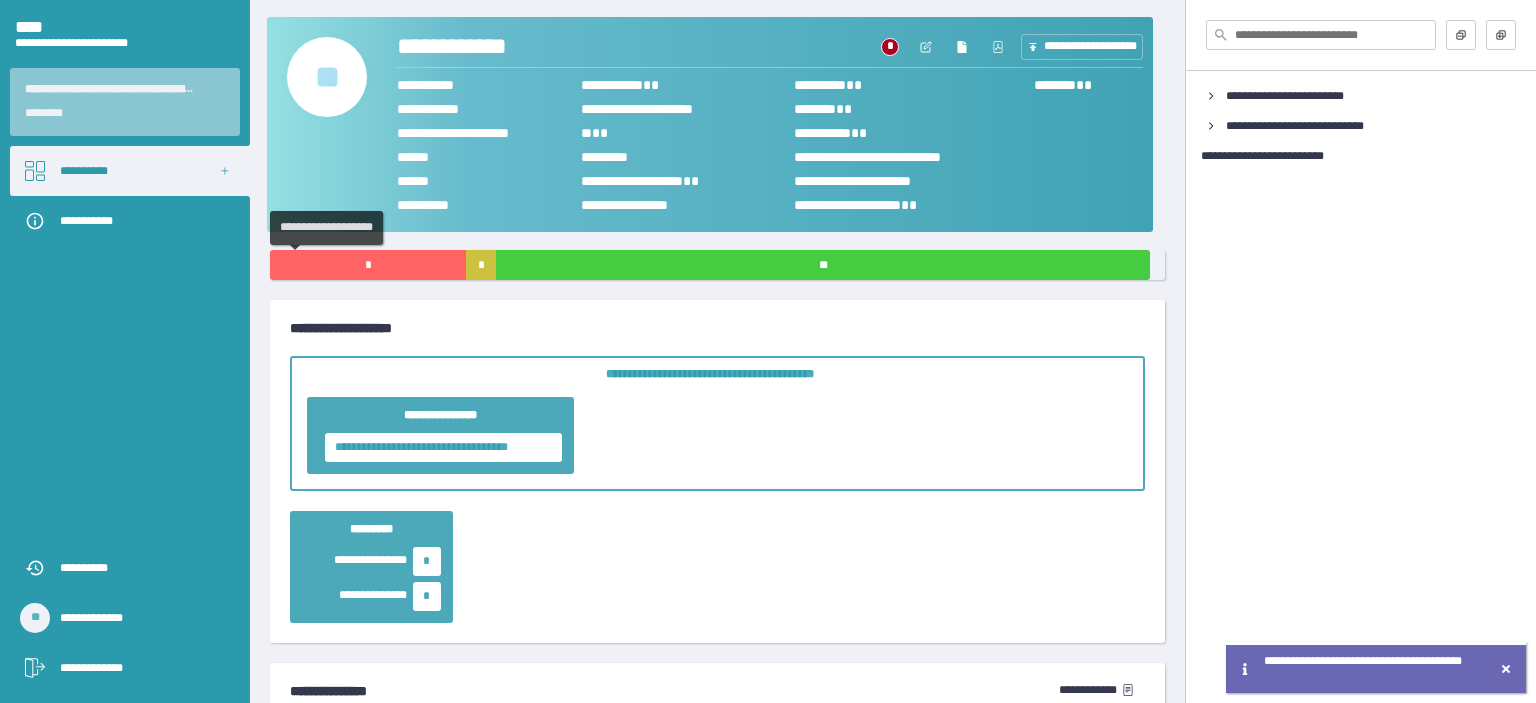 click on "*" at bounding box center (368, 265) 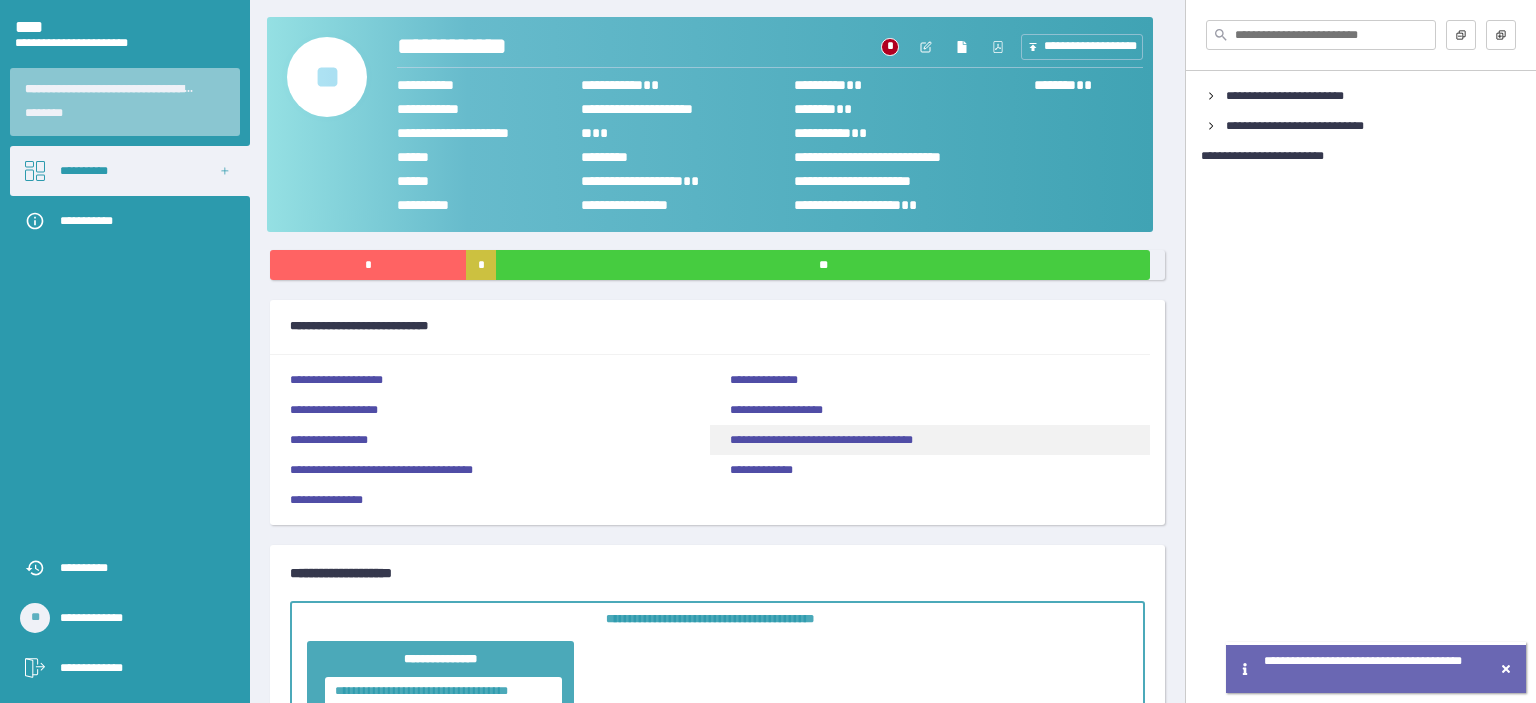 click on "**********" at bounding box center [821, 440] 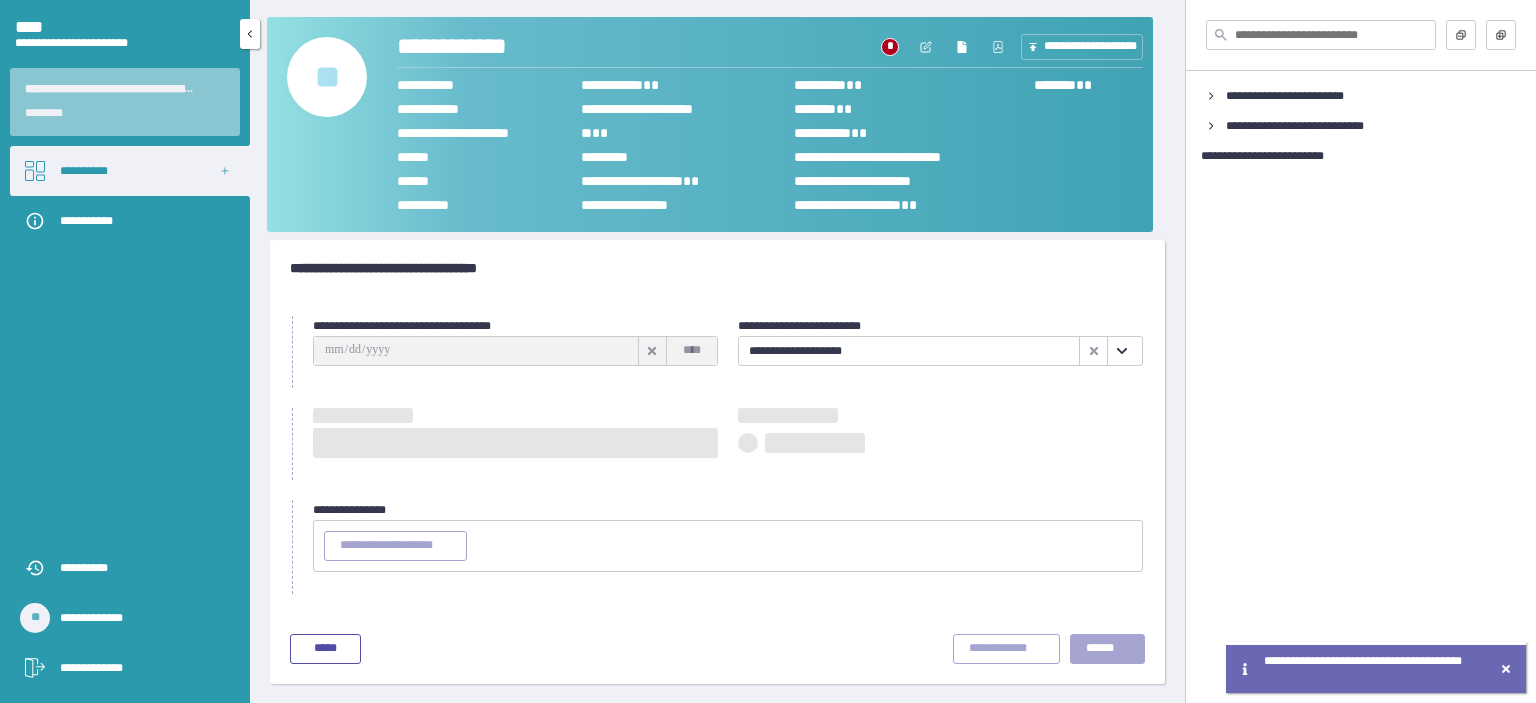 scroll, scrollTop: 32, scrollLeft: 0, axis: vertical 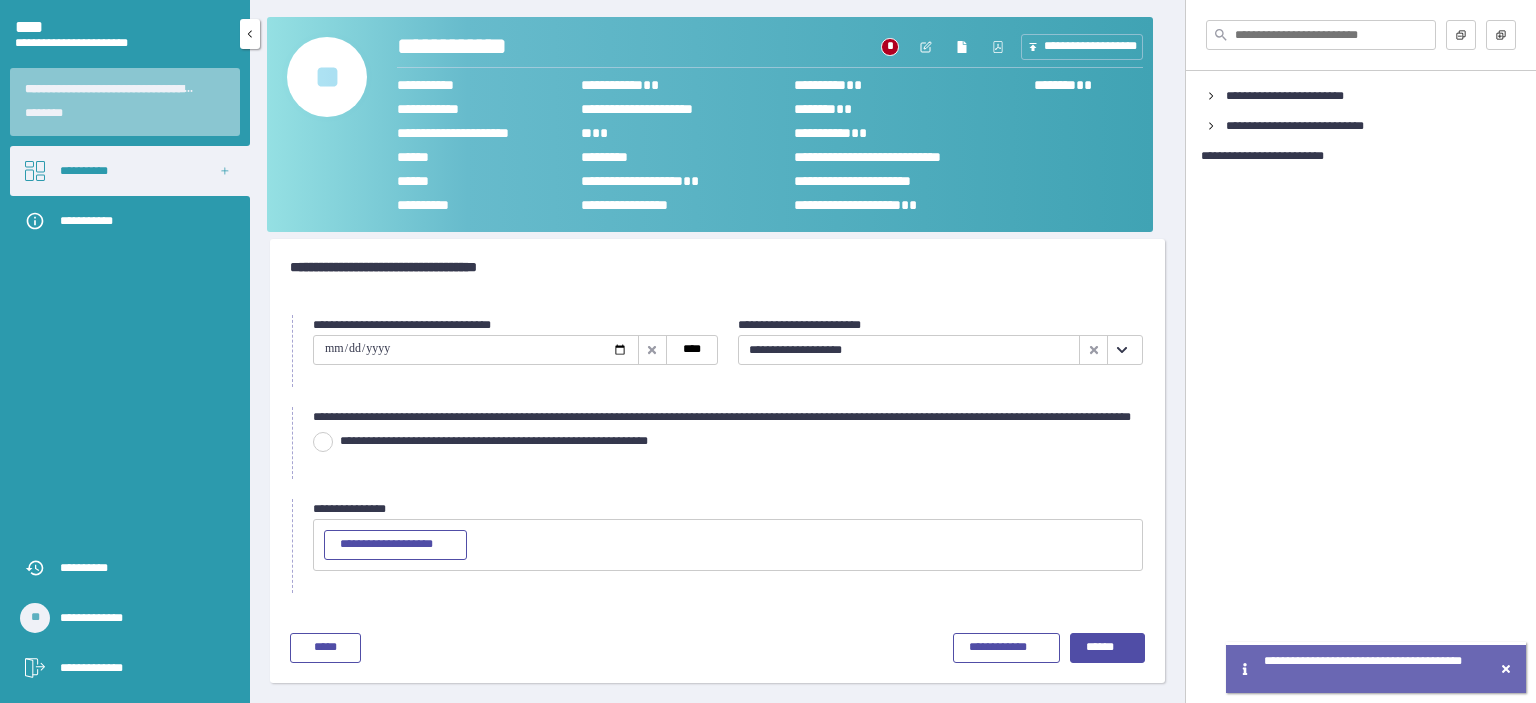 click on "**********" at bounding box center [84, 171] 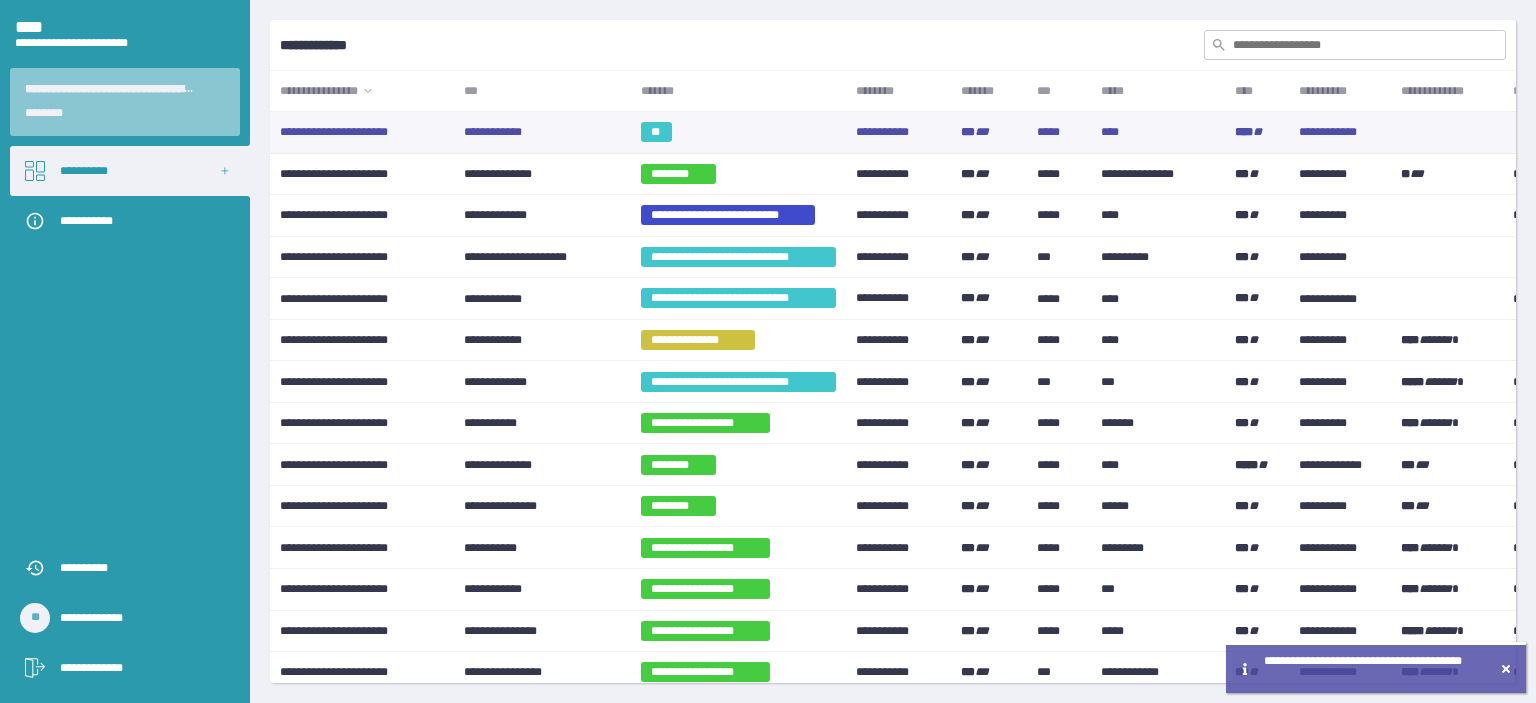 click on "**********" at bounding box center [493, 132] 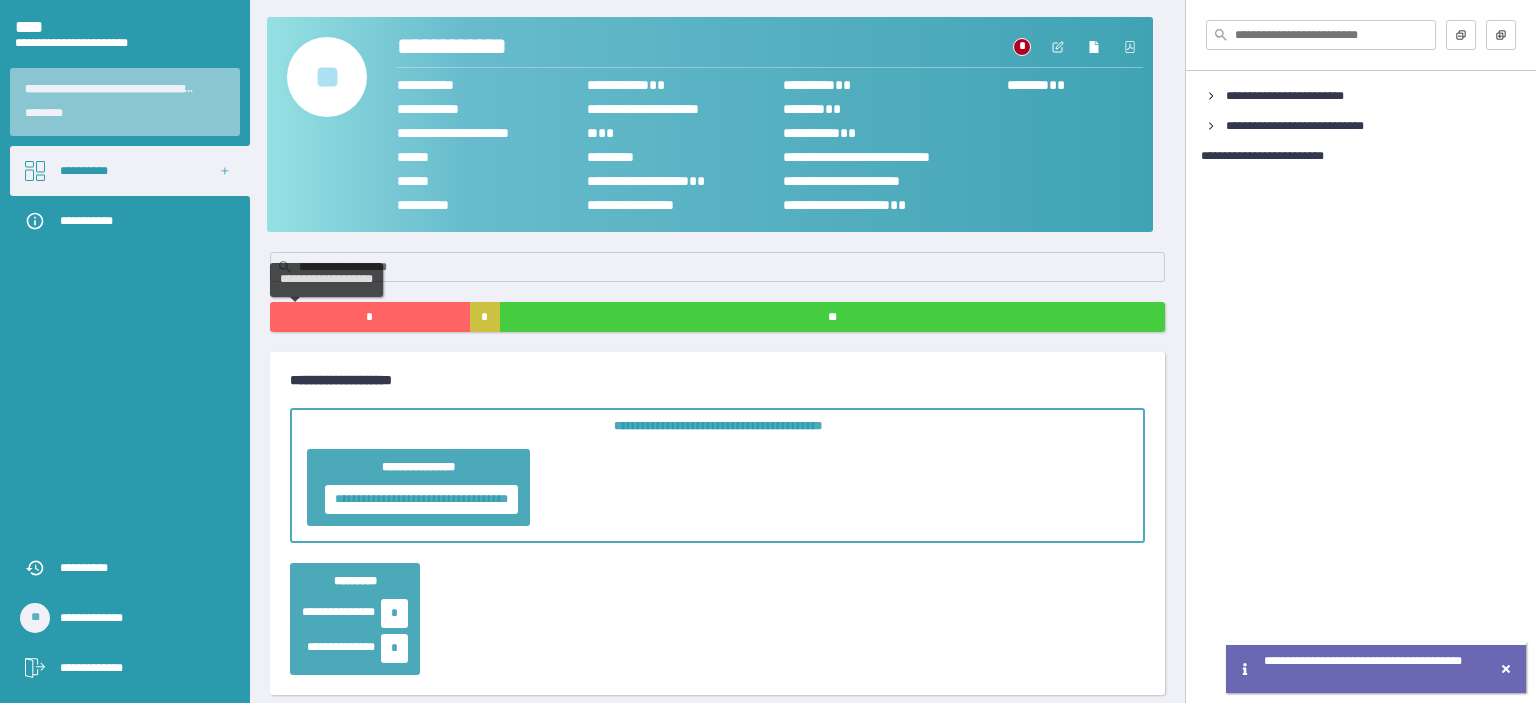 click on "*" at bounding box center (370, 317) 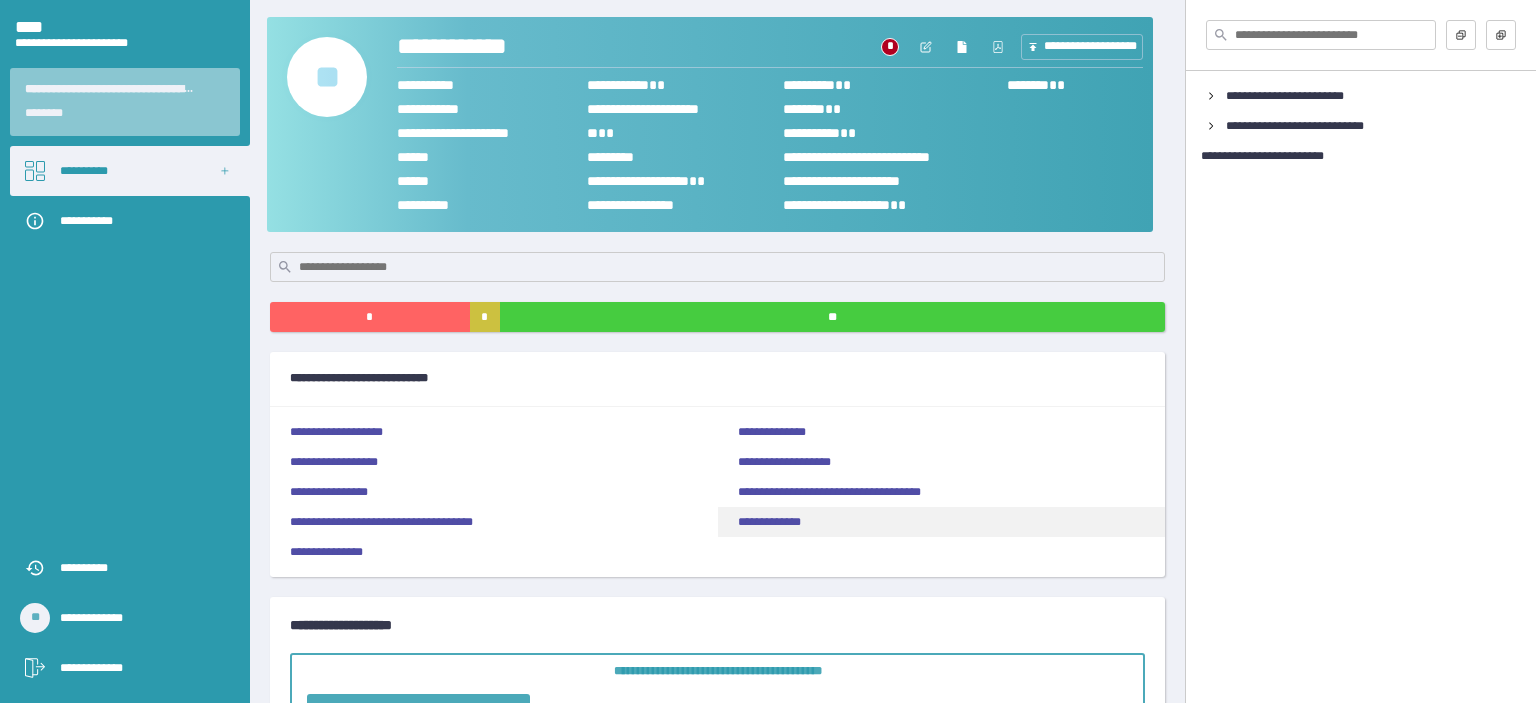 click on "**********" at bounding box center [769, 522] 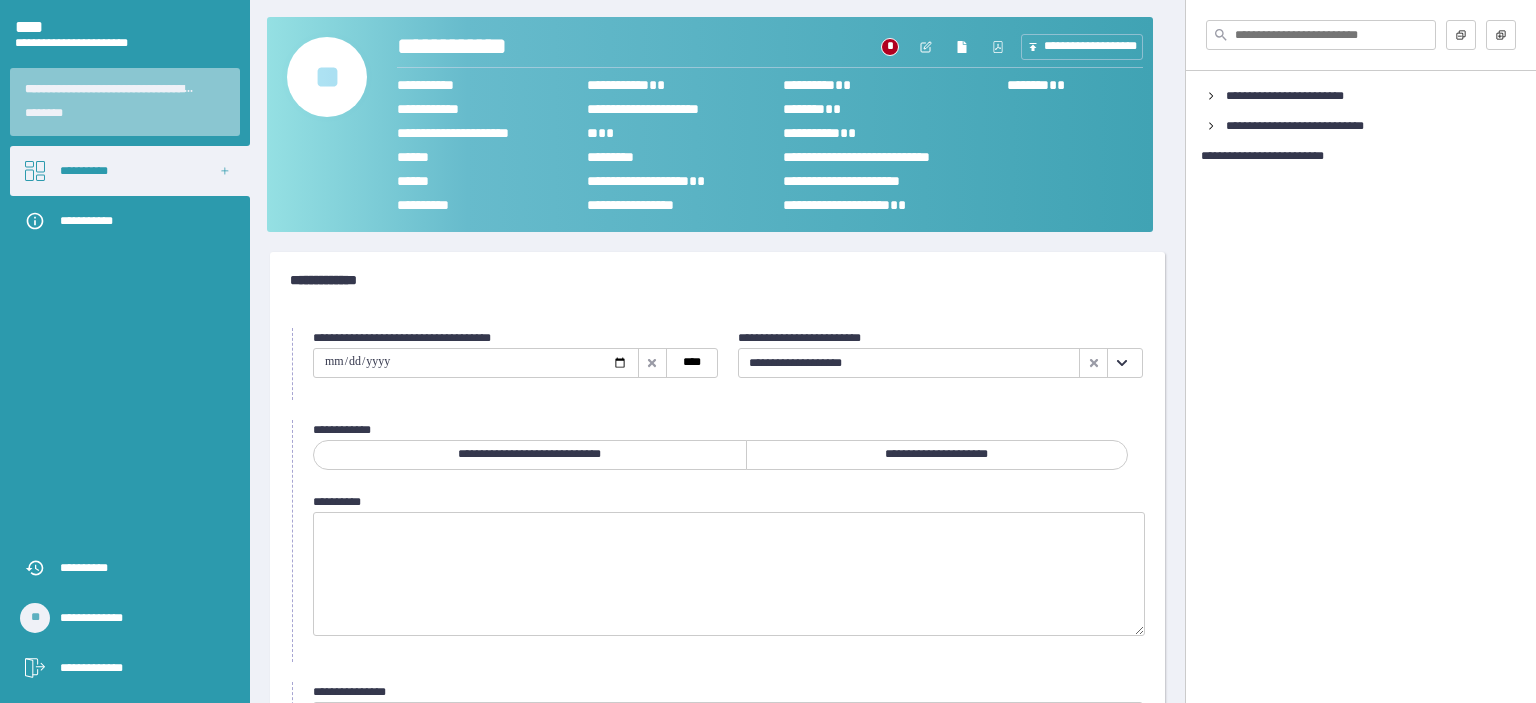 click on "**********" at bounding box center (936, 454) 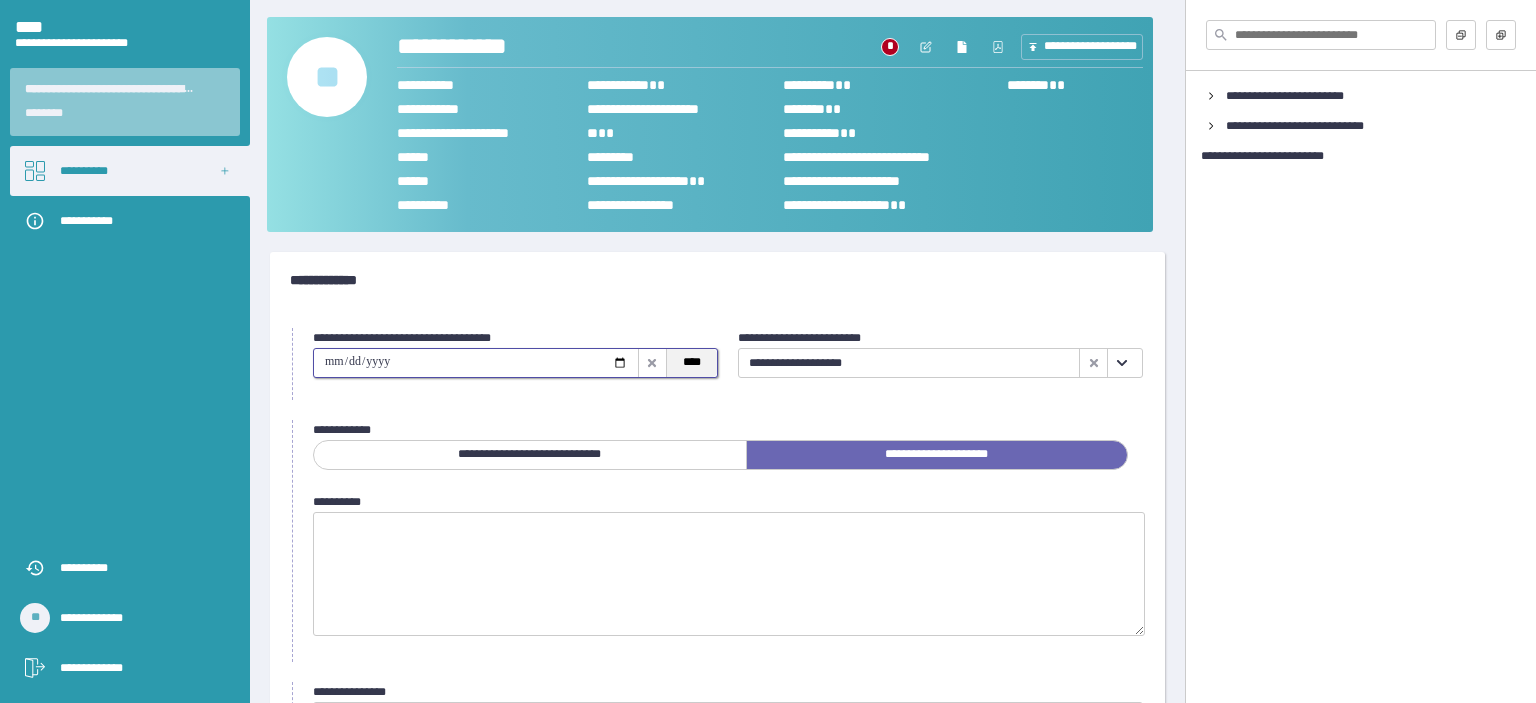 click on "****" at bounding box center (692, 362) 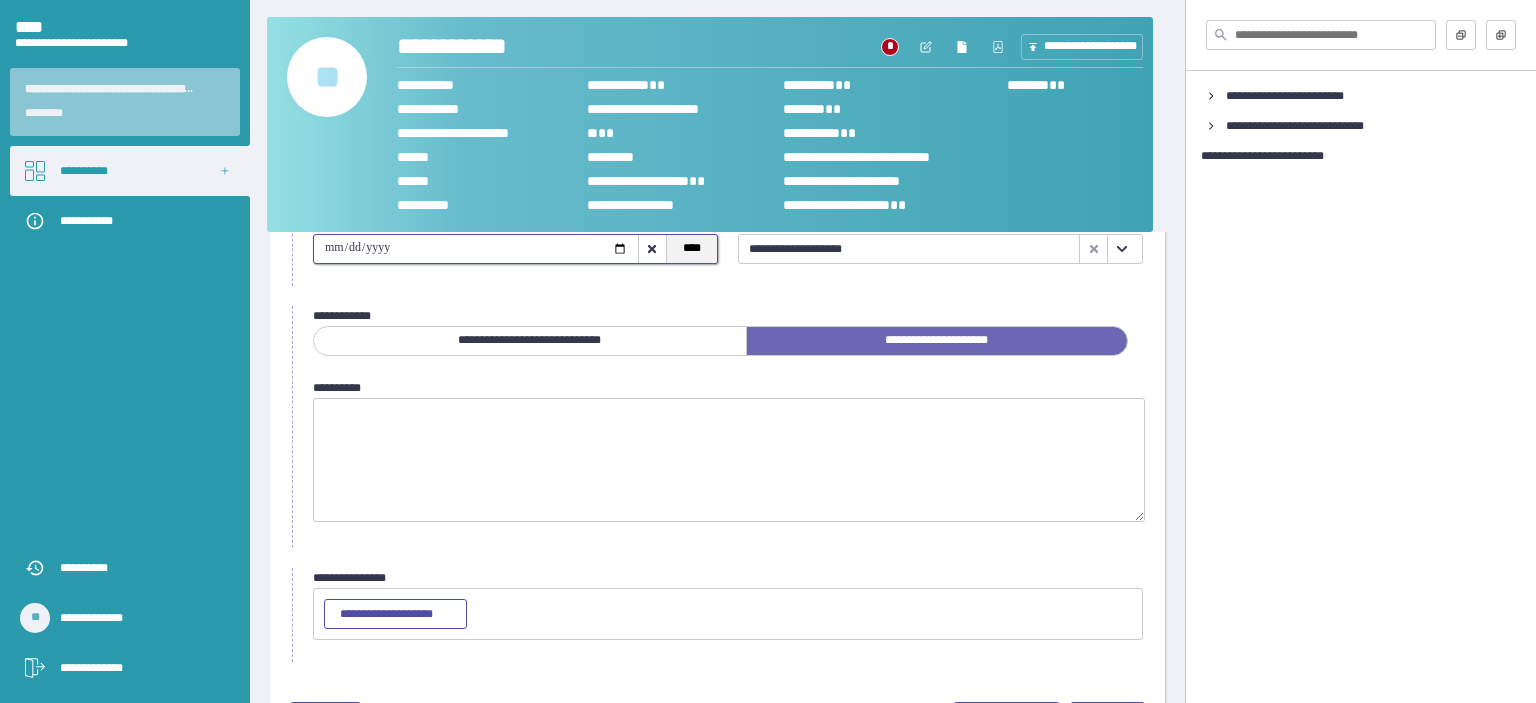 scroll, scrollTop: 180, scrollLeft: 0, axis: vertical 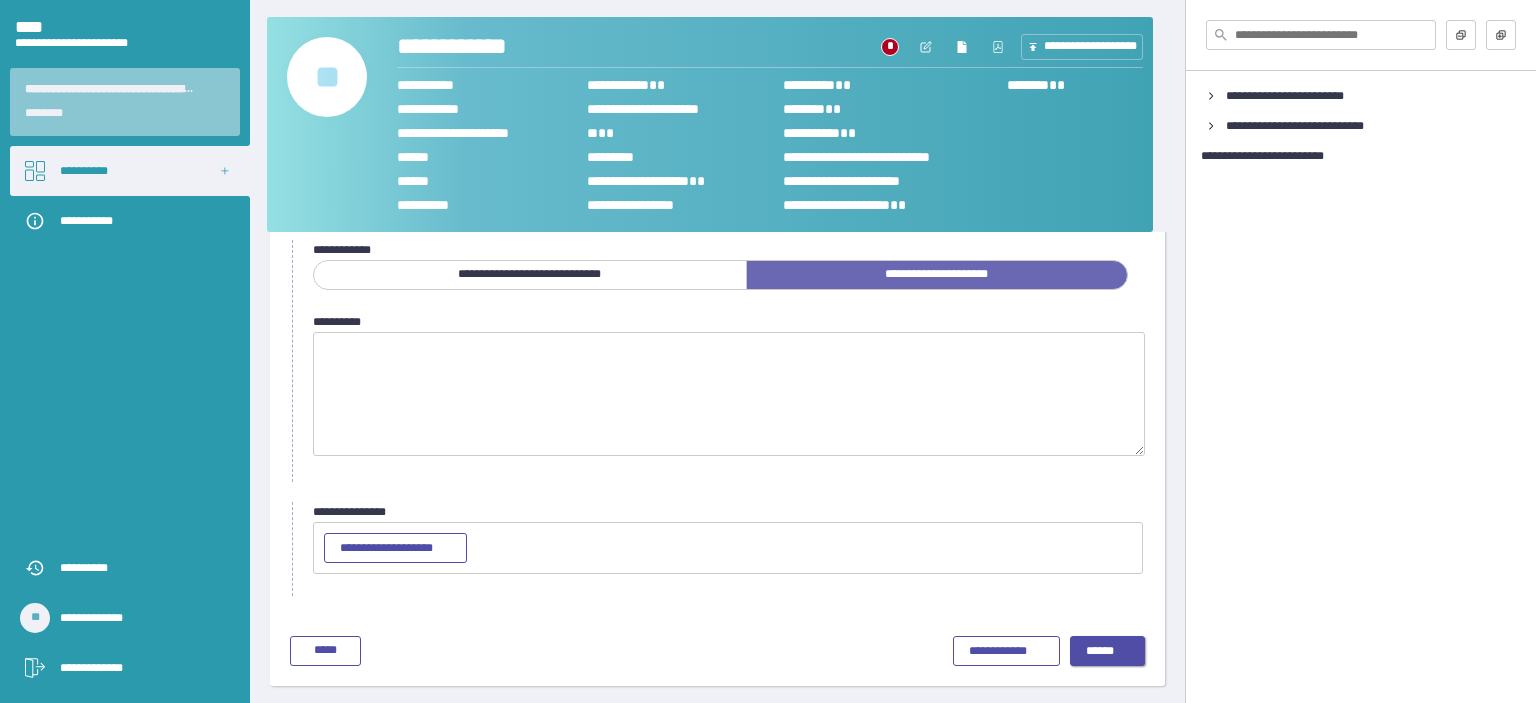 click on "******" at bounding box center [1108, 651] 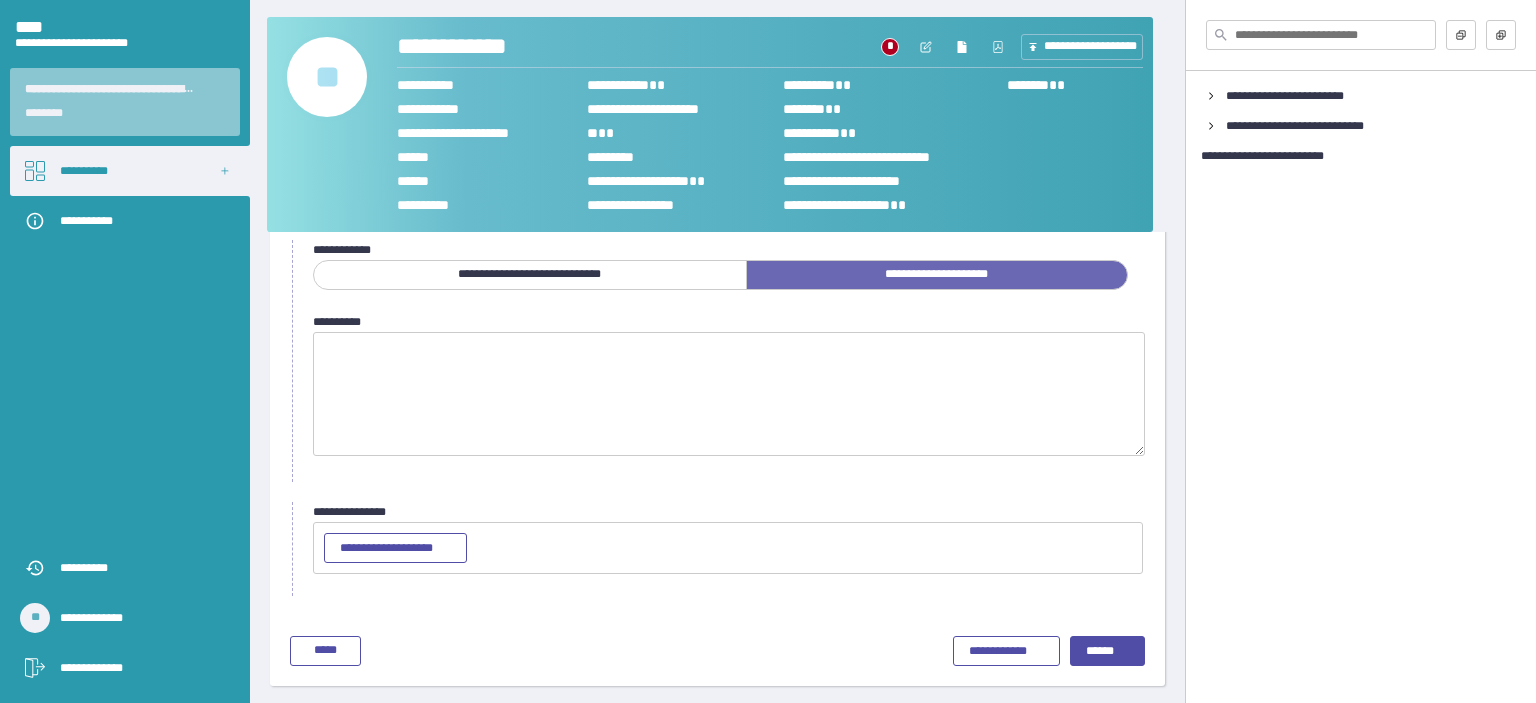 scroll, scrollTop: 0, scrollLeft: 0, axis: both 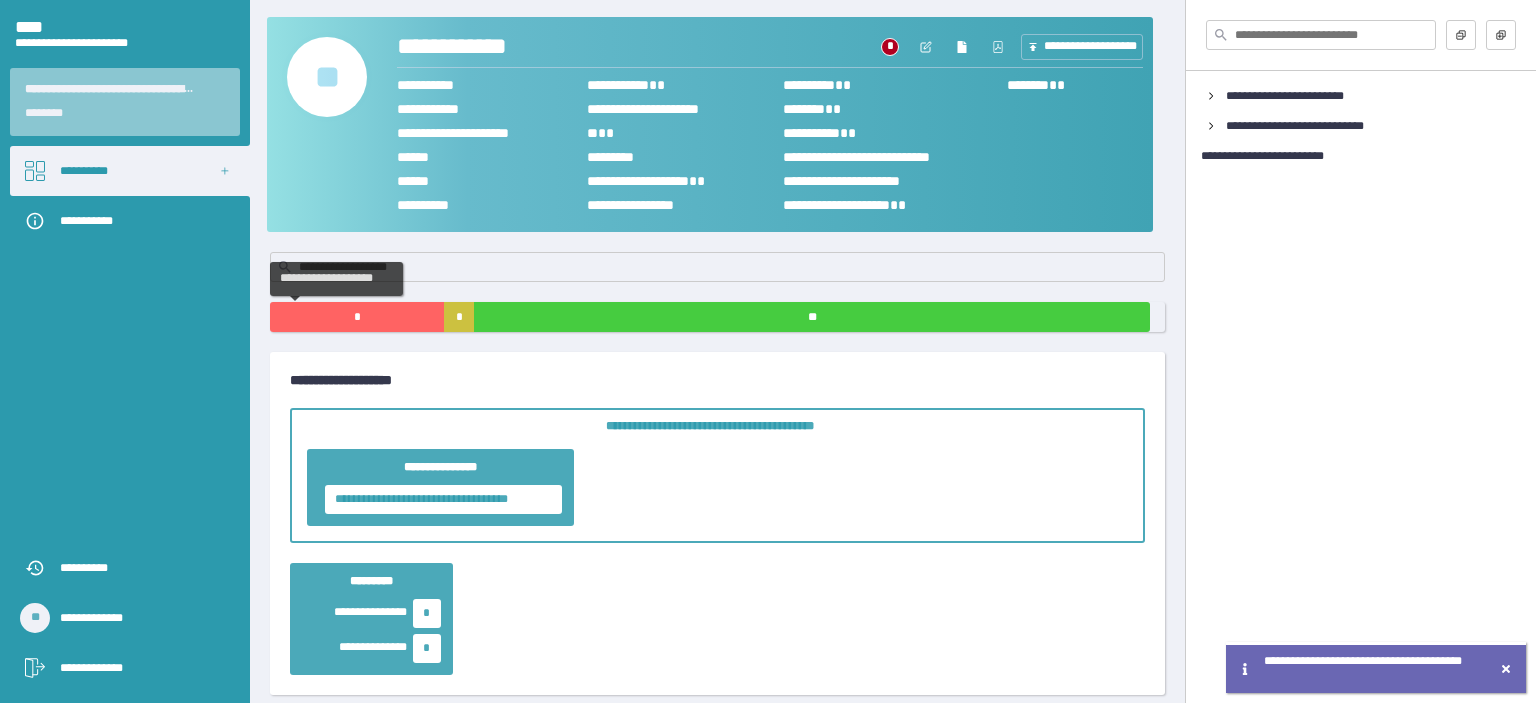 click on "*" at bounding box center [357, 317] 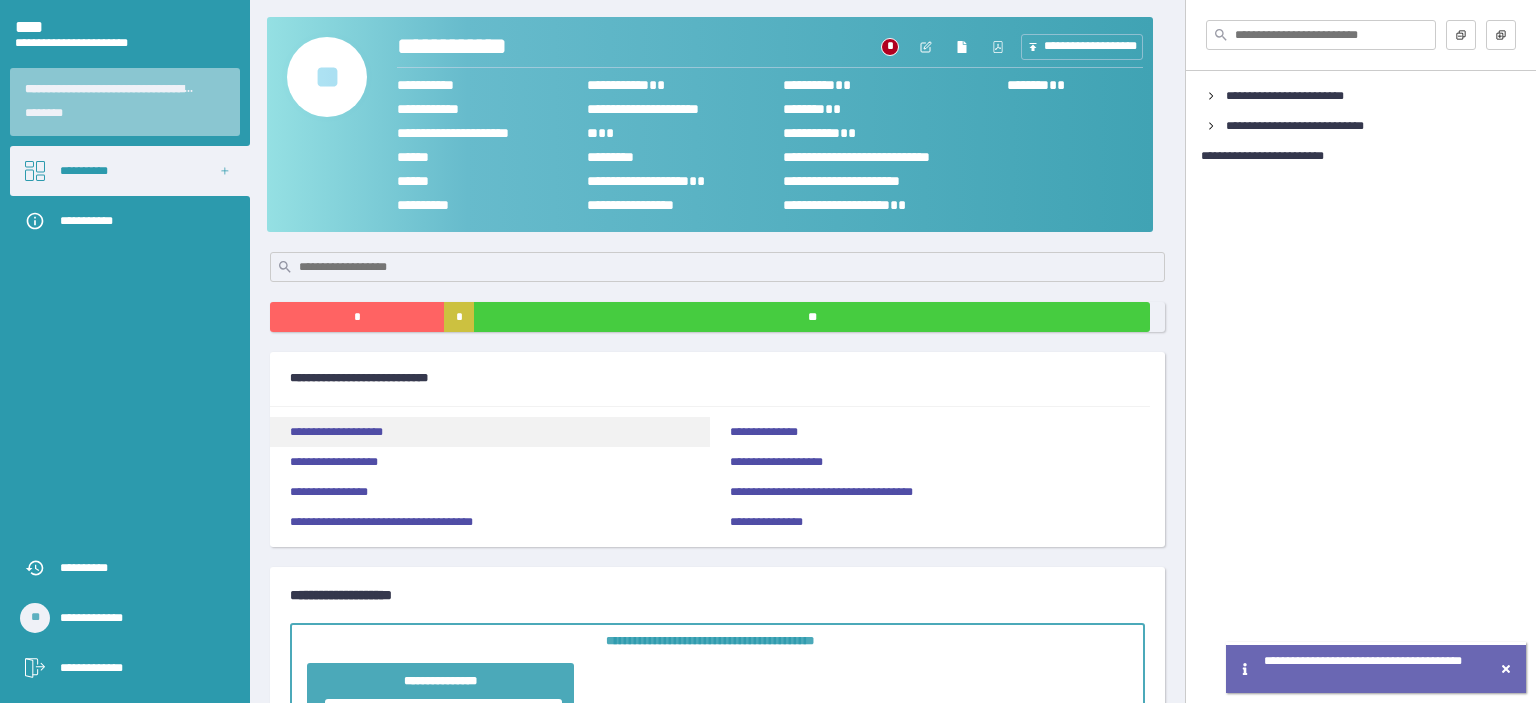 click on "**********" at bounding box center [336, 432] 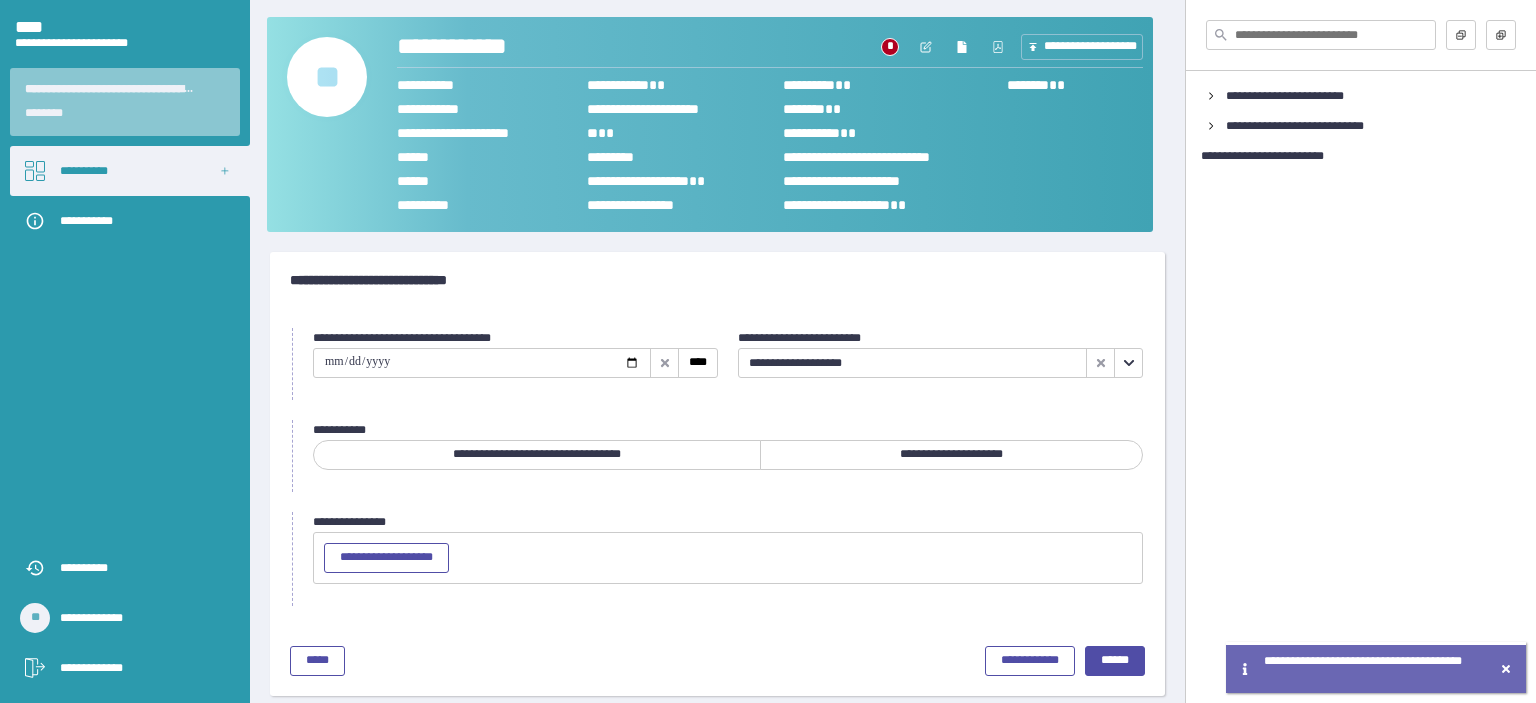 click on "**********" at bounding box center (951, 455) 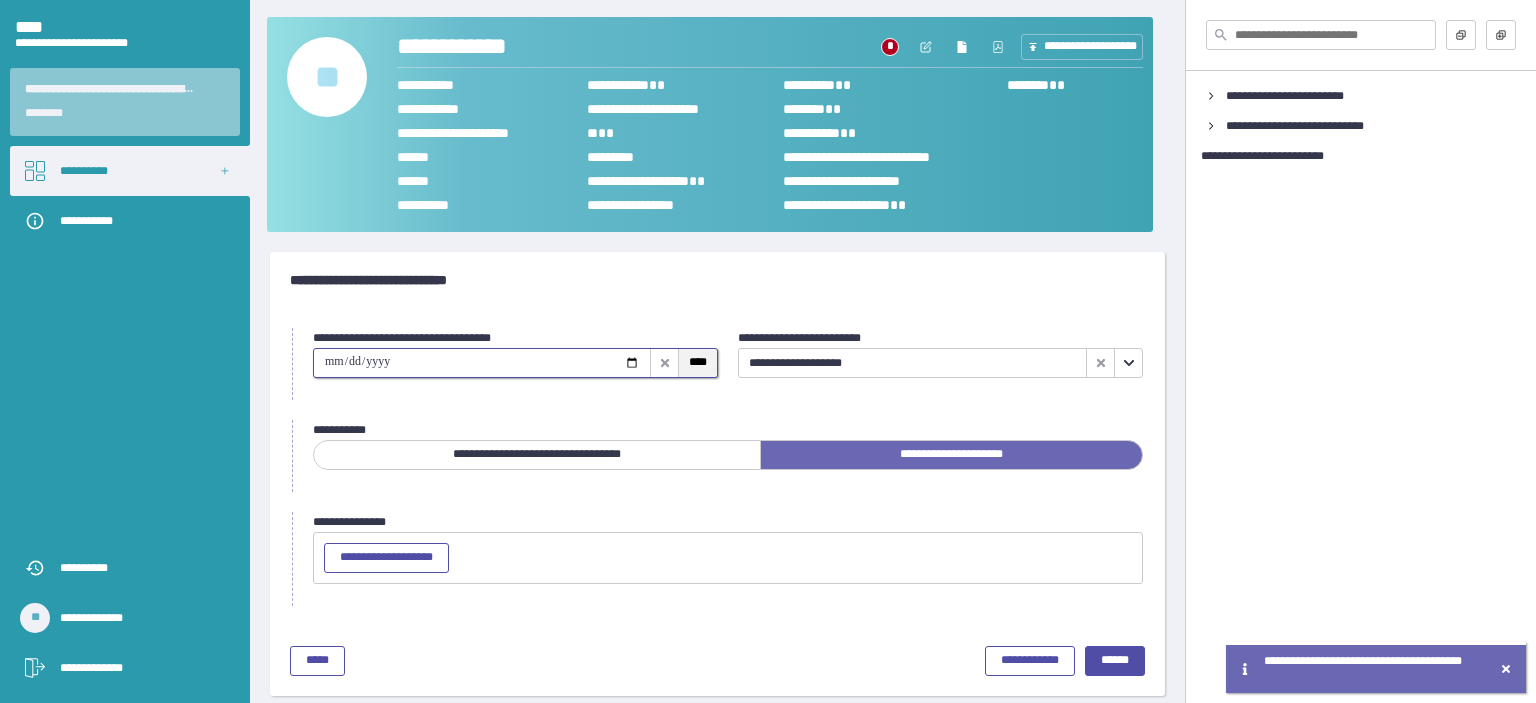click on "****" at bounding box center [698, 362] 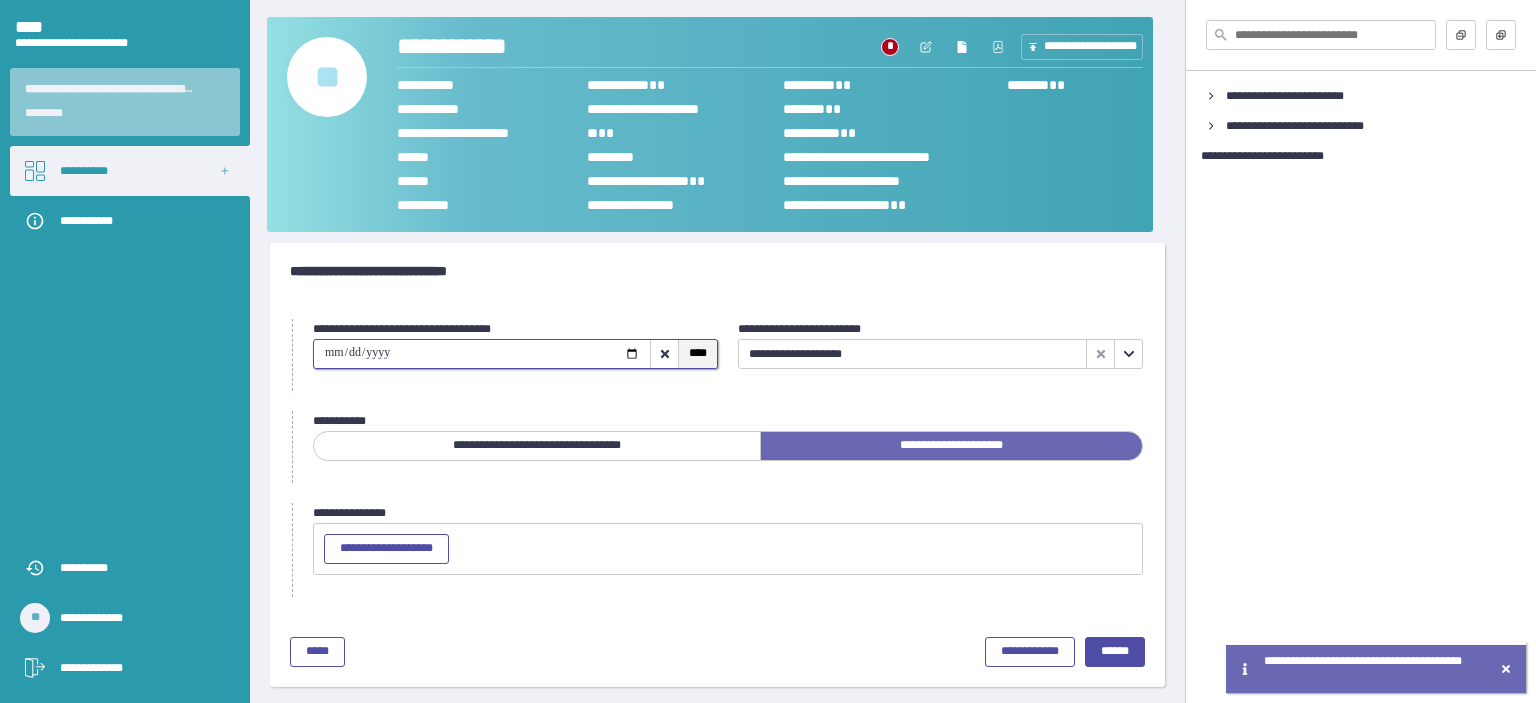 scroll, scrollTop: 12, scrollLeft: 0, axis: vertical 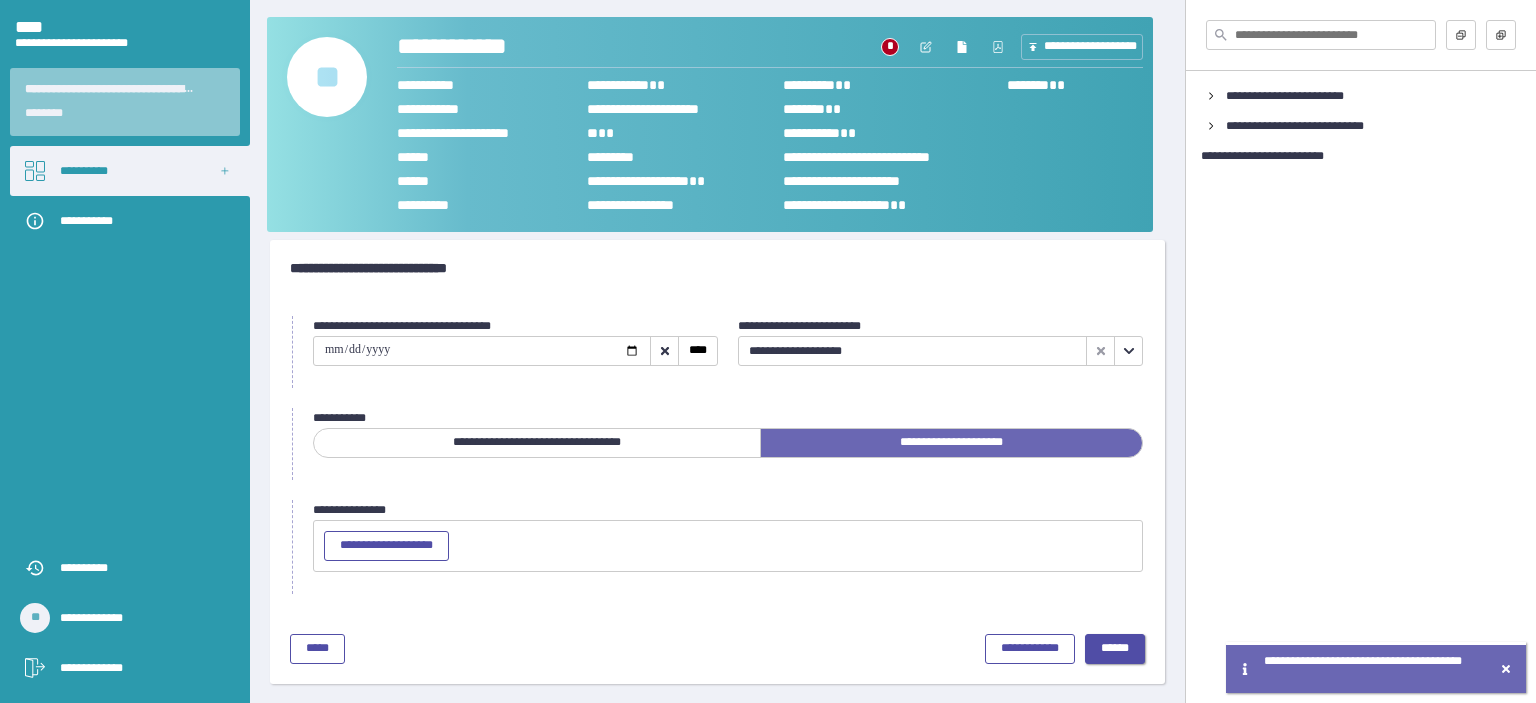 click on "******" at bounding box center [1115, 649] 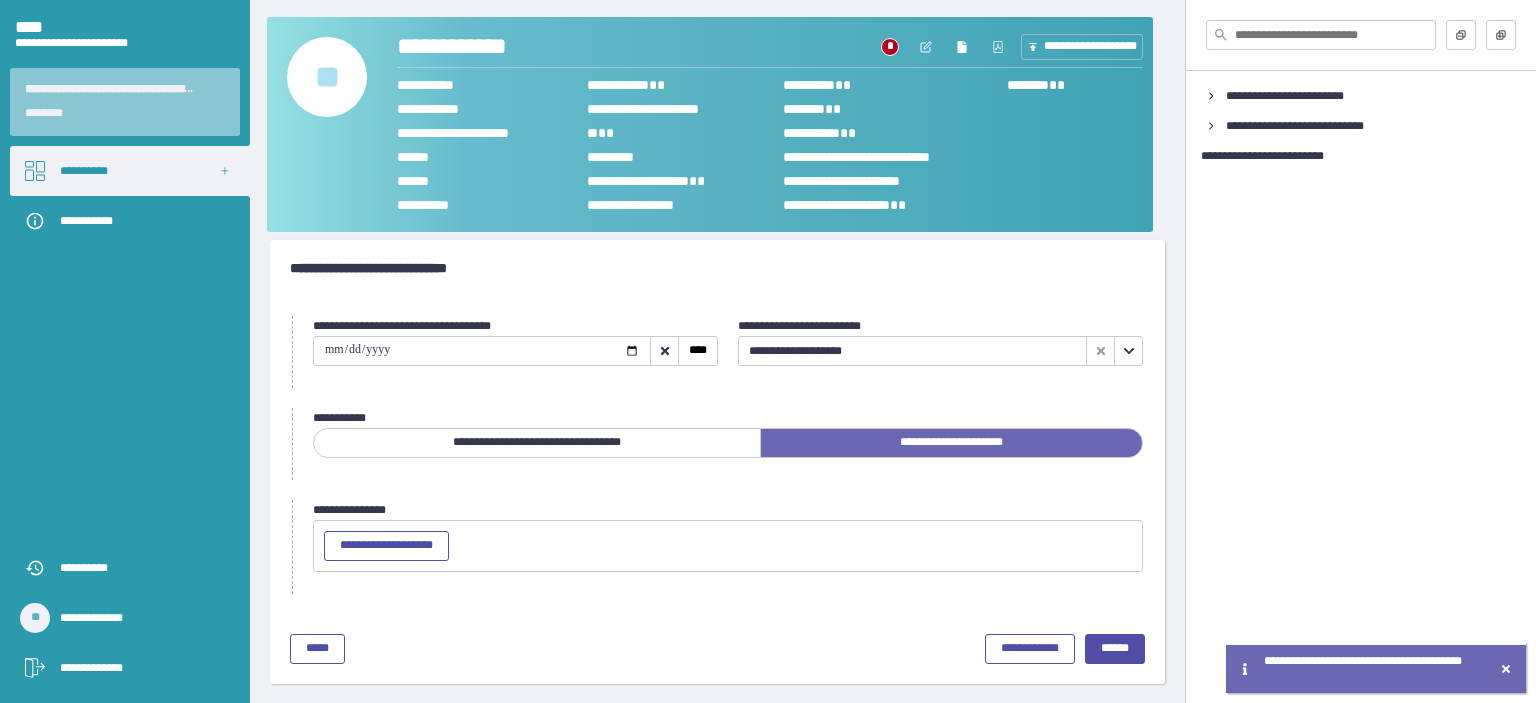 scroll, scrollTop: 0, scrollLeft: 0, axis: both 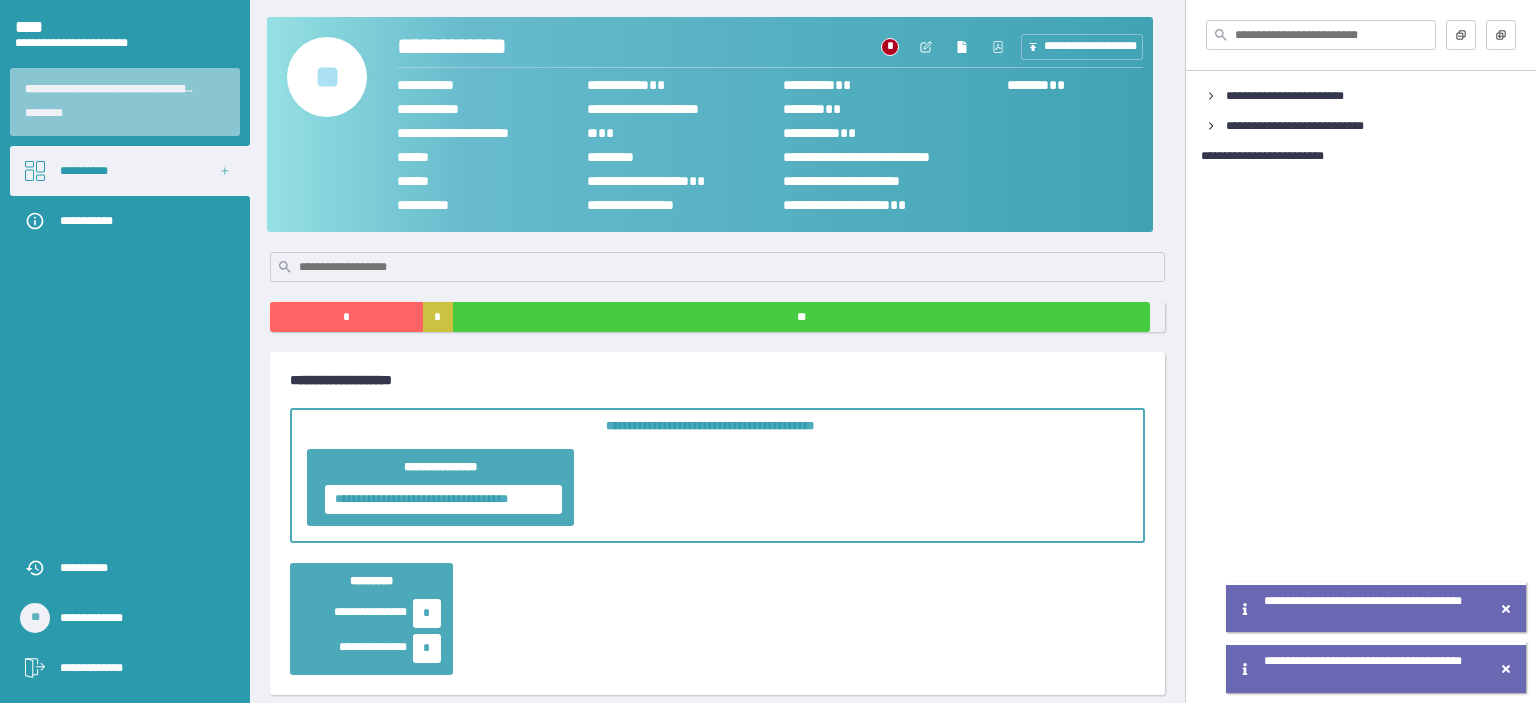 click on "**********" at bounding box center (717, 351) 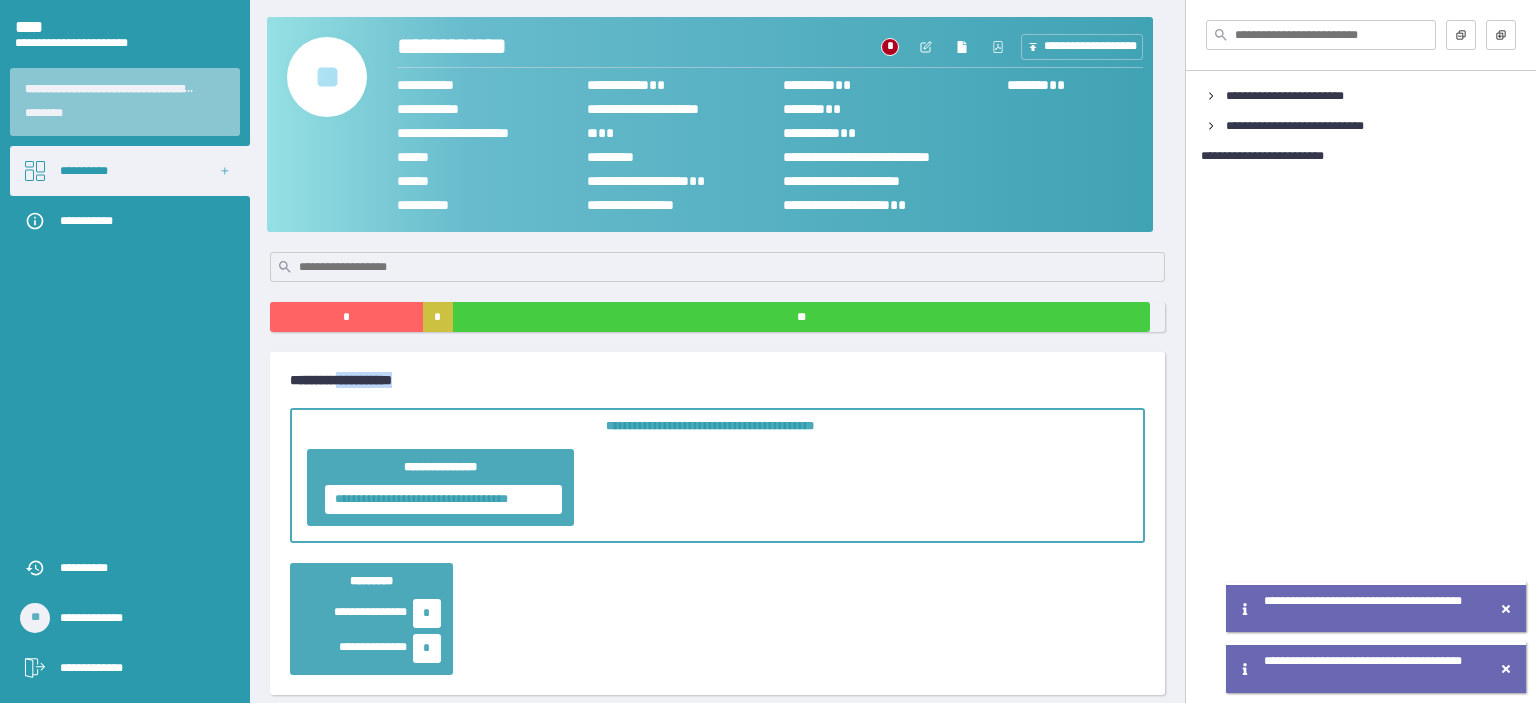 click on "**********" at bounding box center (717, 351) 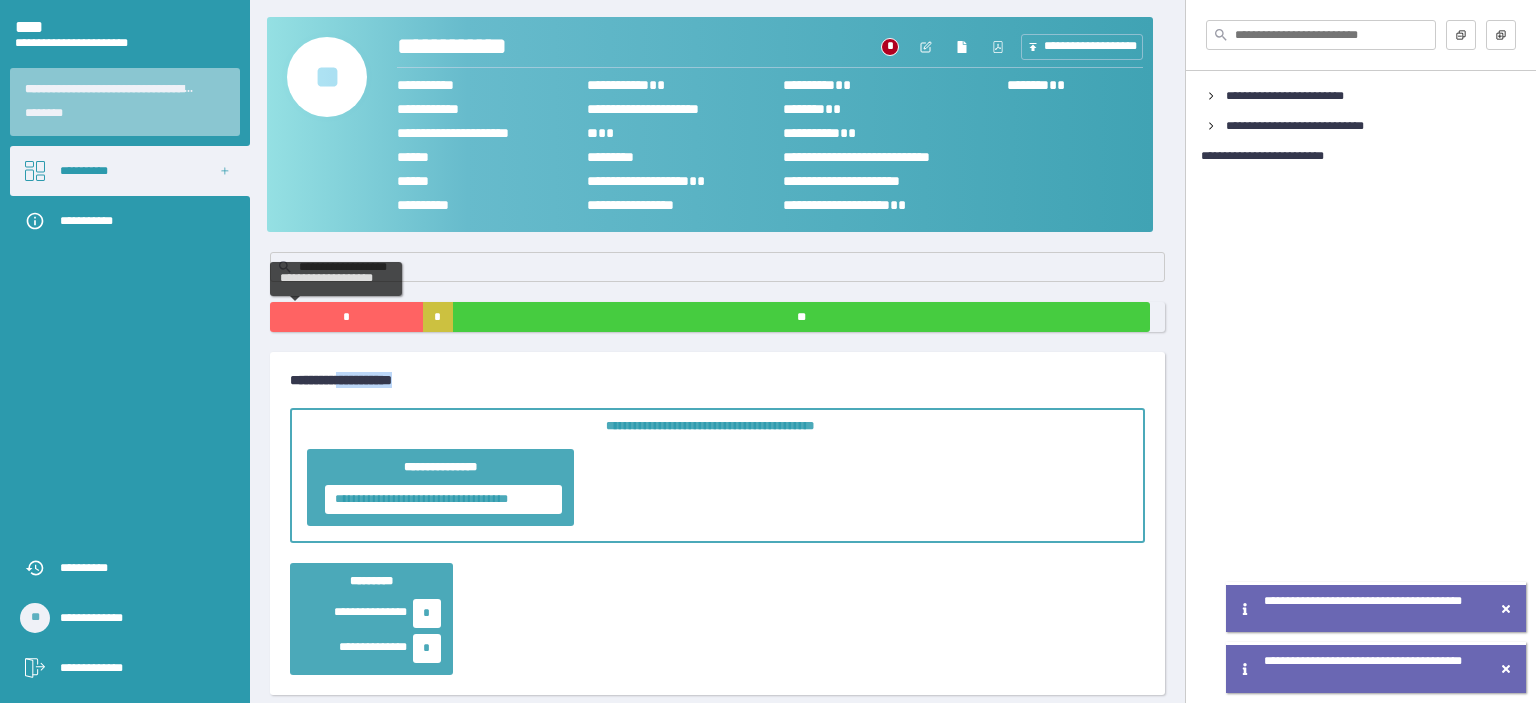 click on "*" at bounding box center [346, 317] 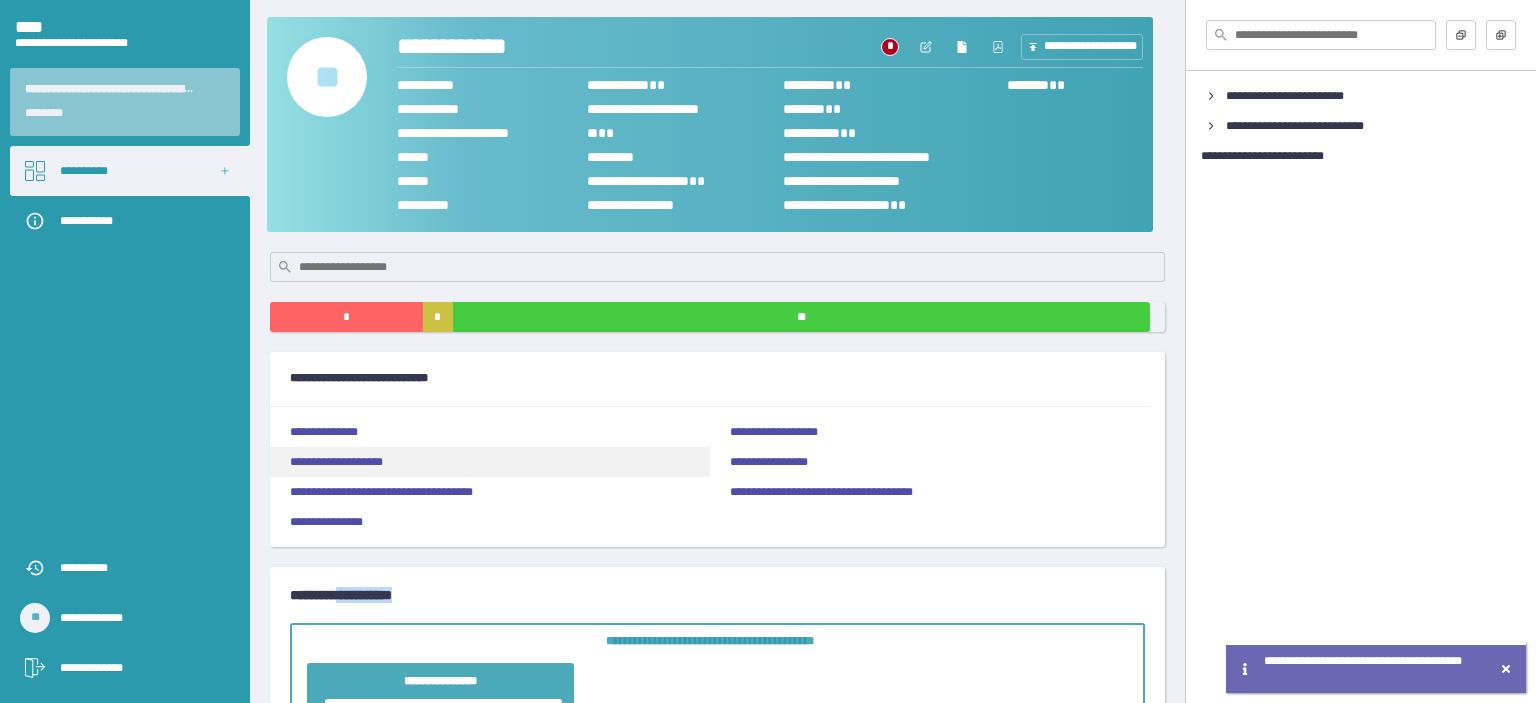 click on "**********" at bounding box center (336, 462) 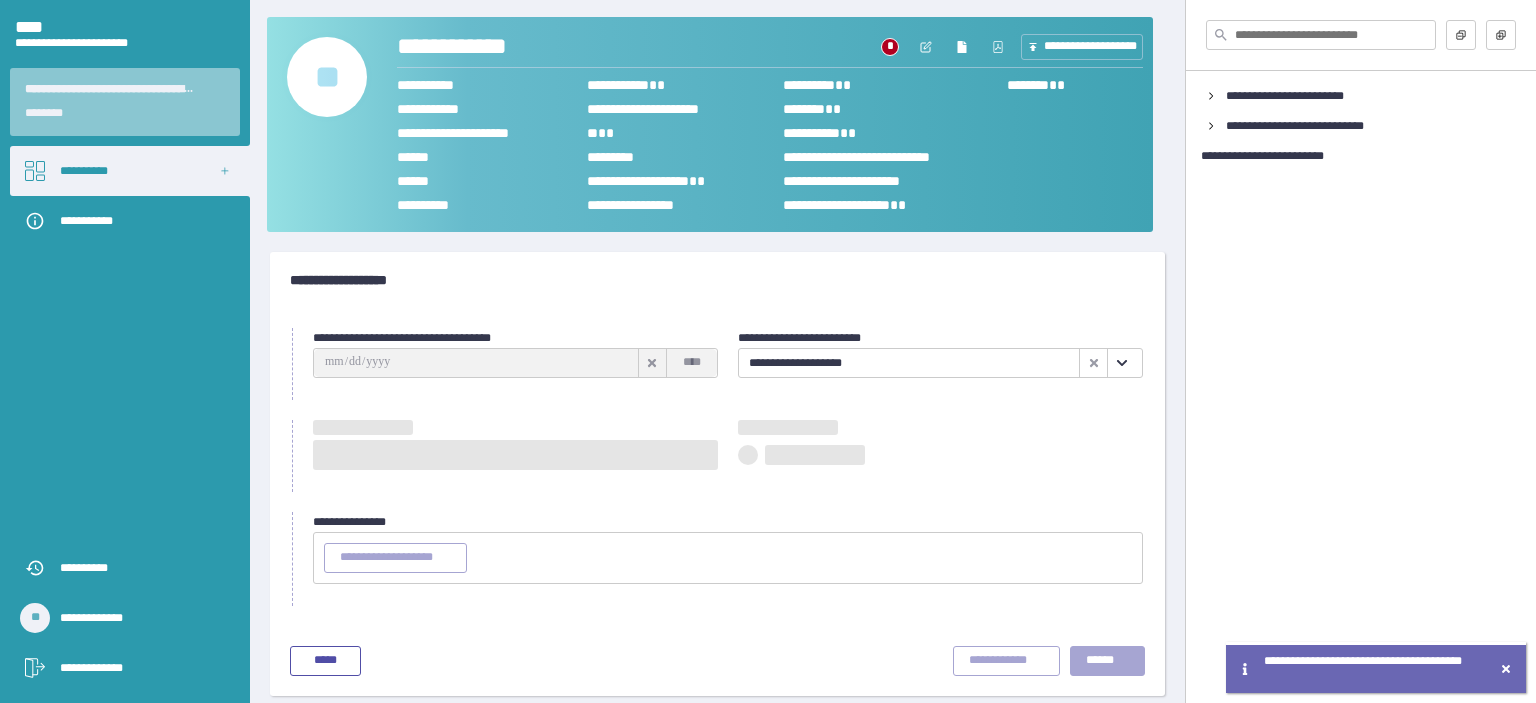 type on "**********" 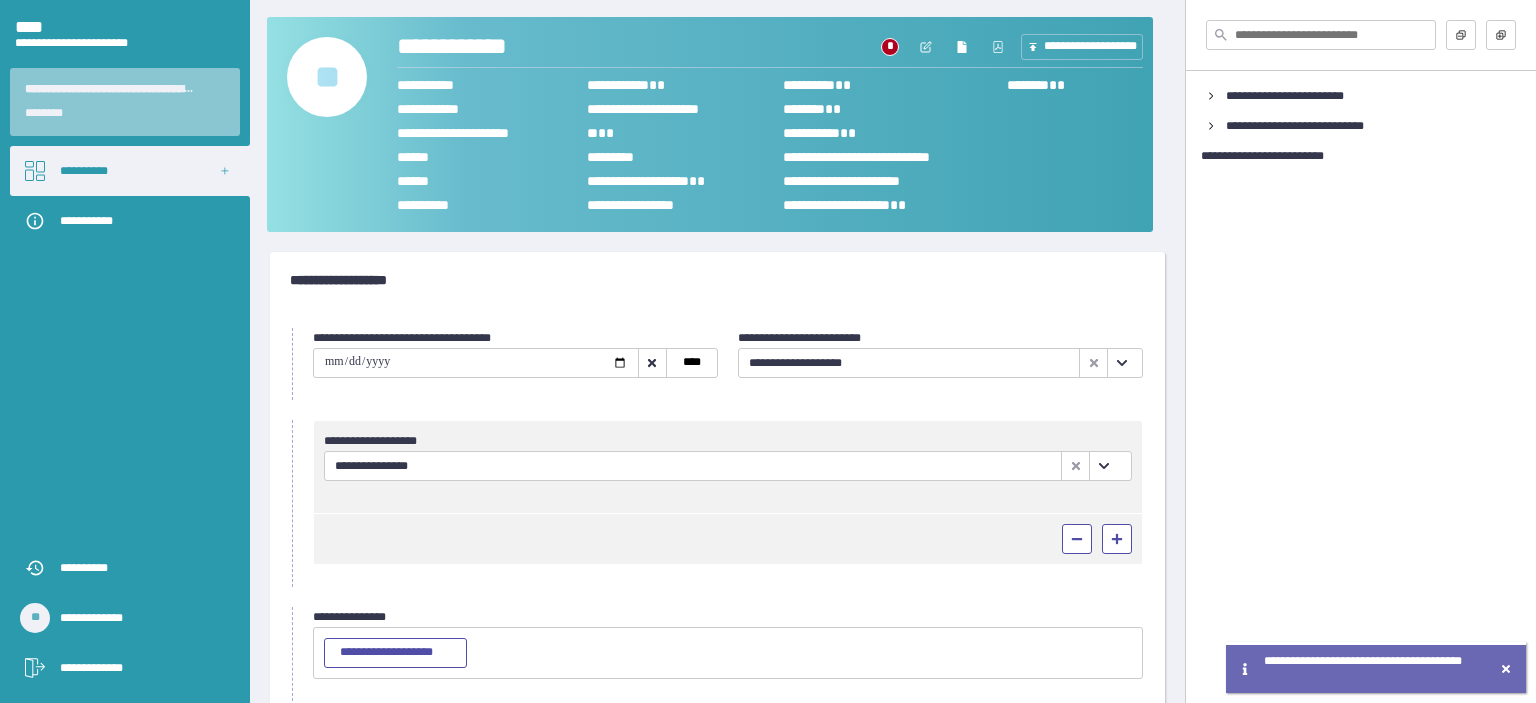 click on "**********" at bounding box center (693, 466) 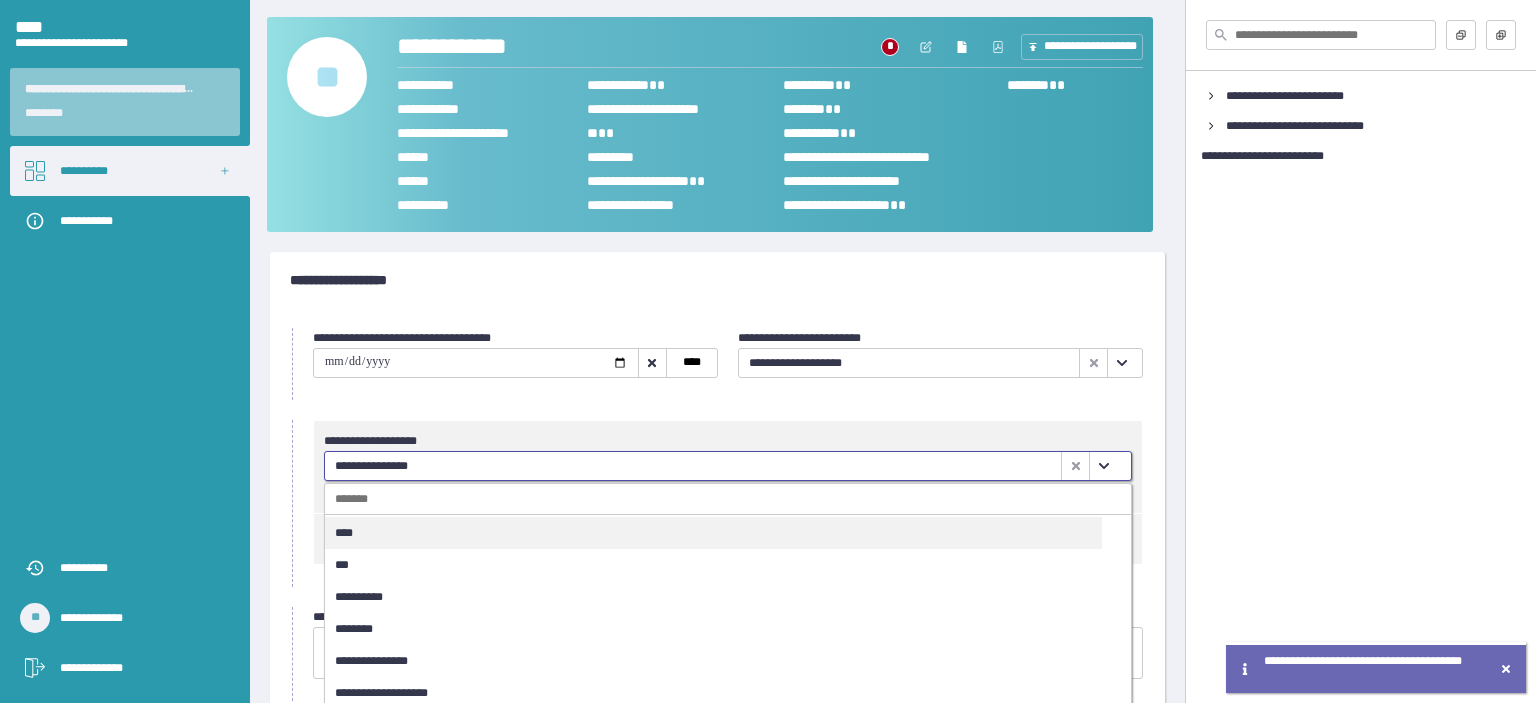 click on "****" at bounding box center (713, 533) 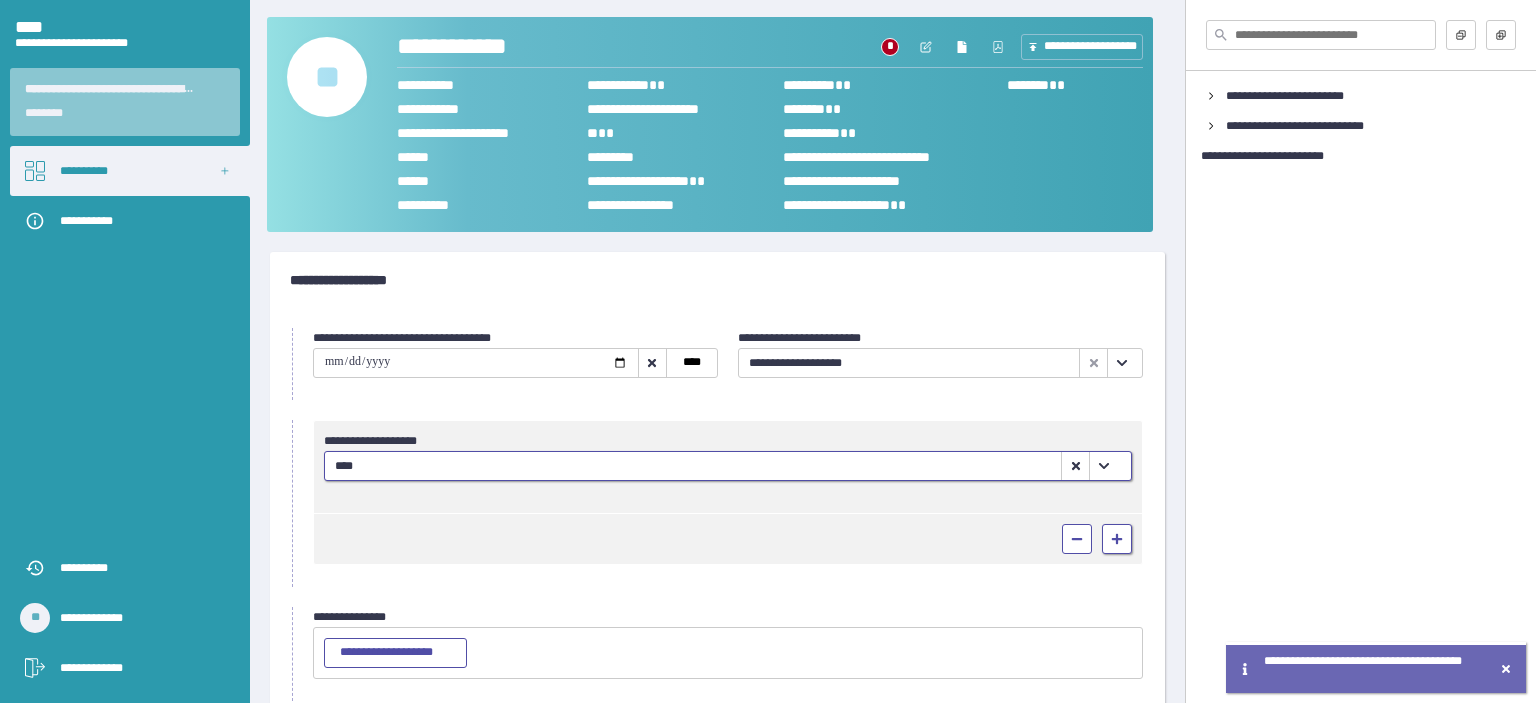 click 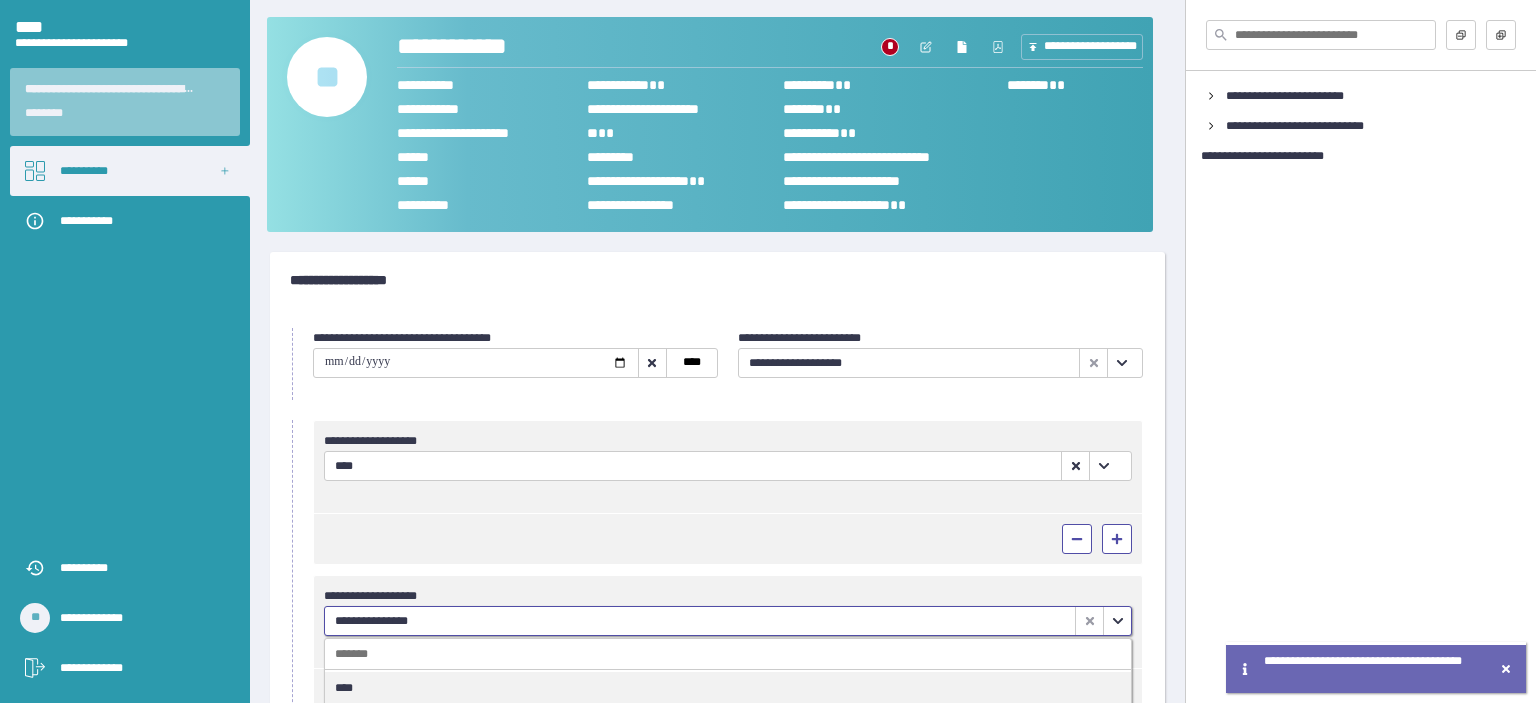 click on "**********" at bounding box center (700, 621) 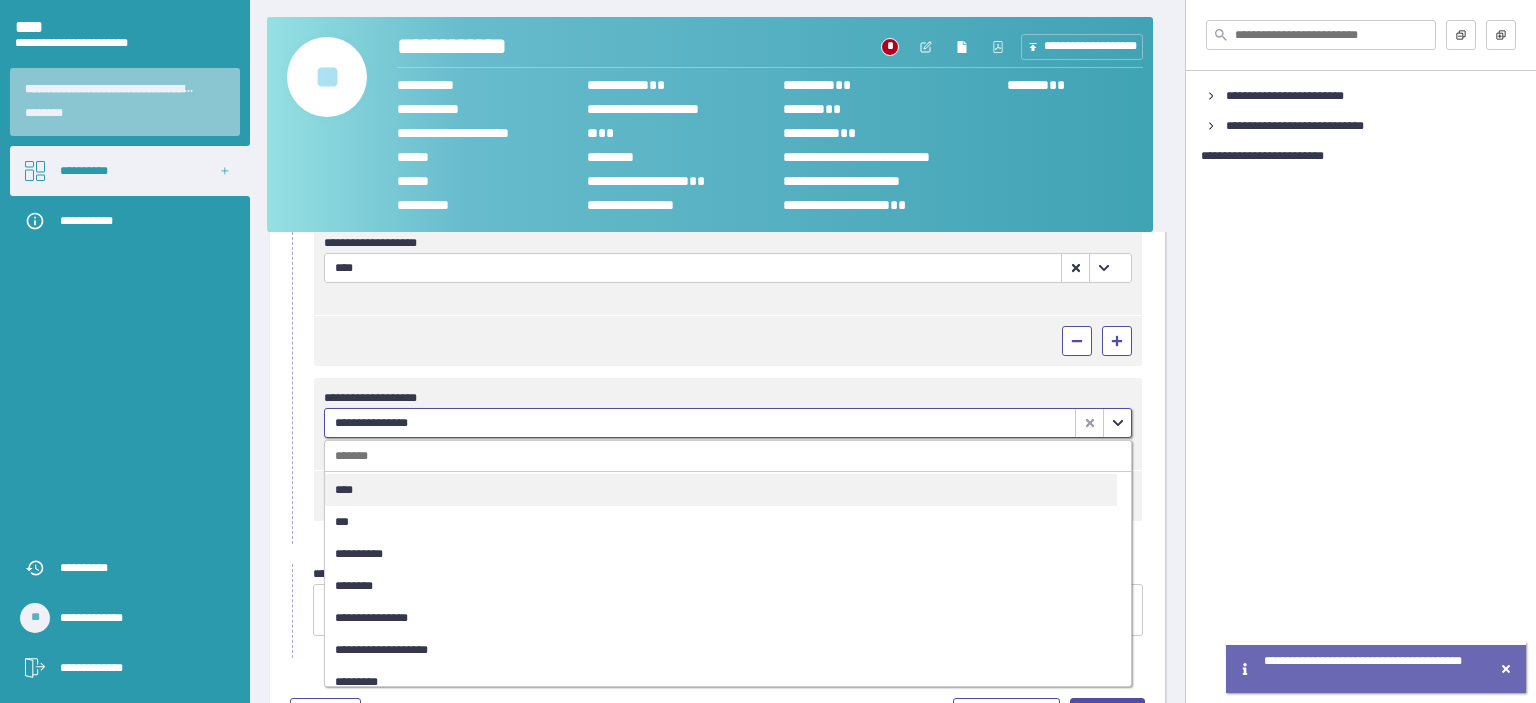 scroll, scrollTop: 200, scrollLeft: 0, axis: vertical 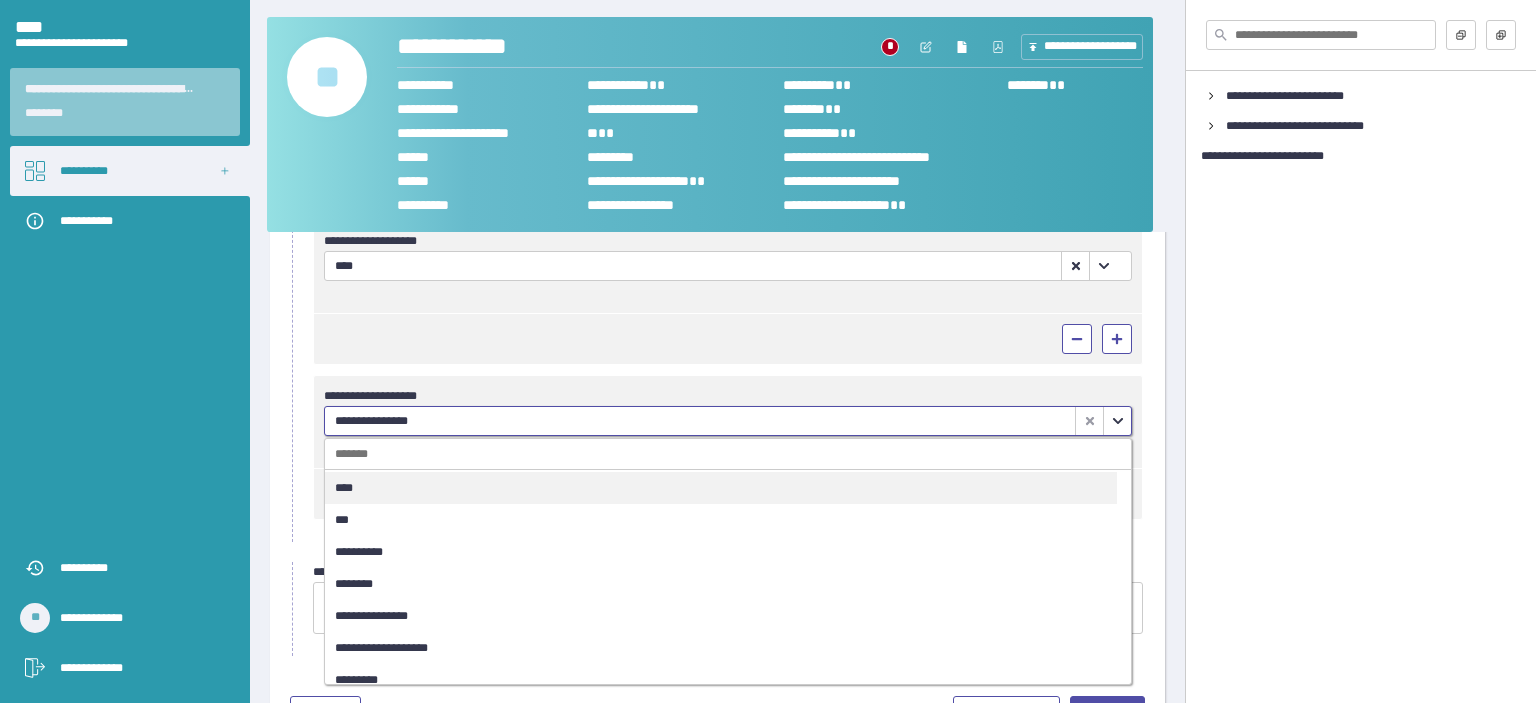 click on "********" at bounding box center (721, 584) 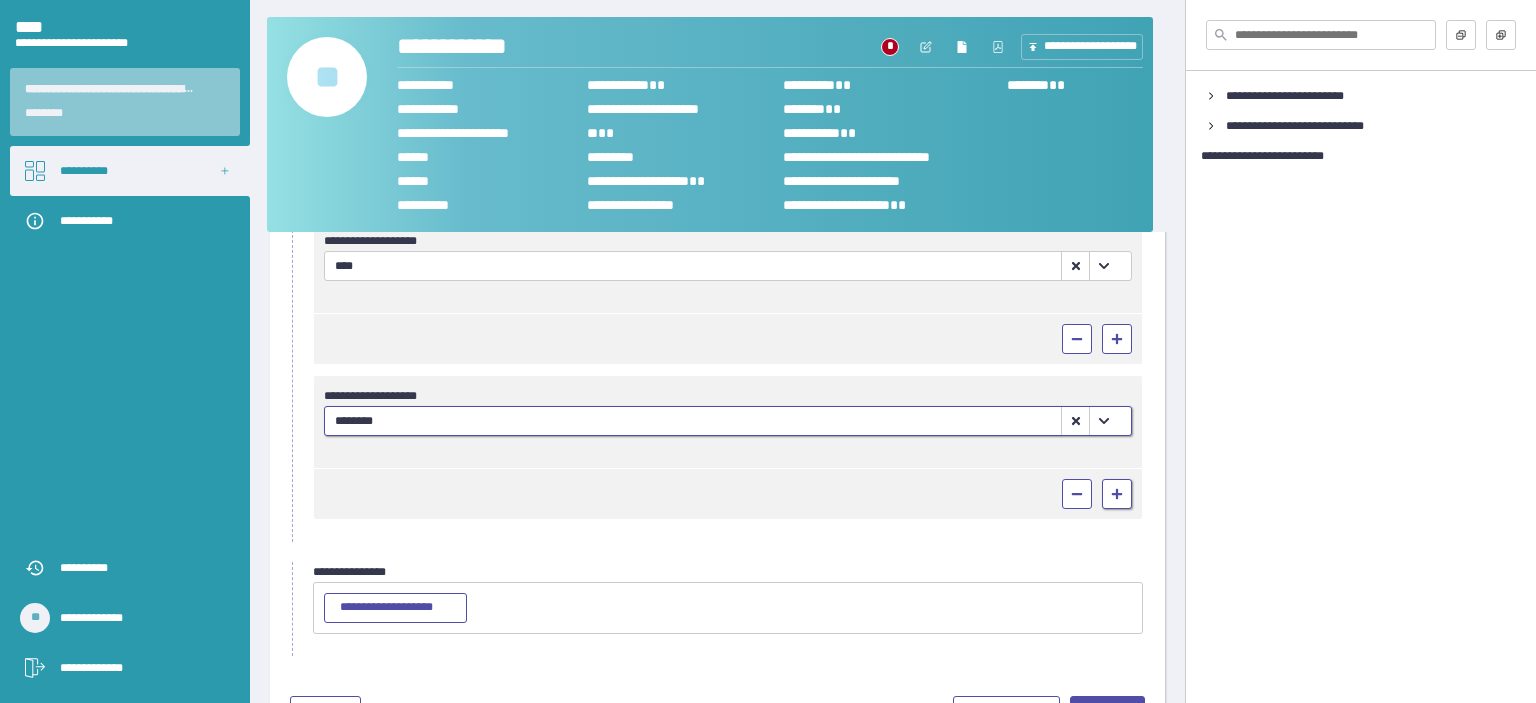 click at bounding box center (1117, 494) 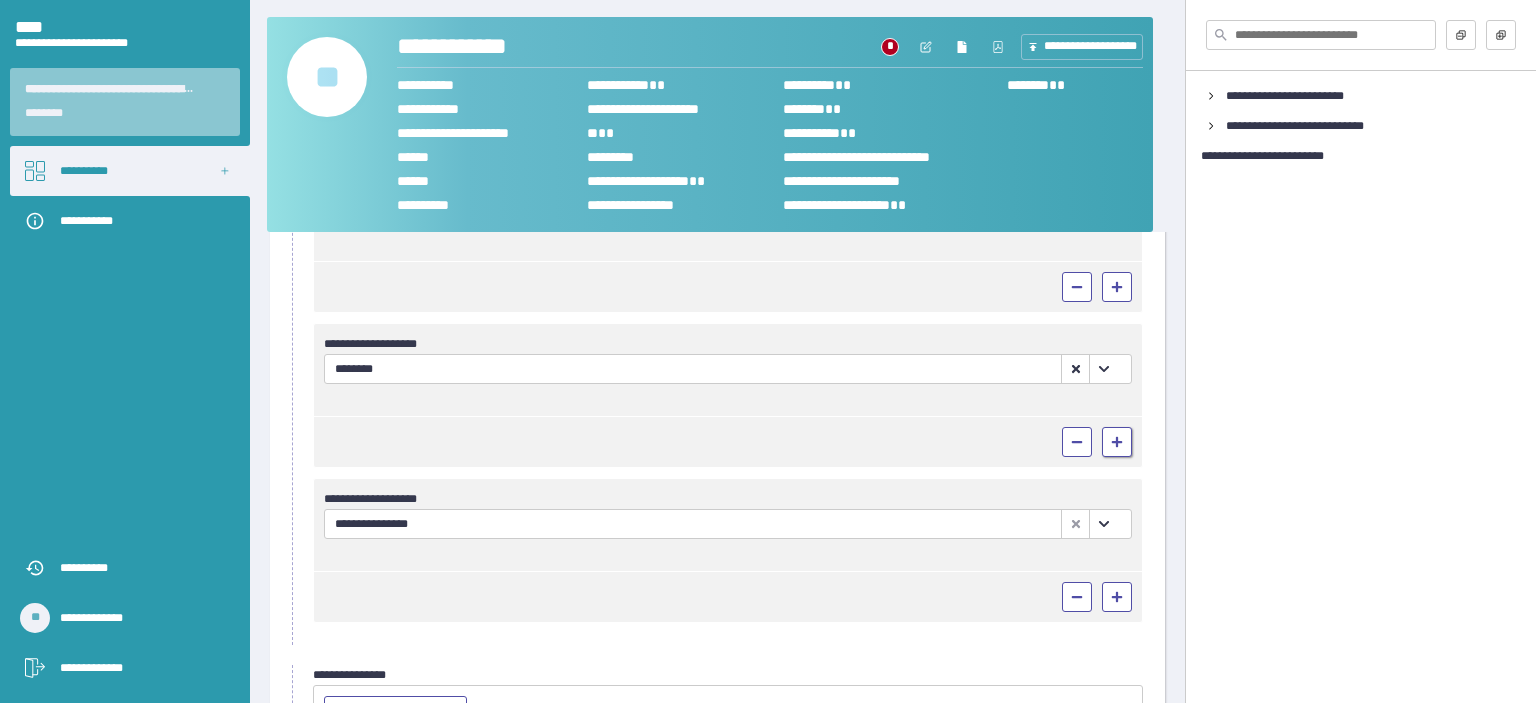 scroll, scrollTop: 300, scrollLeft: 0, axis: vertical 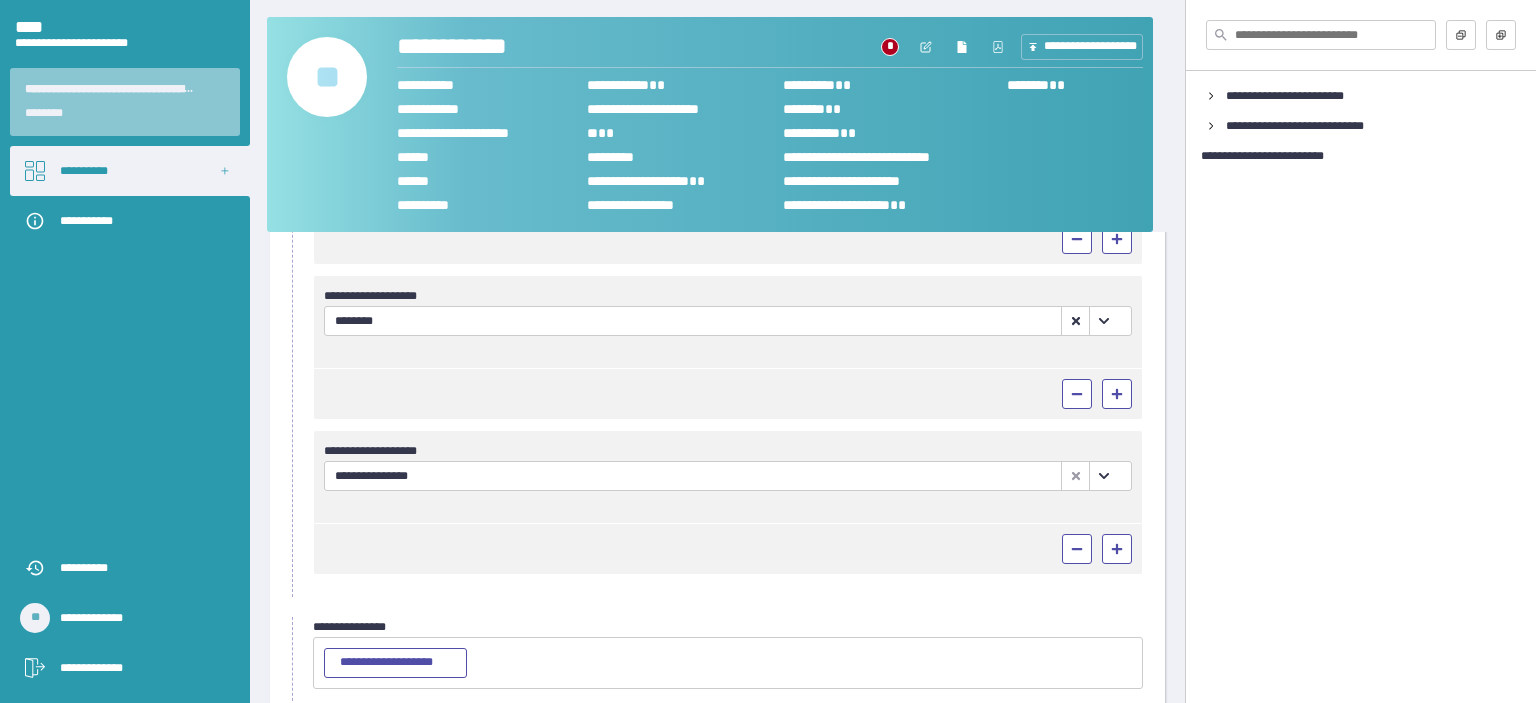 click on "**********" at bounding box center (693, 476) 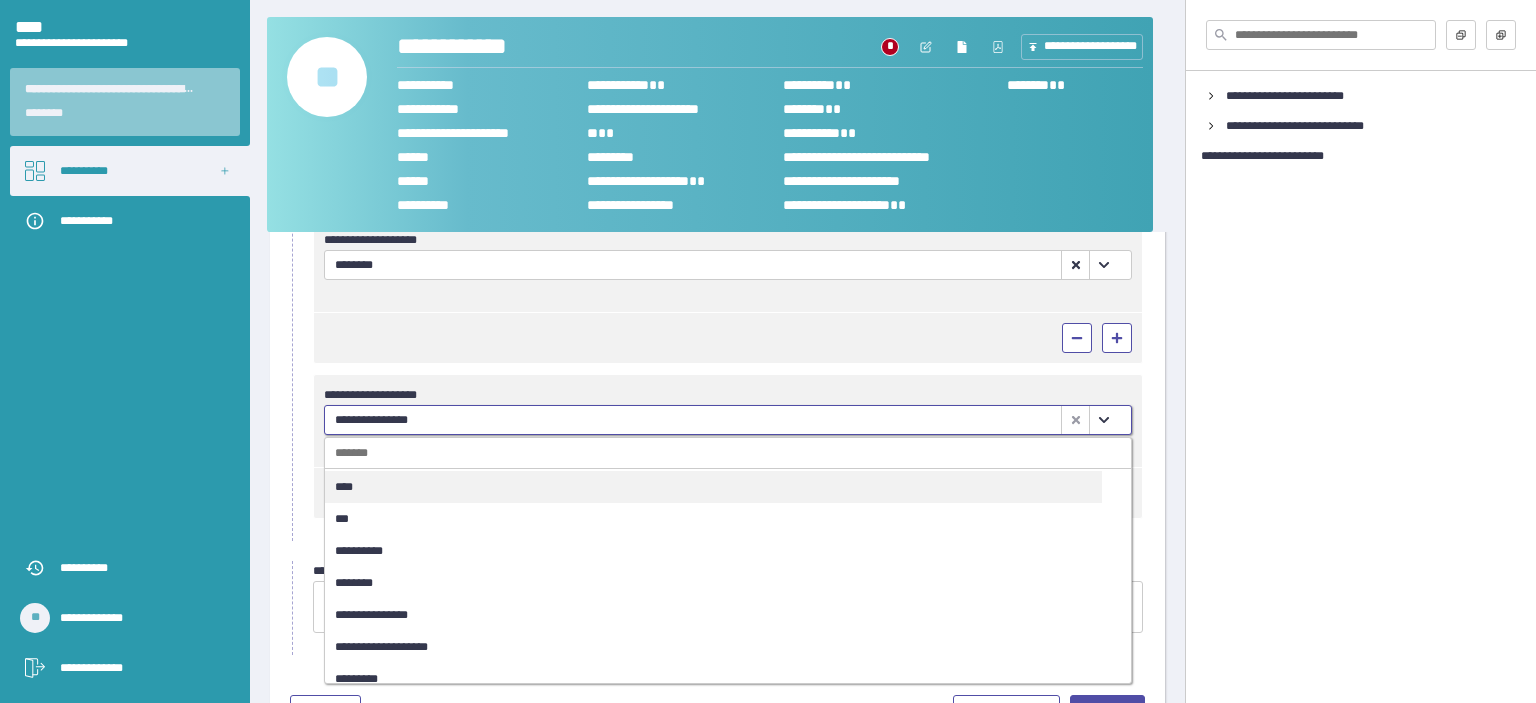 scroll, scrollTop: 400, scrollLeft: 0, axis: vertical 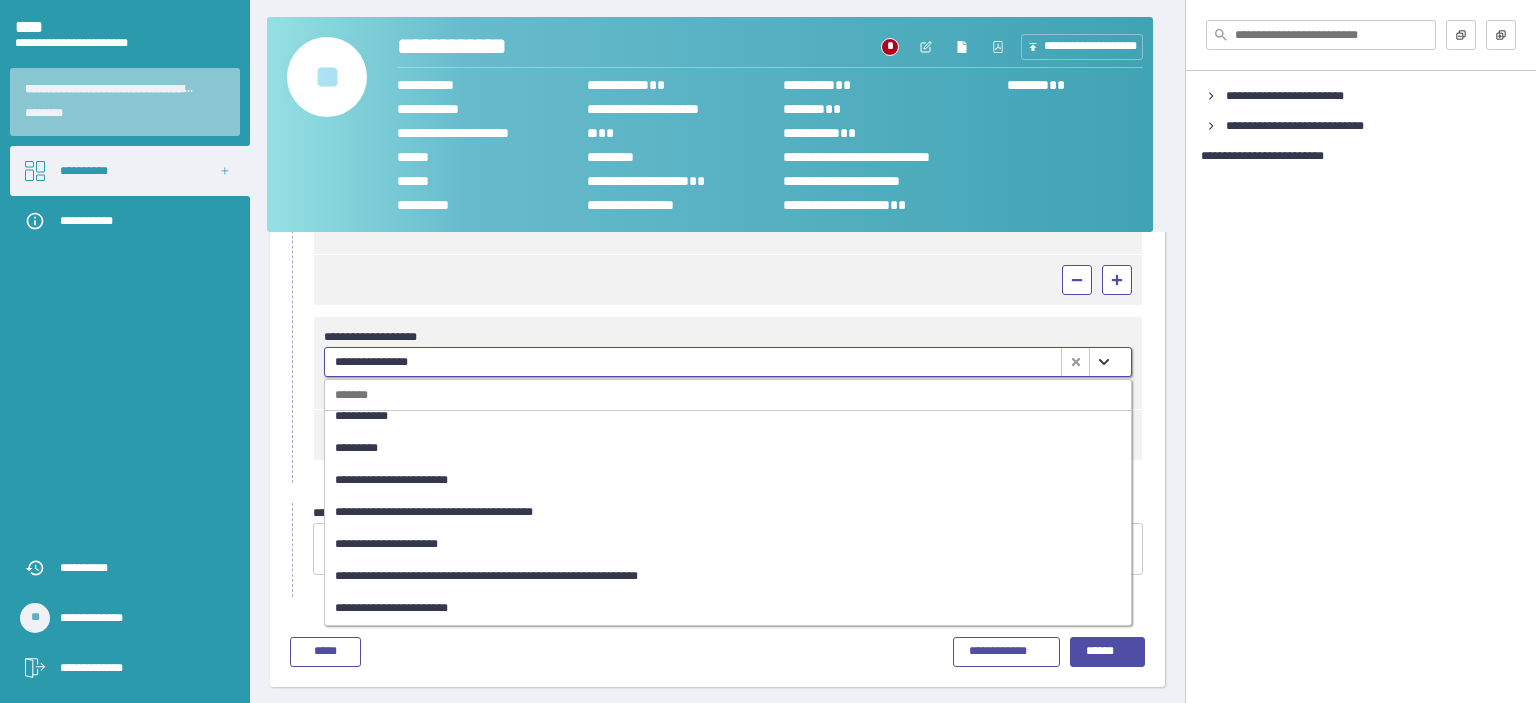 click 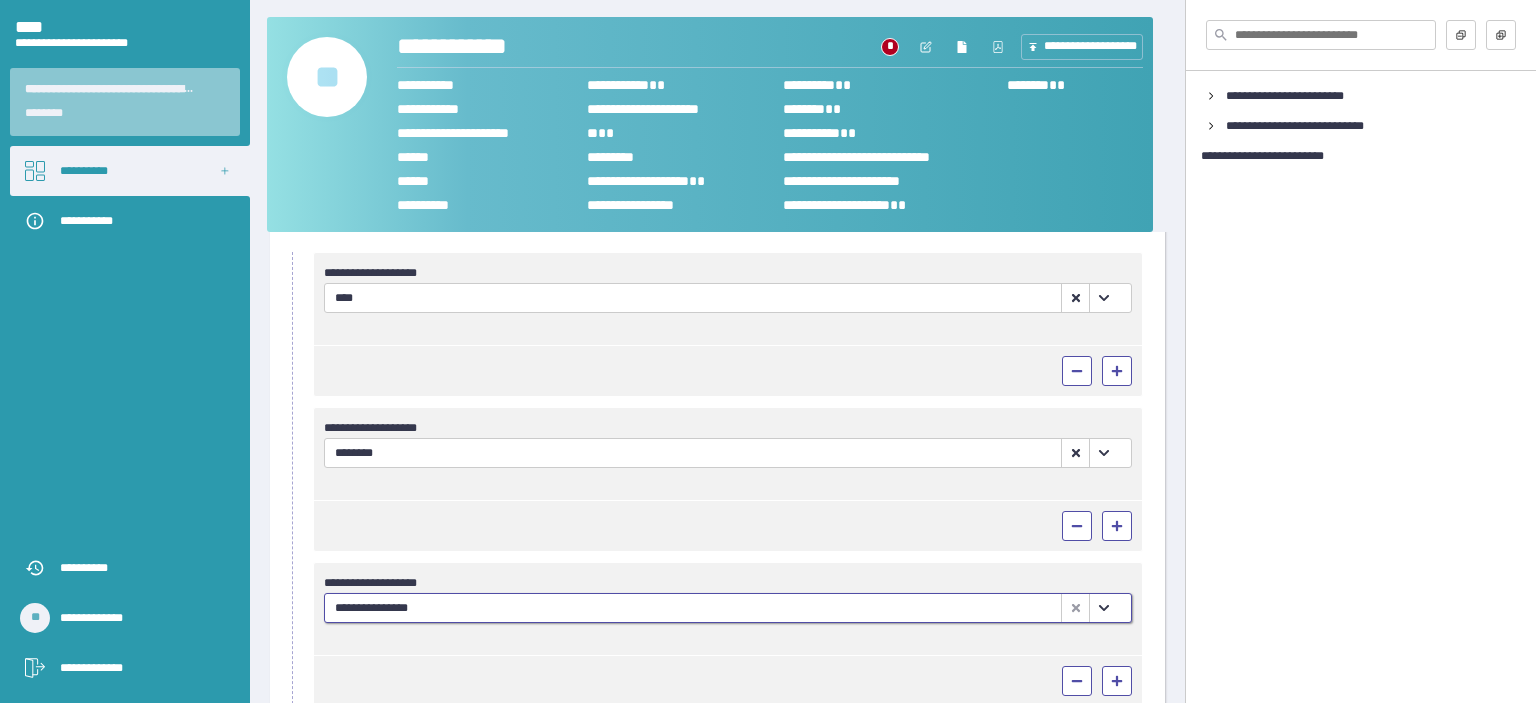 scroll, scrollTop: 214, scrollLeft: 0, axis: vertical 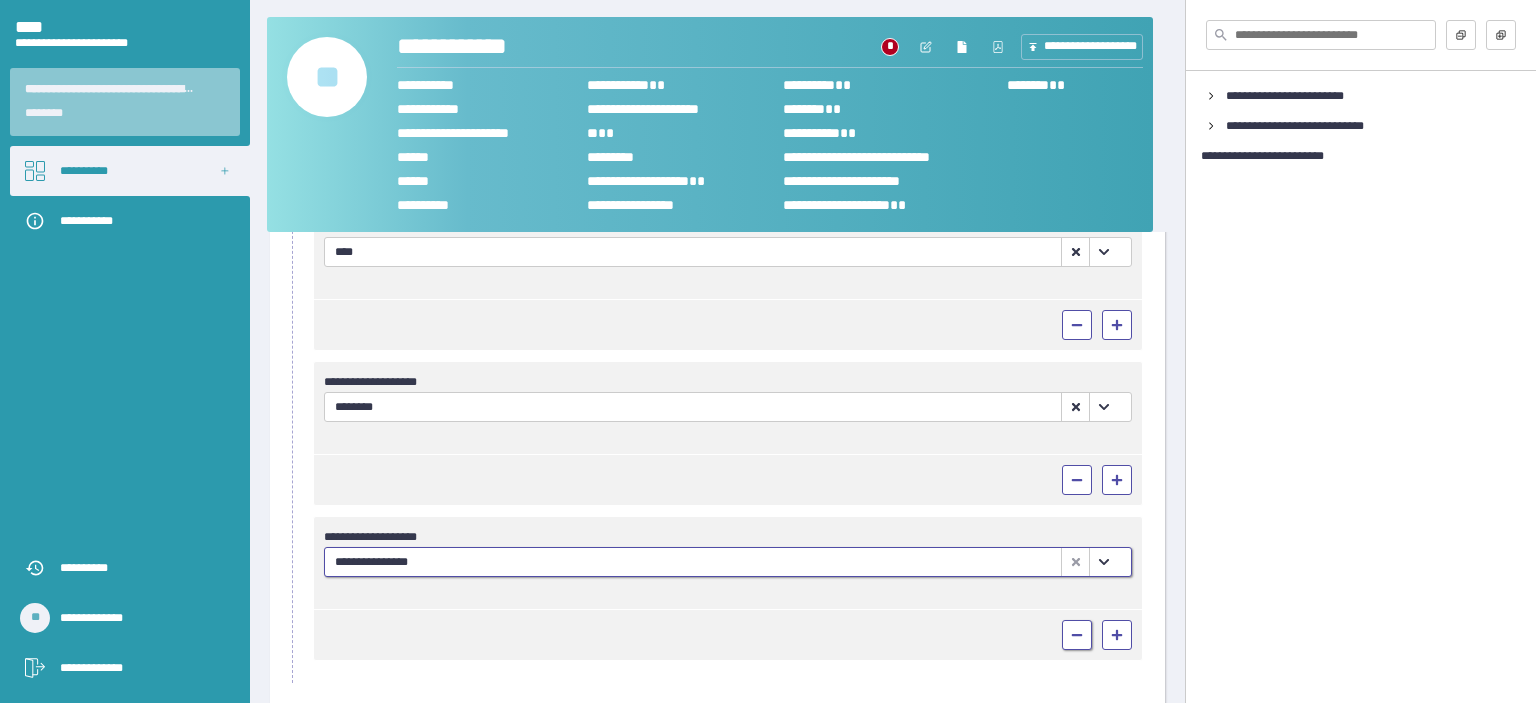 click at bounding box center [1077, 635] 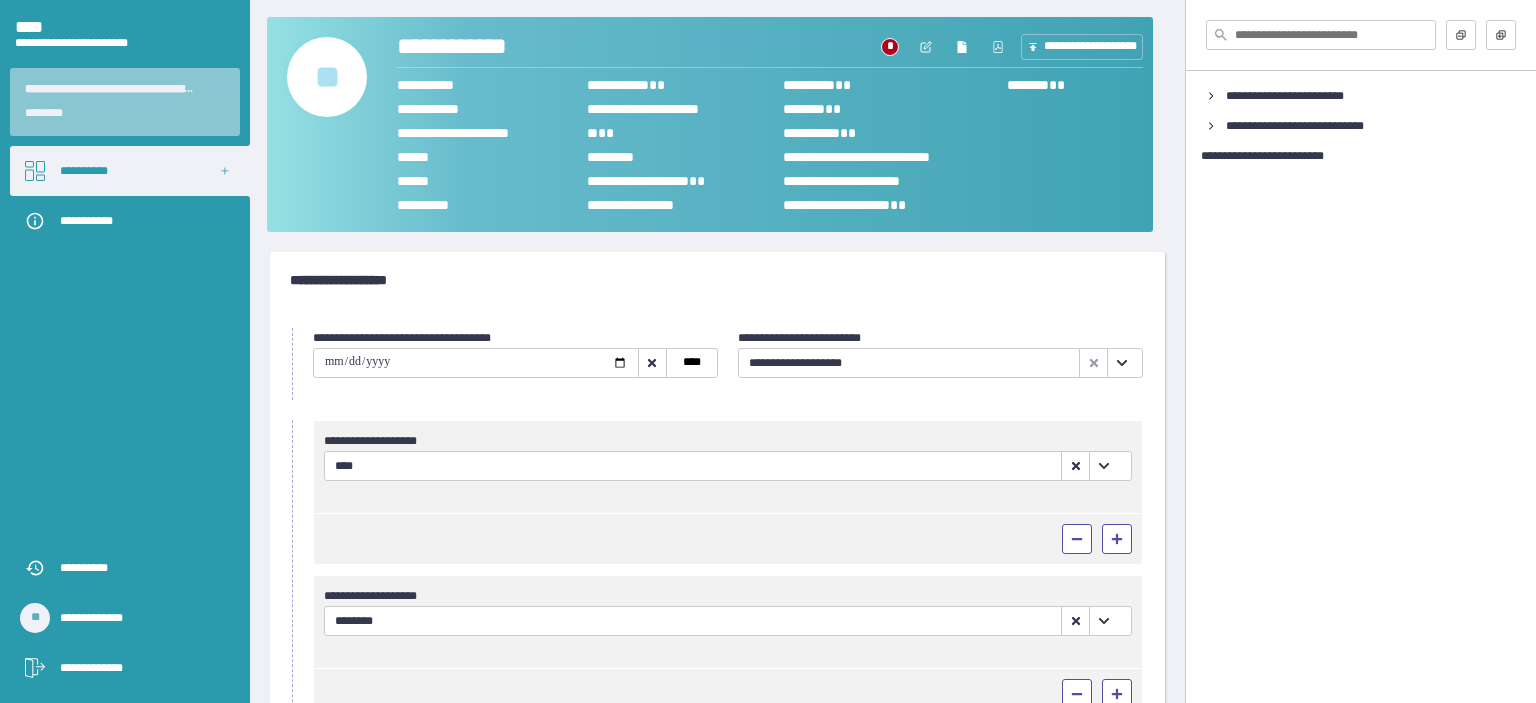 scroll, scrollTop: 100, scrollLeft: 0, axis: vertical 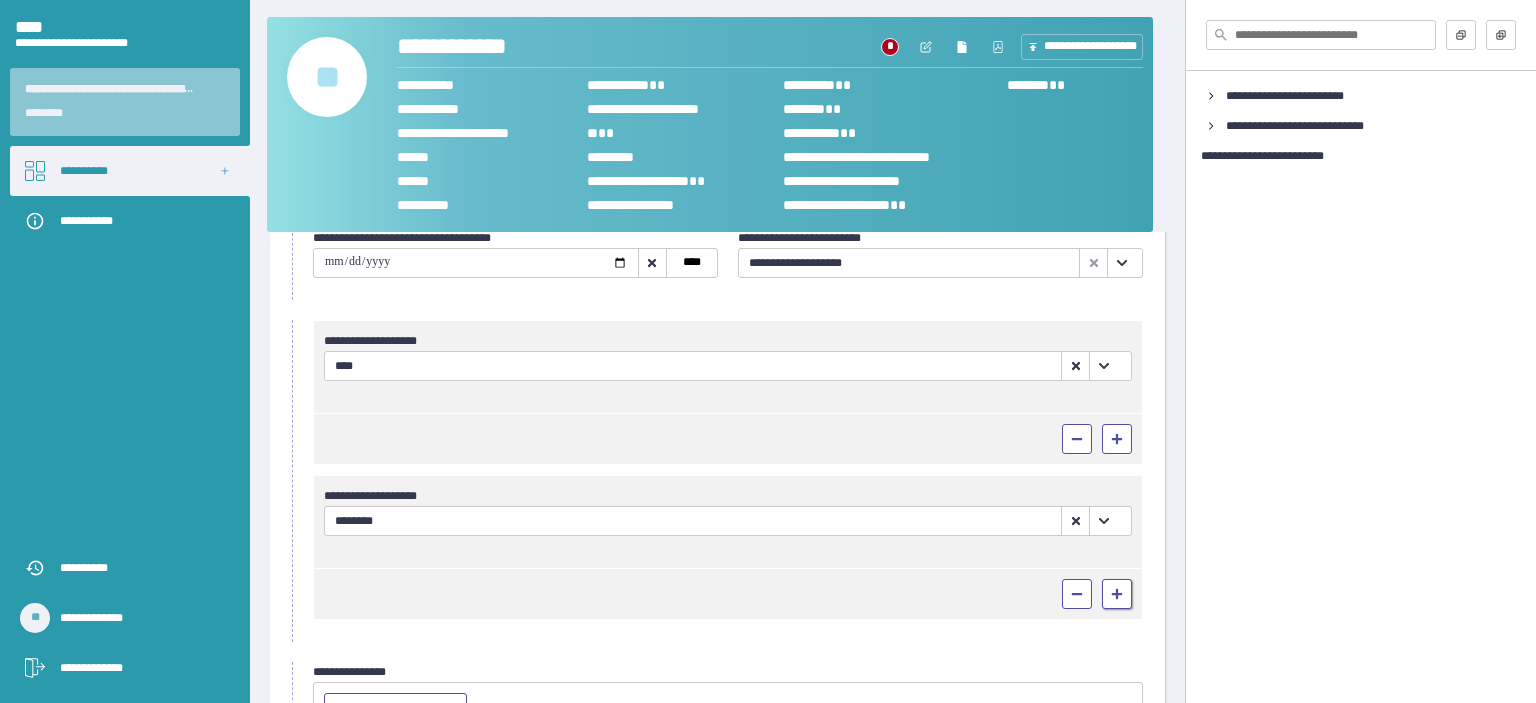 click at bounding box center (1117, 594) 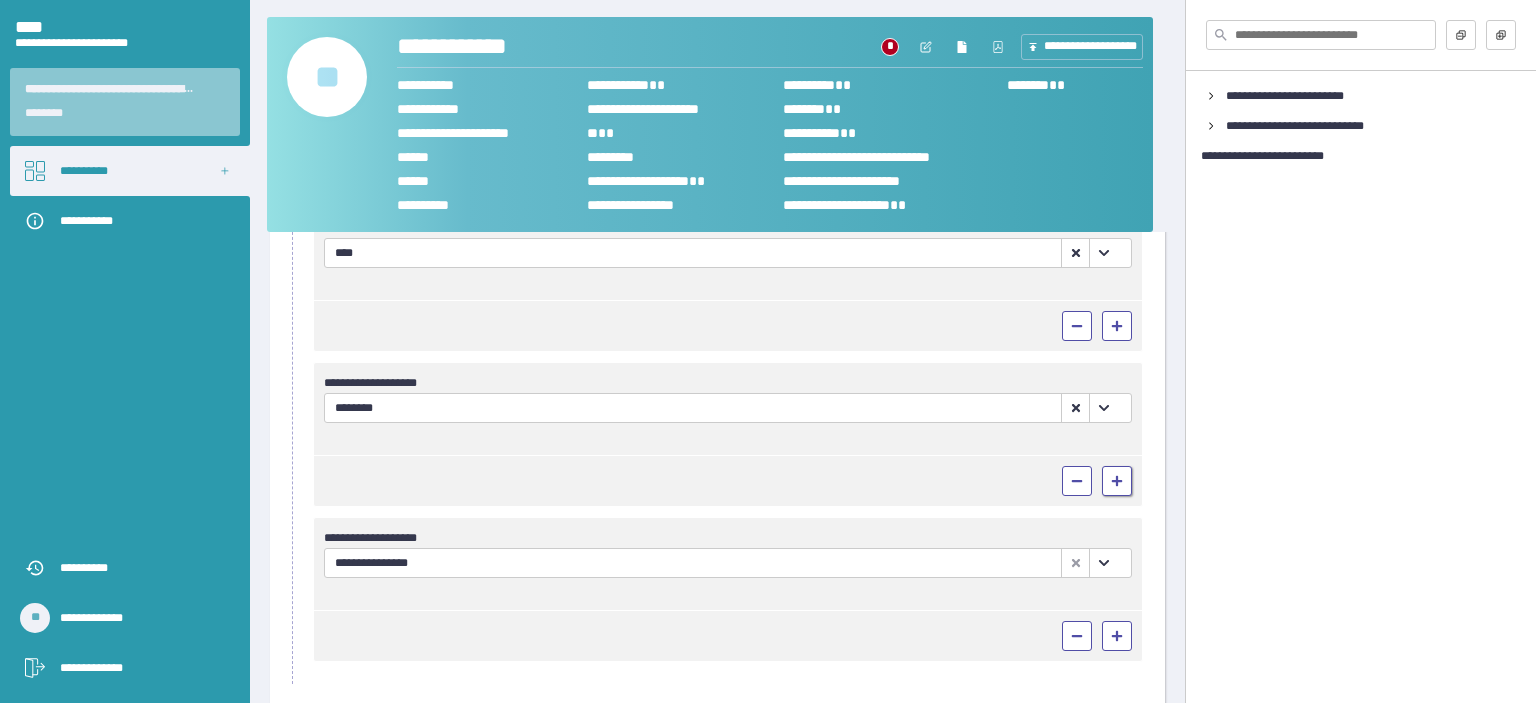 scroll, scrollTop: 300, scrollLeft: 0, axis: vertical 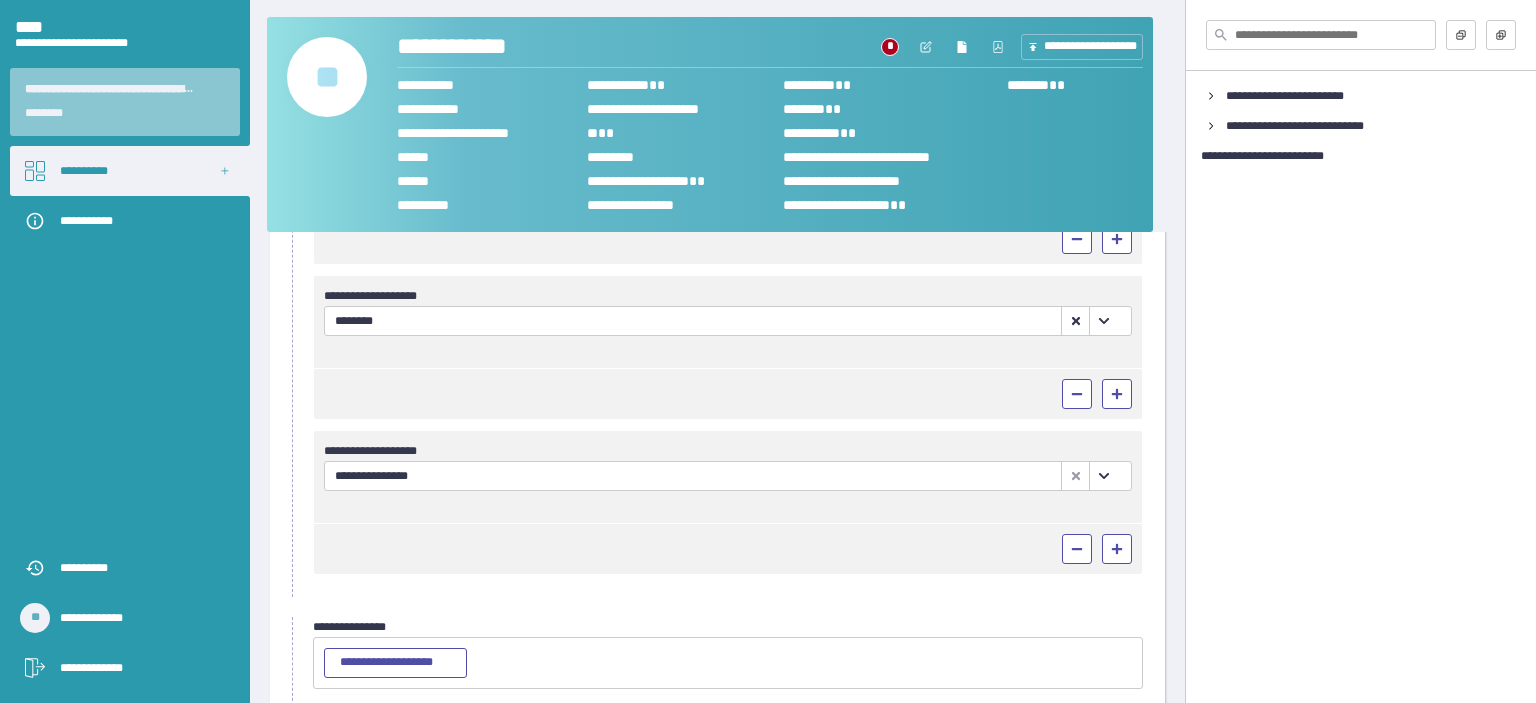 click on "**********" at bounding box center (693, 476) 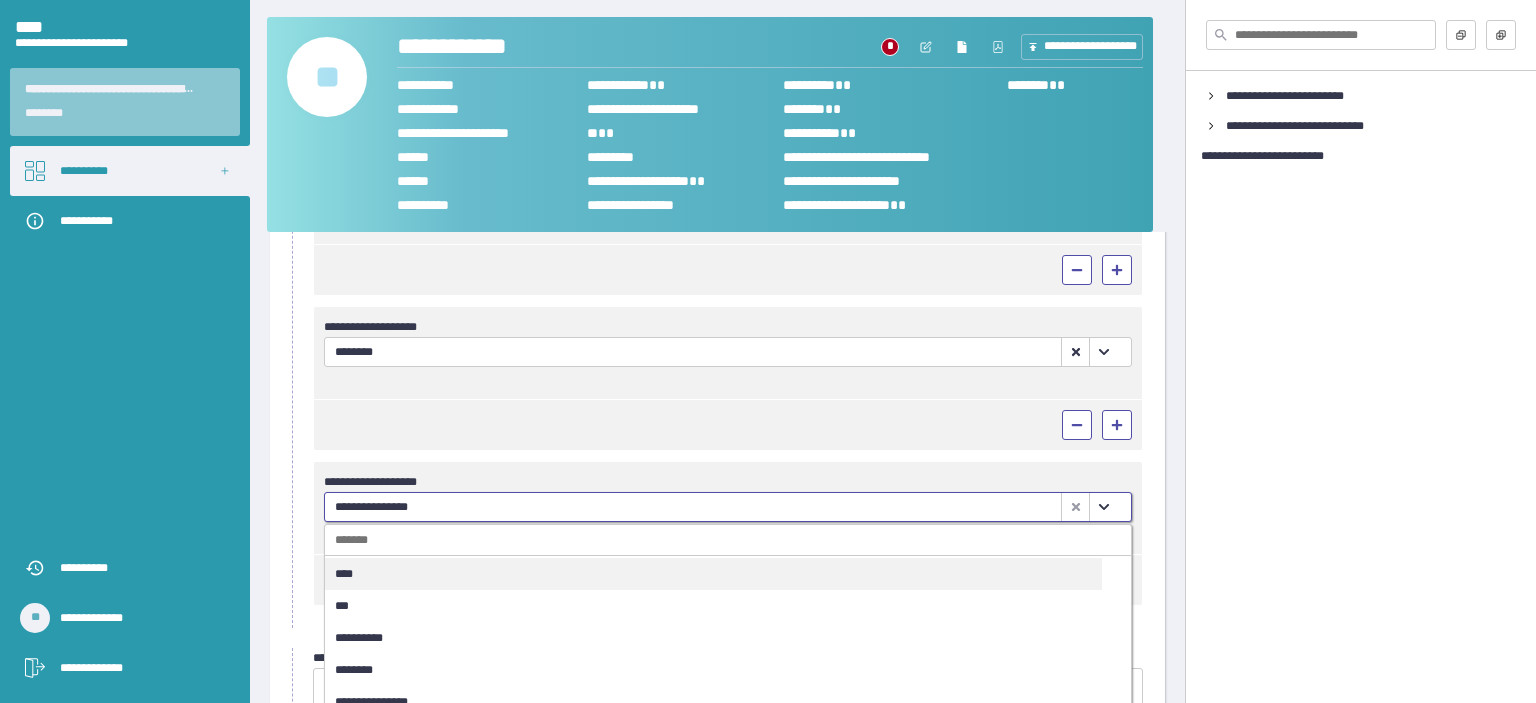 scroll, scrollTop: 300, scrollLeft: 0, axis: vertical 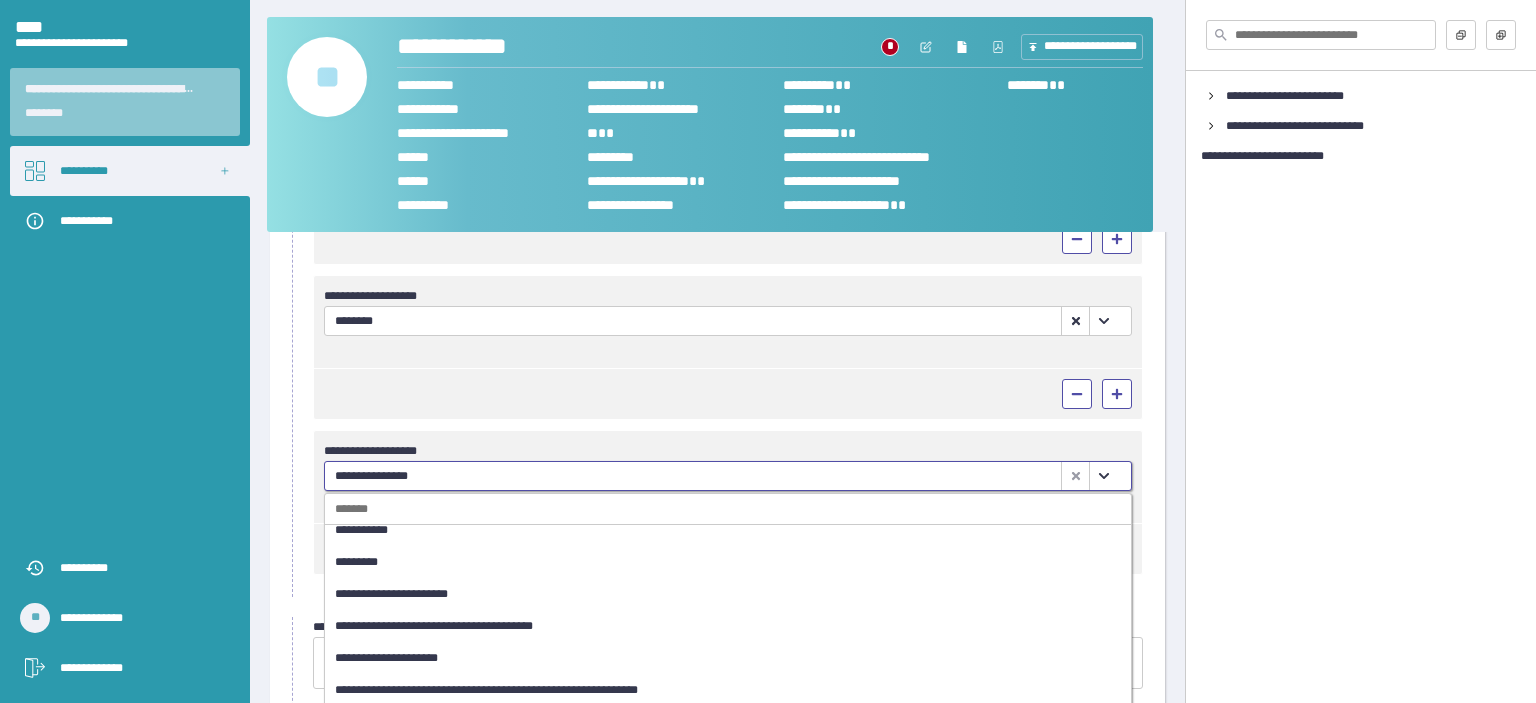 click on "*********" at bounding box center [713, 562] 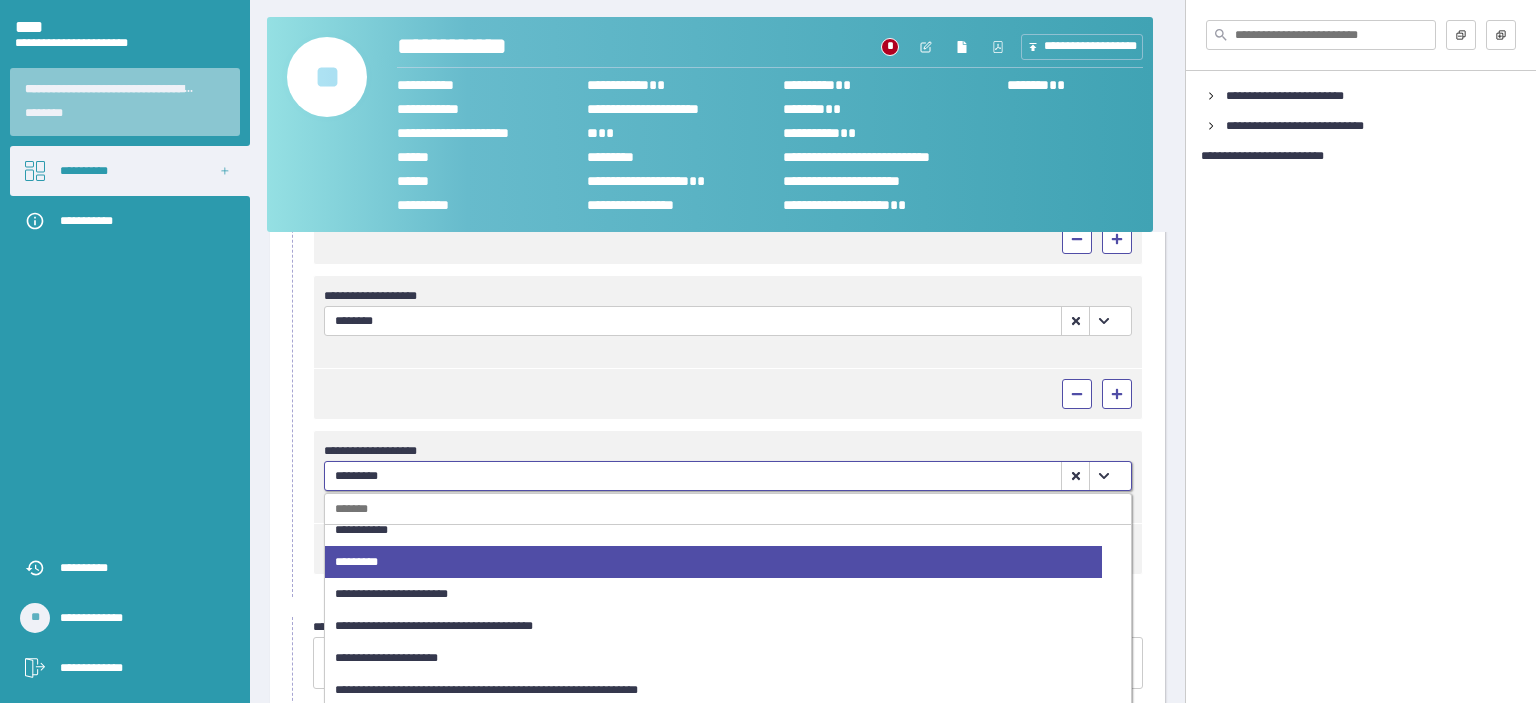 click on "*********" at bounding box center [693, 476] 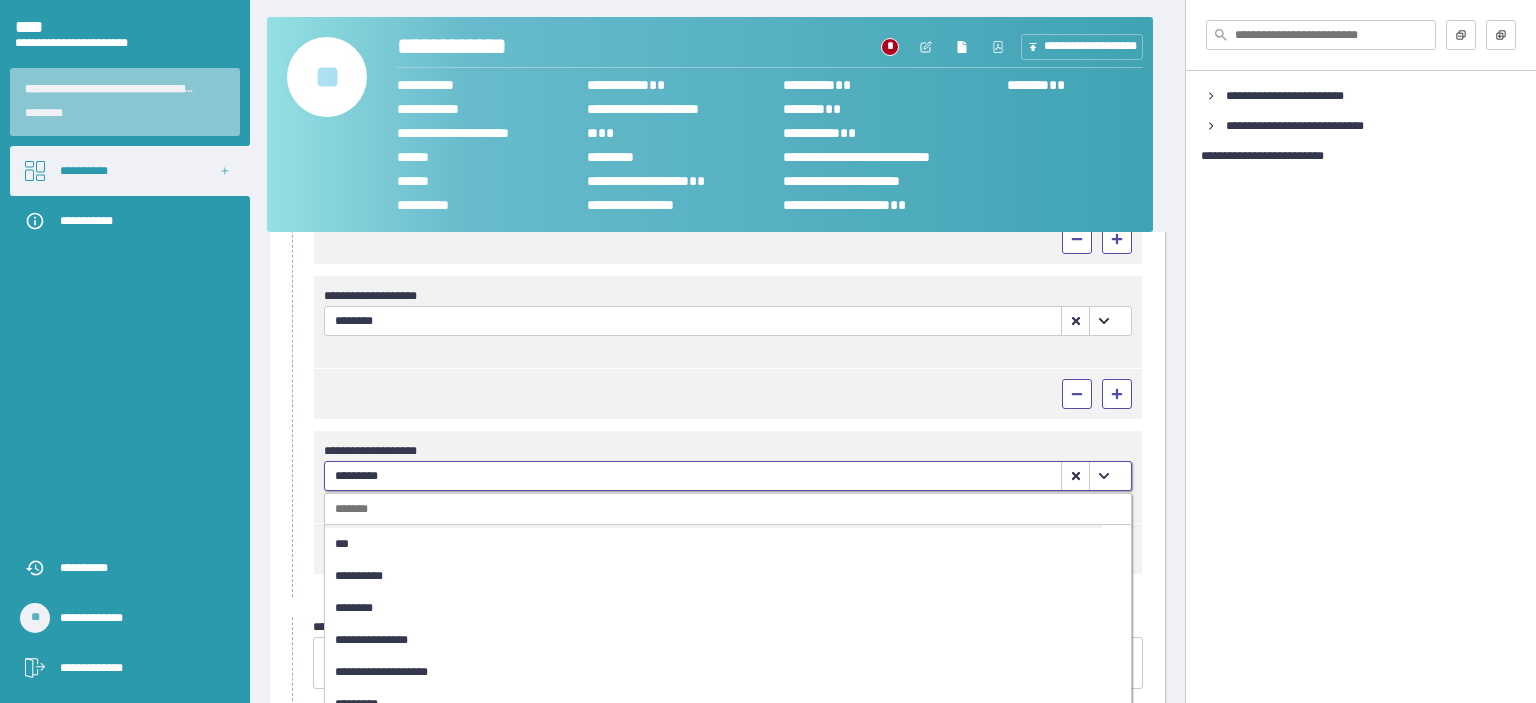 scroll, scrollTop: 0, scrollLeft: 0, axis: both 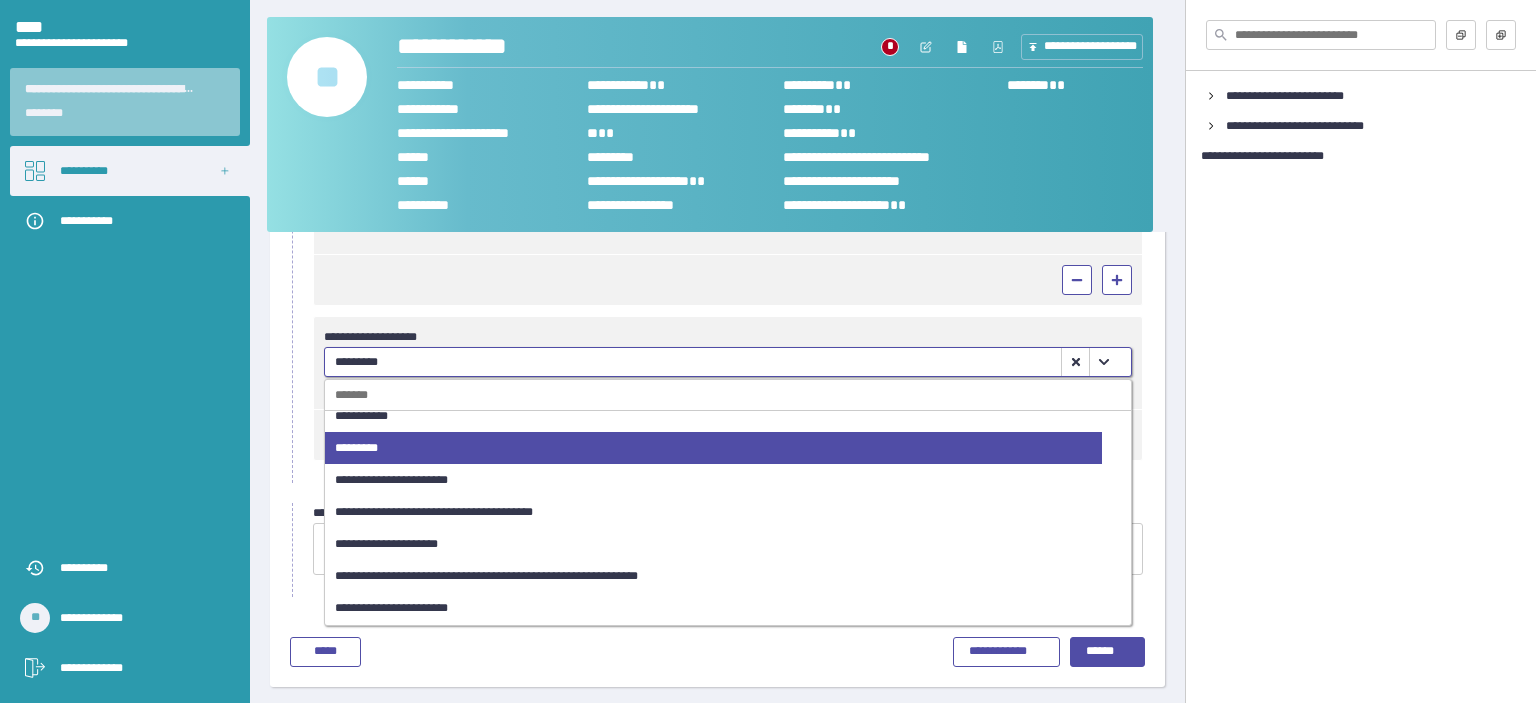 click on "**********" at bounding box center (391, 608) 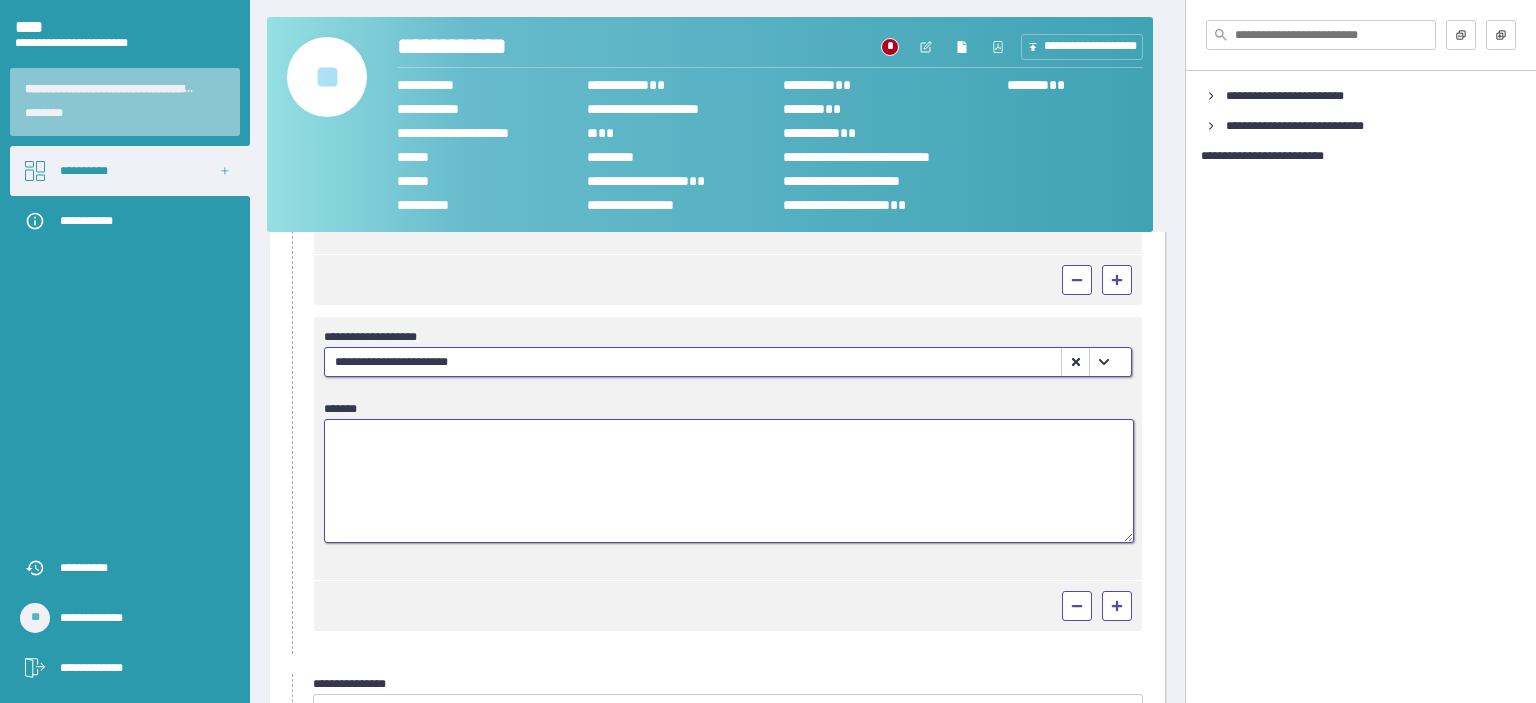 click at bounding box center [729, 481] 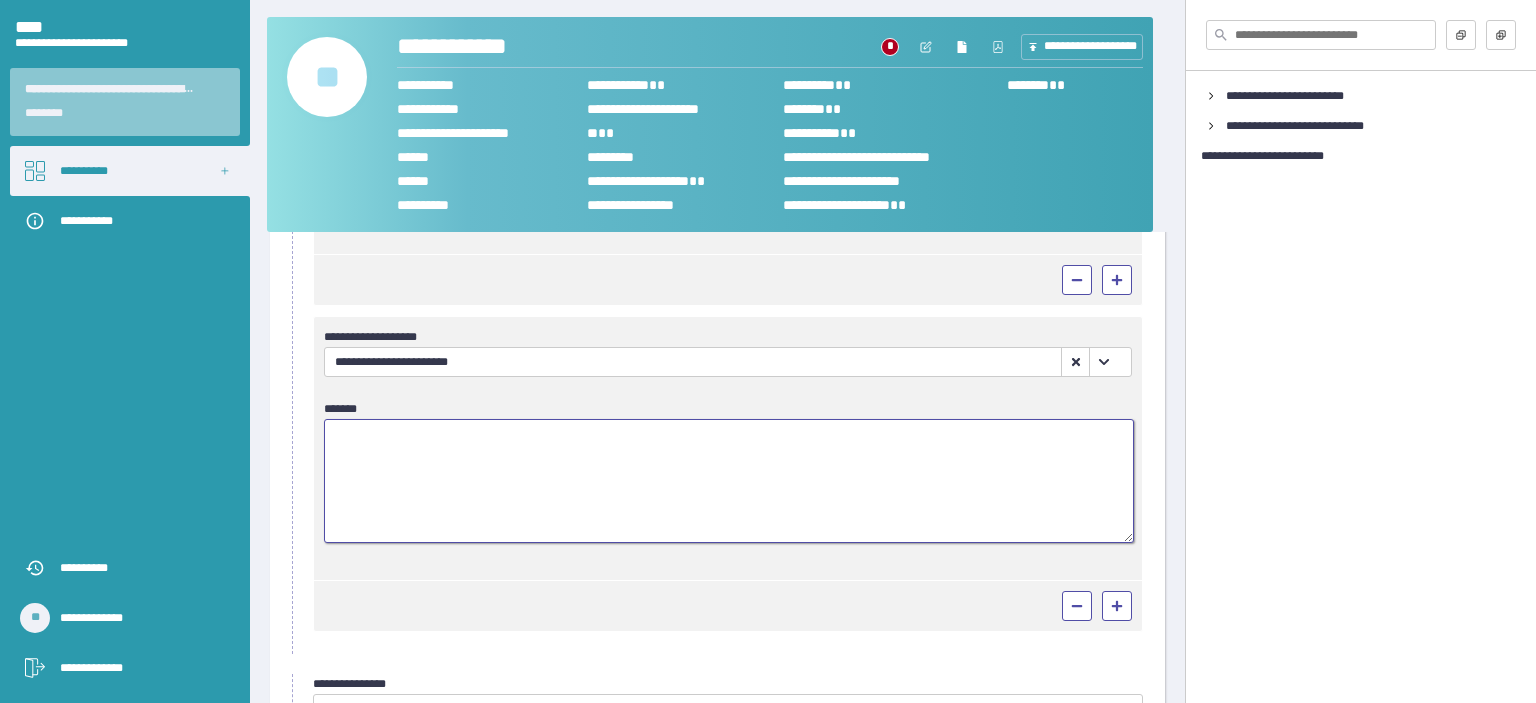 paste on "**********" 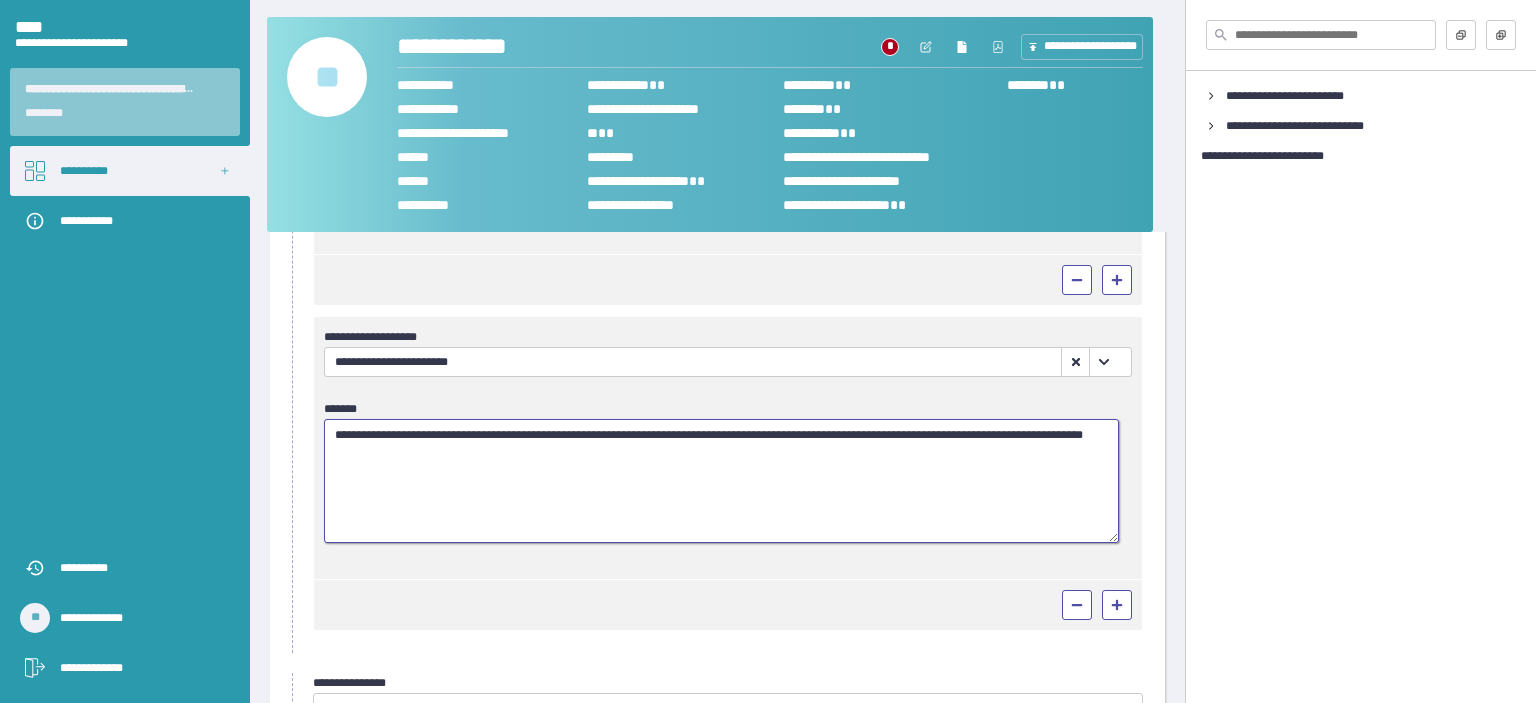 drag, startPoint x: 1060, startPoint y: 431, endPoint x: 1080, endPoint y: 430, distance: 20.024984 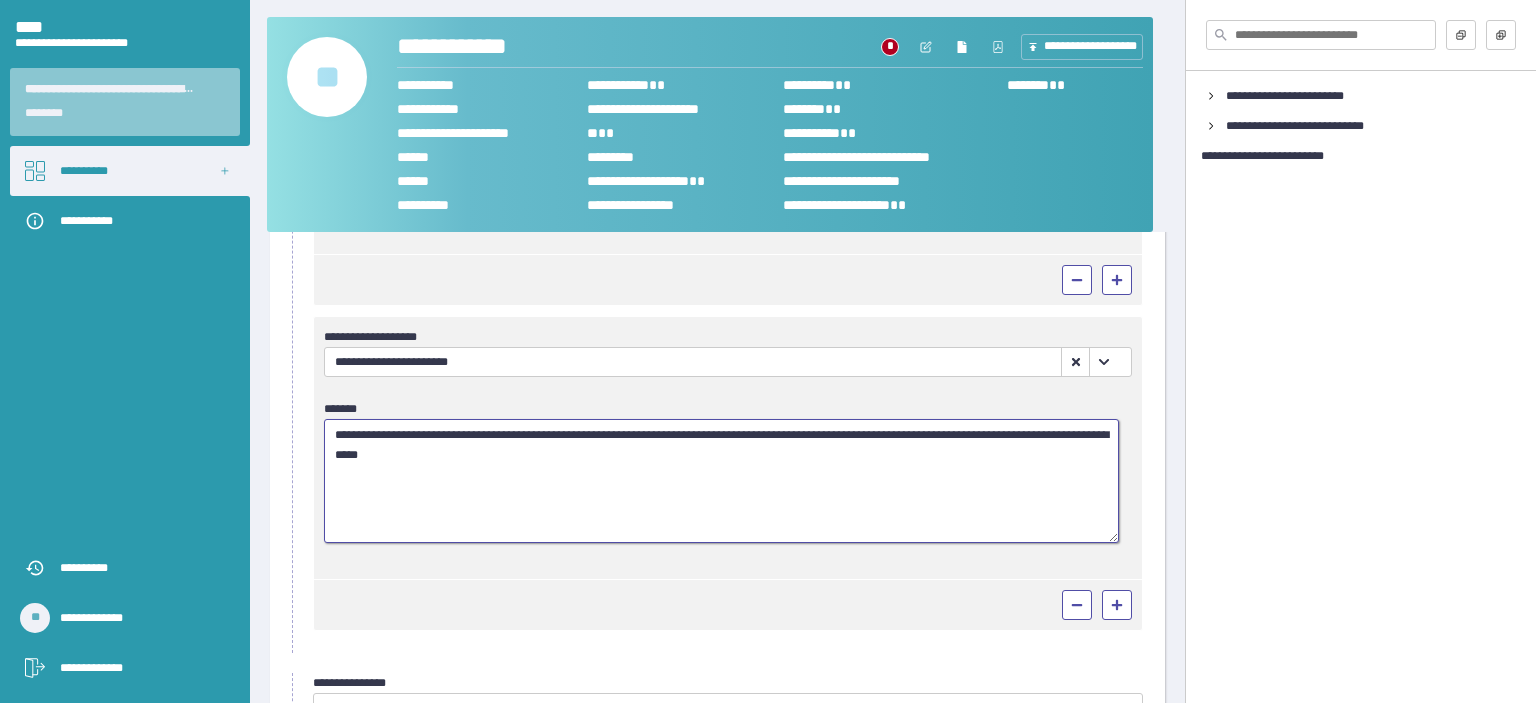 drag, startPoint x: 416, startPoint y: 447, endPoint x: 453, endPoint y: 443, distance: 37.215588 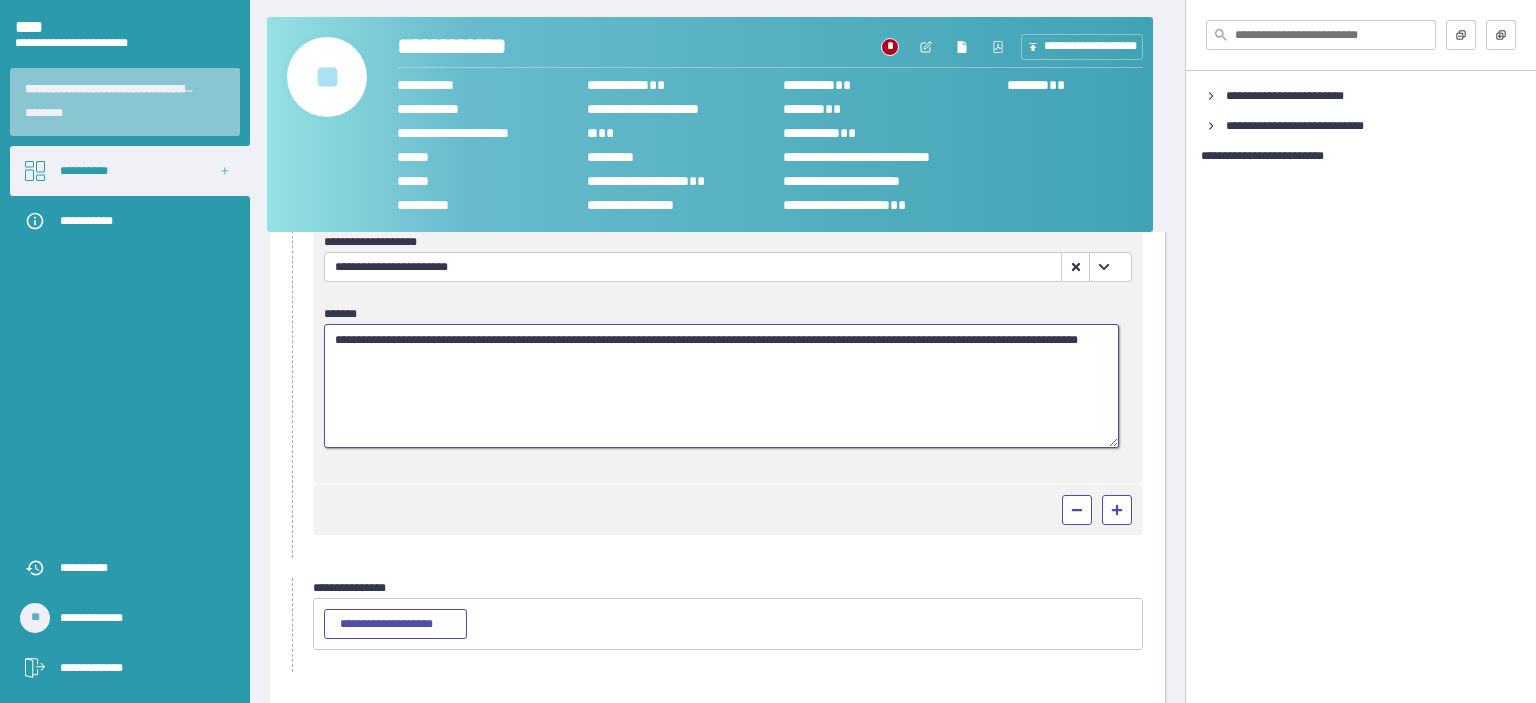 scroll, scrollTop: 582, scrollLeft: 0, axis: vertical 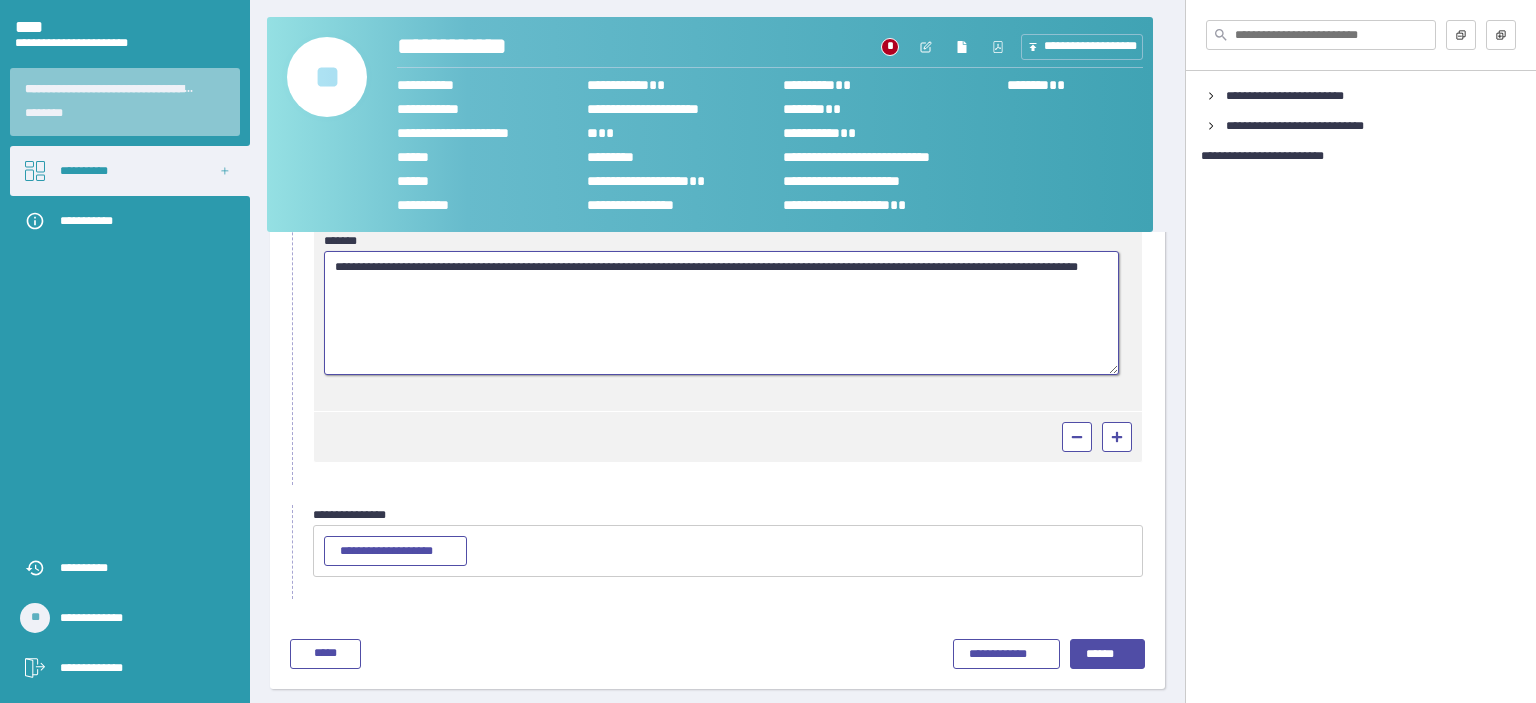 type on "**********" 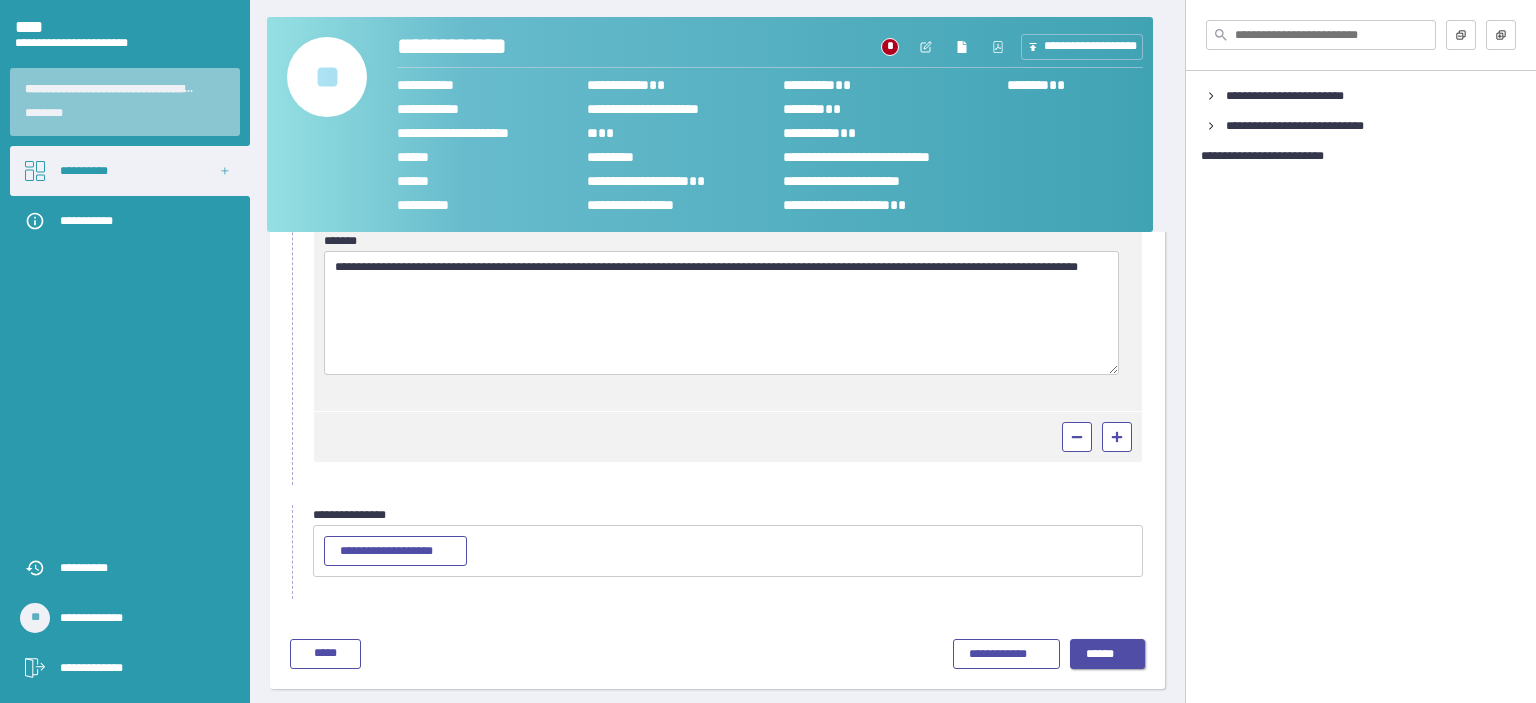 click on "******" at bounding box center (1100, 654) 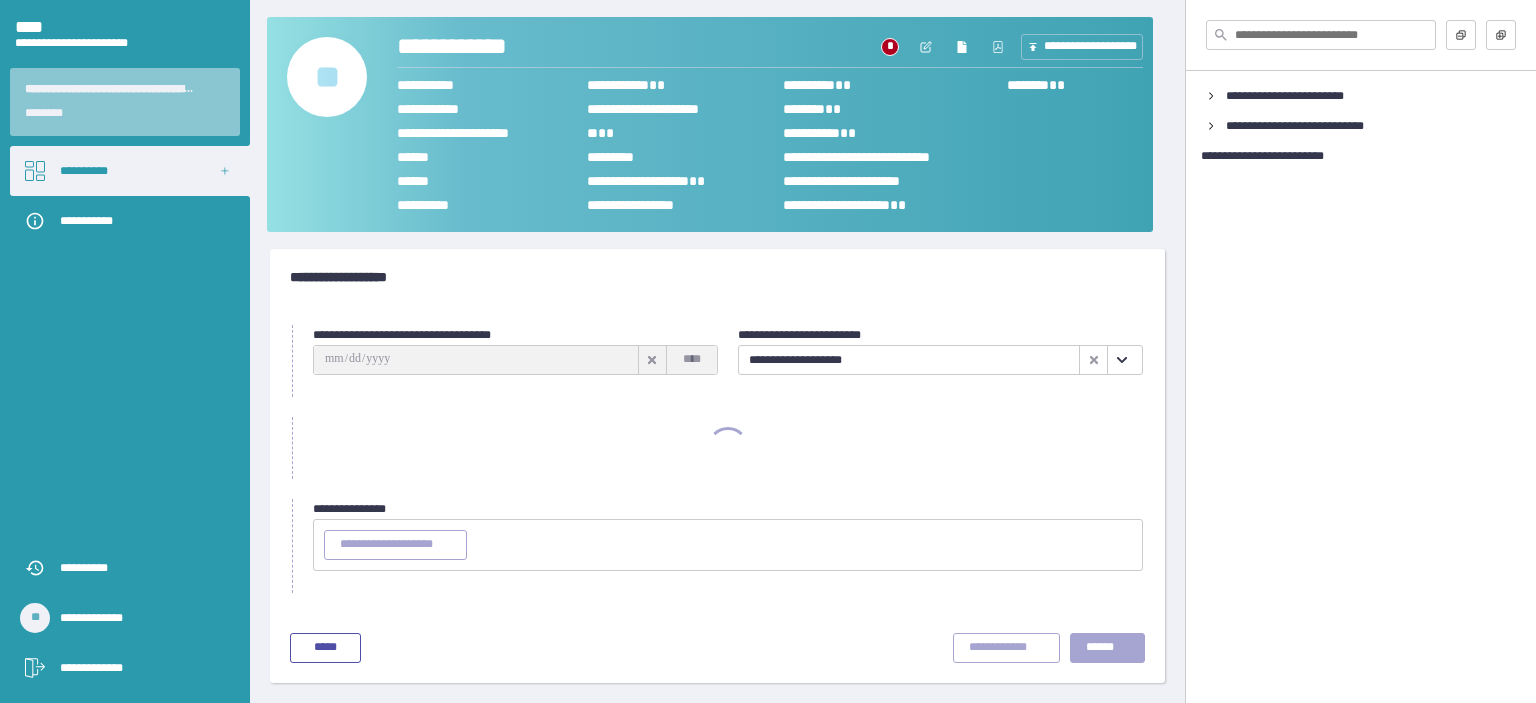 scroll, scrollTop: 0, scrollLeft: 0, axis: both 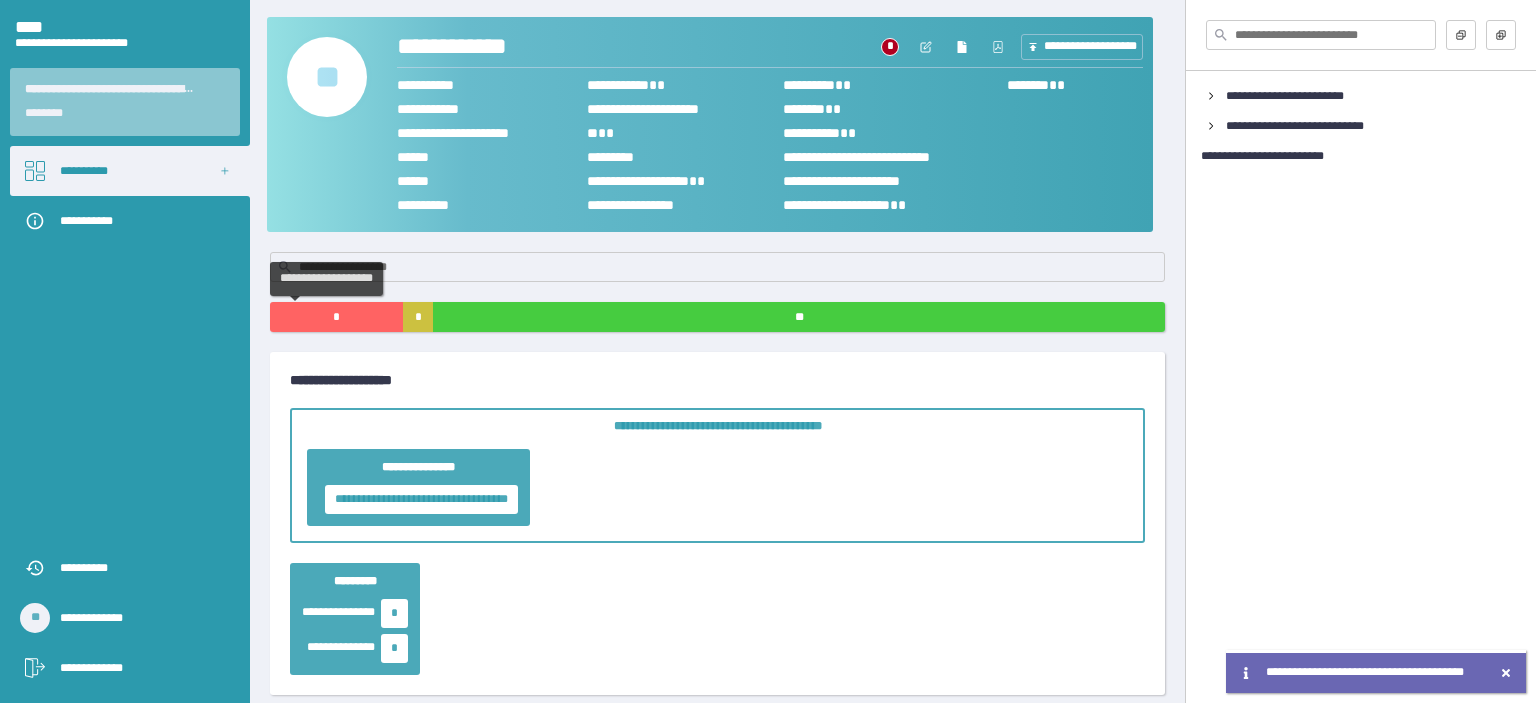 click on "*" at bounding box center [336, 317] 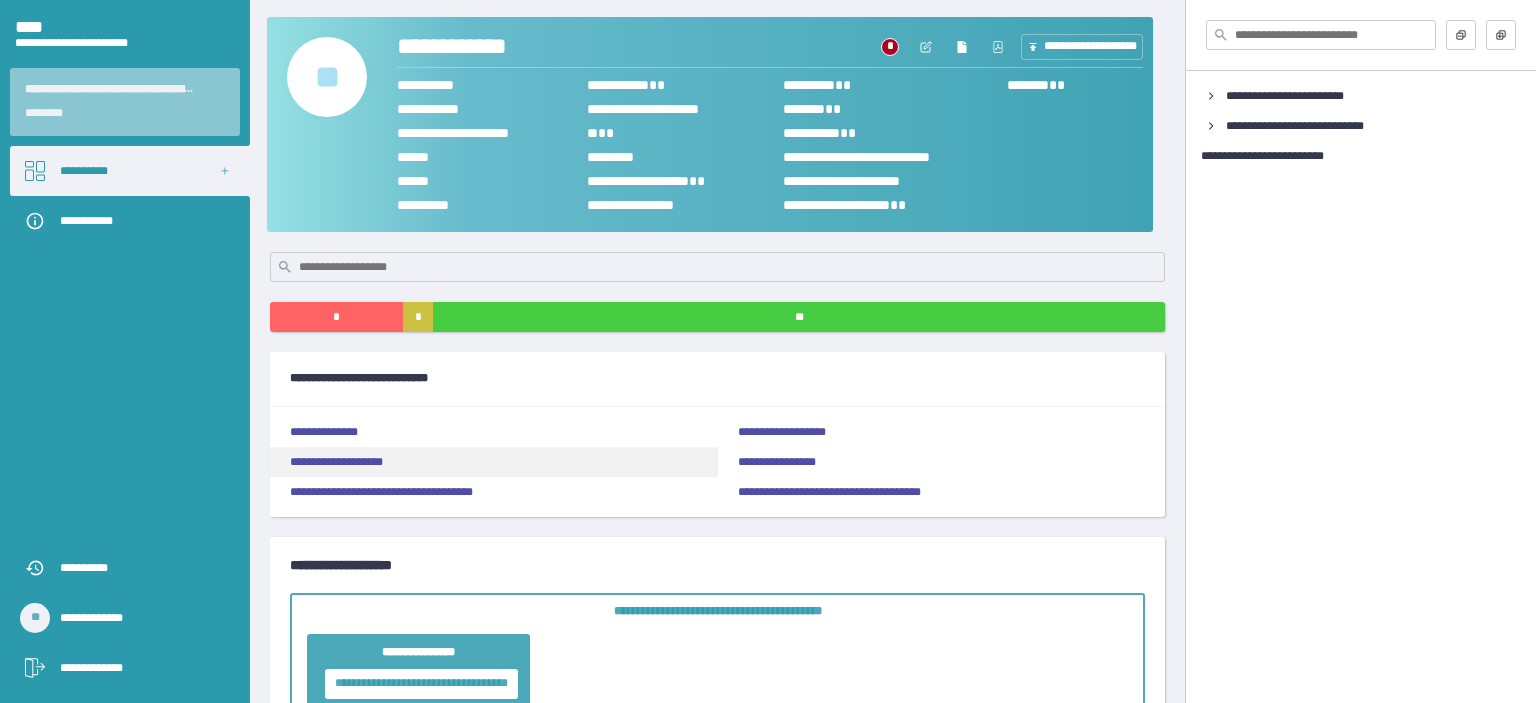 click on "**********" at bounding box center (494, 462) 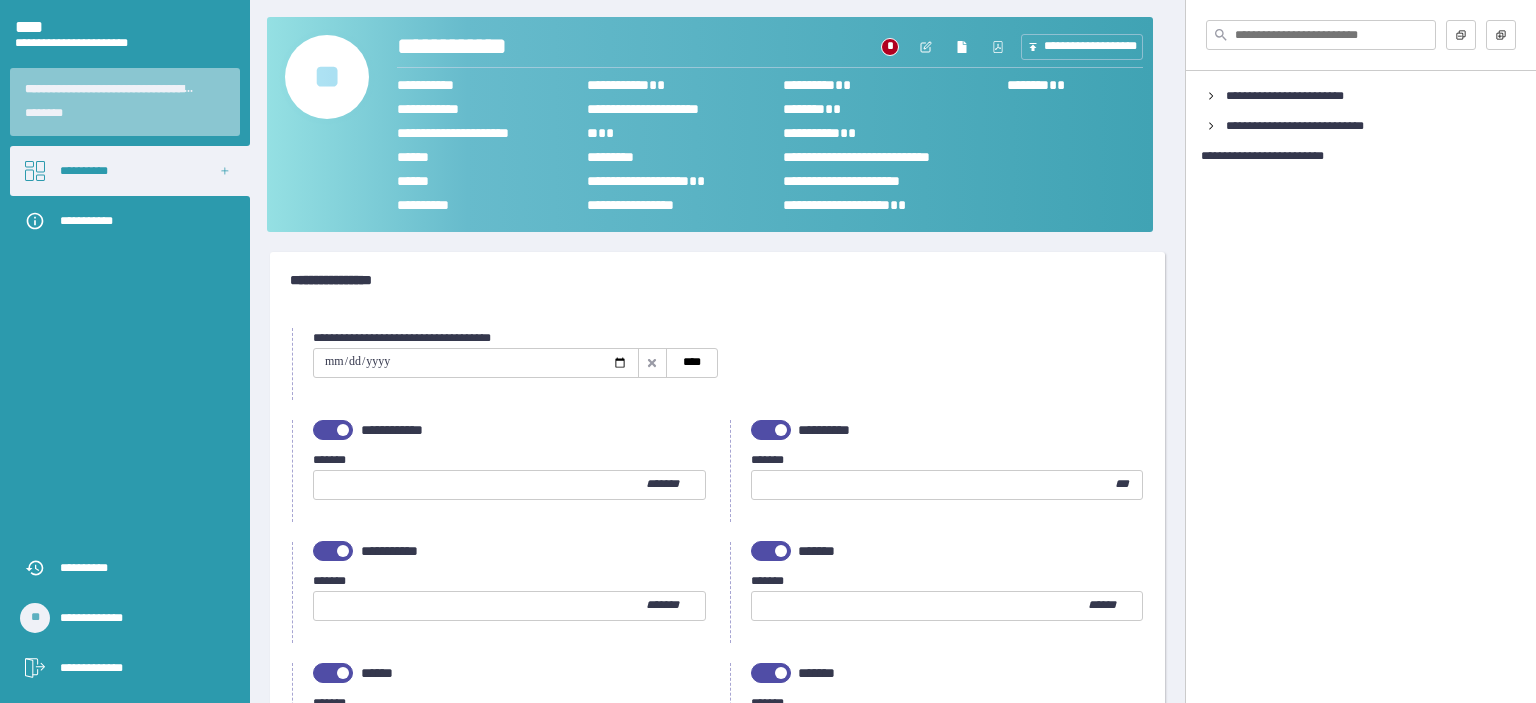 click on "**" at bounding box center (327, 77) 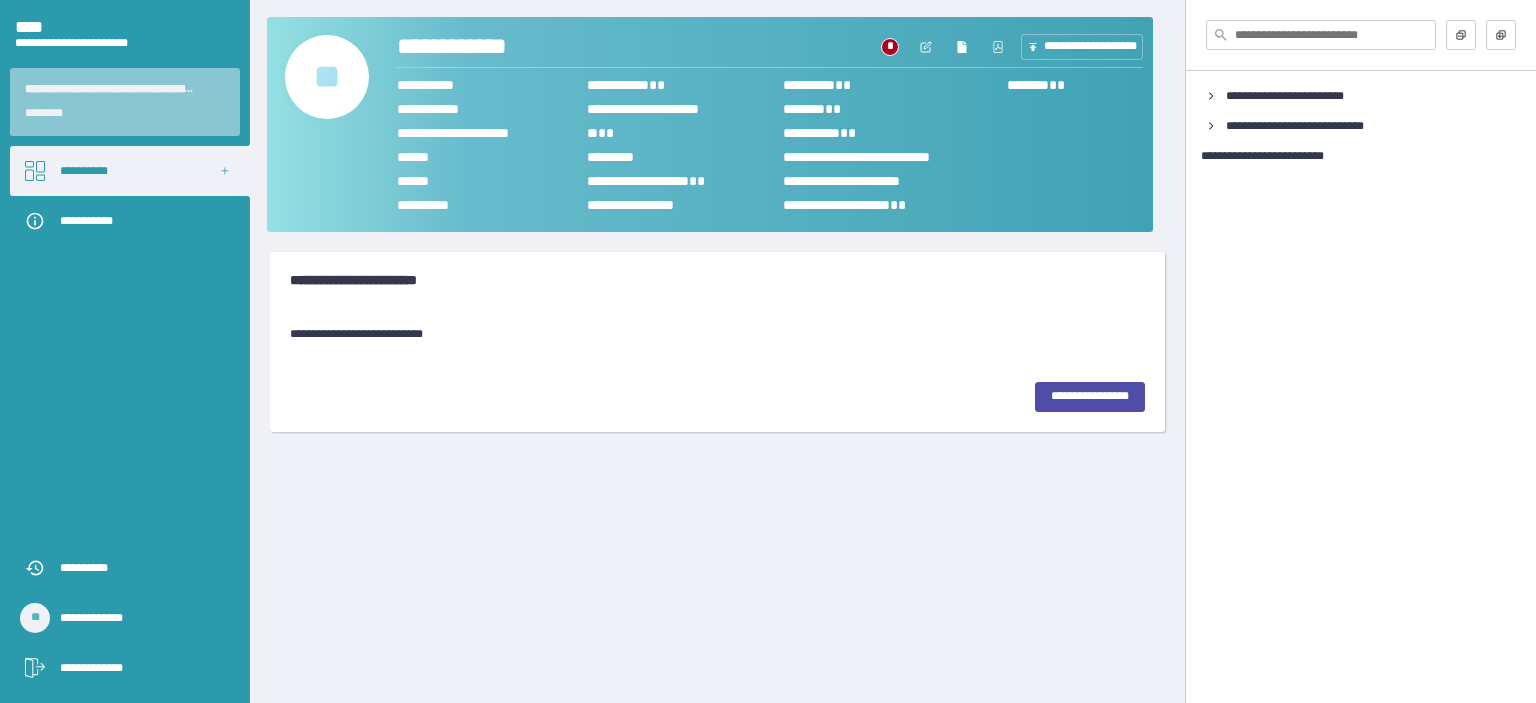 click on "**" at bounding box center (327, 77) 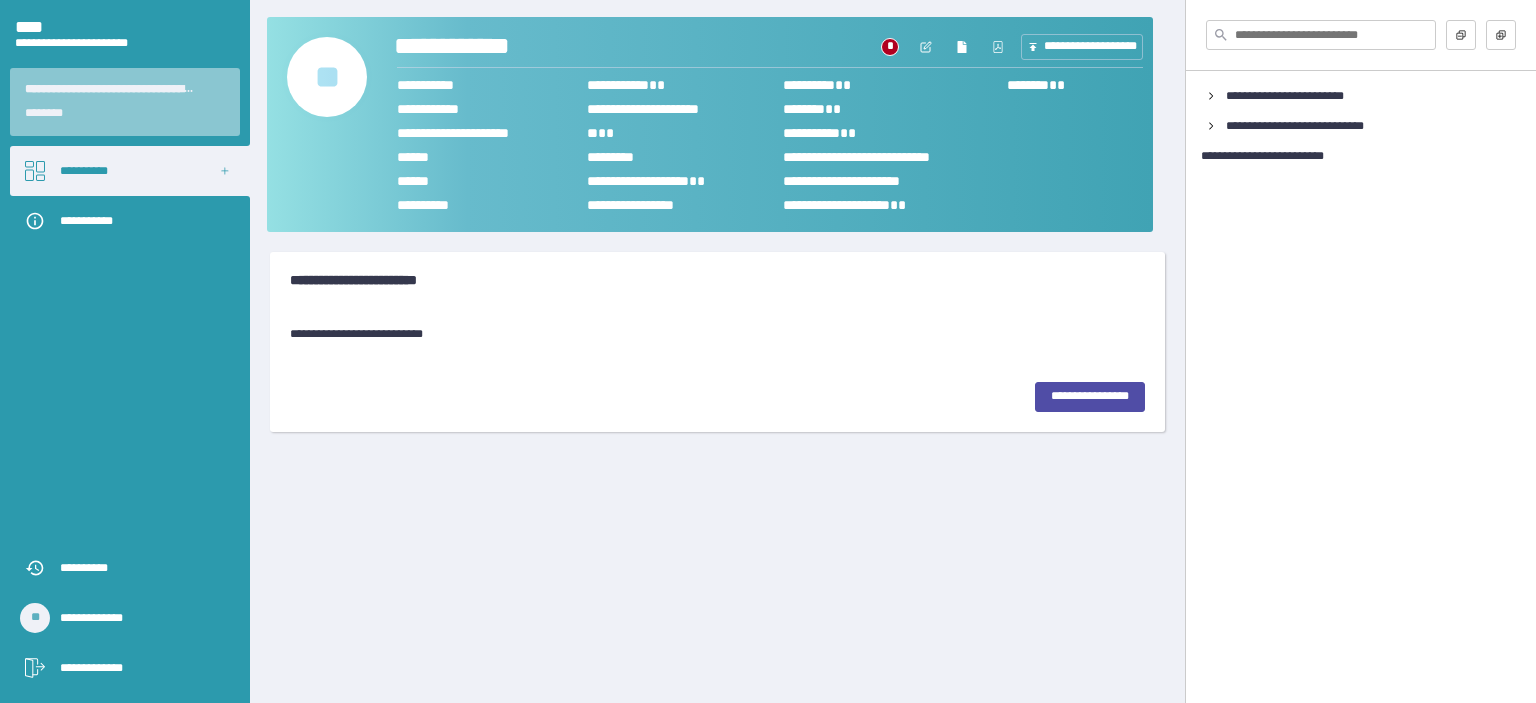 click on "**********" at bounding box center (452, 46) 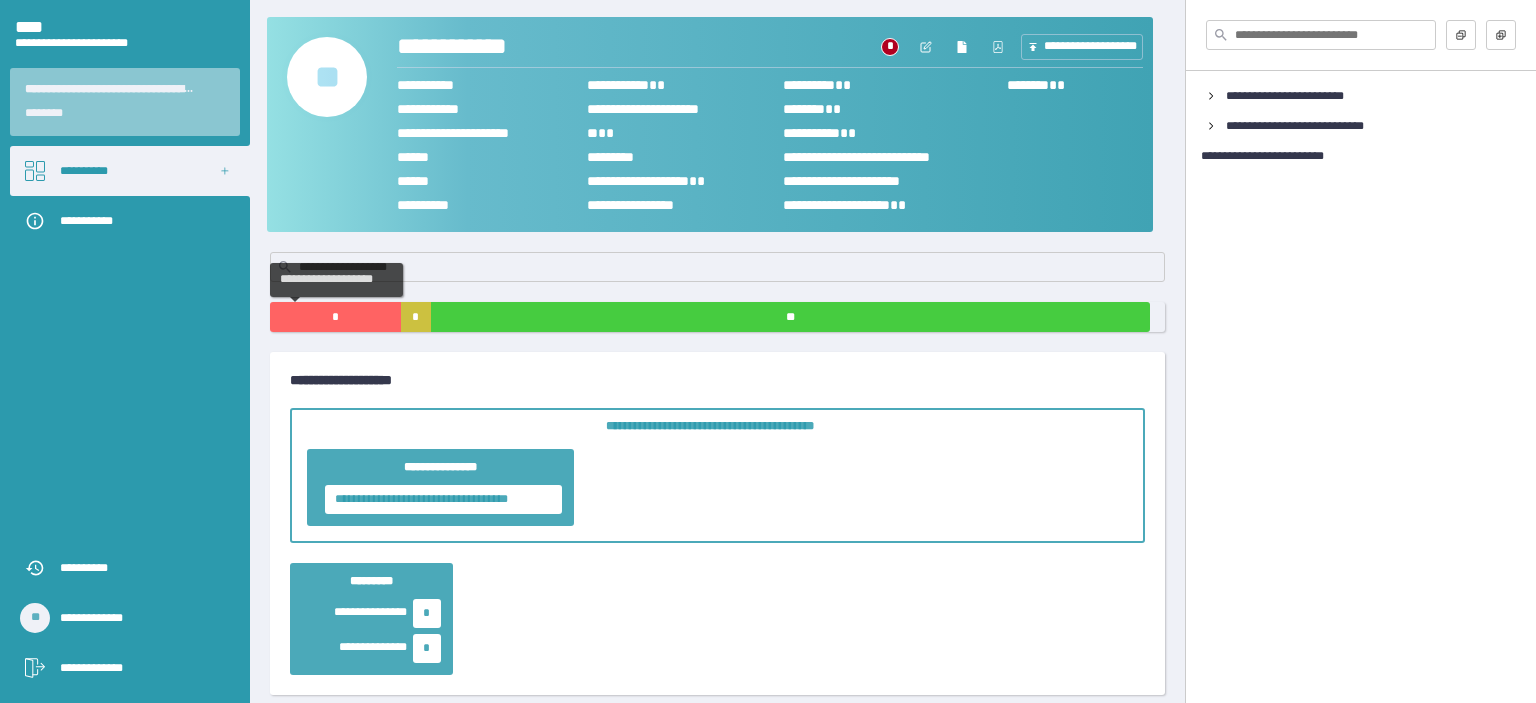 click on "*" at bounding box center (335, 317) 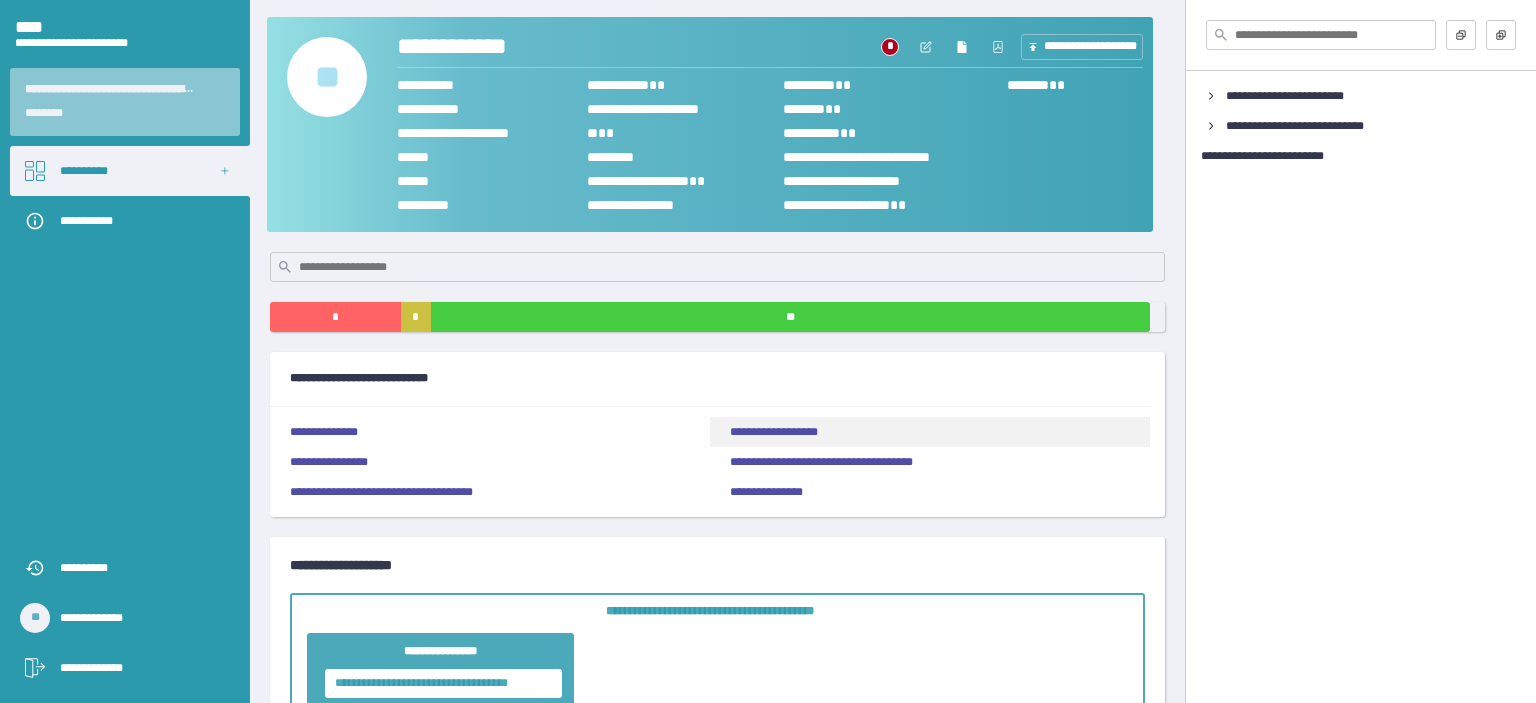 click on "**********" at bounding box center (774, 432) 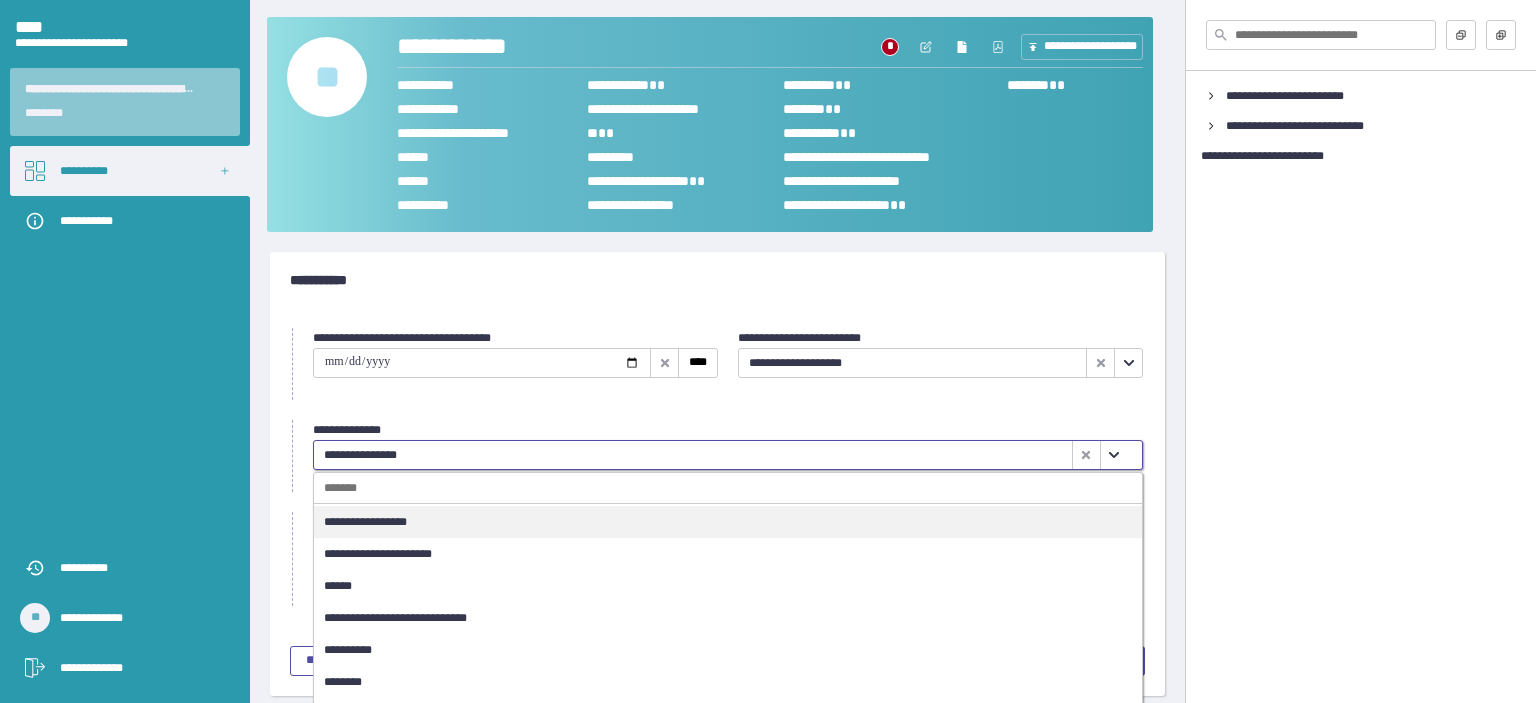 click on "**********" at bounding box center (693, 455) 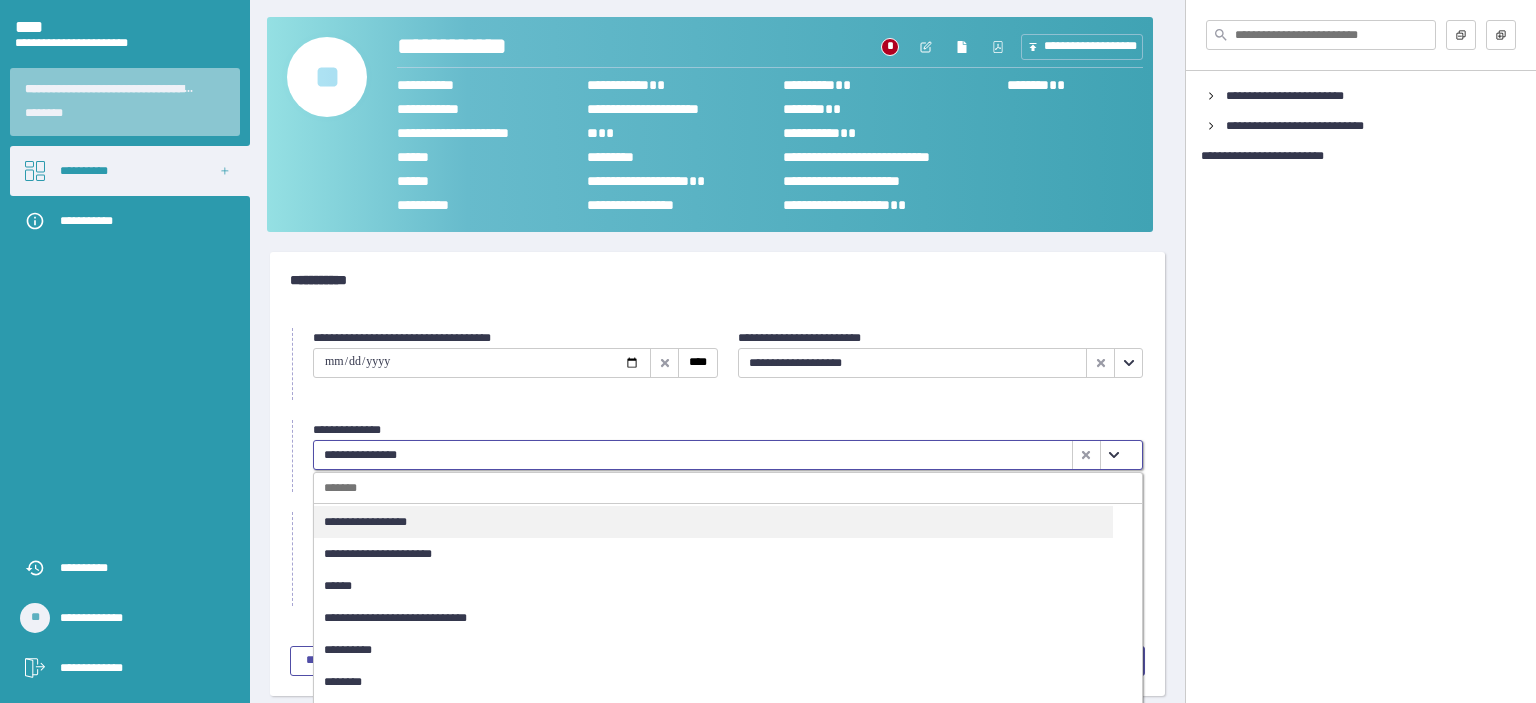 click on "**********" at bounding box center (365, 522) 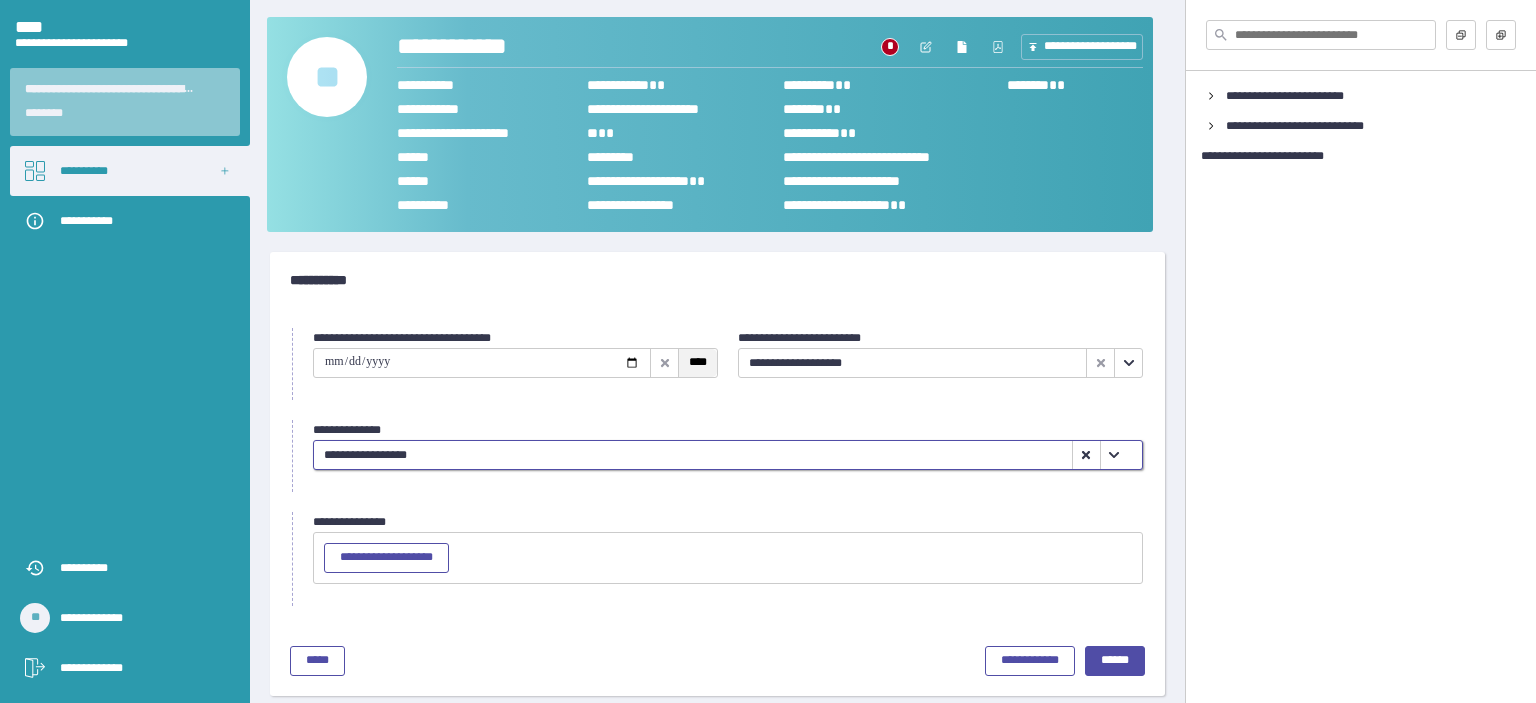 click on "****" at bounding box center (698, 362) 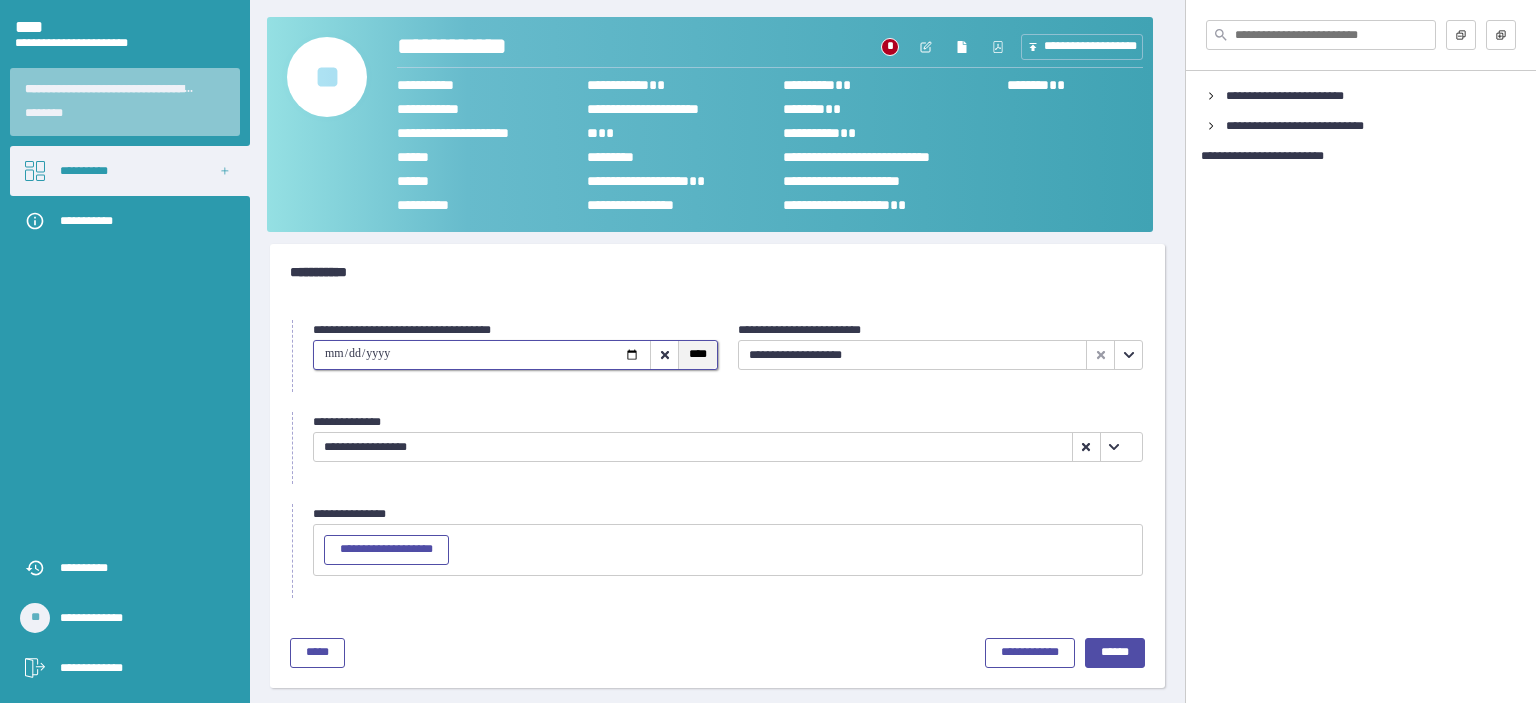 scroll, scrollTop: 12, scrollLeft: 0, axis: vertical 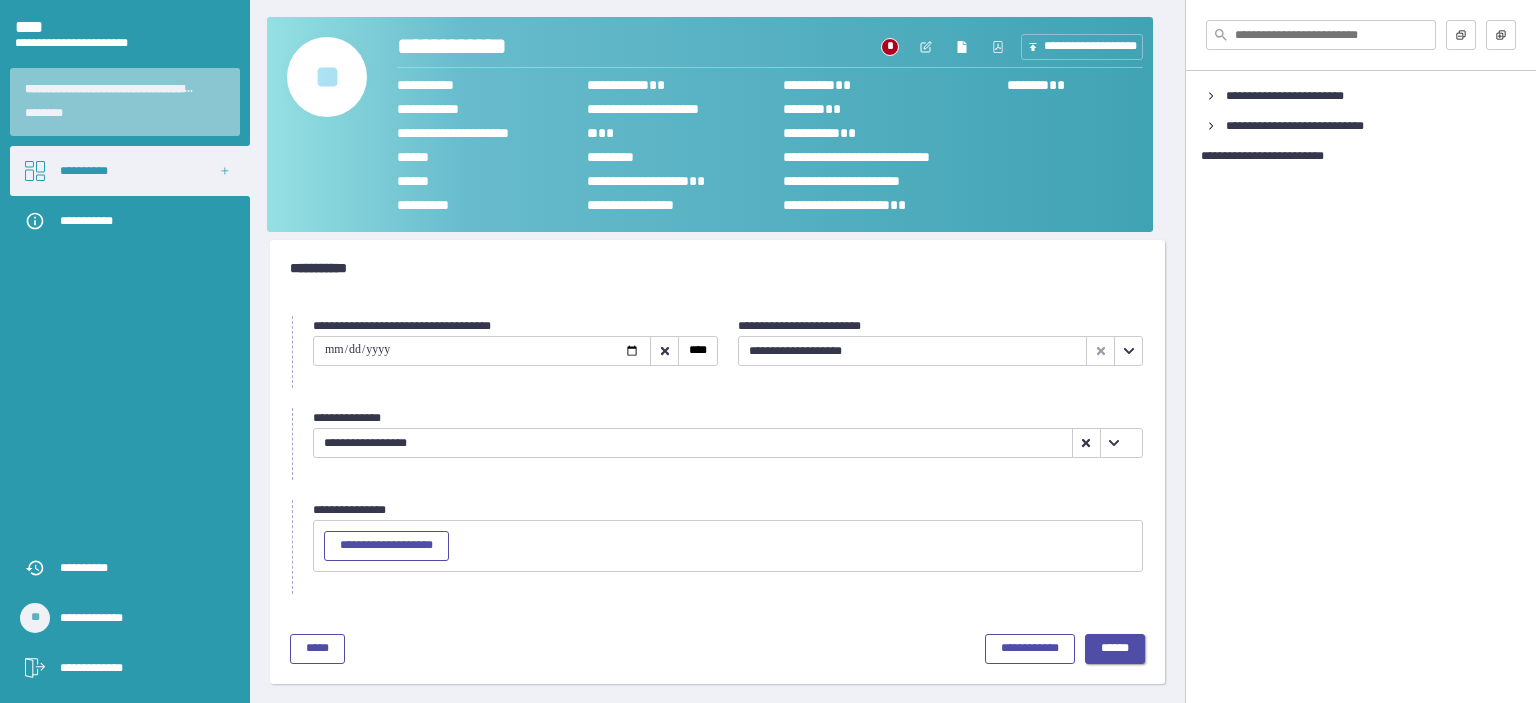 click on "******" at bounding box center [1115, 649] 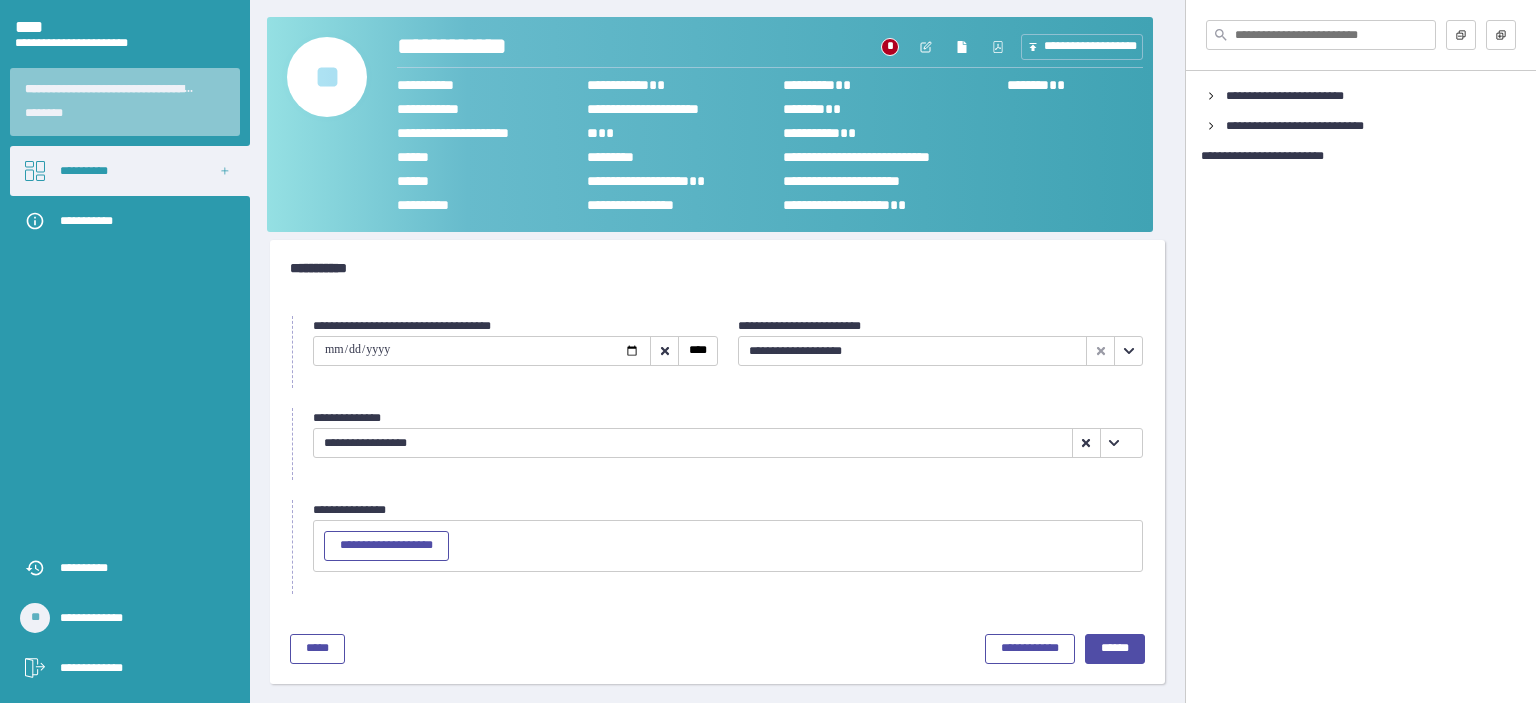 scroll, scrollTop: 0, scrollLeft: 0, axis: both 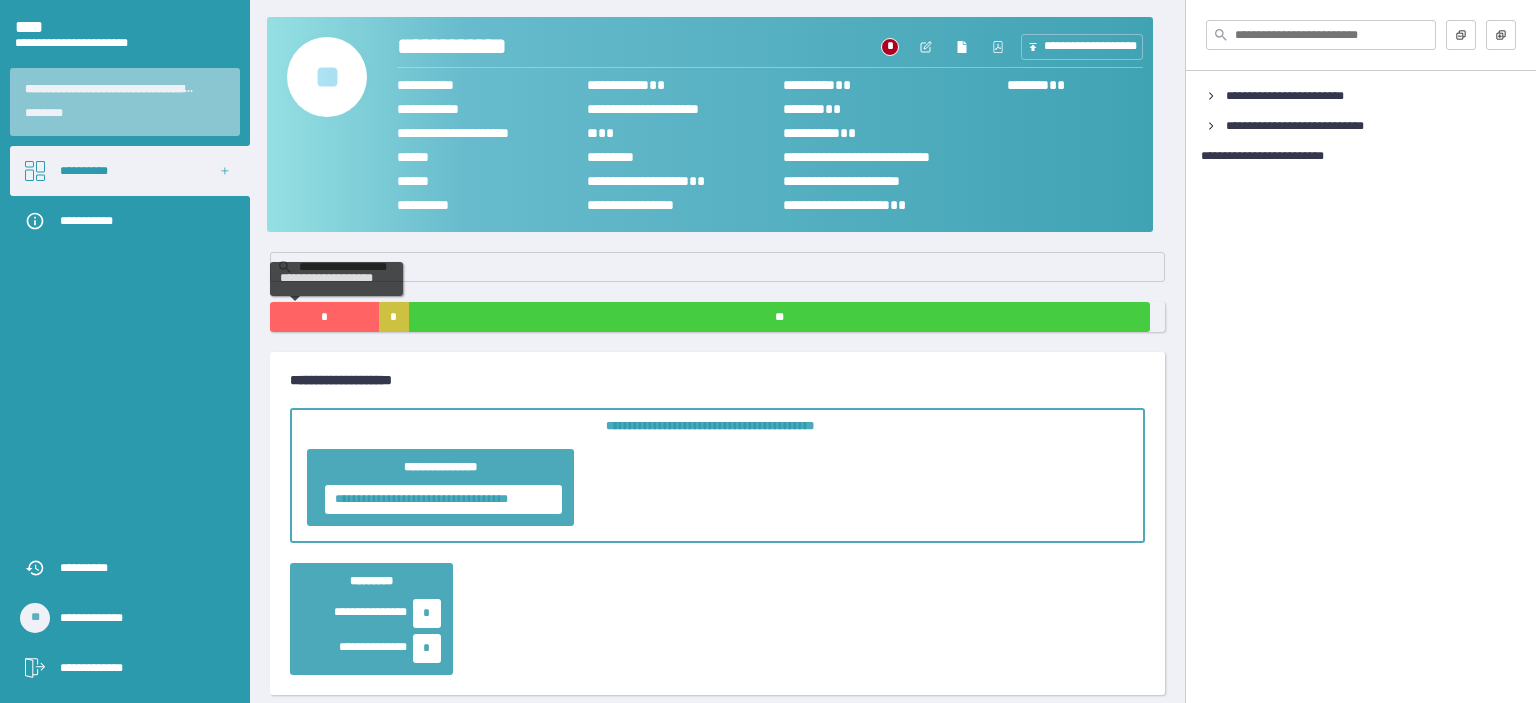 click on "*" at bounding box center [324, 317] 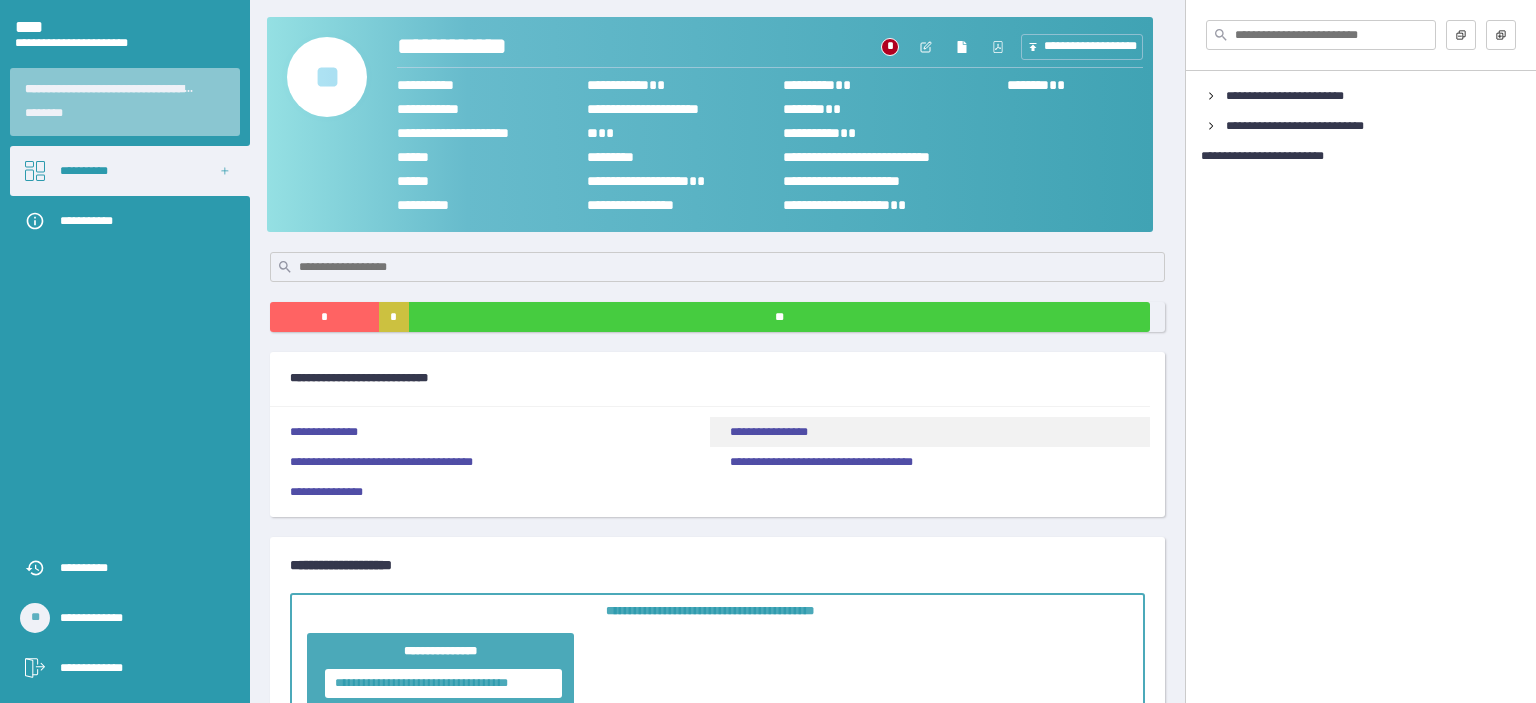 click on "**********" at bounding box center (769, 432) 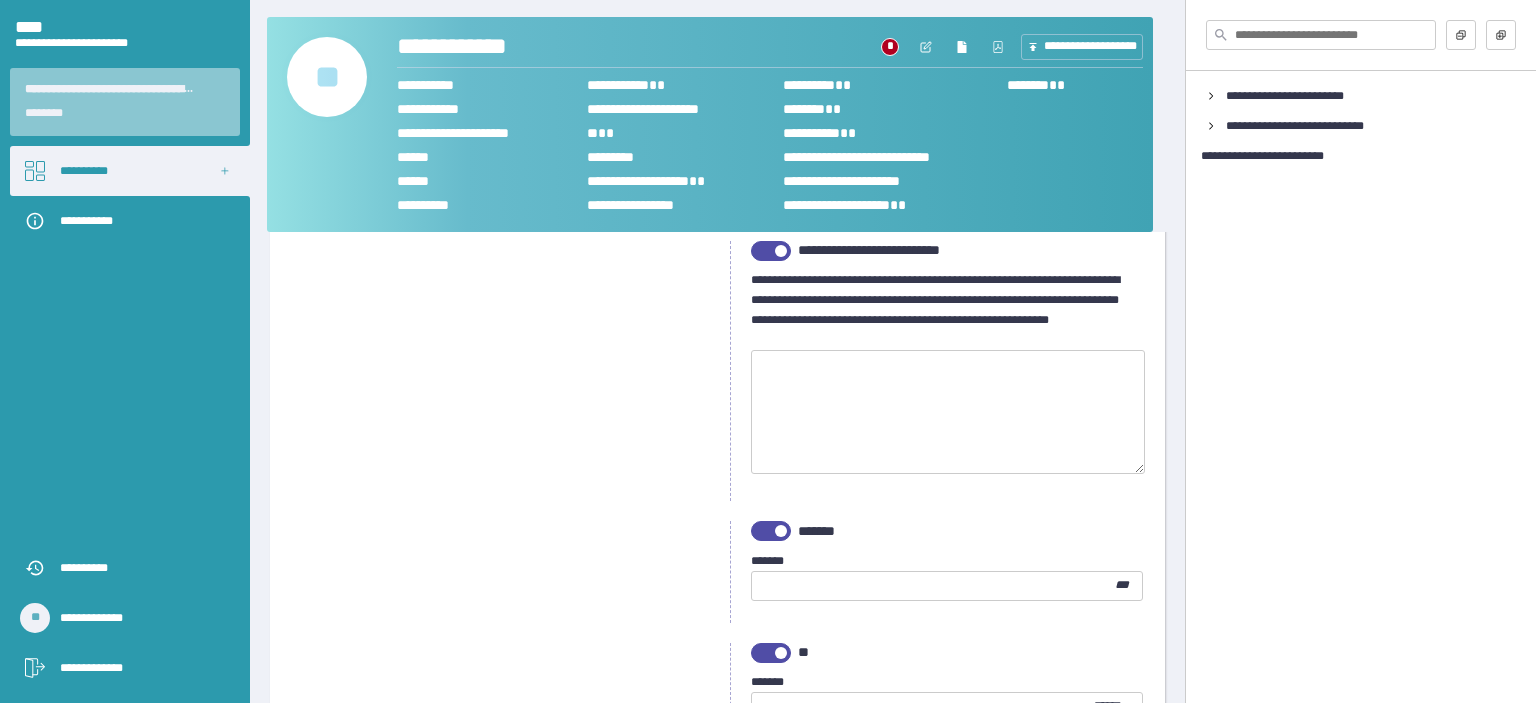 scroll, scrollTop: 3770, scrollLeft: 0, axis: vertical 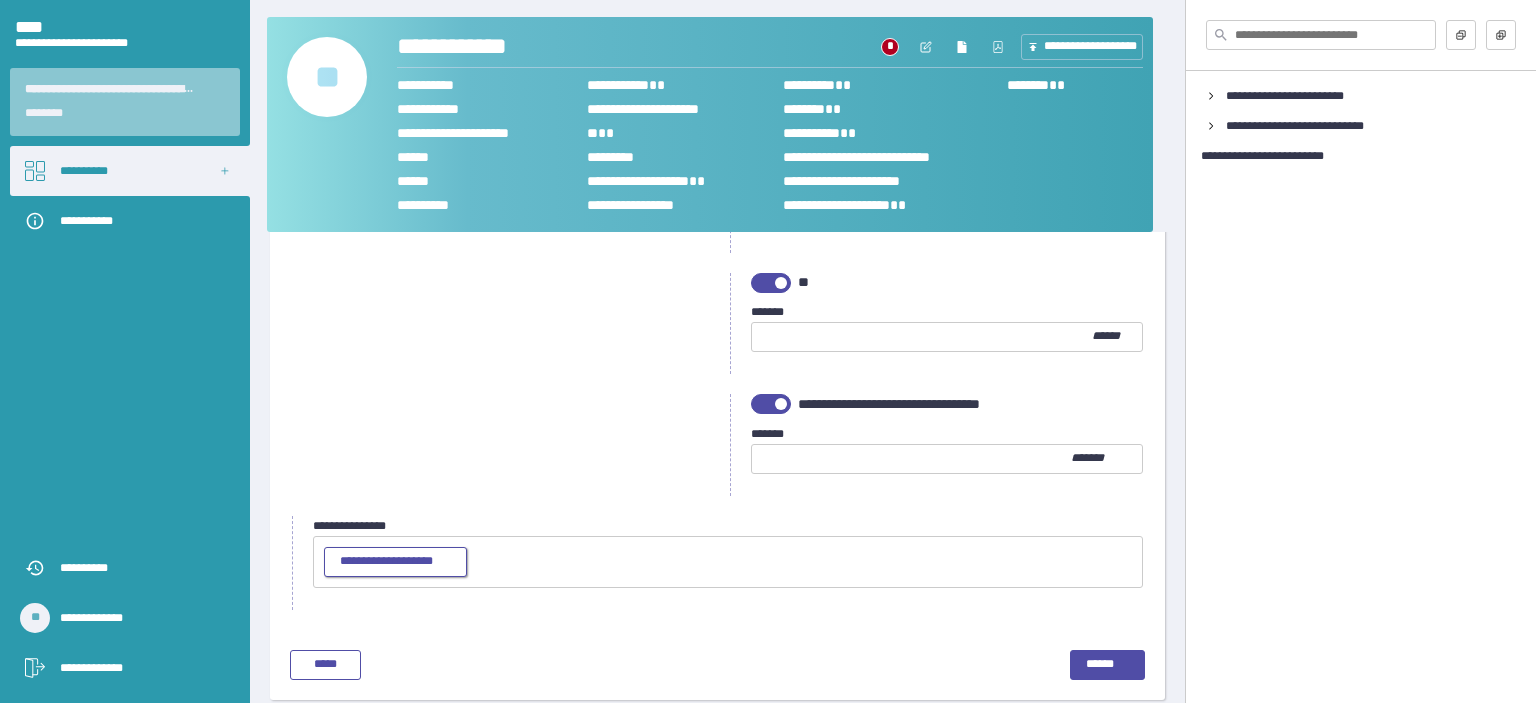 click on "**********" at bounding box center [386, 561] 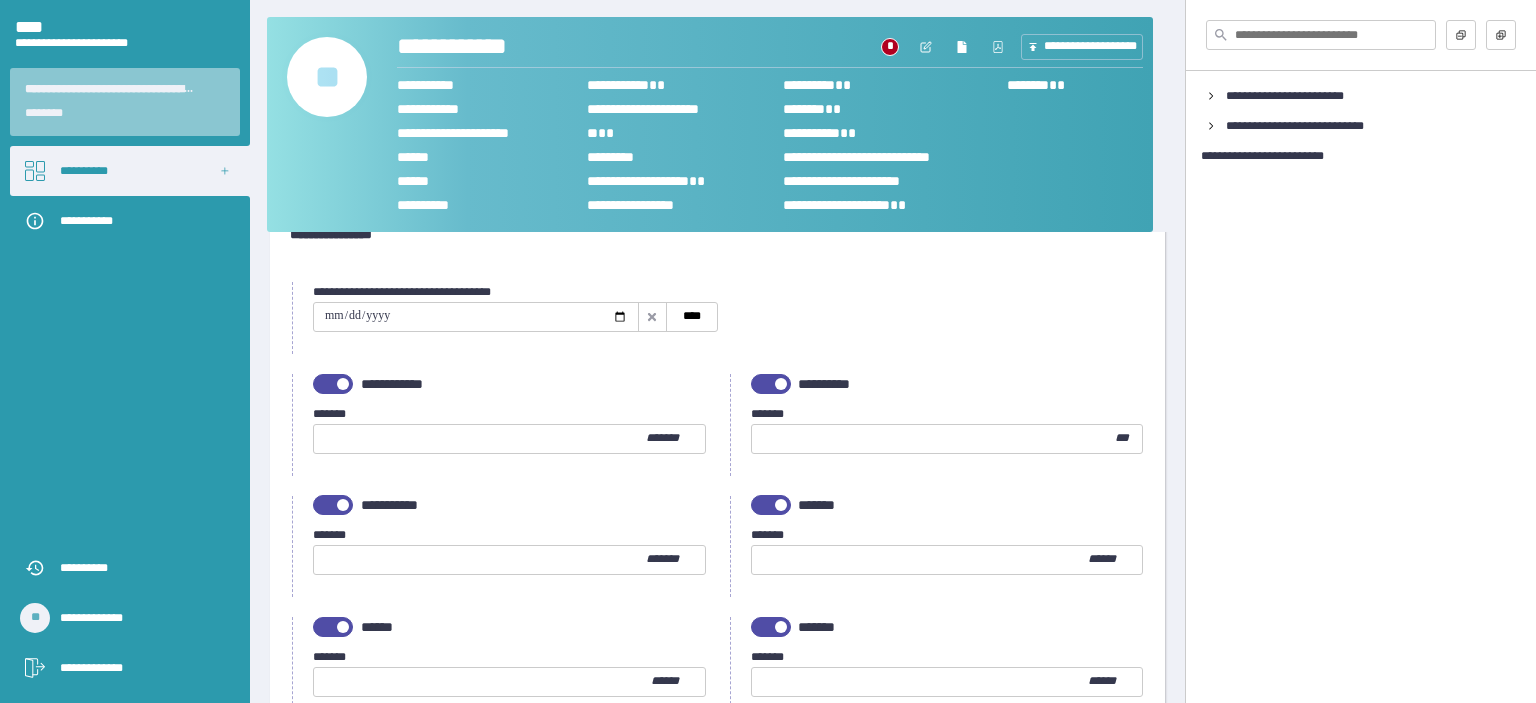 scroll, scrollTop: 0, scrollLeft: 0, axis: both 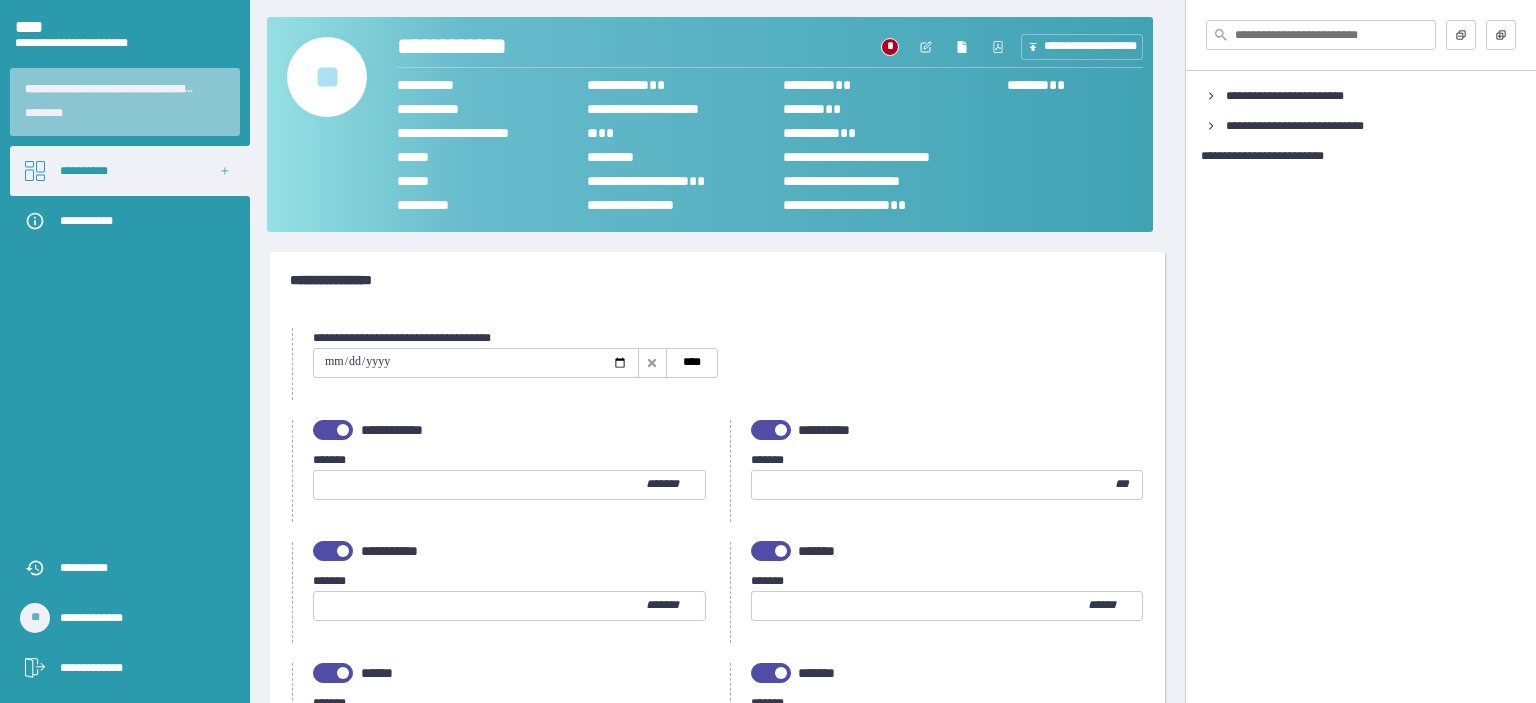 click at bounding box center [476, 363] 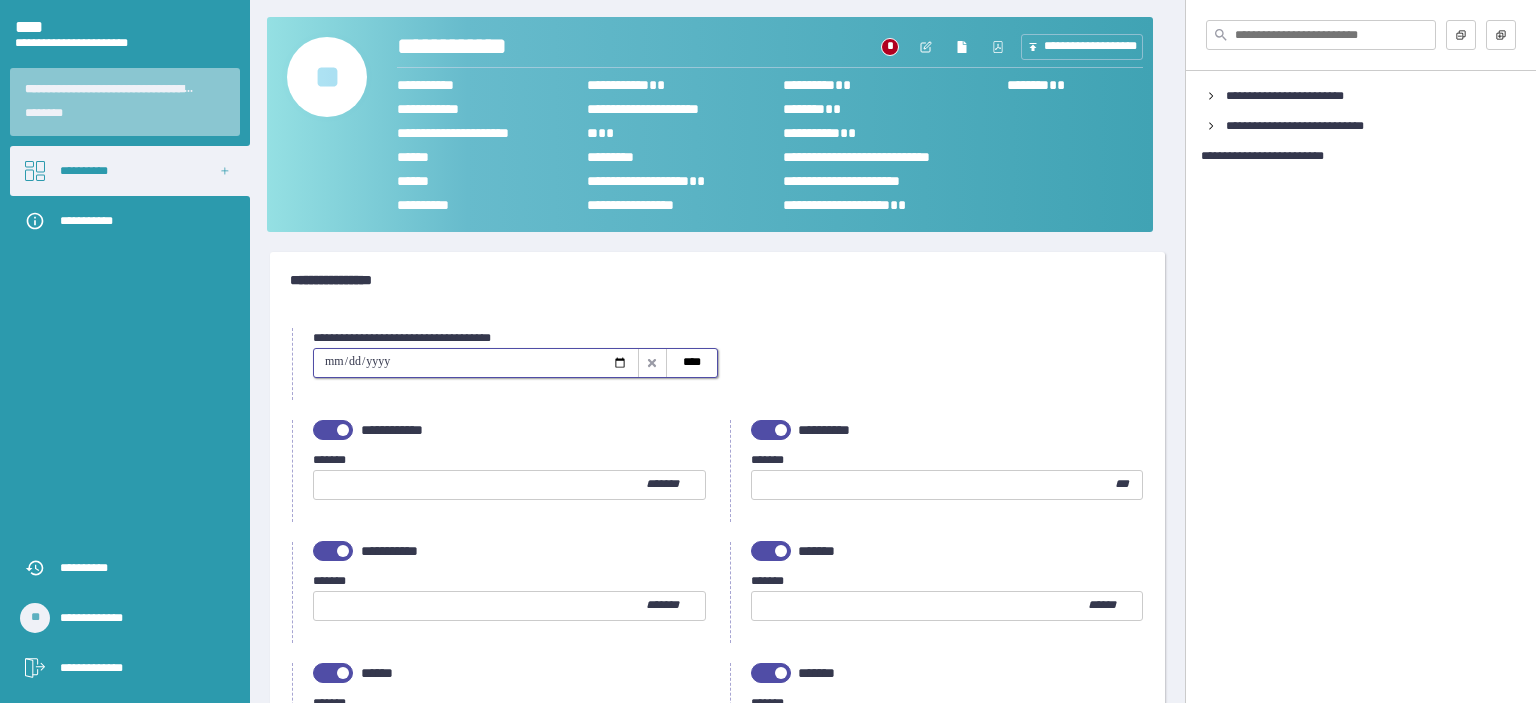 click at bounding box center (476, 363) 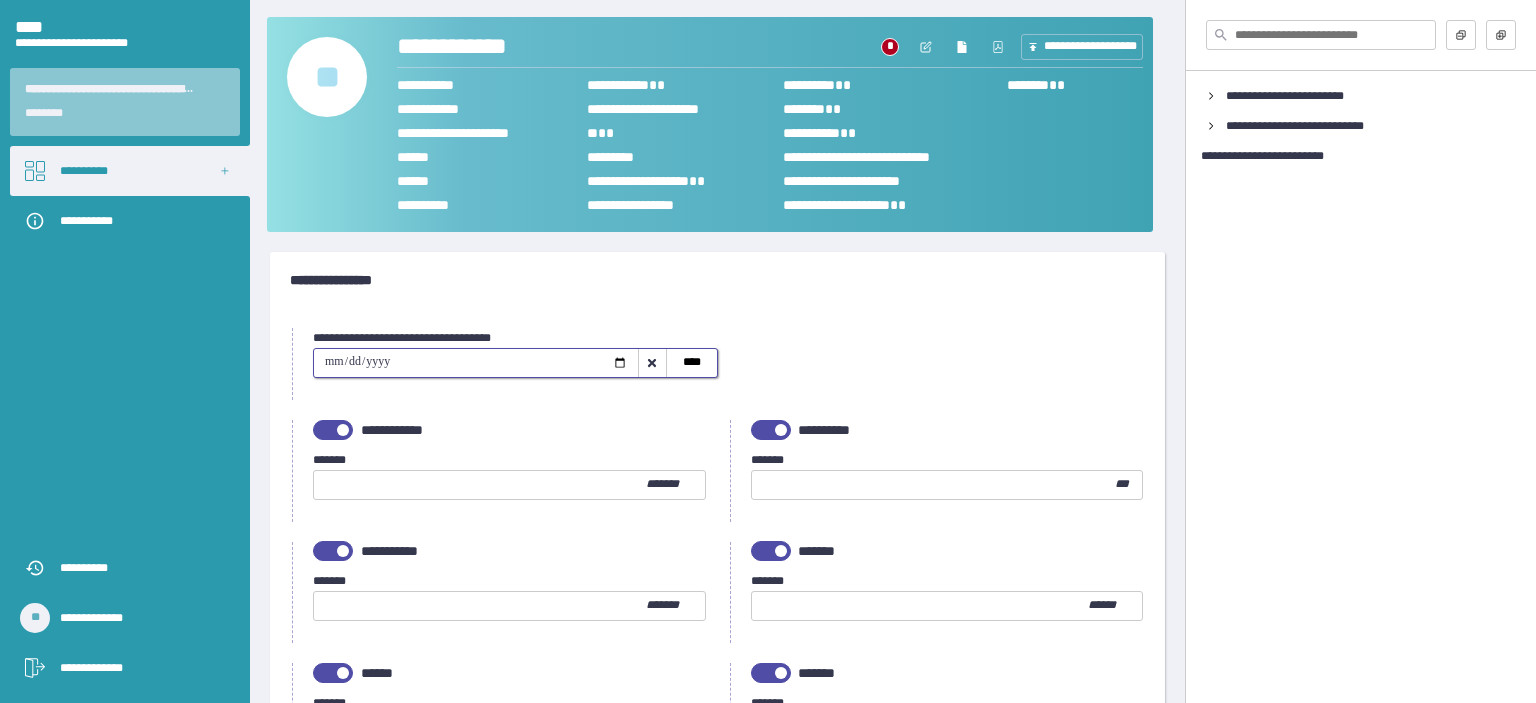 type on "**********" 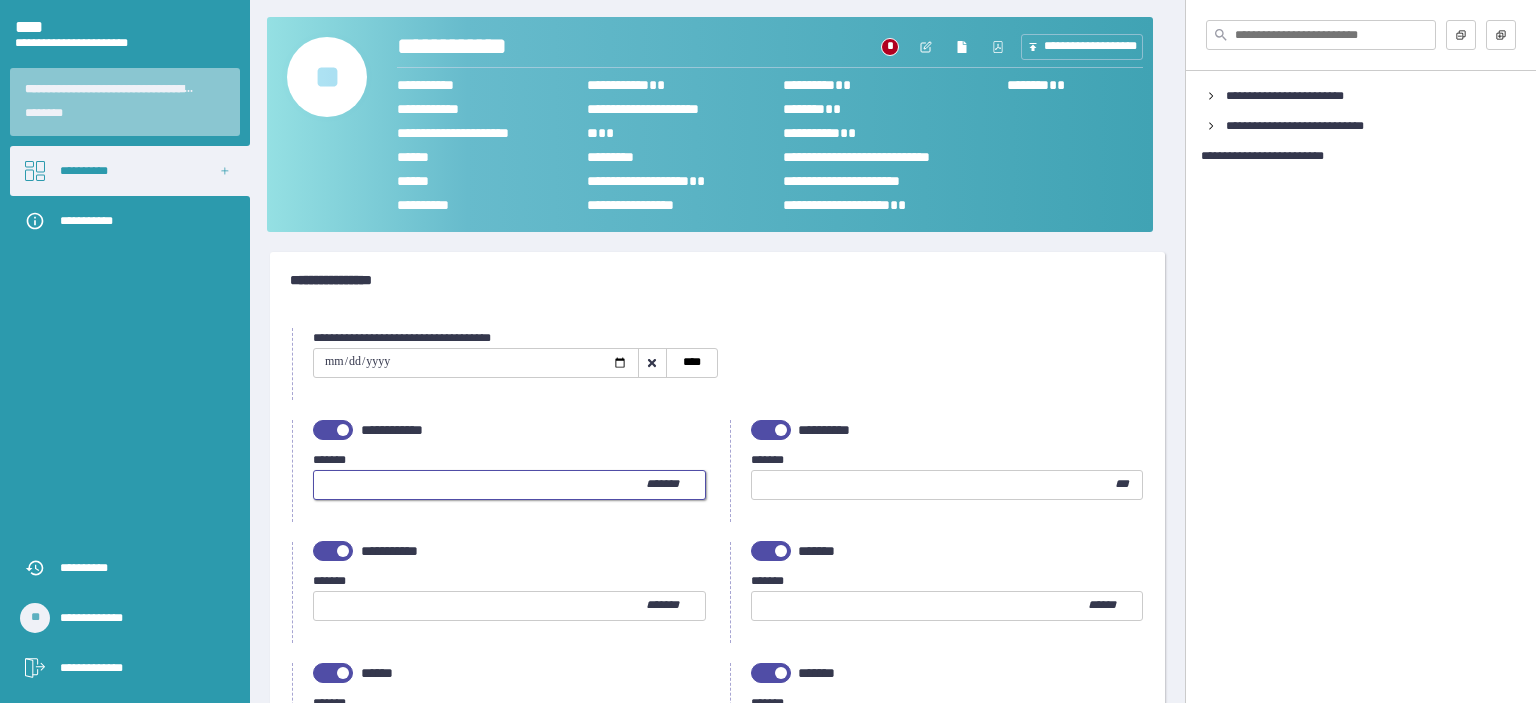 type on "*" 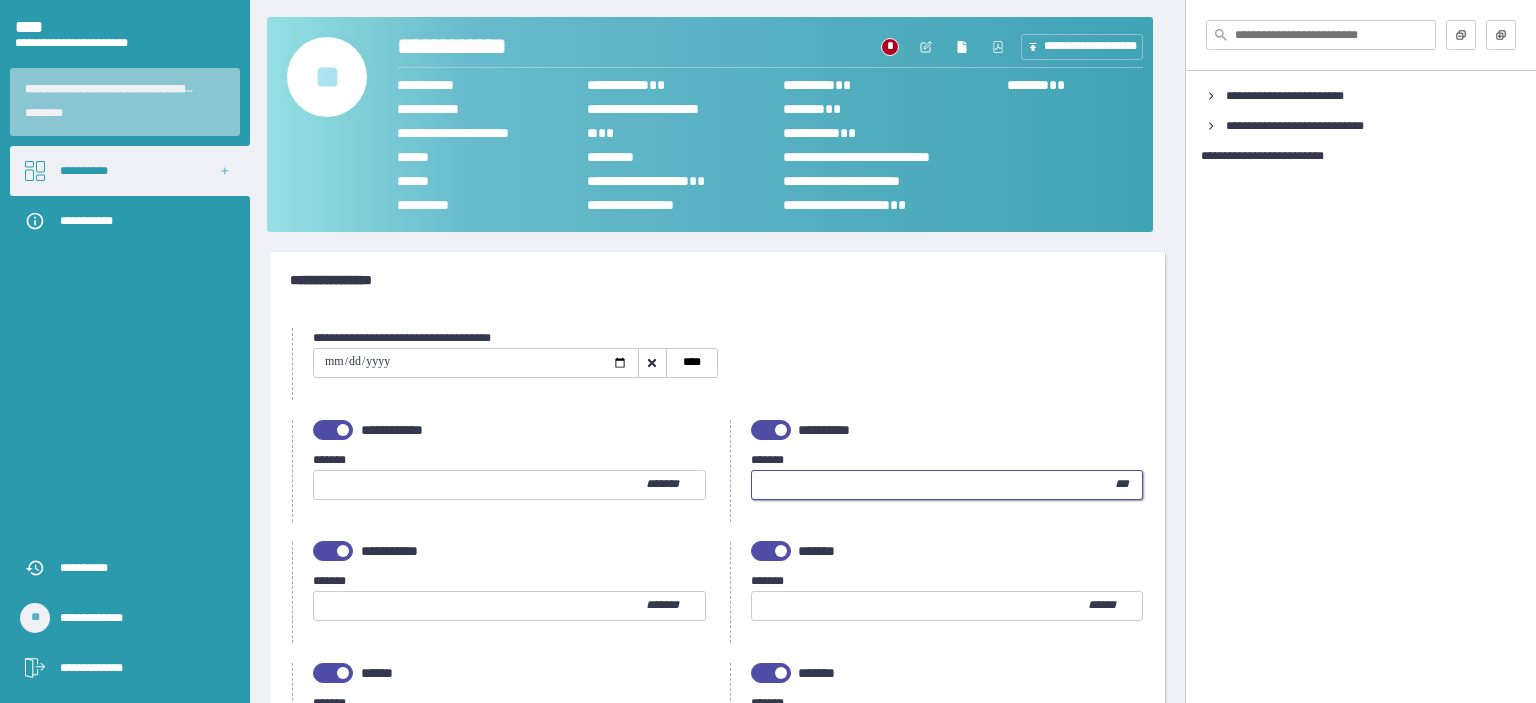 click at bounding box center (934, 485) 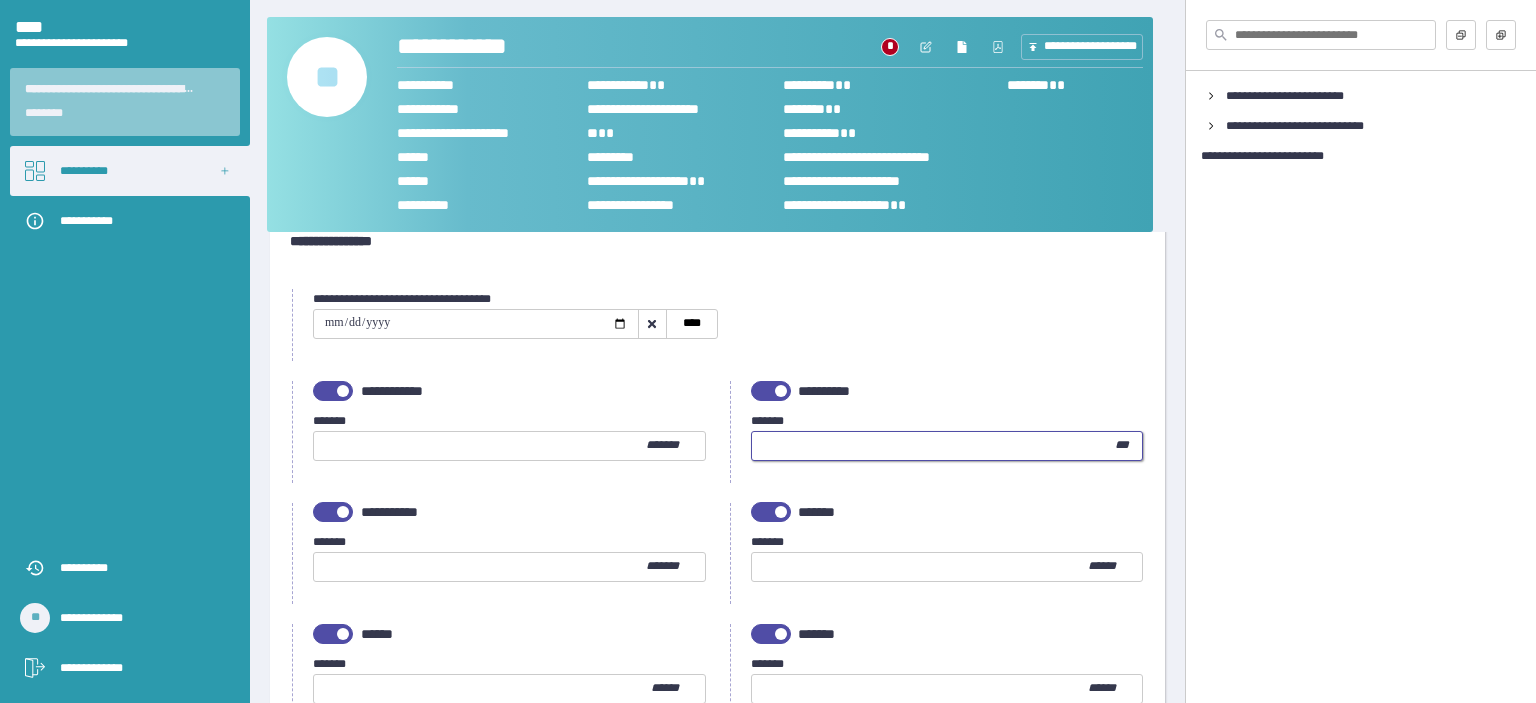 scroll, scrollTop: 100, scrollLeft: 0, axis: vertical 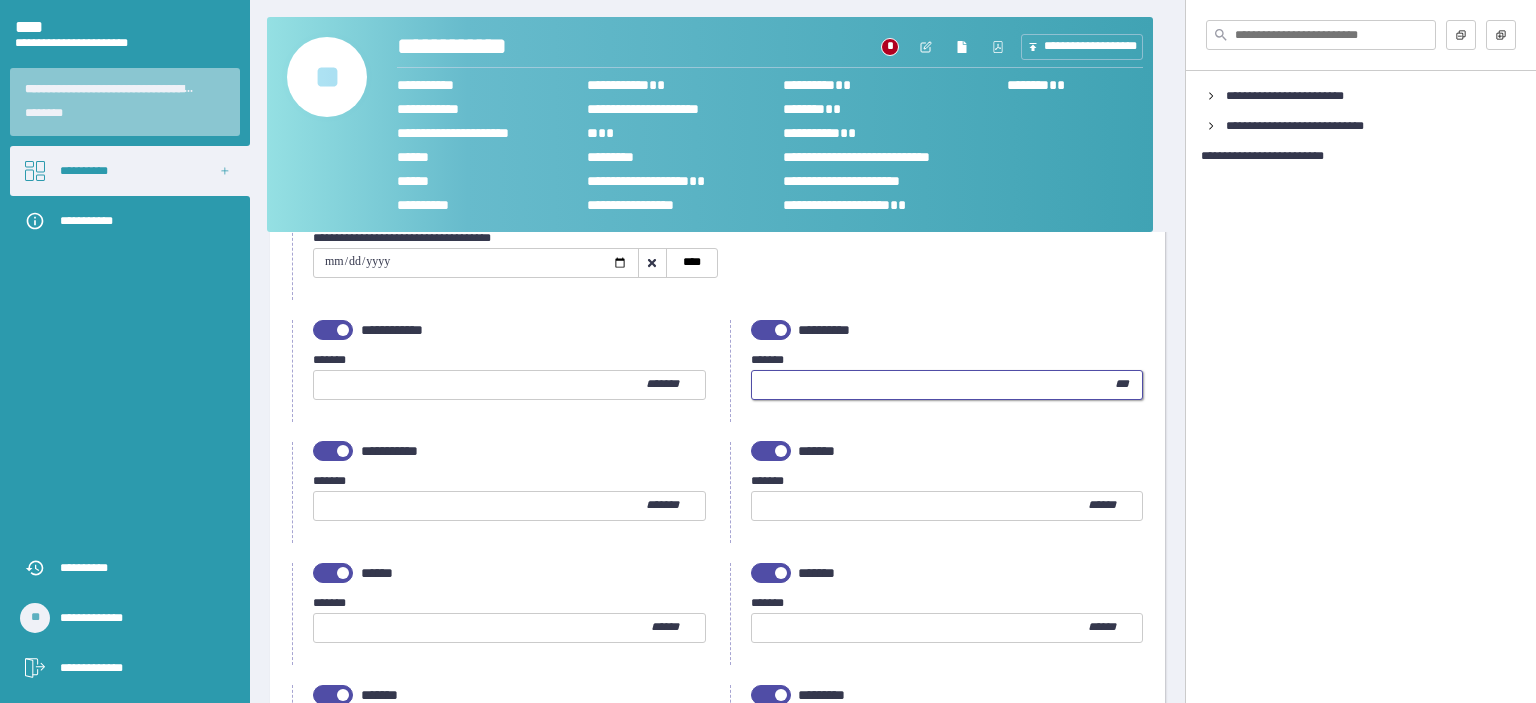 type on "***" 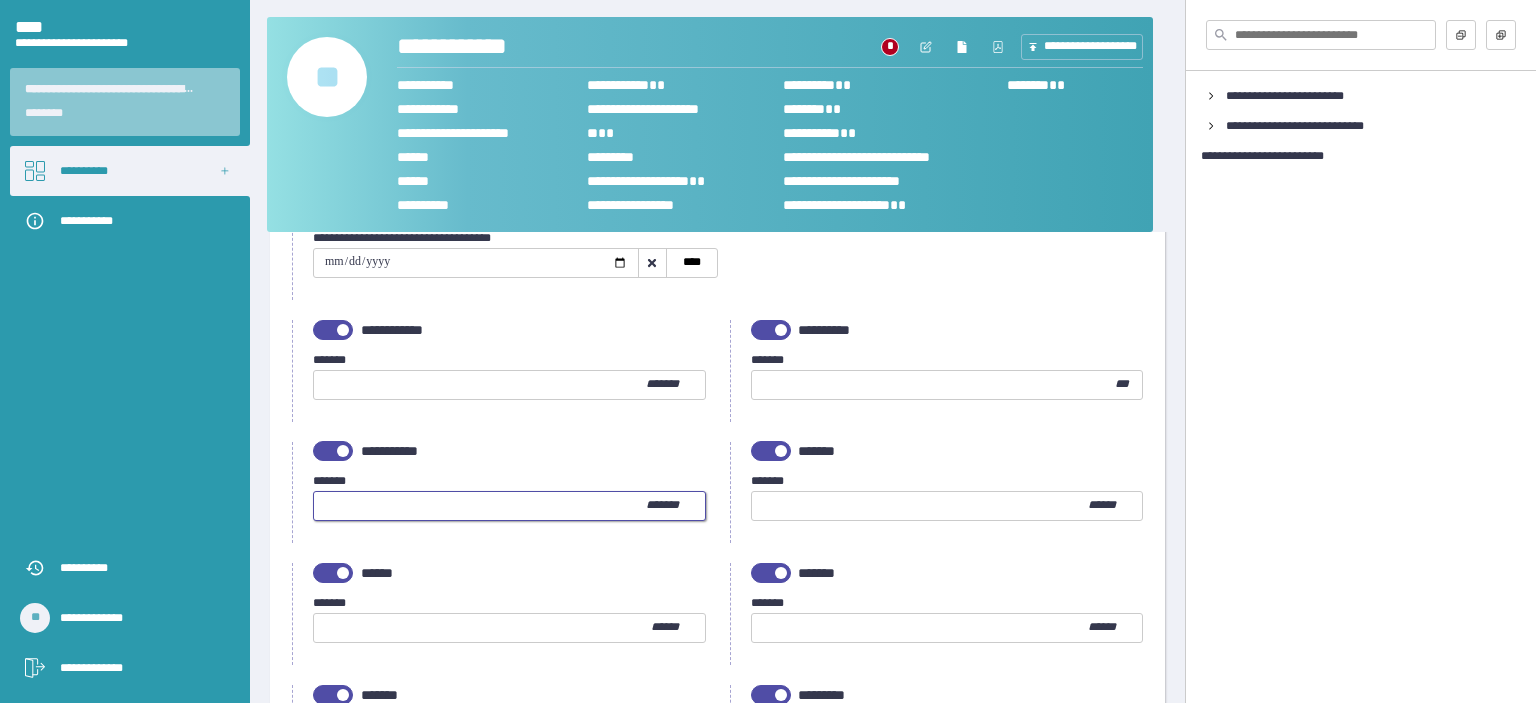 click at bounding box center [480, 506] 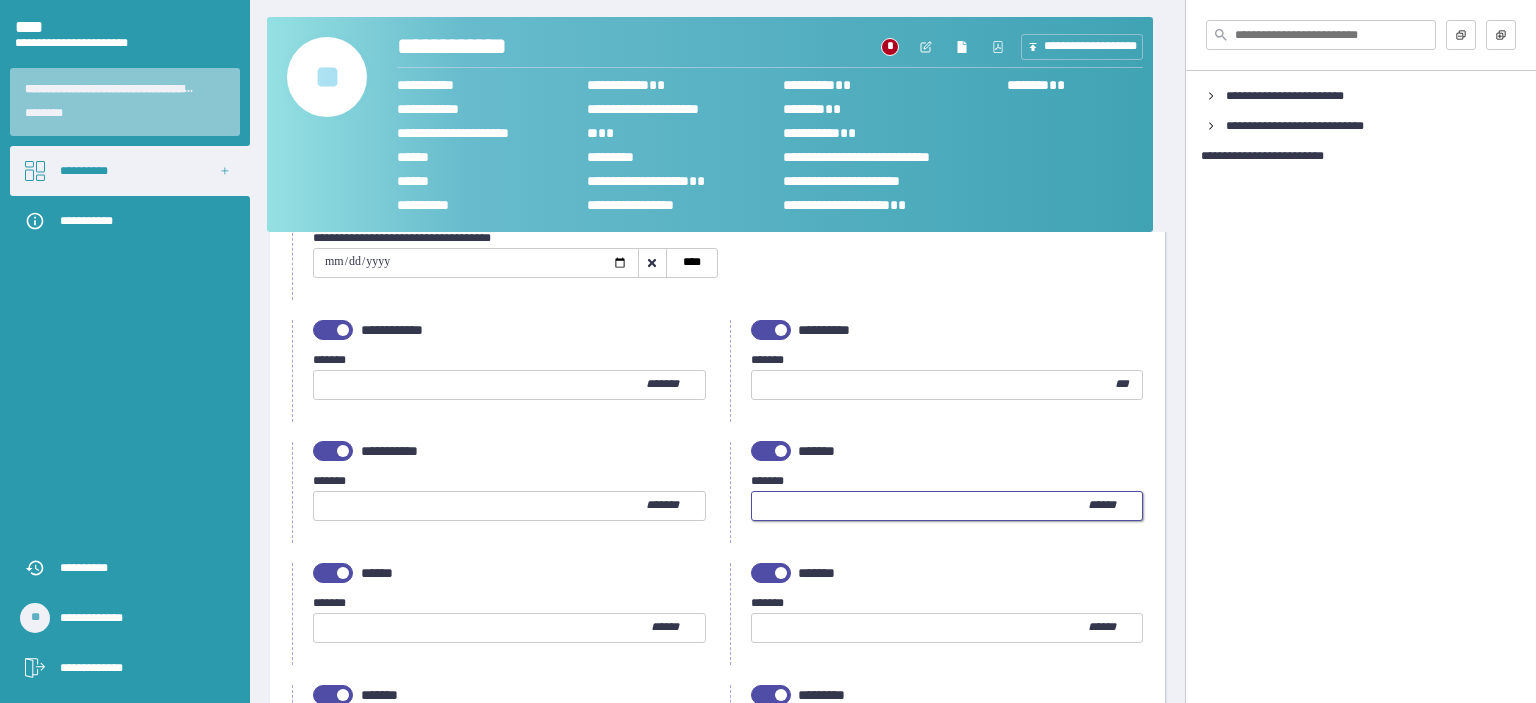 click at bounding box center [920, 506] 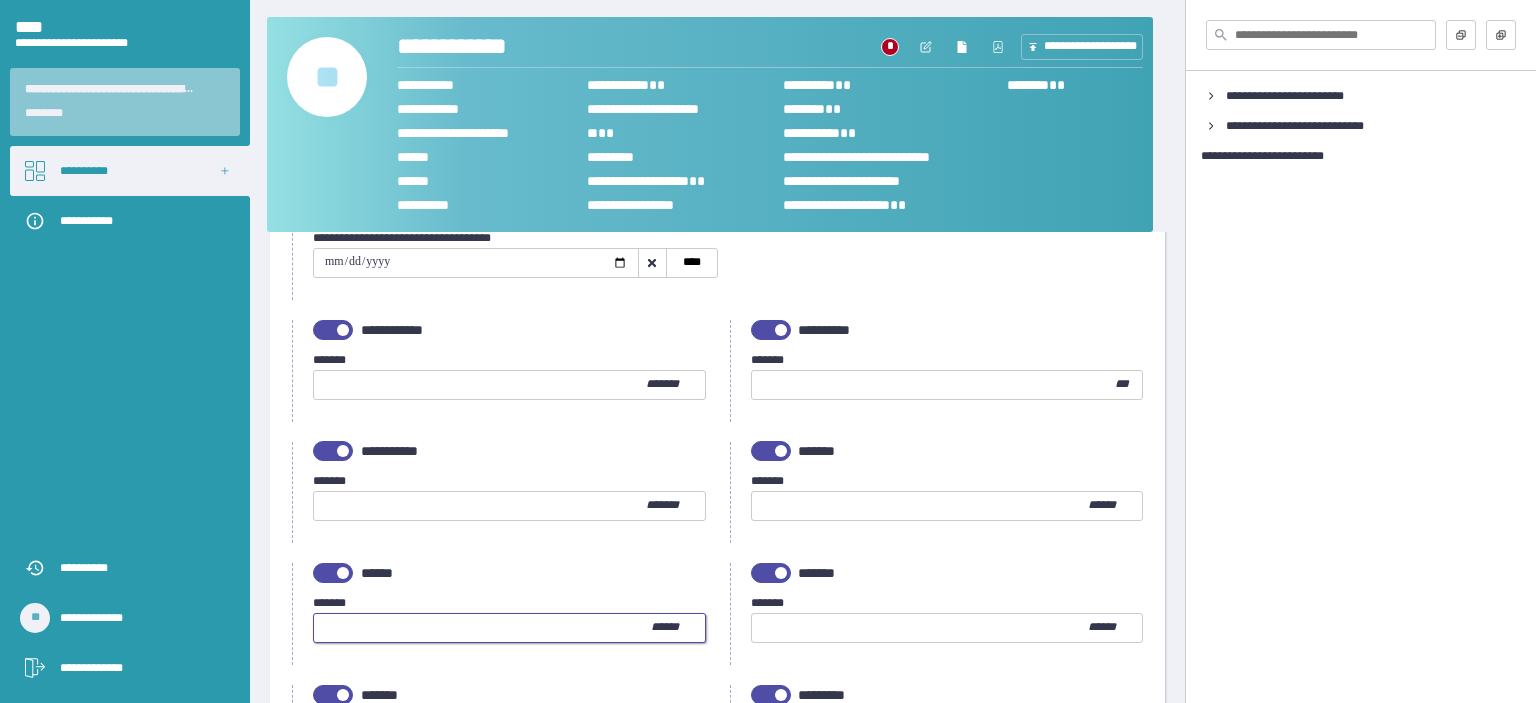 type on "***" 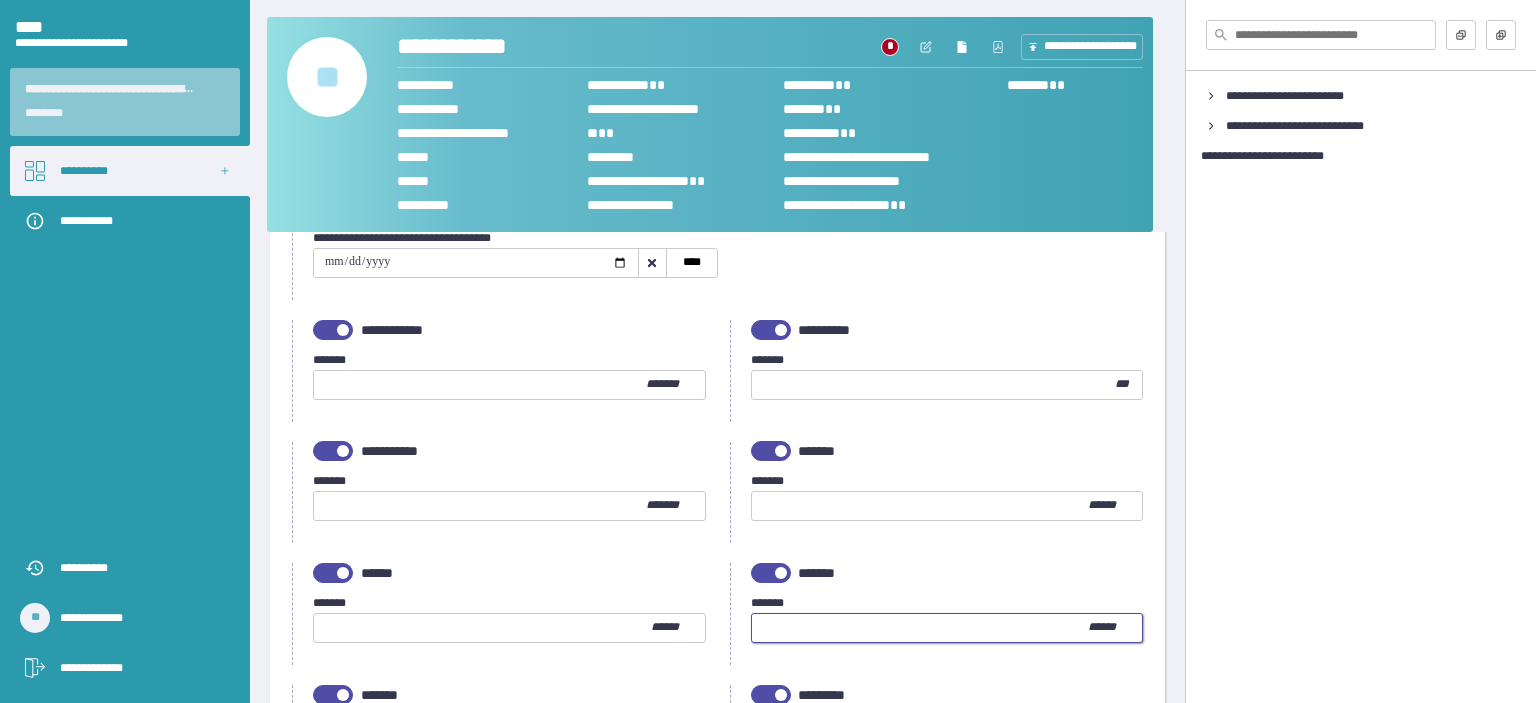 click at bounding box center [920, 628] 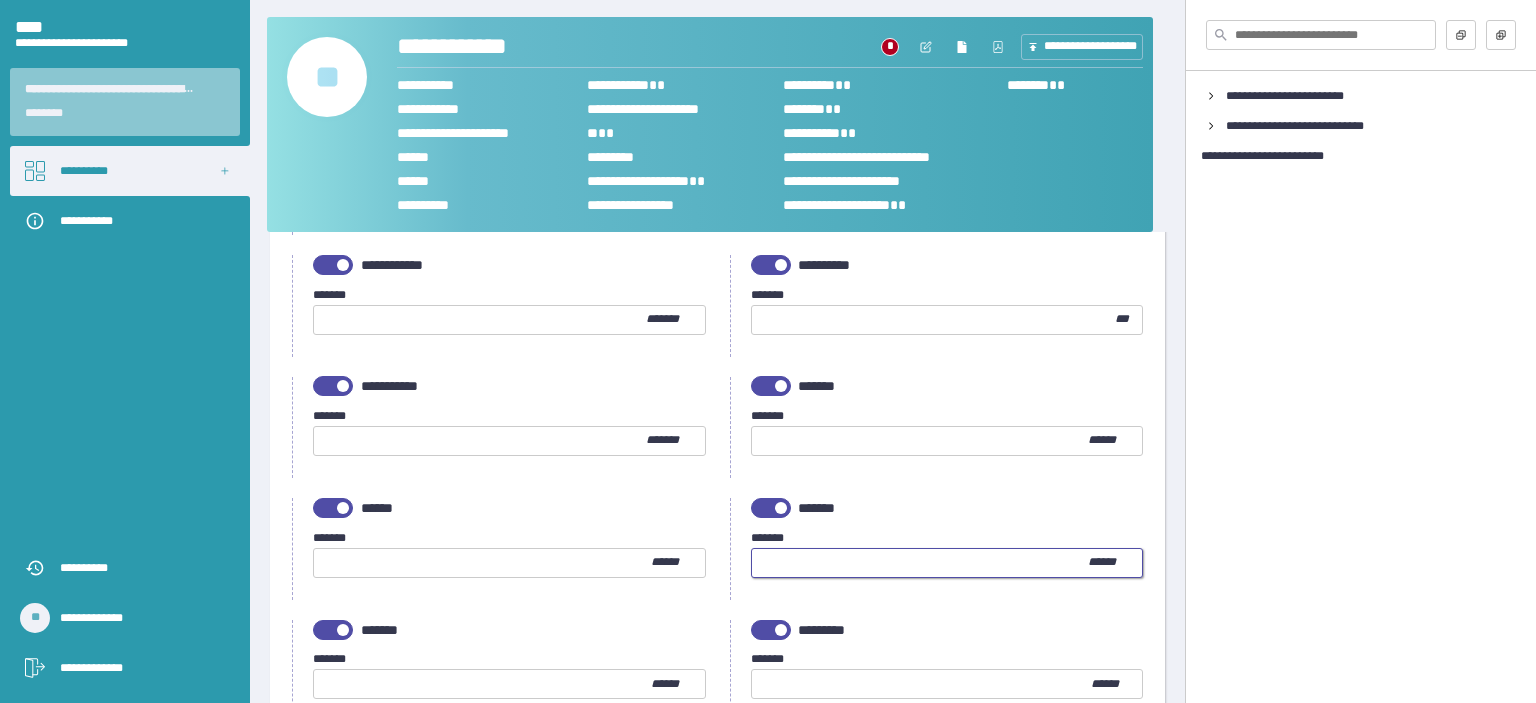 scroll, scrollTop: 200, scrollLeft: 0, axis: vertical 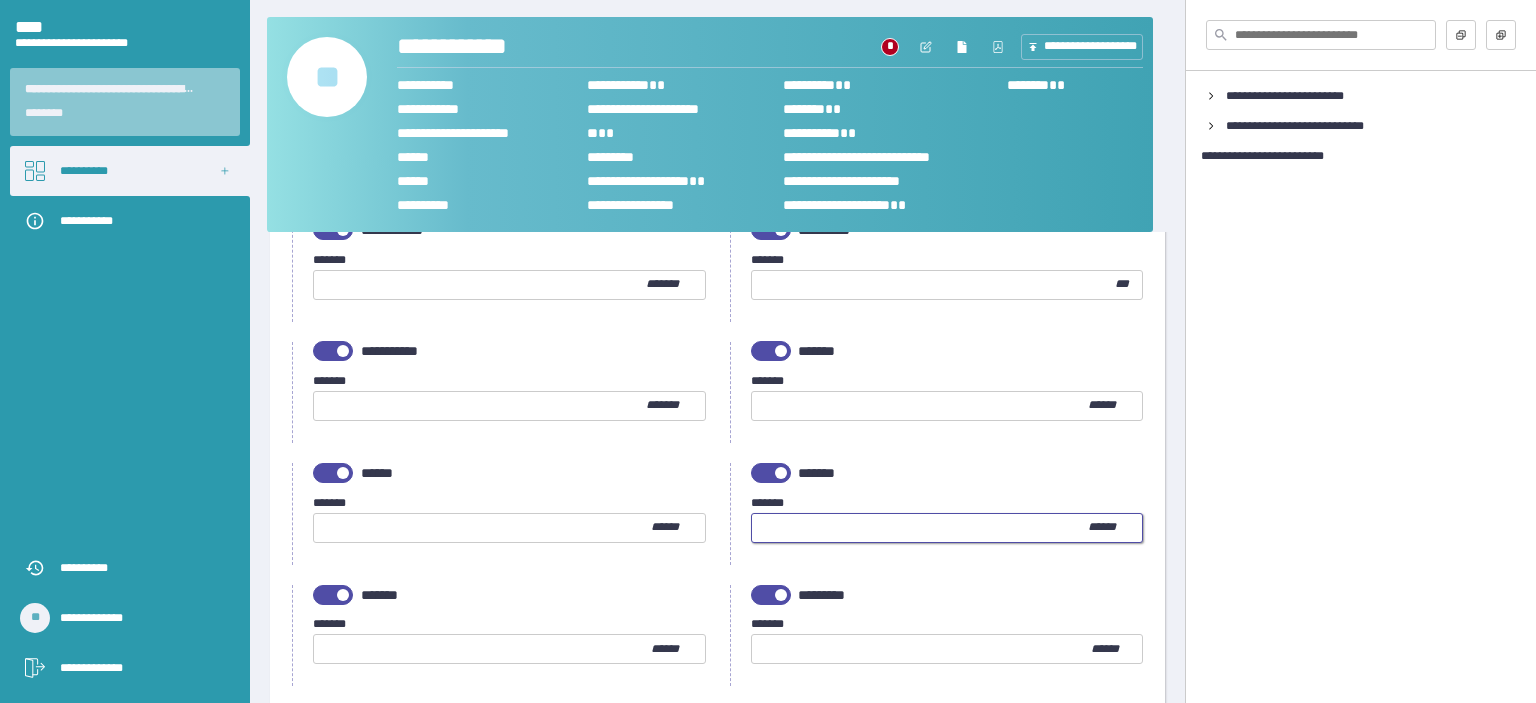 type on "***" 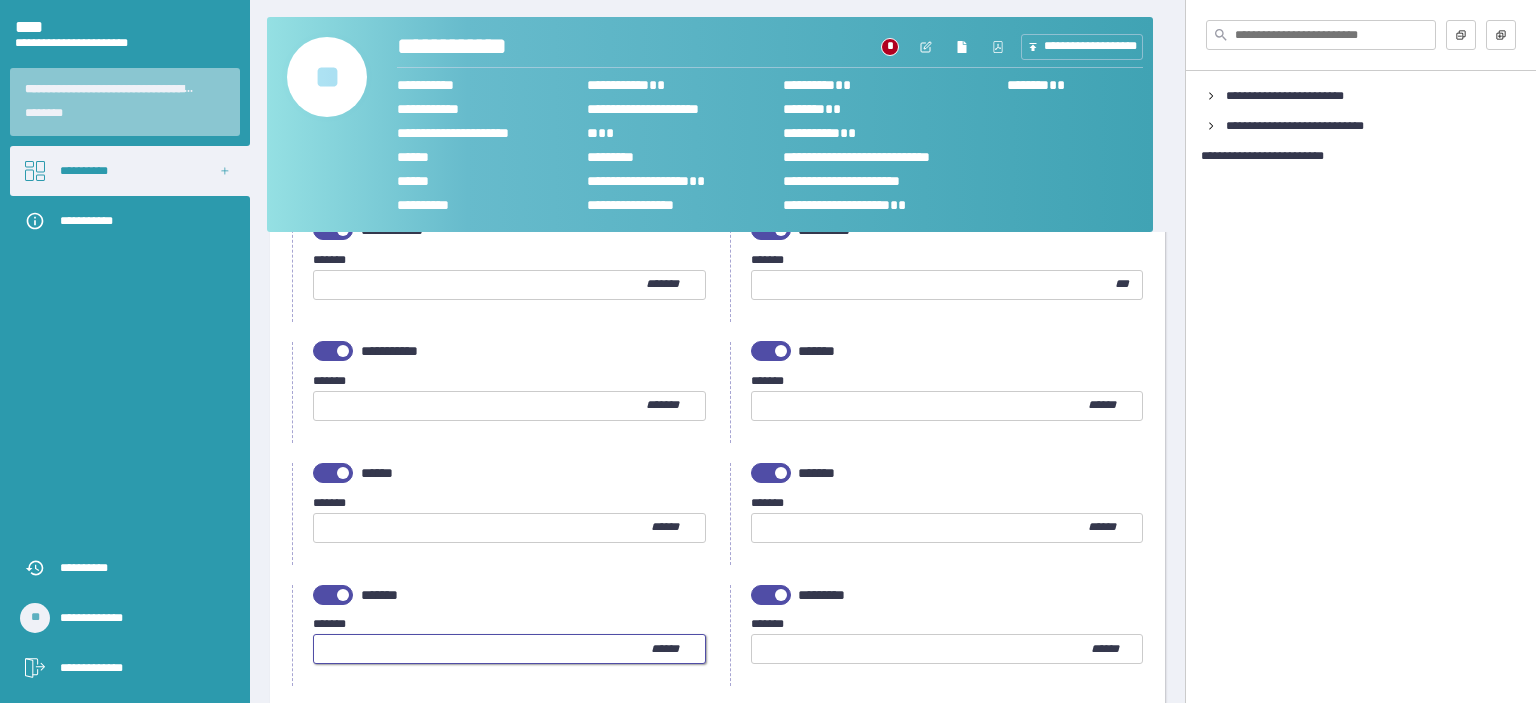type on "*" 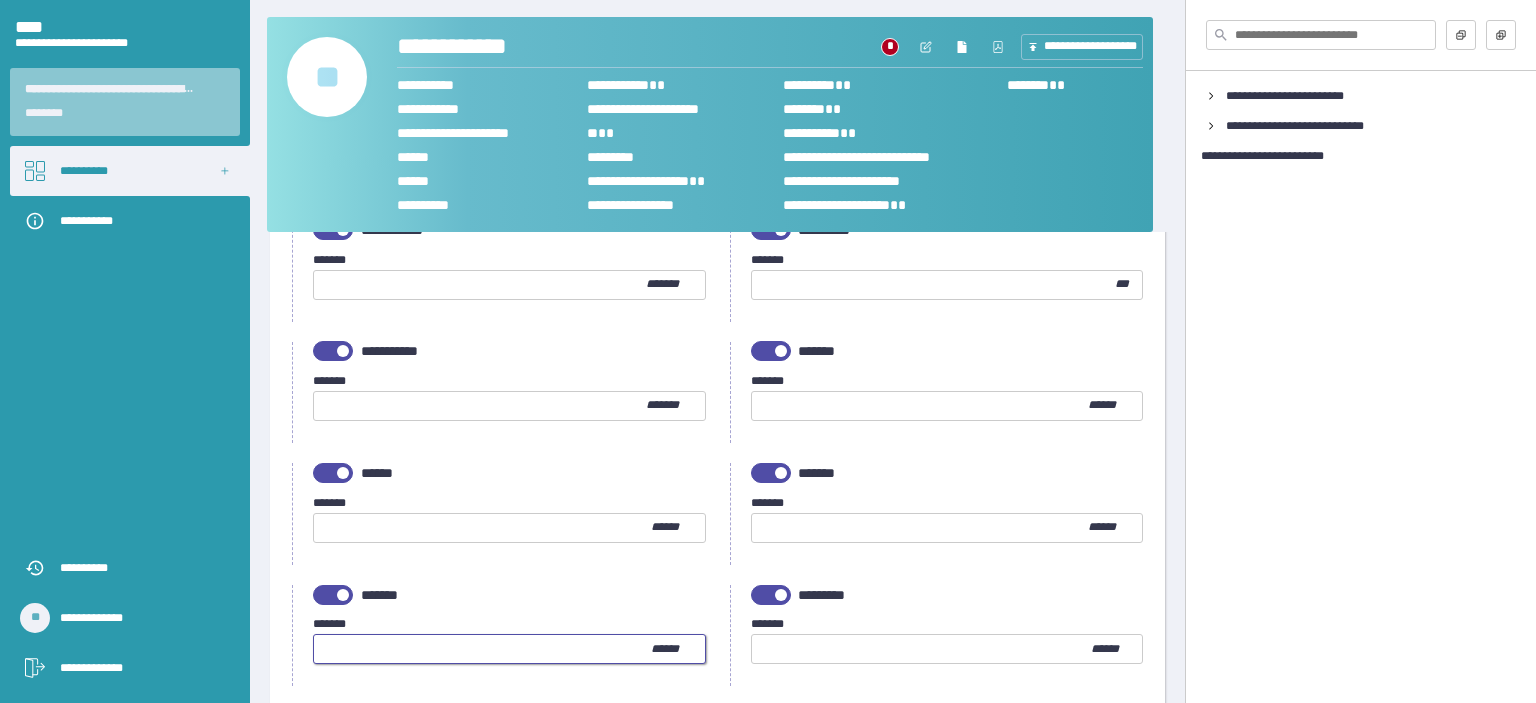 scroll, scrollTop: 300, scrollLeft: 0, axis: vertical 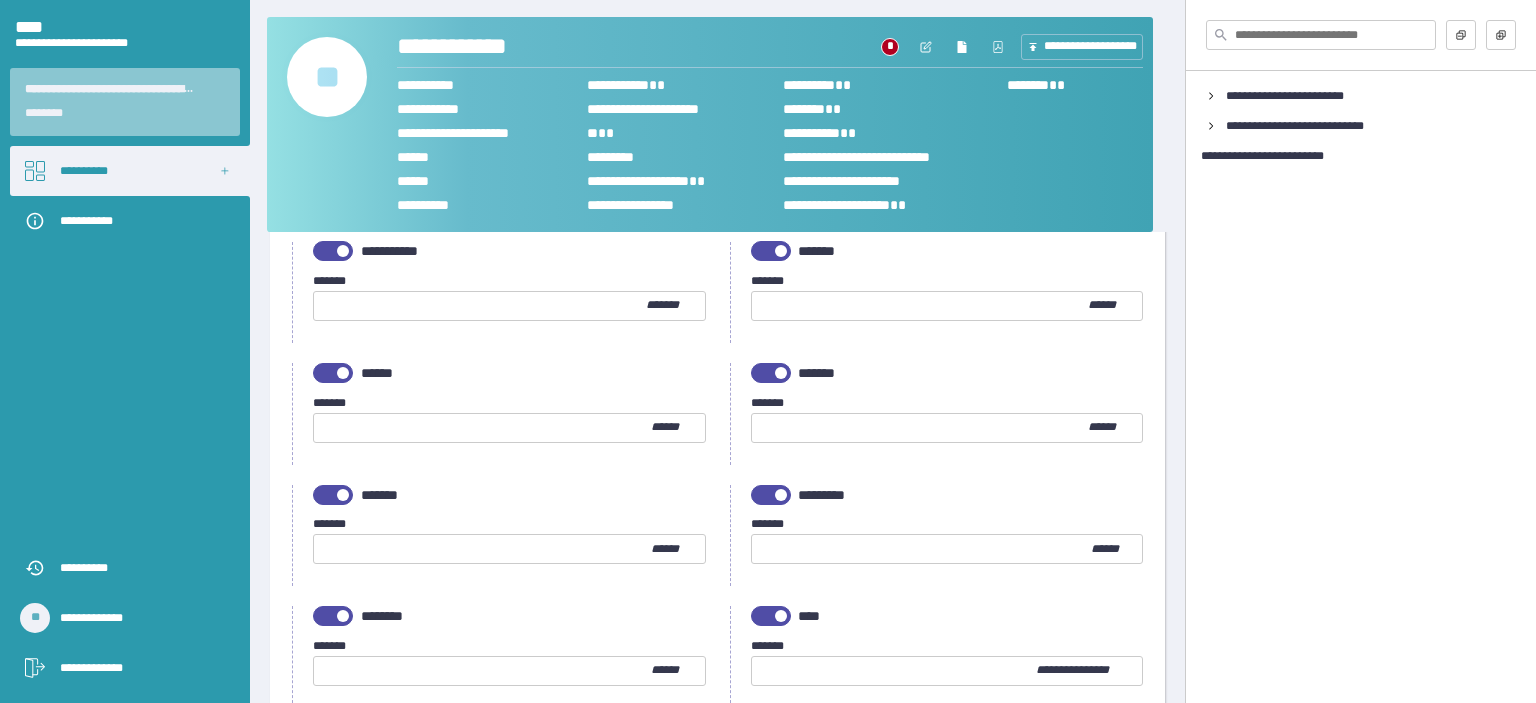 click at bounding box center (921, 549) 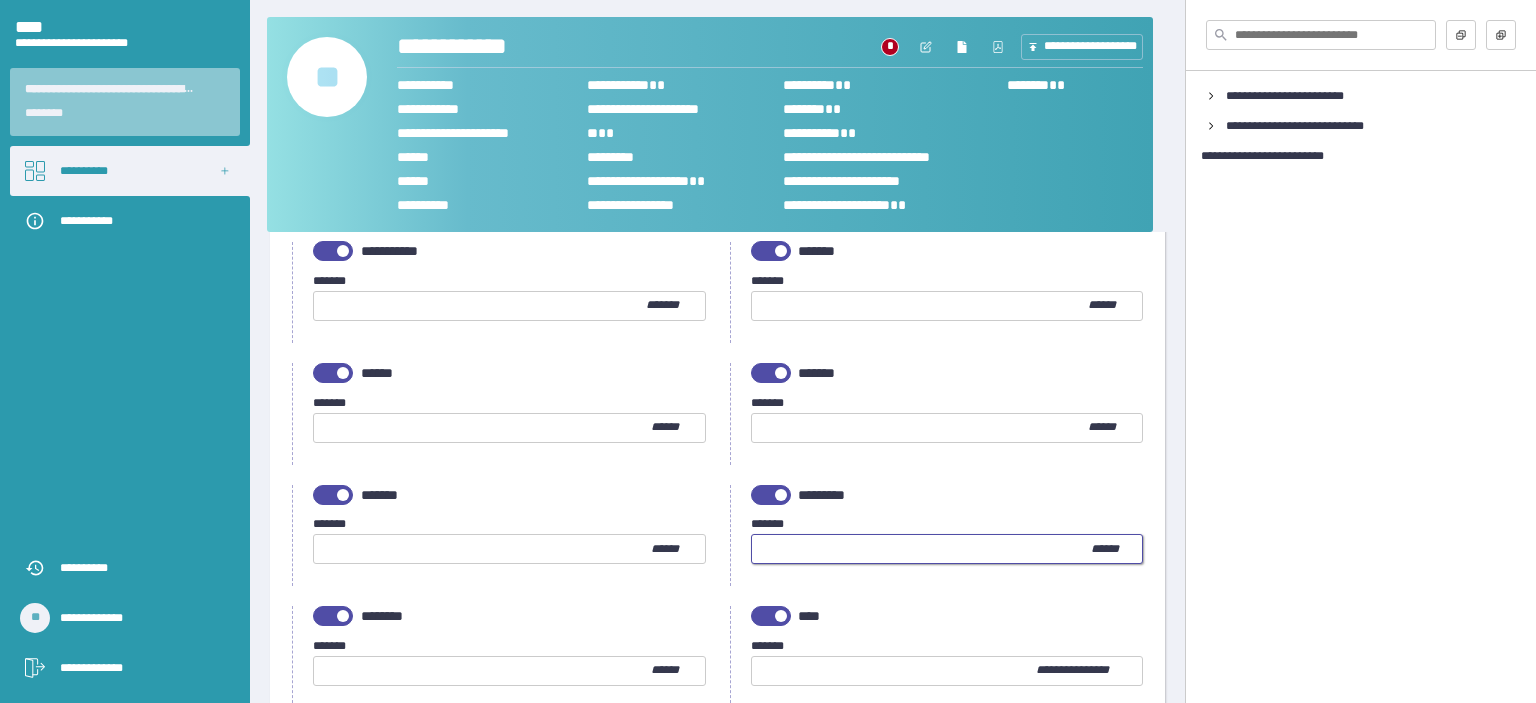 type on "***" 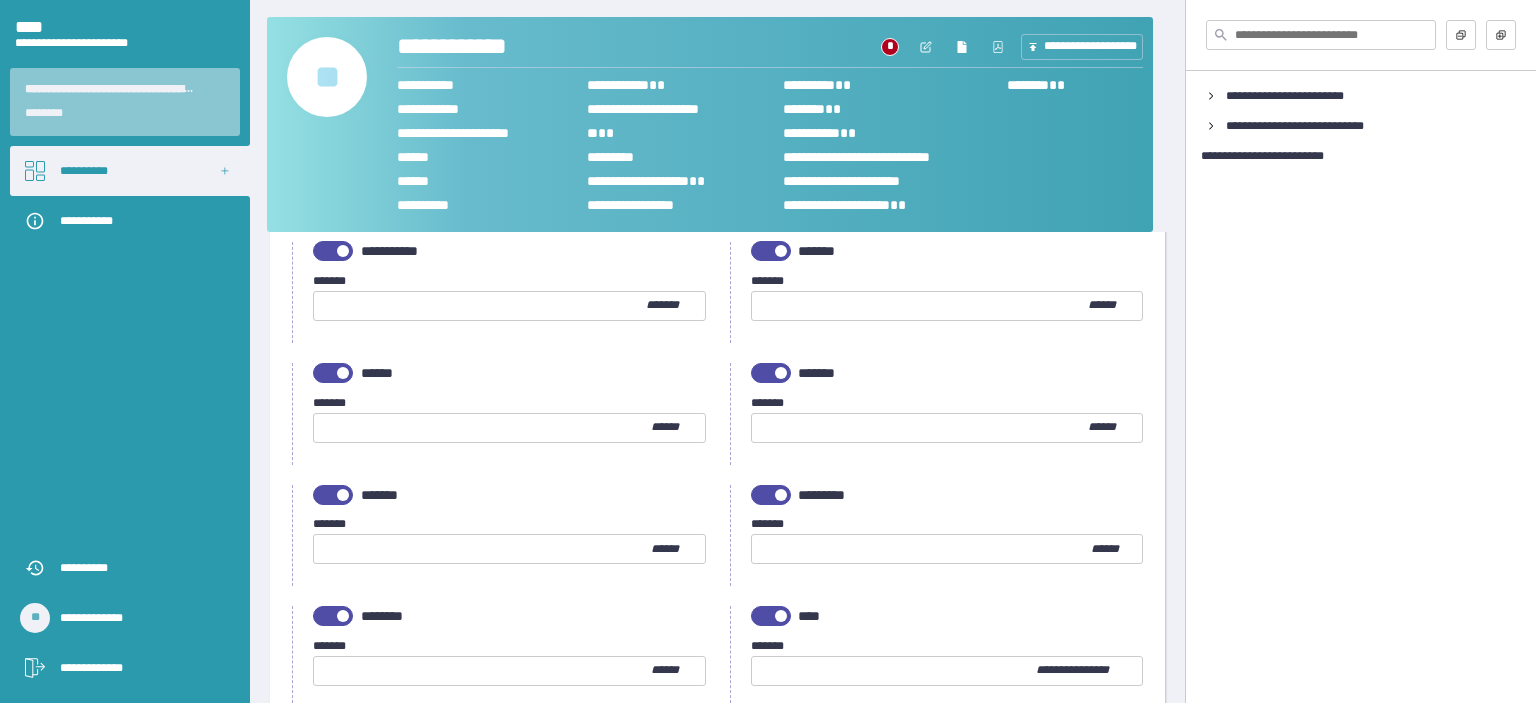 scroll, scrollTop: 400, scrollLeft: 0, axis: vertical 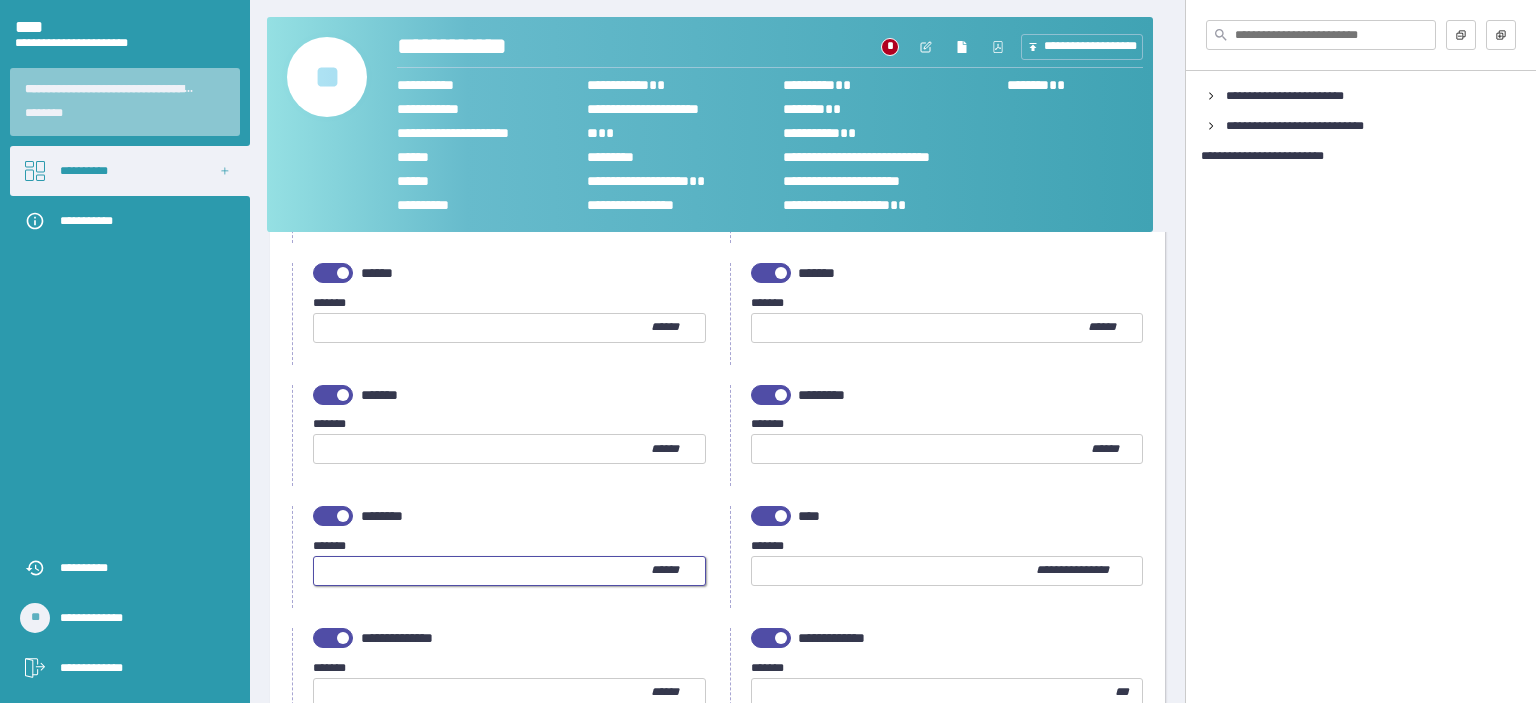 click at bounding box center (482, 571) 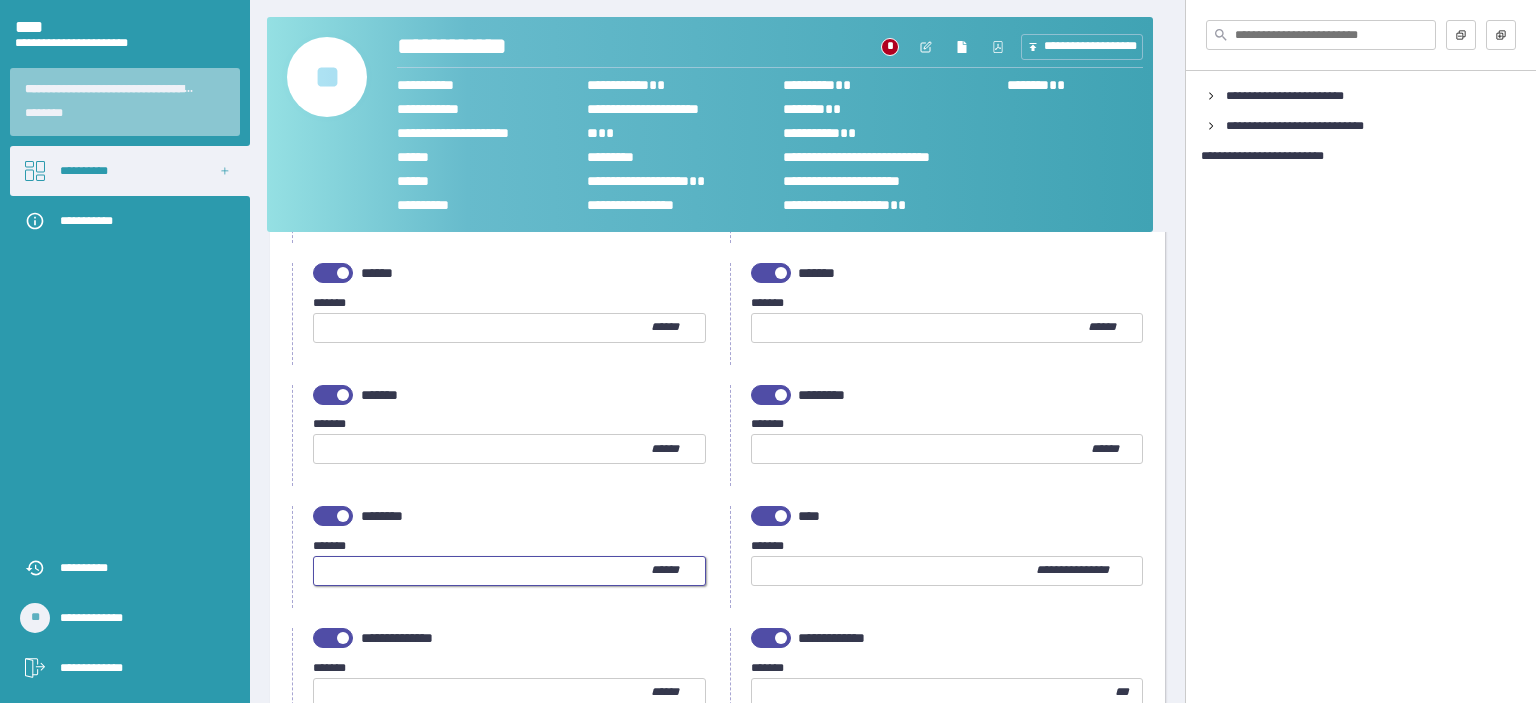 type on "**" 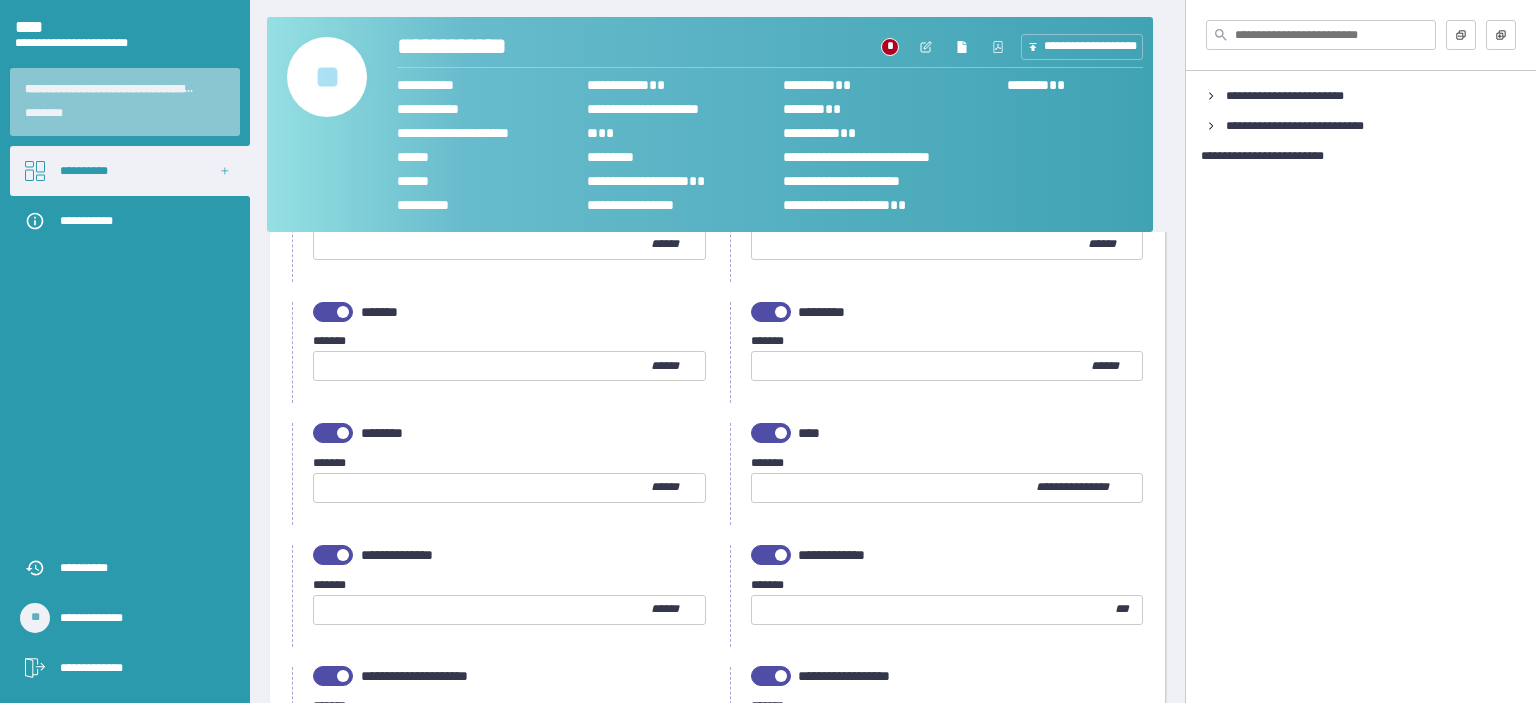 scroll, scrollTop: 500, scrollLeft: 0, axis: vertical 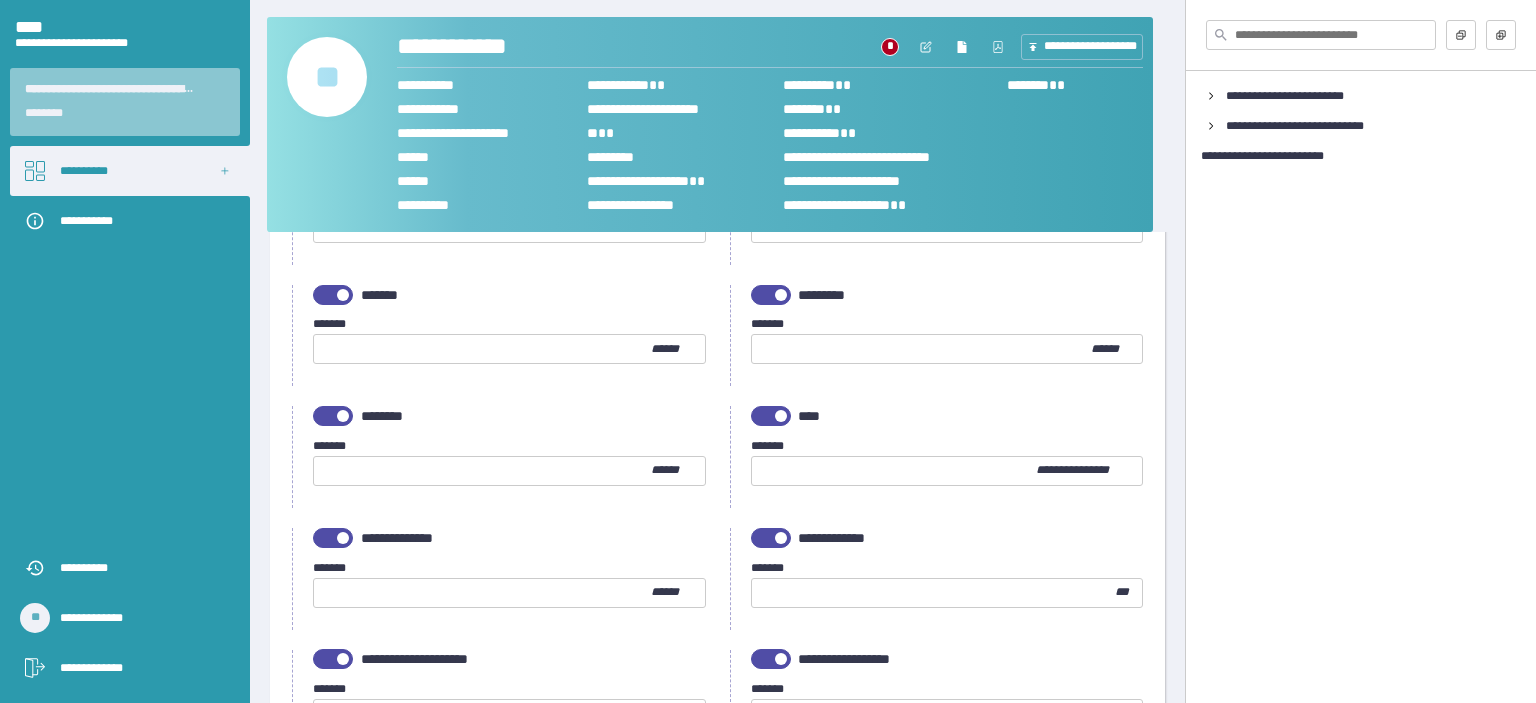 click on "***** *" at bounding box center [947, 446] 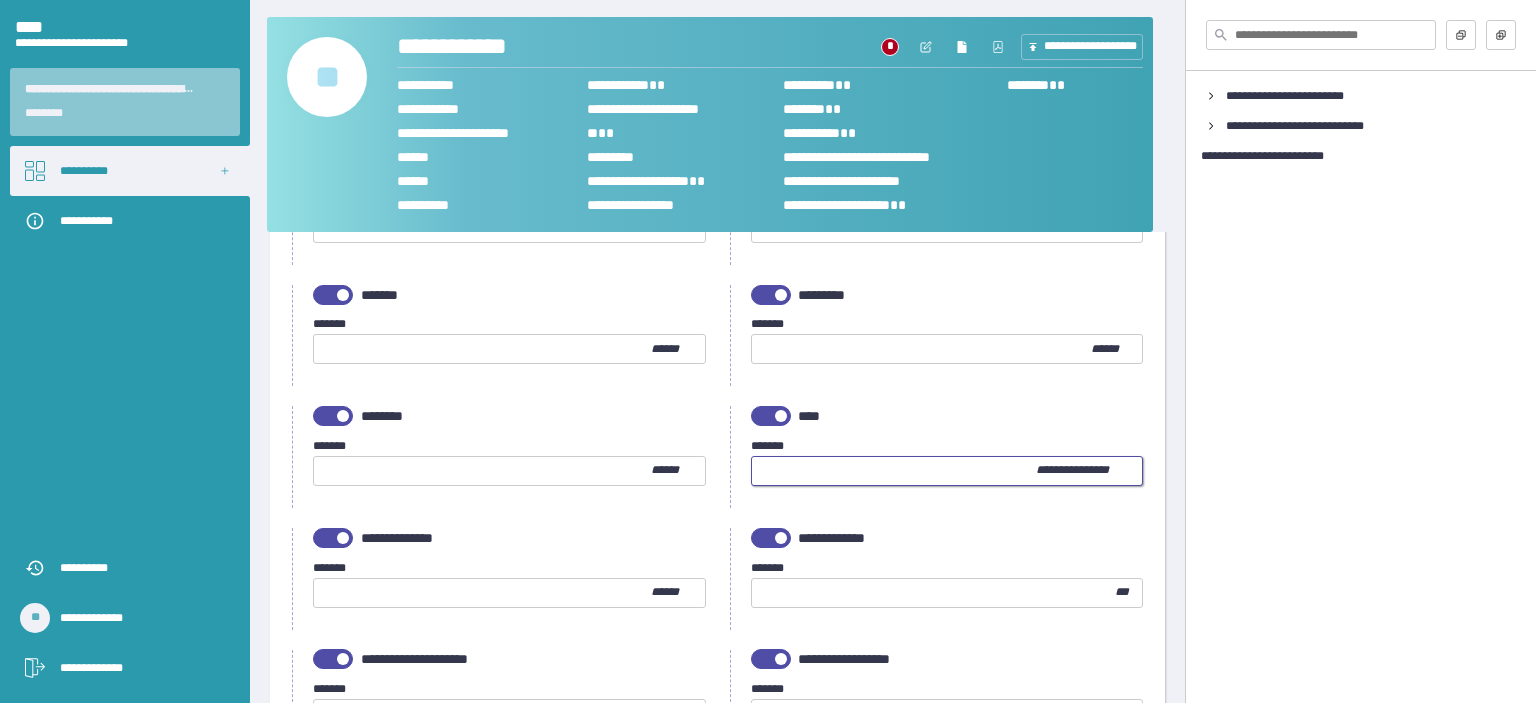 type on "**" 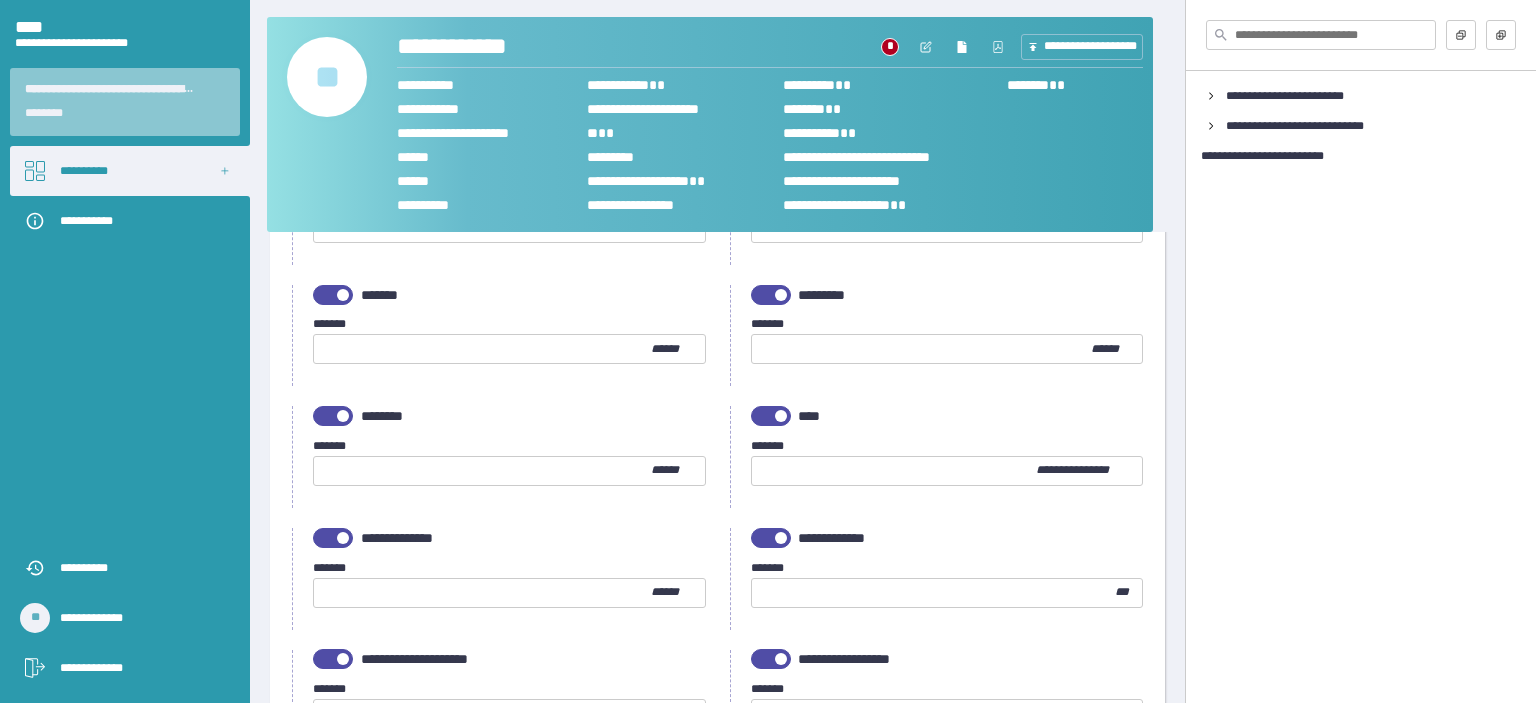scroll, scrollTop: 600, scrollLeft: 0, axis: vertical 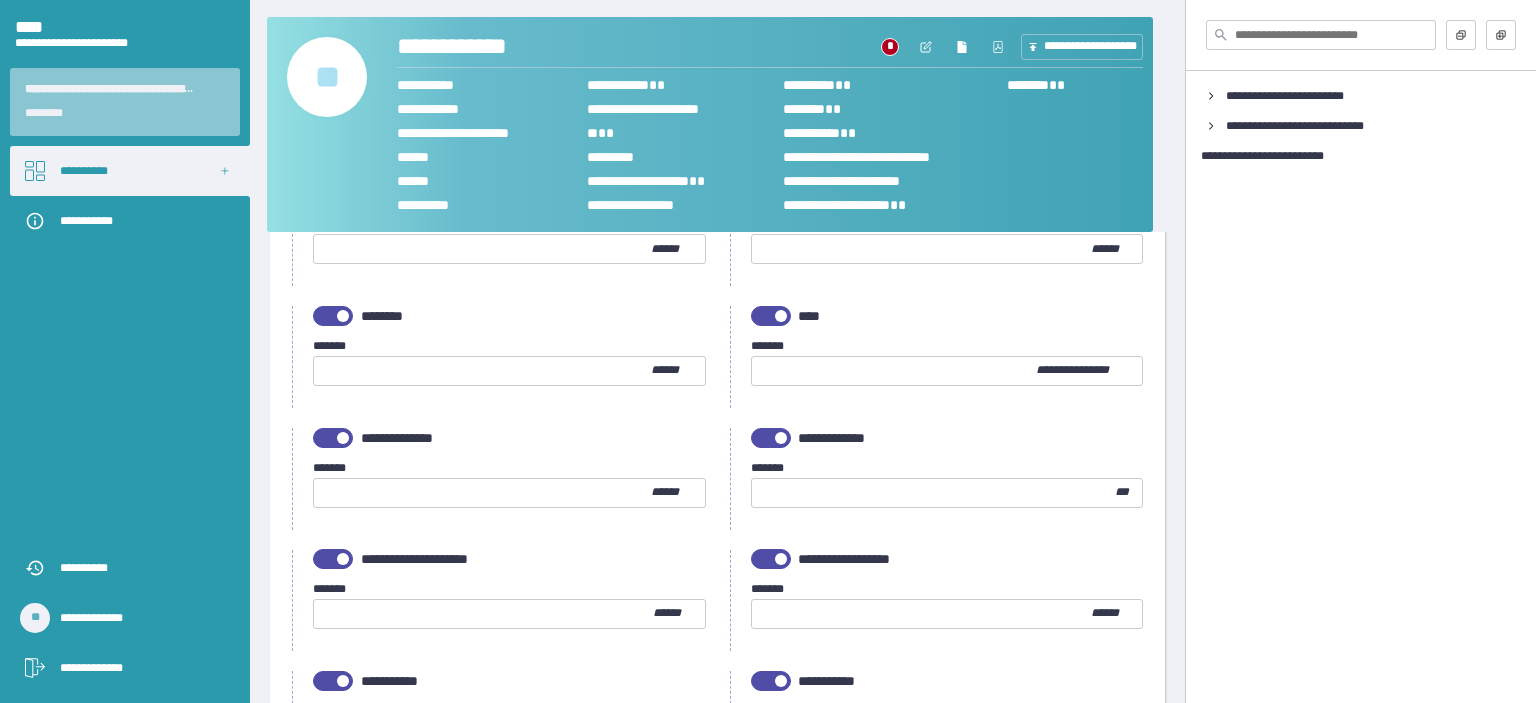 type on "*" 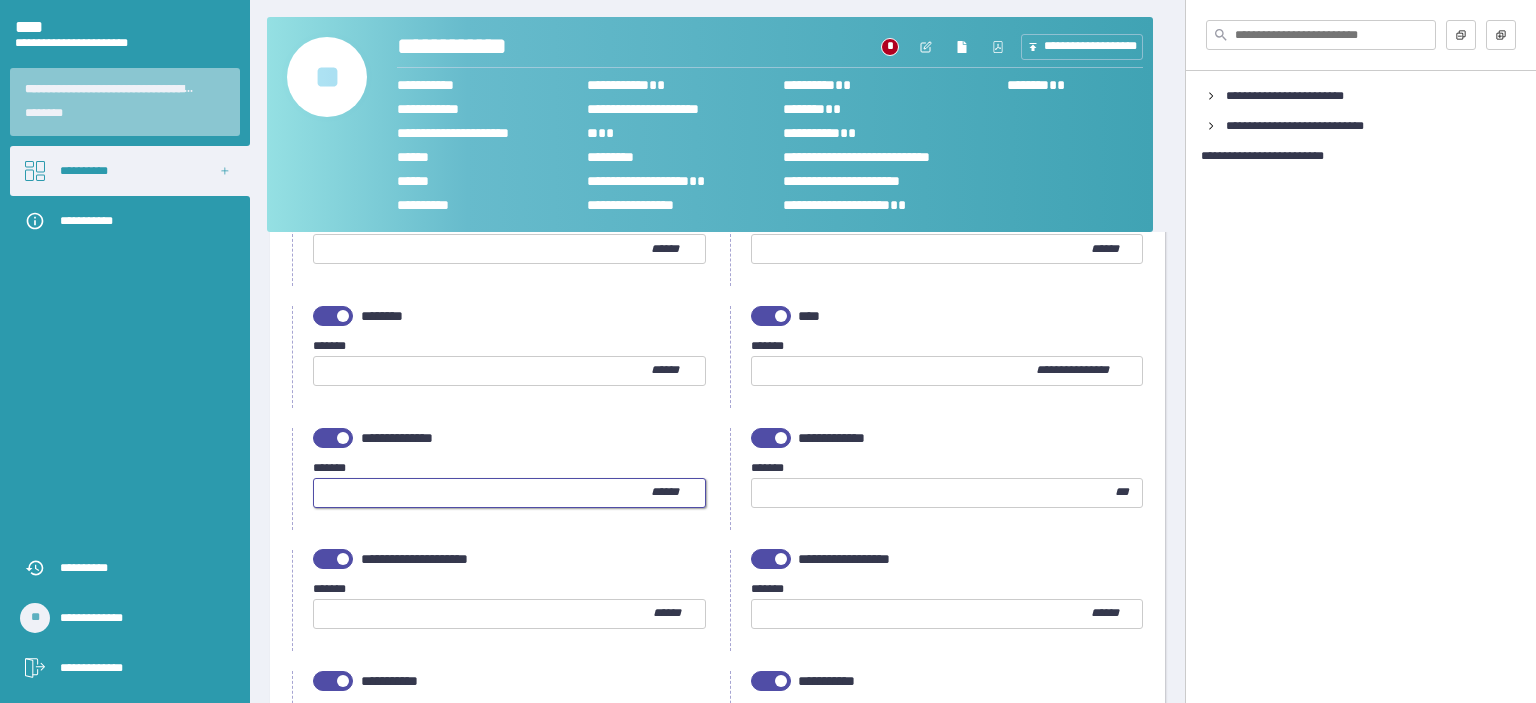 type on "*" 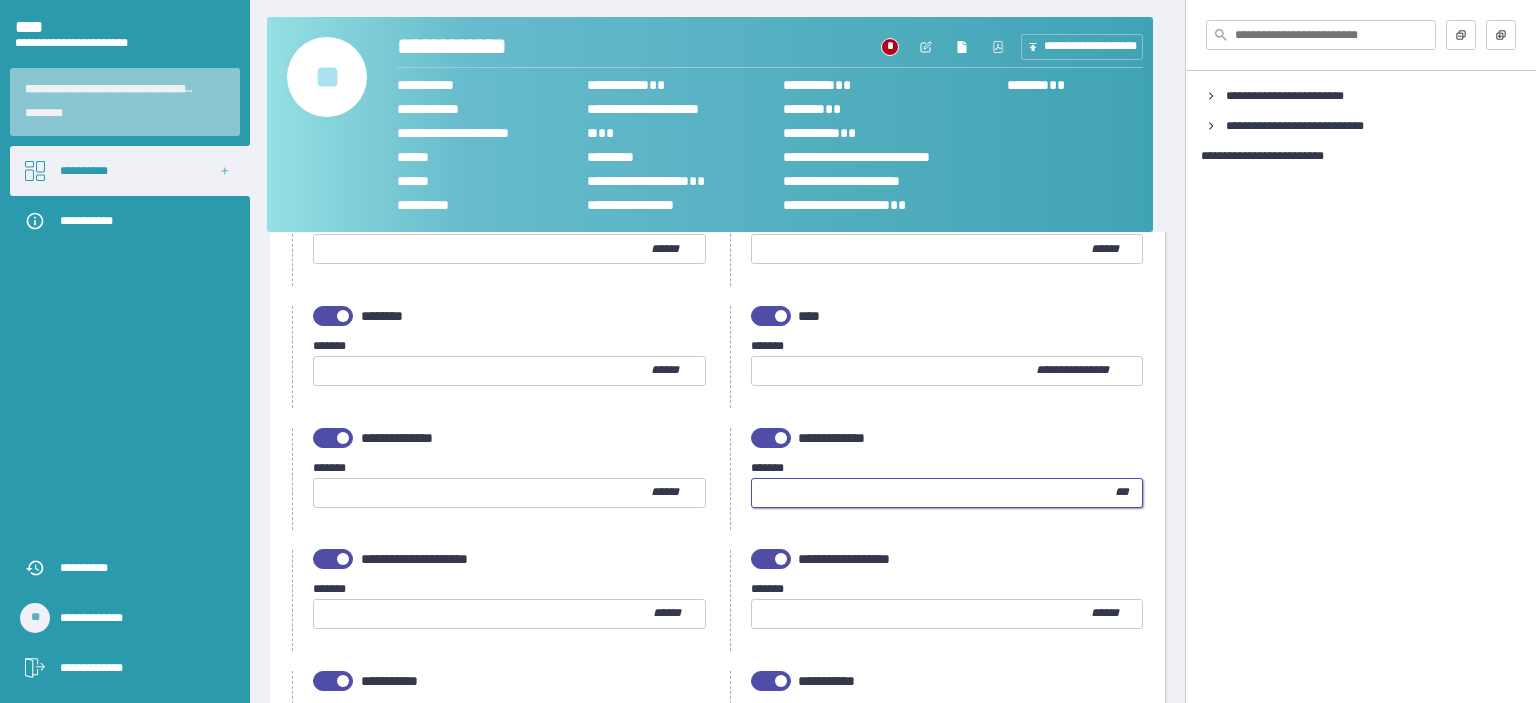 type on "**" 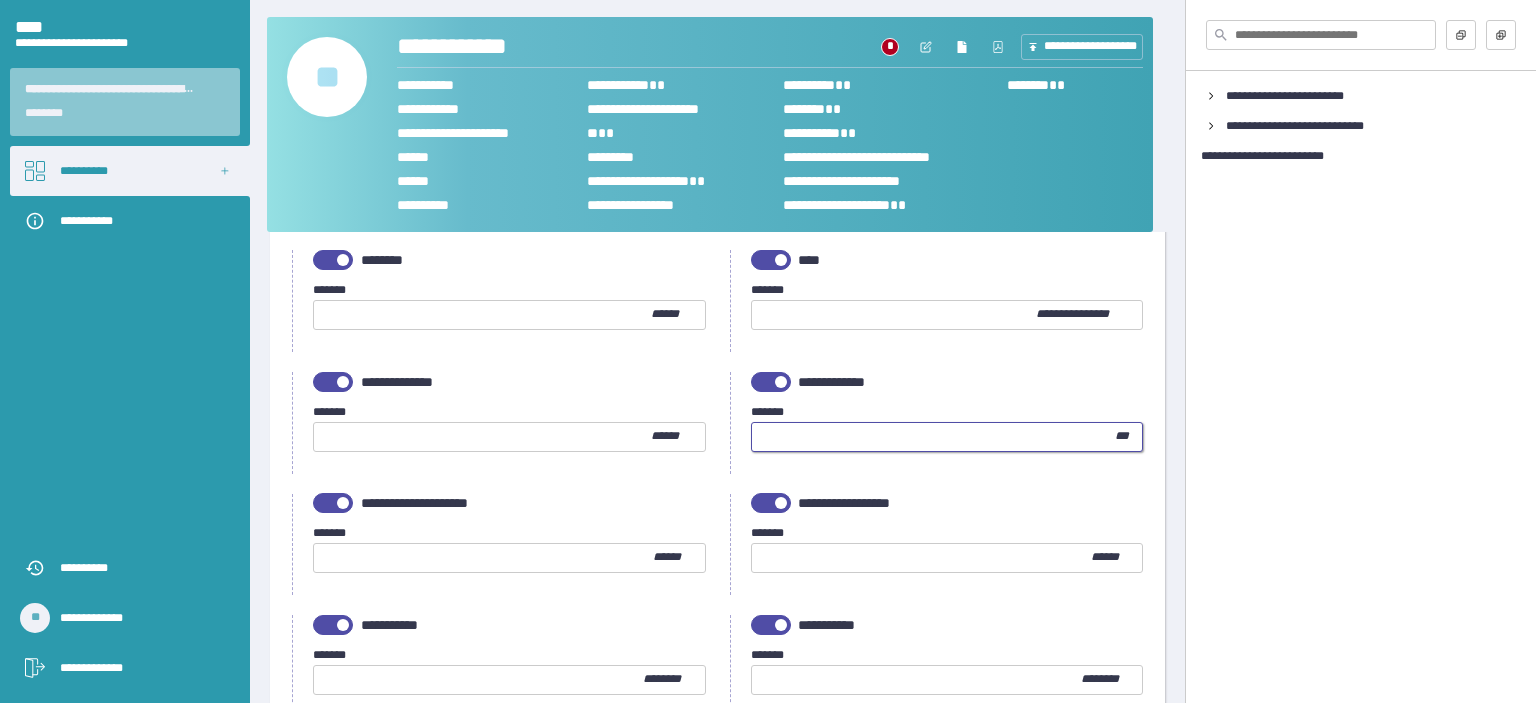 scroll, scrollTop: 700, scrollLeft: 0, axis: vertical 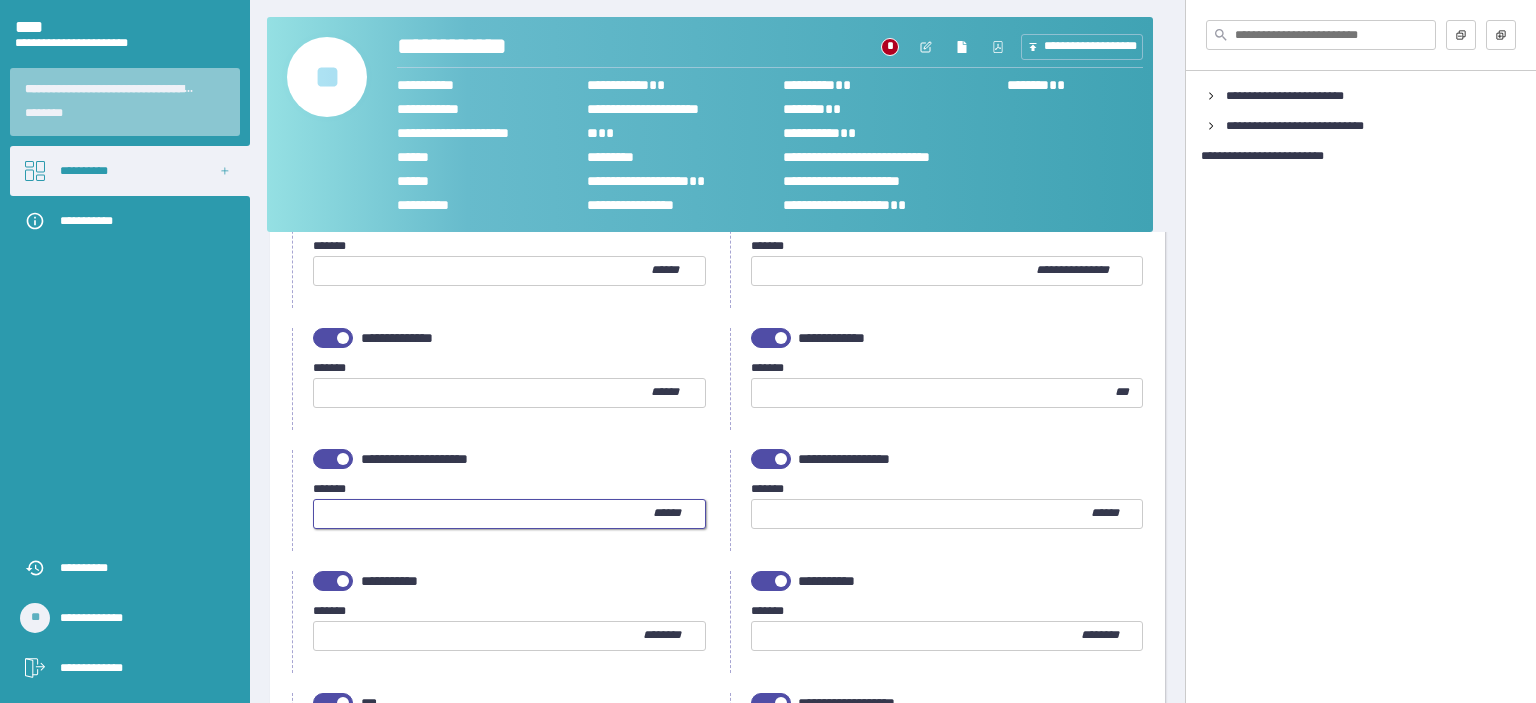 click at bounding box center (483, 514) 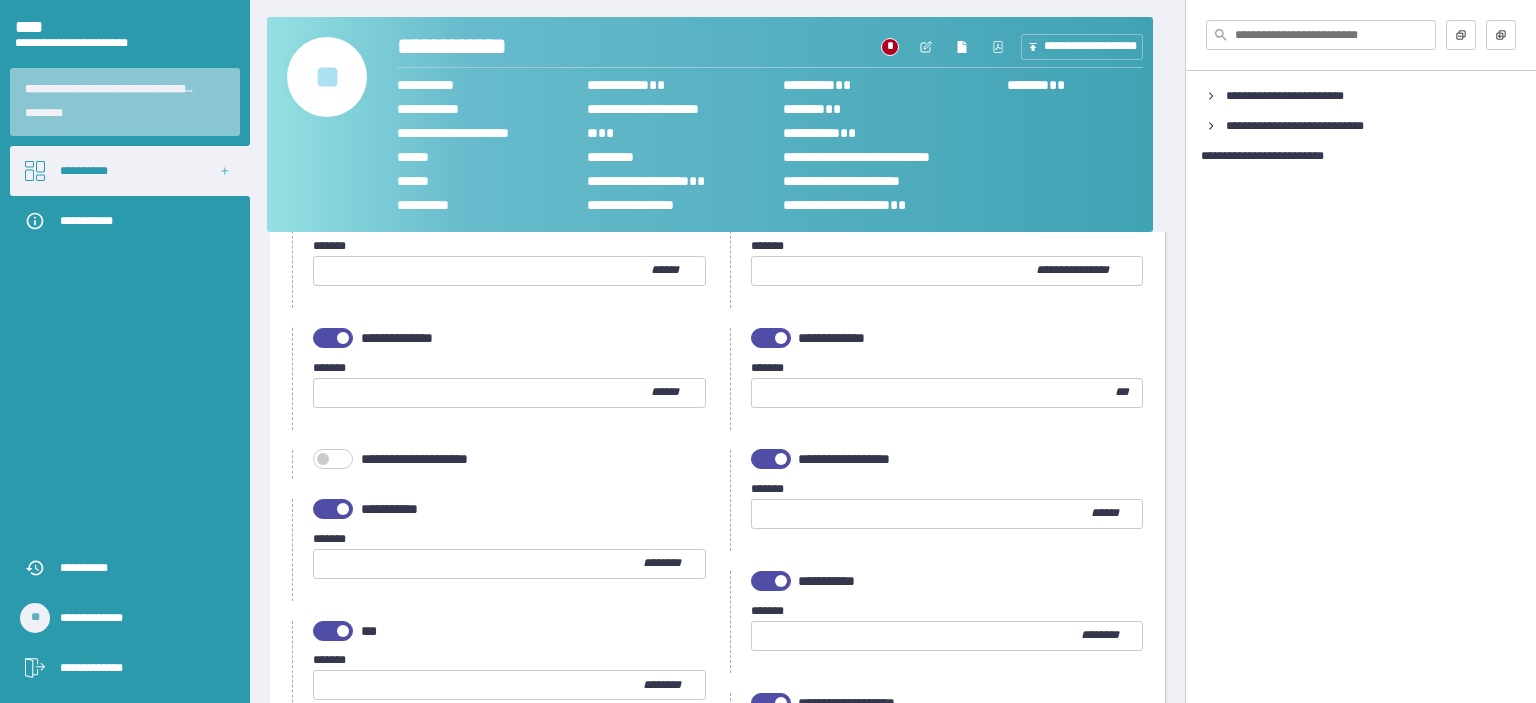 click on "**********" at bounding box center (844, 459) 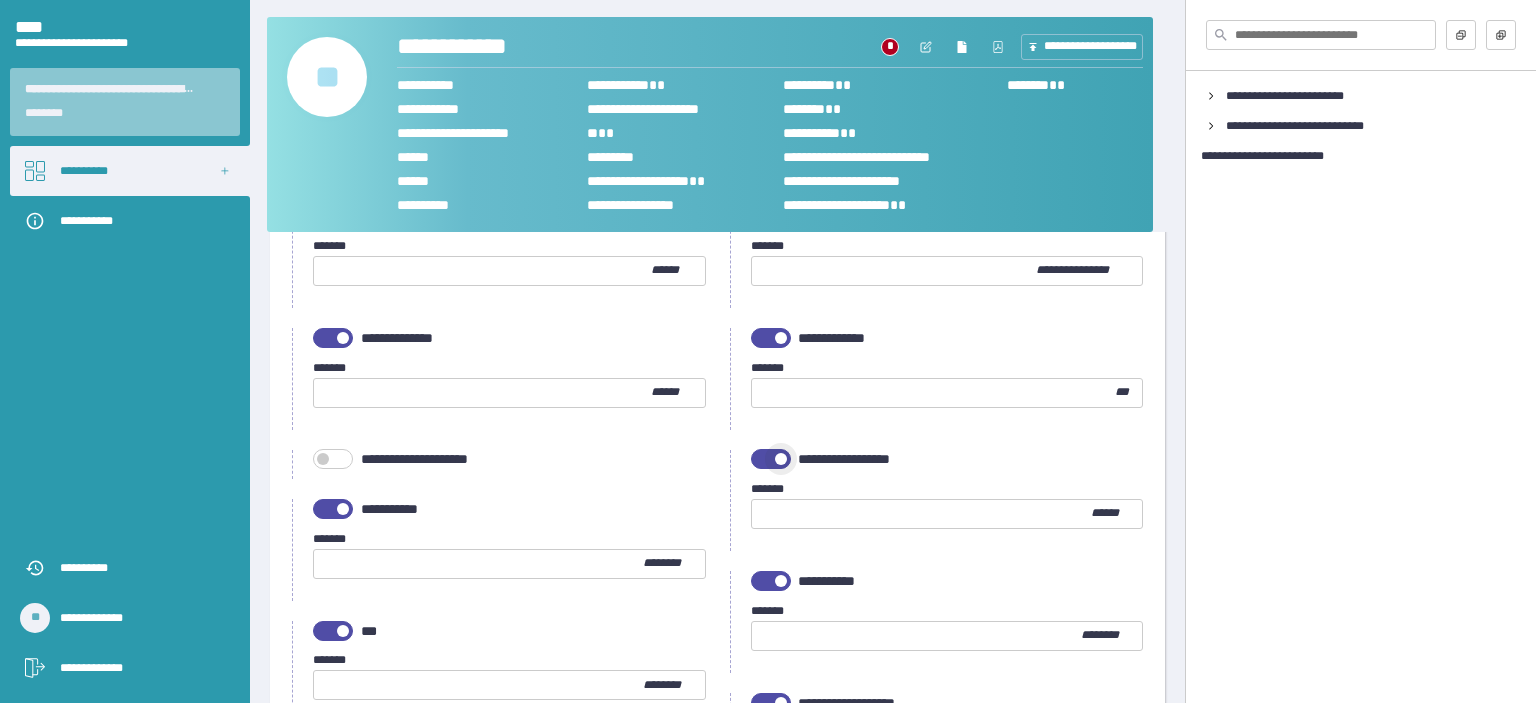 click at bounding box center (781, 459) 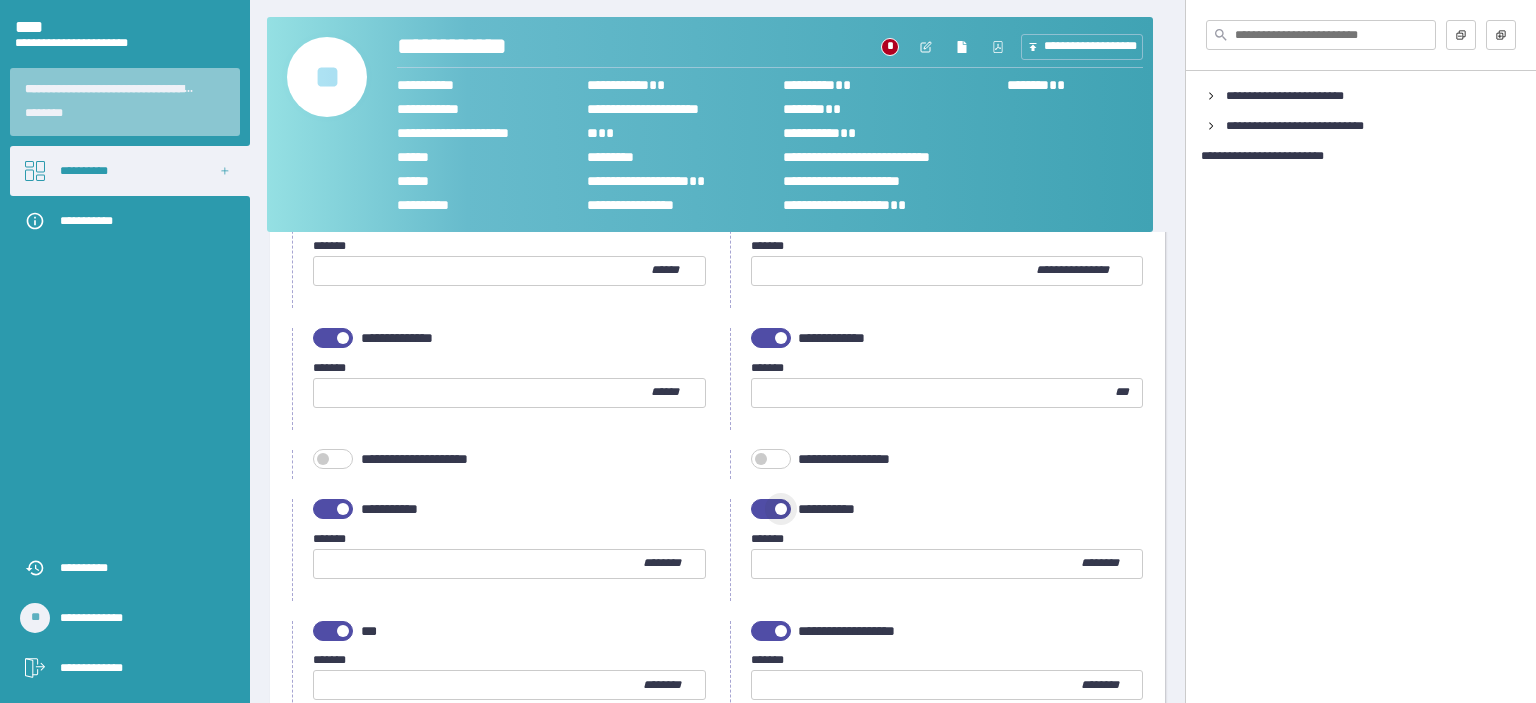click at bounding box center [771, 509] 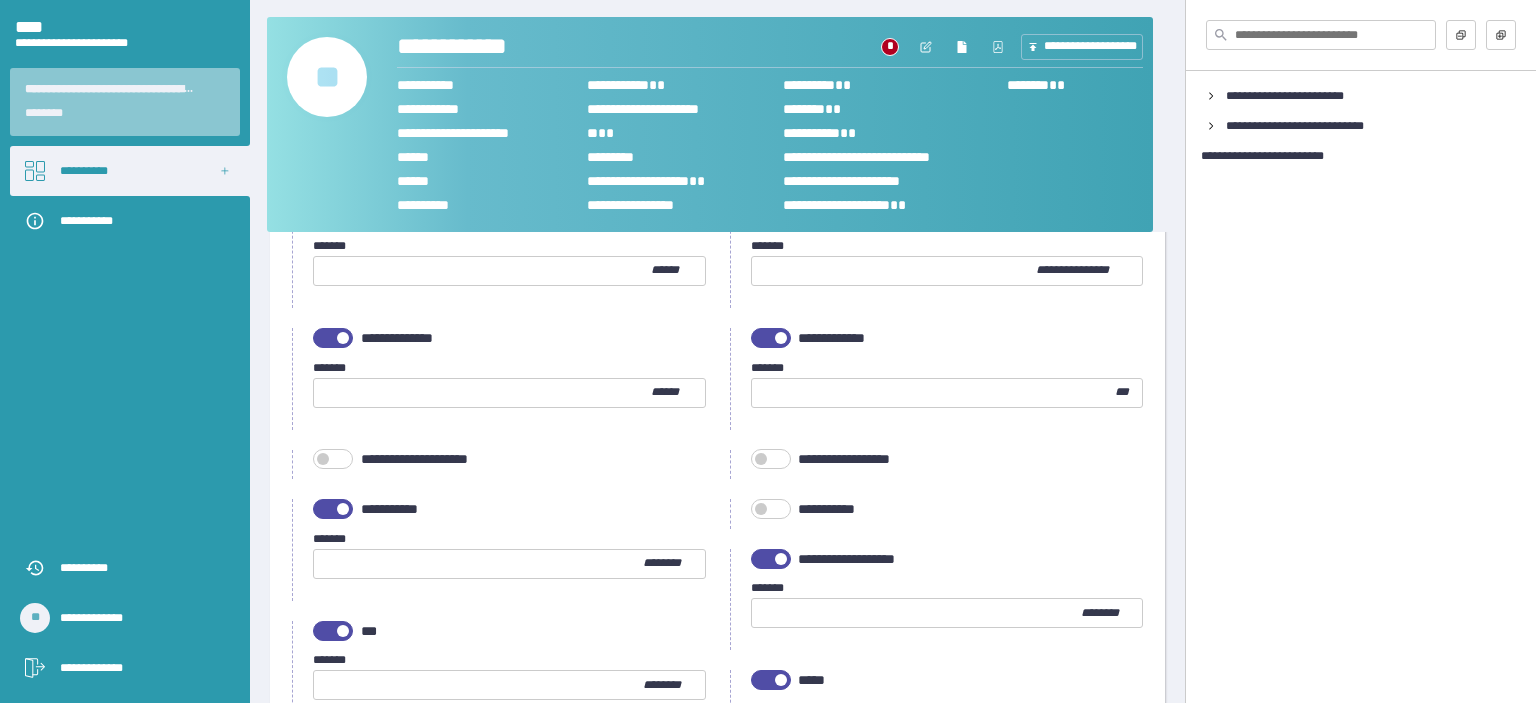 click at bounding box center (343, 509) 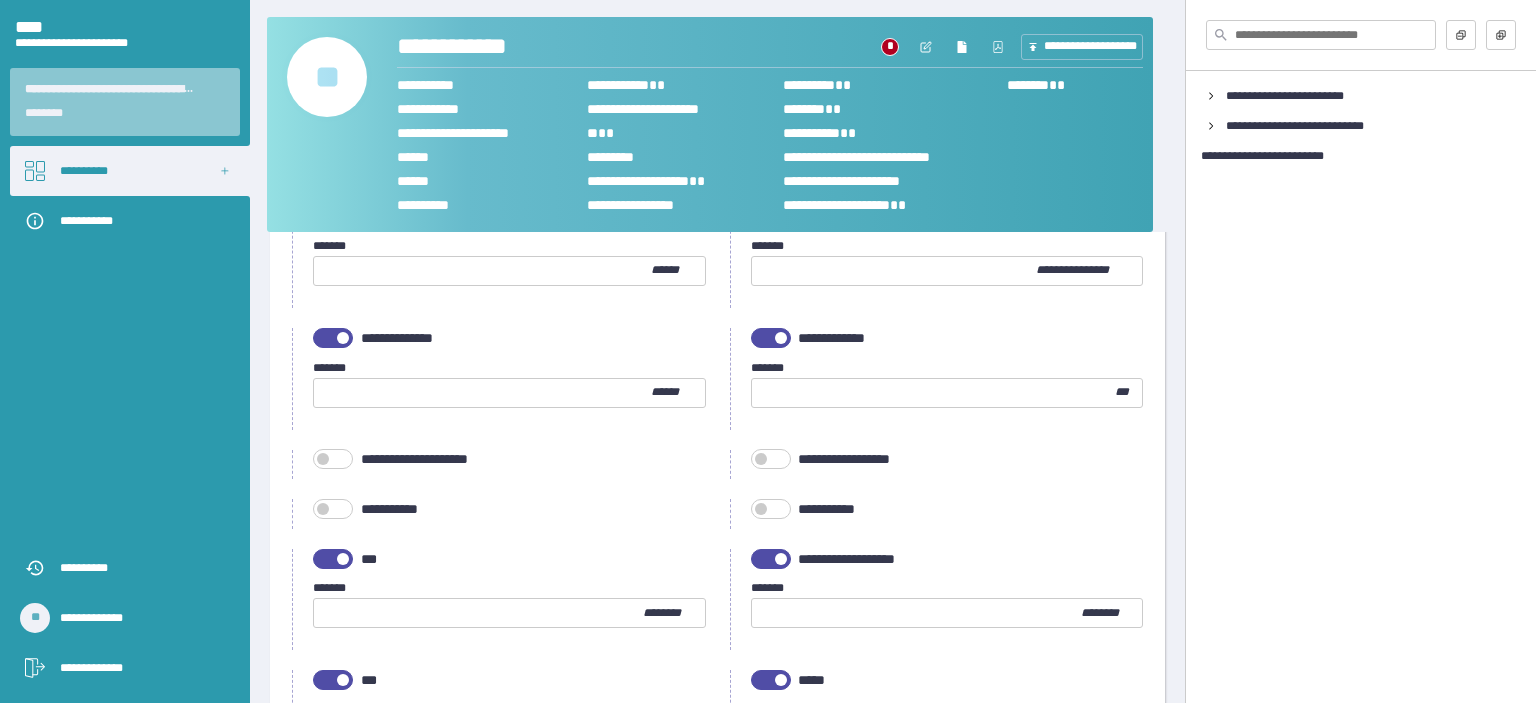 click at bounding box center (333, 559) 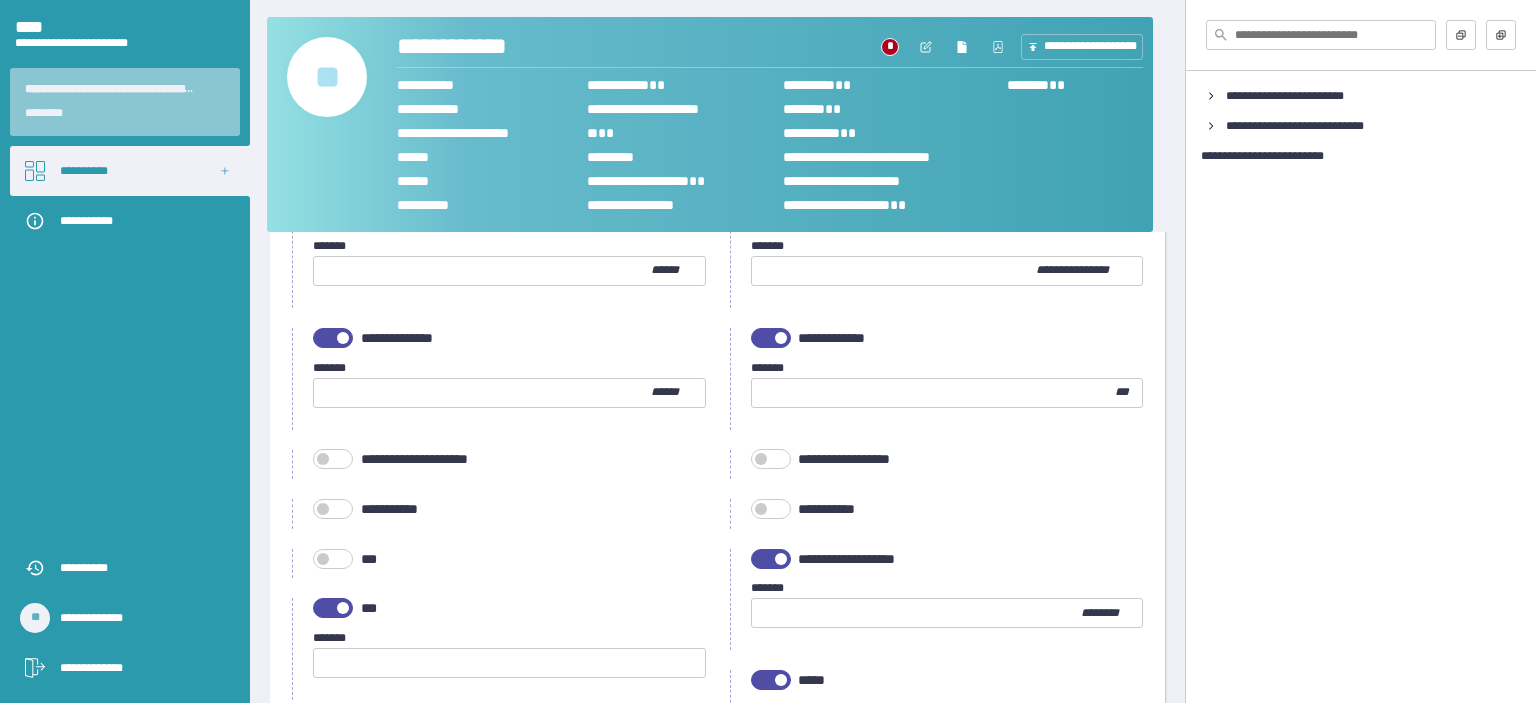 click at bounding box center (771, 559) 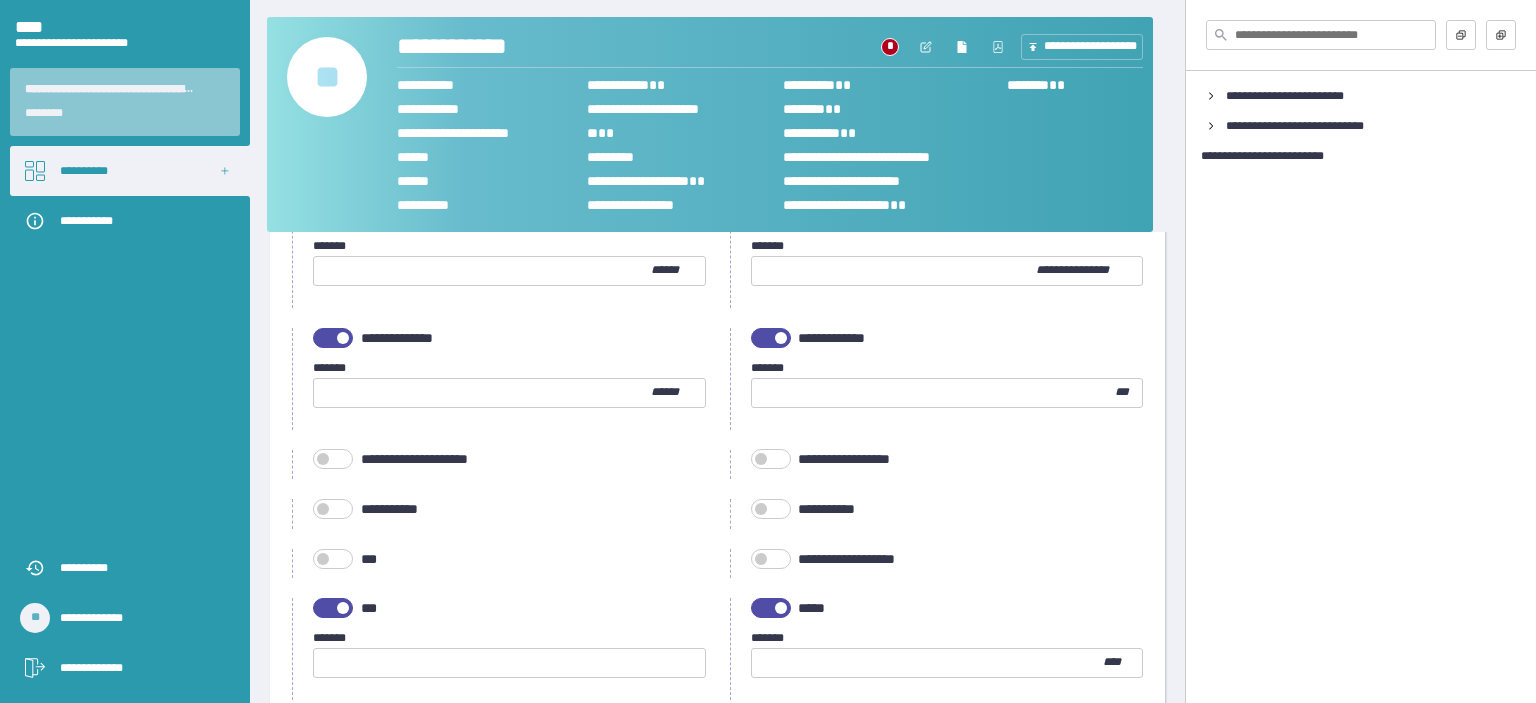 click at bounding box center (333, 608) 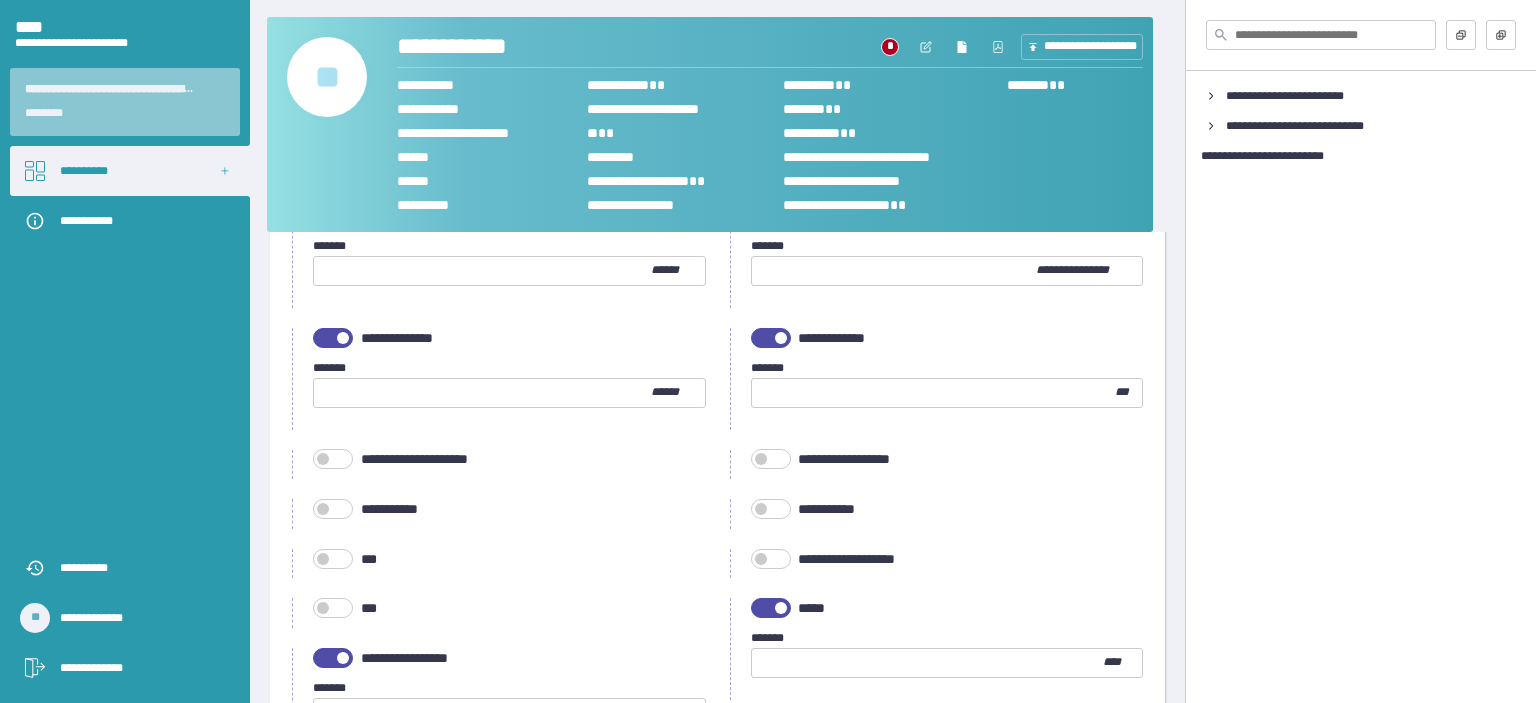 scroll, scrollTop: 800, scrollLeft: 0, axis: vertical 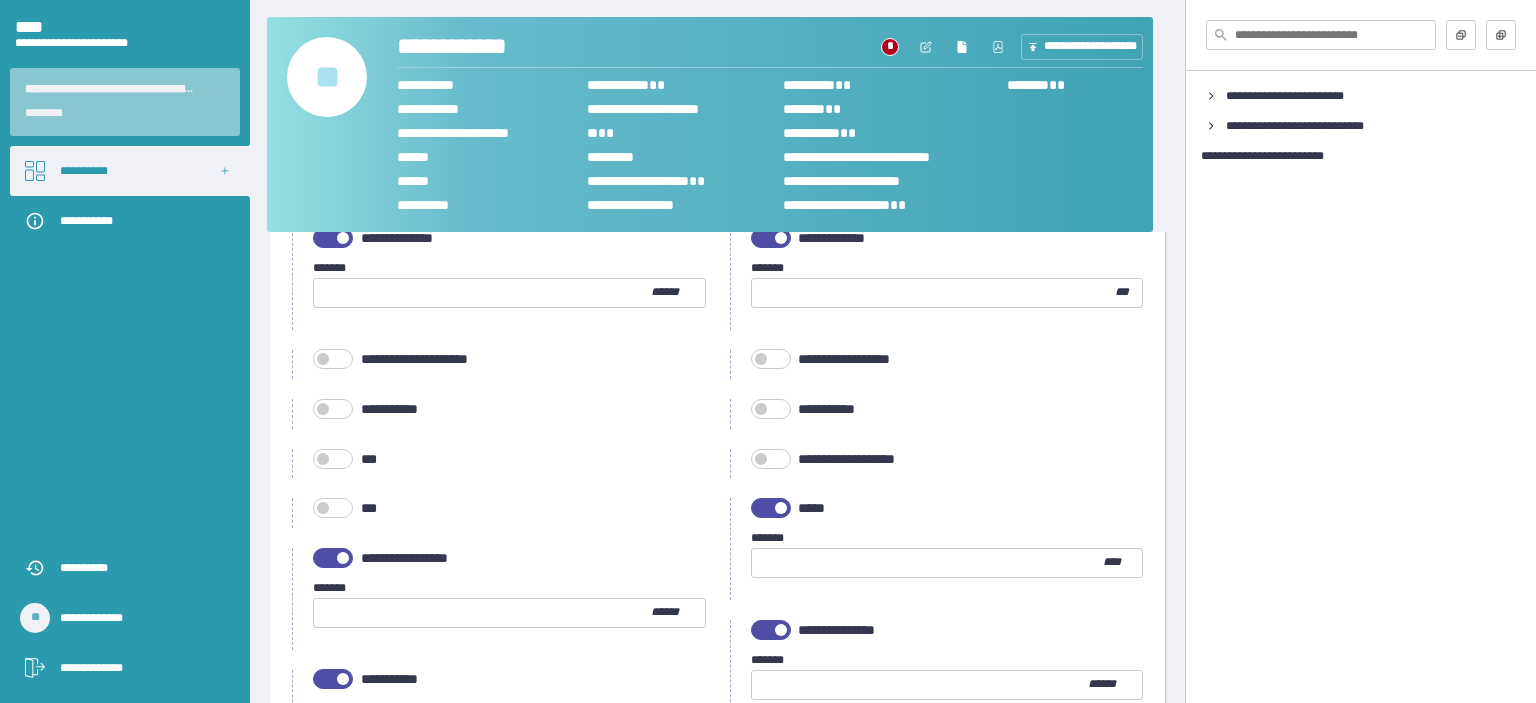 click at bounding box center [771, 508] 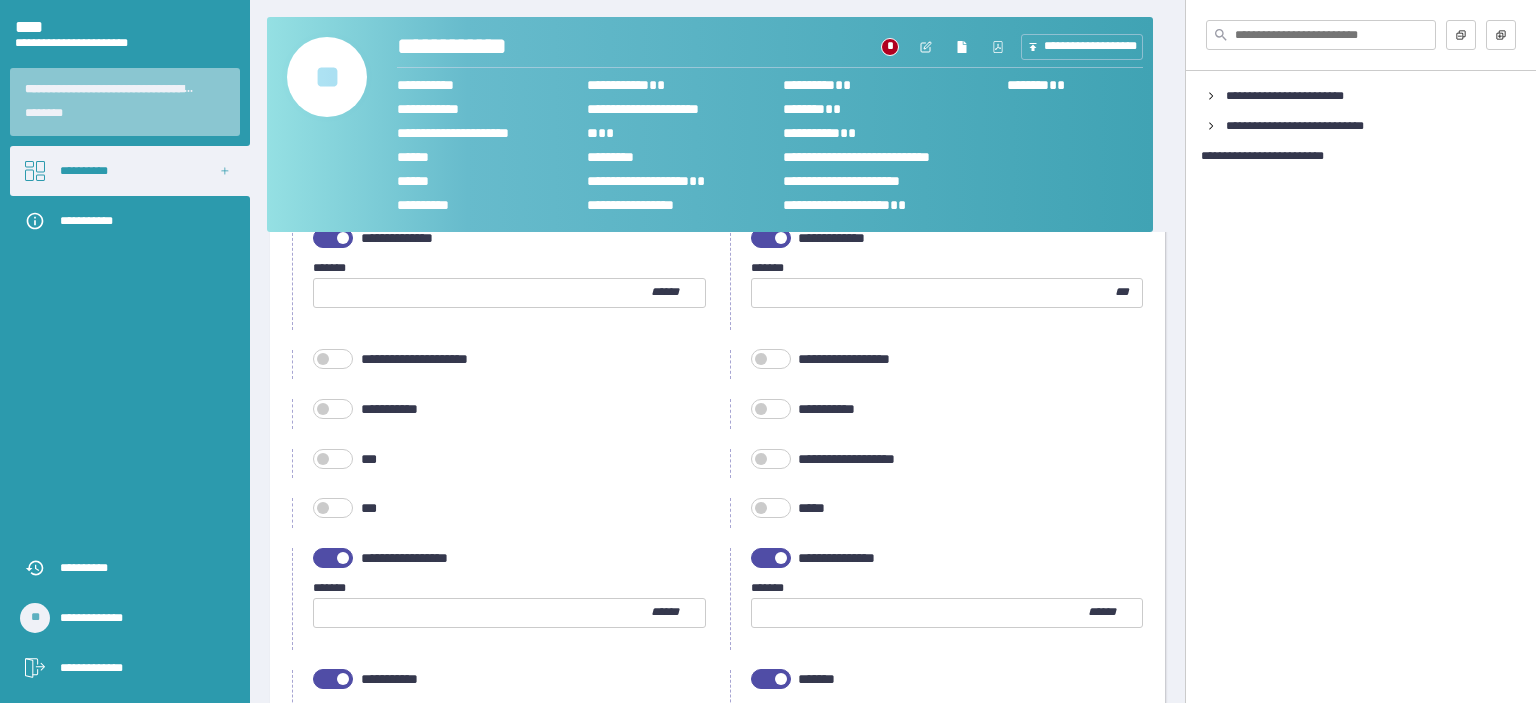 click at bounding box center (482, 613) 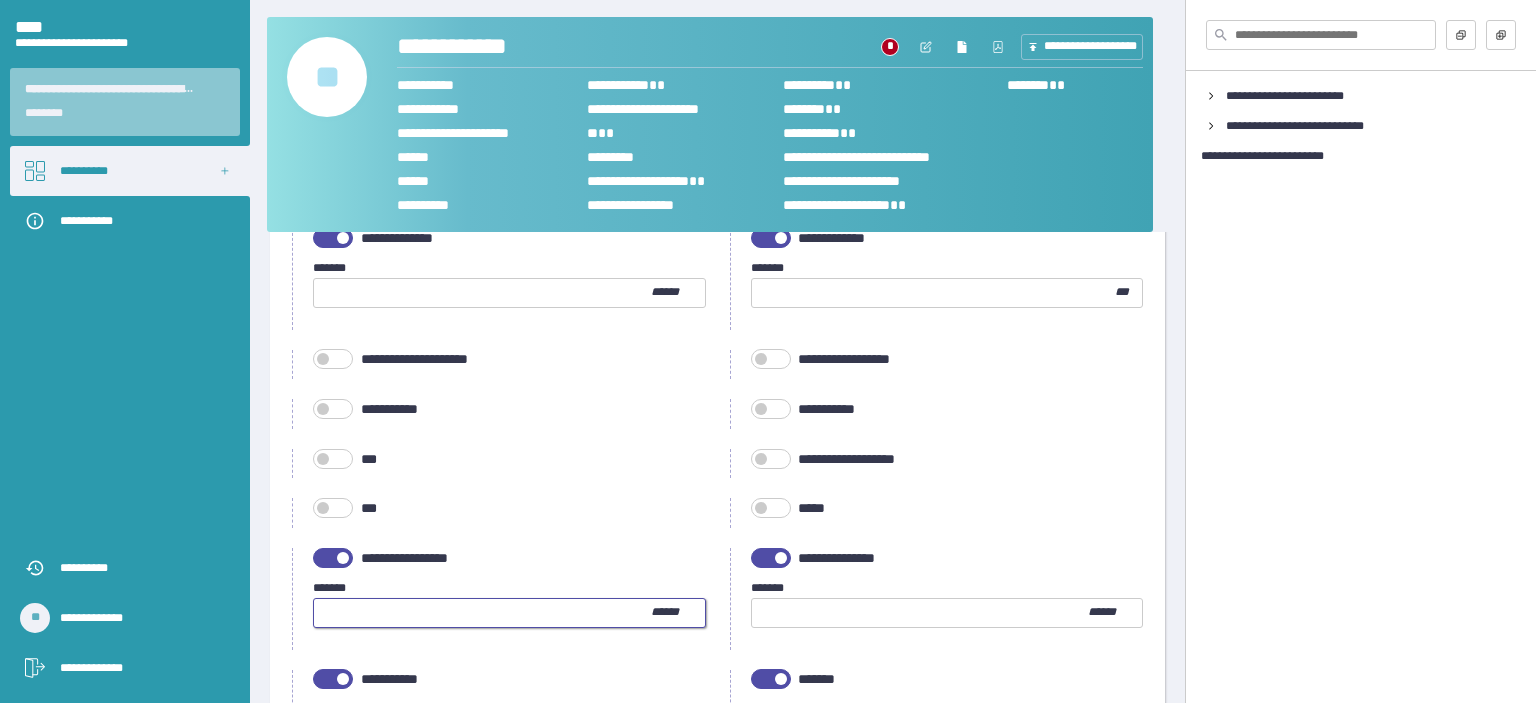 type on "***" 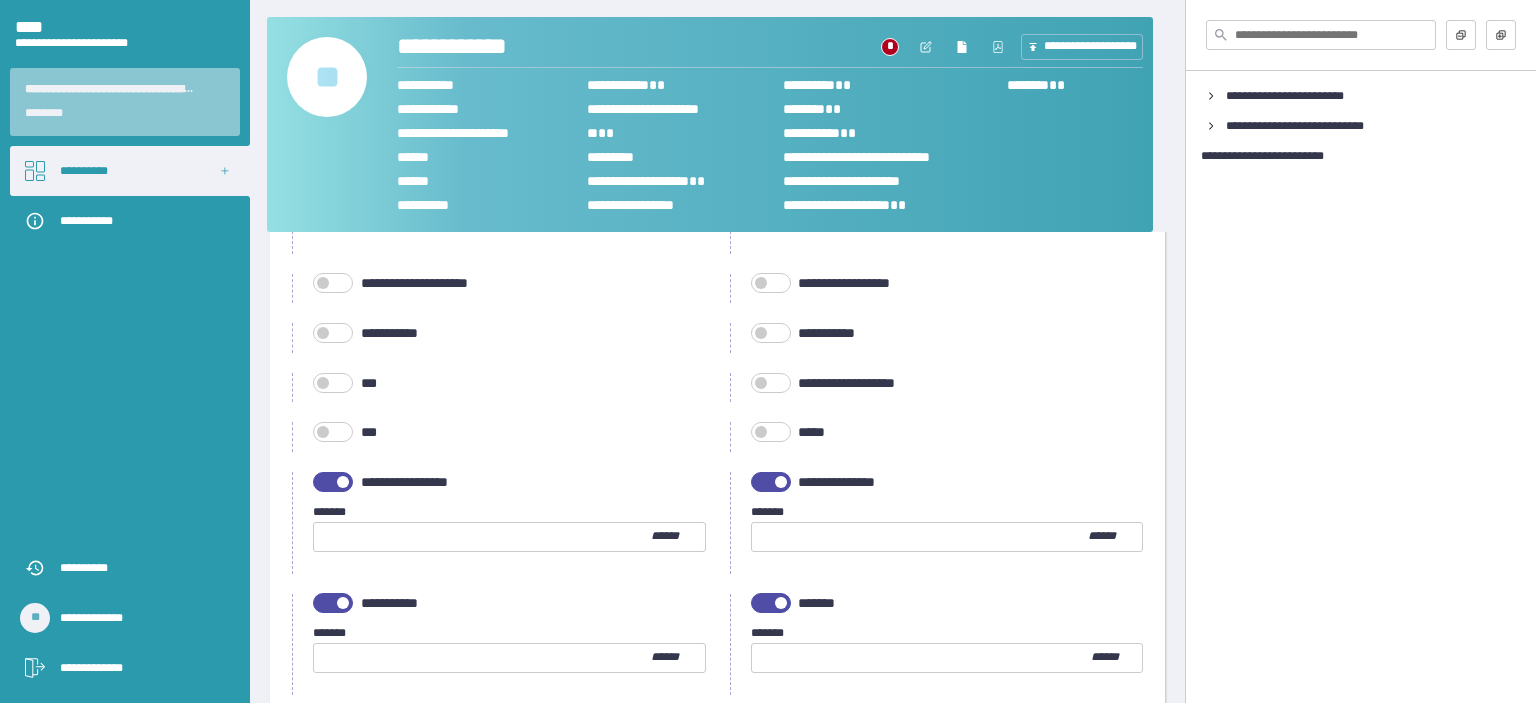 scroll, scrollTop: 900, scrollLeft: 0, axis: vertical 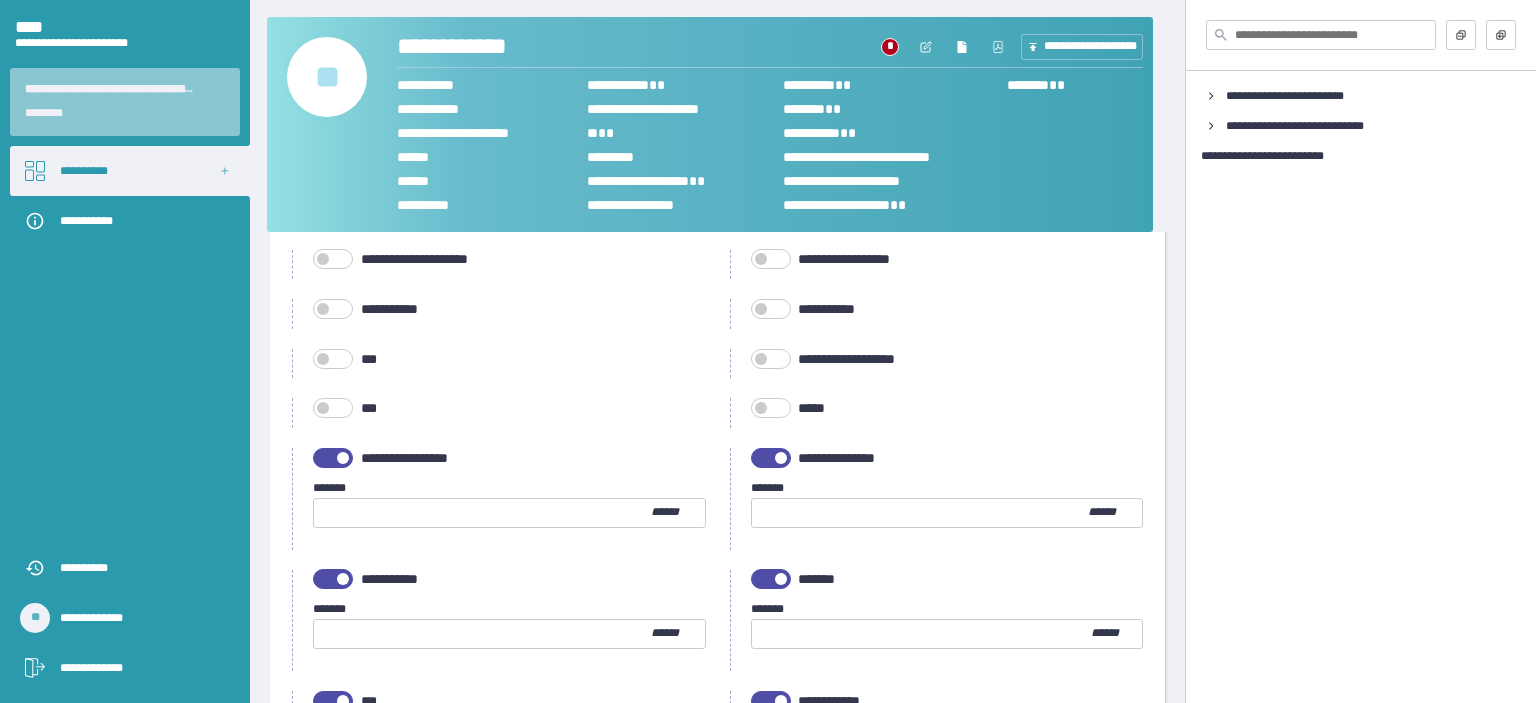 click at bounding box center (920, 513) 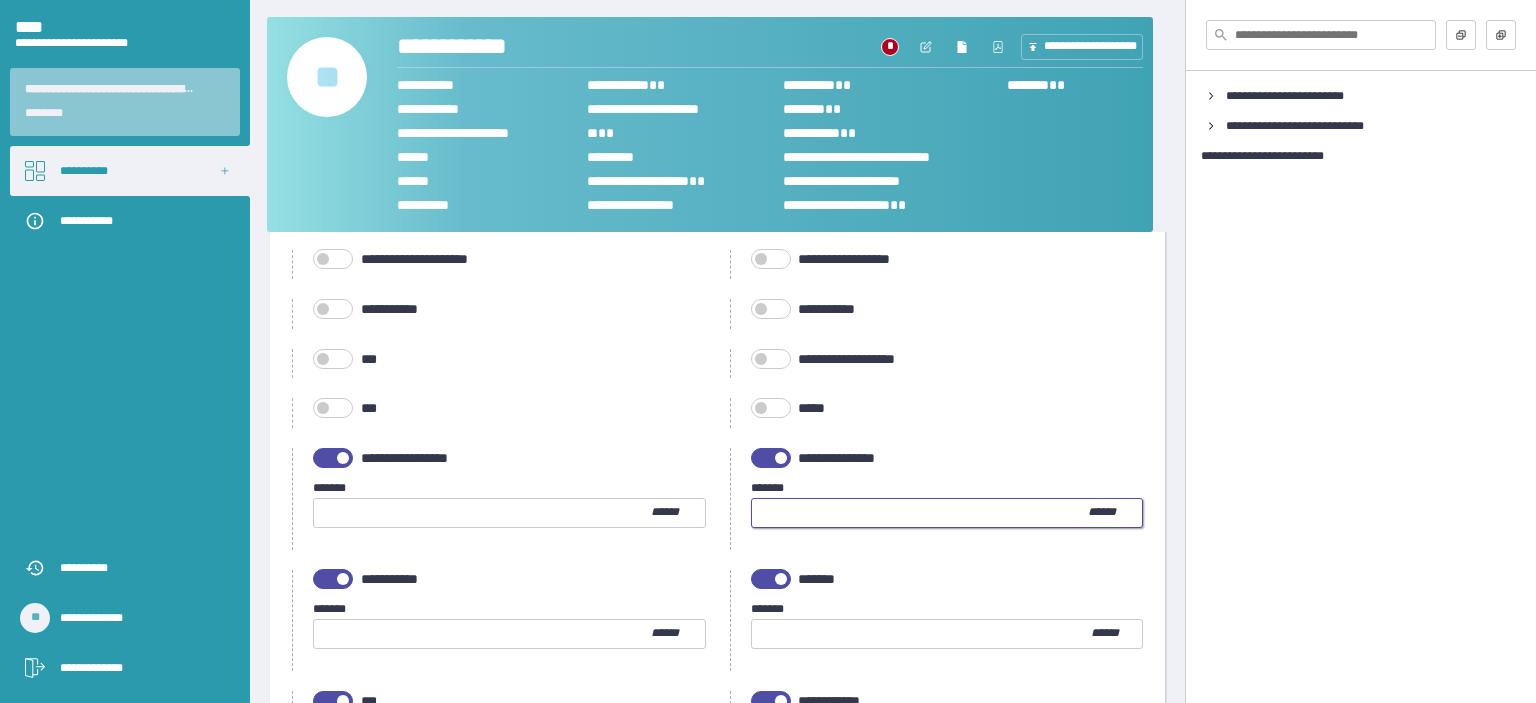 type on "***" 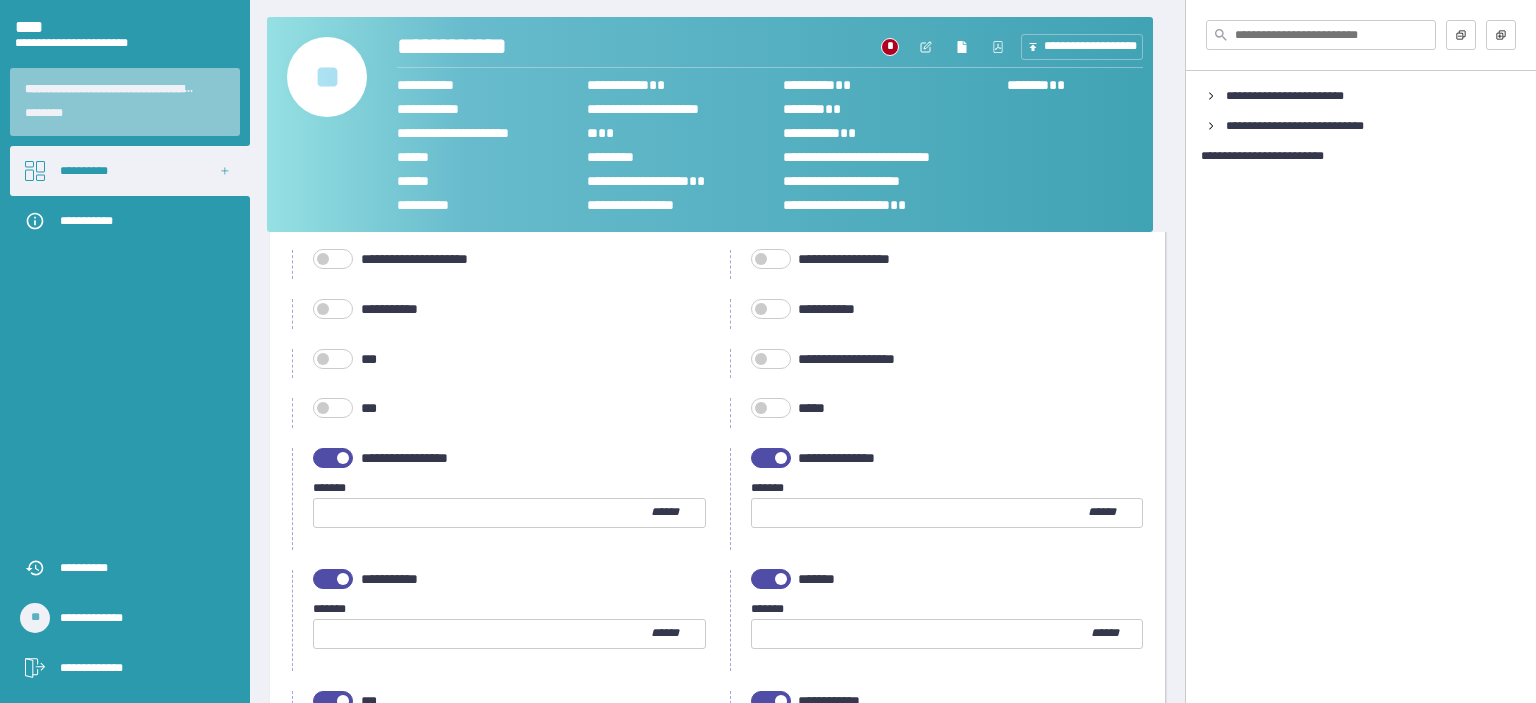 scroll, scrollTop: 1000, scrollLeft: 0, axis: vertical 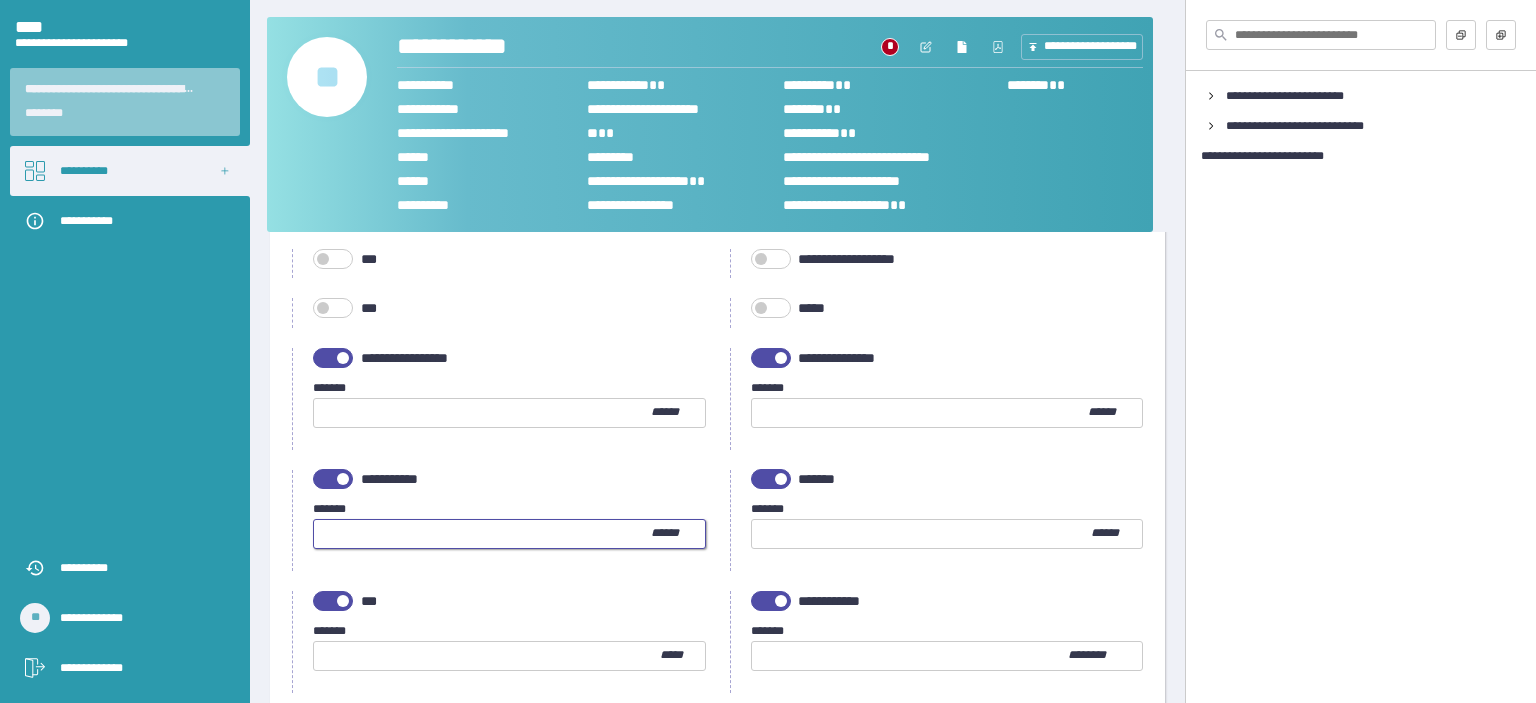 click at bounding box center (482, 534) 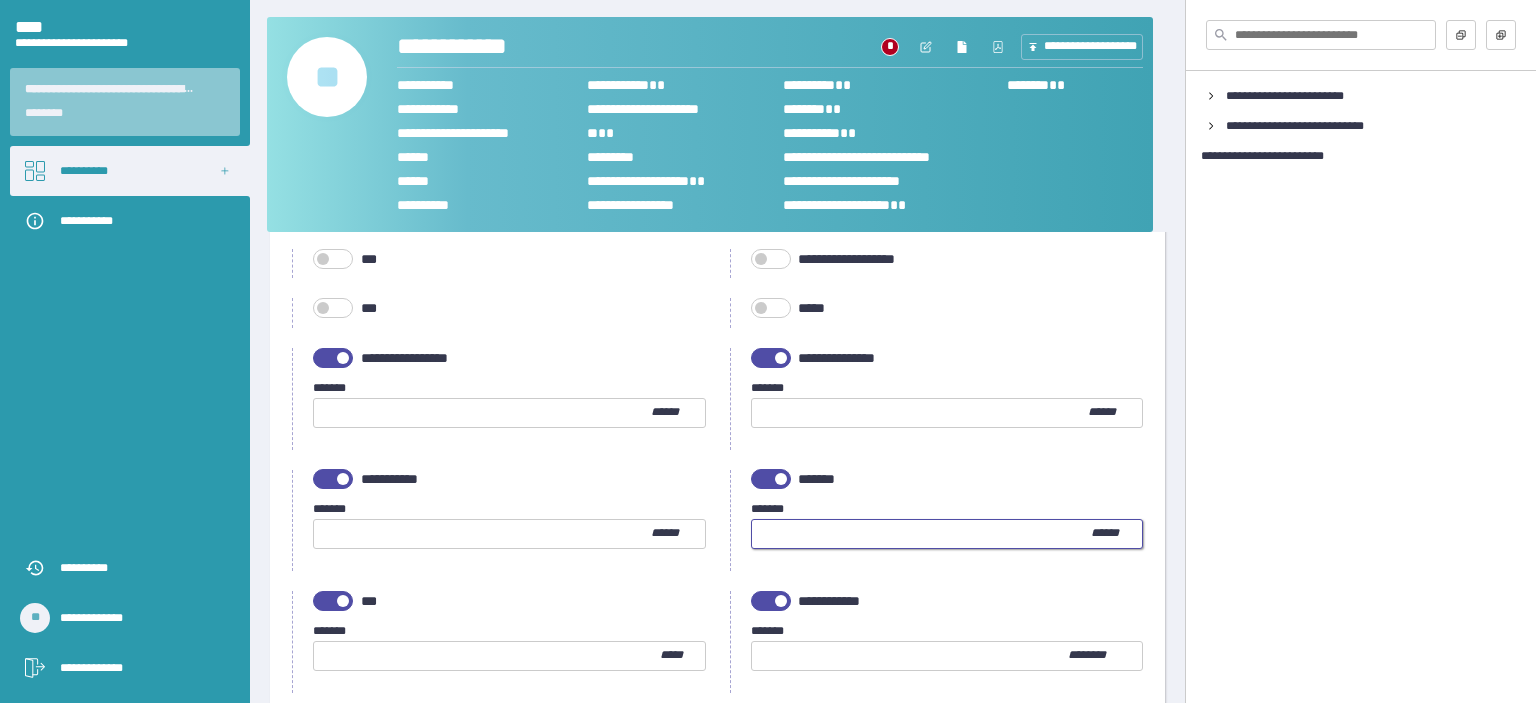 type on "***" 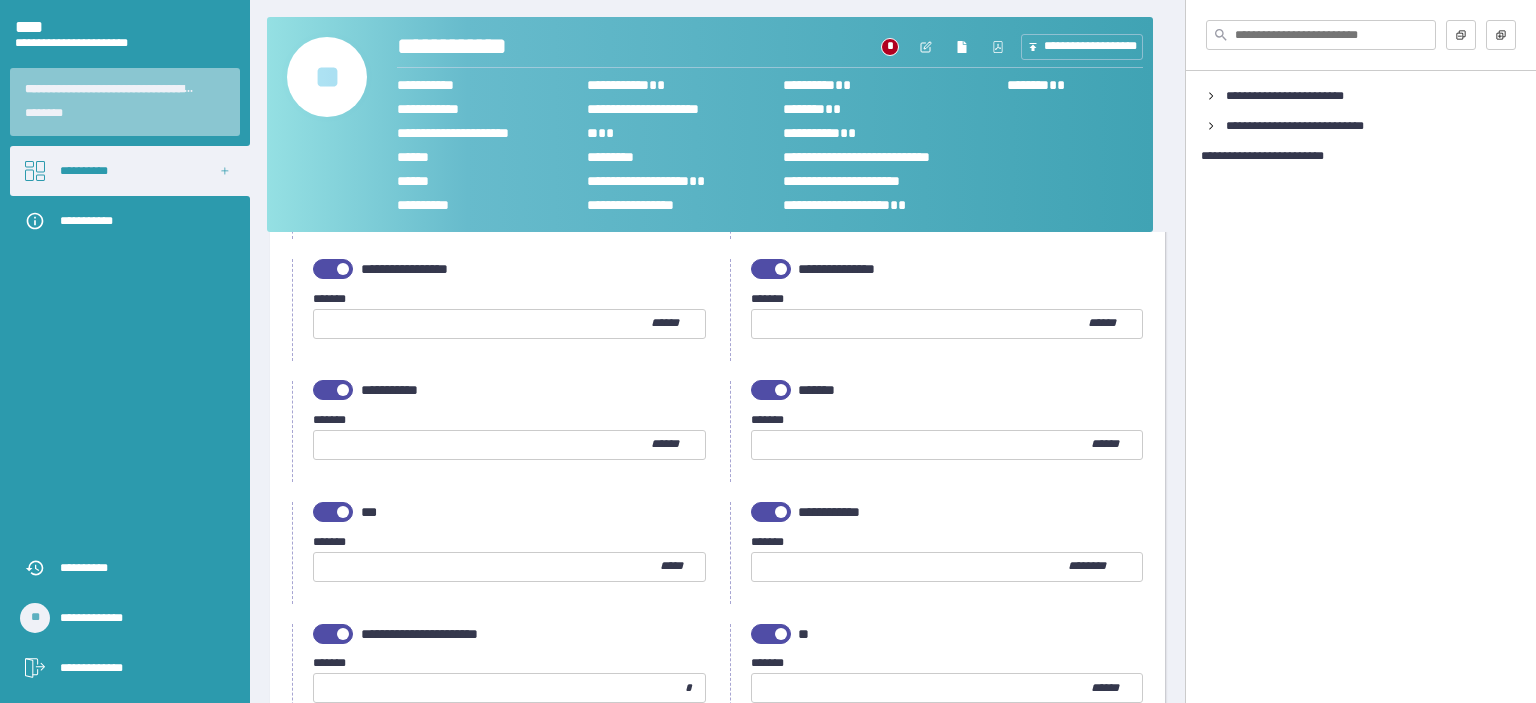 scroll, scrollTop: 1100, scrollLeft: 0, axis: vertical 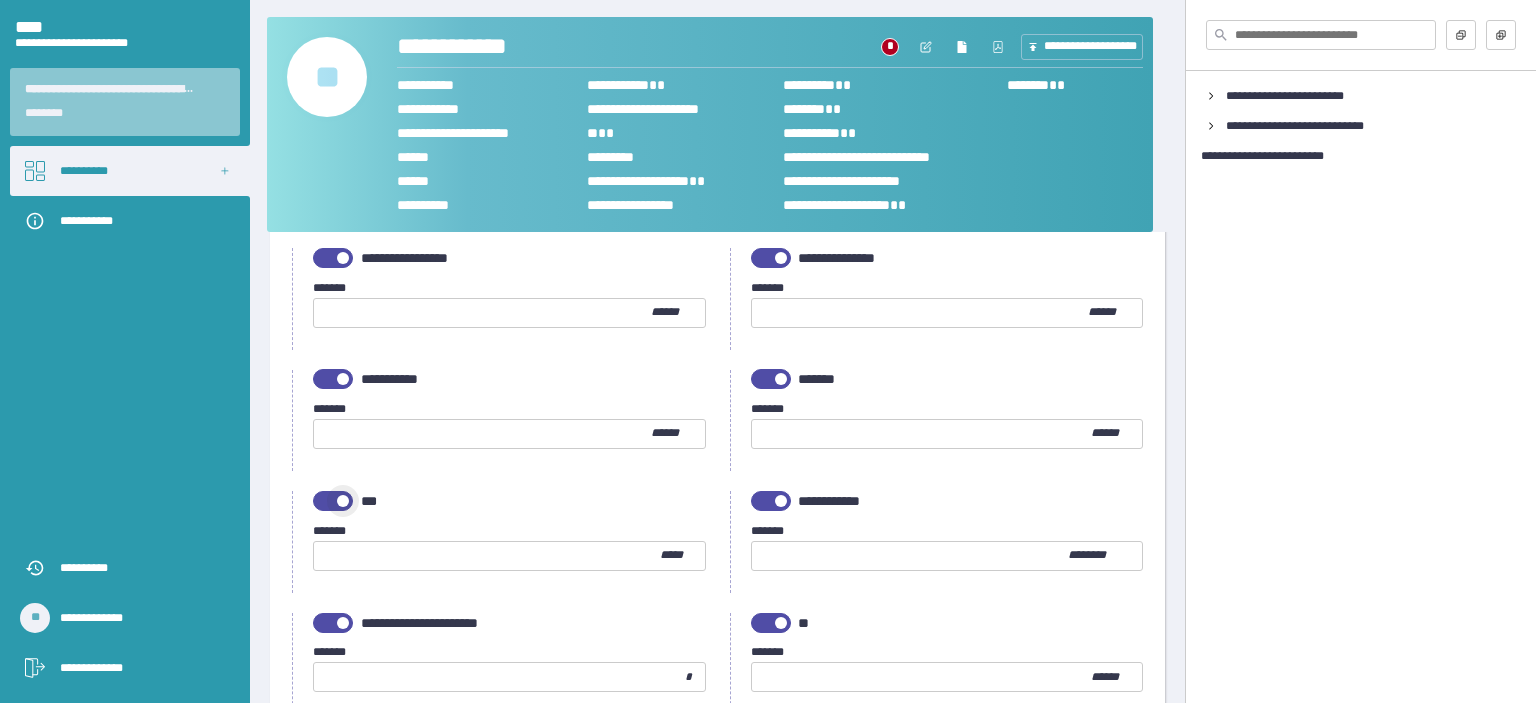 click at bounding box center [333, 501] 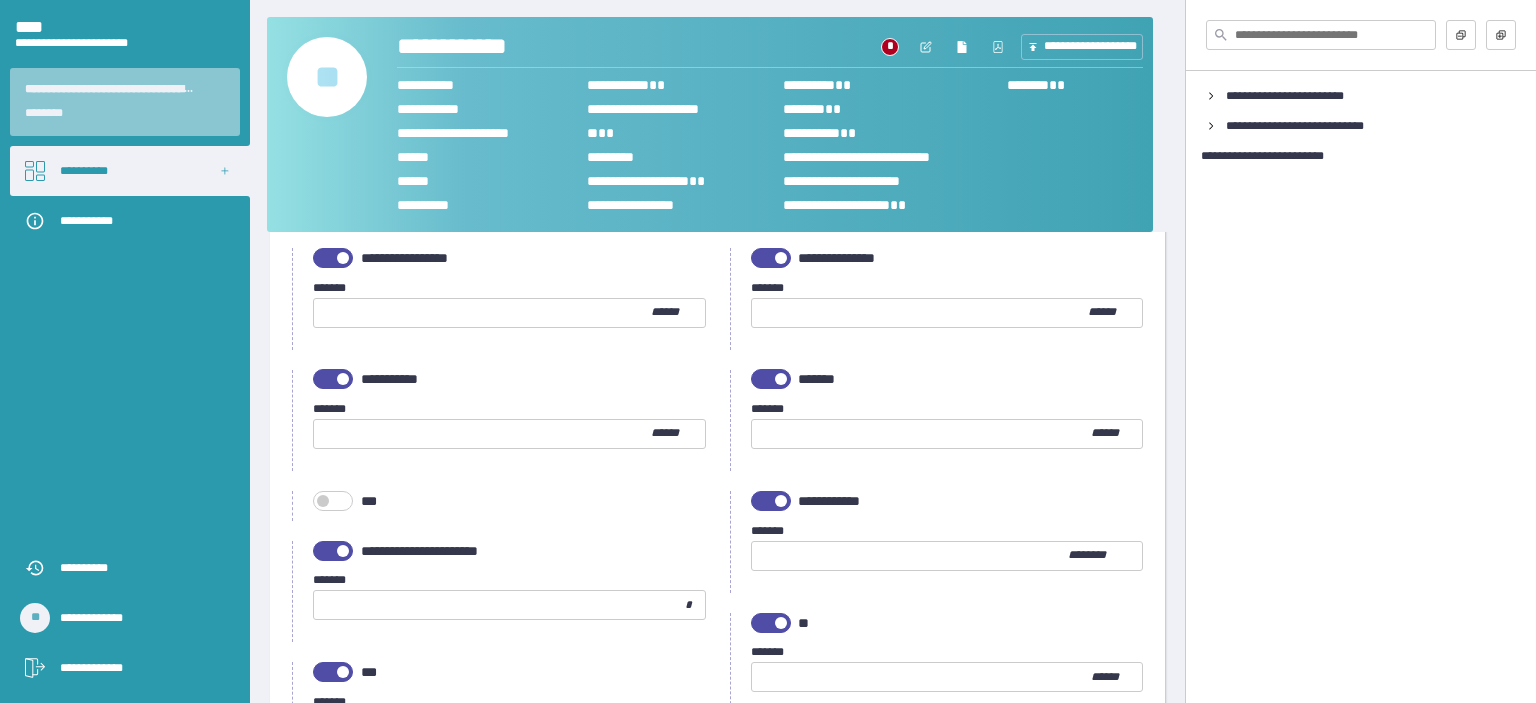 click at bounding box center (771, 501) 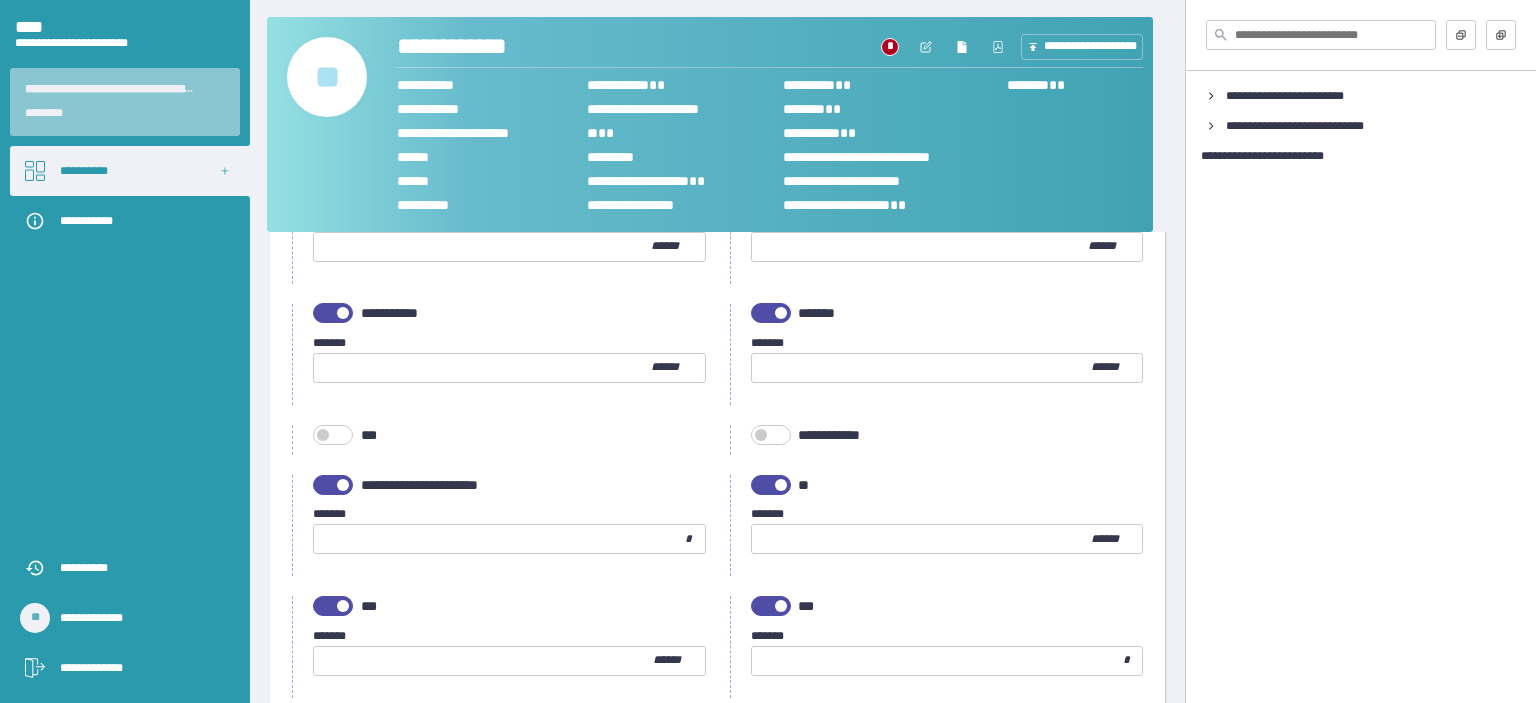 scroll, scrollTop: 1200, scrollLeft: 0, axis: vertical 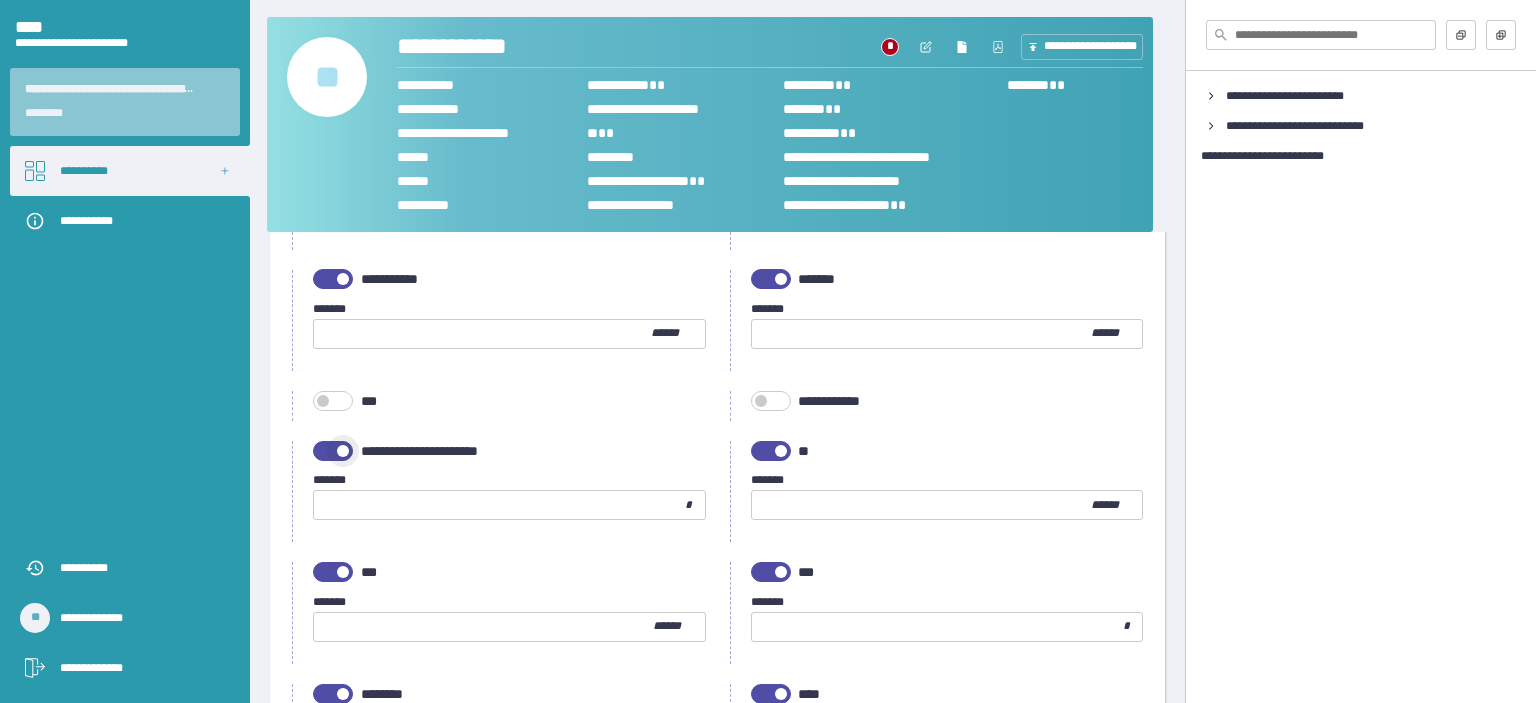click at bounding box center [343, 451] 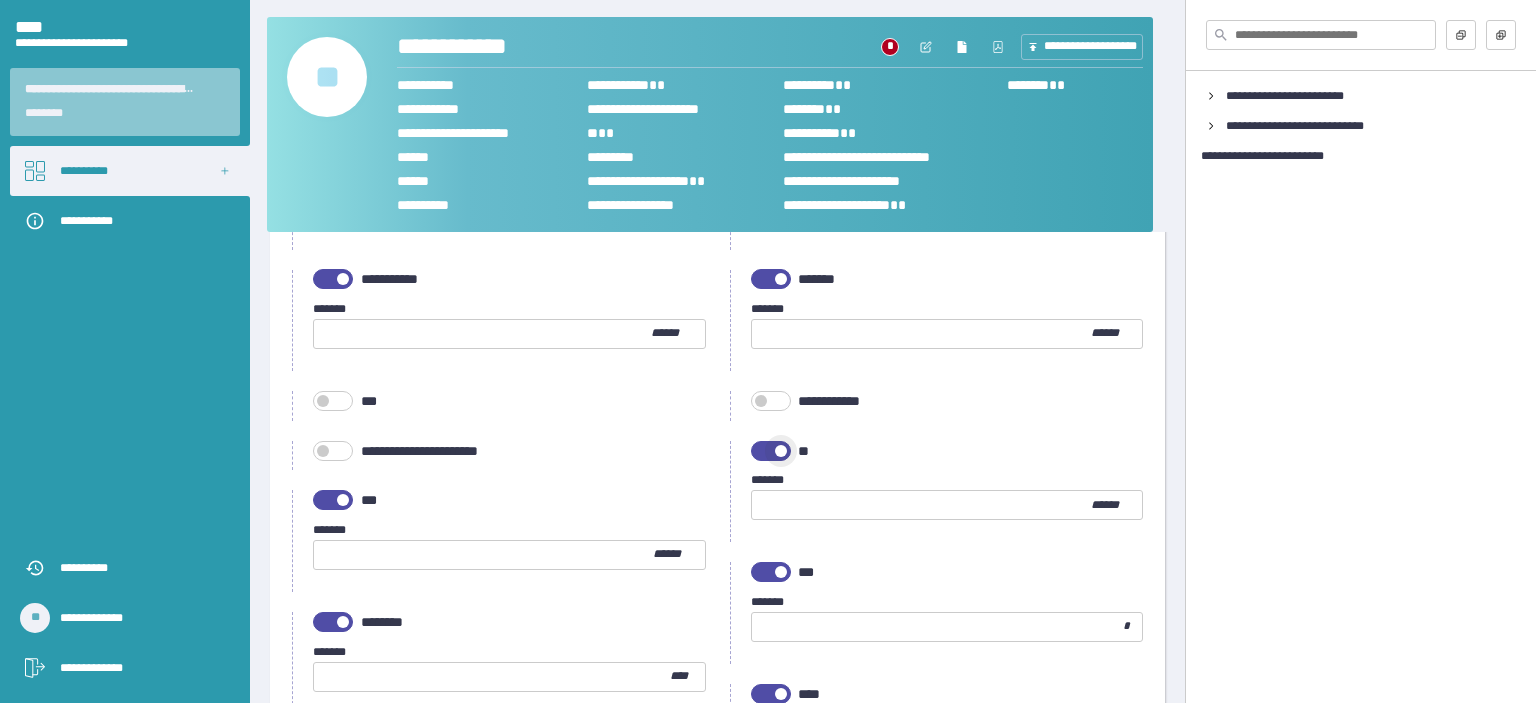 click at bounding box center [771, 451] 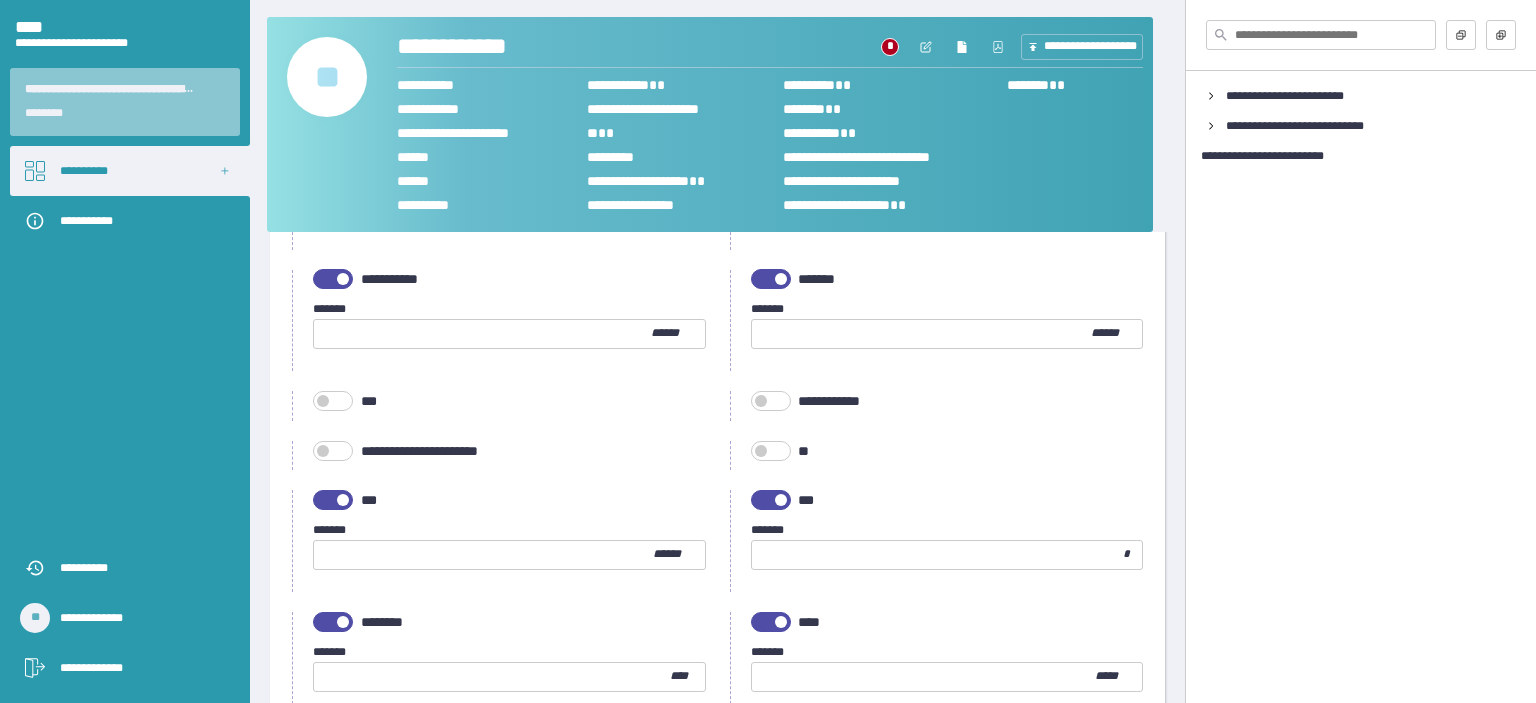 click at bounding box center (333, 500) 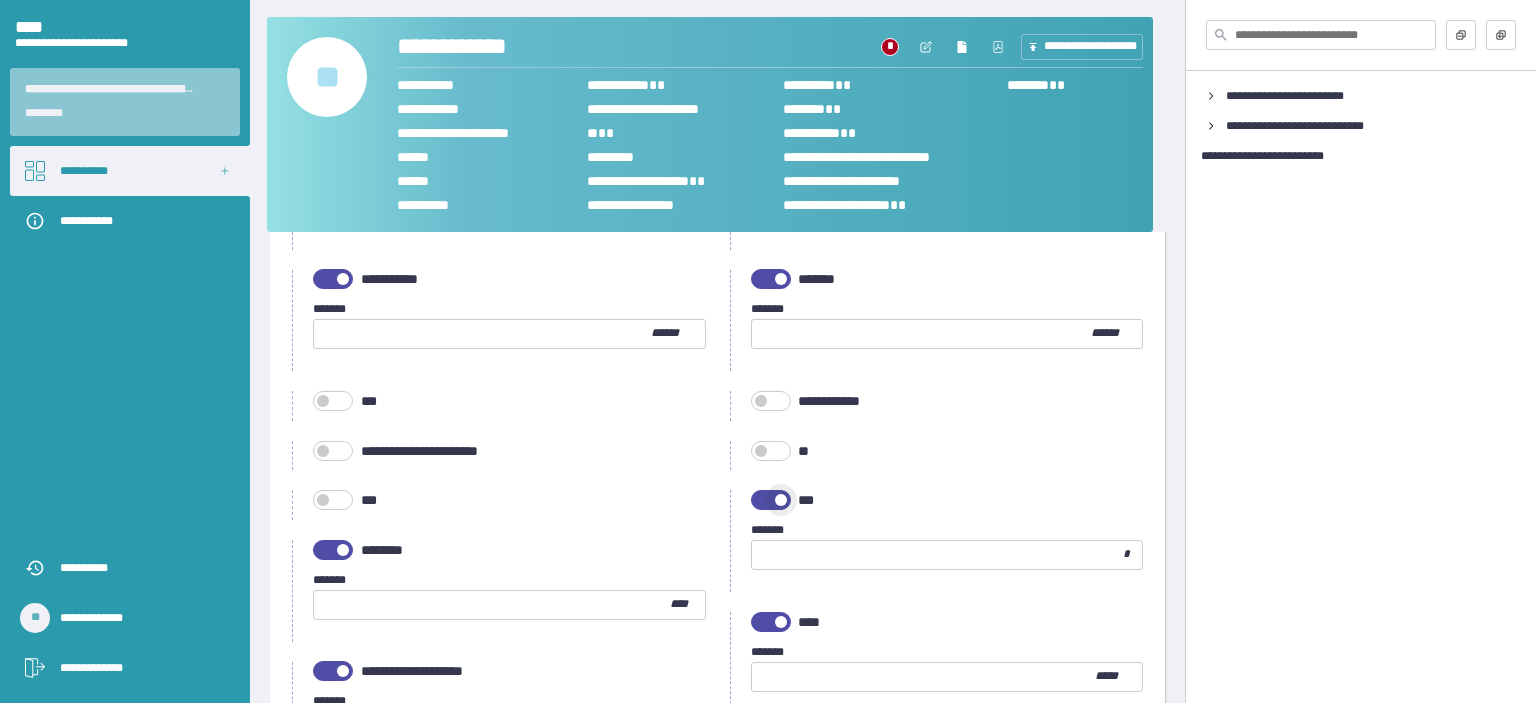 click at bounding box center [771, 500] 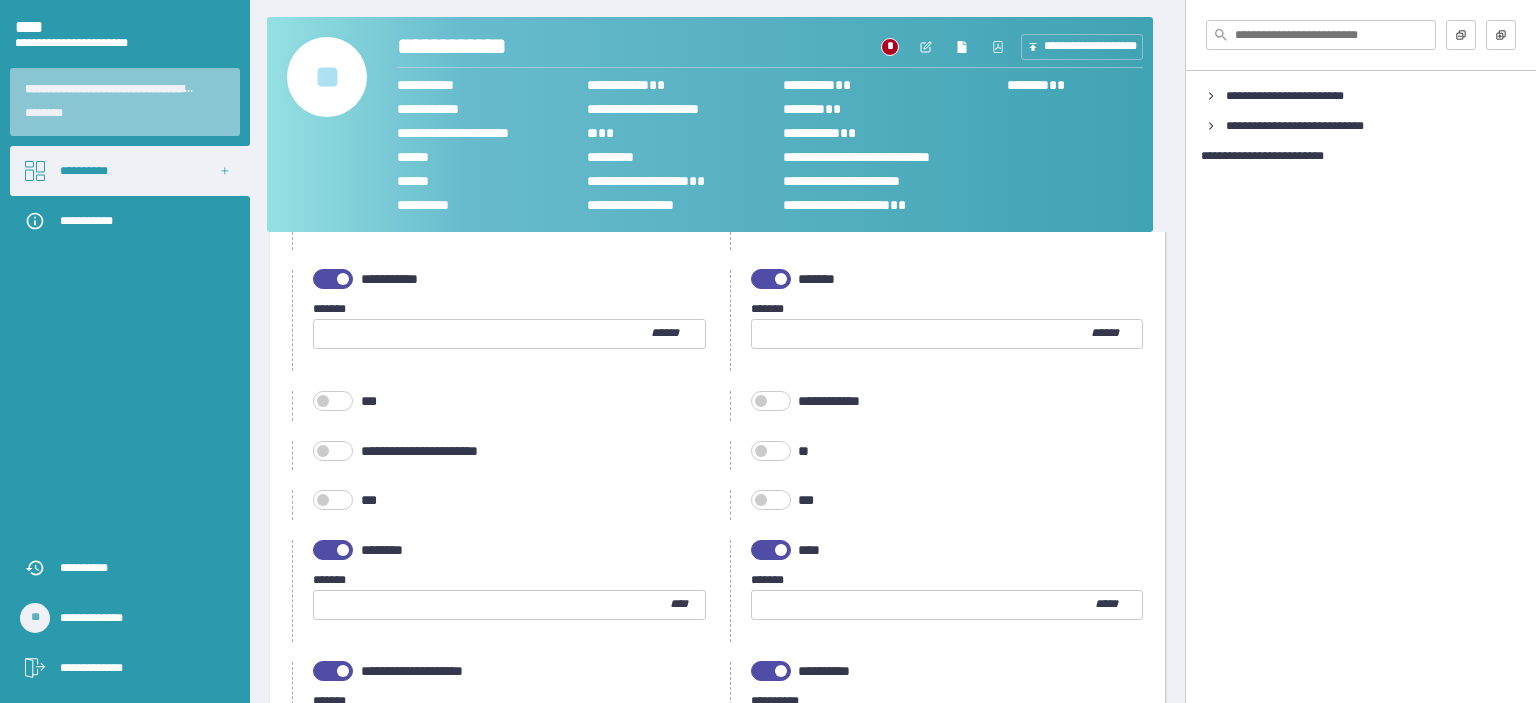 click at bounding box center [333, 550] 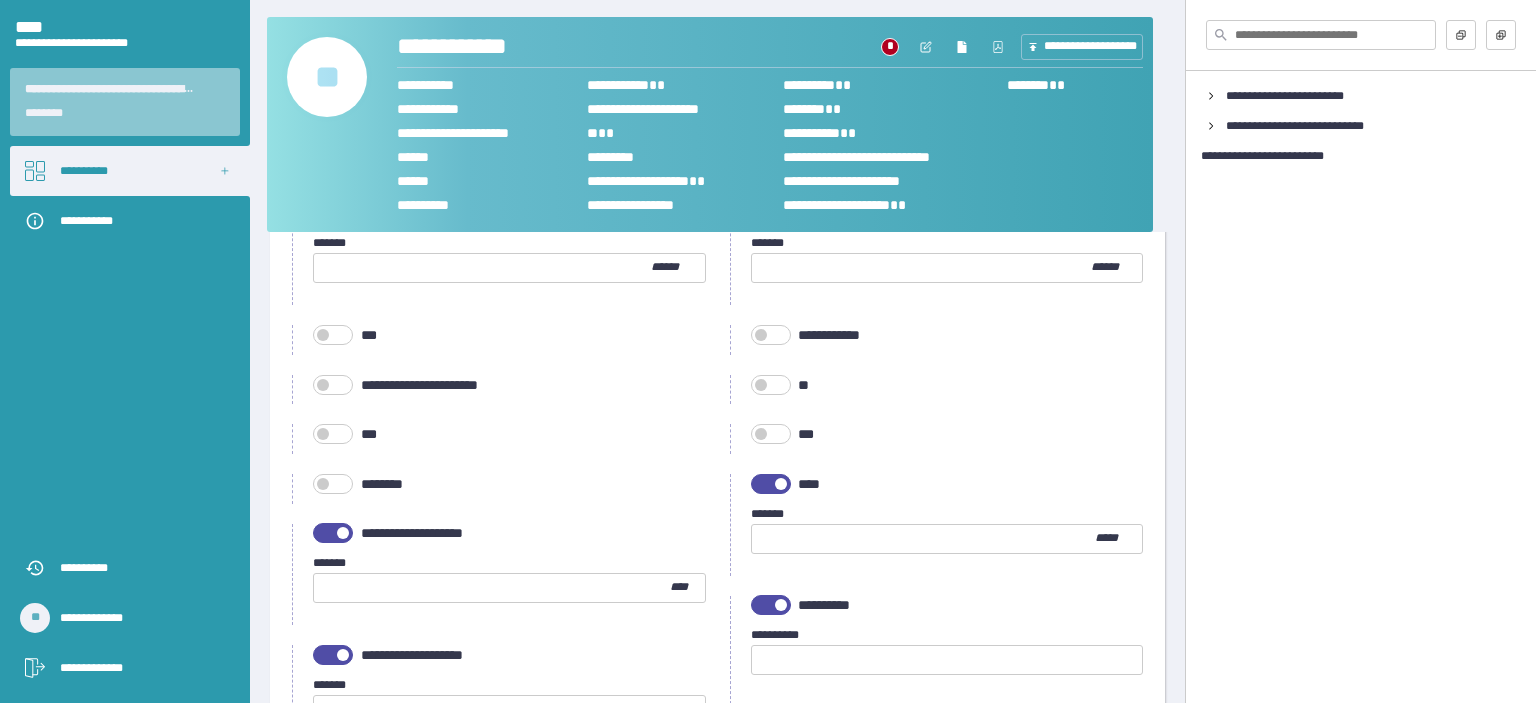 scroll, scrollTop: 1300, scrollLeft: 0, axis: vertical 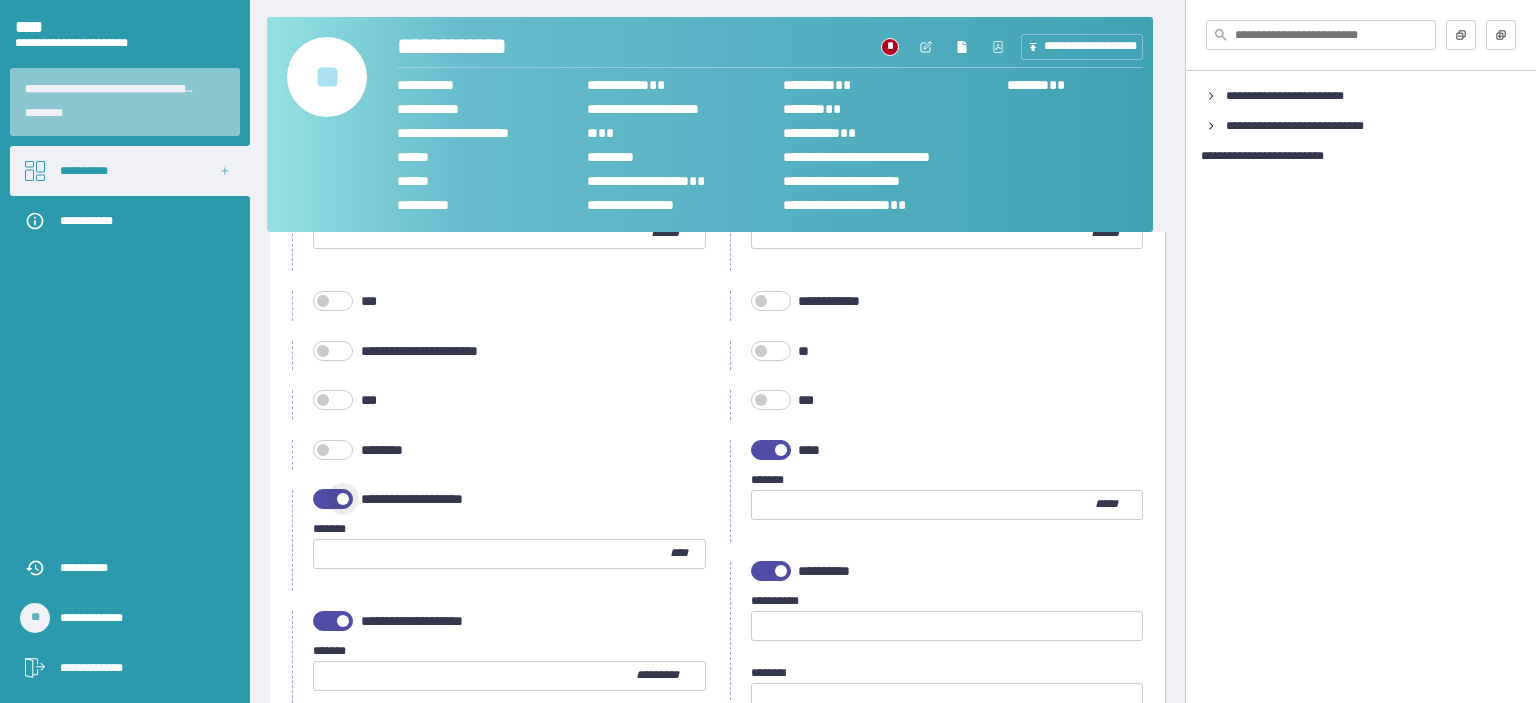 click at bounding box center (333, 499) 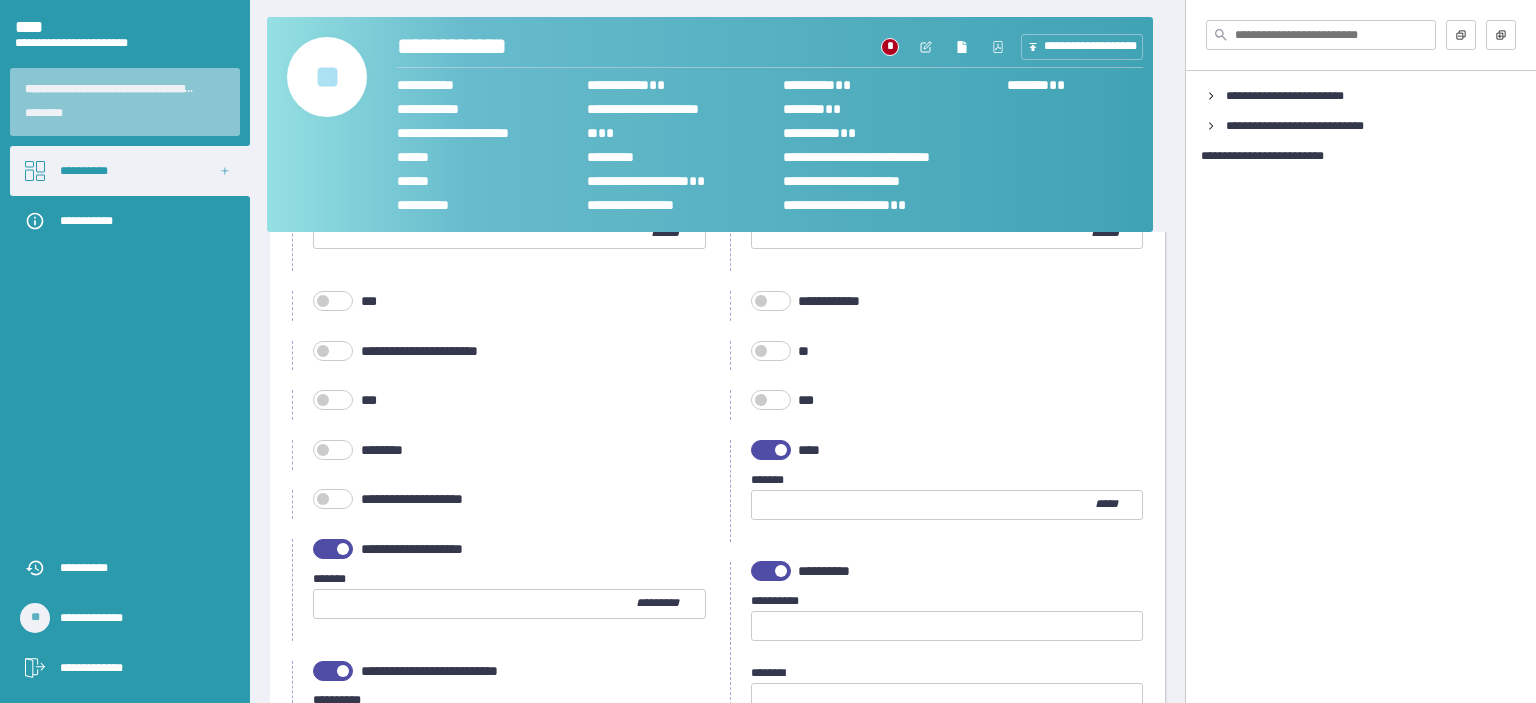 click at bounding box center (475, 604) 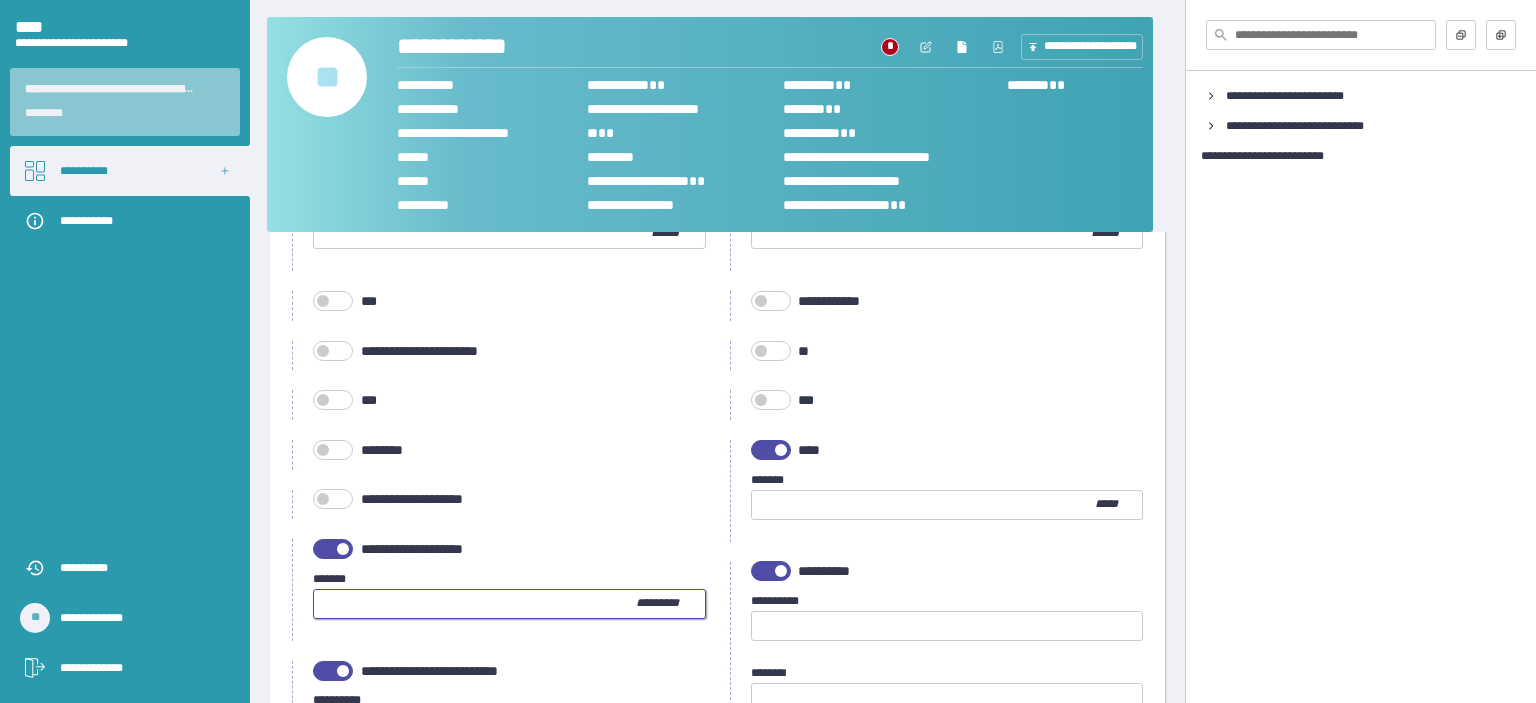 scroll, scrollTop: 1400, scrollLeft: 0, axis: vertical 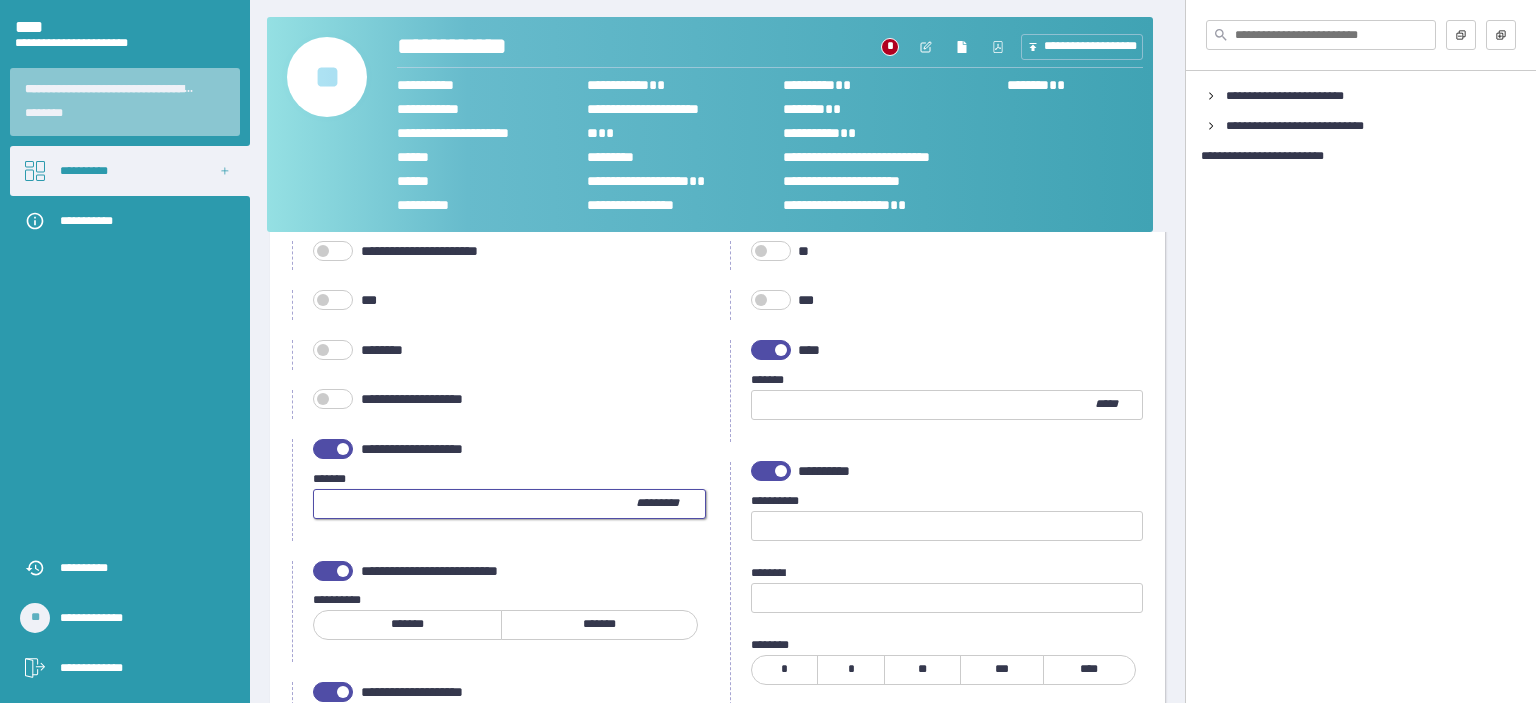 type on "****" 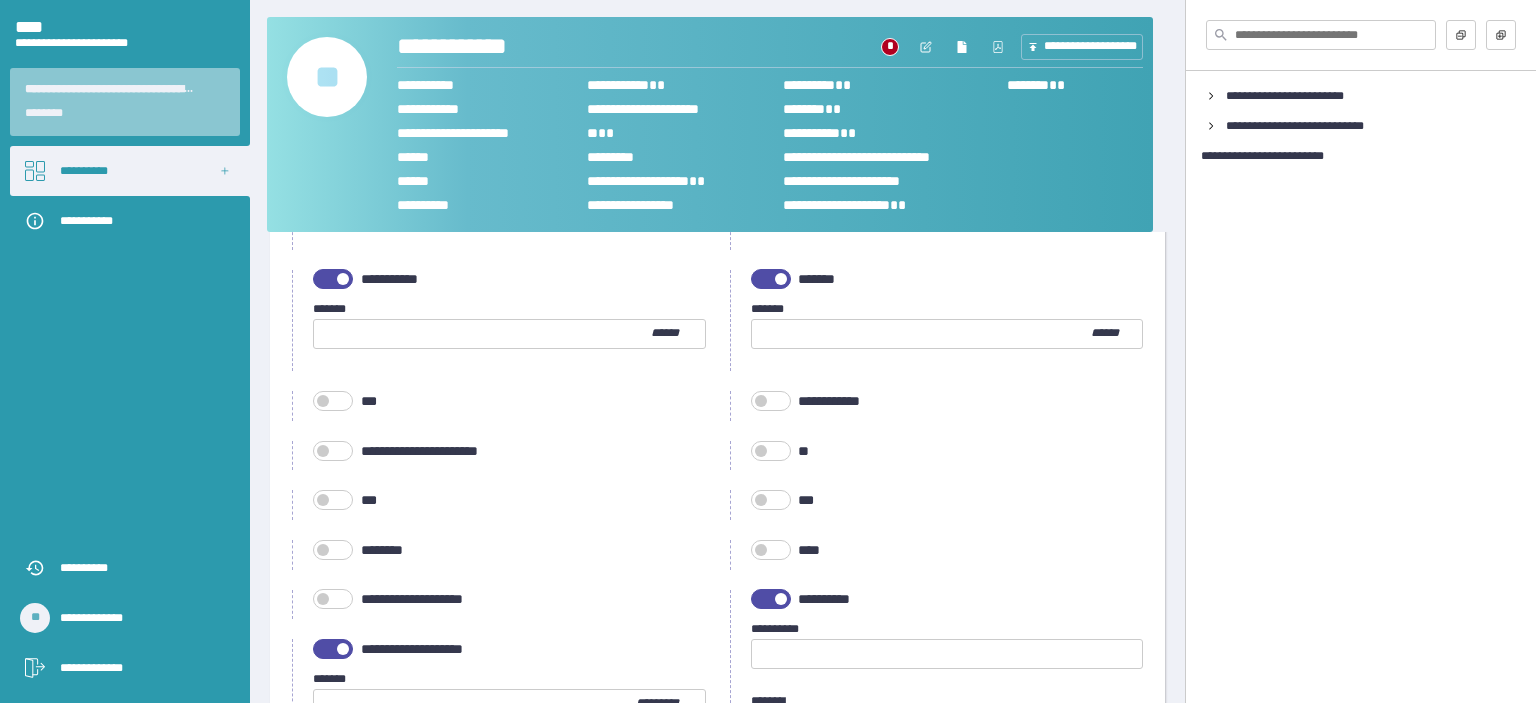 scroll, scrollTop: 1300, scrollLeft: 0, axis: vertical 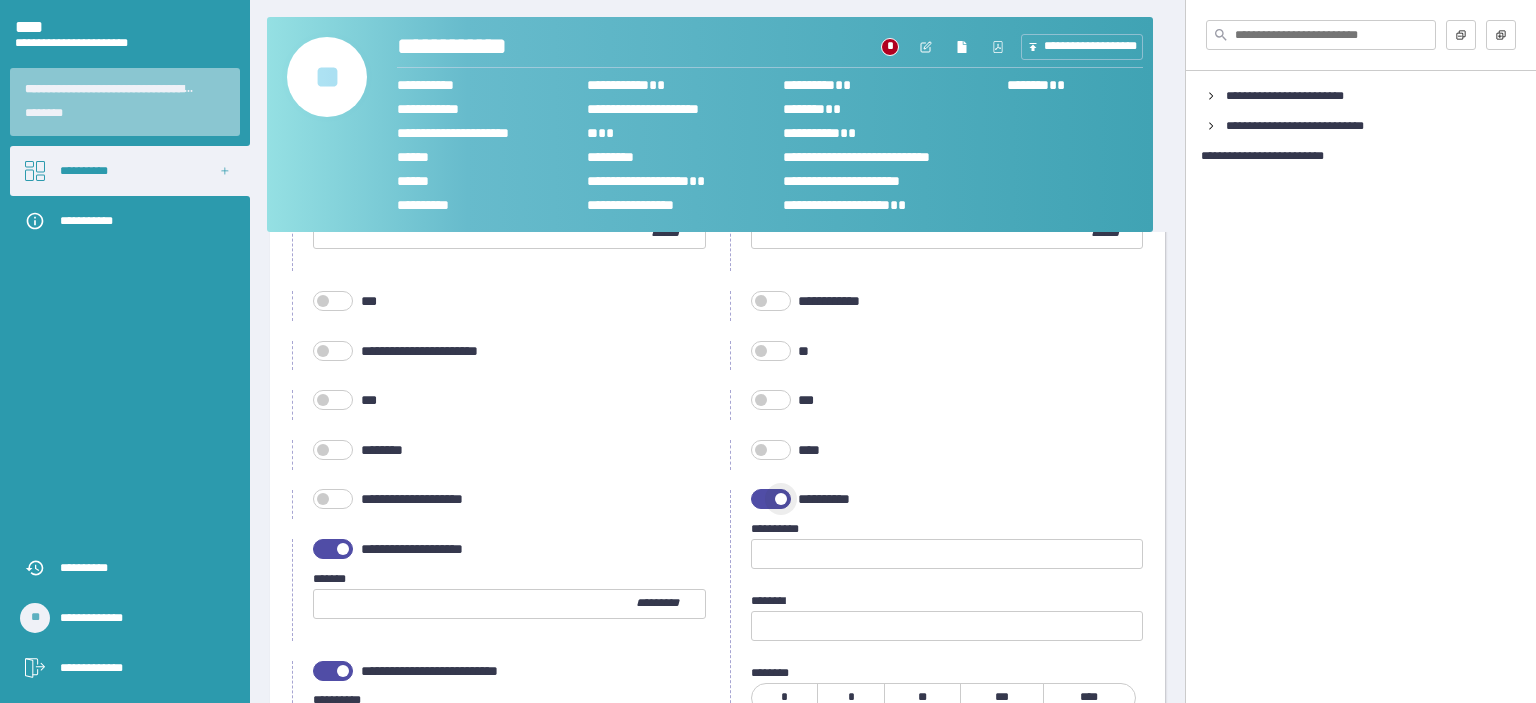 click at bounding box center [771, 499] 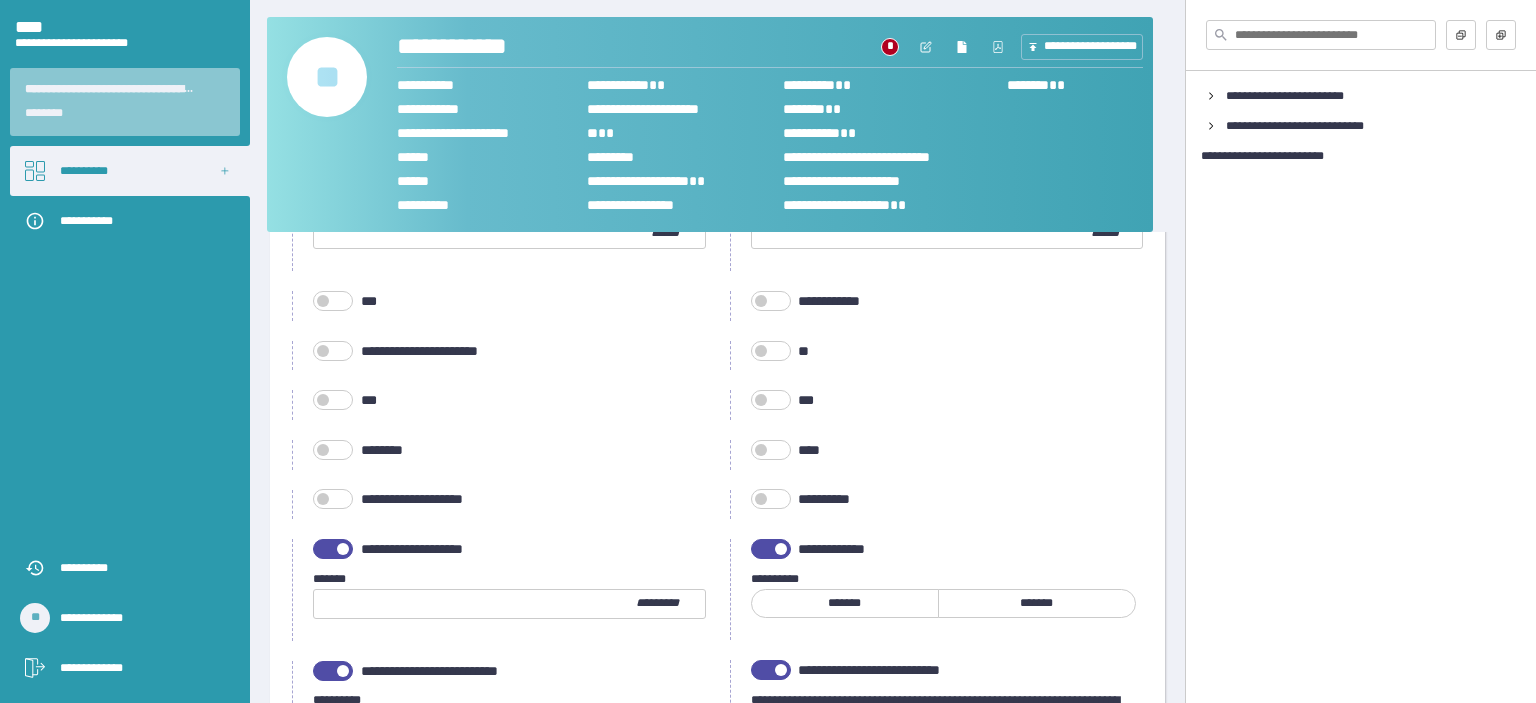 click at bounding box center [771, 549] 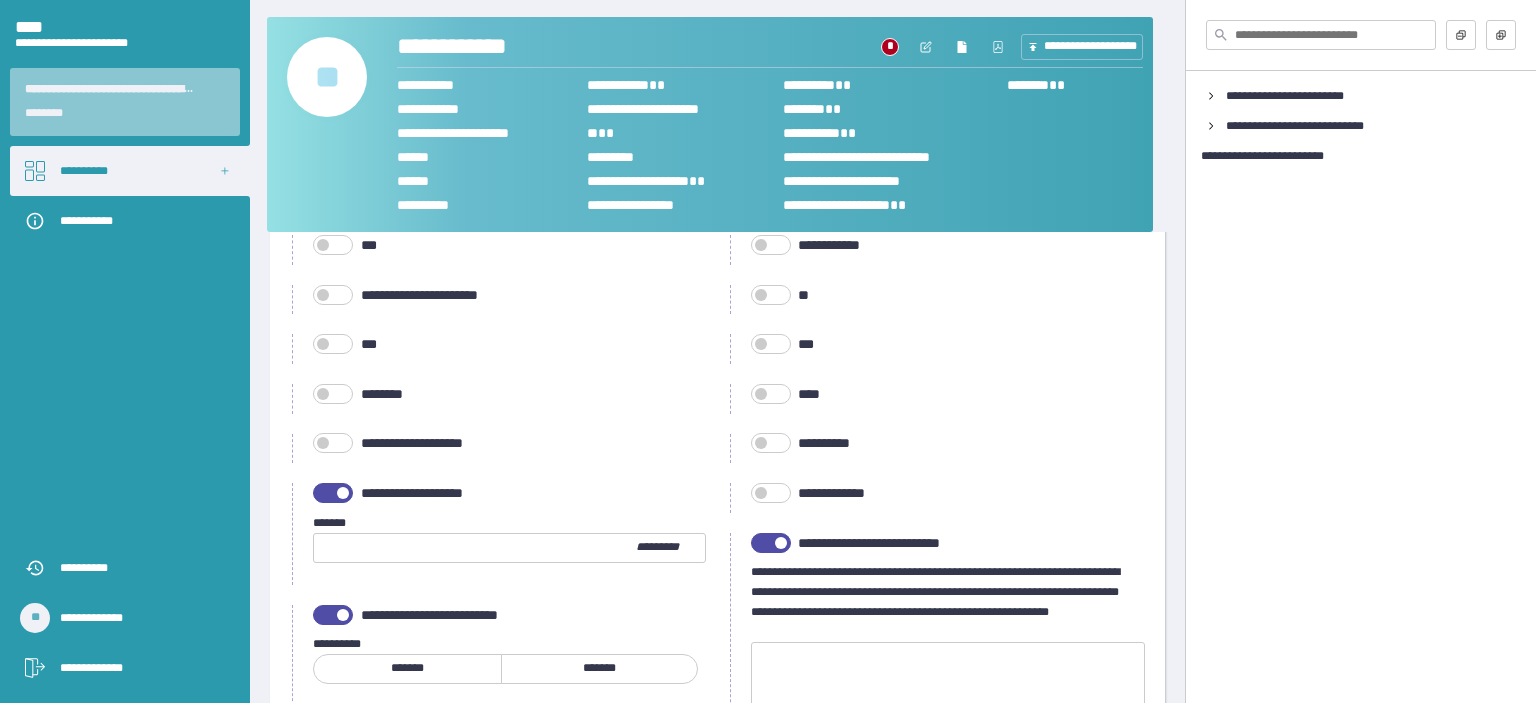 scroll, scrollTop: 1400, scrollLeft: 0, axis: vertical 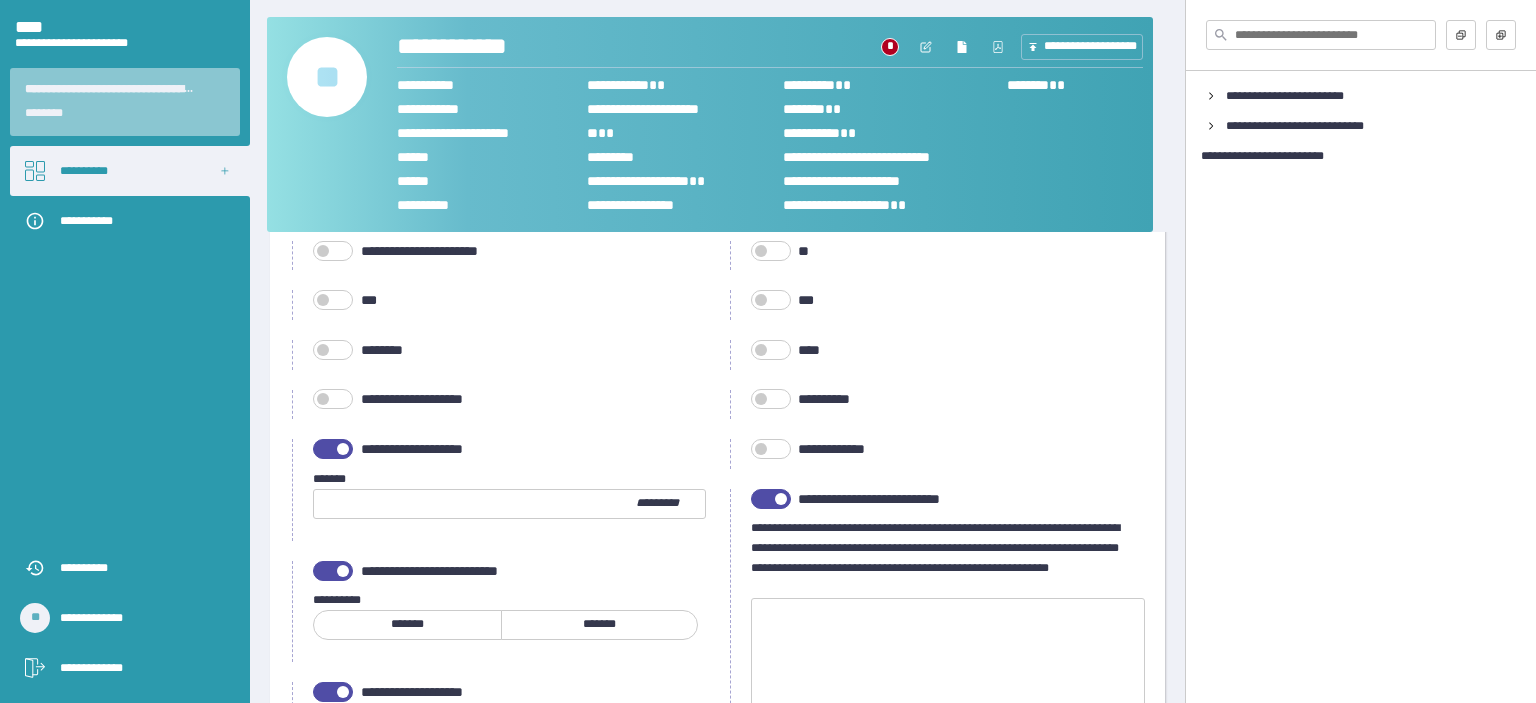 click at bounding box center (771, 499) 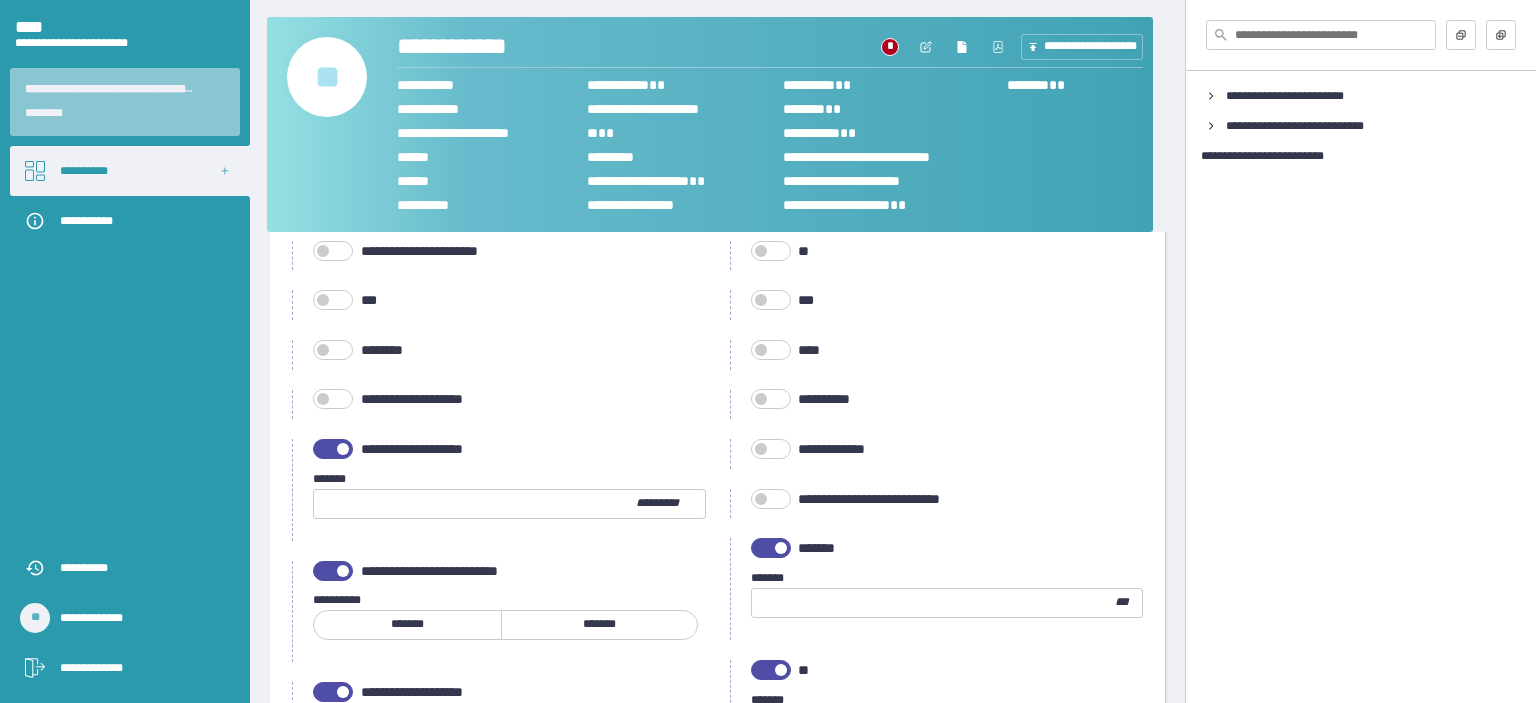 click on "*******" at bounding box center [600, 625] 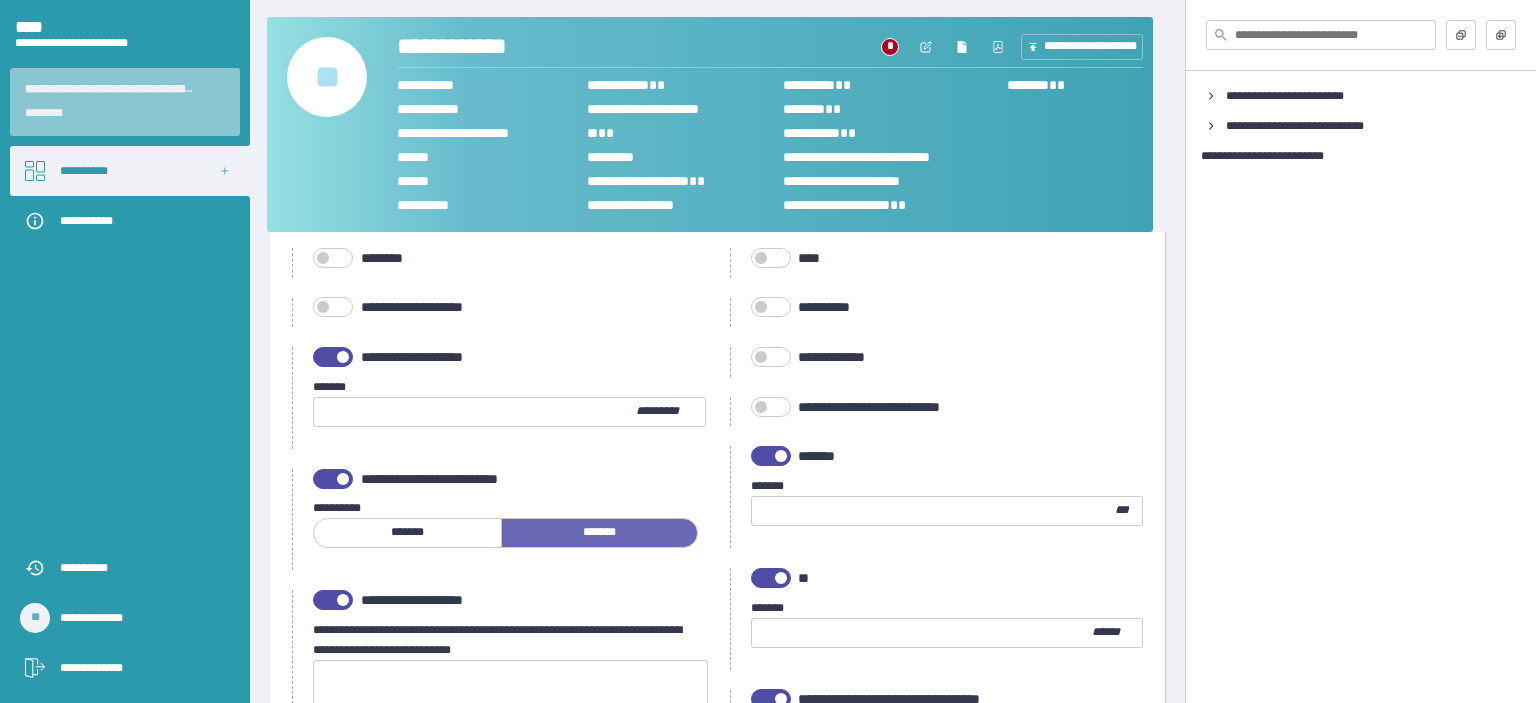 scroll, scrollTop: 1600, scrollLeft: 0, axis: vertical 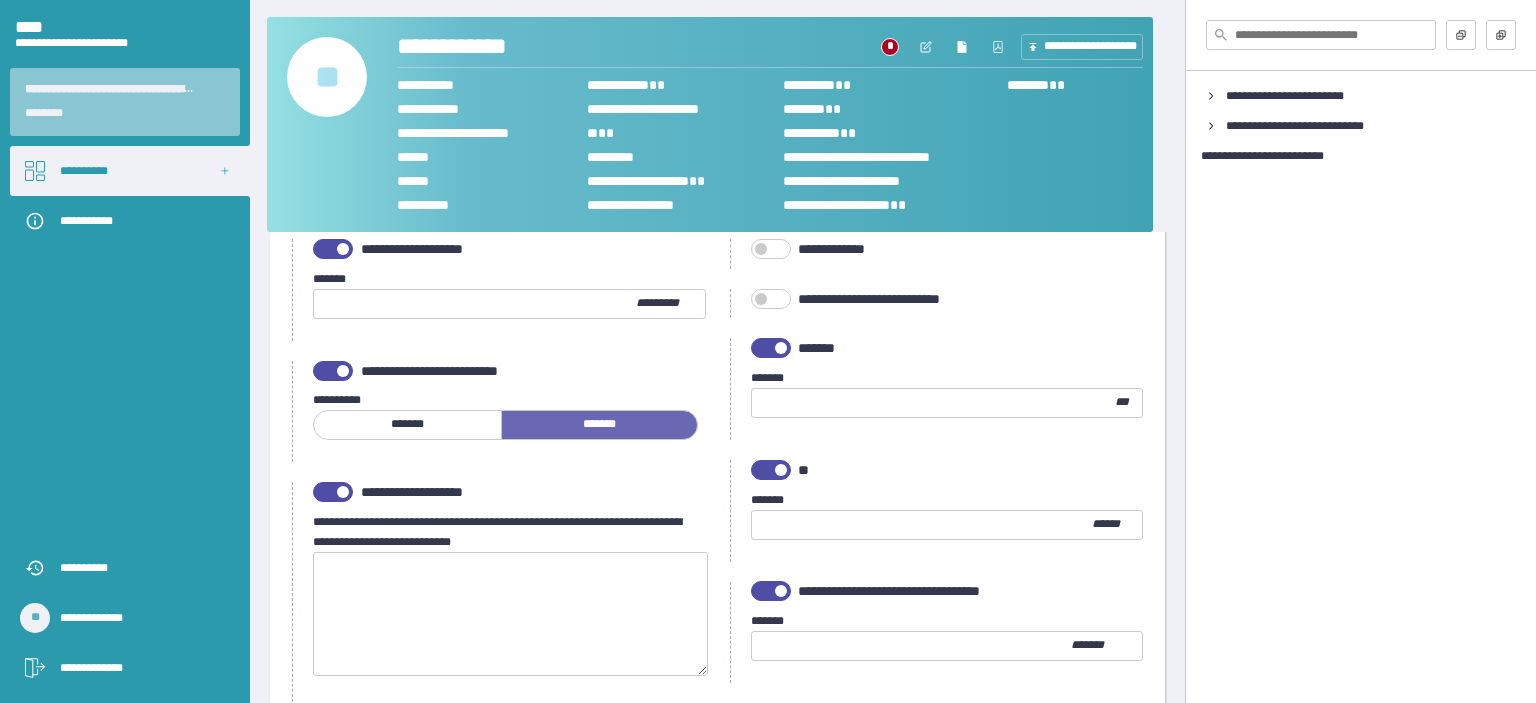 click at bounding box center (333, 492) 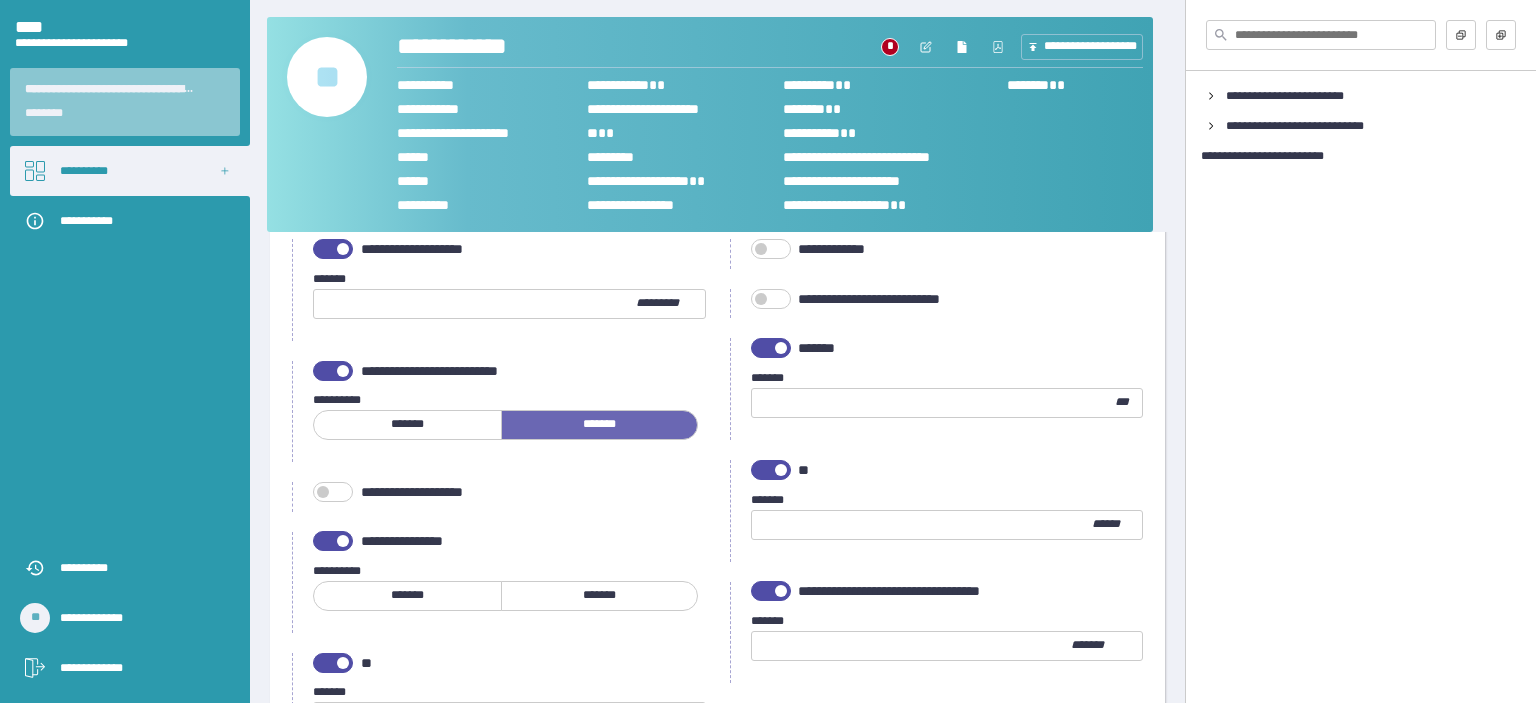 click on "**********" at bounding box center [937, 511] 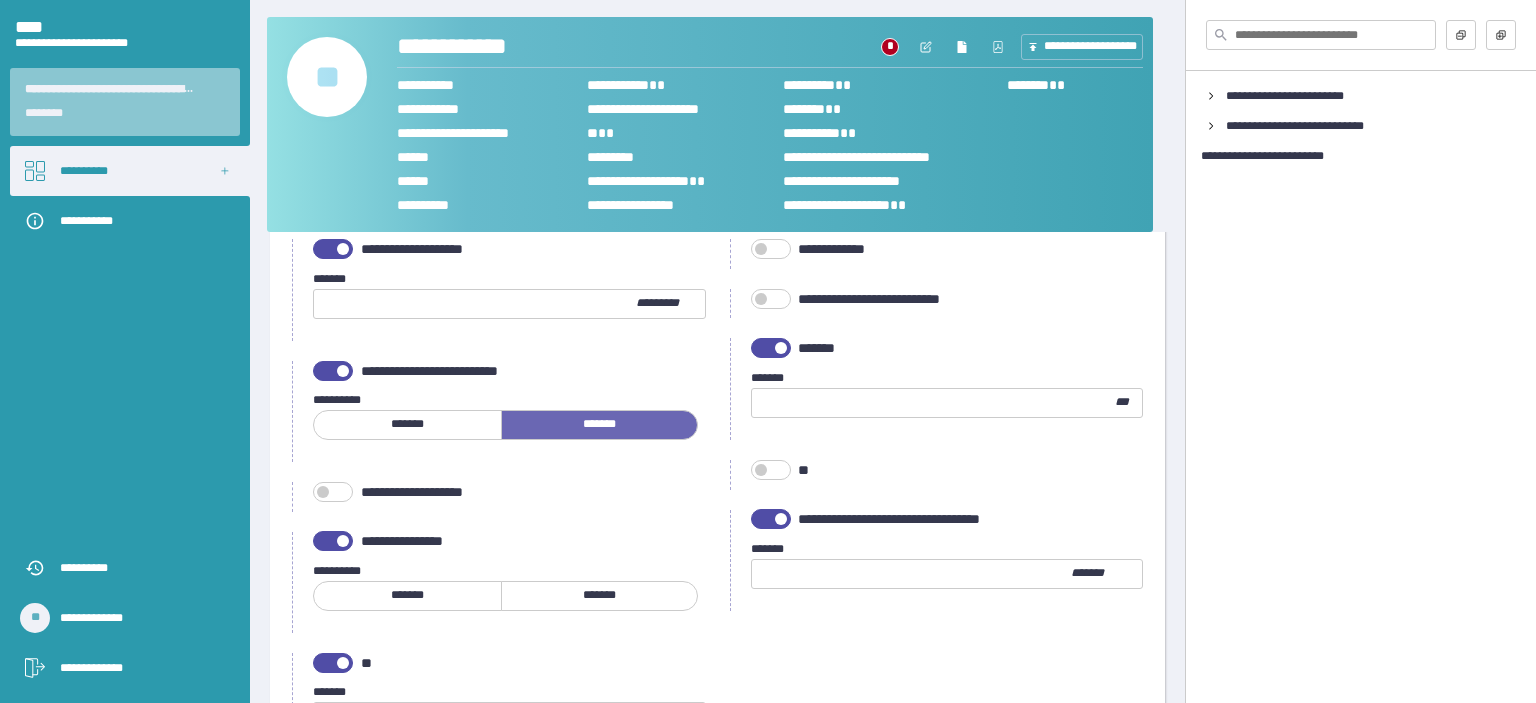click on "**********" at bounding box center [947, 575] 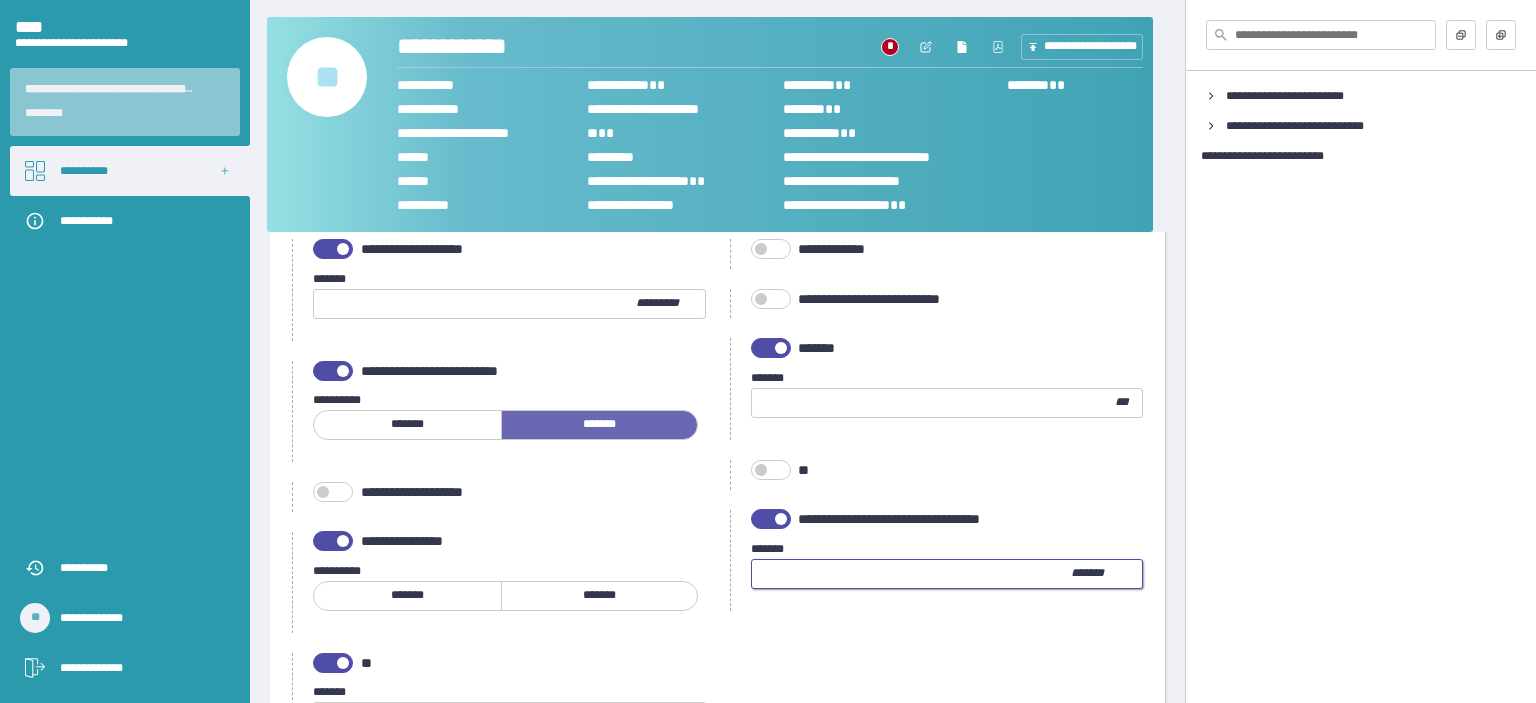 type on "**" 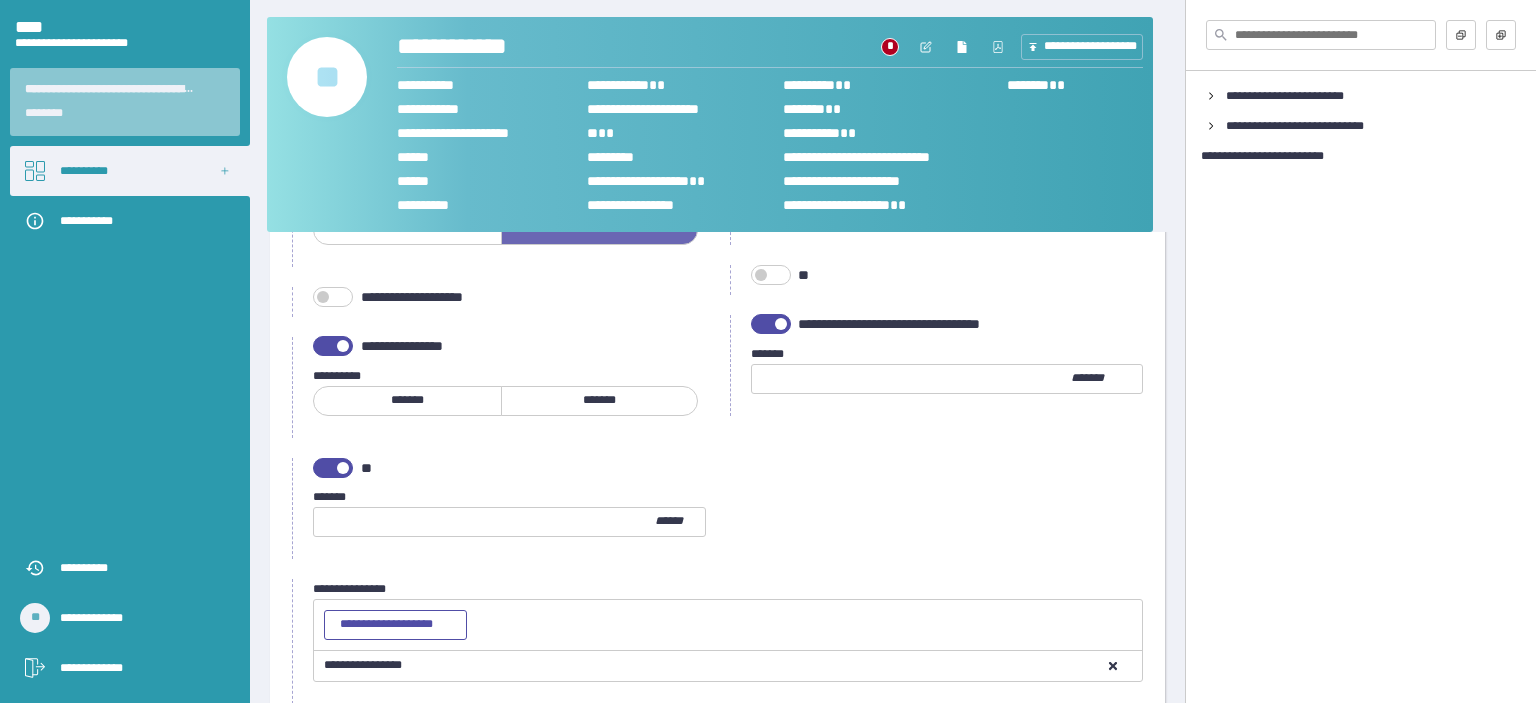 scroll, scrollTop: 1800, scrollLeft: 0, axis: vertical 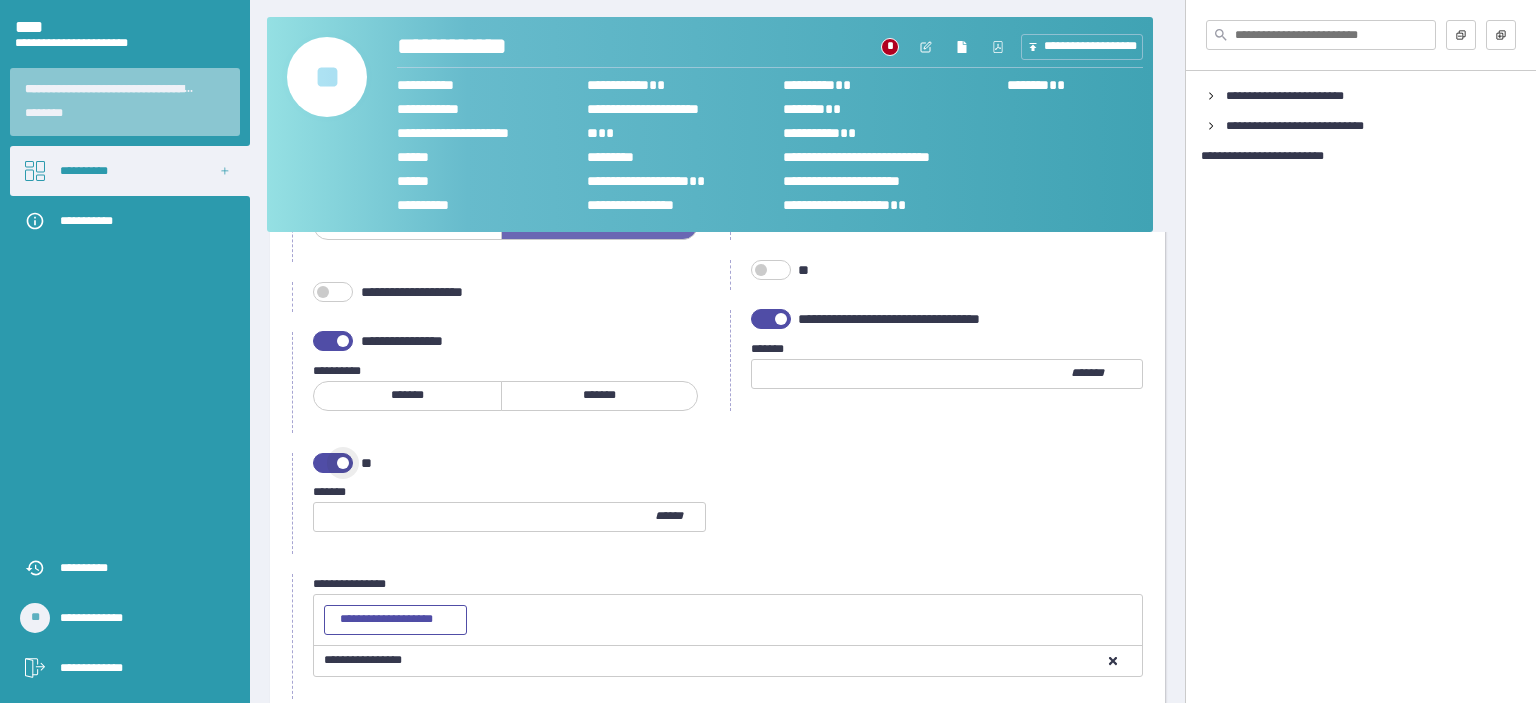 click at bounding box center (333, 463) 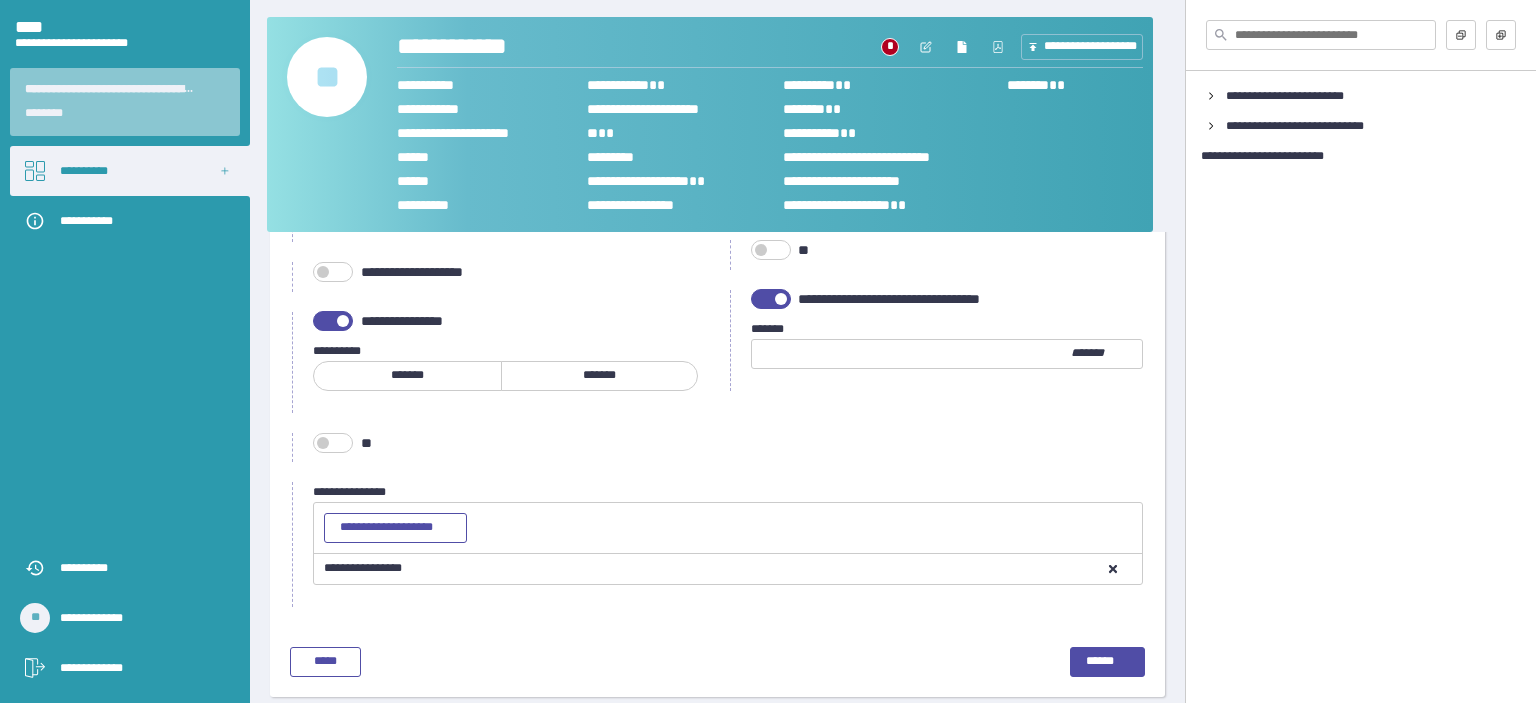 scroll, scrollTop: 1829, scrollLeft: 0, axis: vertical 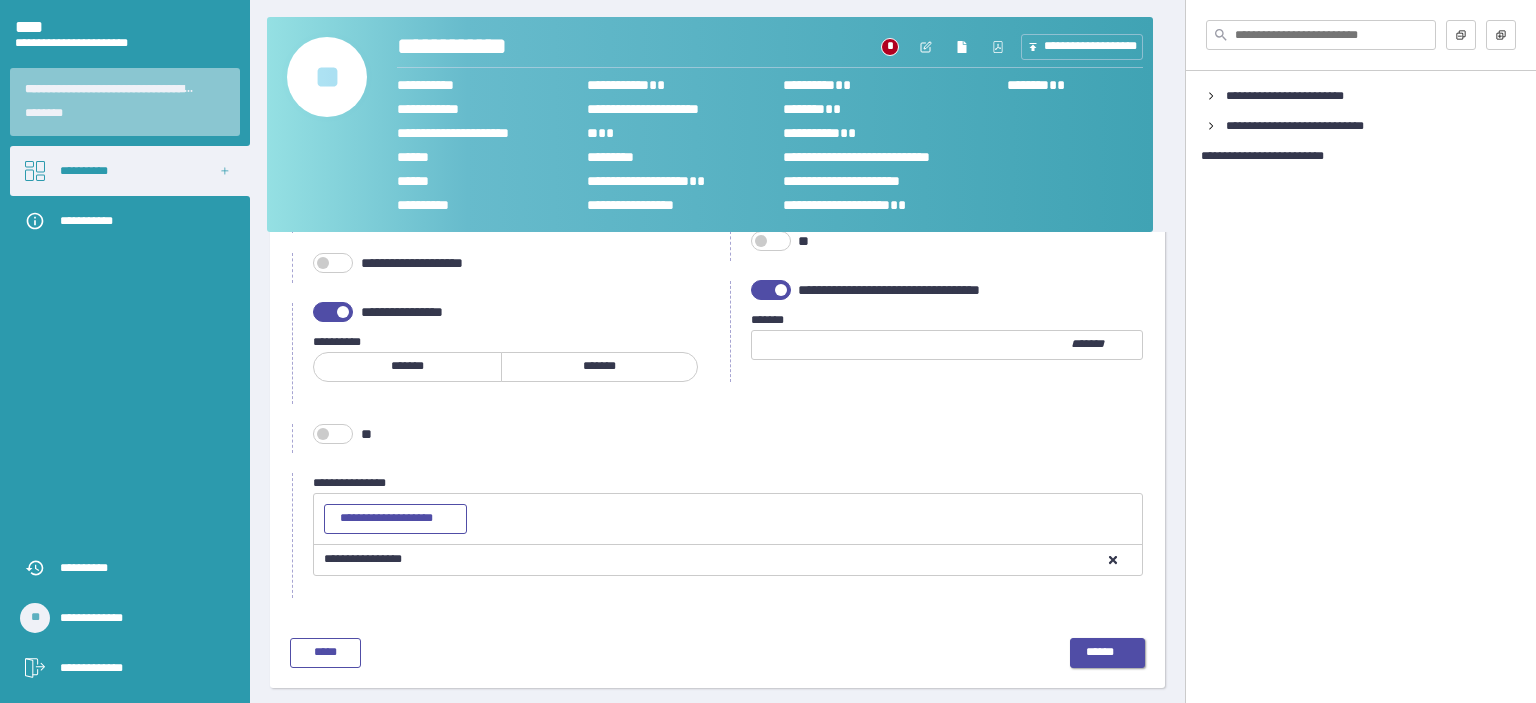 click on "******" at bounding box center (1100, 652) 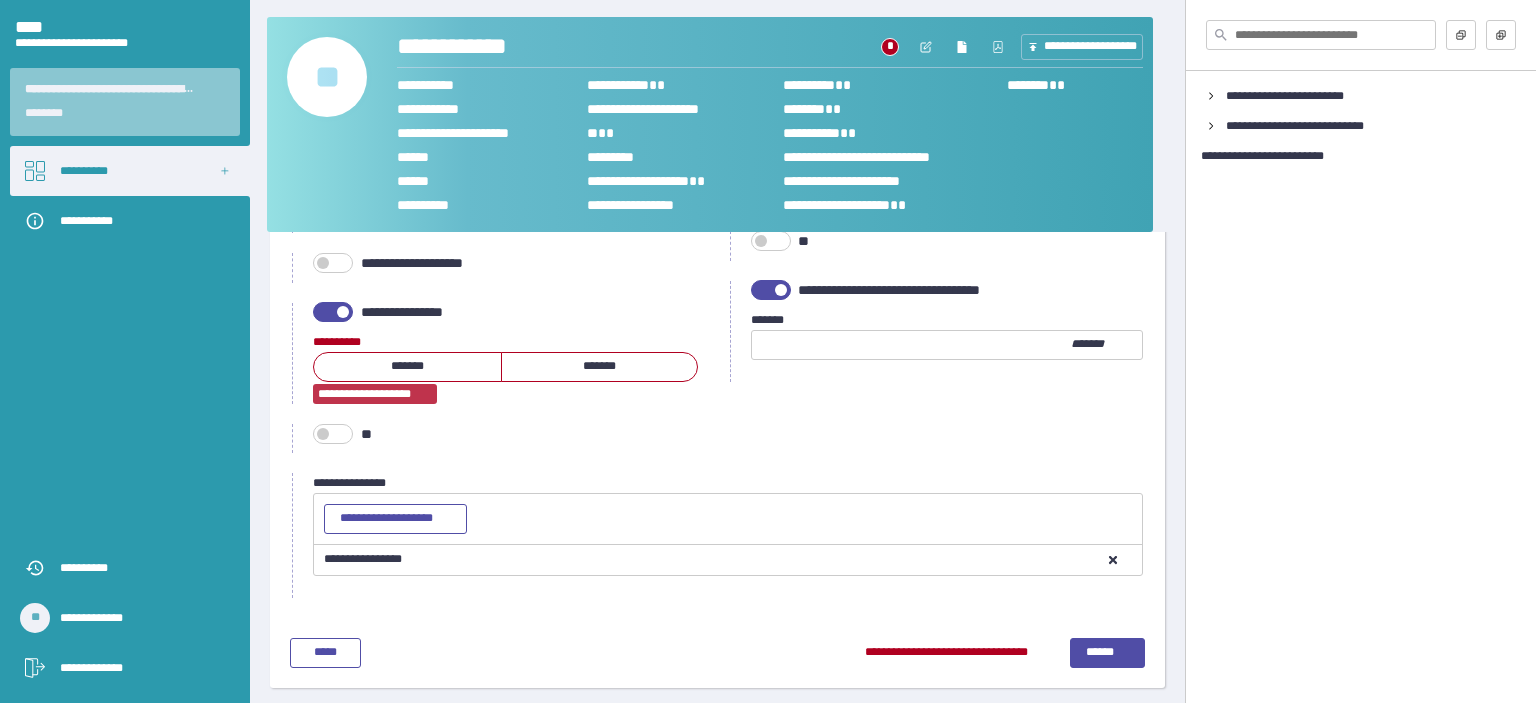 click at bounding box center (333, 312) 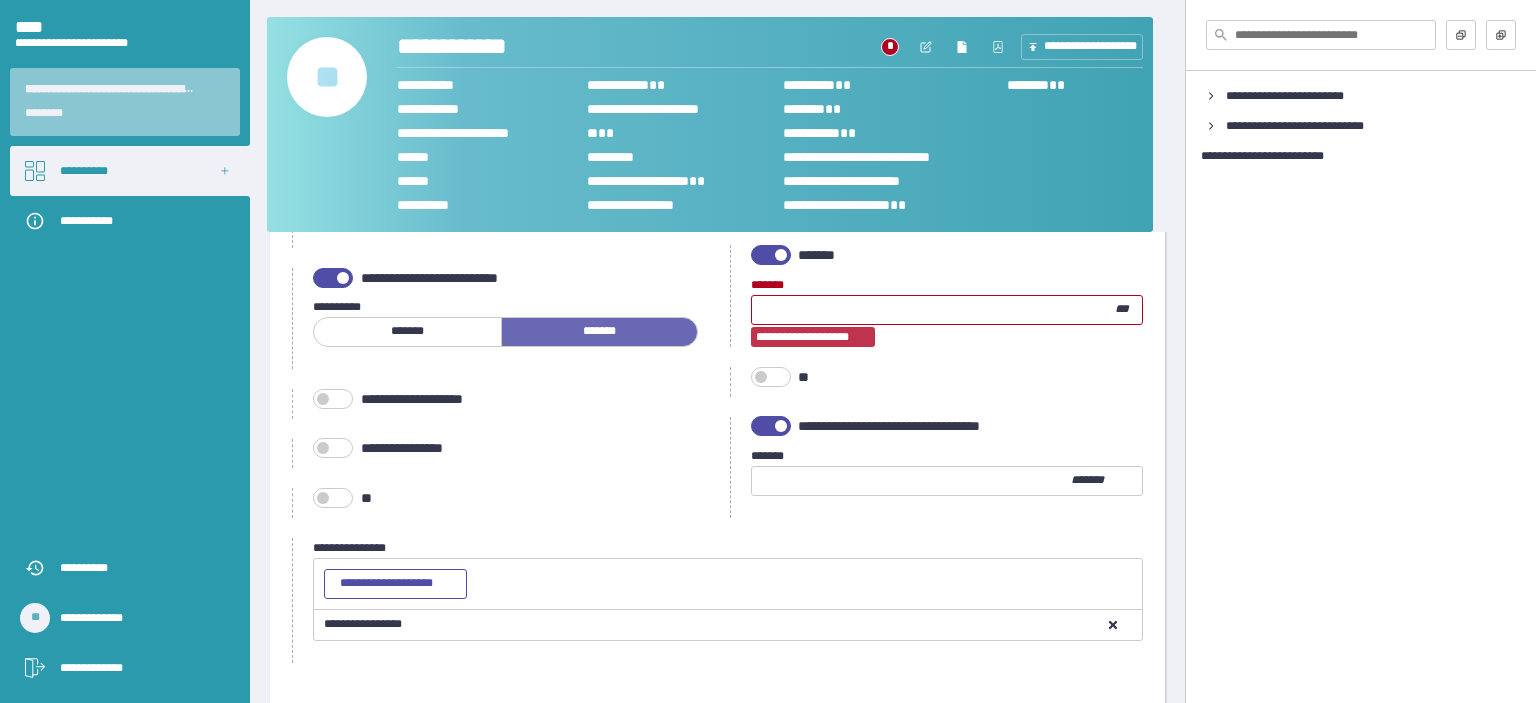 scroll, scrollTop: 1558, scrollLeft: 0, axis: vertical 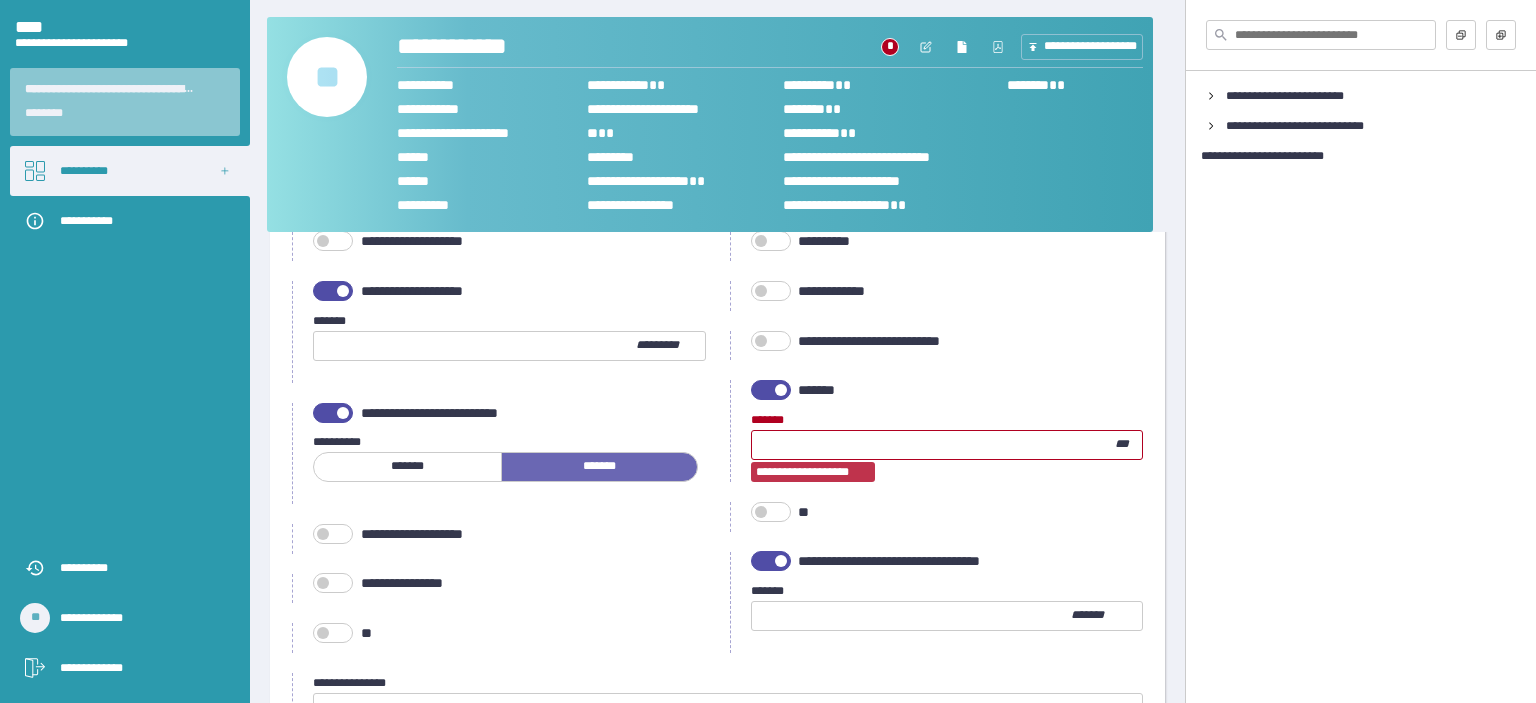 click at bounding box center (934, 445) 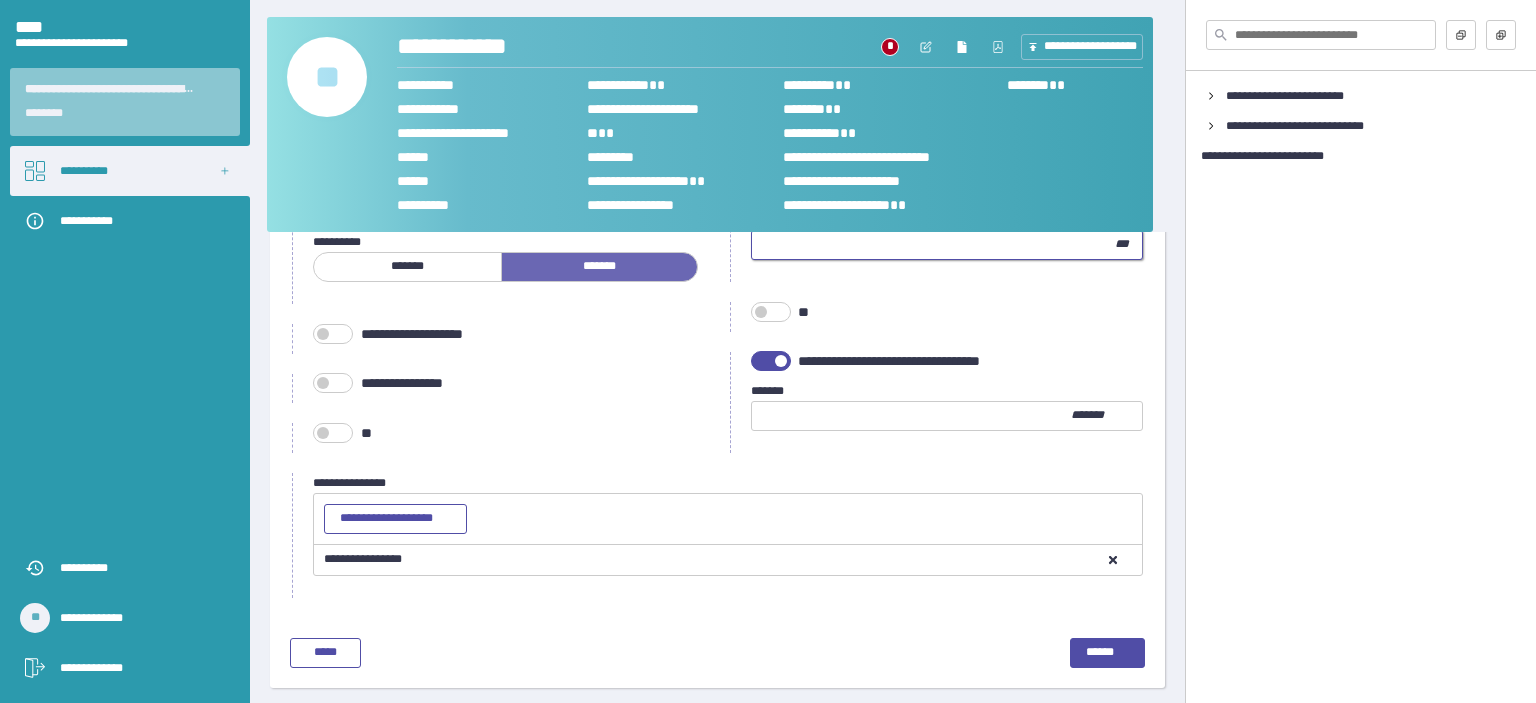 type on "**" 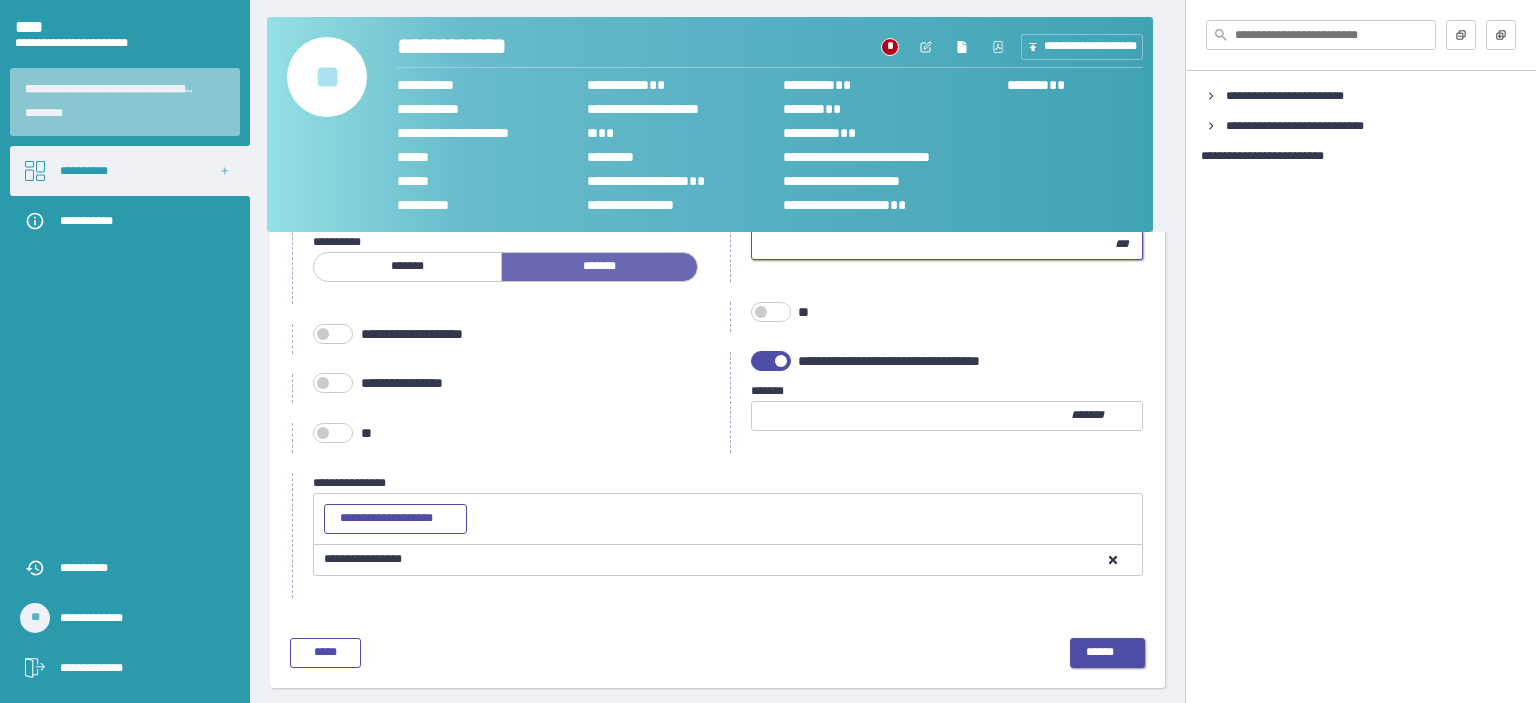 click on "******" at bounding box center (1100, 652) 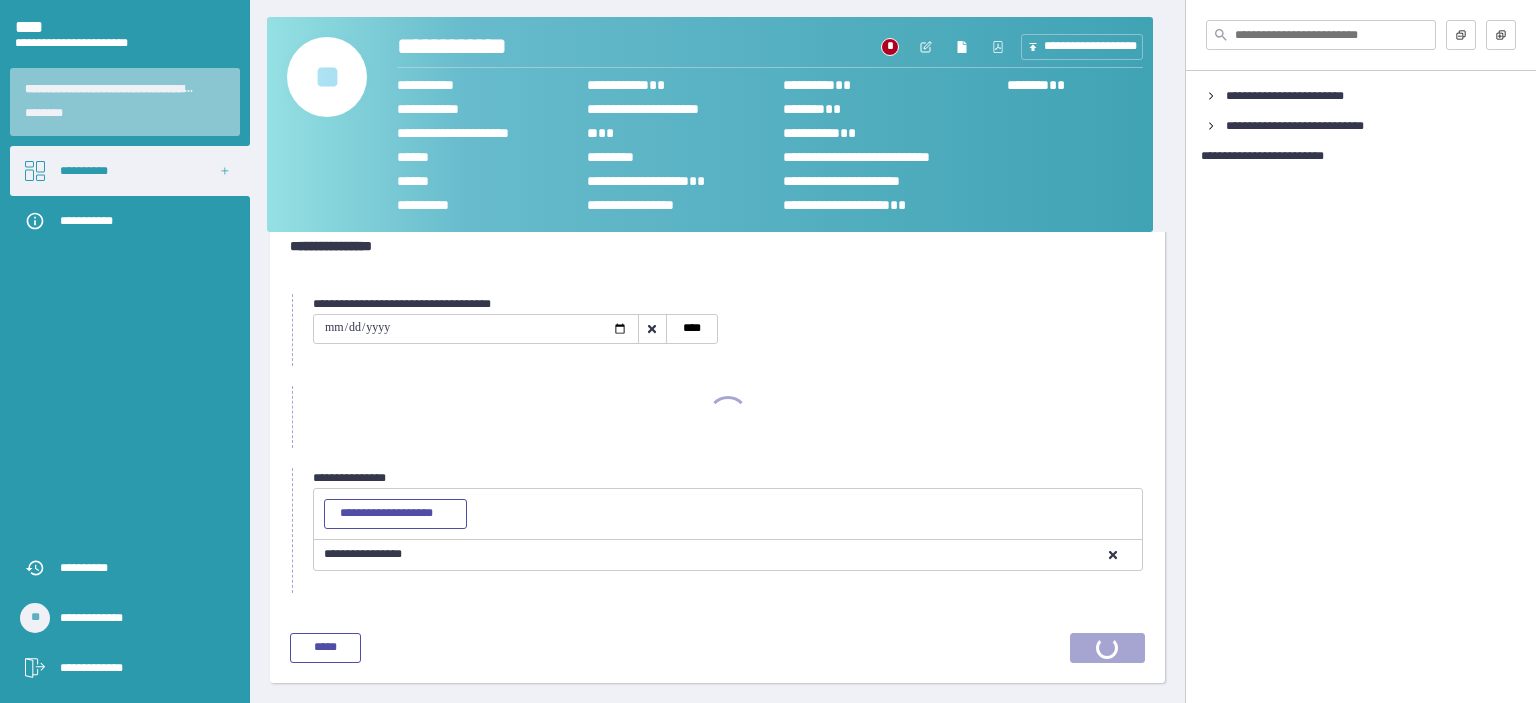 scroll, scrollTop: 32, scrollLeft: 0, axis: vertical 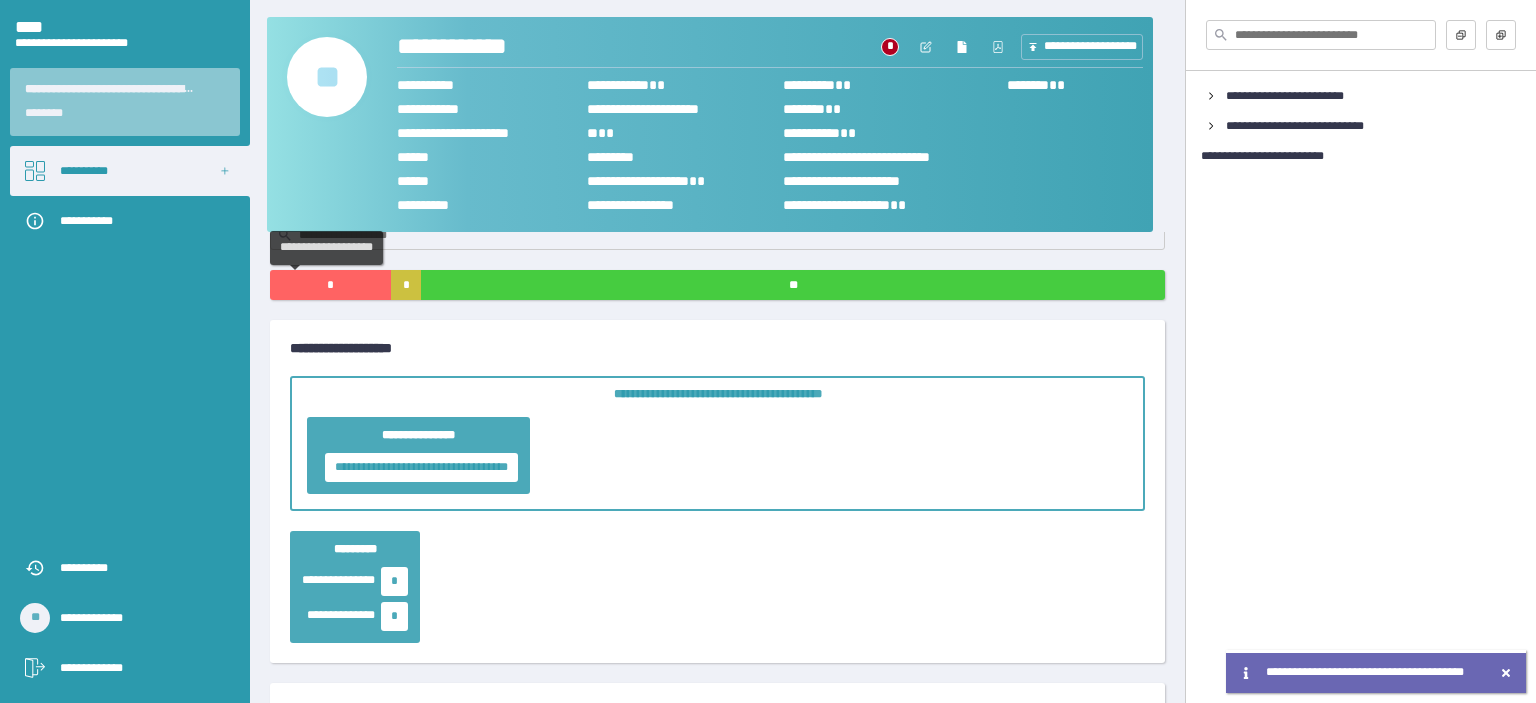 click on "*" at bounding box center [330, 285] 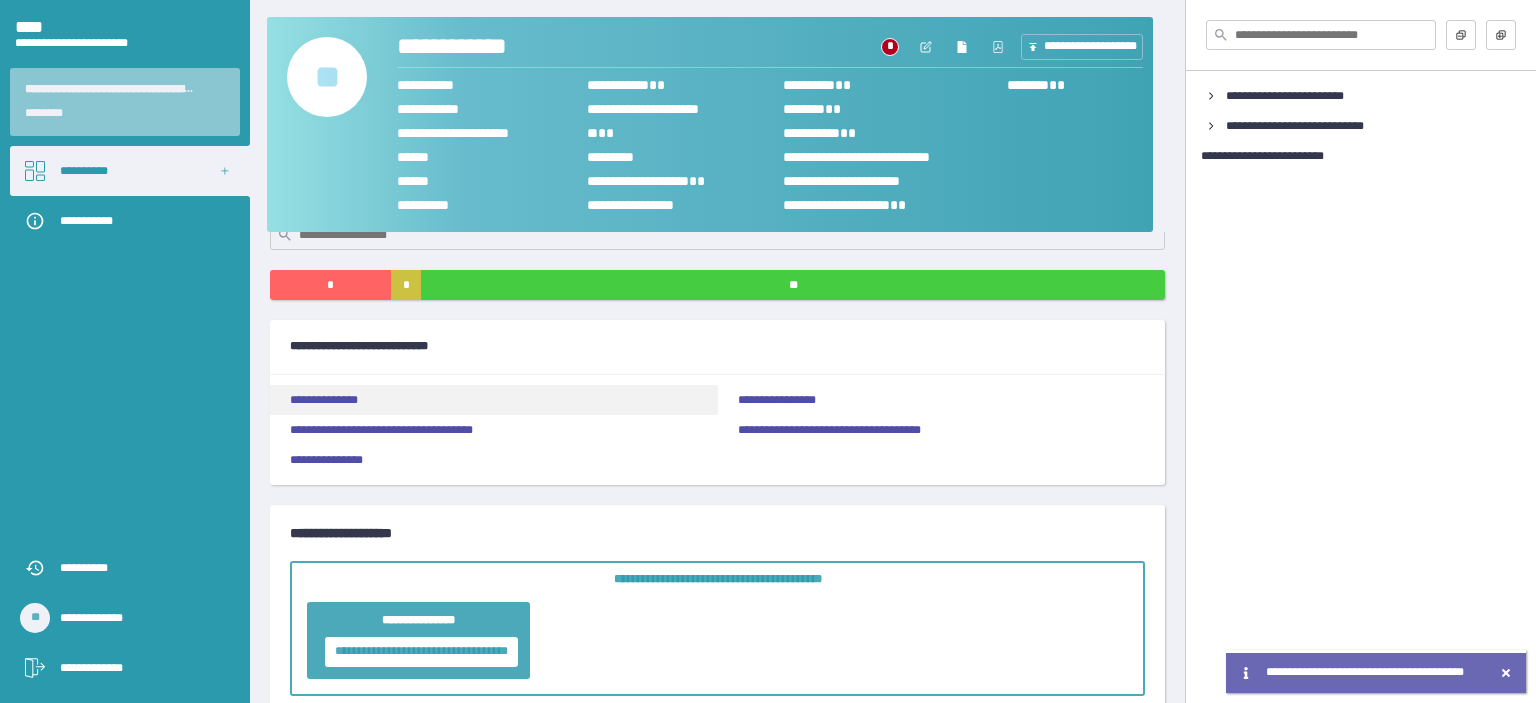click on "**********" at bounding box center [324, 400] 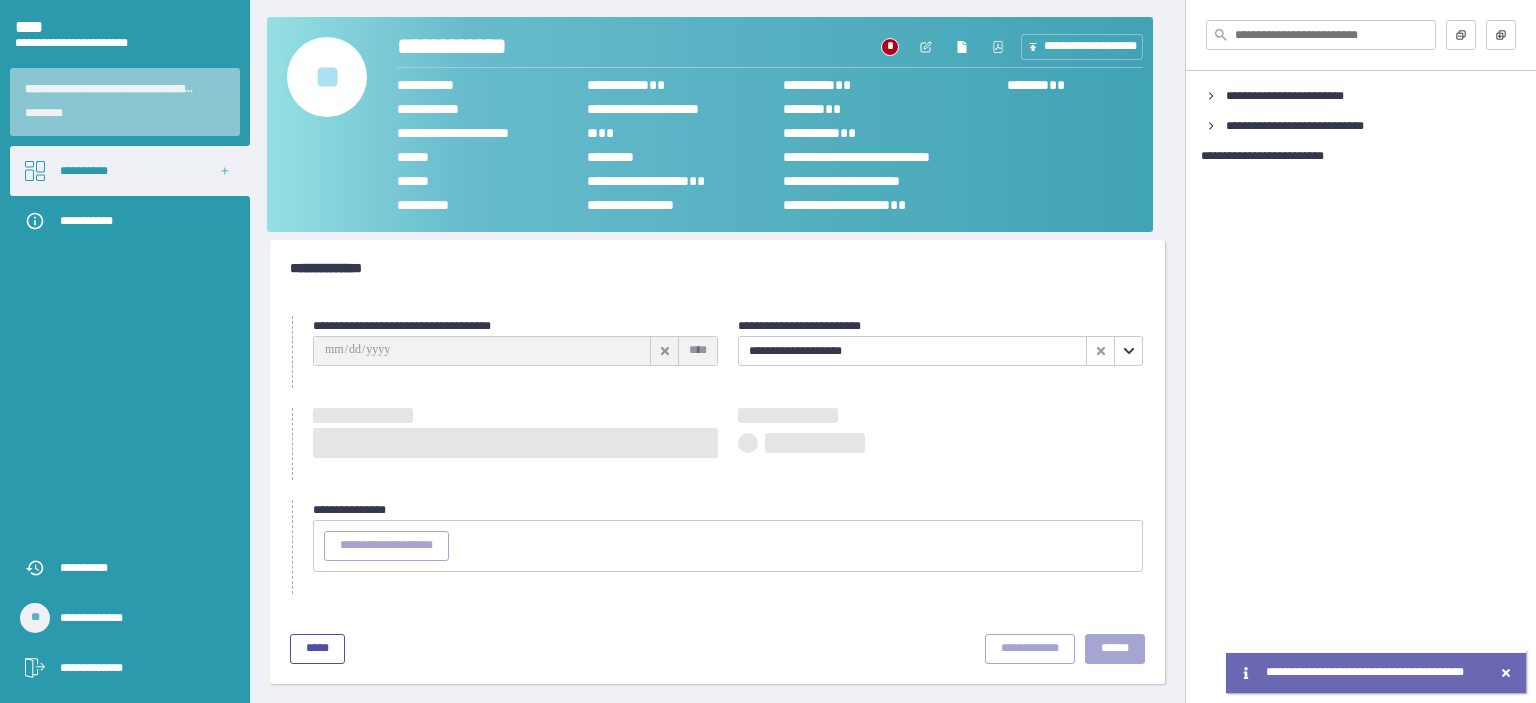 type on "**********" 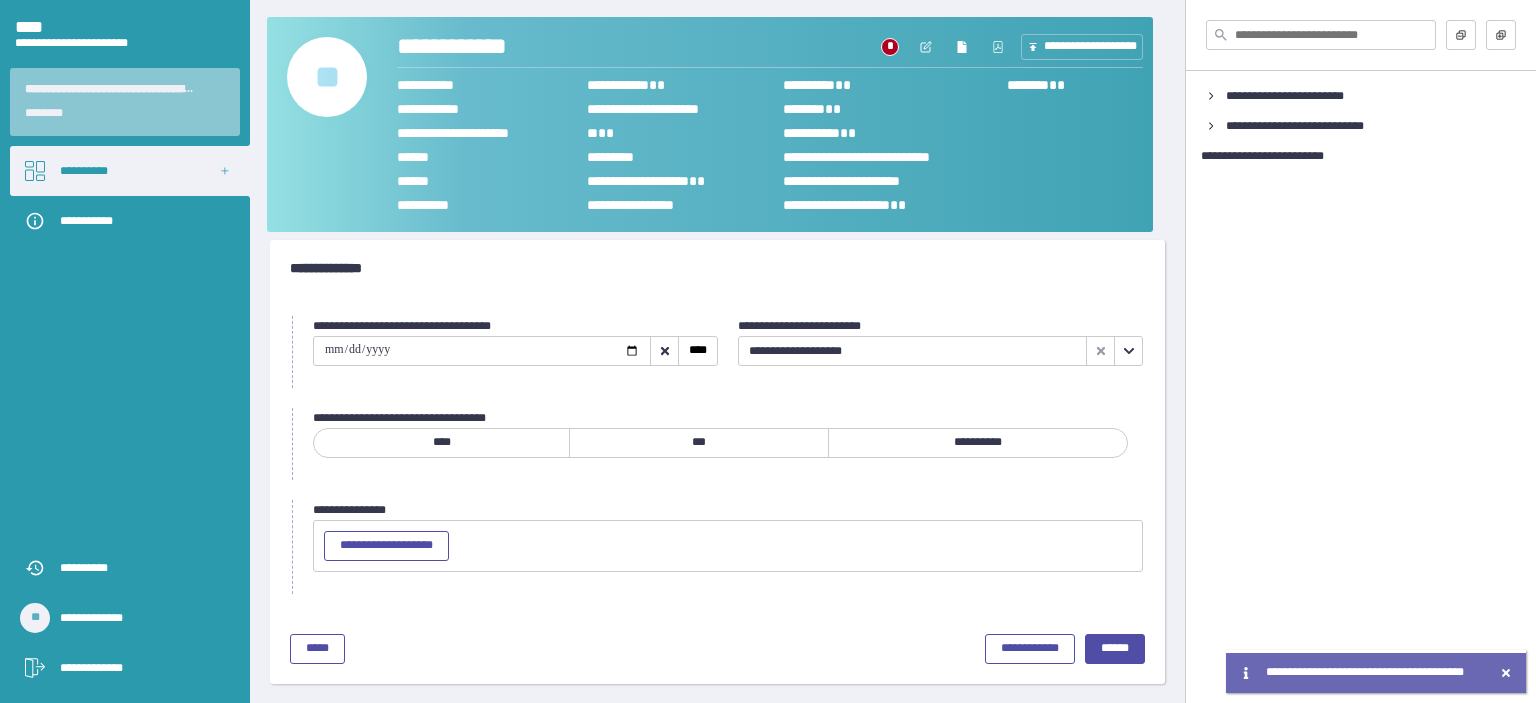 click on "**********" at bounding box center (728, 444) 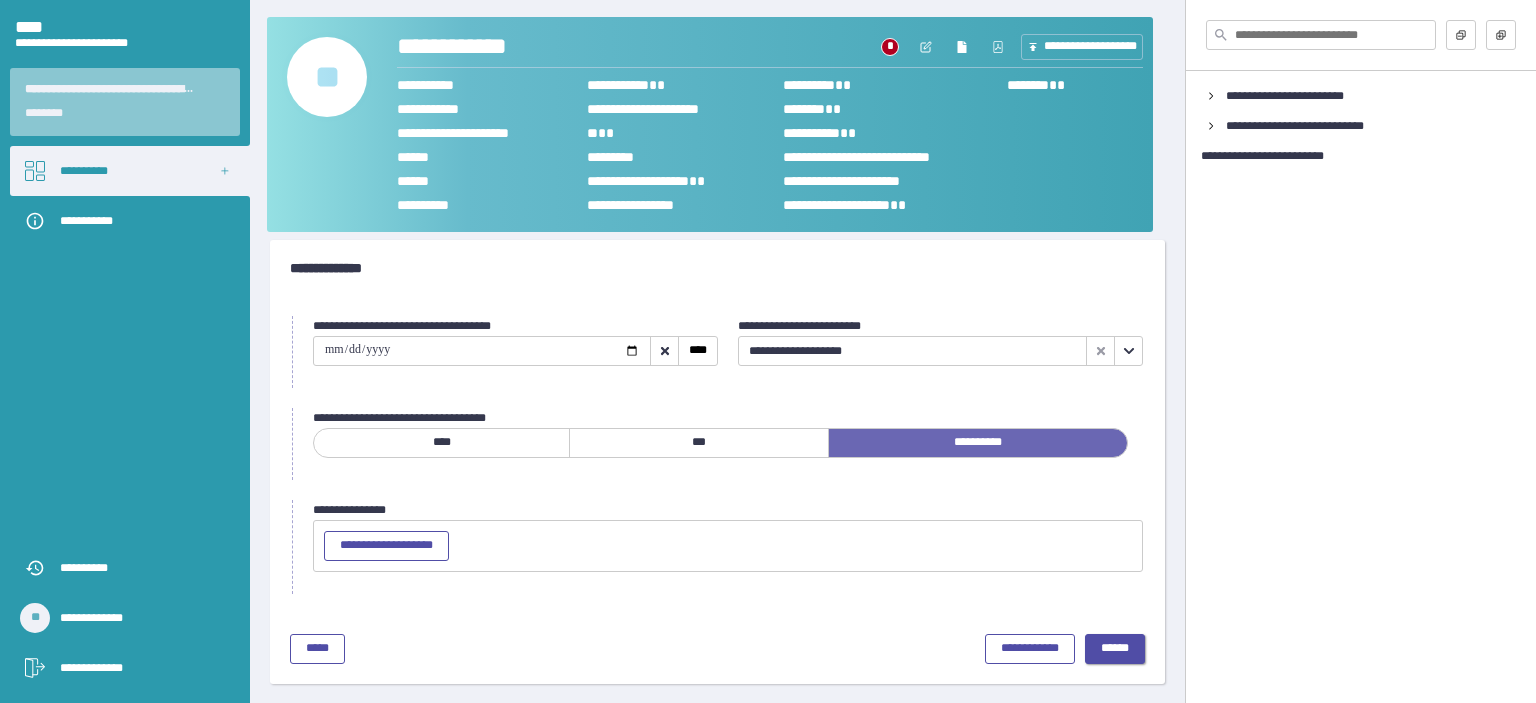 click on "******" at bounding box center (1115, 649) 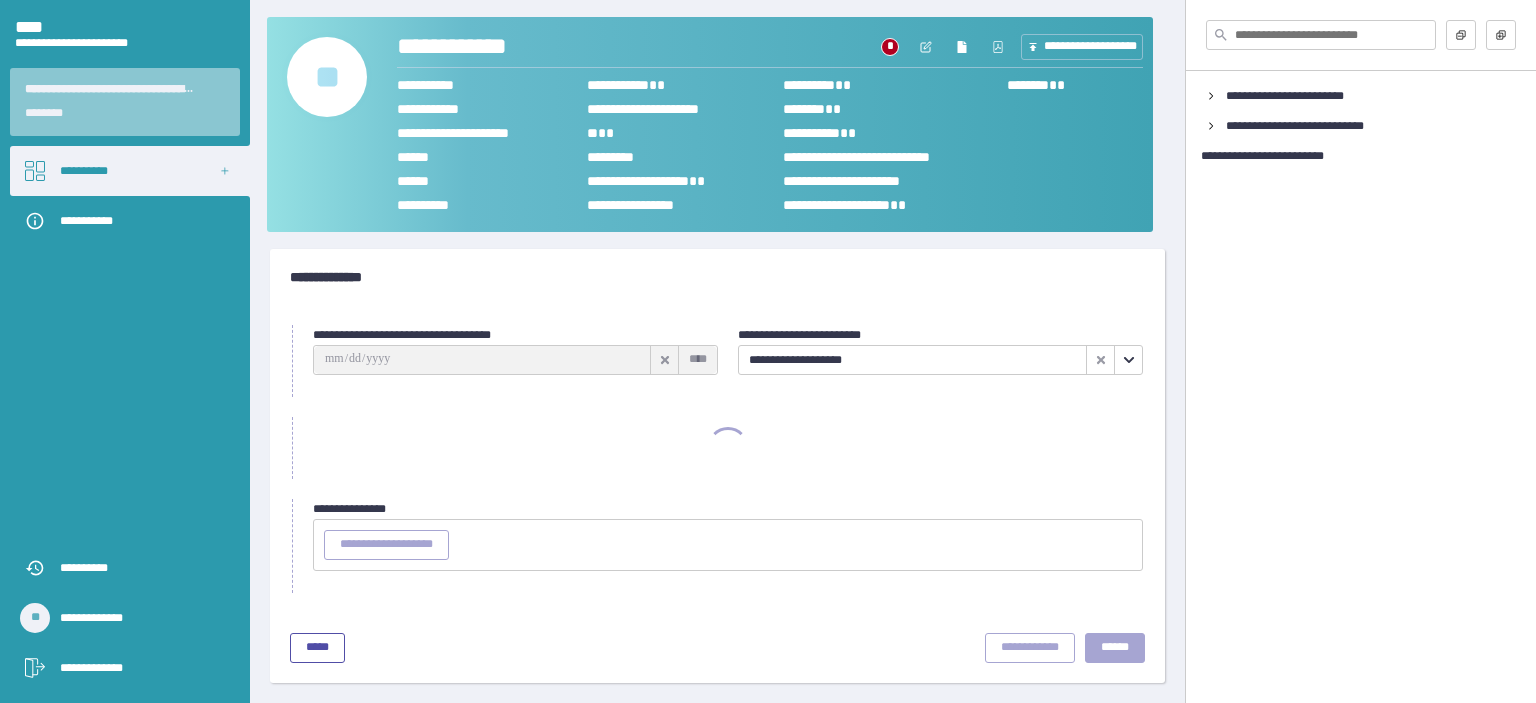 scroll, scrollTop: 0, scrollLeft: 0, axis: both 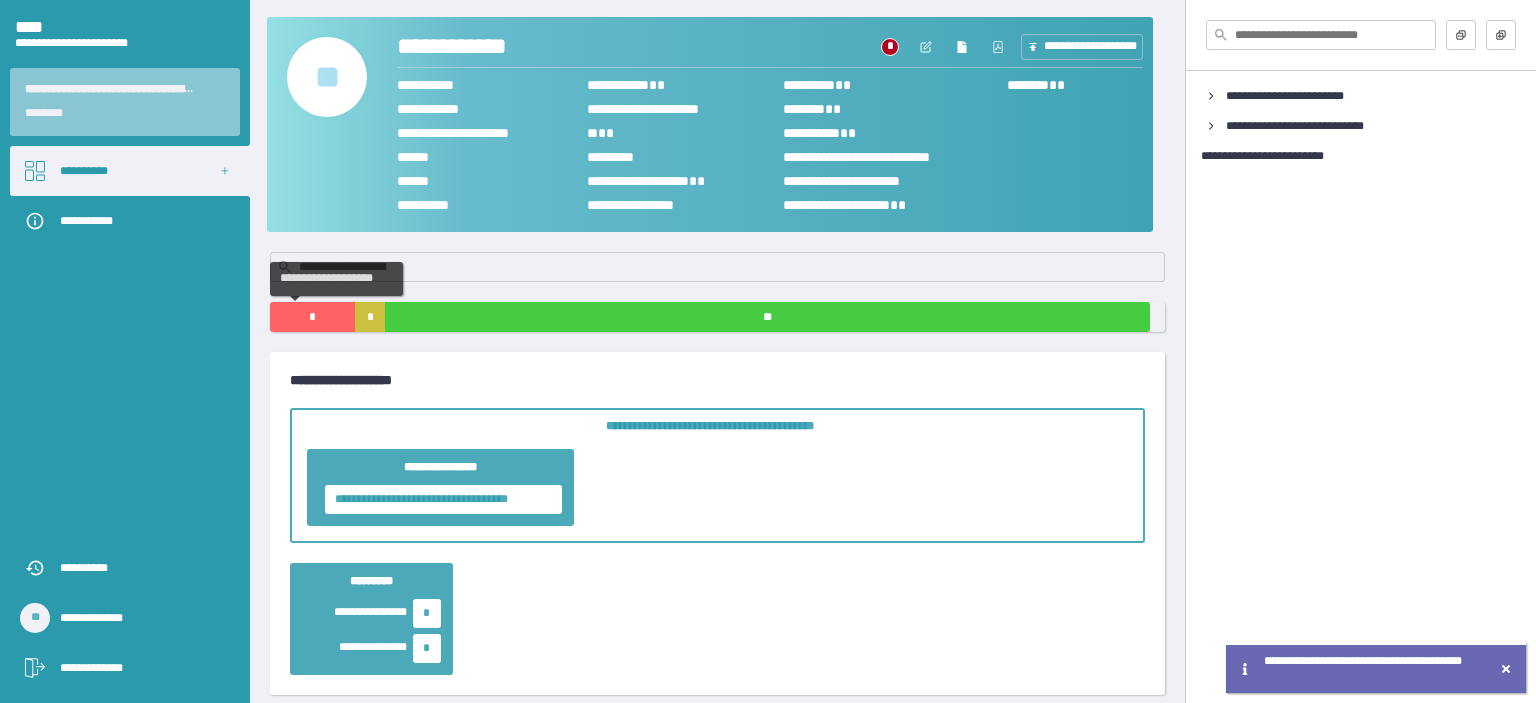 click on "*" at bounding box center (312, 317) 